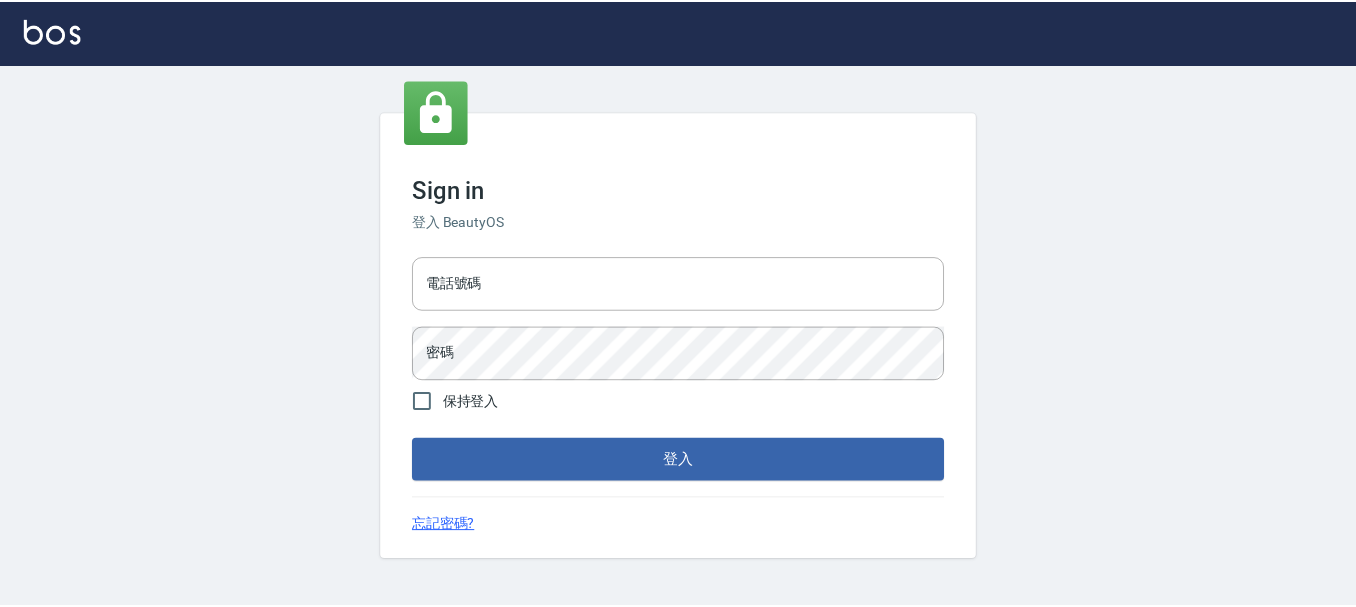 scroll, scrollTop: 0, scrollLeft: 0, axis: both 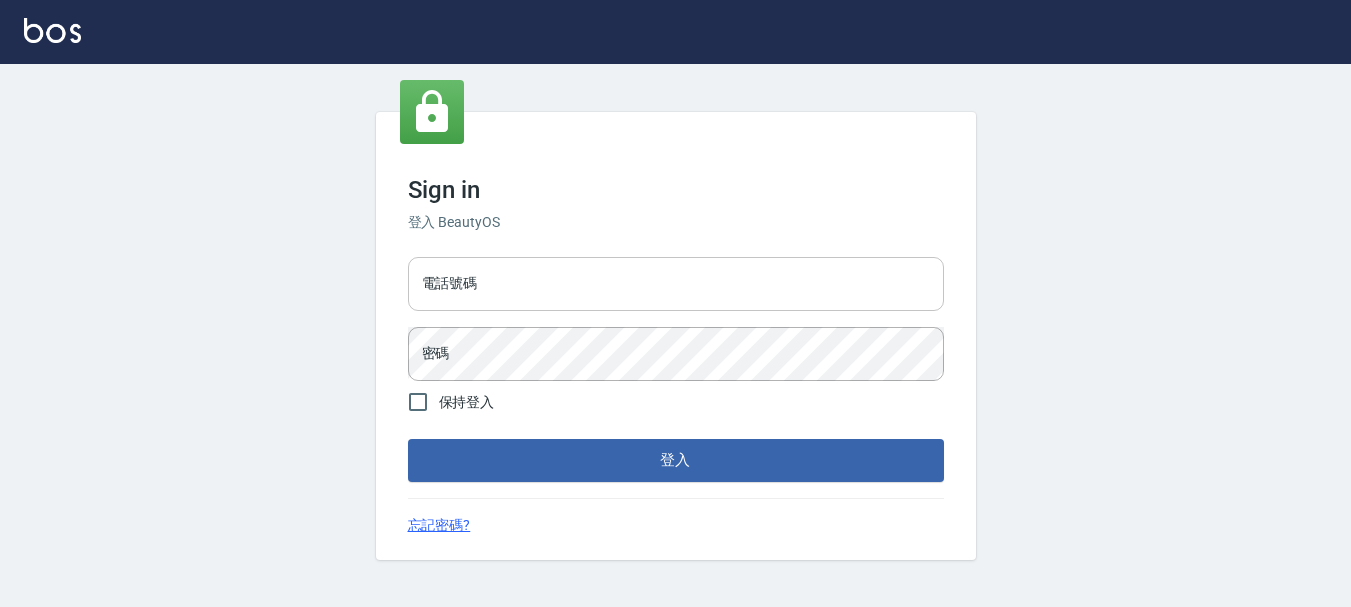 click on "電話號碼" at bounding box center [676, 284] 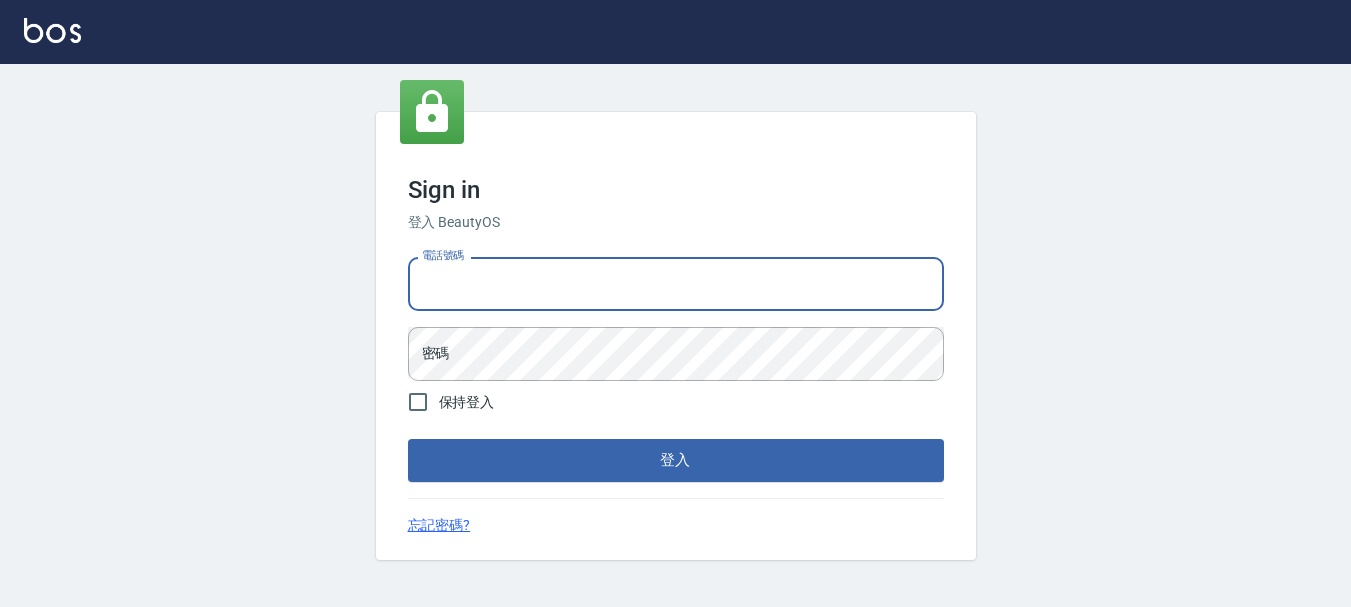 type on "[PHONE]" 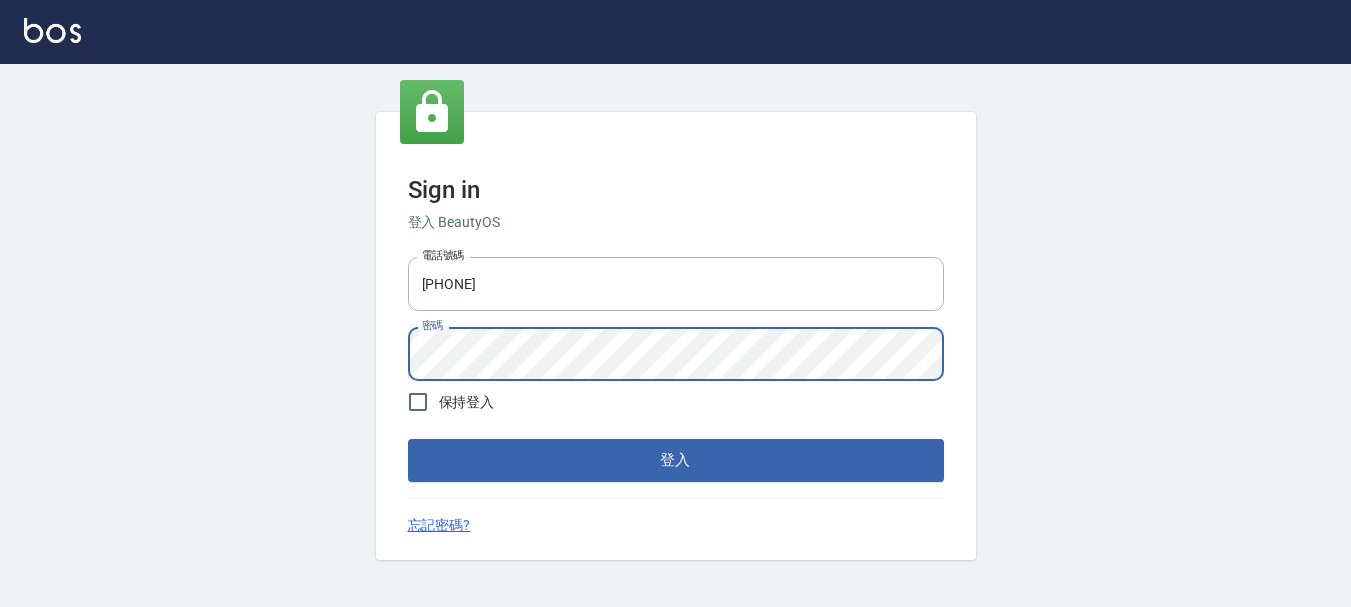 click on "登入" at bounding box center [676, 460] 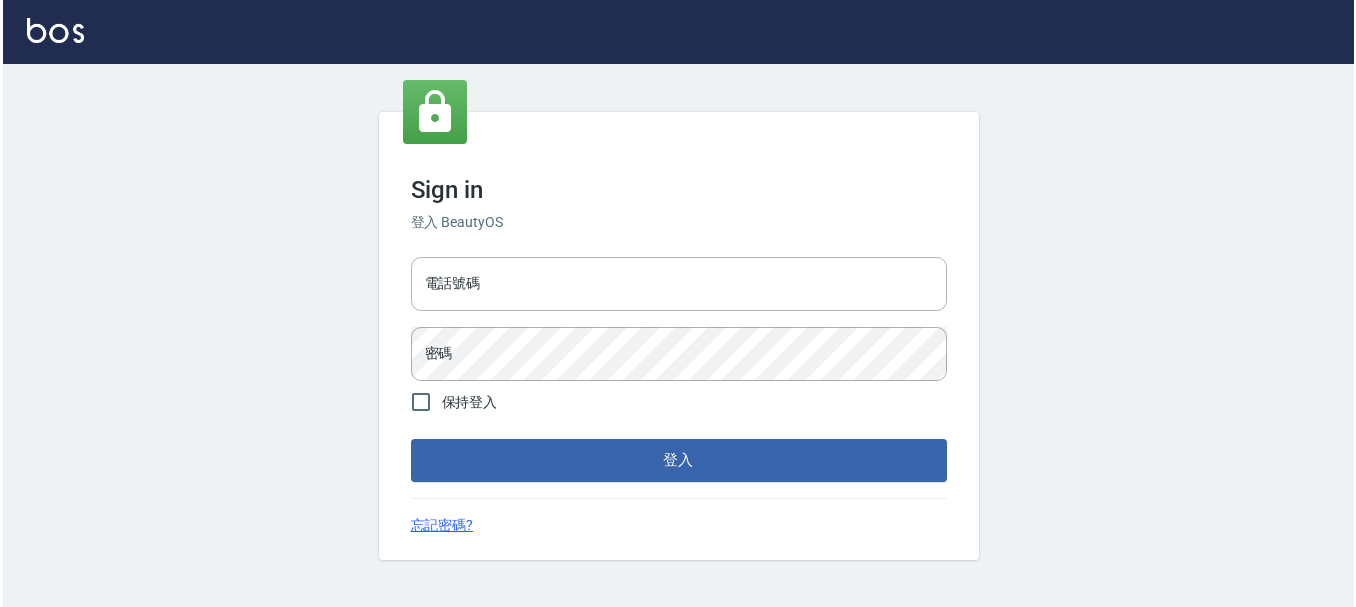 scroll, scrollTop: 0, scrollLeft: 0, axis: both 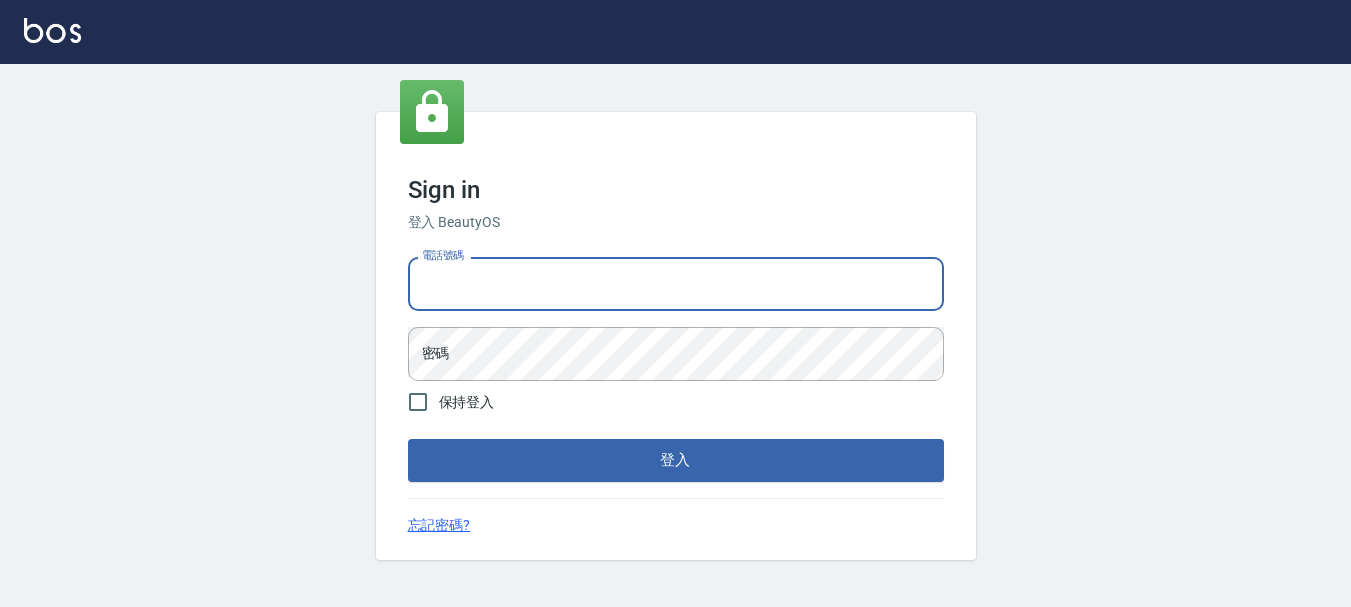 click on "電話號碼" at bounding box center (676, 284) 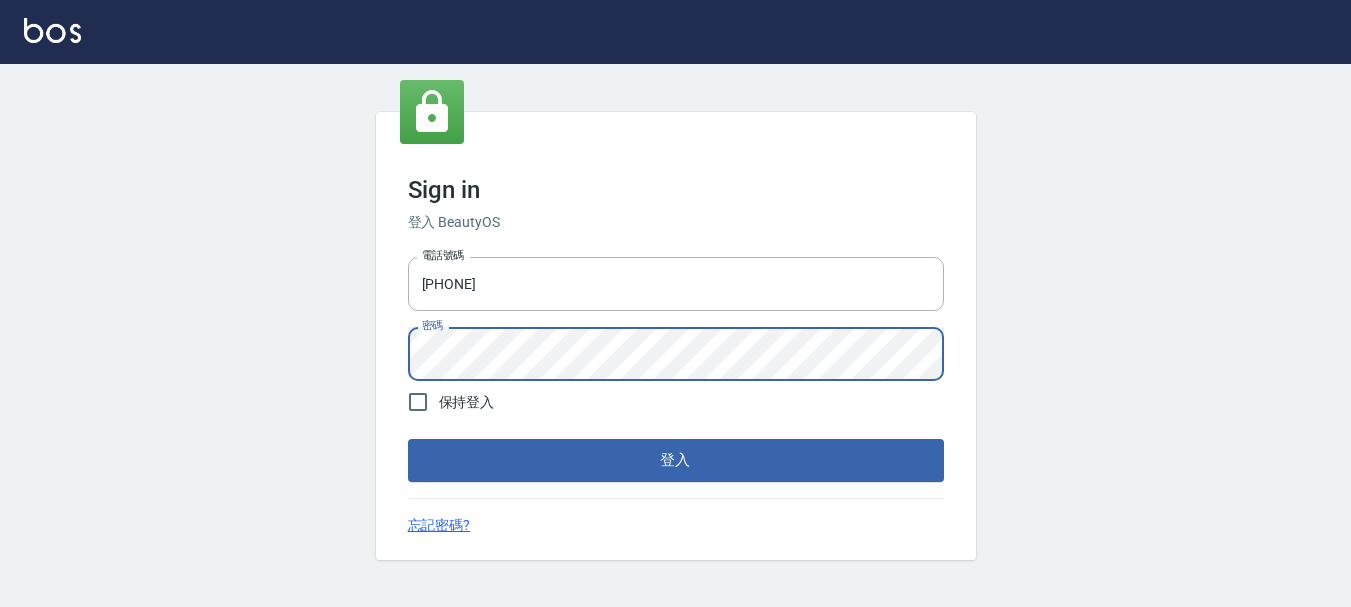 click on "登入" at bounding box center (676, 460) 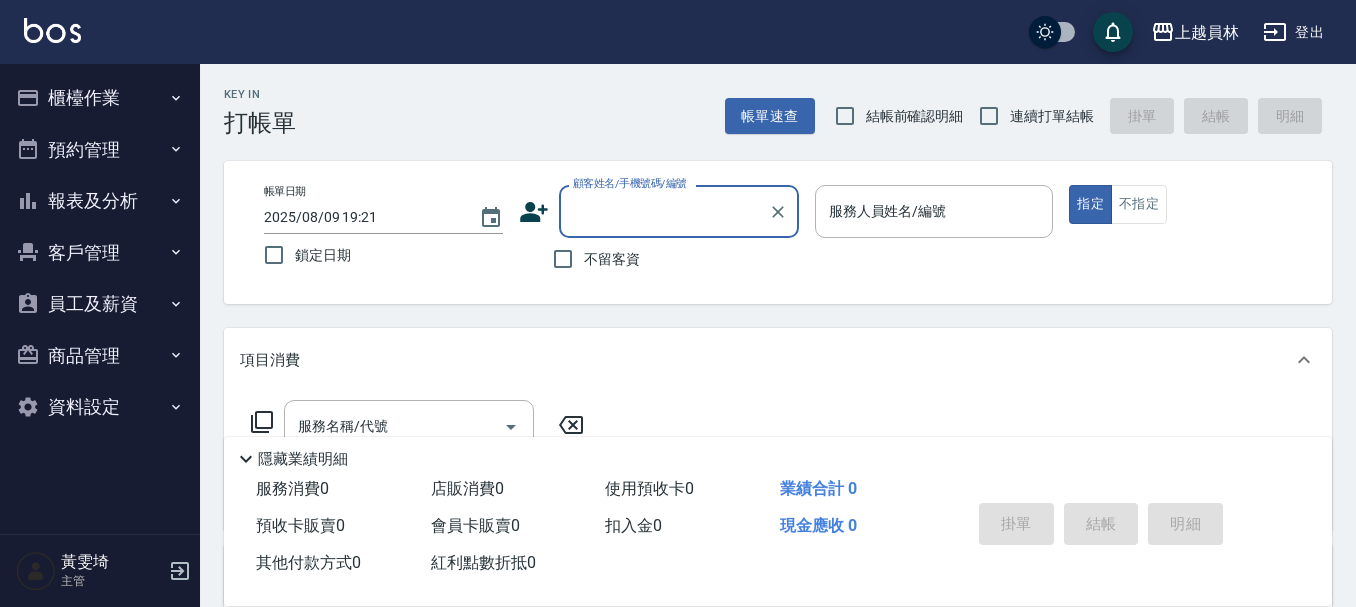 click on "連續打單結帳" at bounding box center [1052, 116] 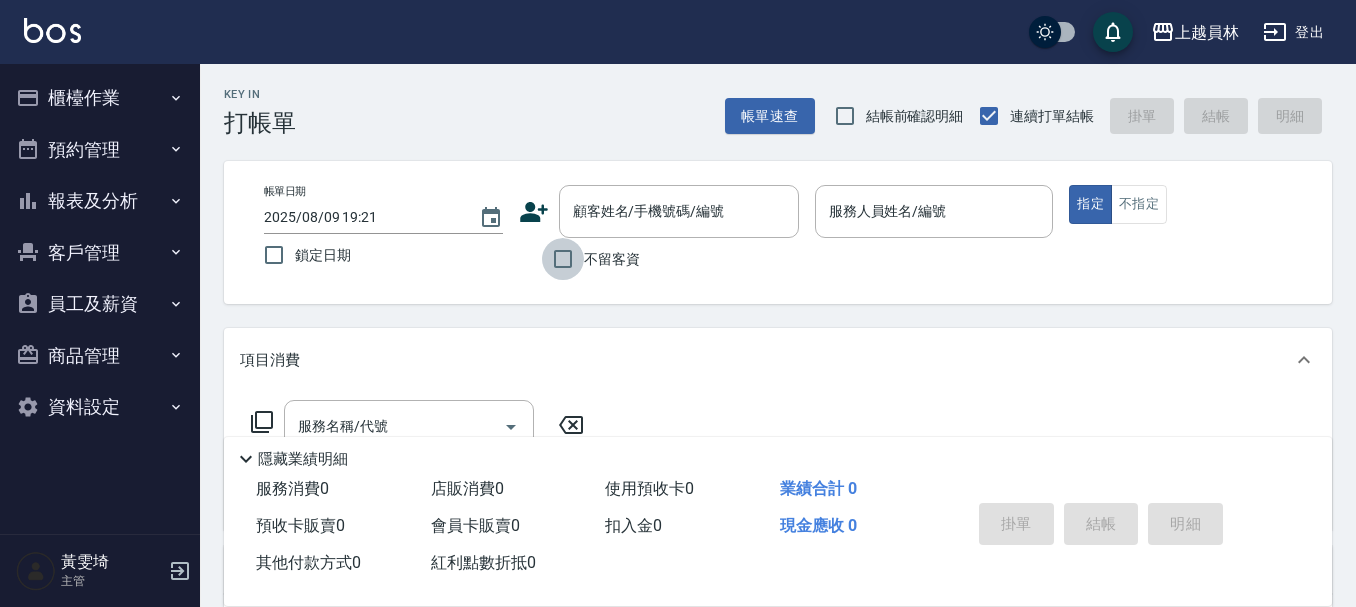 click on "不留客資" at bounding box center [563, 259] 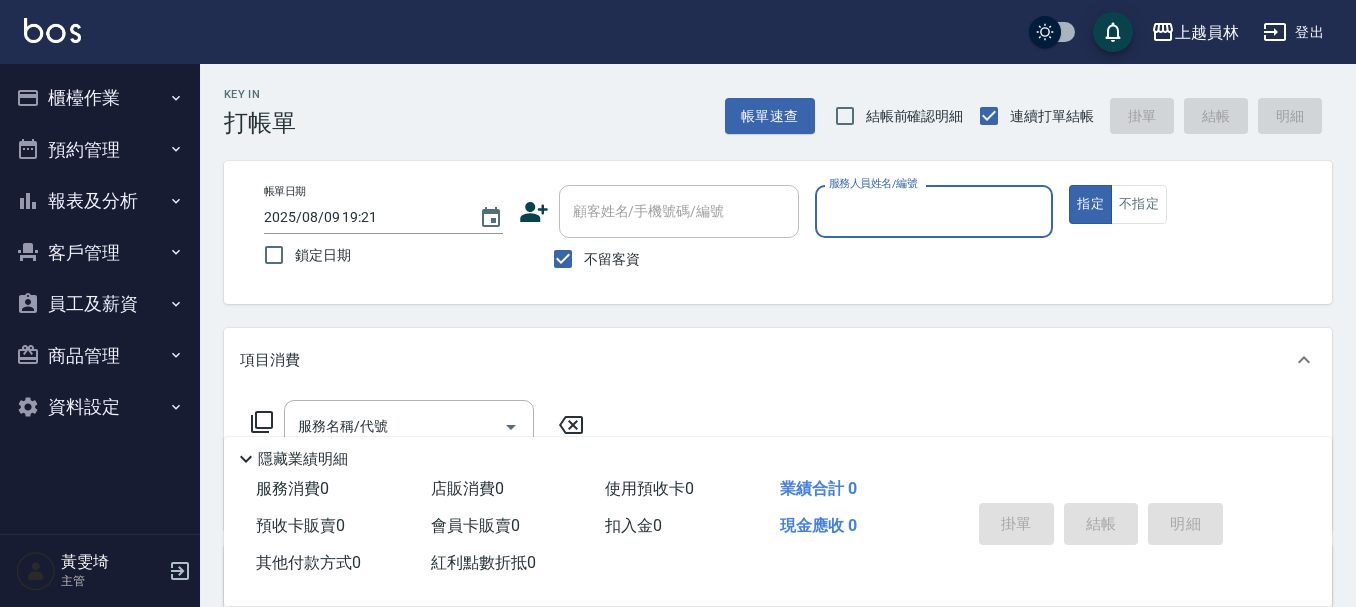 type on "p" 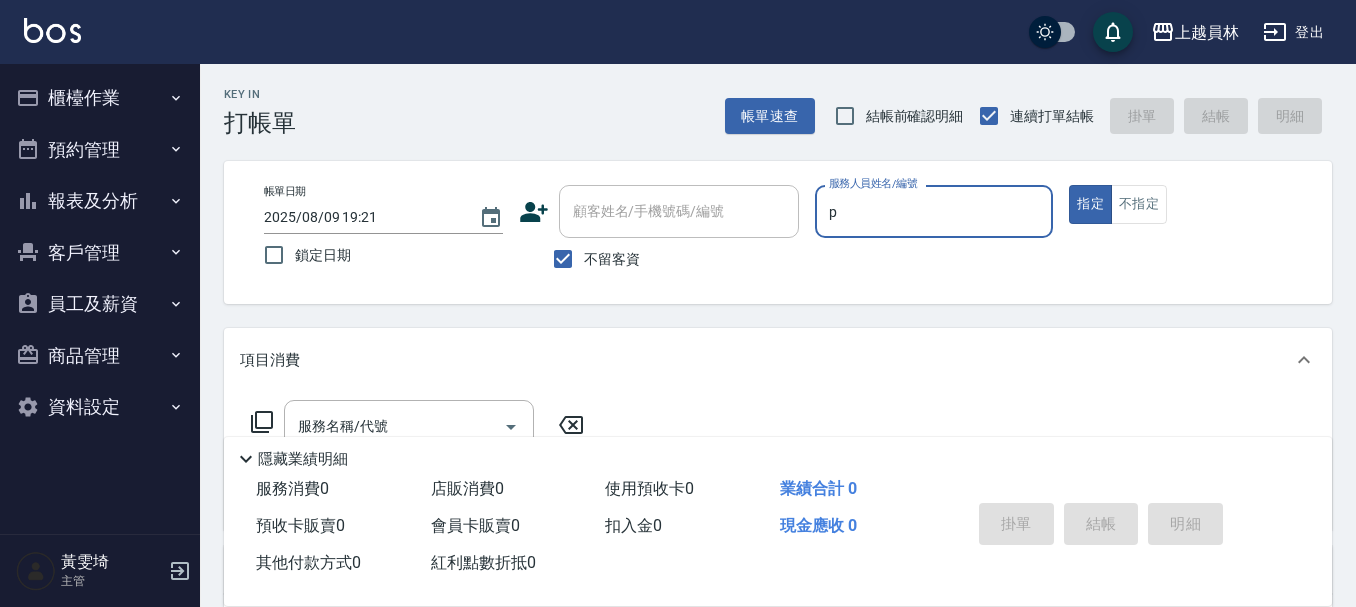 type on "true" 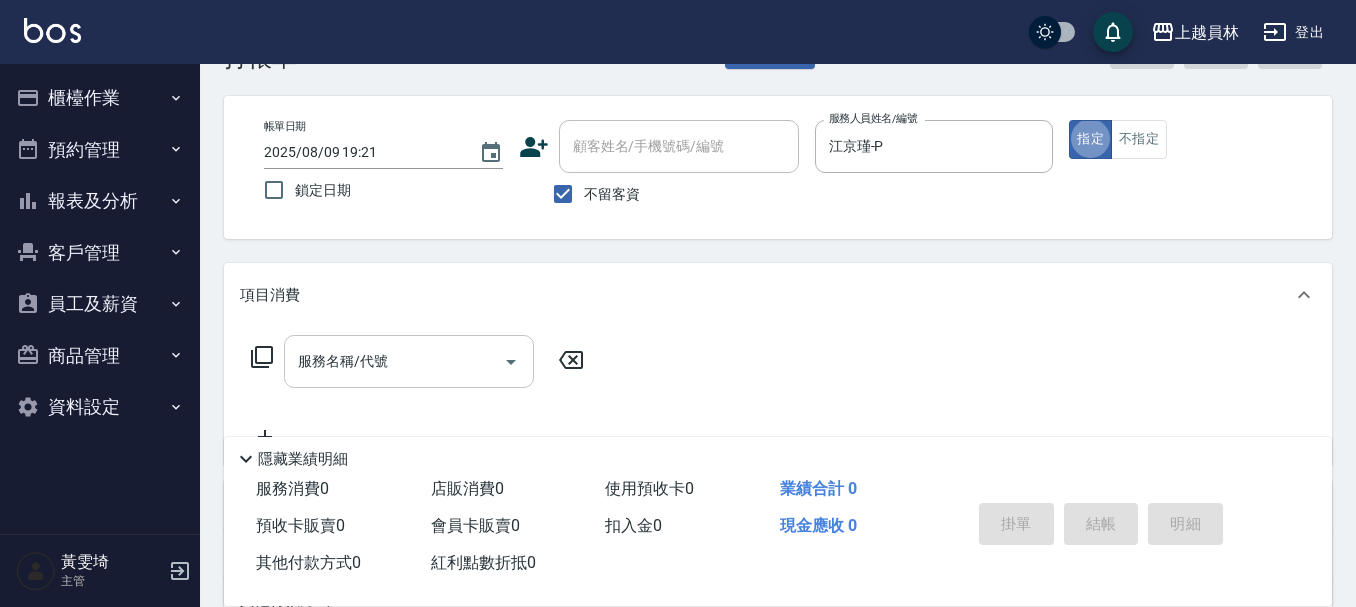 scroll, scrollTop: 100, scrollLeft: 0, axis: vertical 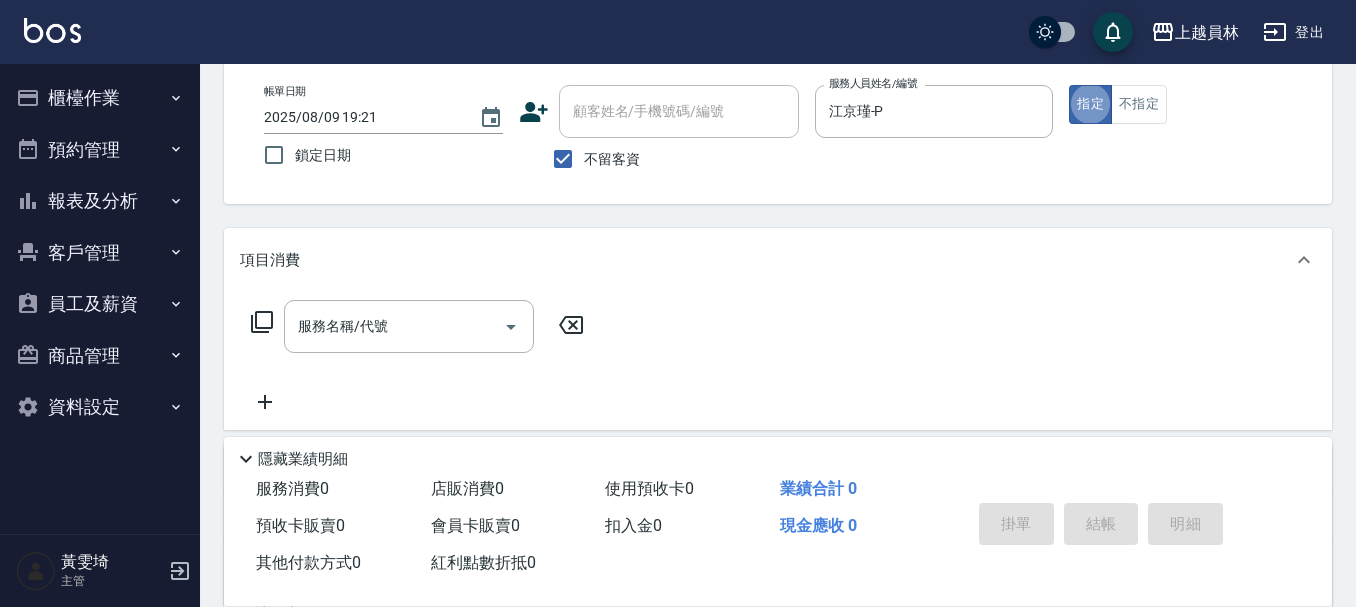 drag, startPoint x: 455, startPoint y: 346, endPoint x: 1159, endPoint y: 190, distance: 721.07697 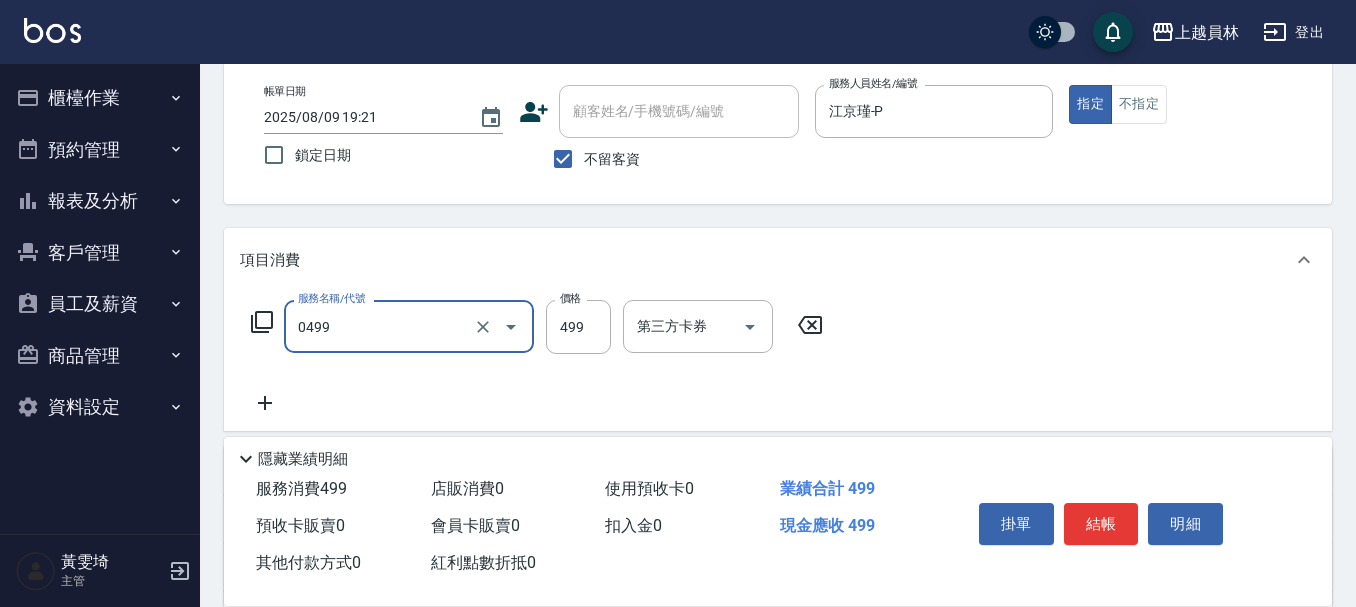 type on "去角質洗髮(0499)" 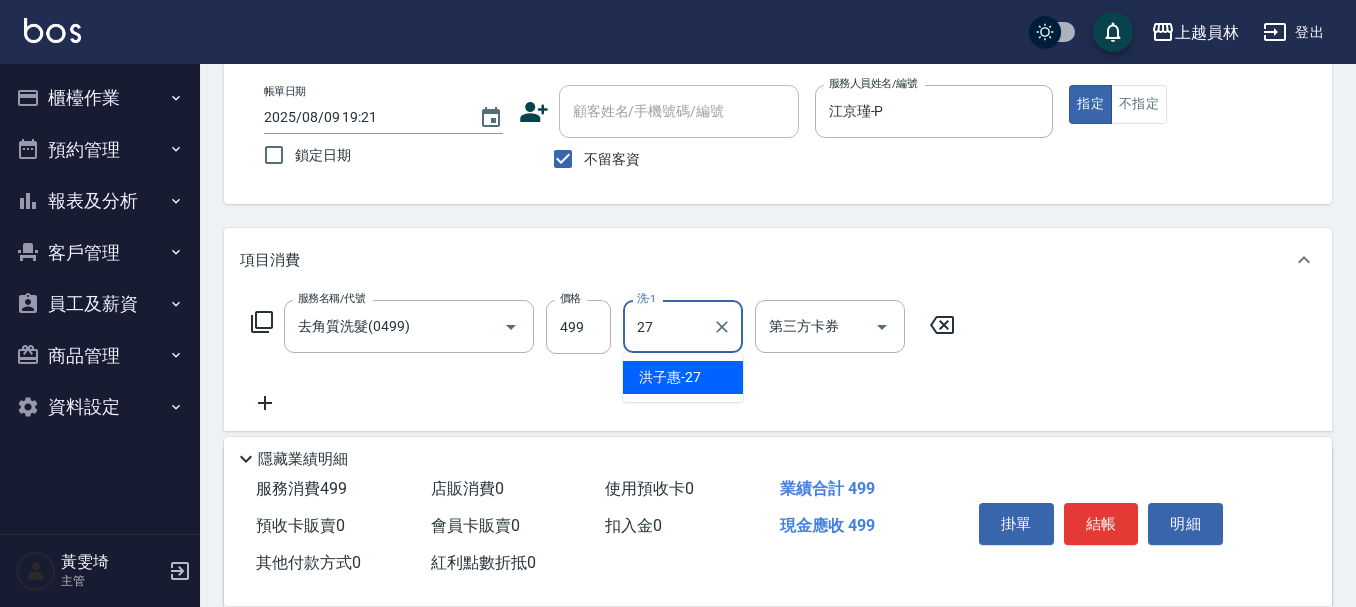 type on "[LAST] - [NUMBER]" 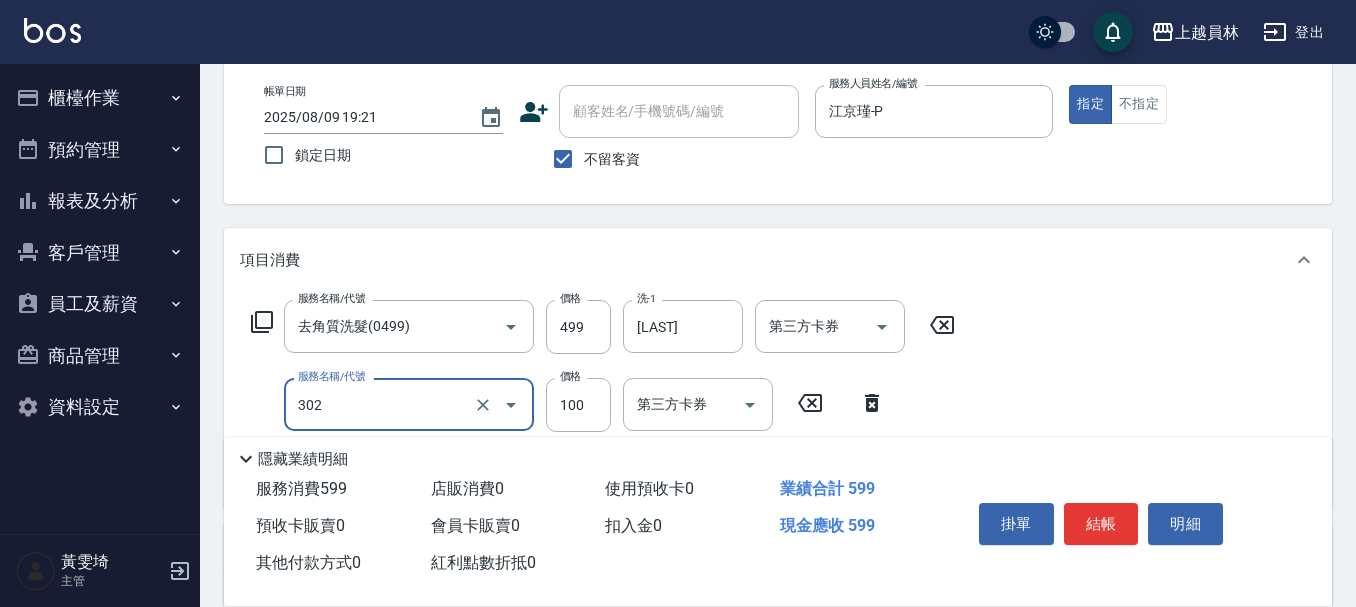 type on "剪髮(302)" 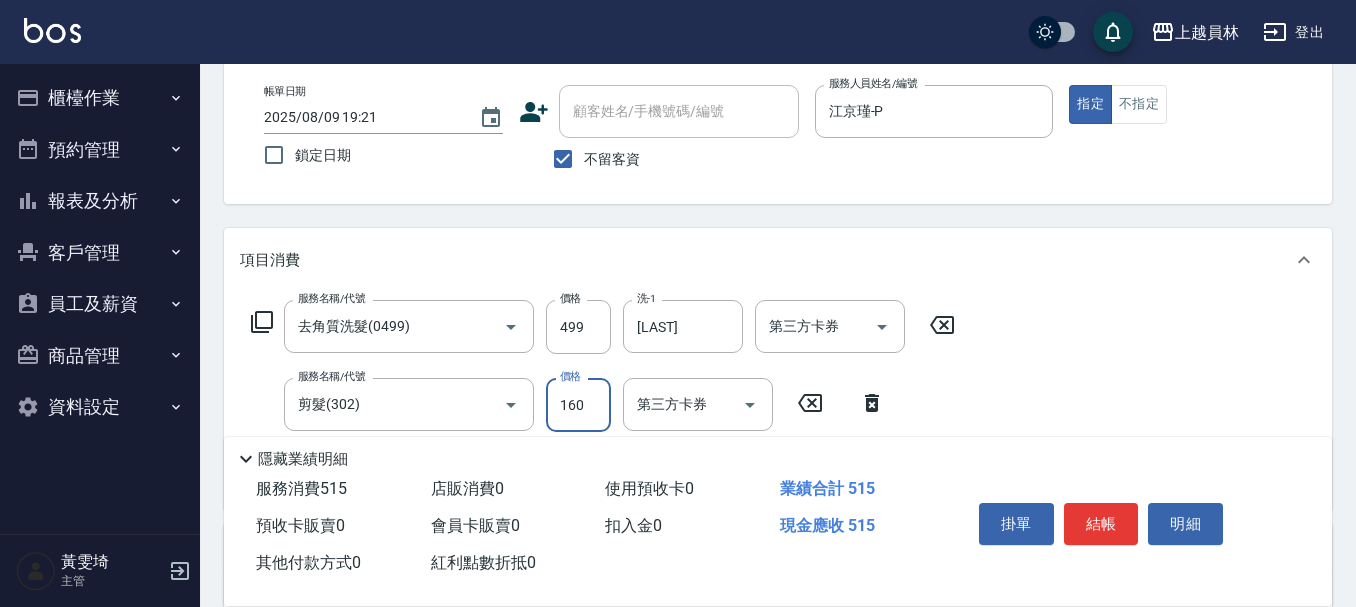type on "160" 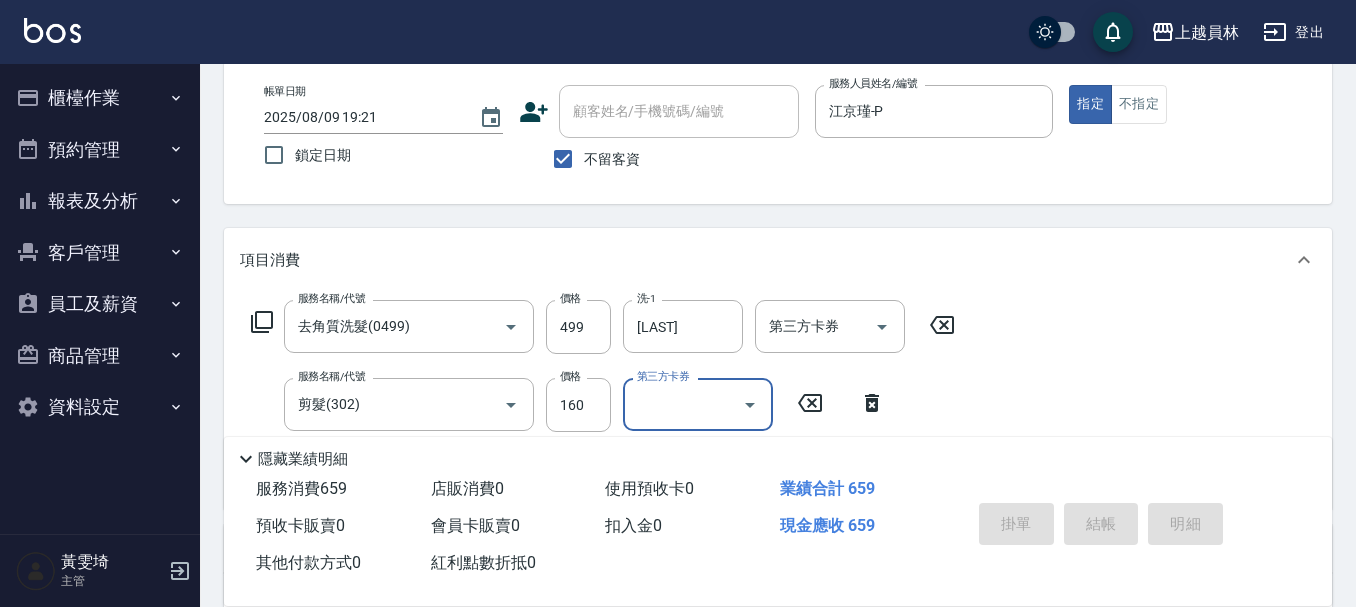 type 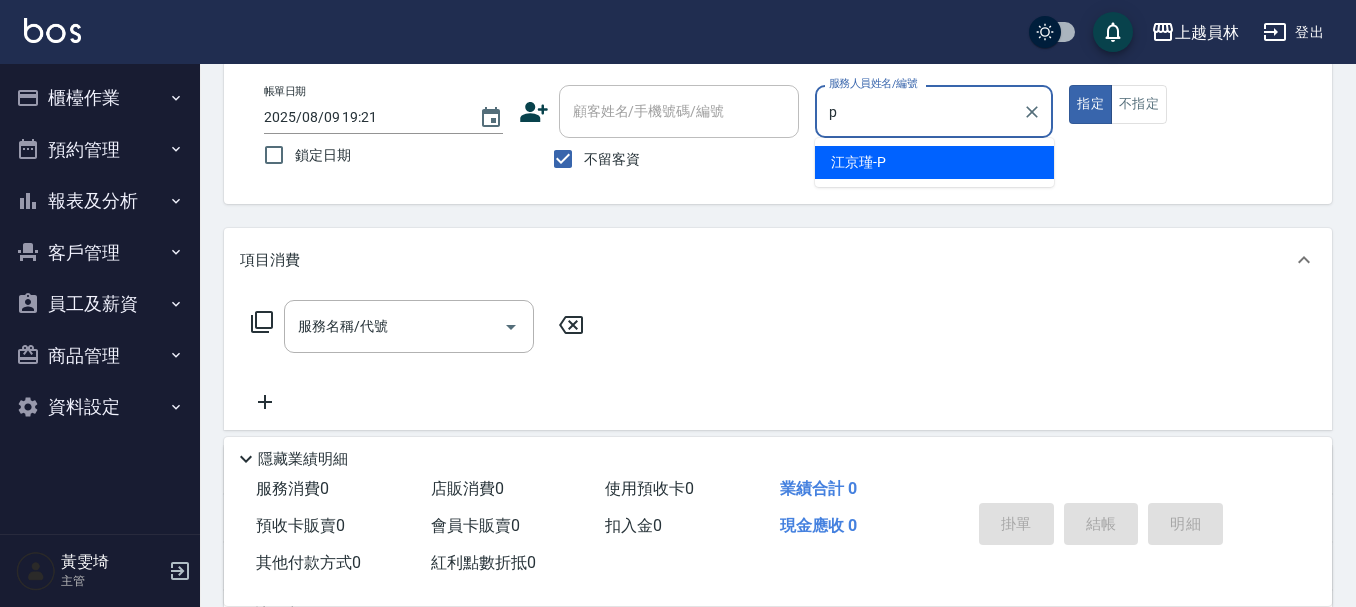 type on "江京瑾-P" 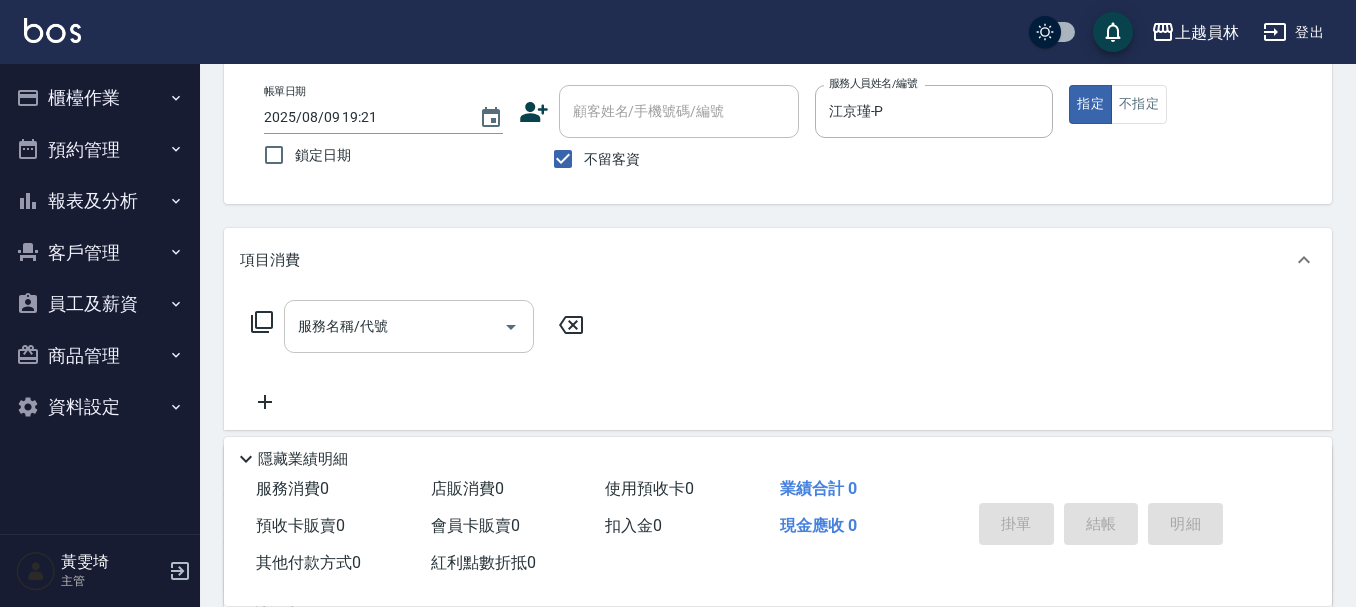 click on "服務名稱/代號" at bounding box center (394, 326) 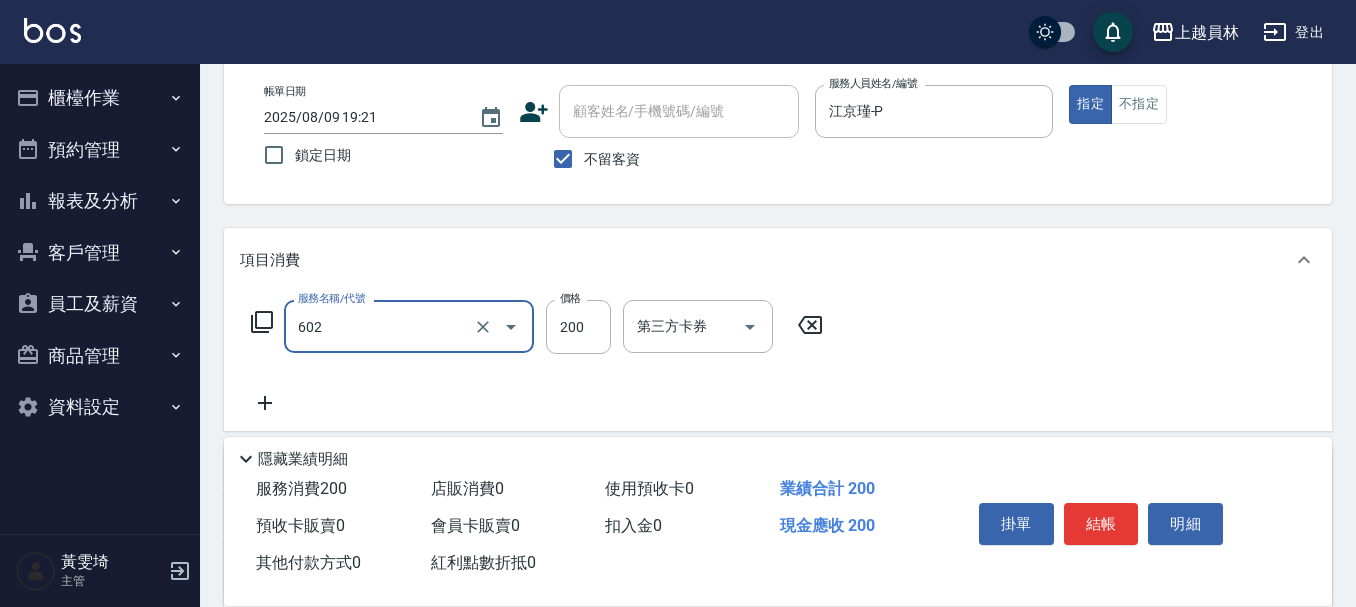 type on "一般洗髮(602)" 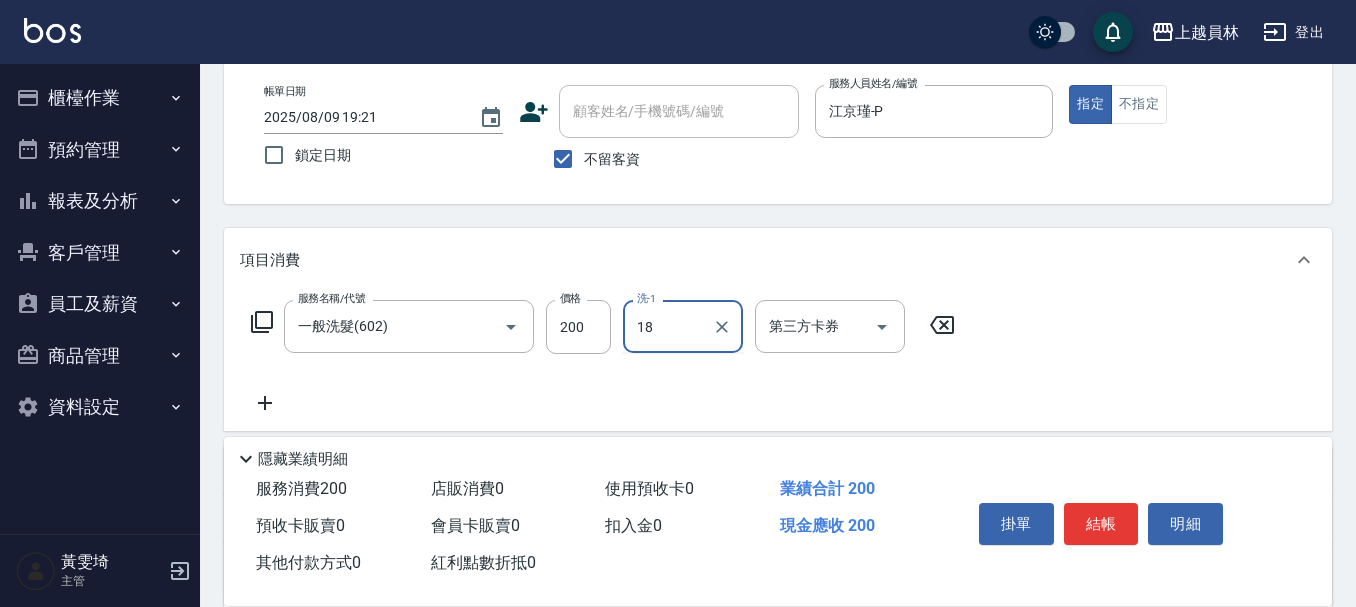 type on "邱玫潔-18" 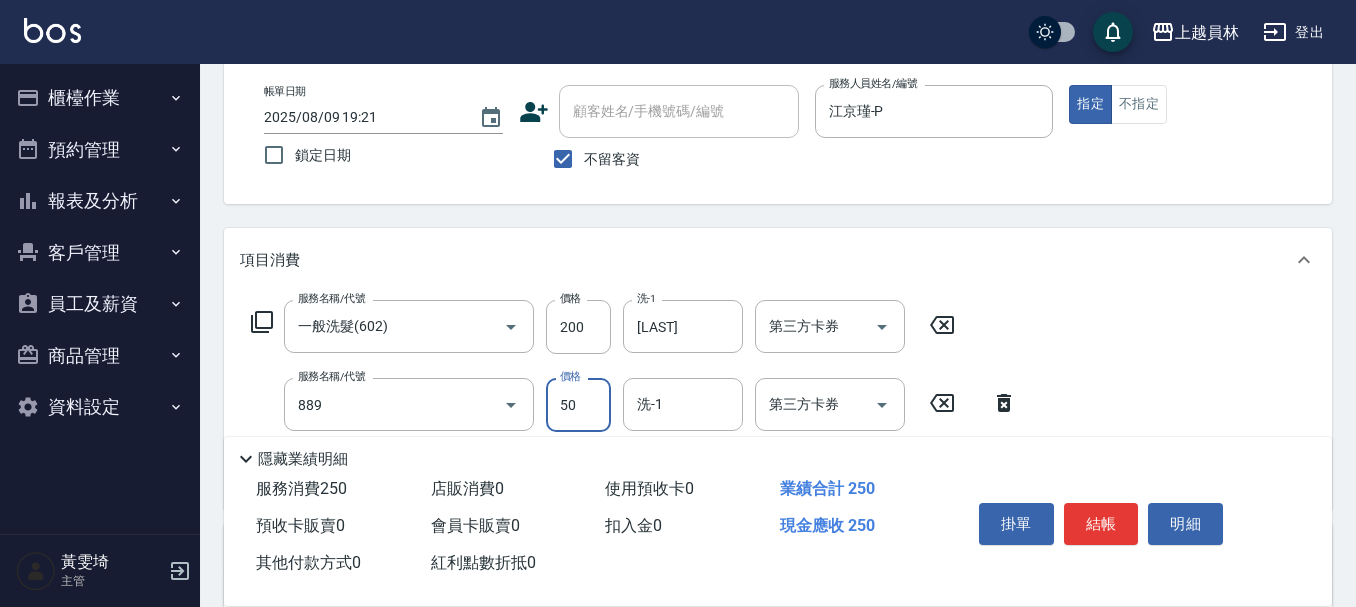 type on "精油(889)" 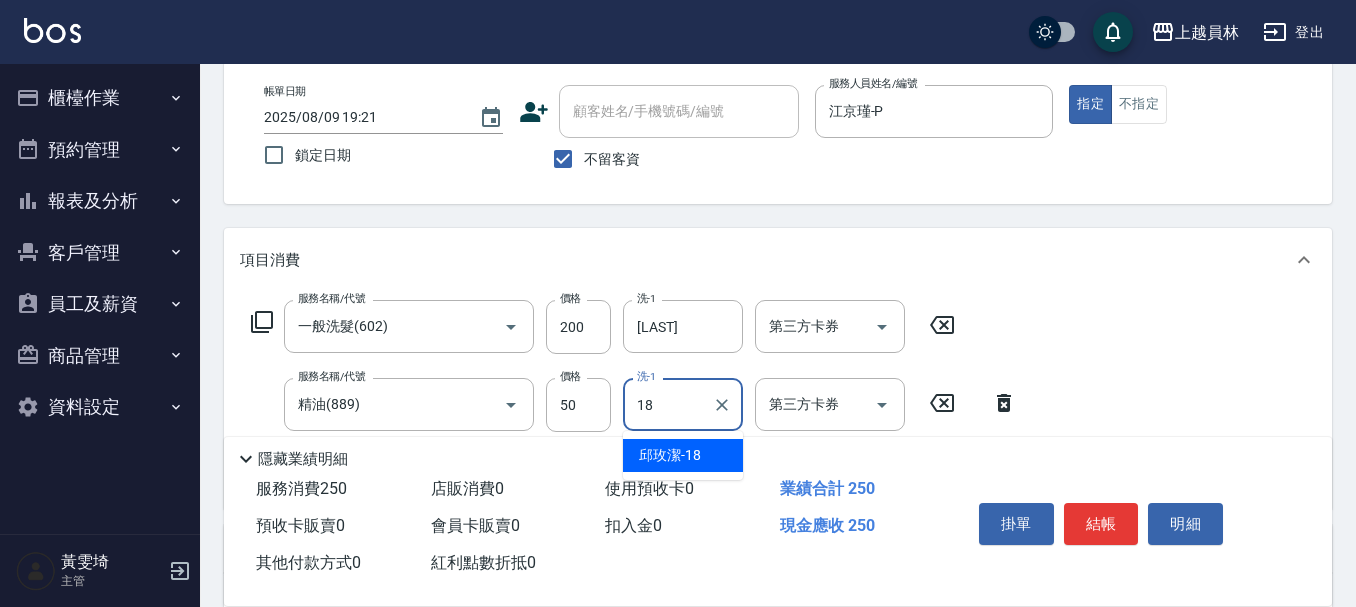 type on "邱玫潔-18" 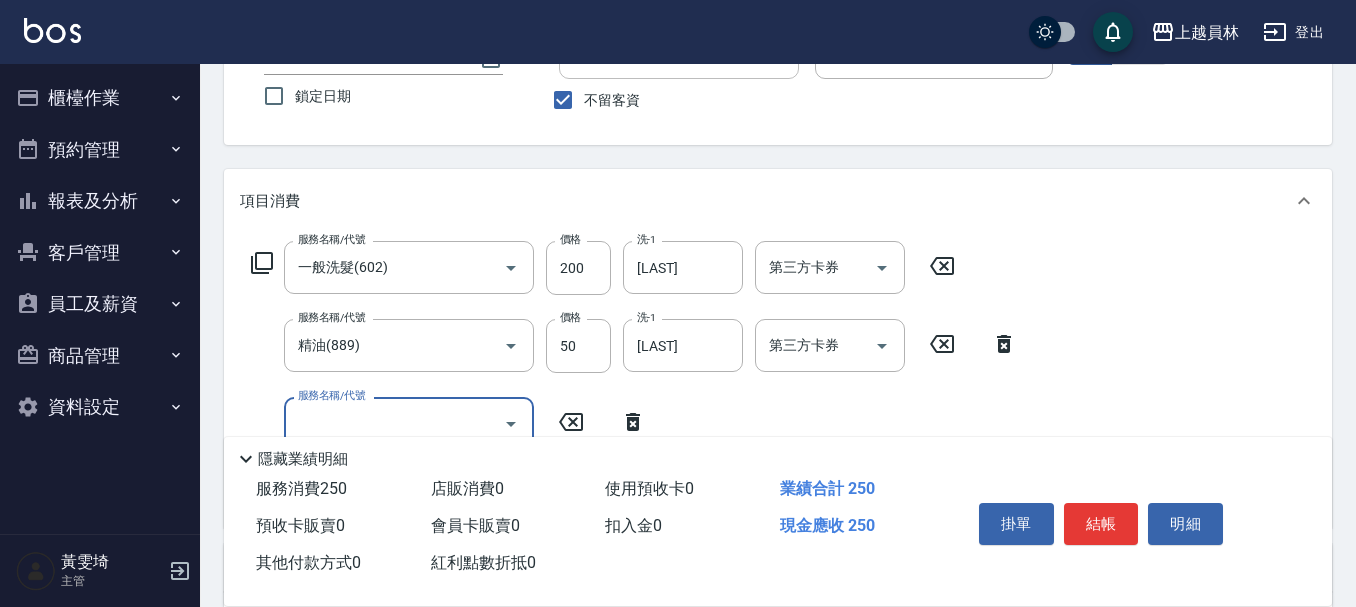 scroll, scrollTop: 200, scrollLeft: 0, axis: vertical 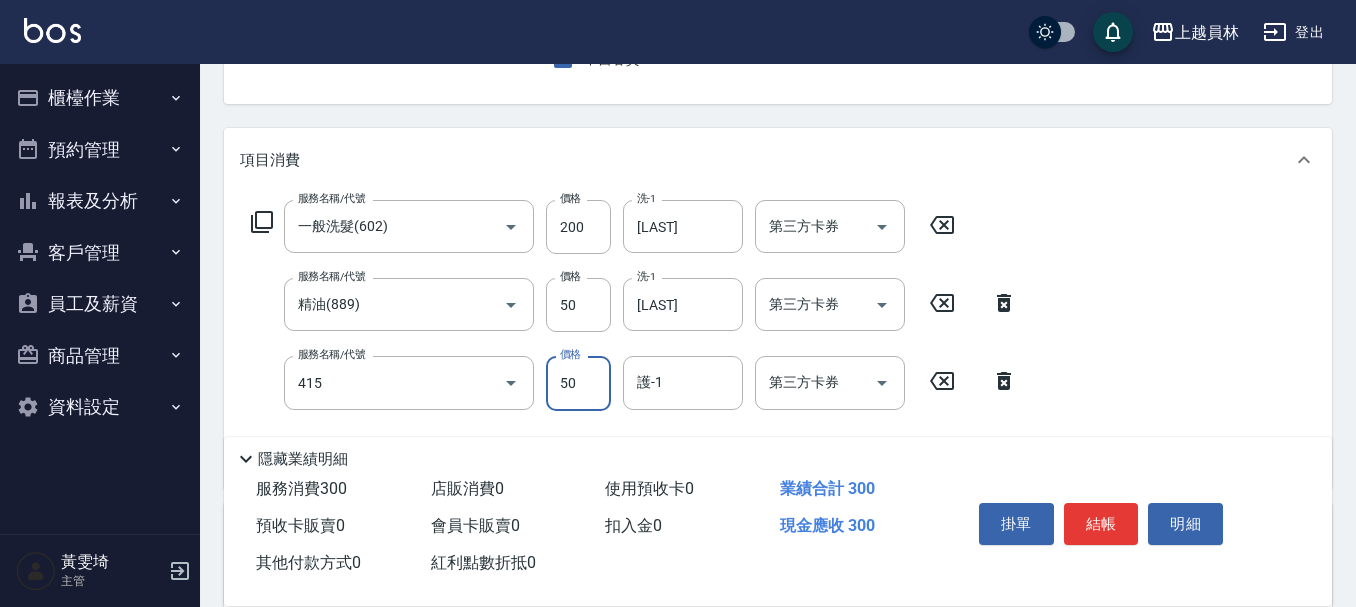 type on "瞬間保養(415)" 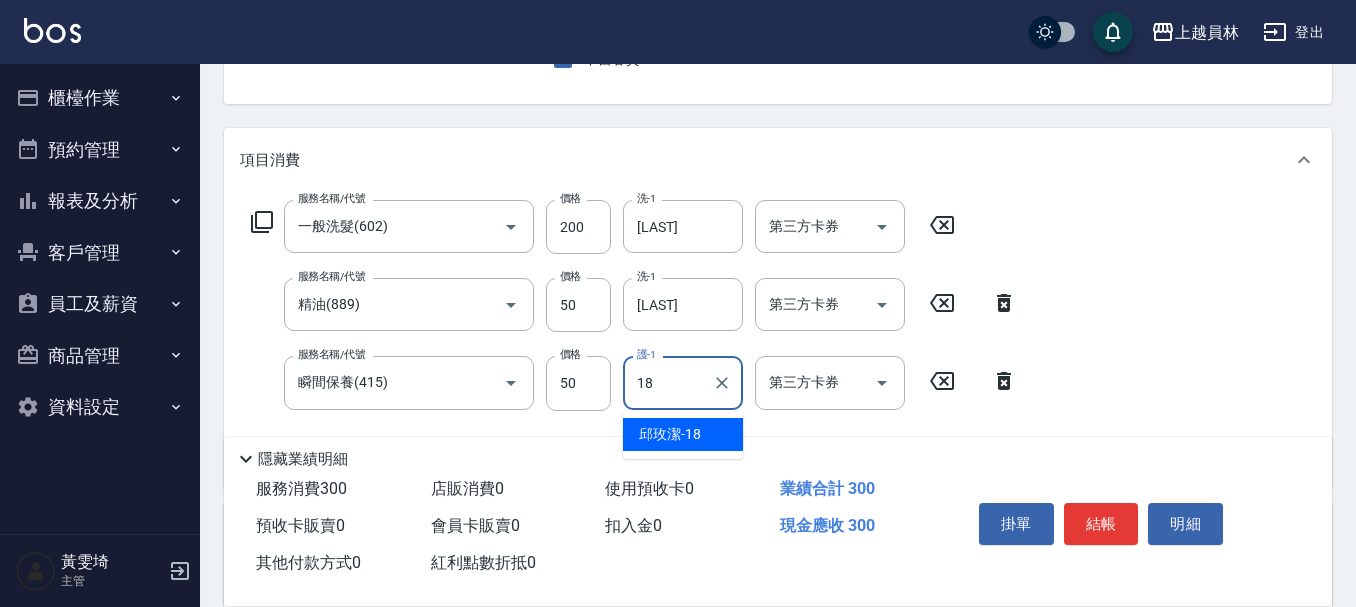 type on "邱玫潔-18" 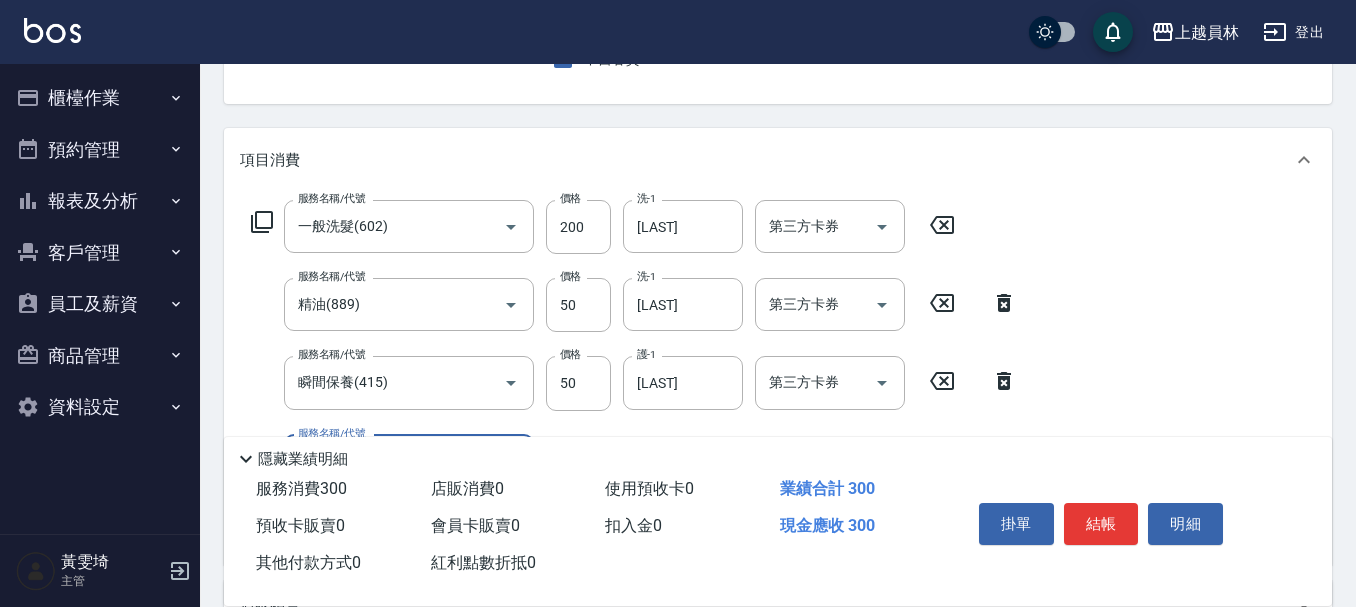scroll, scrollTop: 300, scrollLeft: 0, axis: vertical 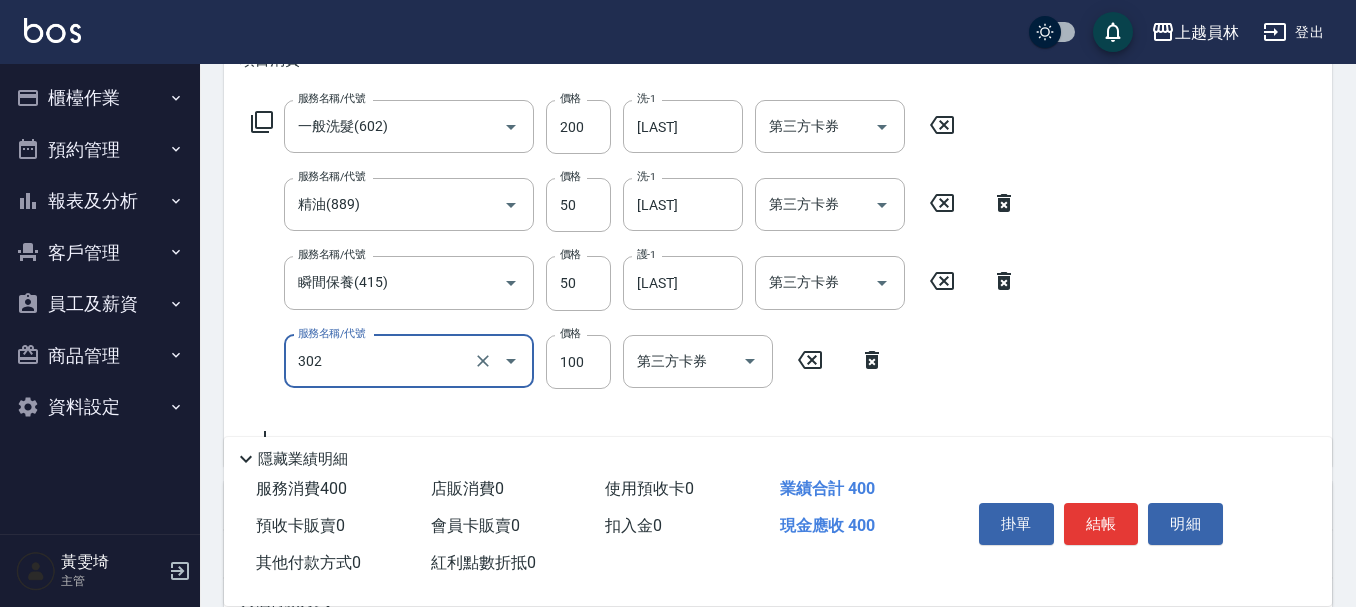 type on "剪髮(302)" 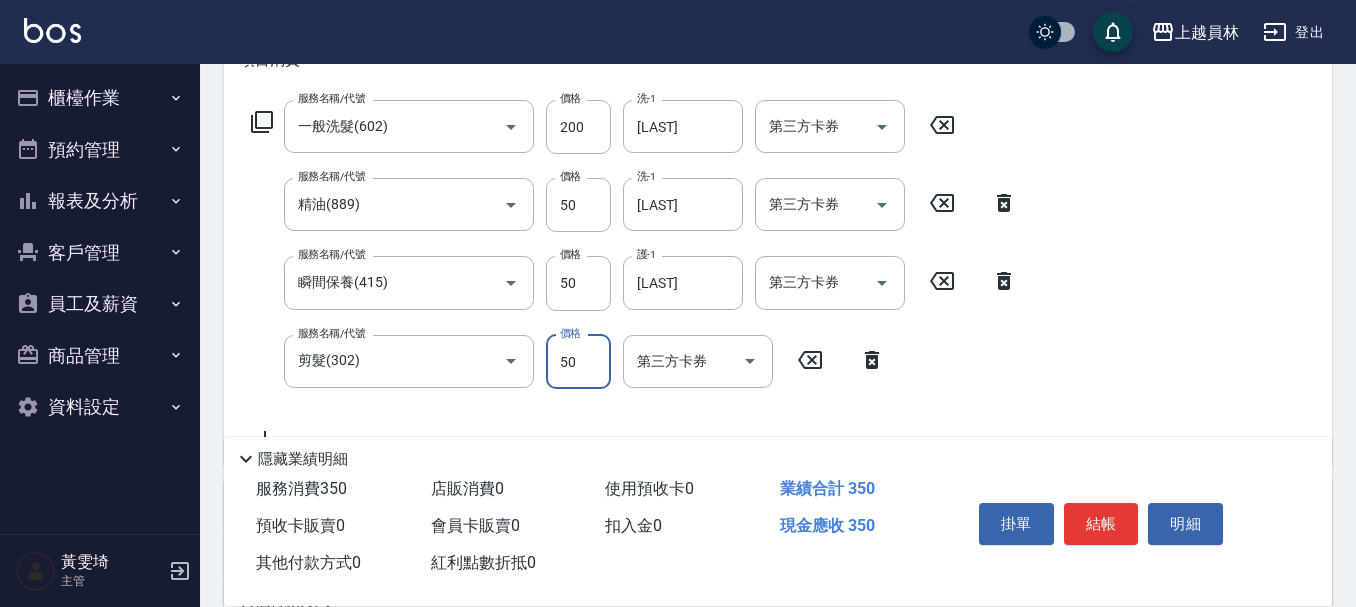 type on "50" 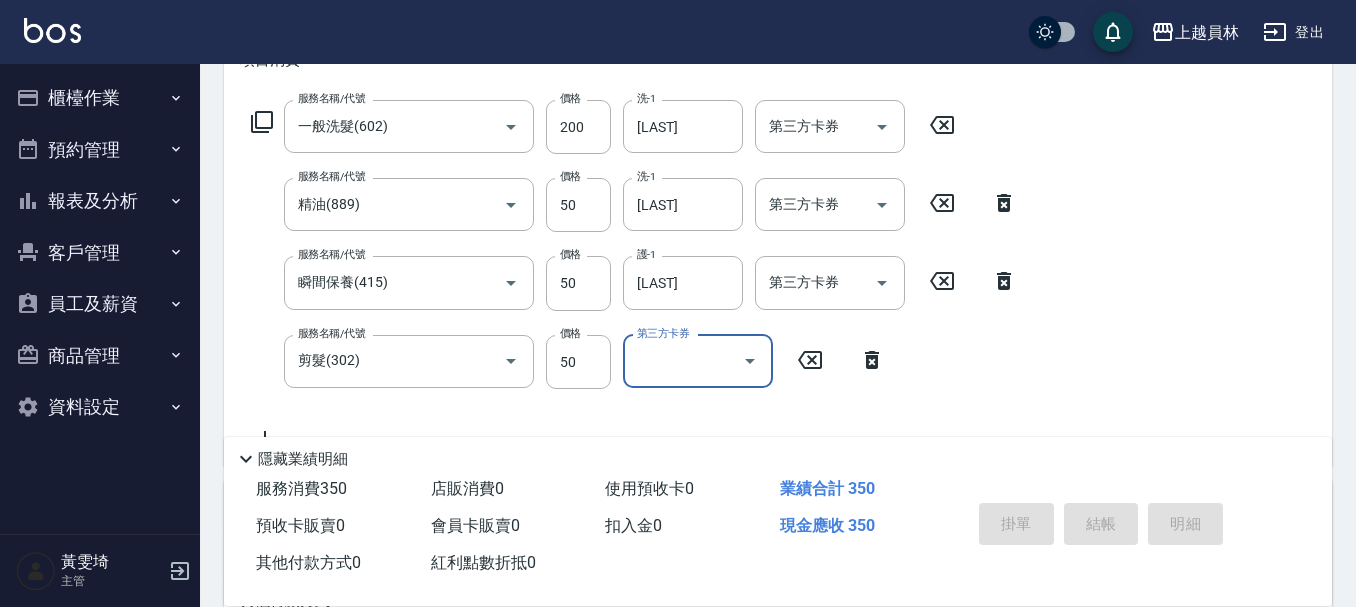 type on "2025/08/09 19:22" 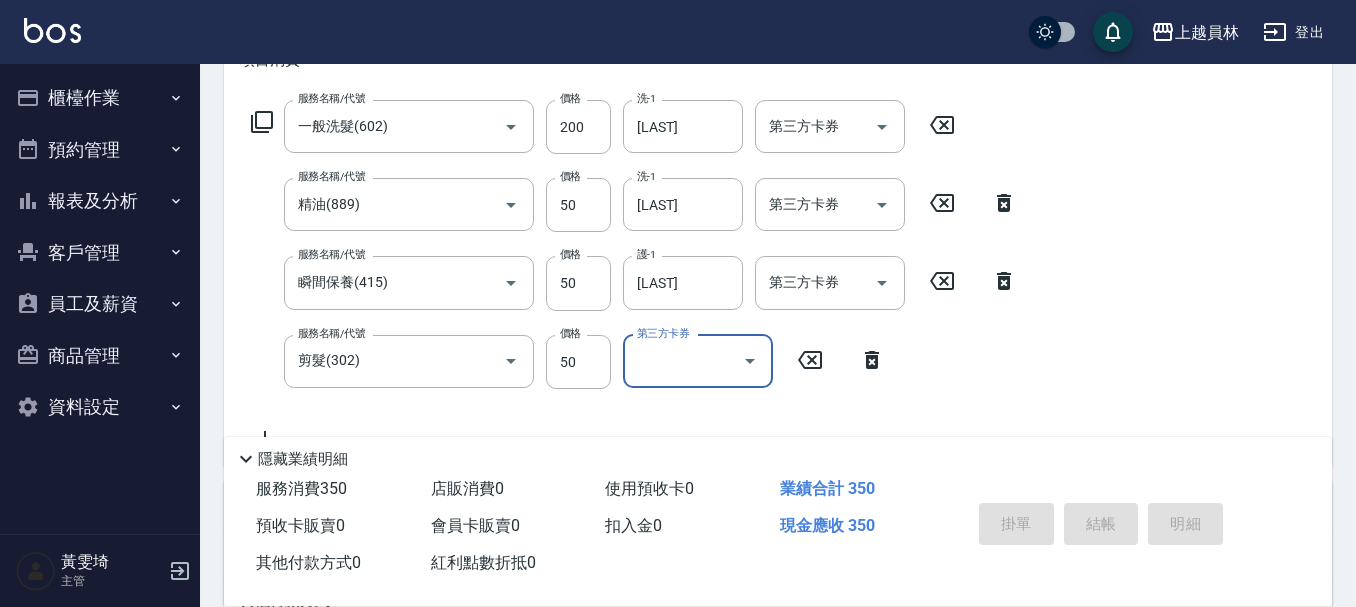 type 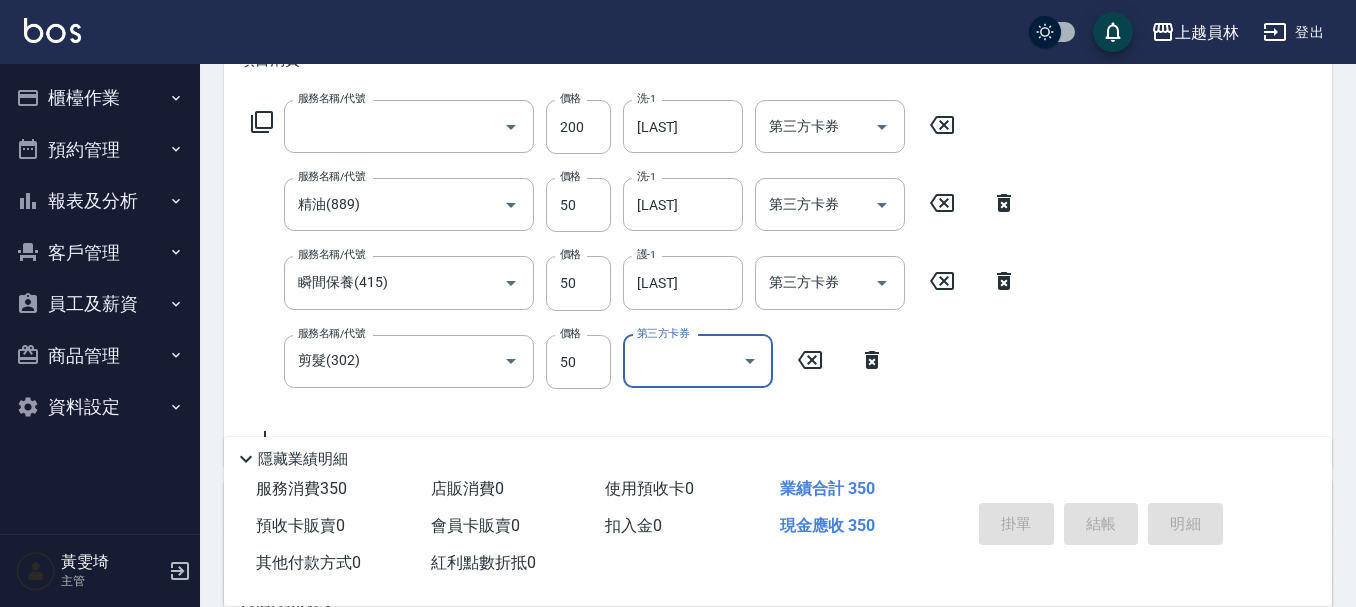 scroll, scrollTop: 0, scrollLeft: 0, axis: both 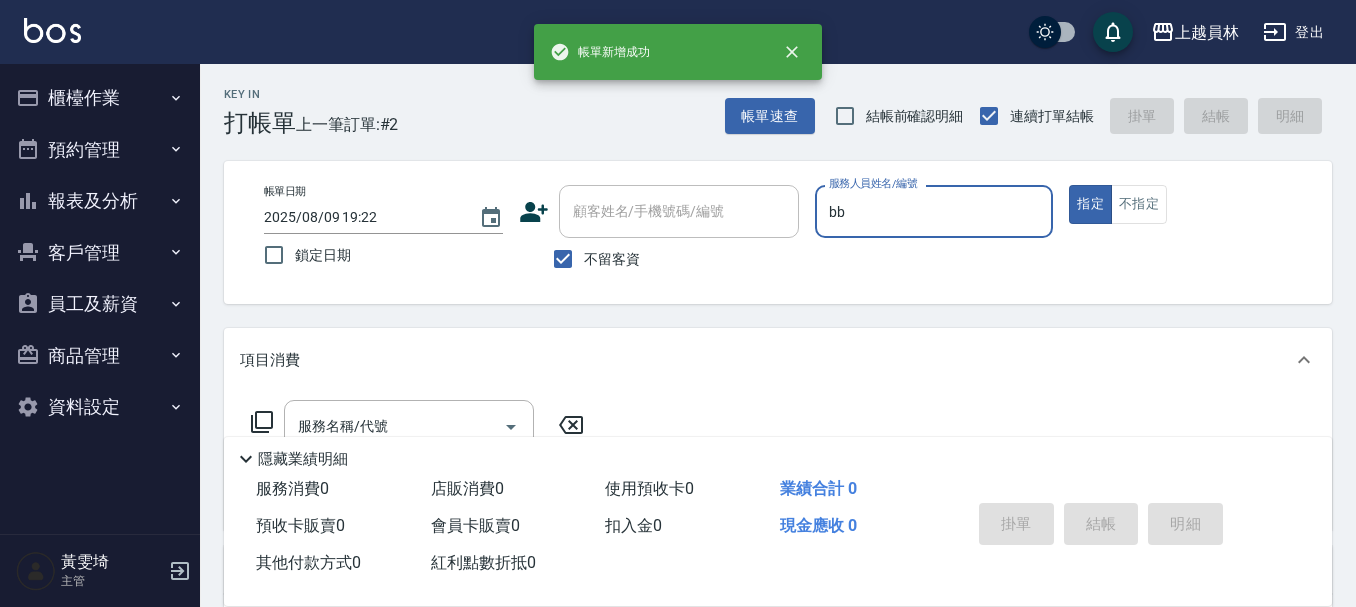 type on "bb" 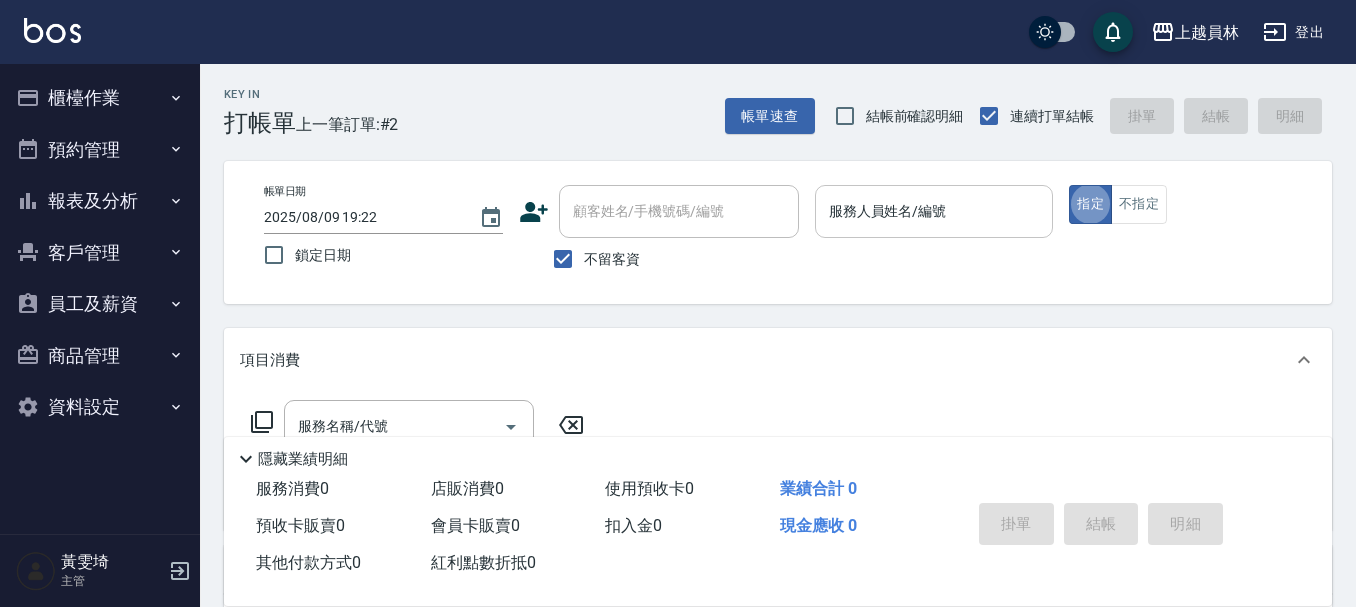 click on "服務人員姓名/編號 服務人員姓名/編號" at bounding box center (934, 211) 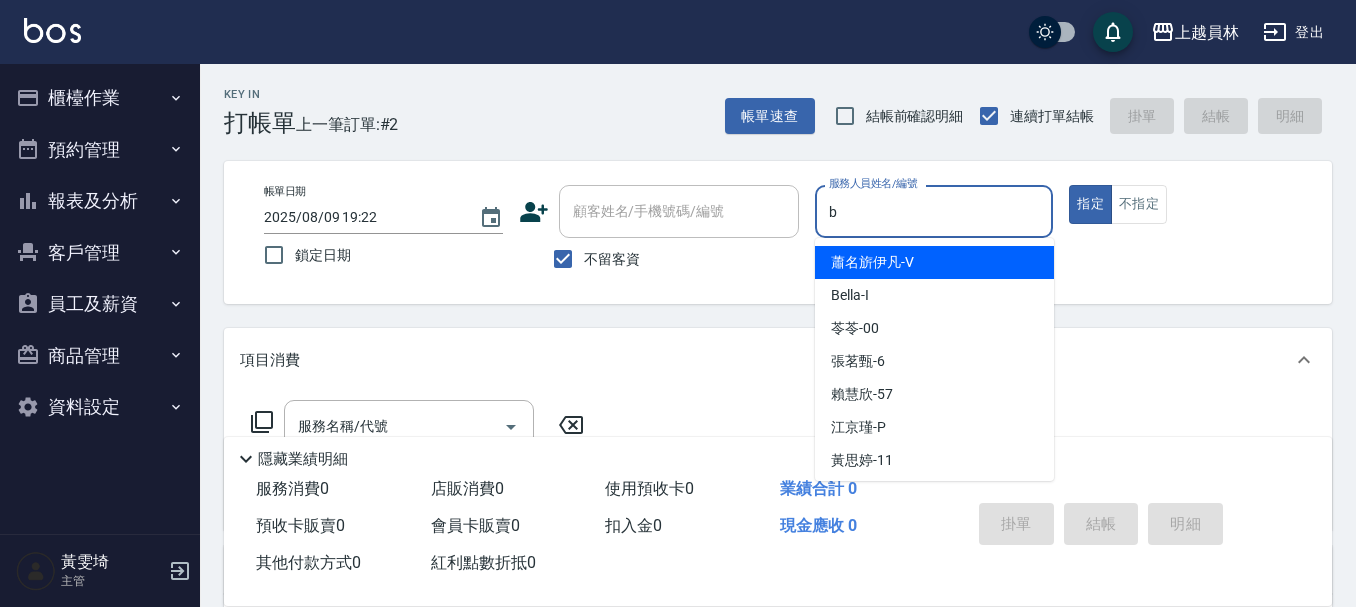 type on "Bonnie-B" 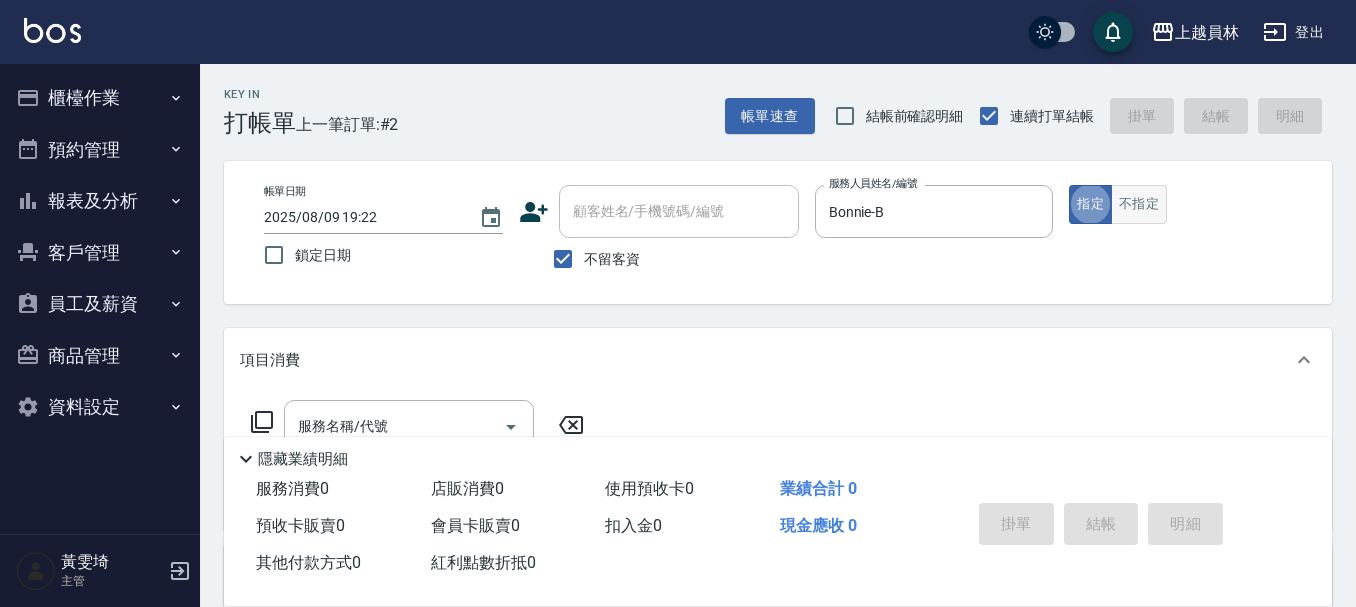 click on "不指定" at bounding box center (1139, 204) 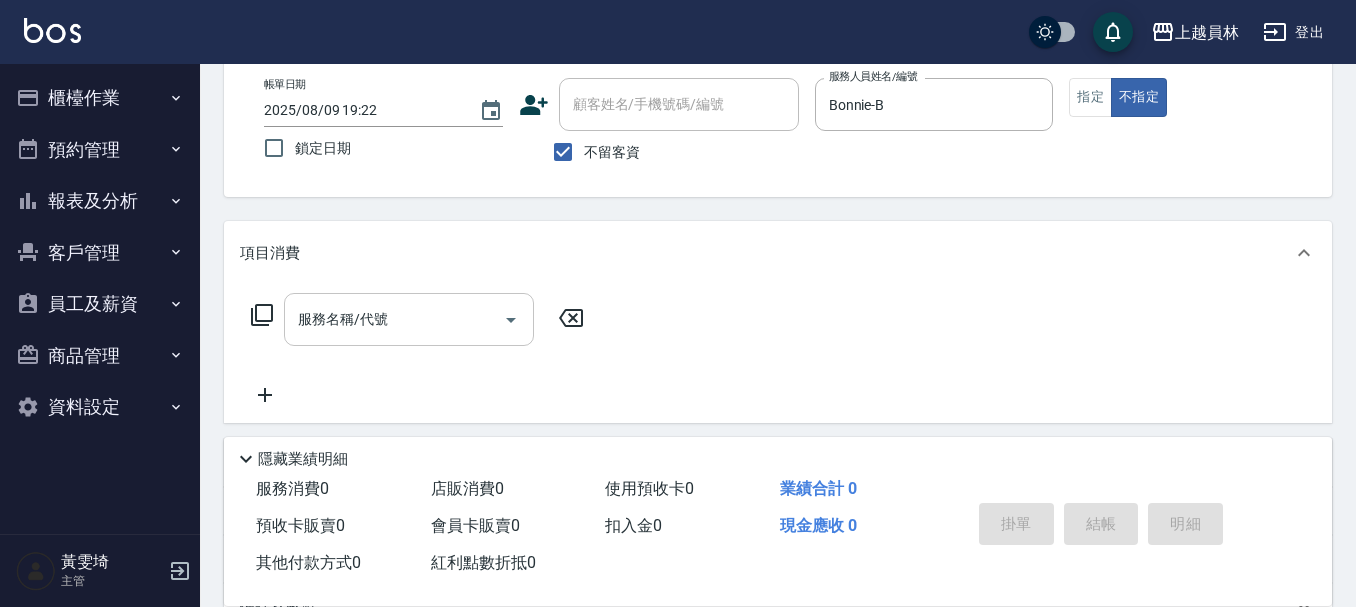 scroll, scrollTop: 200, scrollLeft: 0, axis: vertical 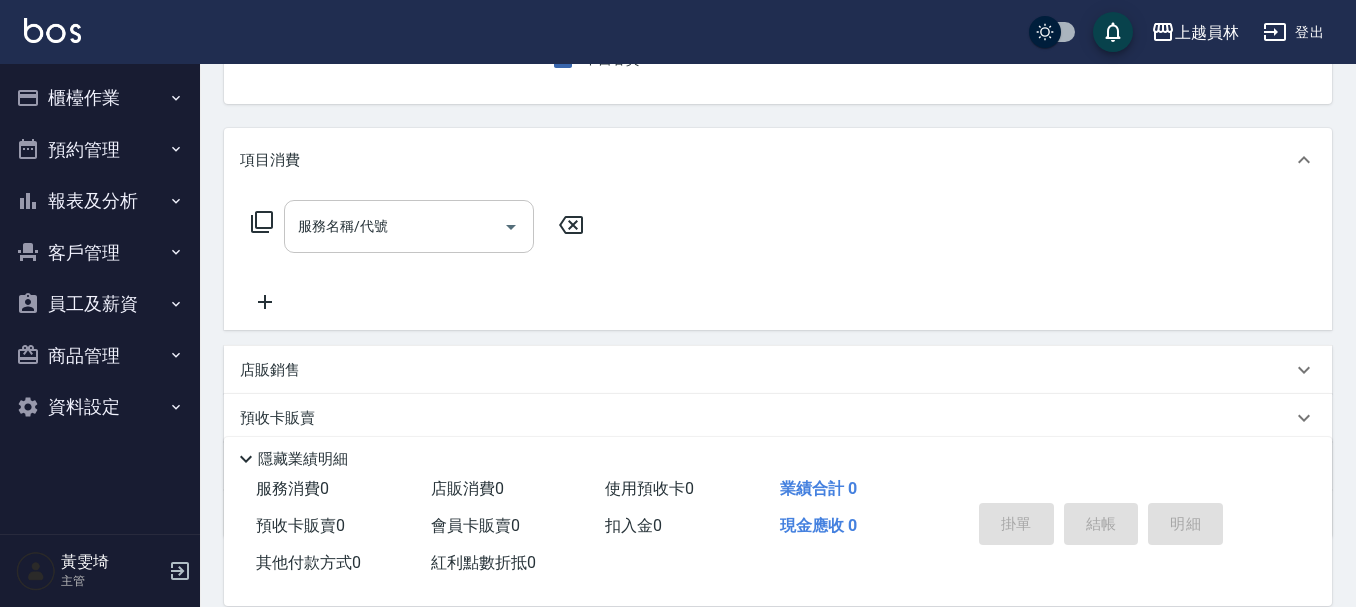 click on "服務名稱/代號" at bounding box center (409, 226) 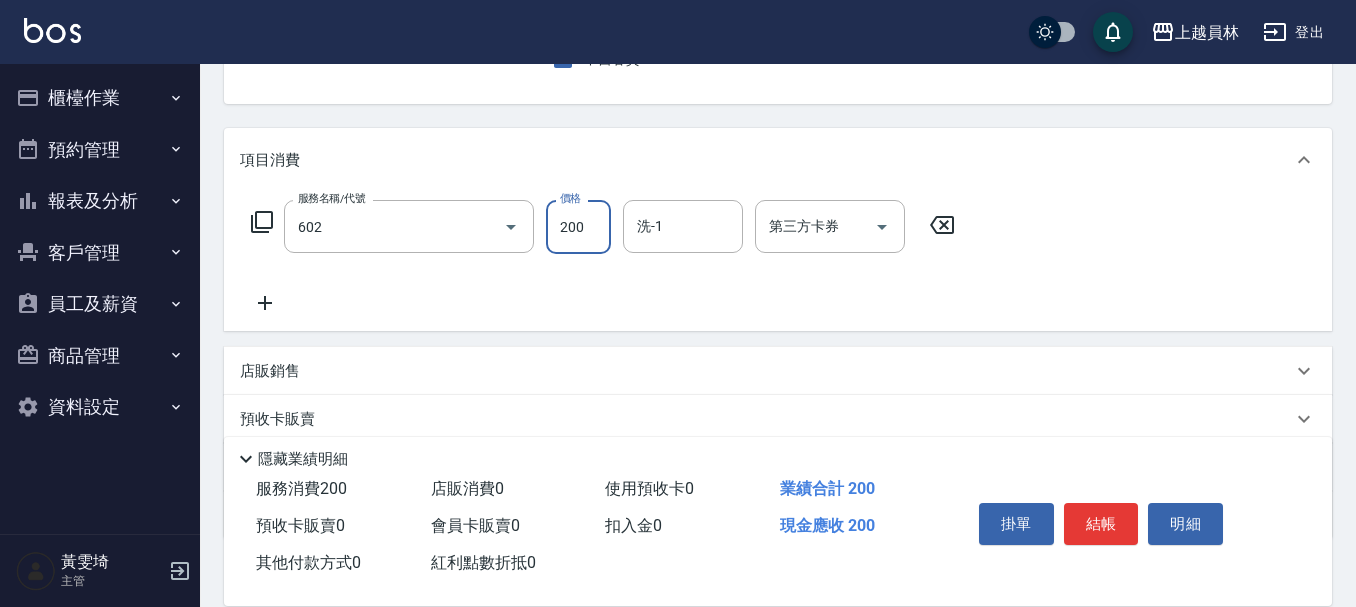 type on "一般洗髮(602)" 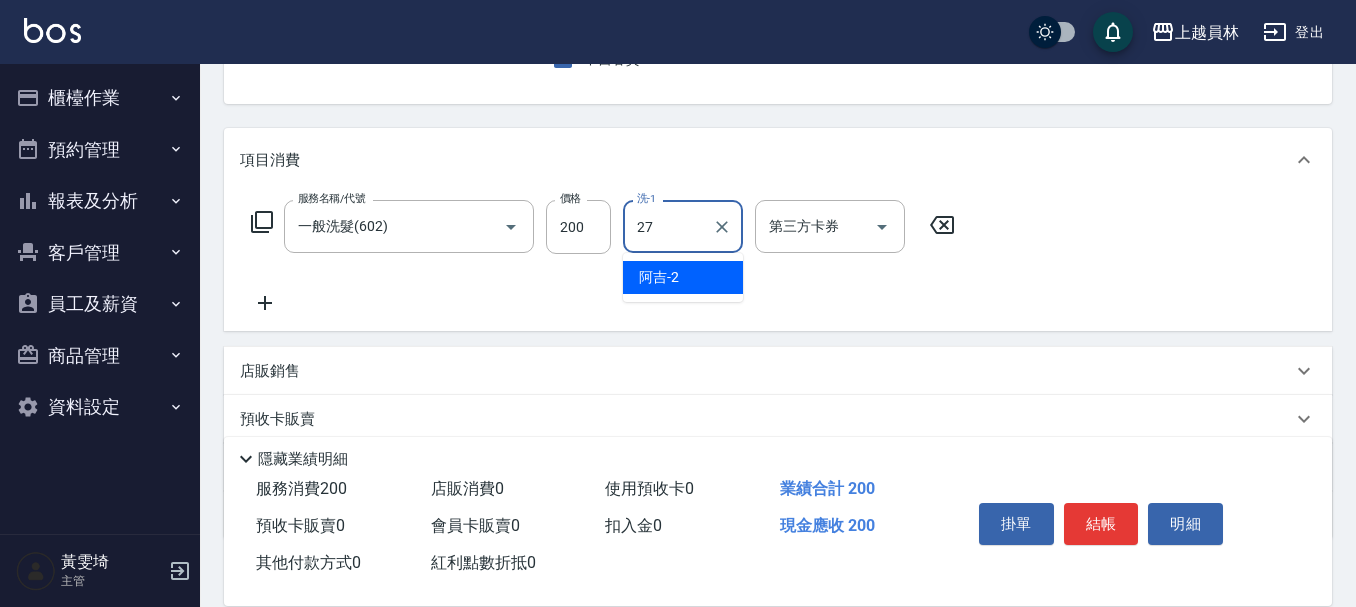 type on "洪子惠-27" 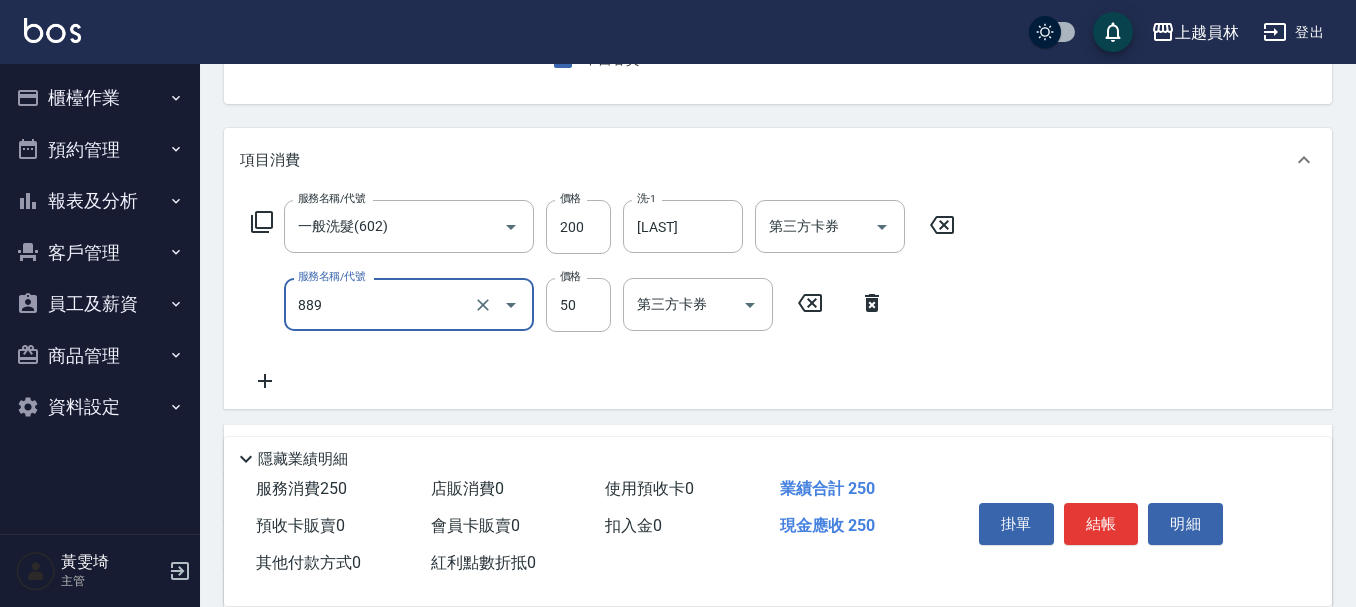 type on "精油(889)" 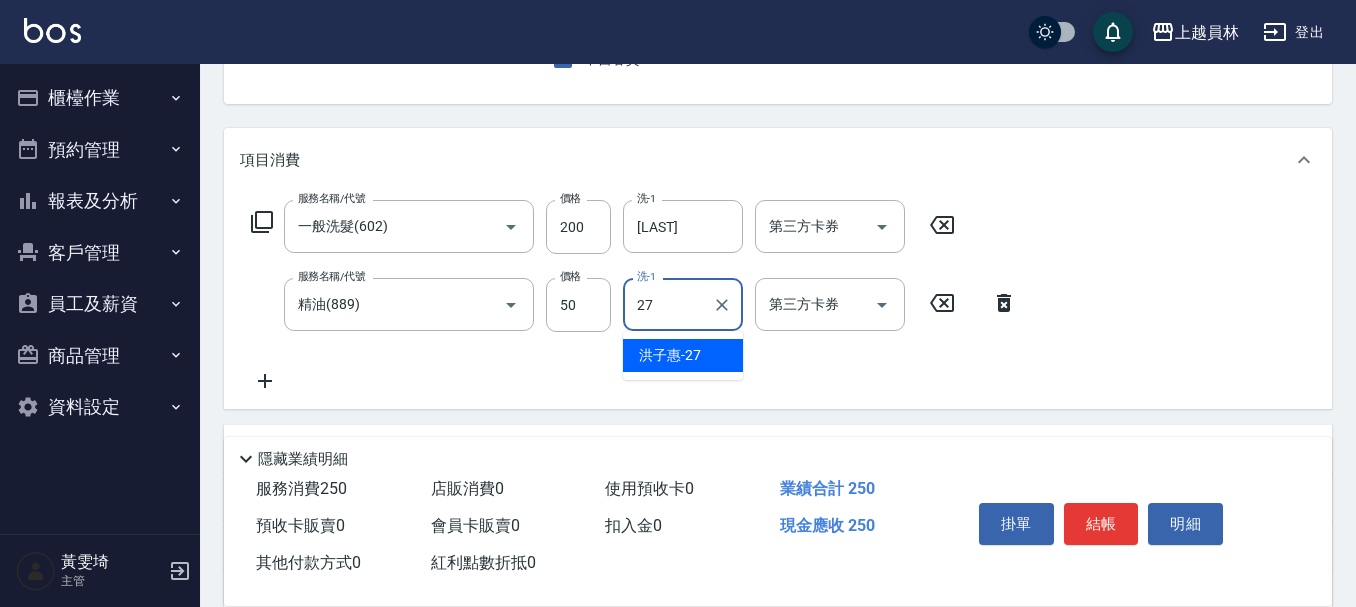 type on "洪子惠-27" 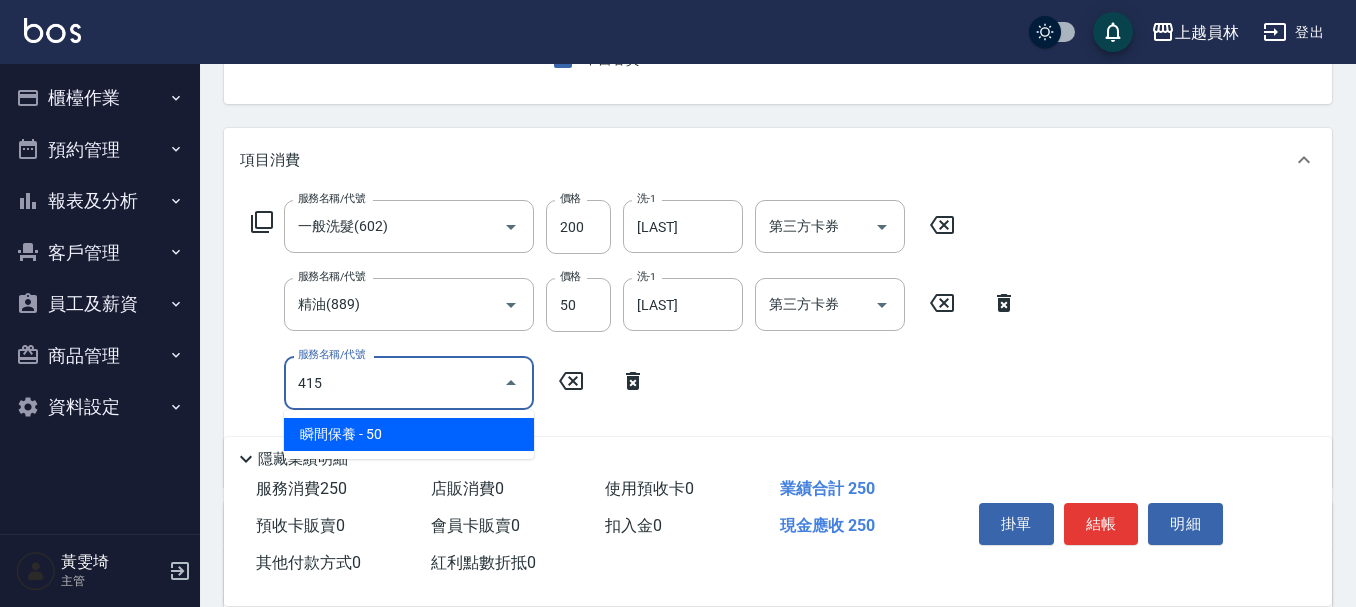 type on "瞬間保養(415)" 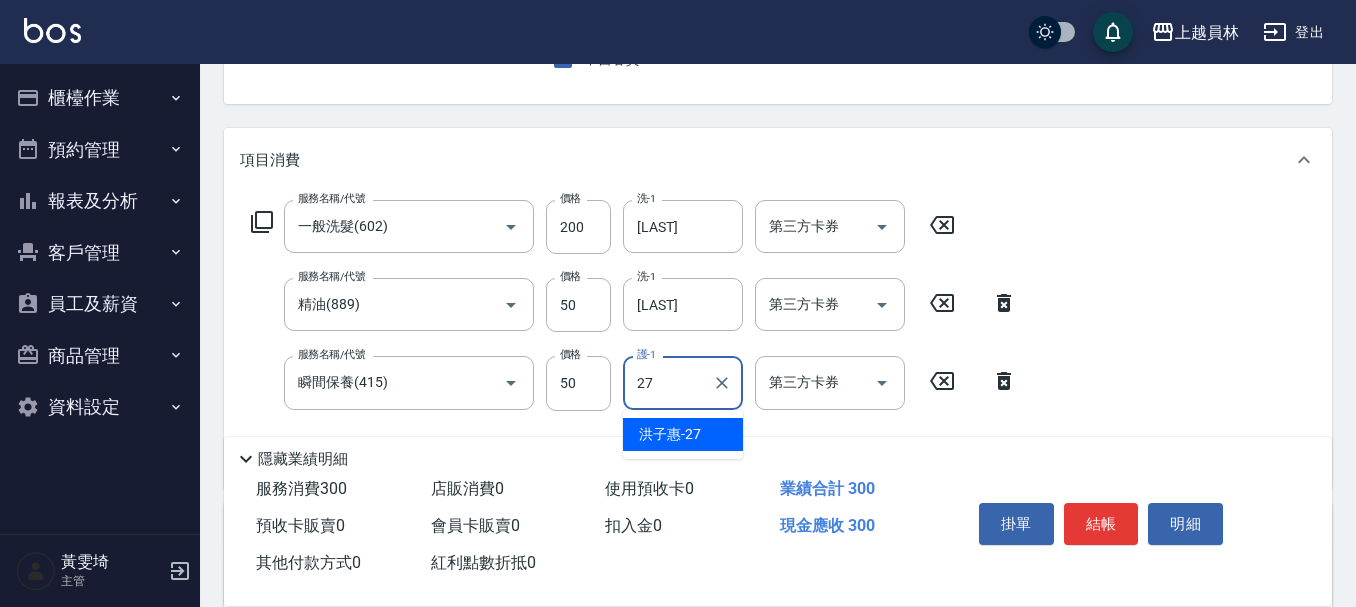 type on "洪子惠-27" 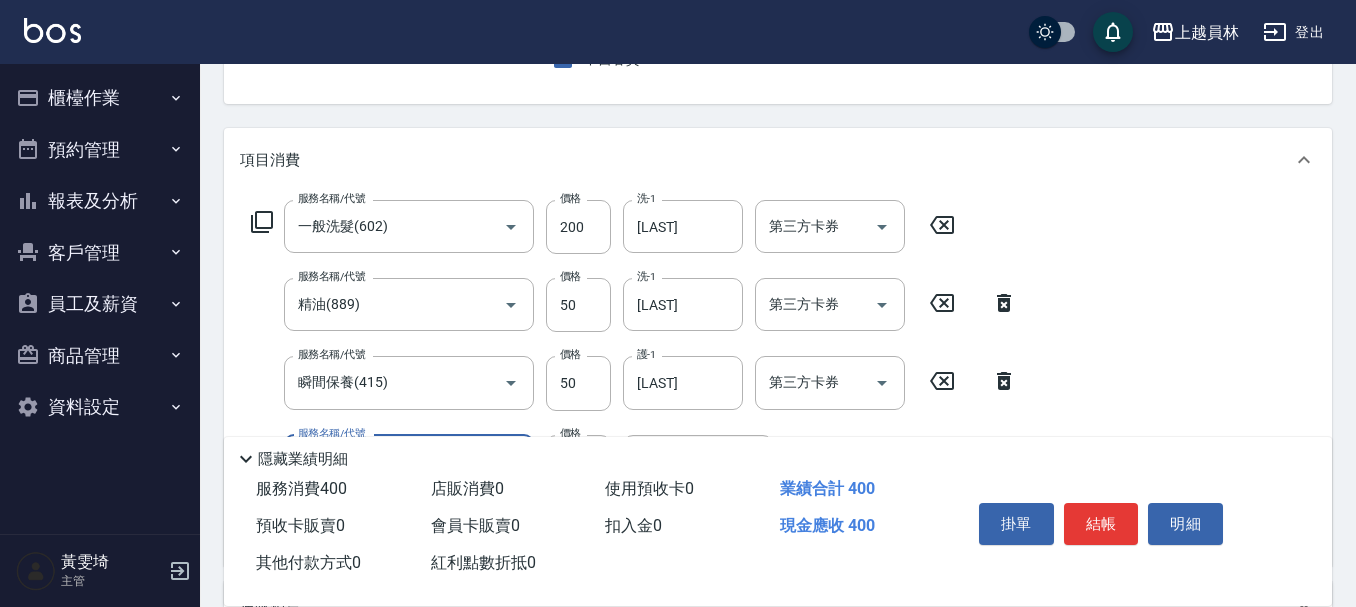 type on "剪髮(302)" 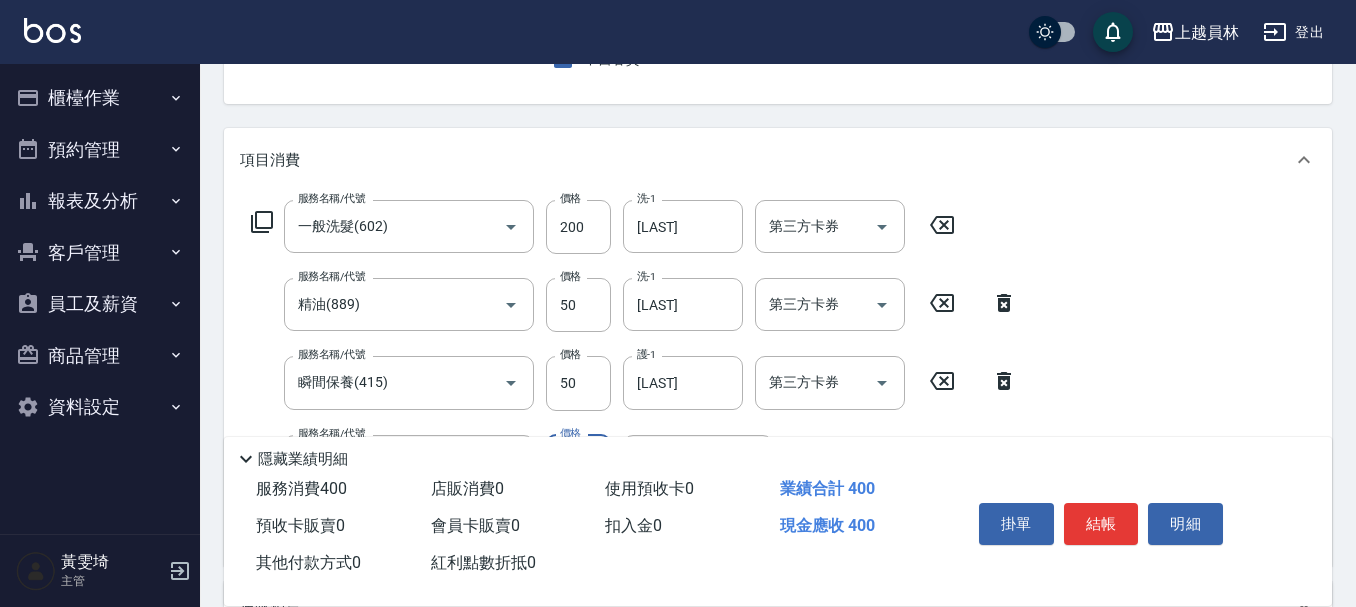 type on "130" 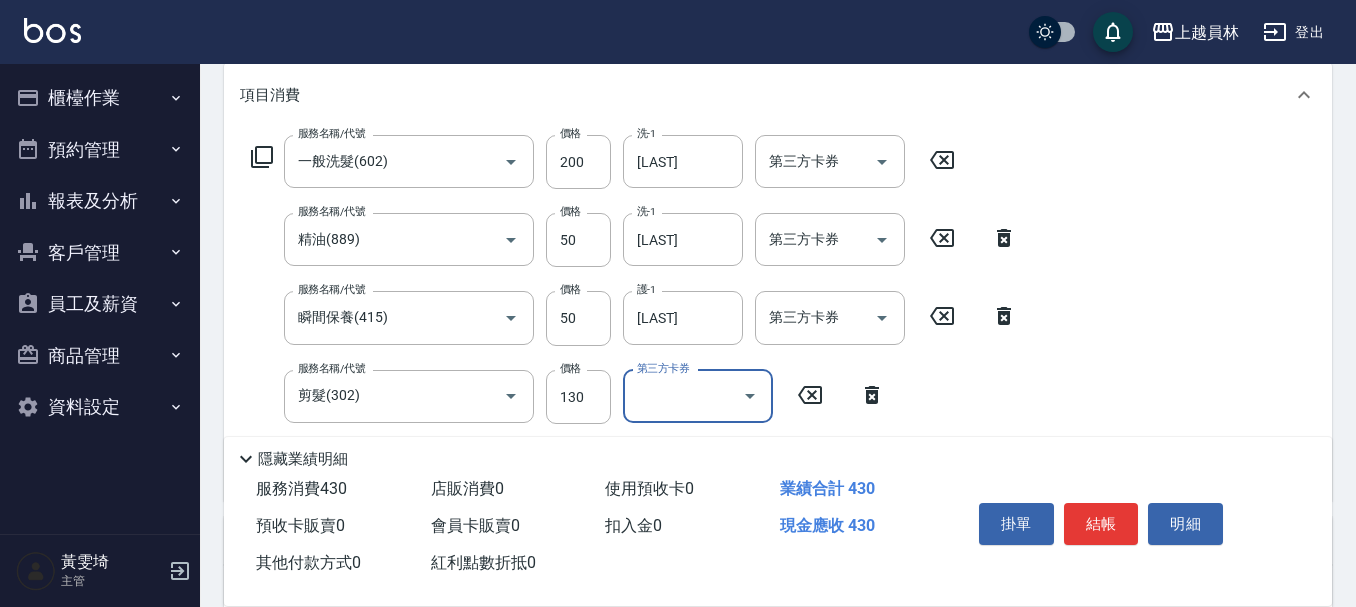 scroll, scrollTop: 300, scrollLeft: 0, axis: vertical 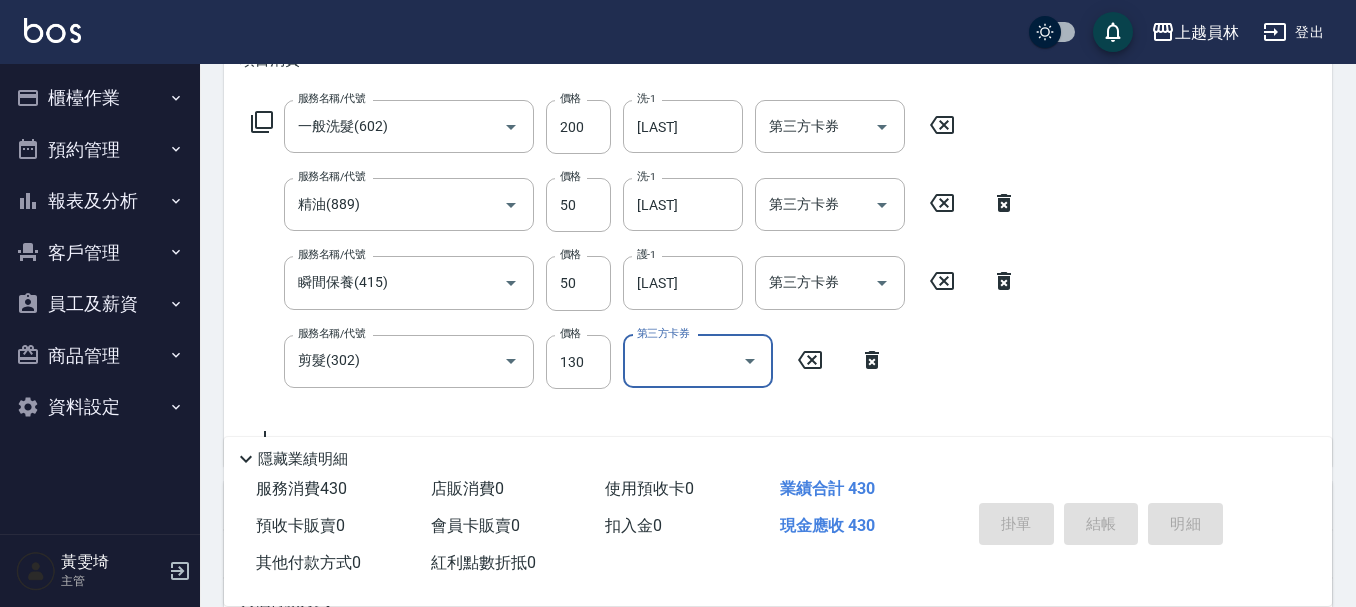type 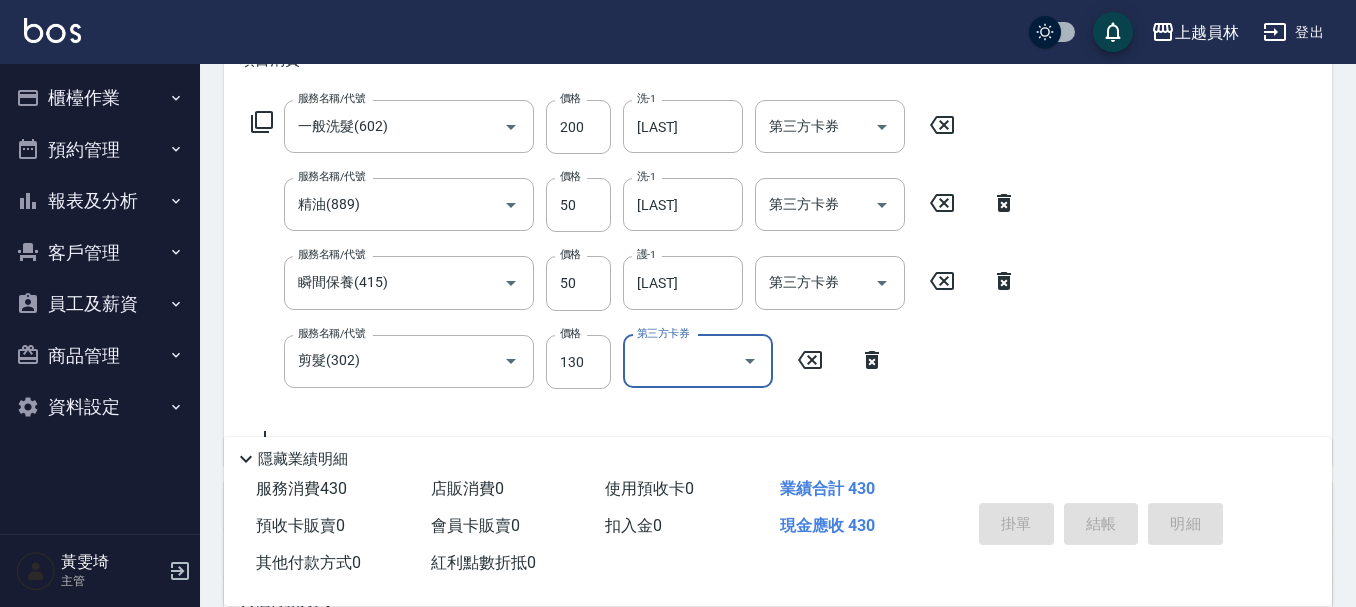 type 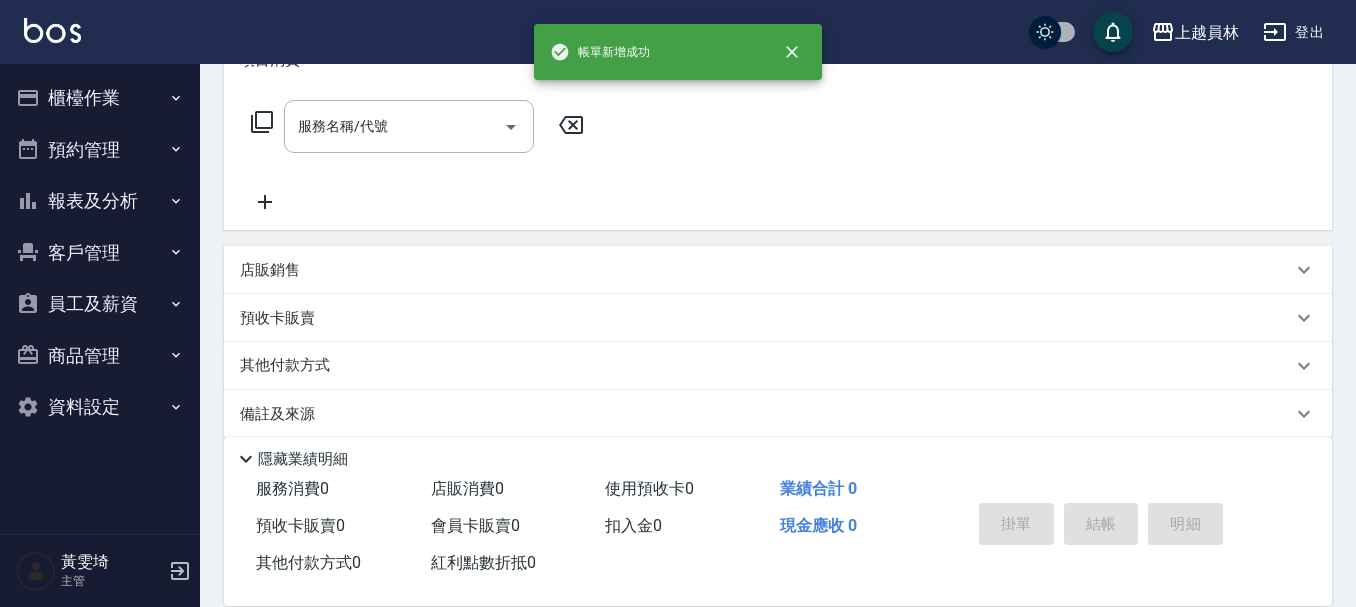 scroll, scrollTop: 0, scrollLeft: 0, axis: both 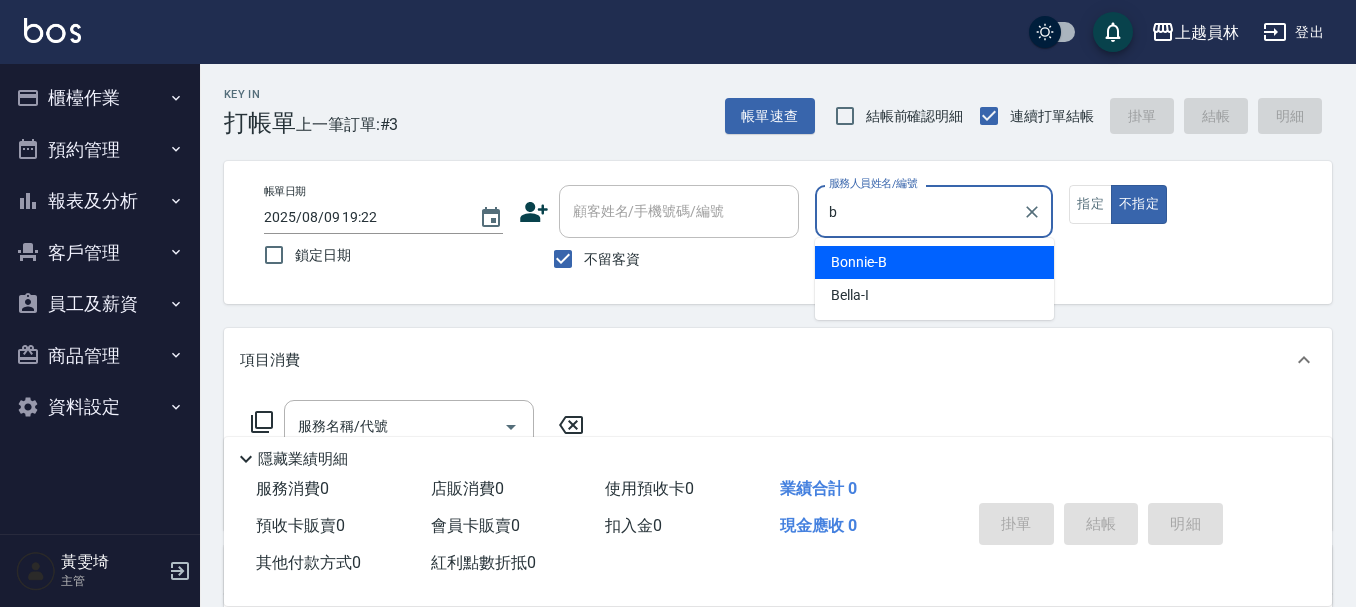 type on "Bonnie-B" 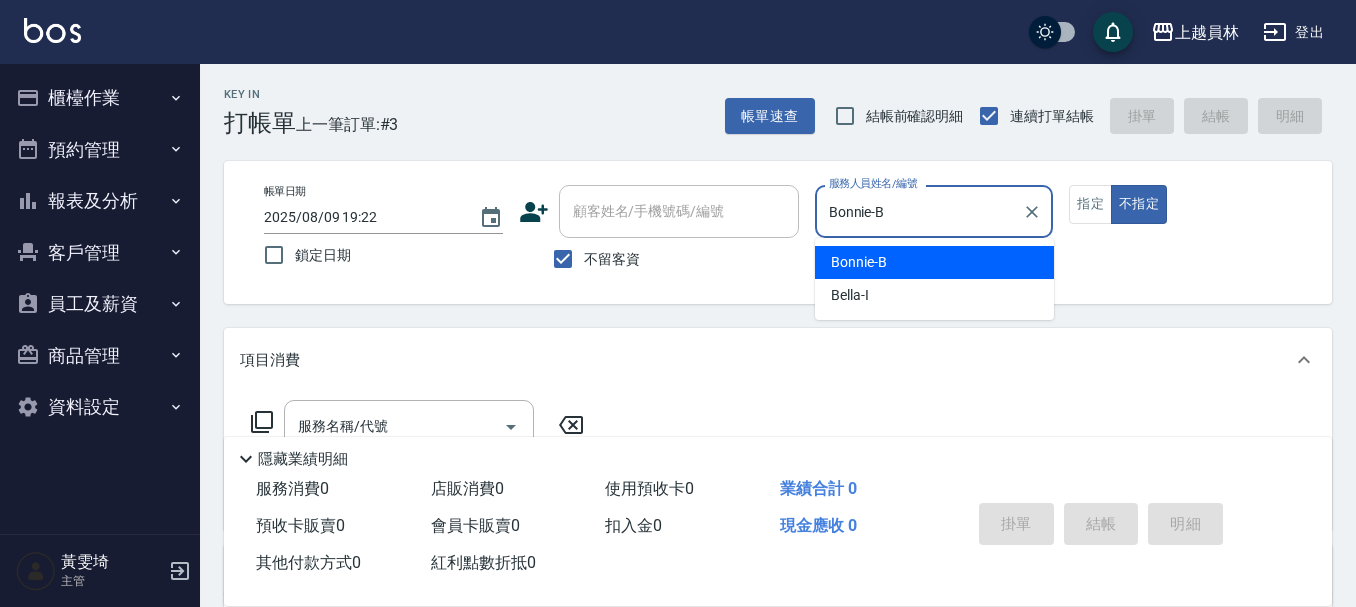 type on "false" 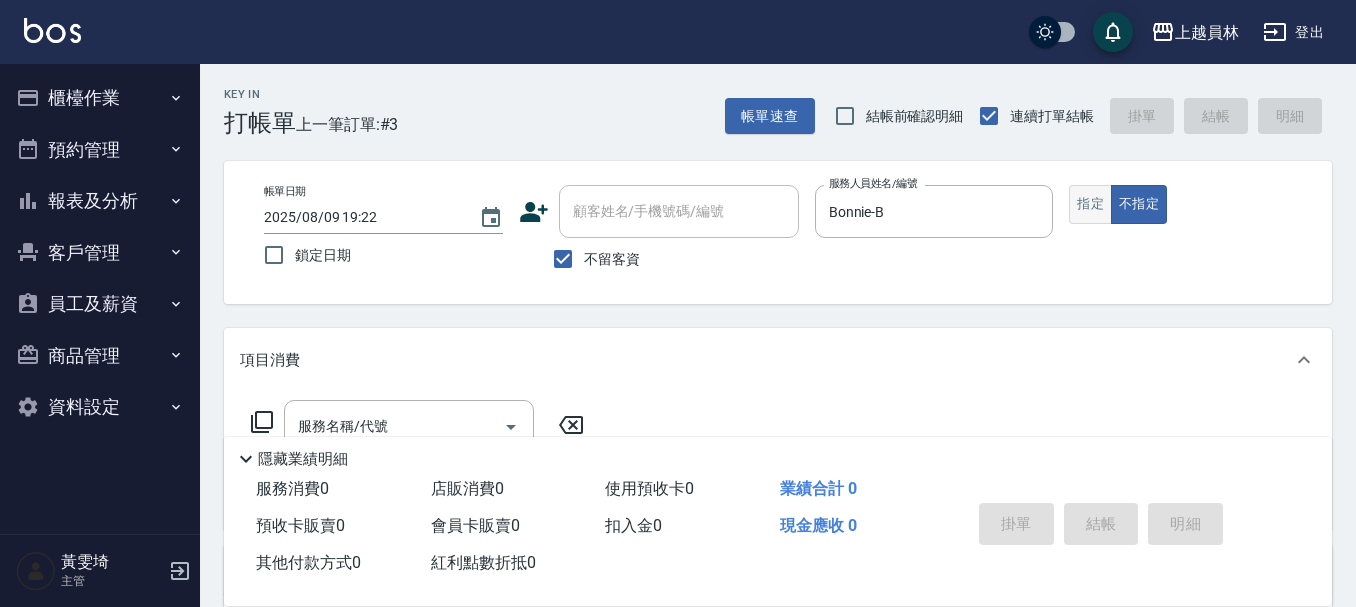click on "指定" at bounding box center (1090, 204) 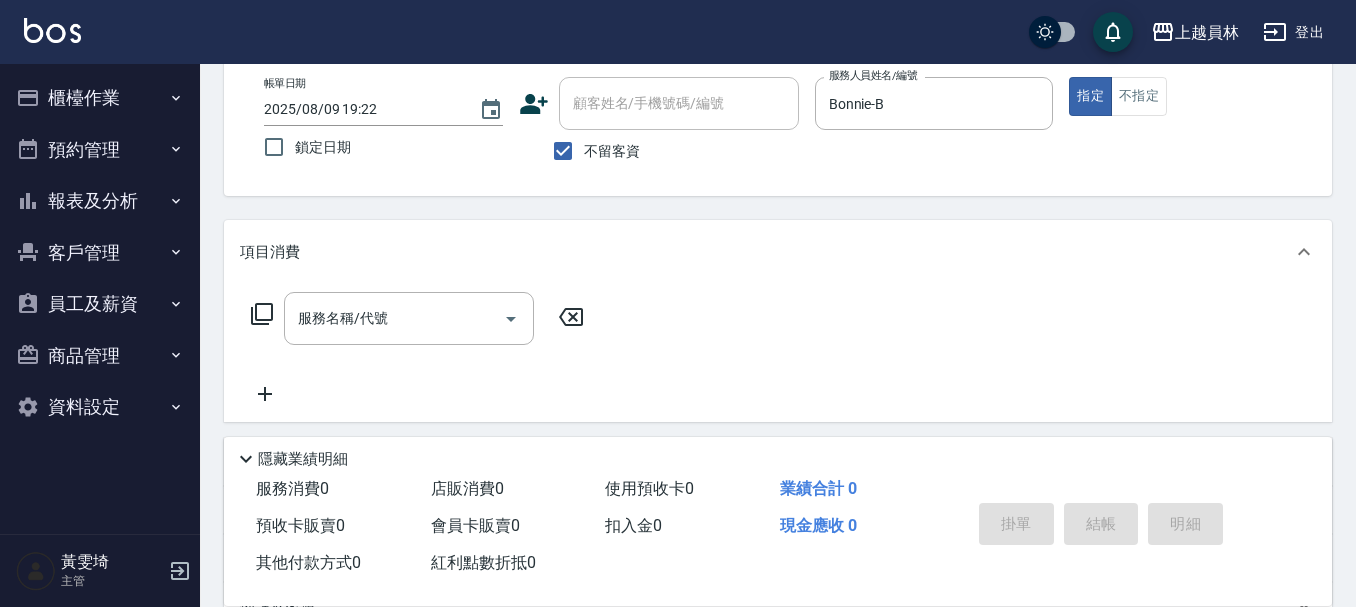 scroll, scrollTop: 200, scrollLeft: 0, axis: vertical 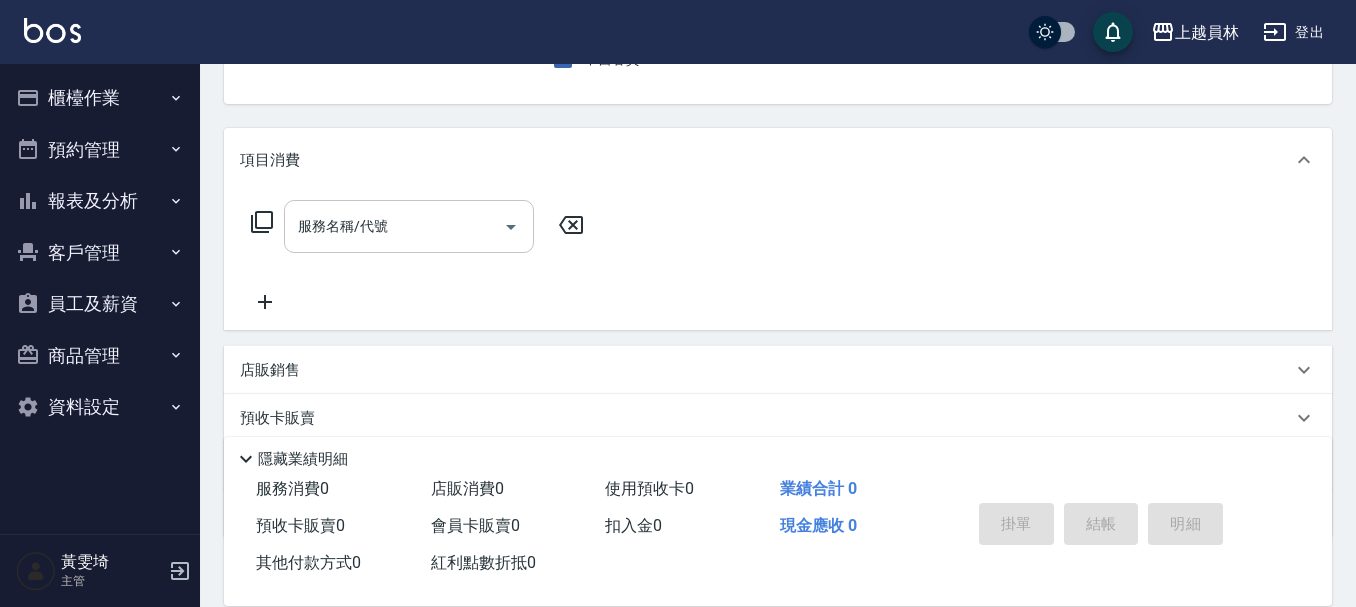 drag, startPoint x: 456, startPoint y: 240, endPoint x: 475, endPoint y: 233, distance: 20.248457 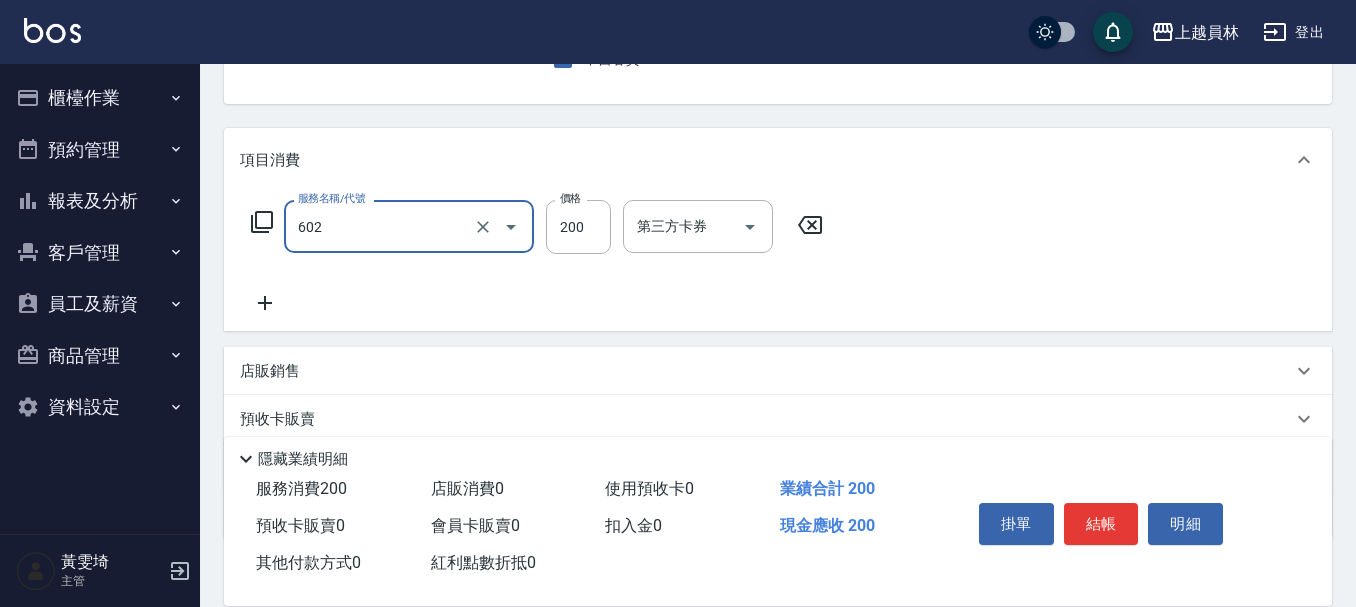 type on "一般洗髮(602)" 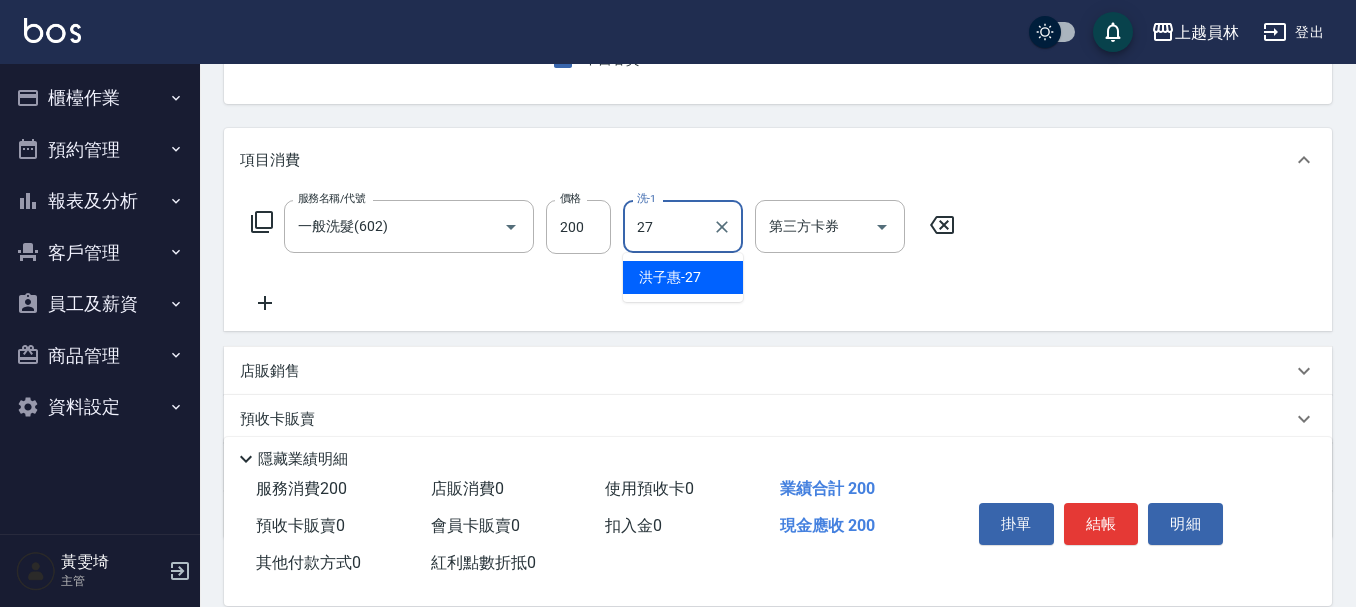 type on "洪子惠-27" 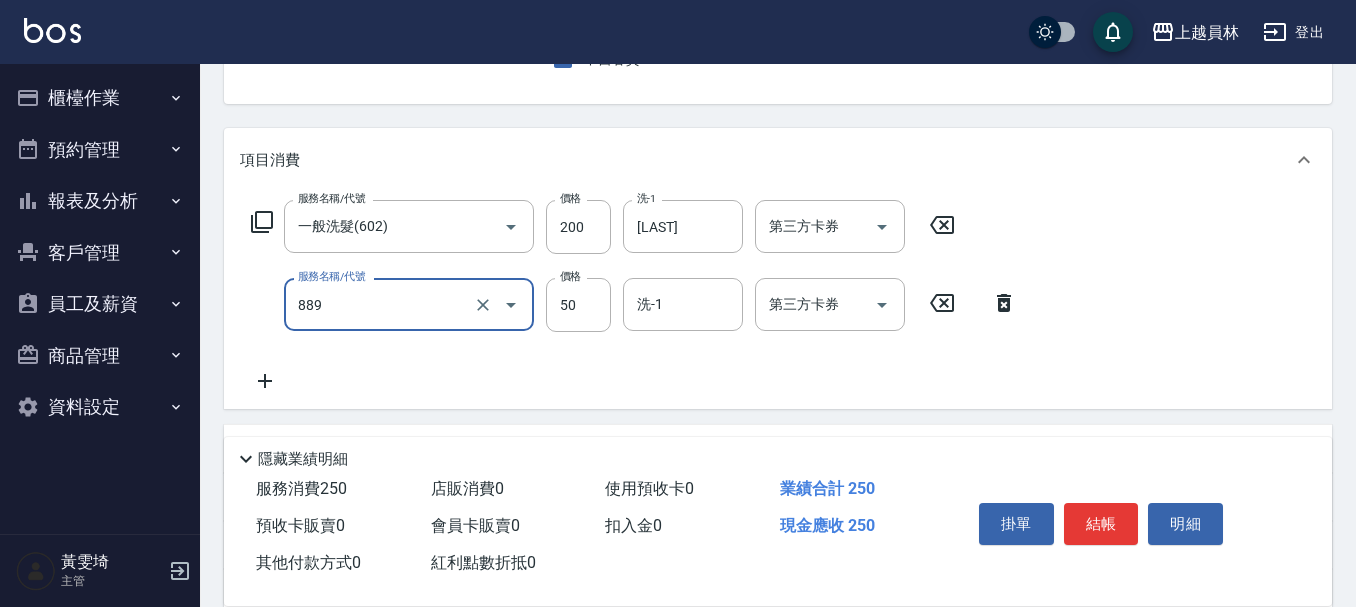 type on "精油(889)" 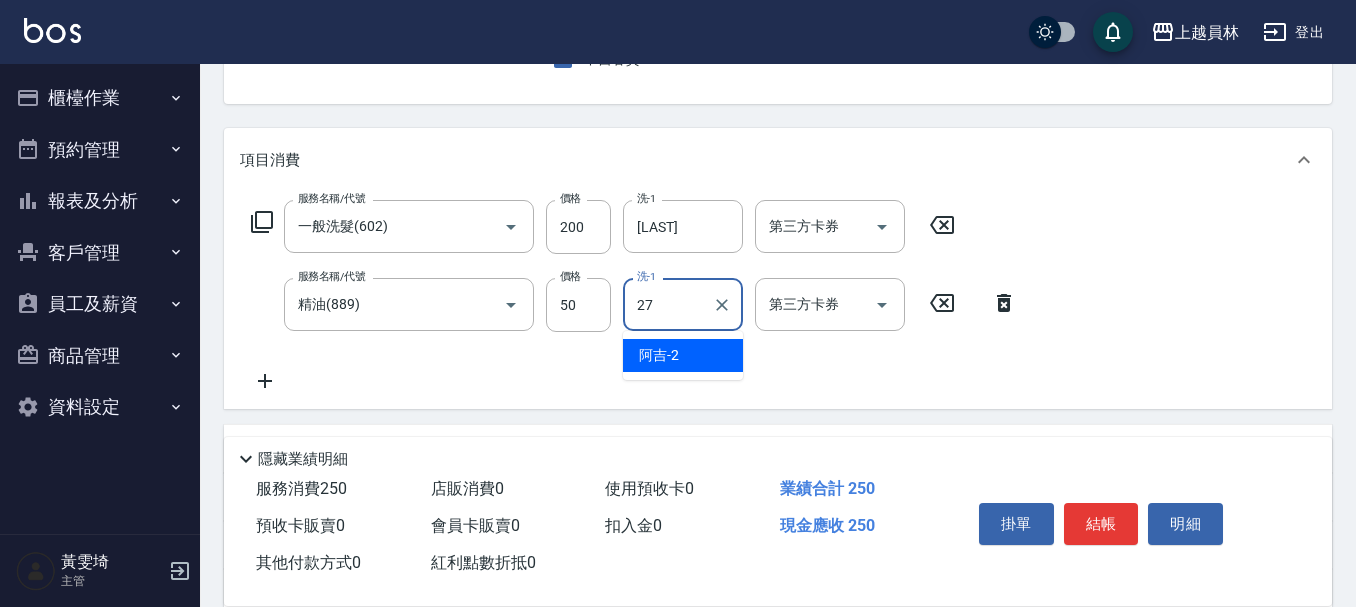 type on "洪子惠-27" 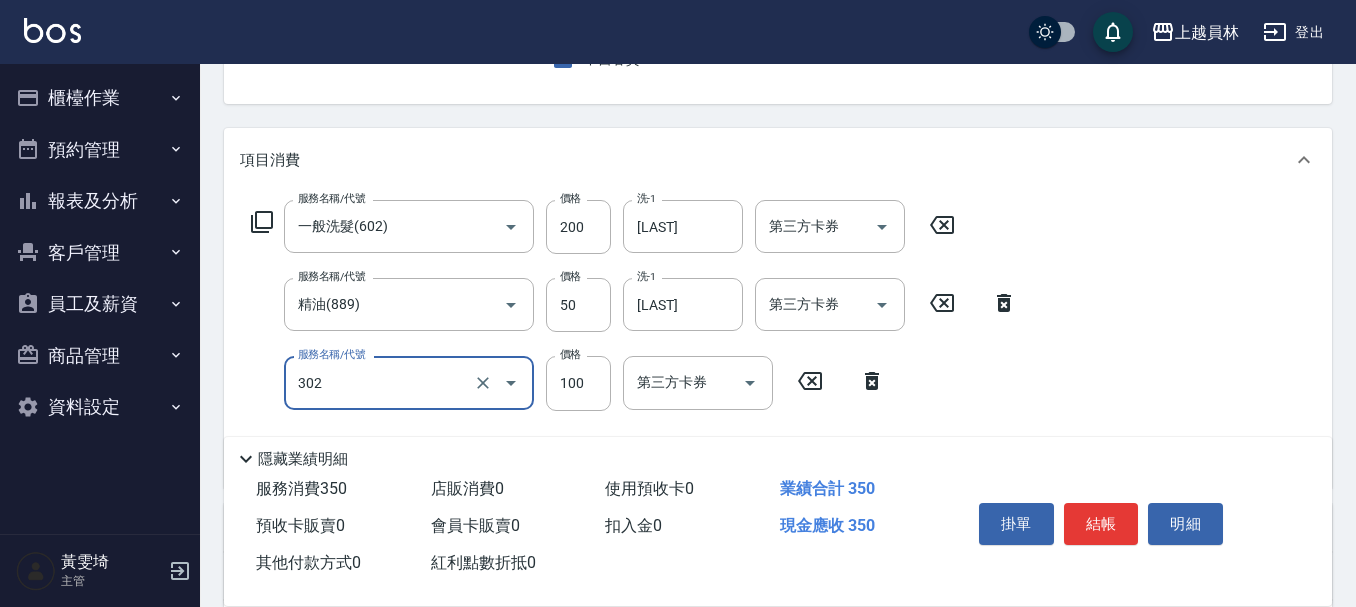 type on "剪髮(302)" 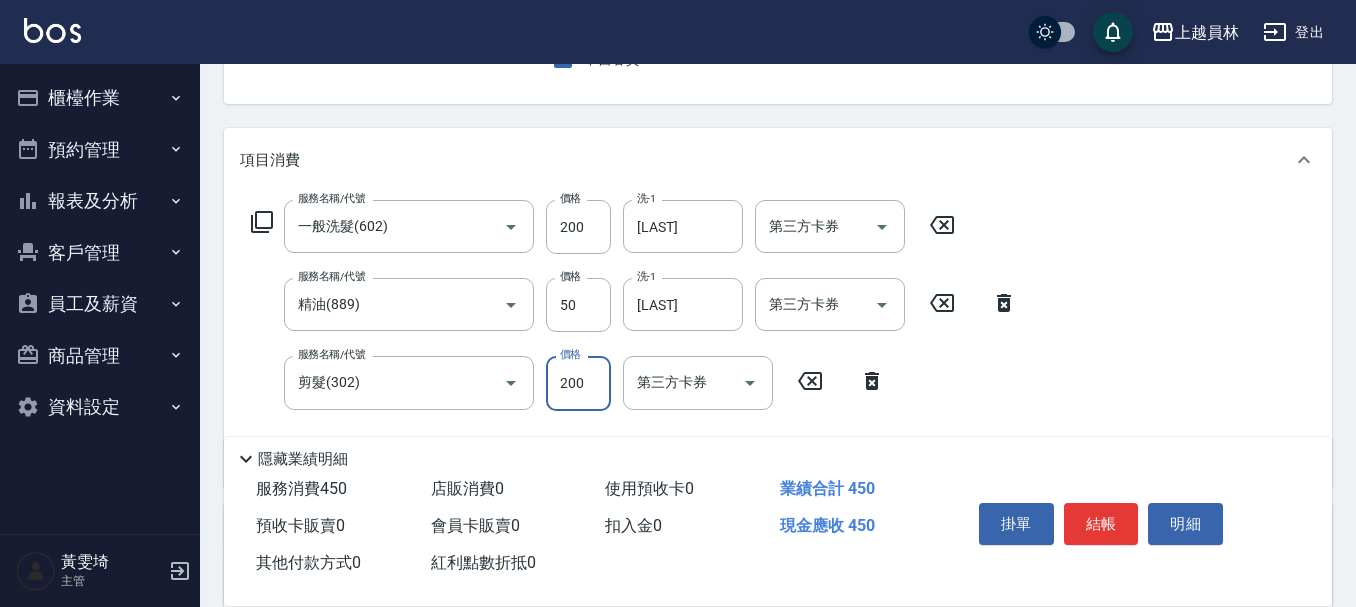 type on "200" 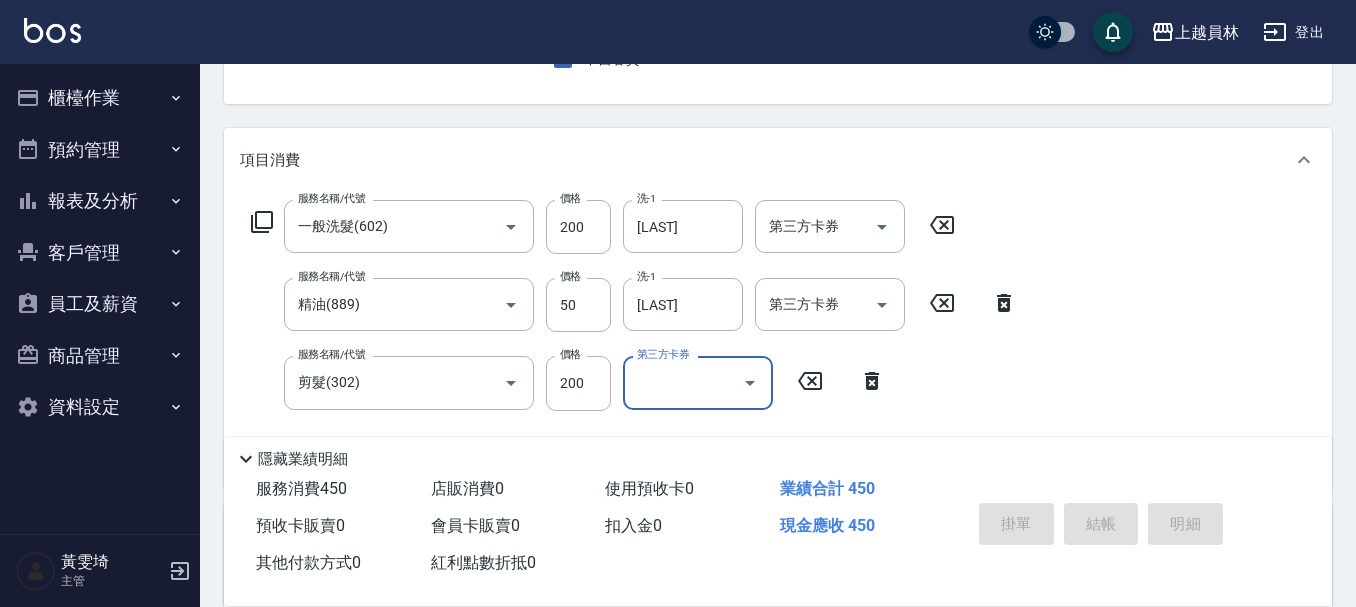 type on "2025/08/09 19:23" 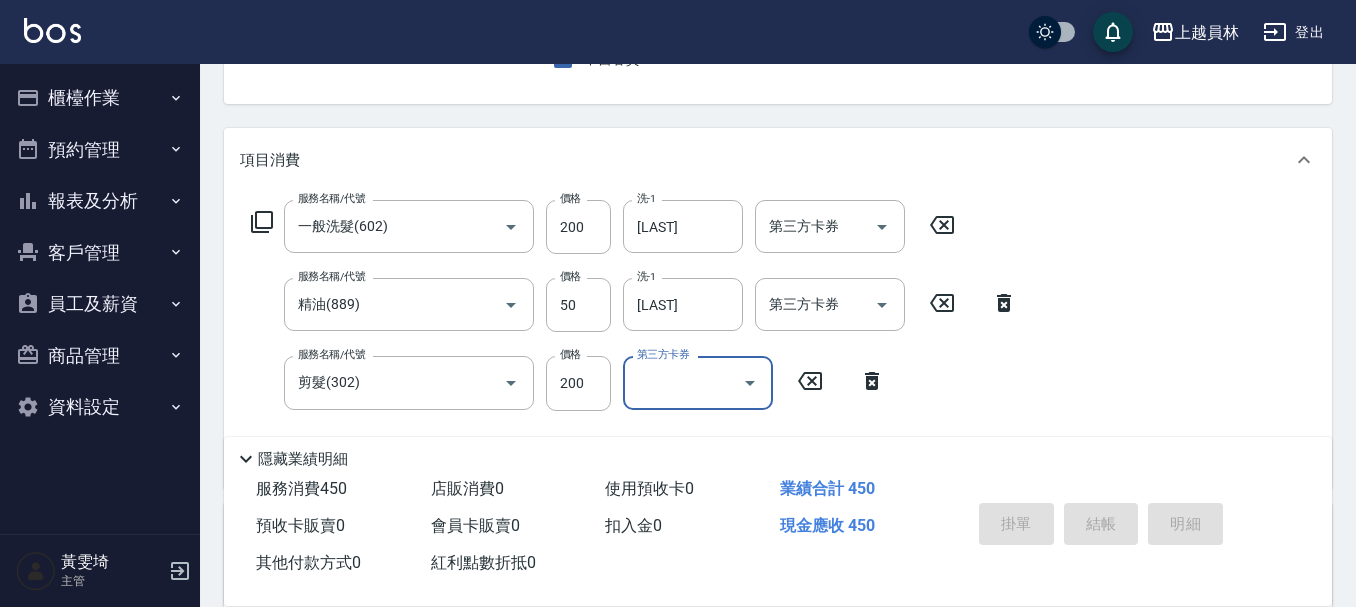 type 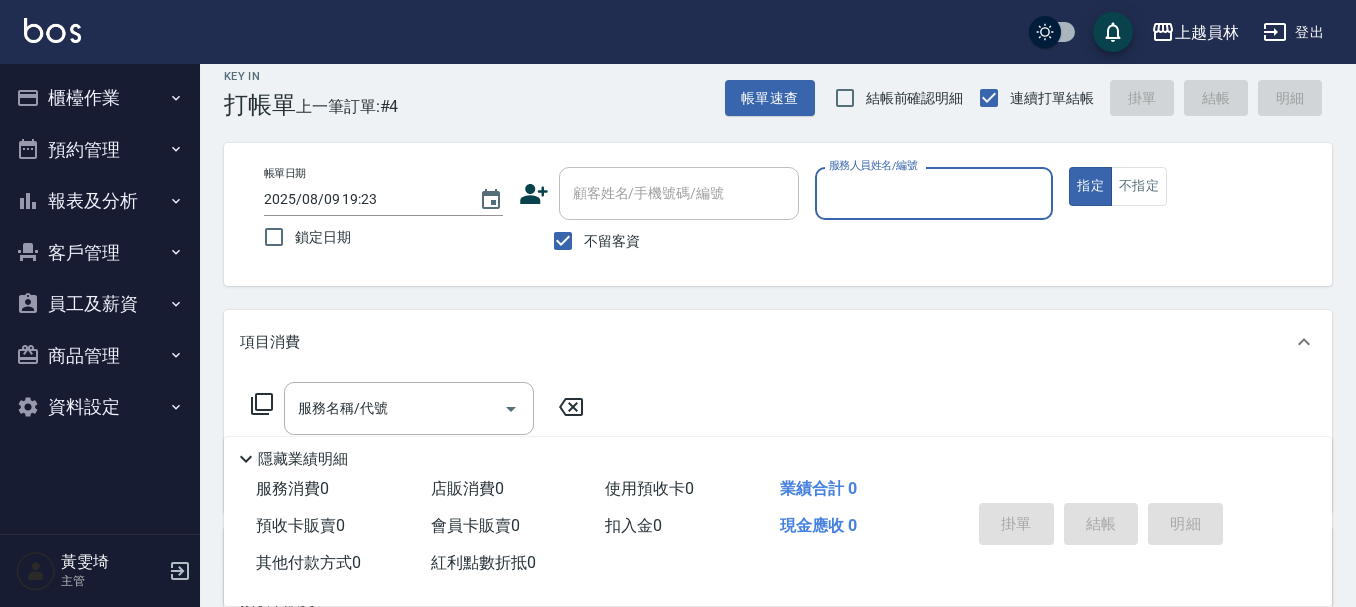 scroll, scrollTop: 0, scrollLeft: 0, axis: both 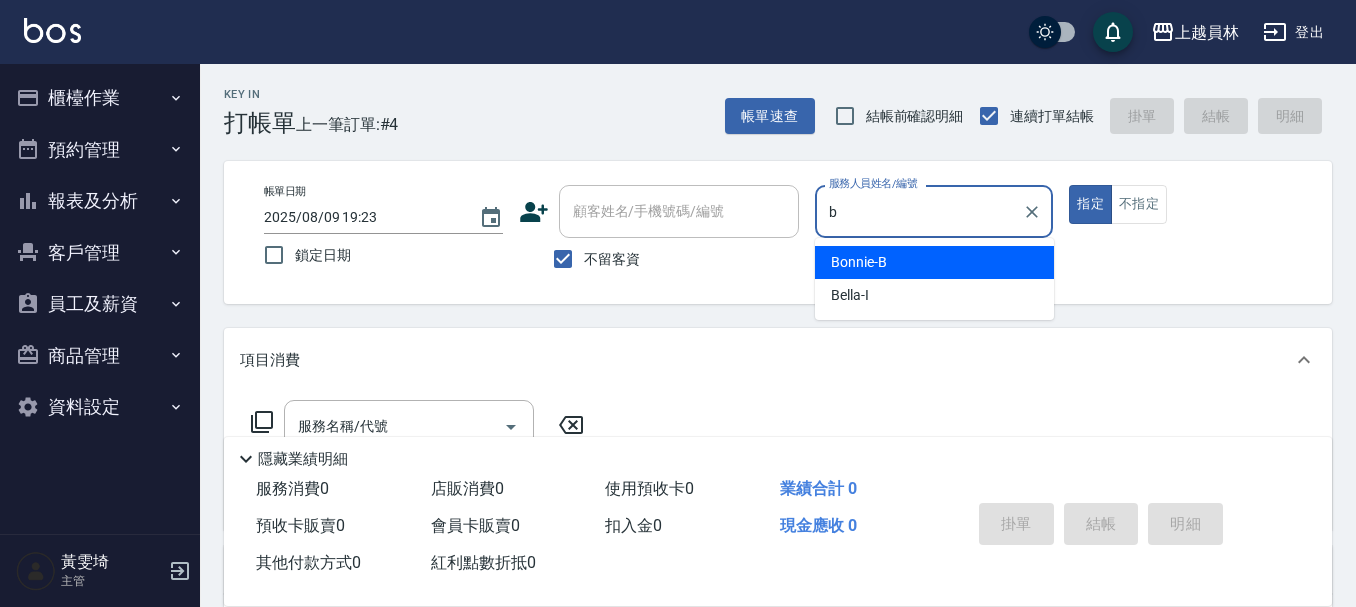 type on "Bonnie-B" 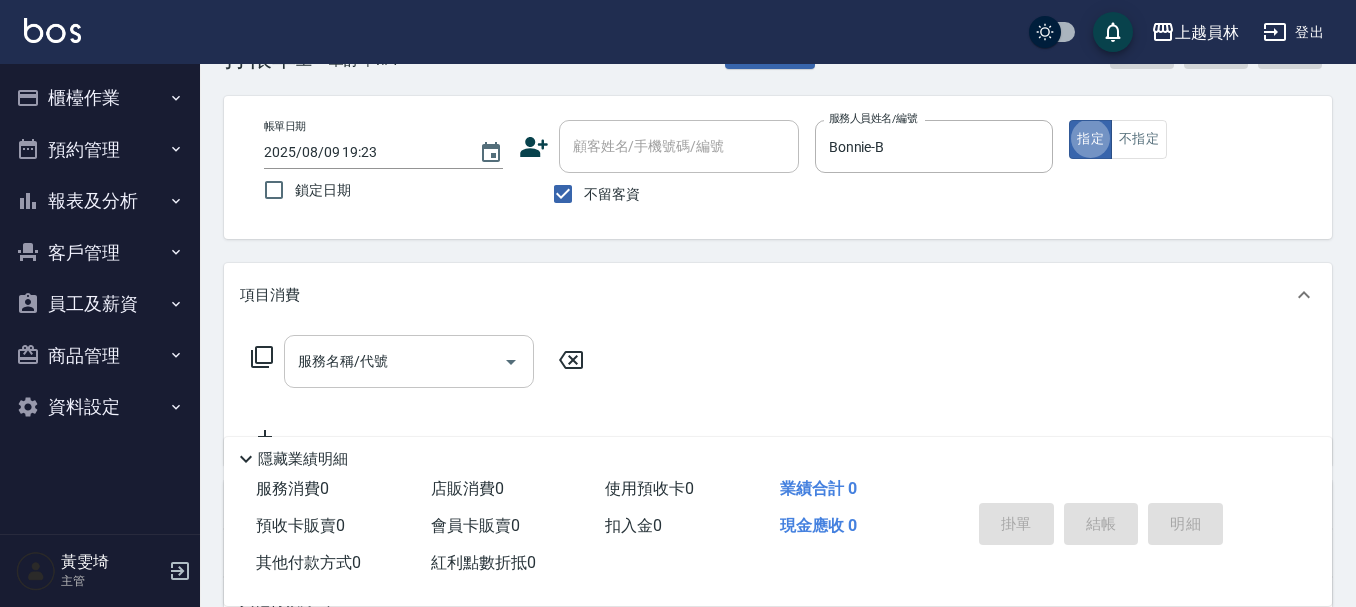 scroll, scrollTop: 100, scrollLeft: 0, axis: vertical 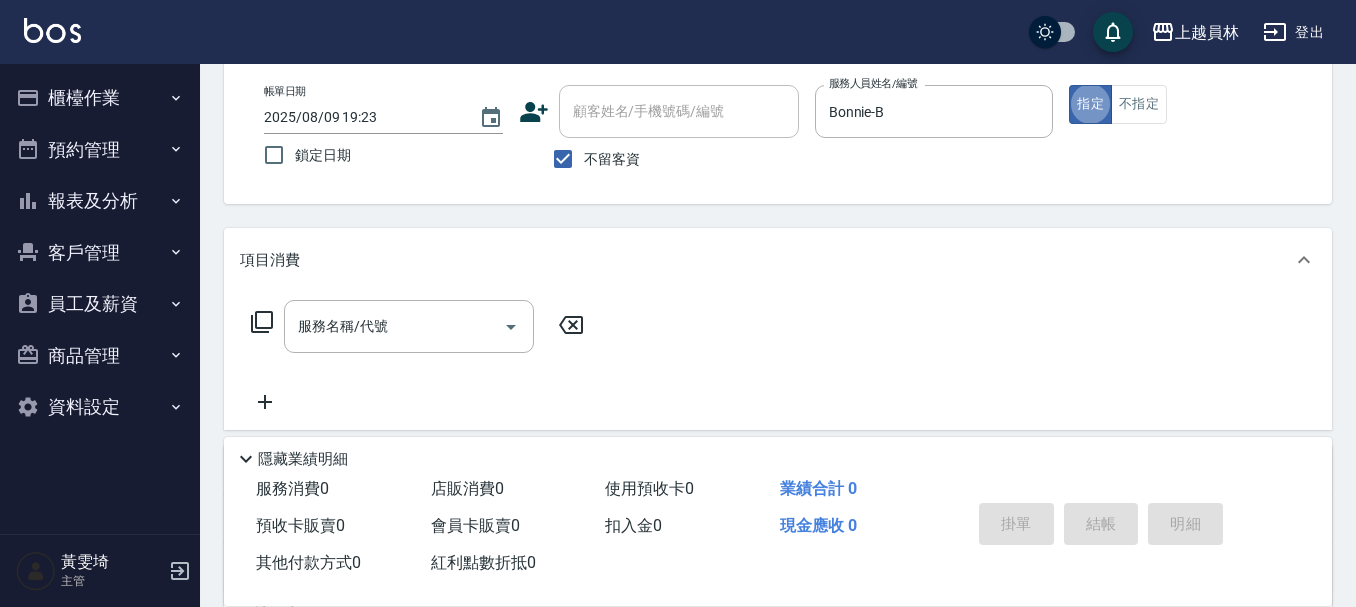 drag, startPoint x: 376, startPoint y: 321, endPoint x: 1316, endPoint y: 376, distance: 941.60767 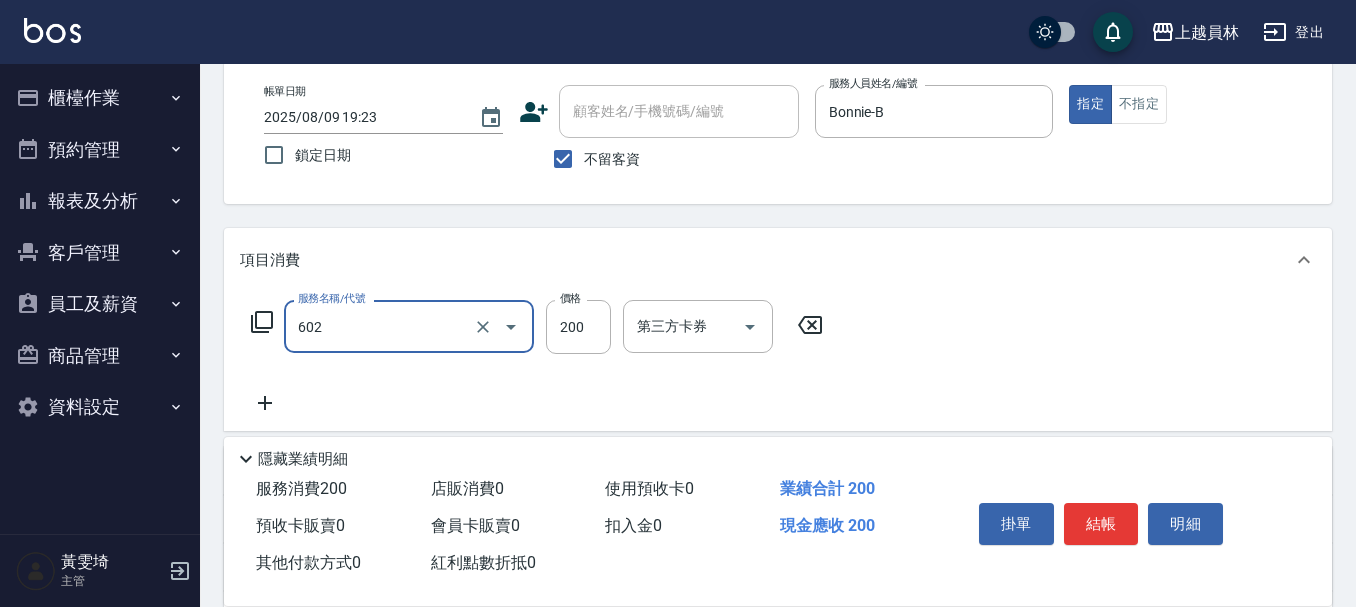 type on "一般洗髮(602)" 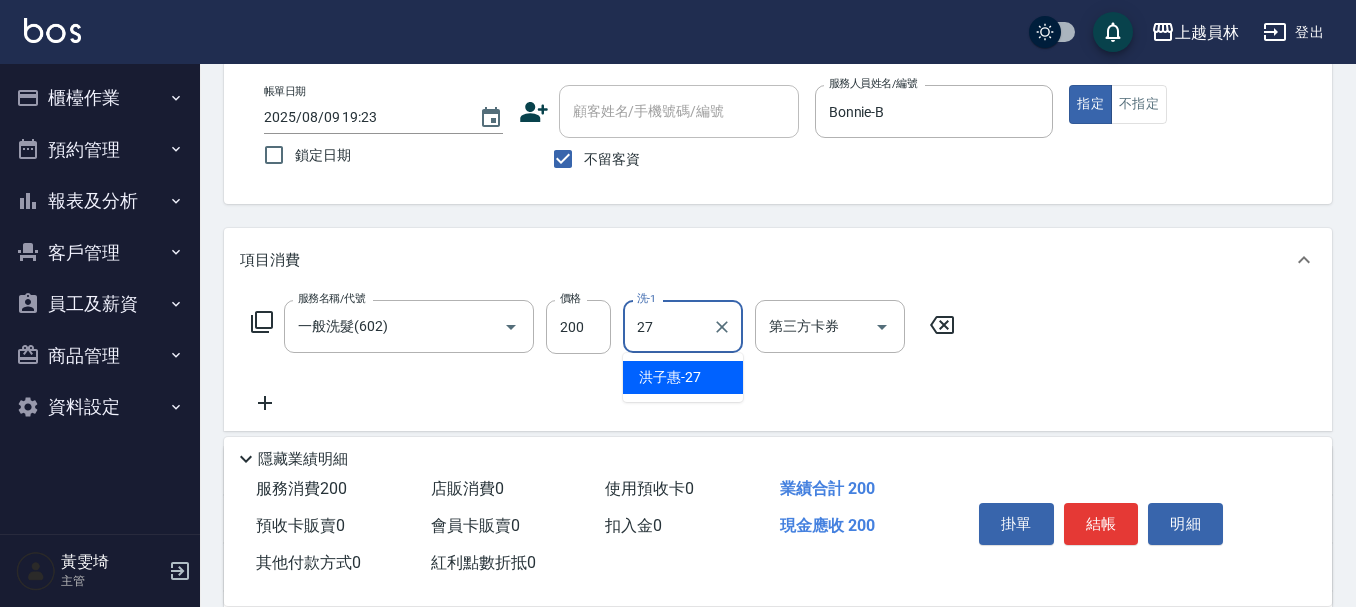 type on "洪子惠-27" 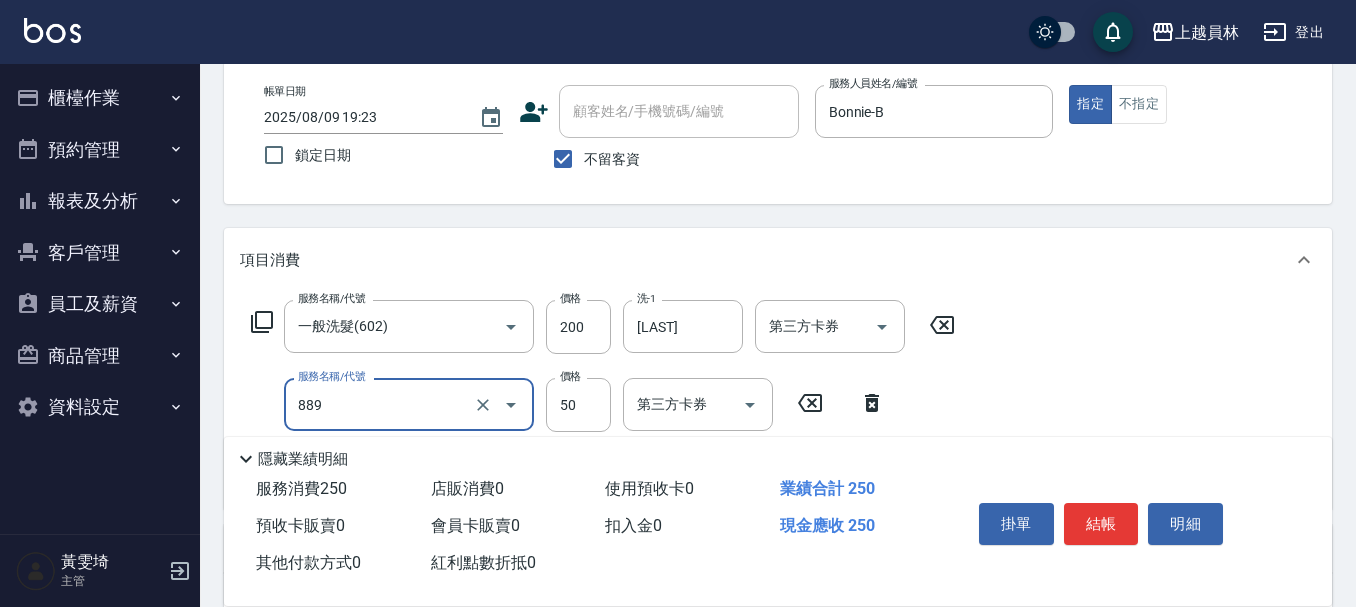 type on "精油(889)" 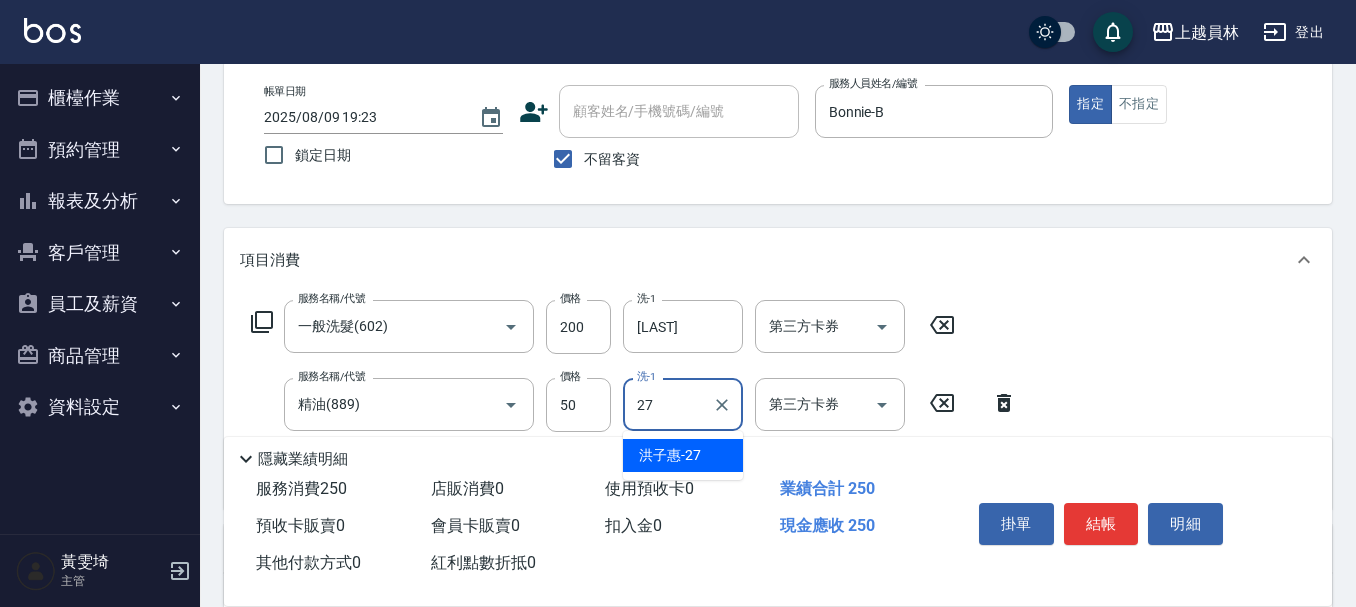 type on "洪子惠-27" 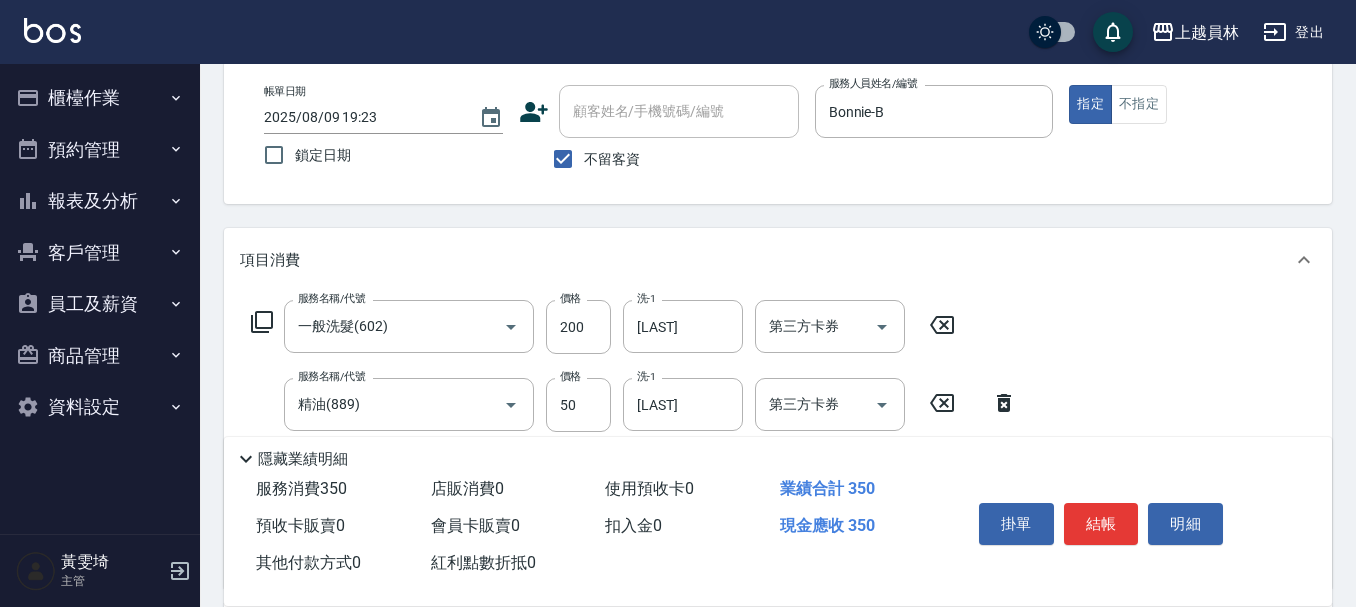 type on "剪髮(302)" 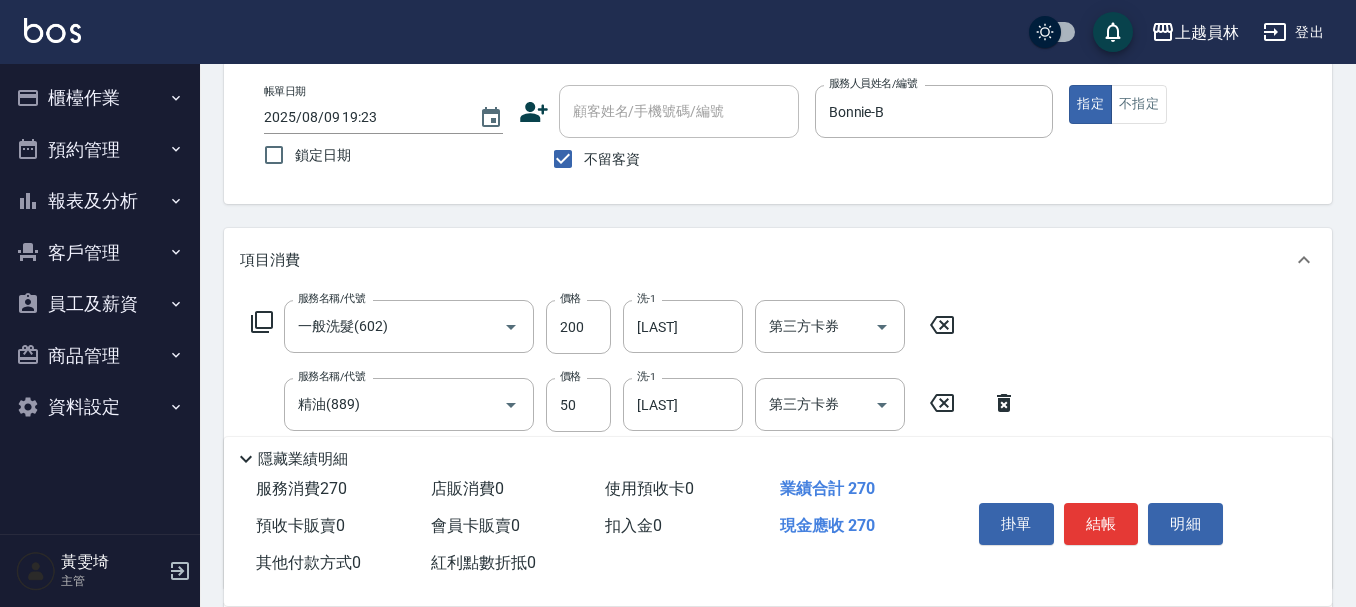 type on "200" 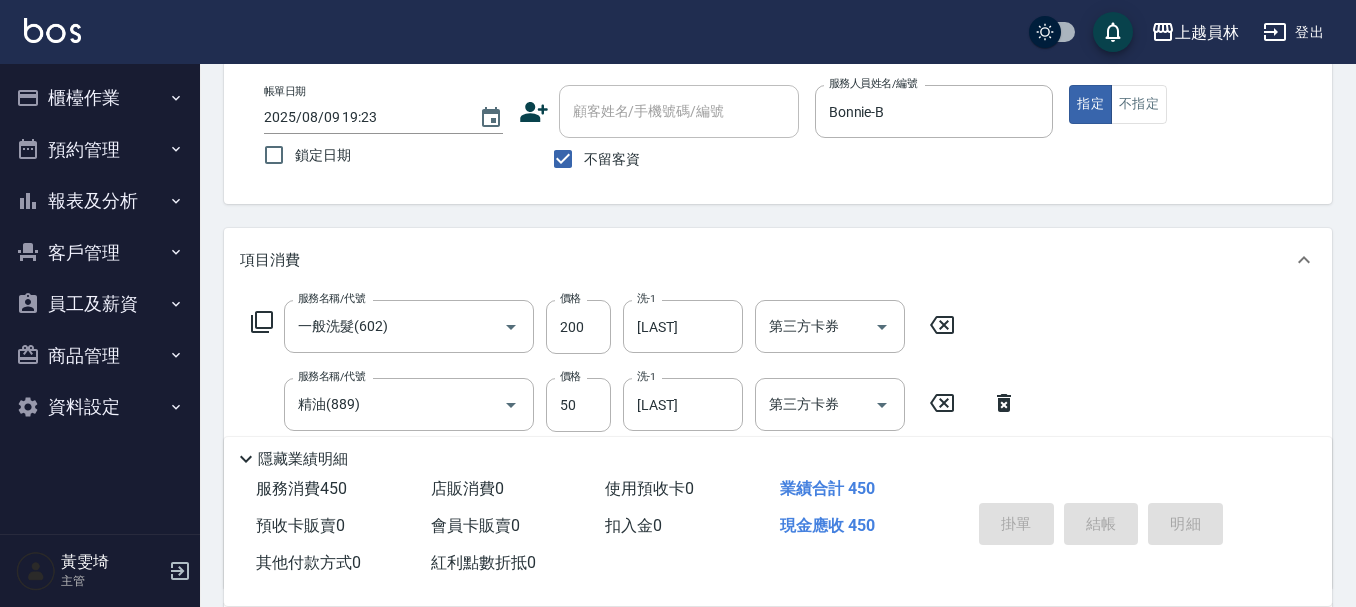 type 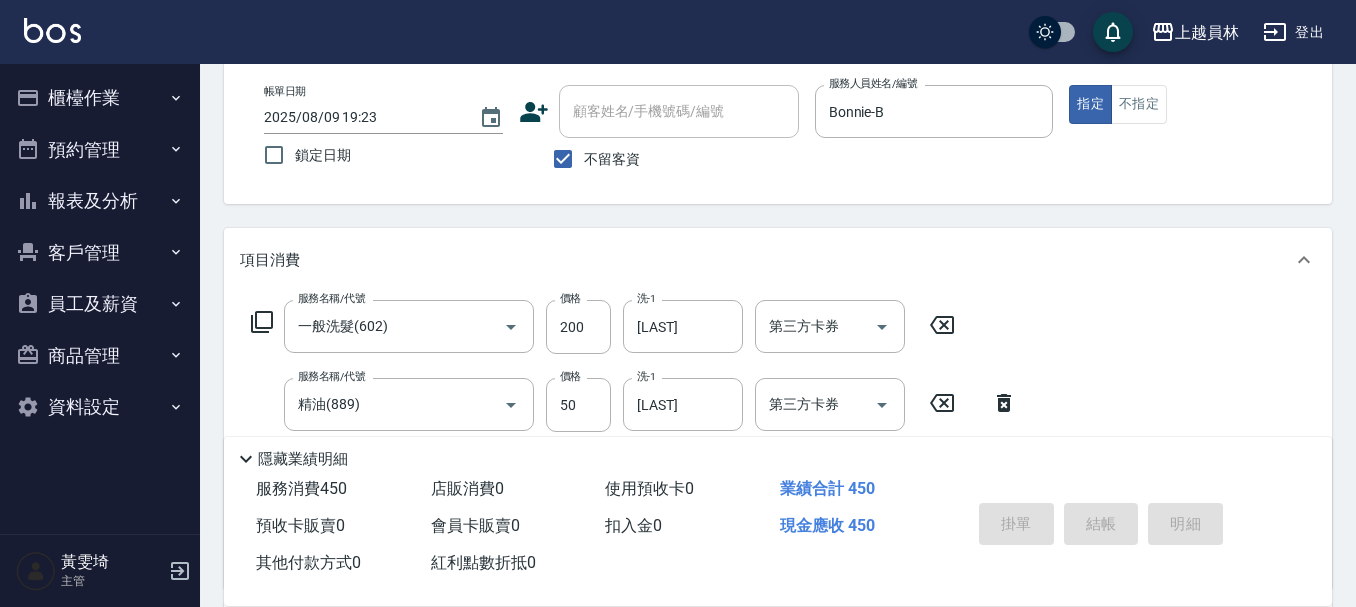 type 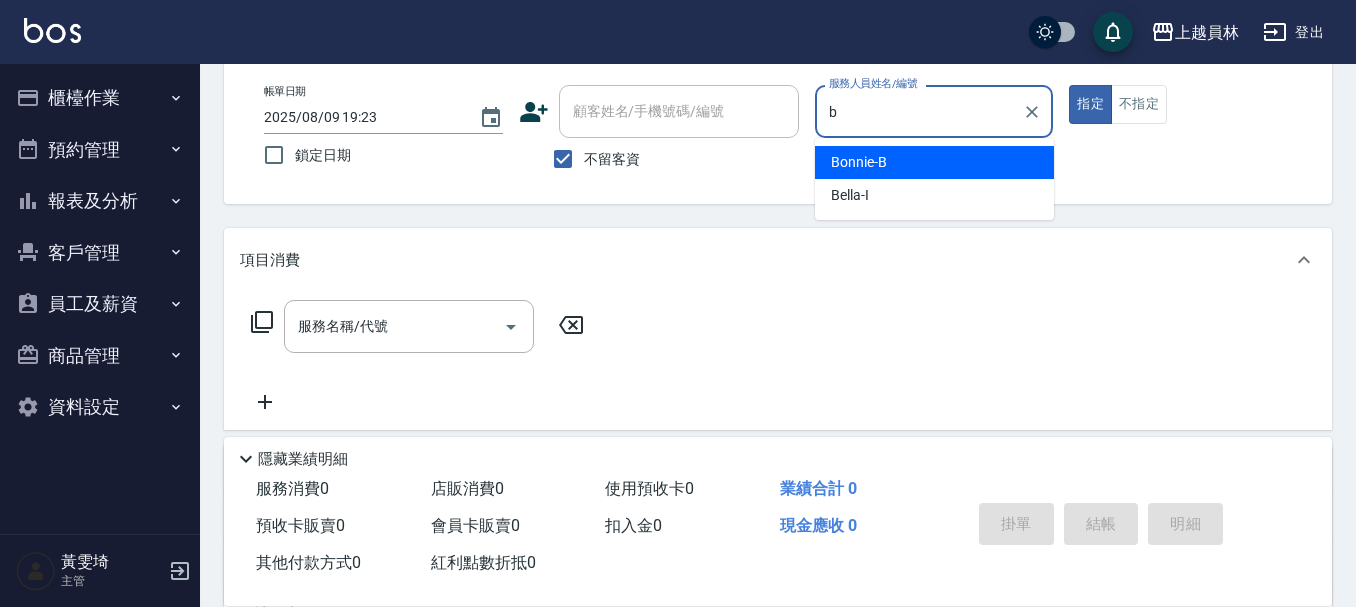 type on "Bonnie-B" 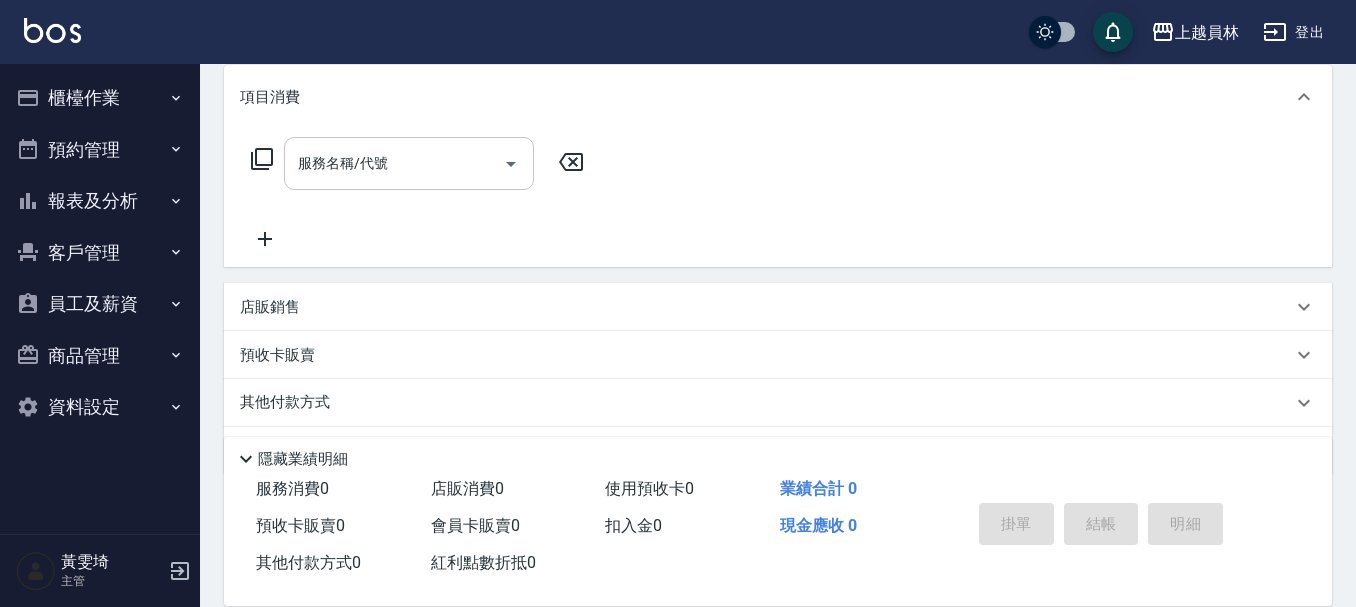 scroll, scrollTop: 200, scrollLeft: 0, axis: vertical 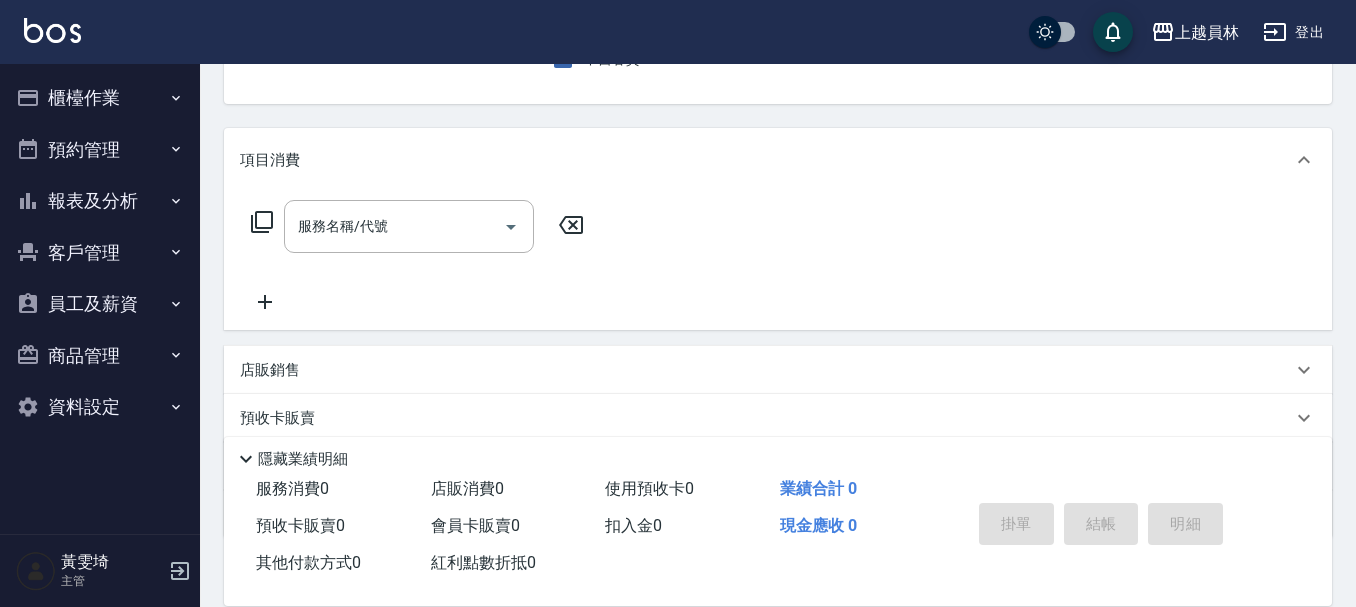 click on "服務名稱/代號 服務名稱/代號" at bounding box center [418, 257] 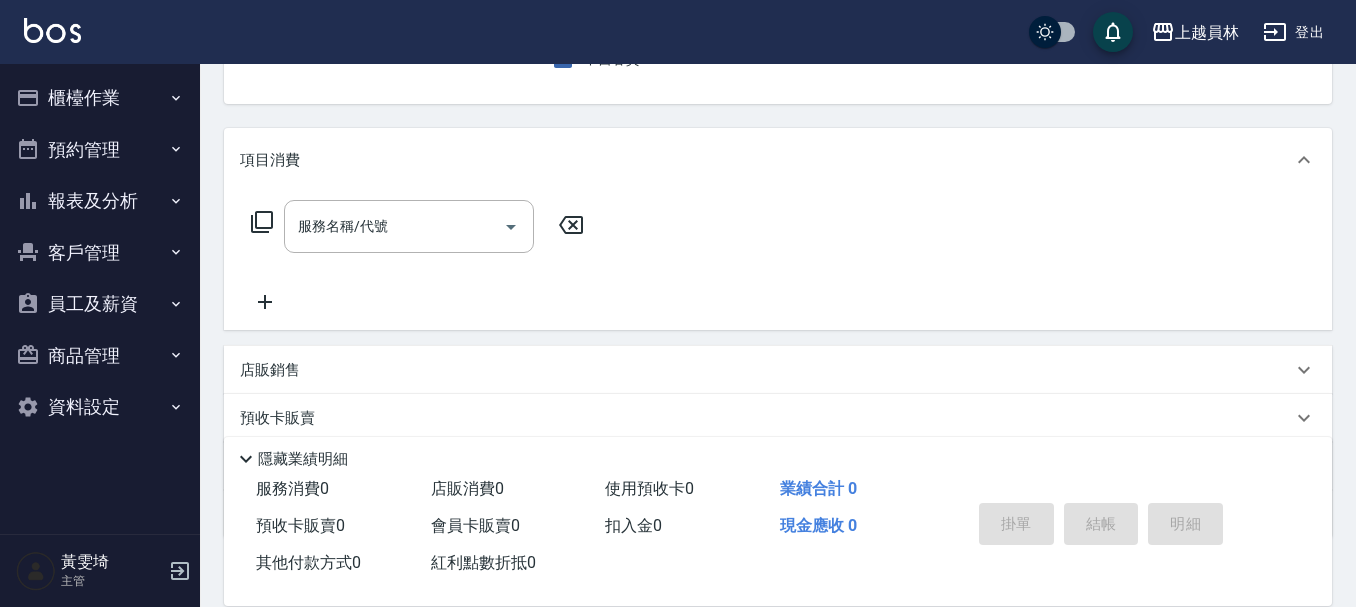 drag, startPoint x: 365, startPoint y: 244, endPoint x: 804, endPoint y: 233, distance: 439.1378 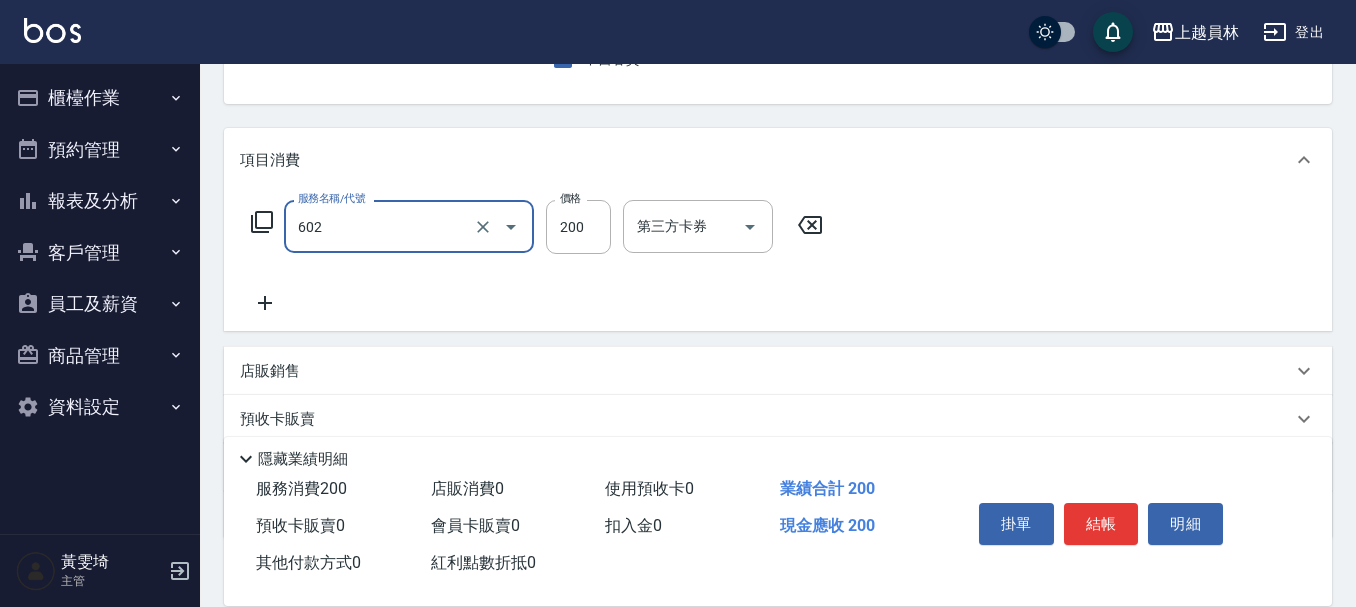 type on "一般洗髮(602)" 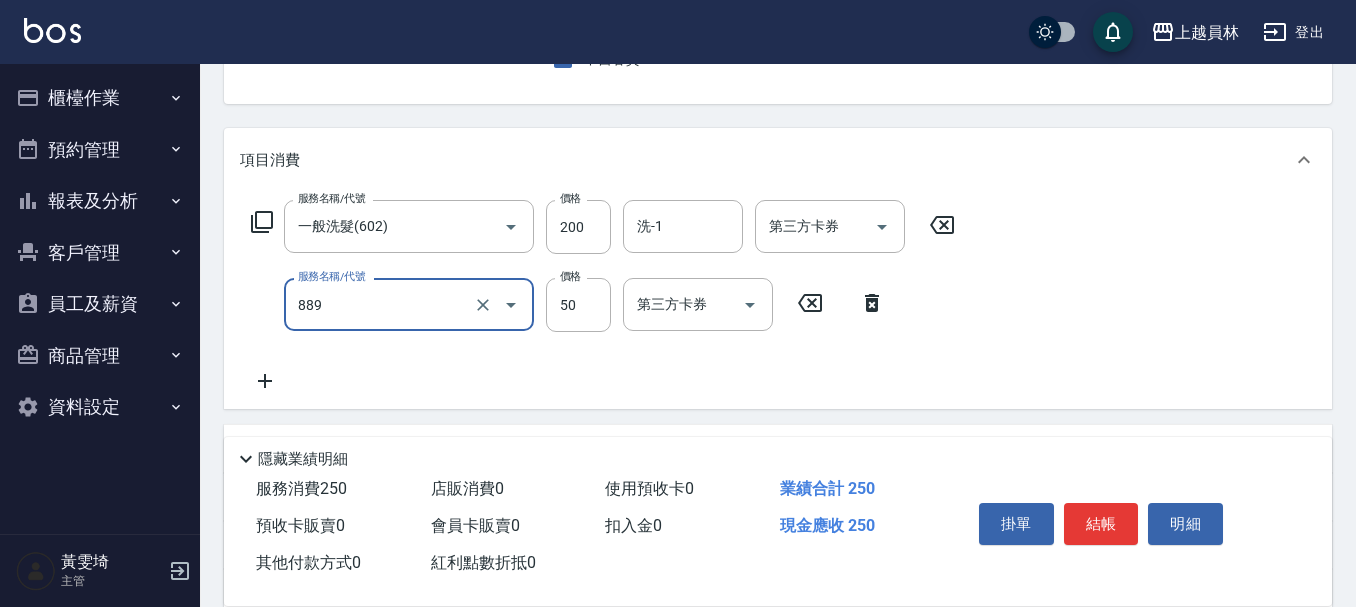 type on "精油(889)" 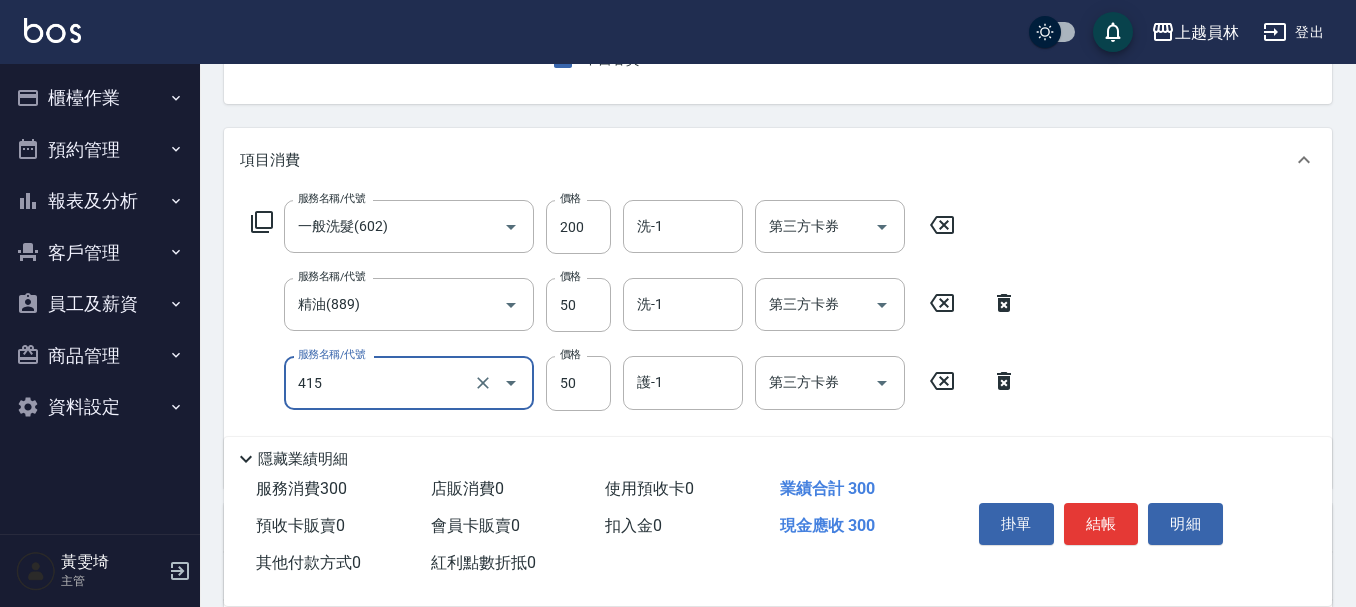 type on "瞬間保養(415)" 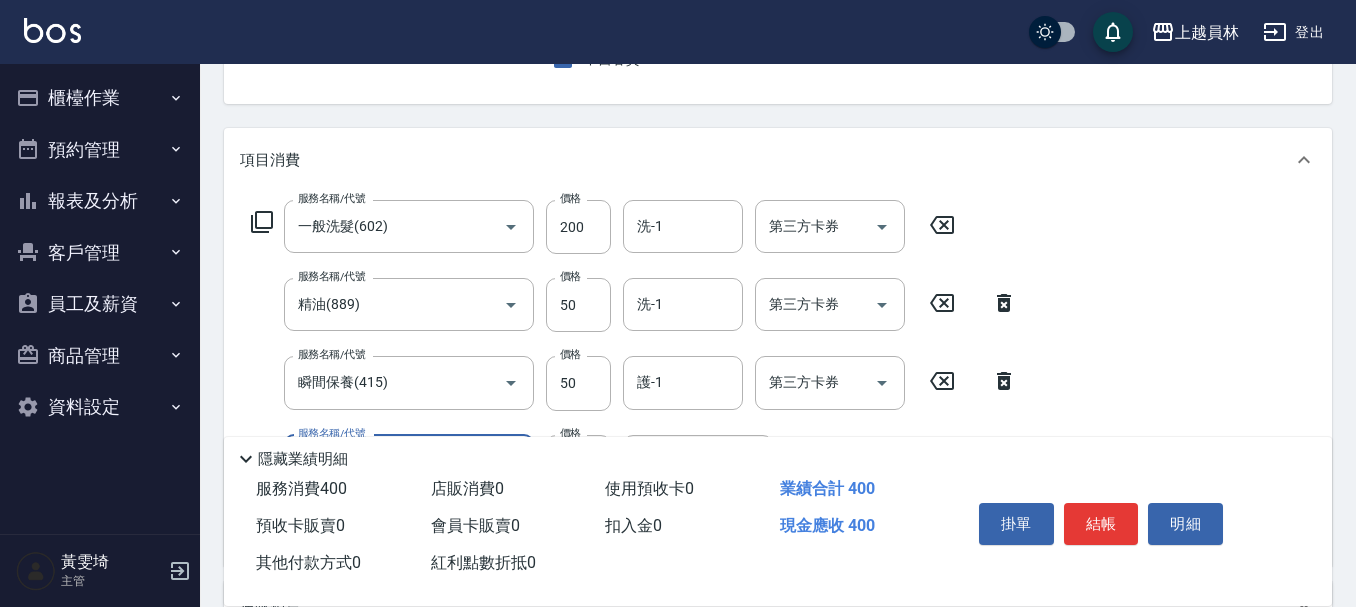 type on "剪髮(302)" 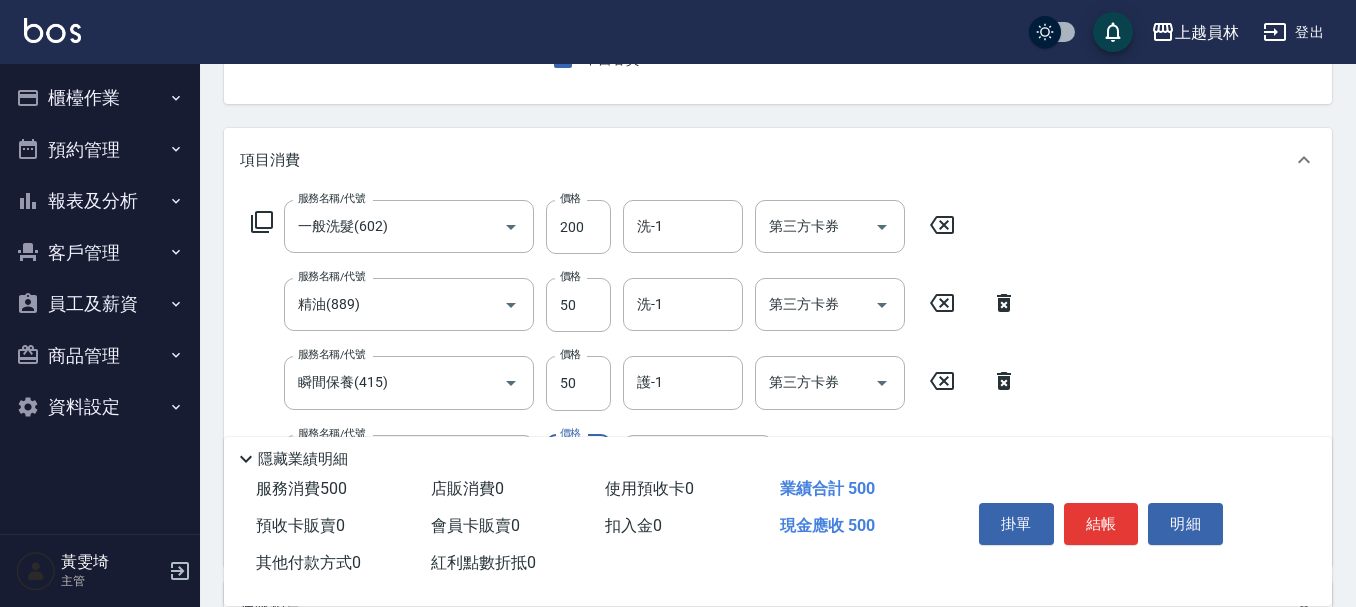 type on "200" 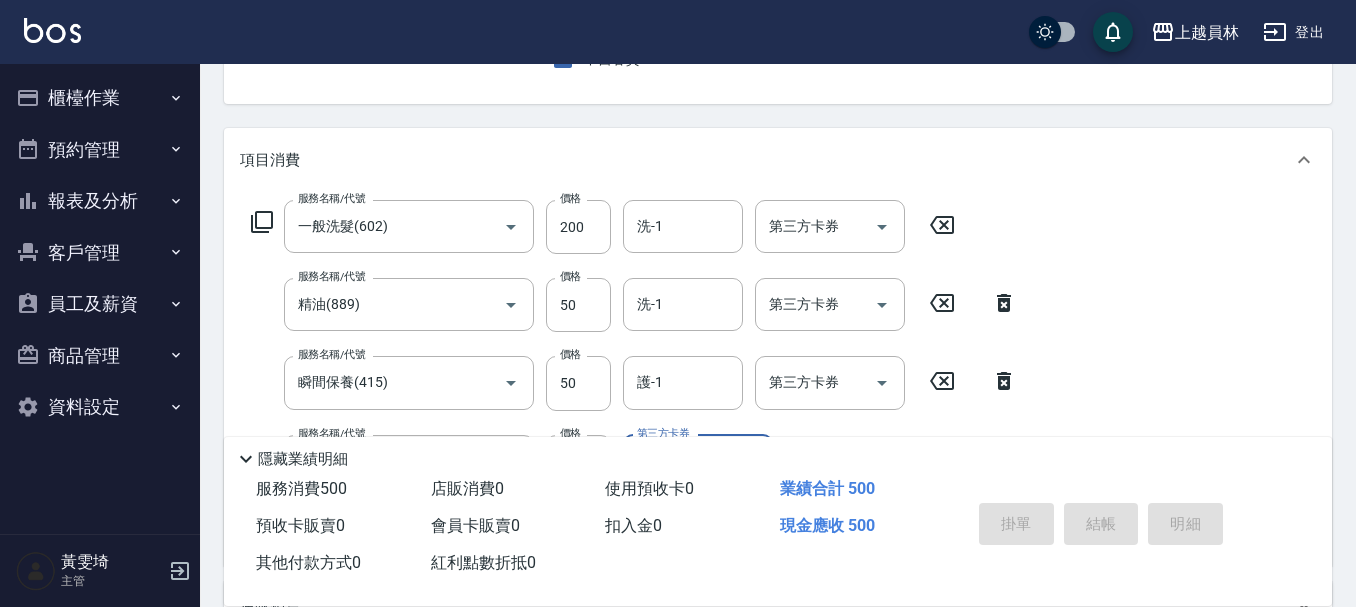type 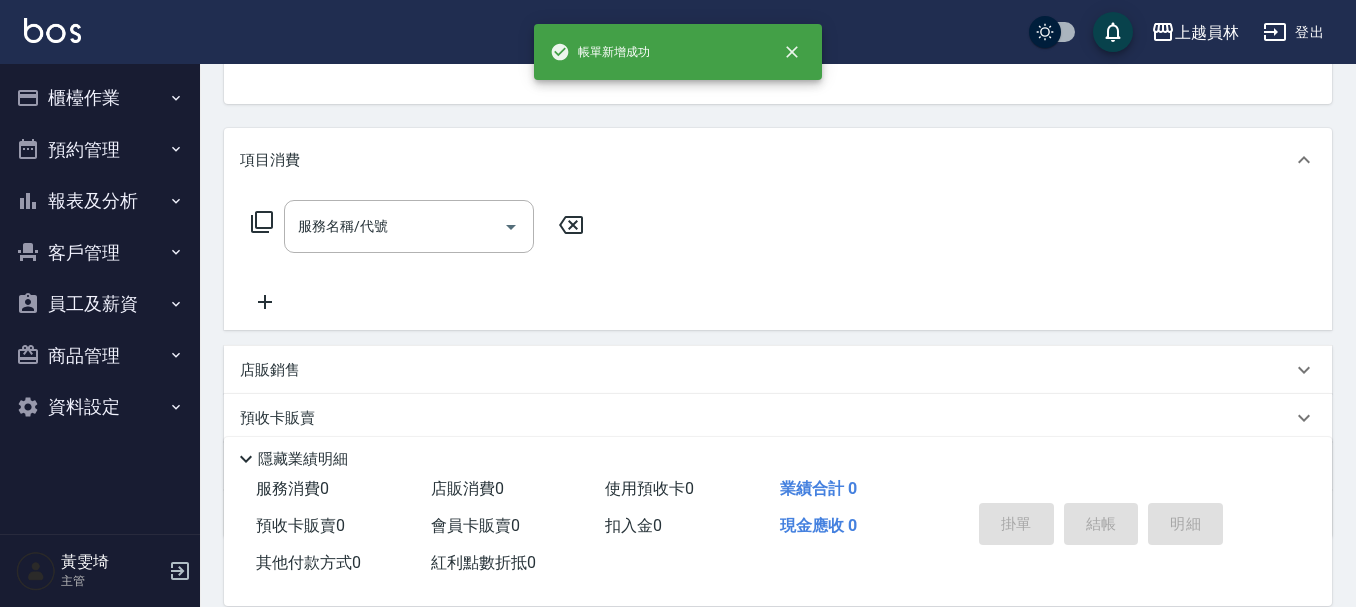 scroll, scrollTop: 194, scrollLeft: 0, axis: vertical 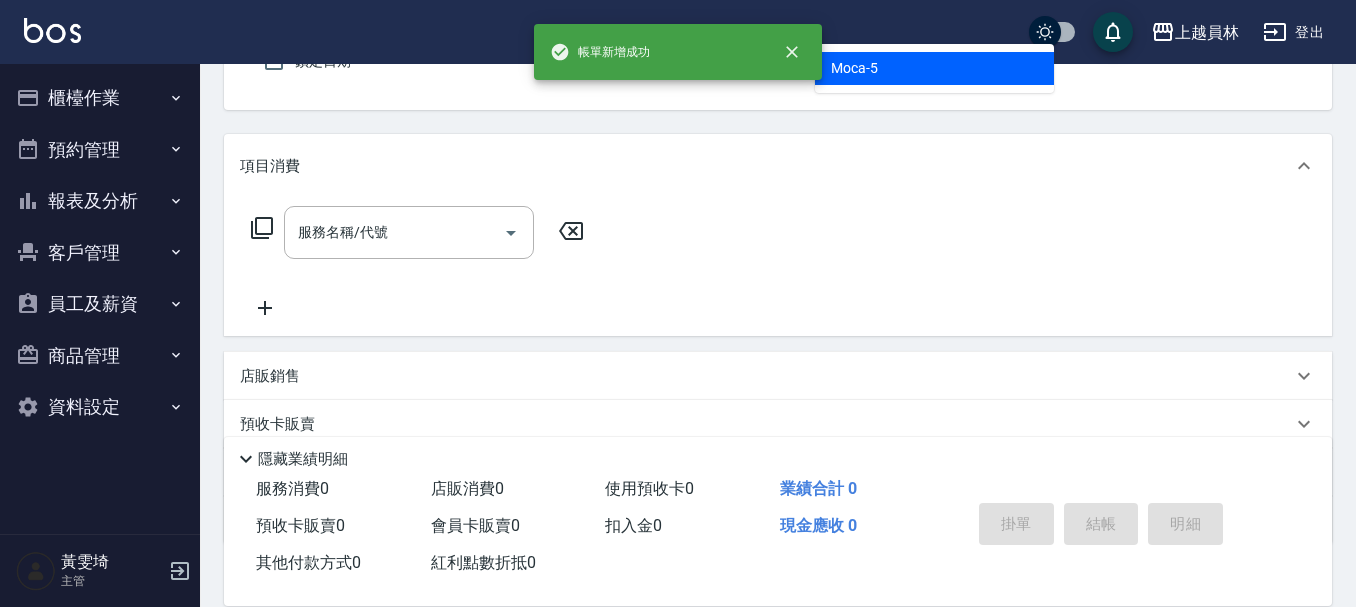 type on "Moca-5" 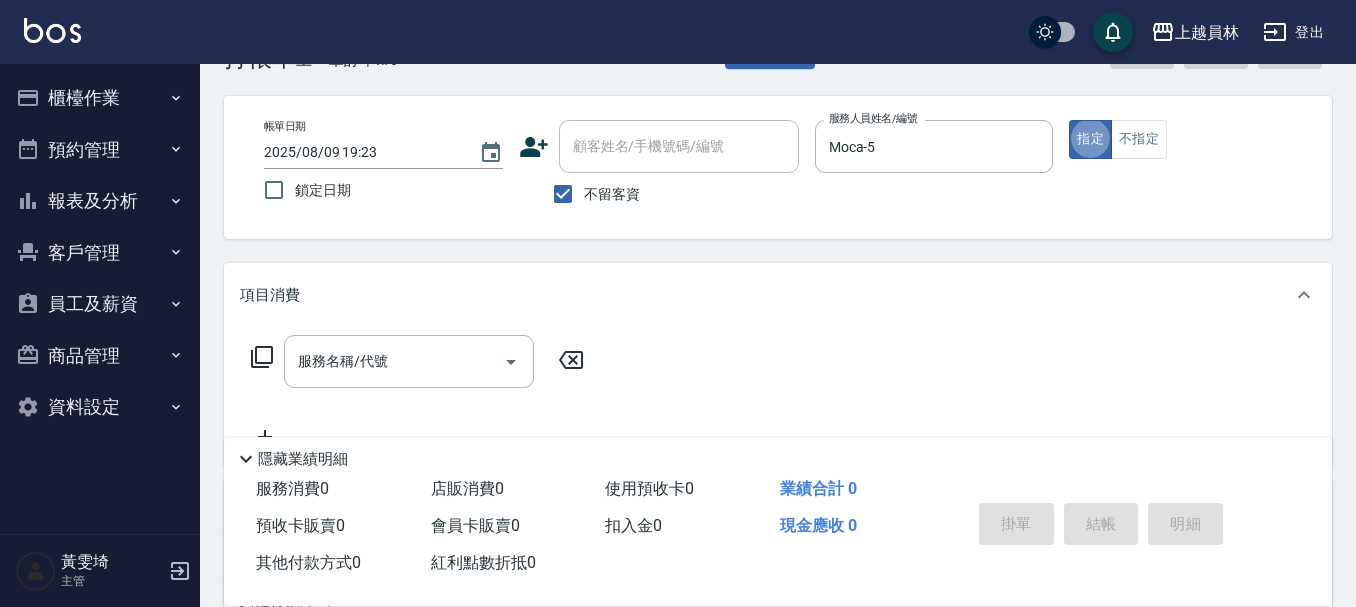 scroll, scrollTop: 100, scrollLeft: 0, axis: vertical 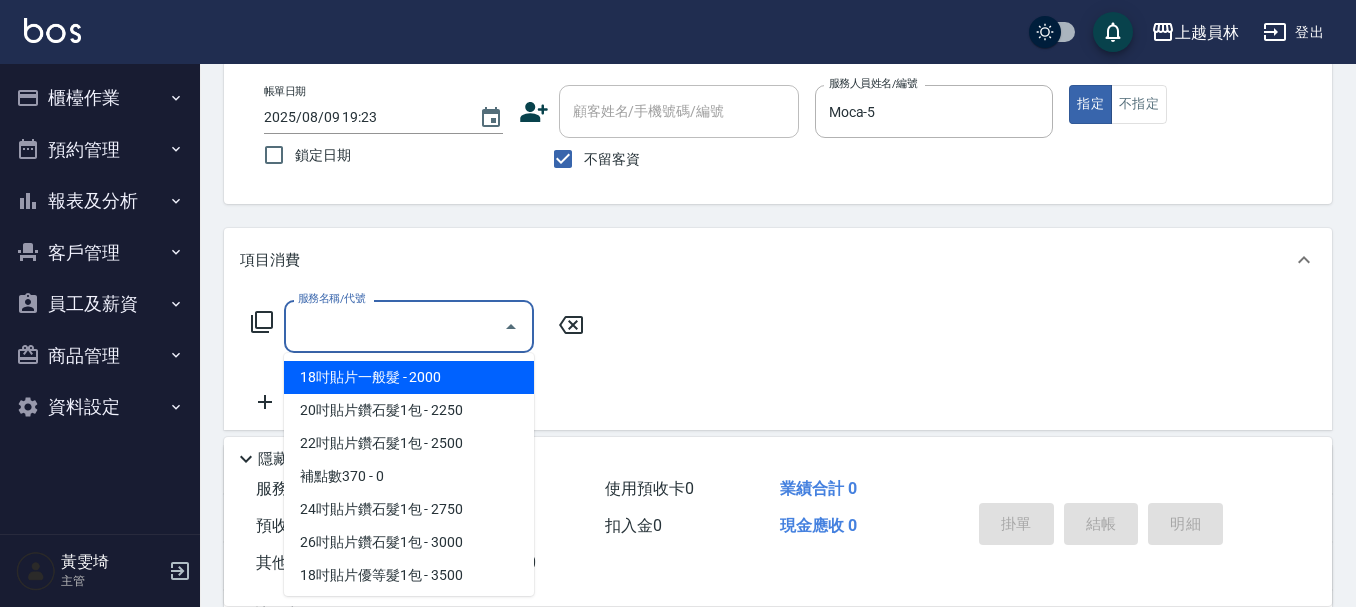 click on "服務名稱/代號" at bounding box center (394, 326) 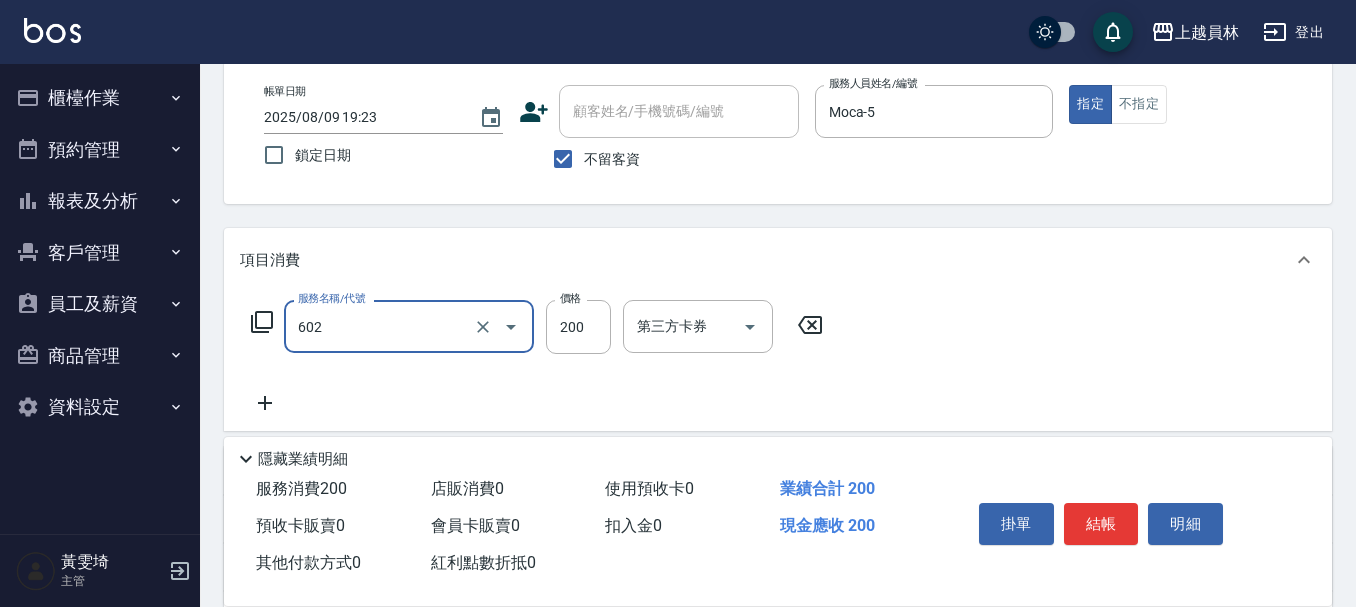 type on "一般洗髮(602)" 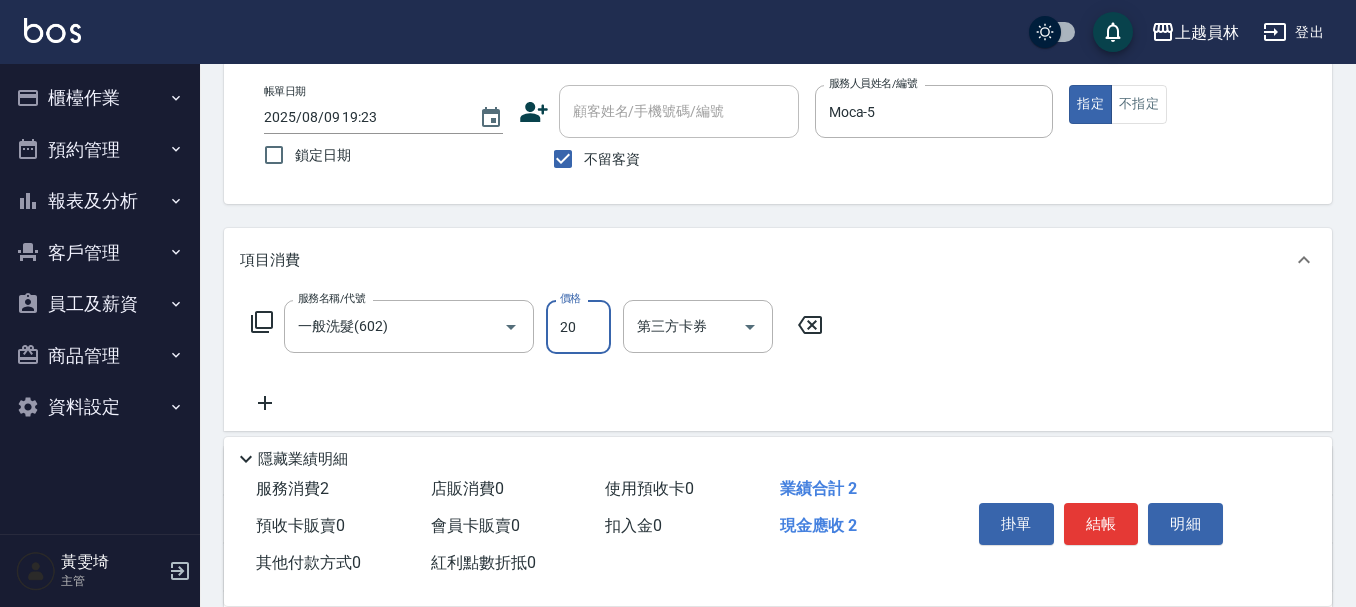 type on "200" 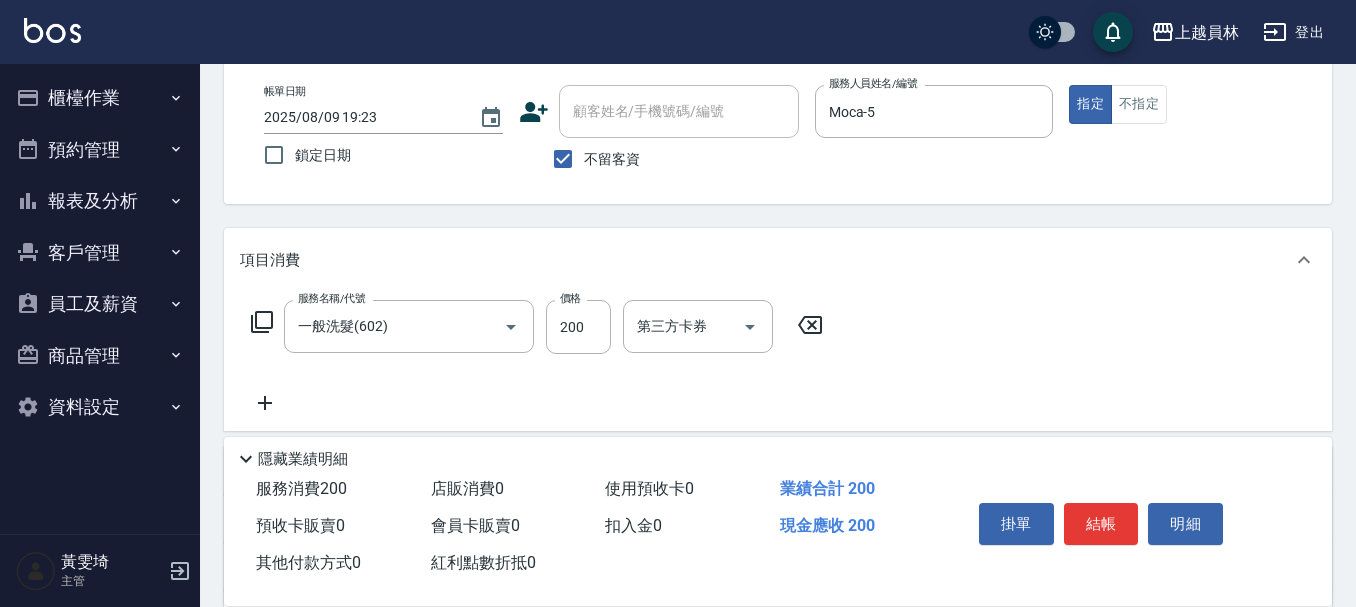 click on "項目消費" at bounding box center (778, 260) 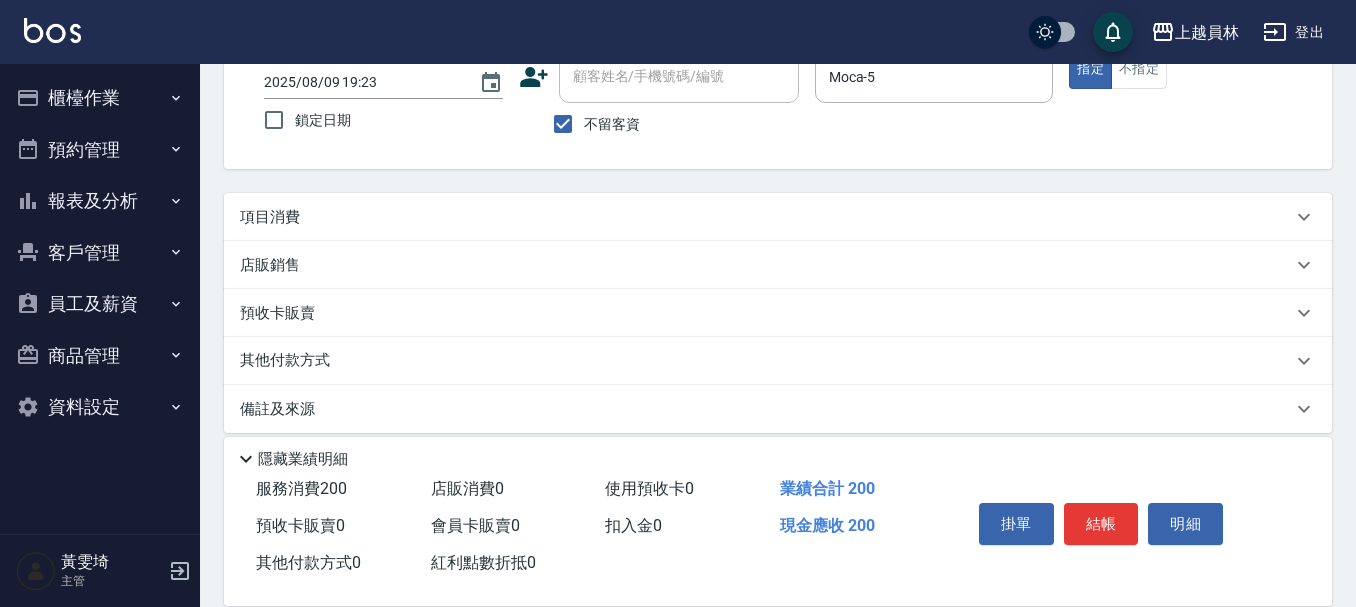 scroll, scrollTop: 153, scrollLeft: 0, axis: vertical 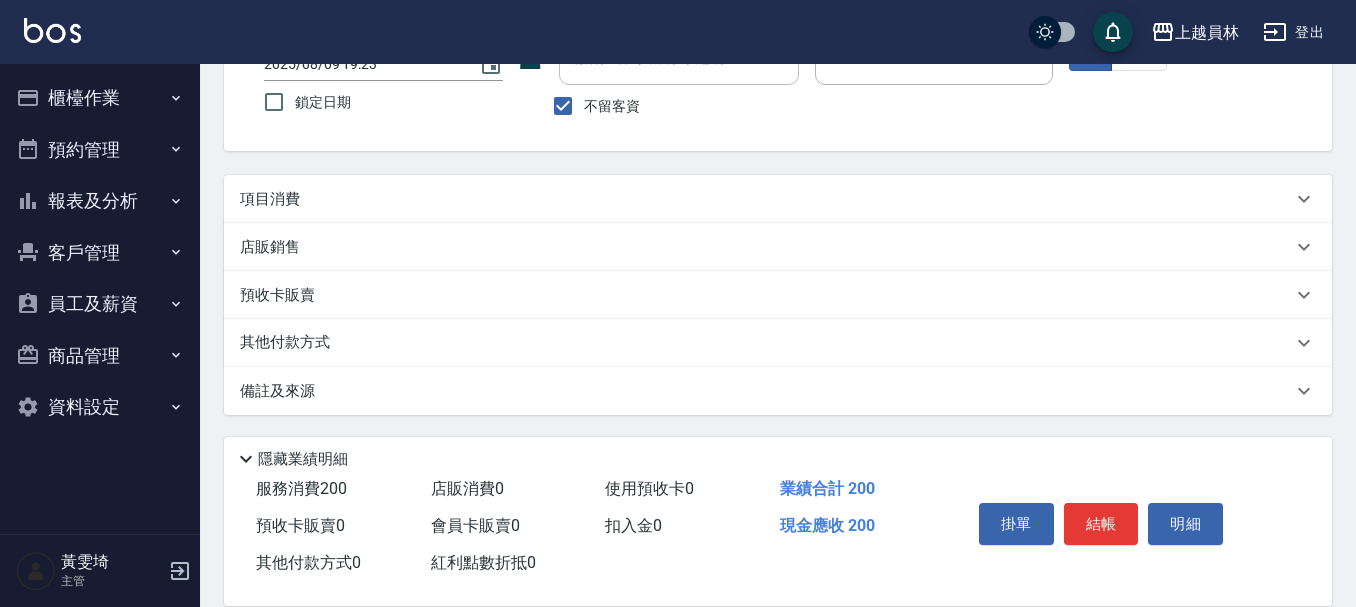 click on "項目消費" at bounding box center [766, 199] 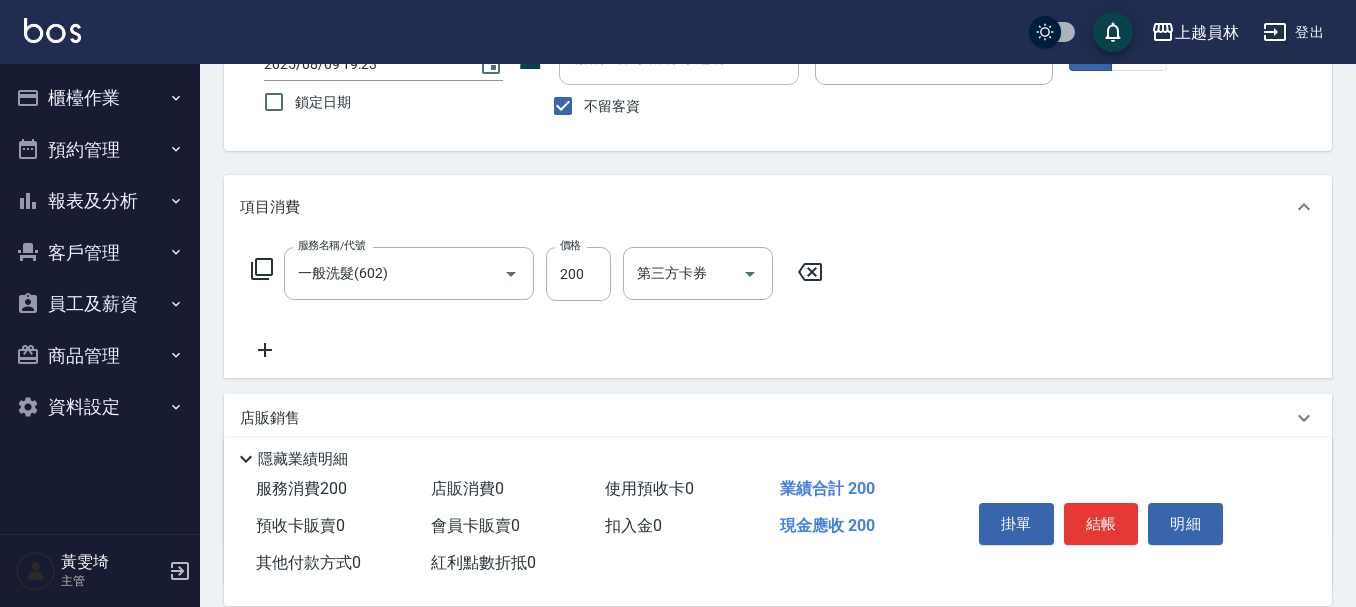 click on "項目消費" at bounding box center [778, 207] 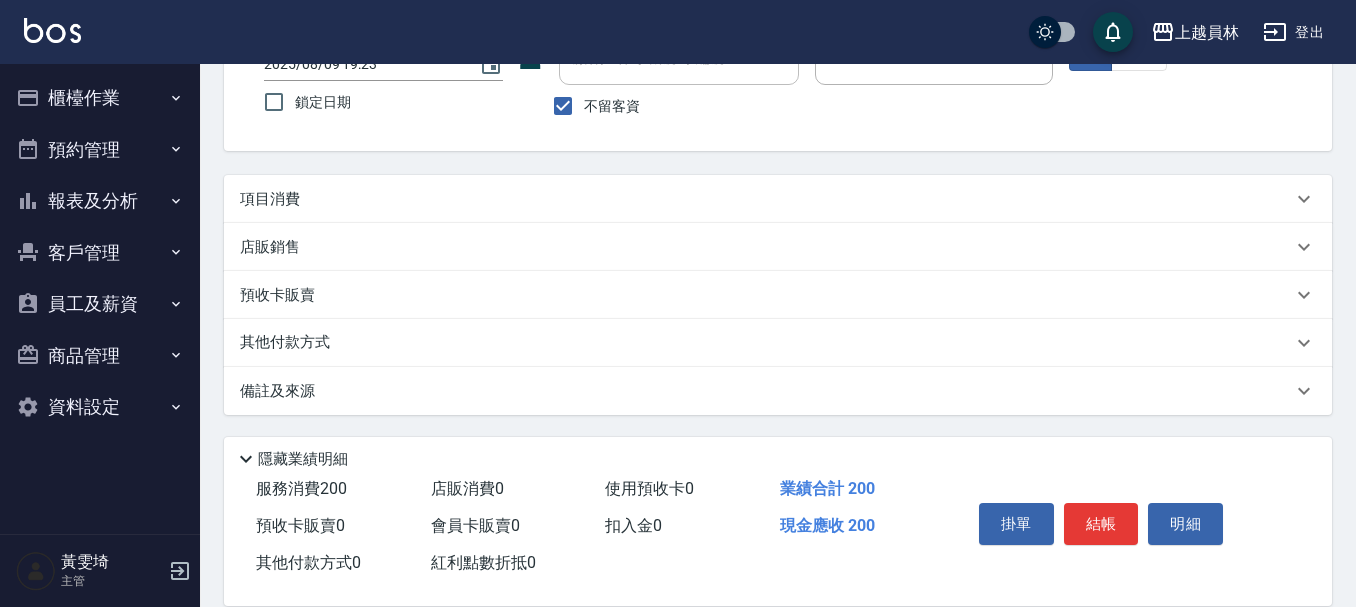 click on "項目消費" at bounding box center (778, 199) 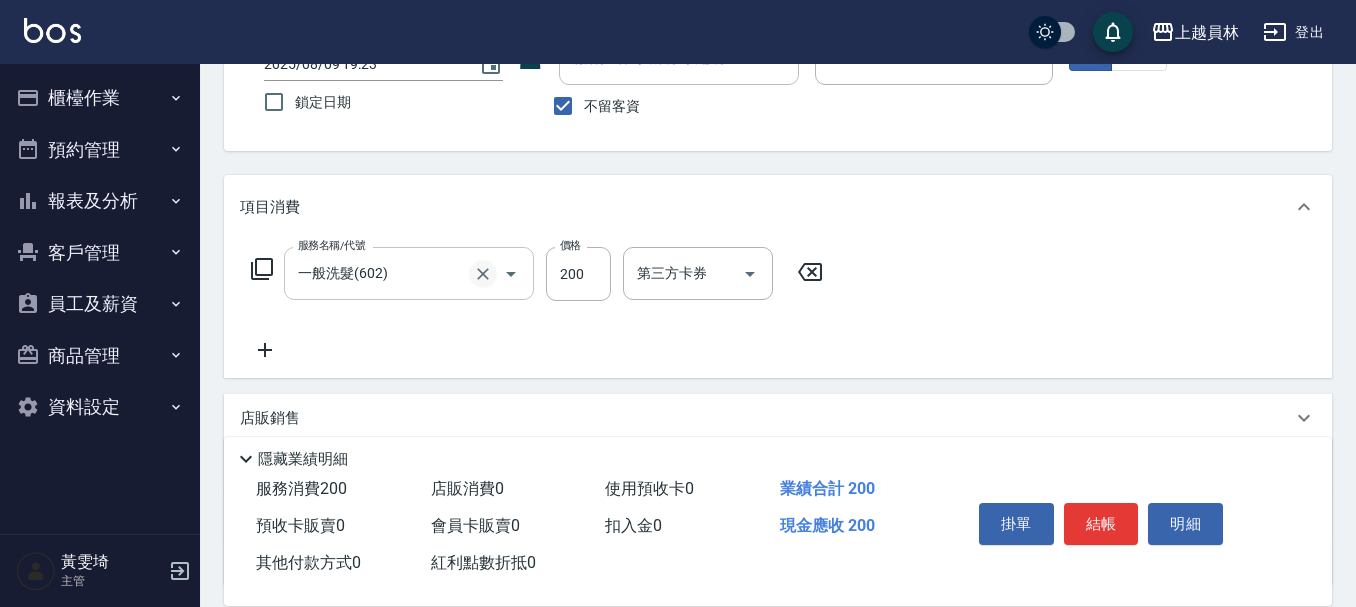 click 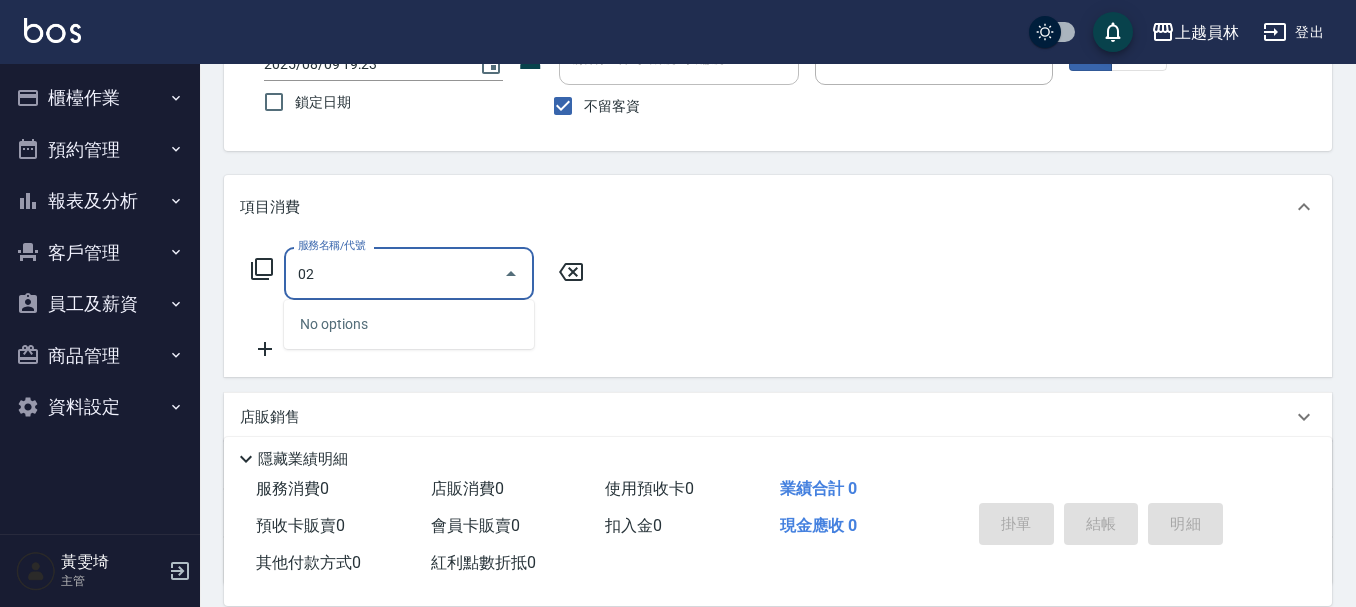 type on "0" 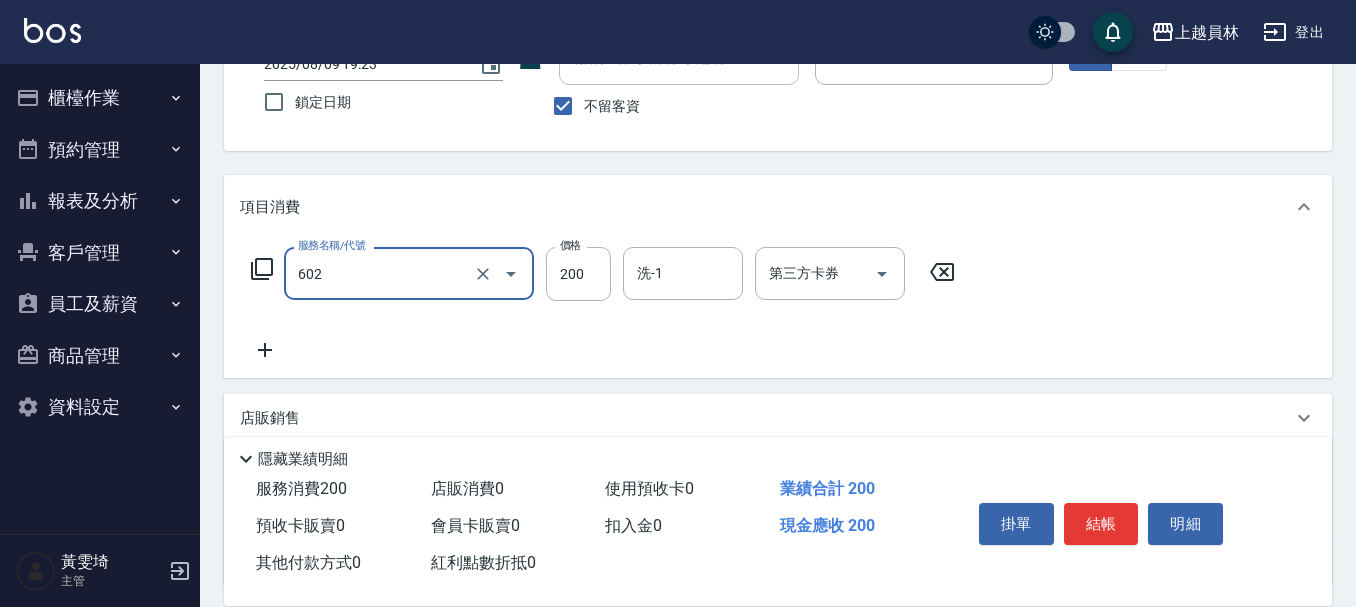 type on "一般洗髮(602)" 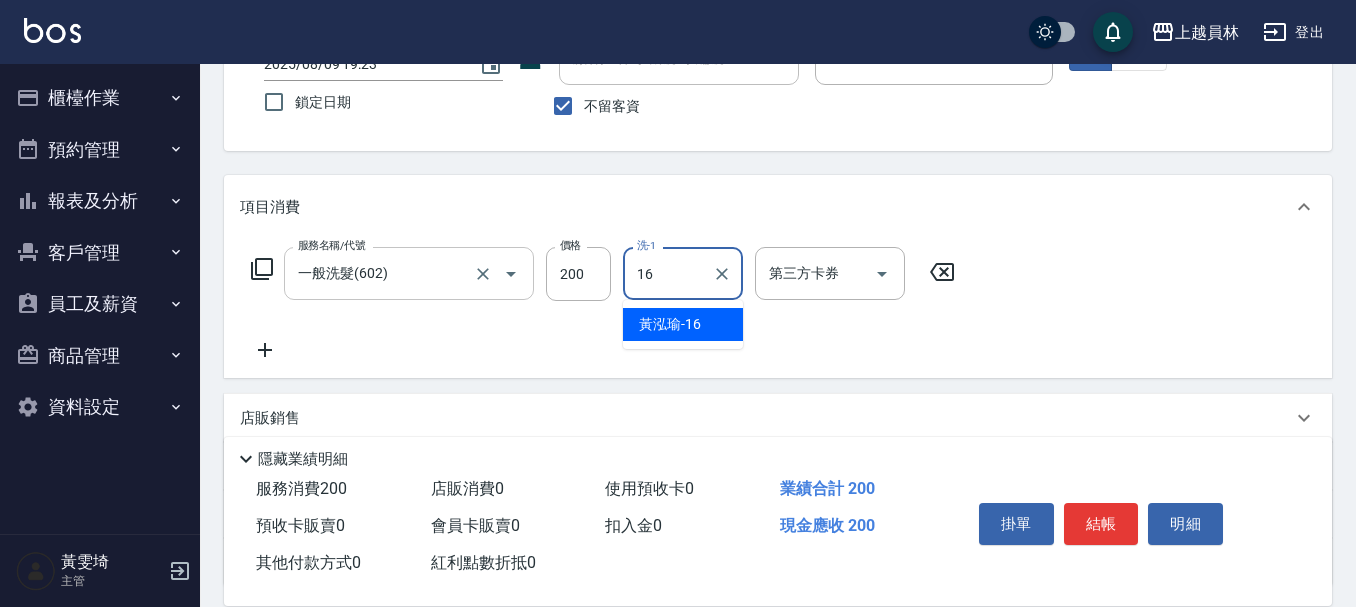 type on "黃泓瑜-16" 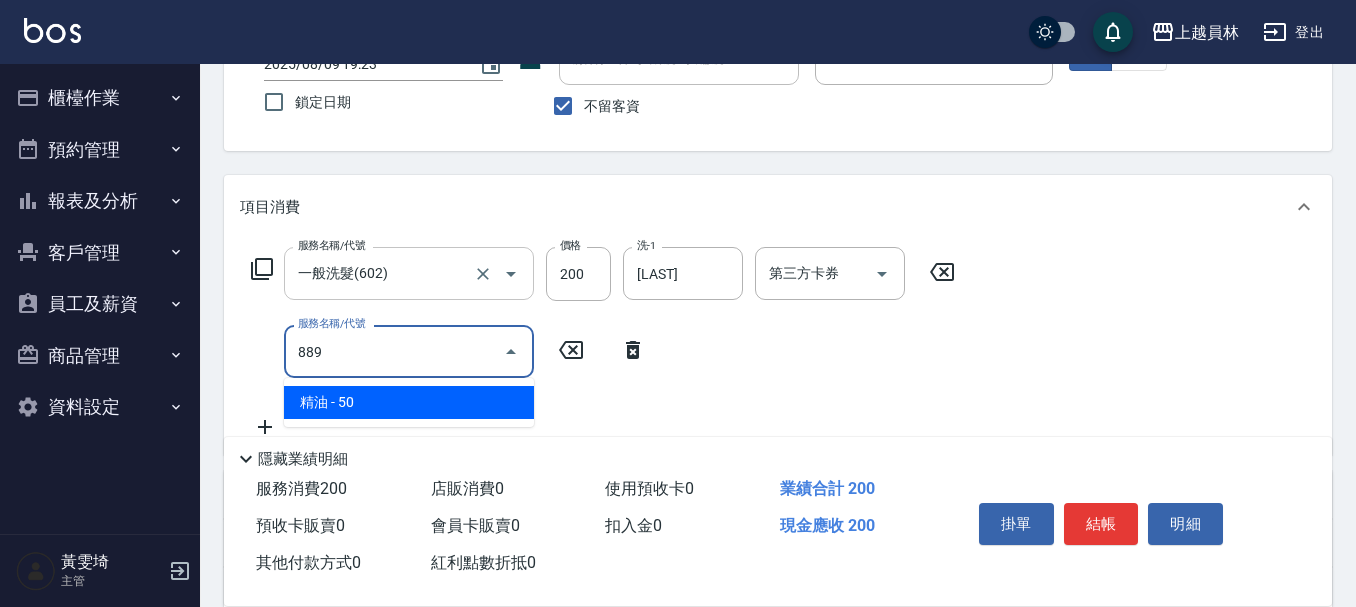 type on "精油(889)" 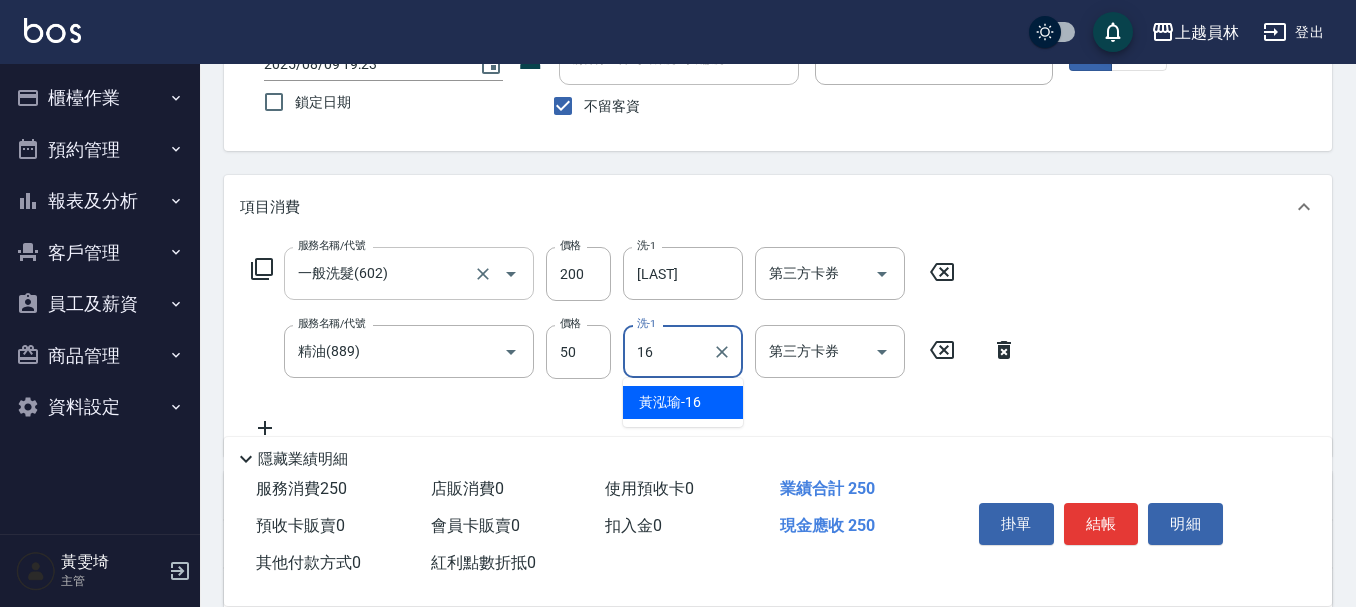 type on "黃泓瑜-16" 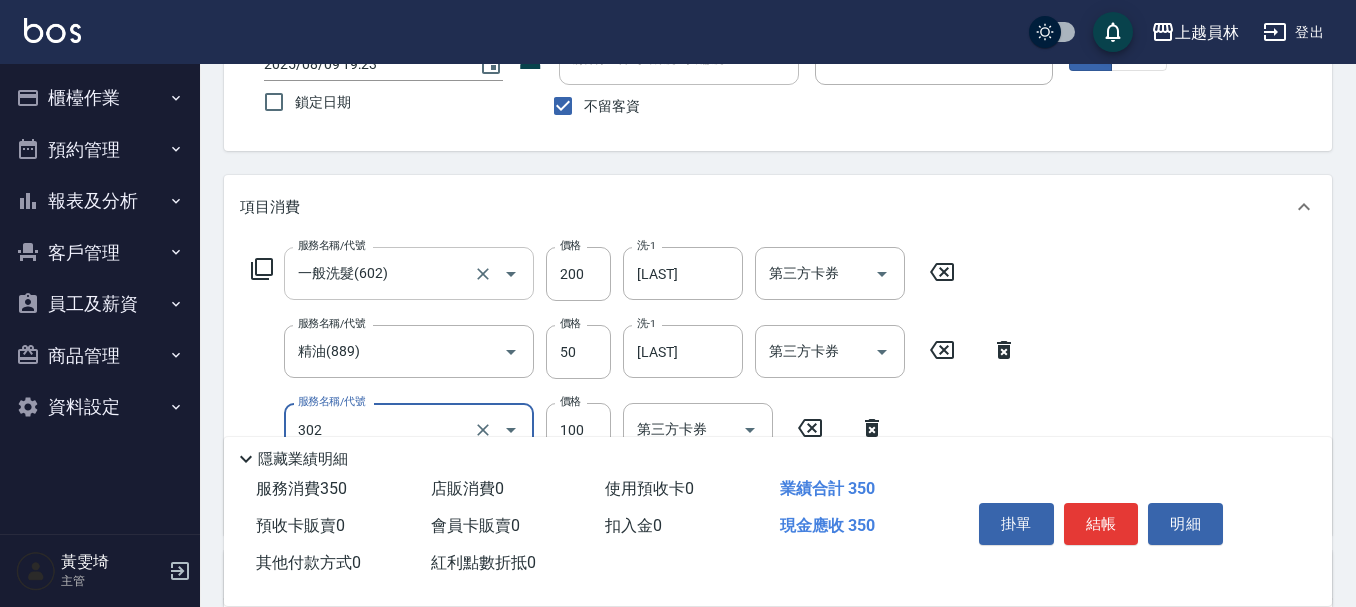 type on "剪髮(302)" 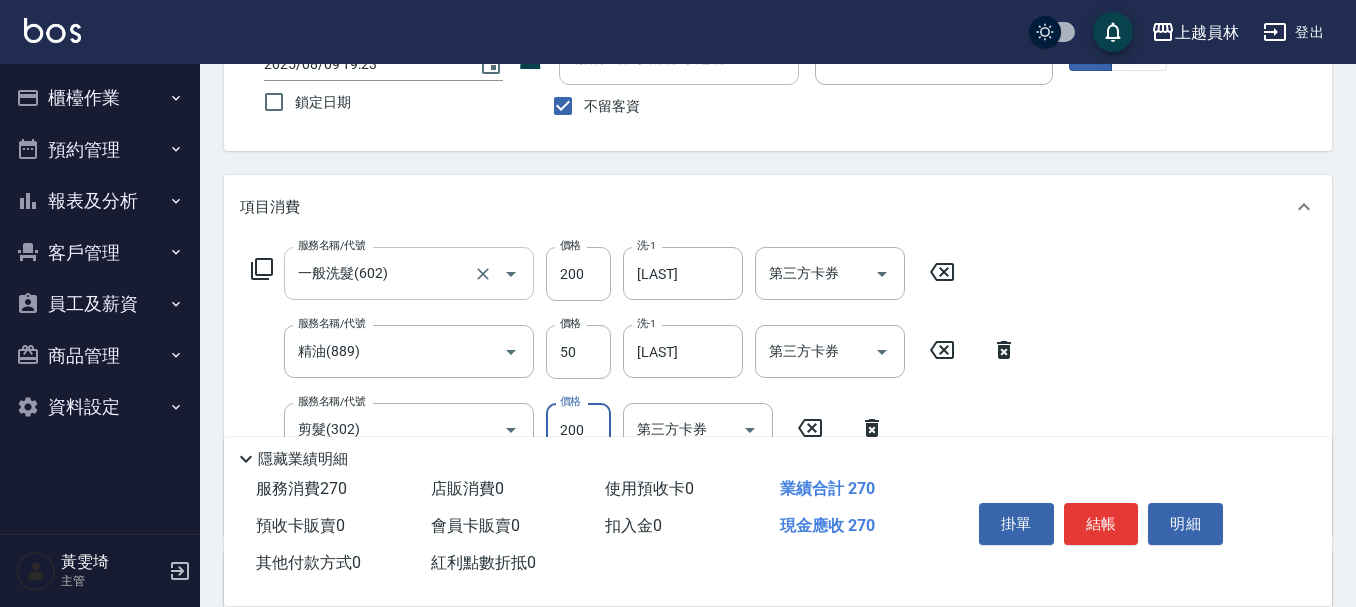 type on "200" 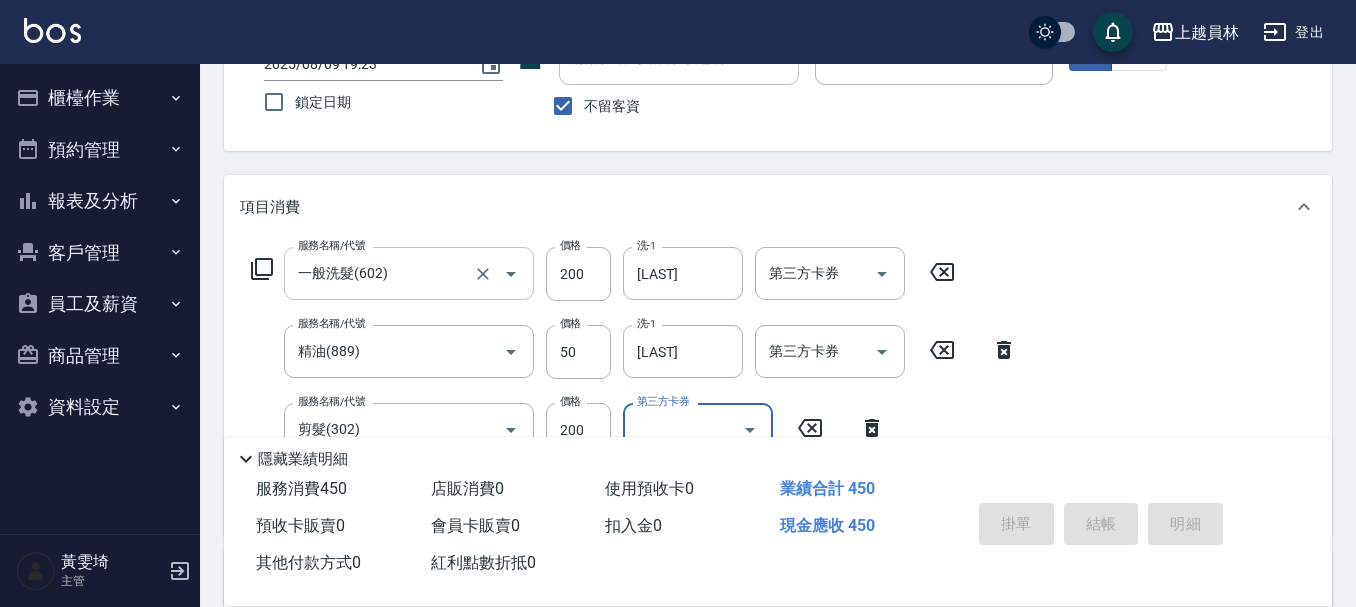 type on "2025/08/09 19:25" 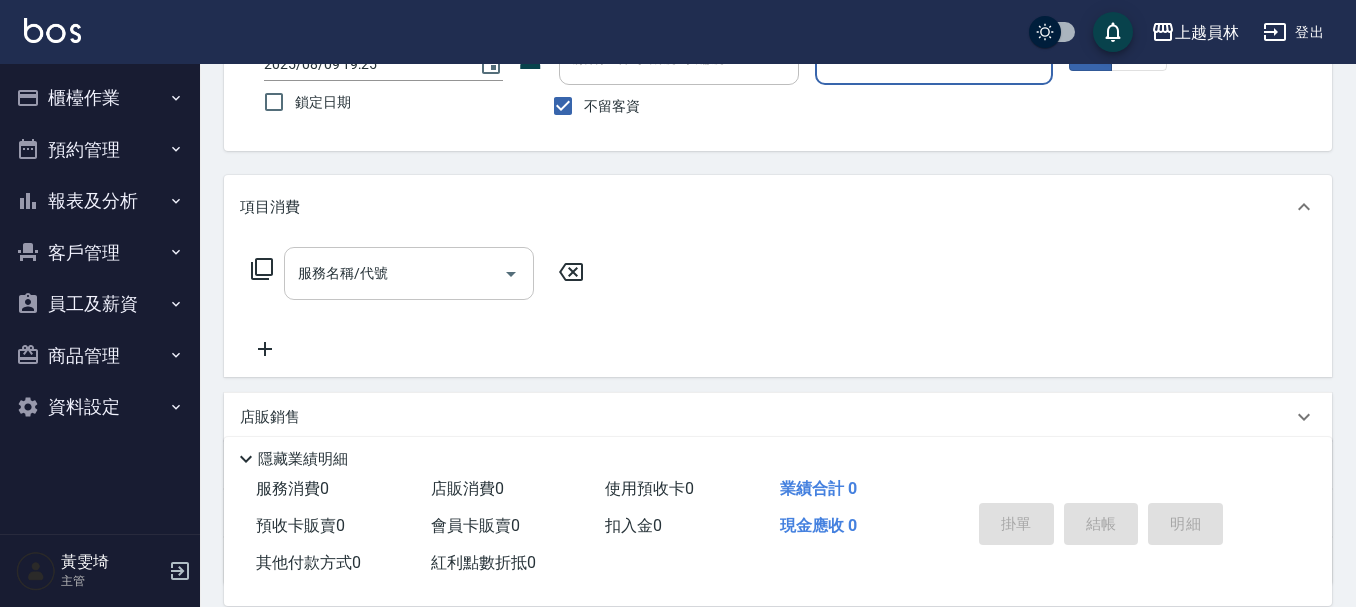scroll, scrollTop: 53, scrollLeft: 0, axis: vertical 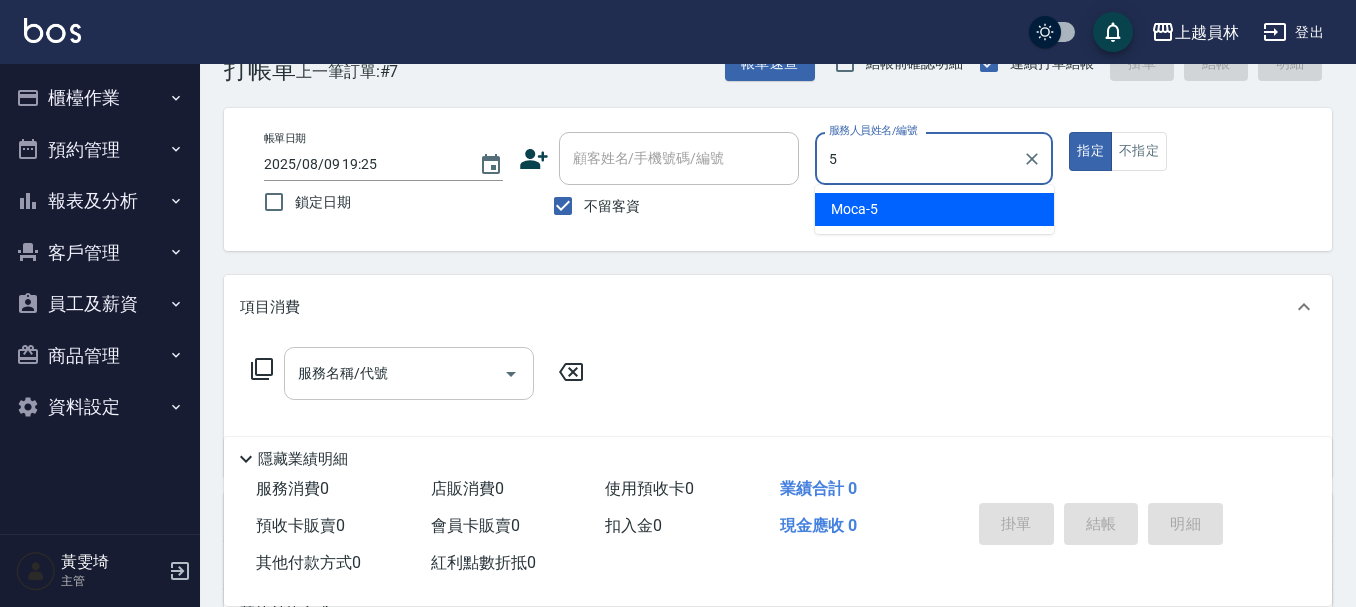type on "Moca-5" 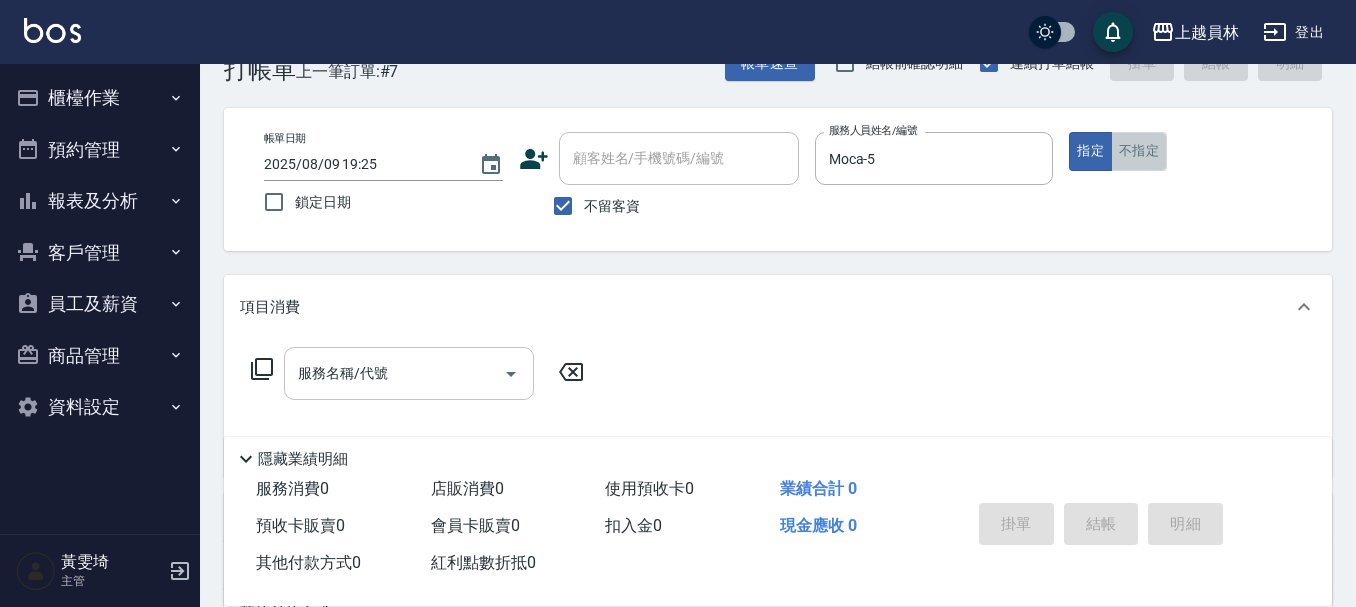 click on "不指定" at bounding box center [1139, 151] 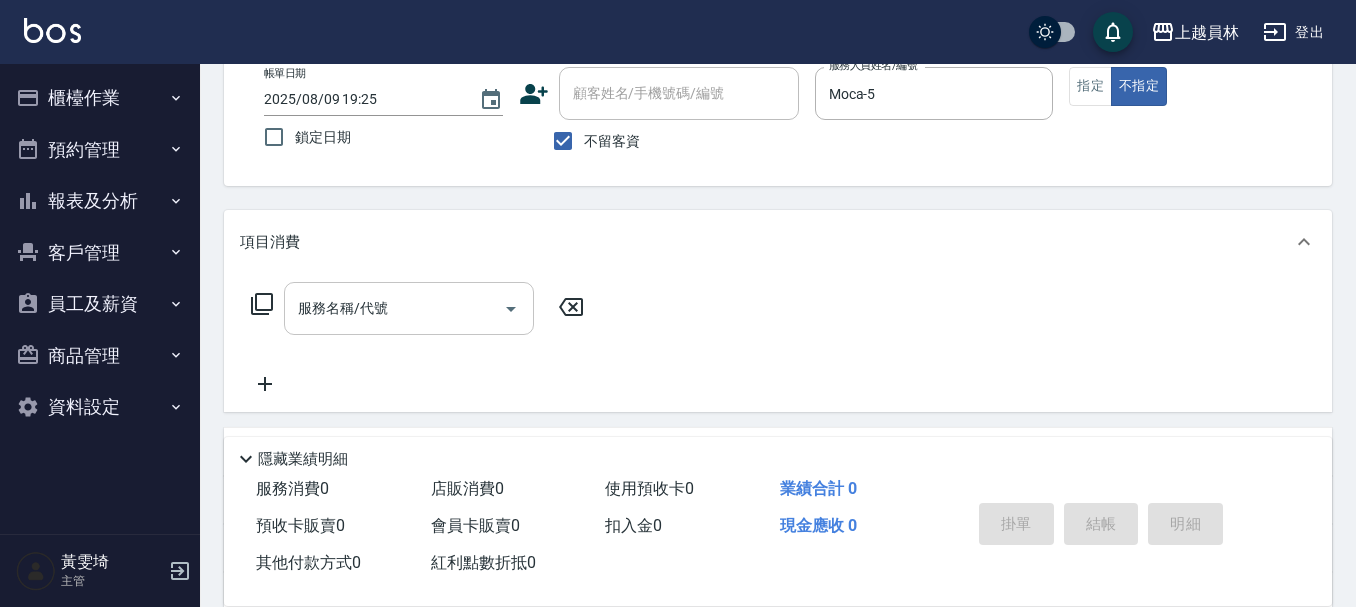 scroll, scrollTop: 153, scrollLeft: 0, axis: vertical 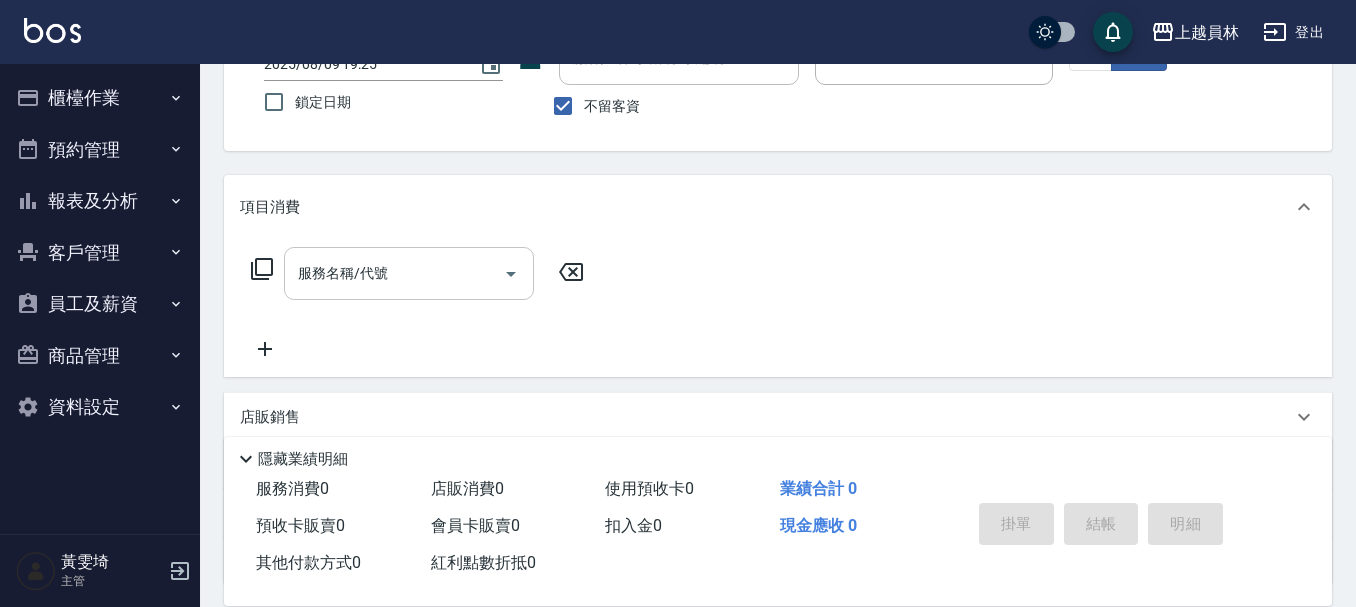 click on "服務名稱/代號" at bounding box center [409, 273] 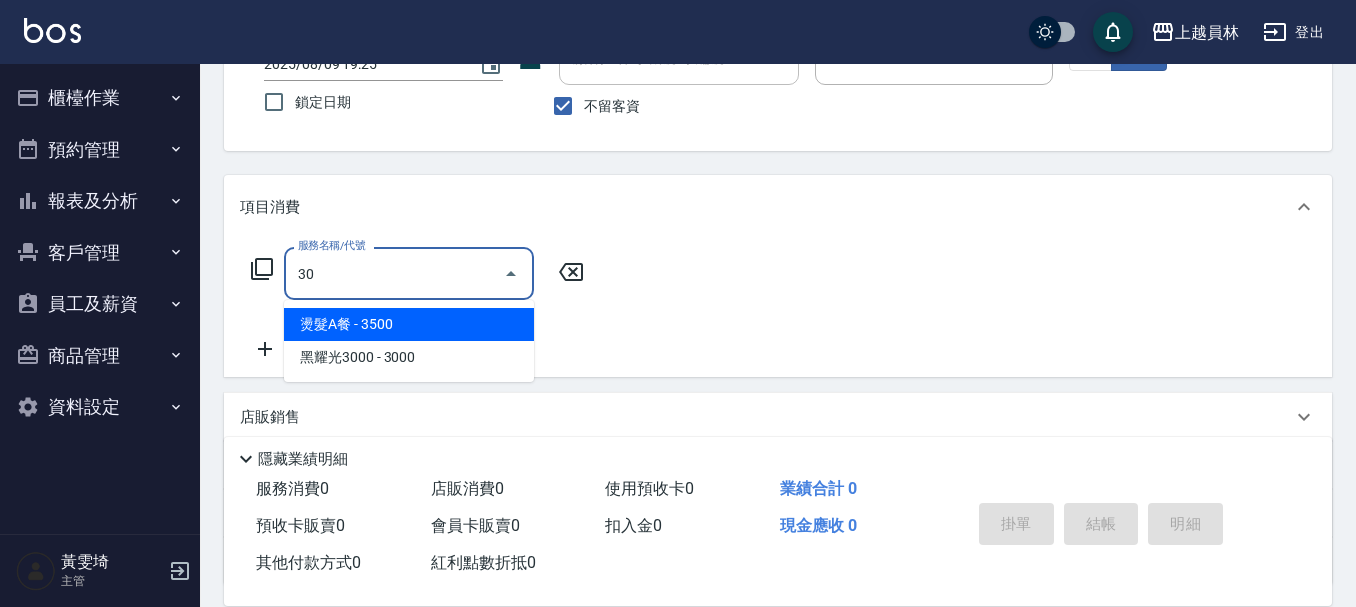 type on "3" 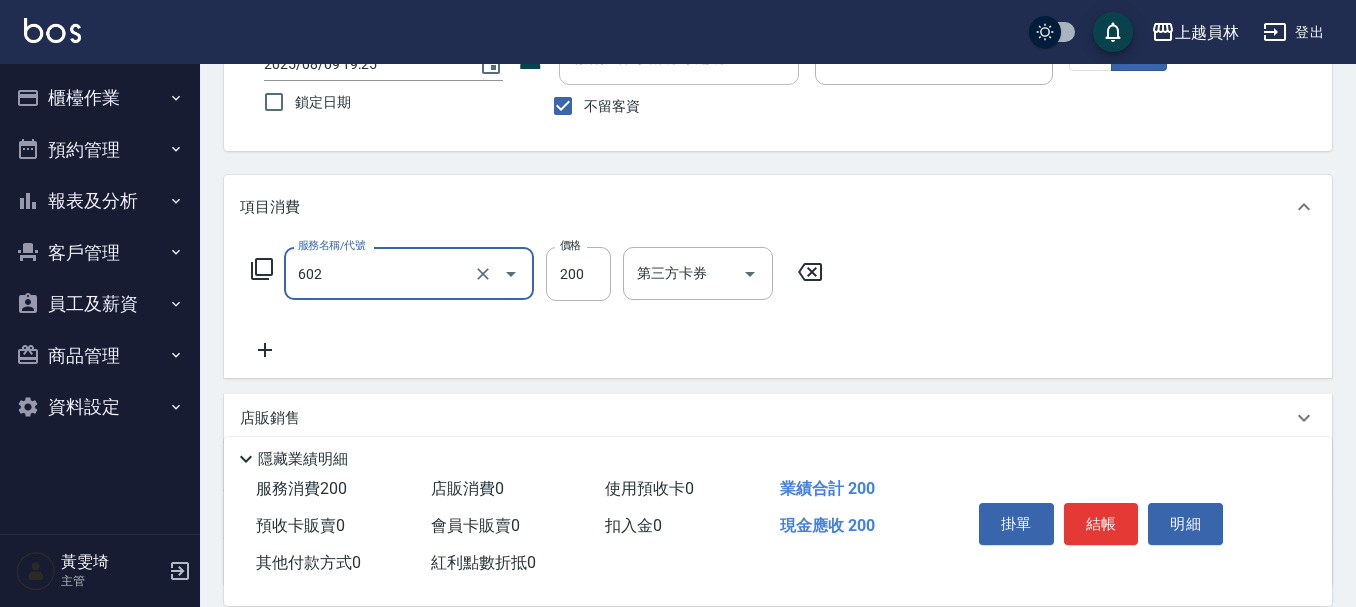 type on "一般洗髮(602)" 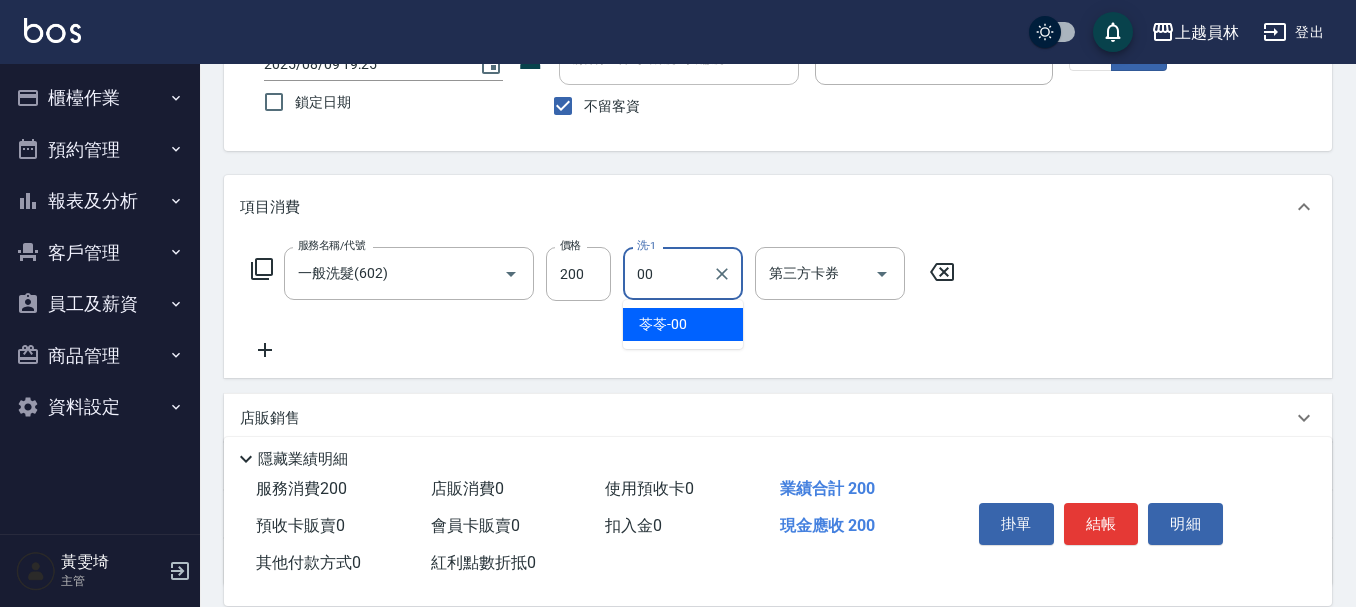 type on "苓苓-00" 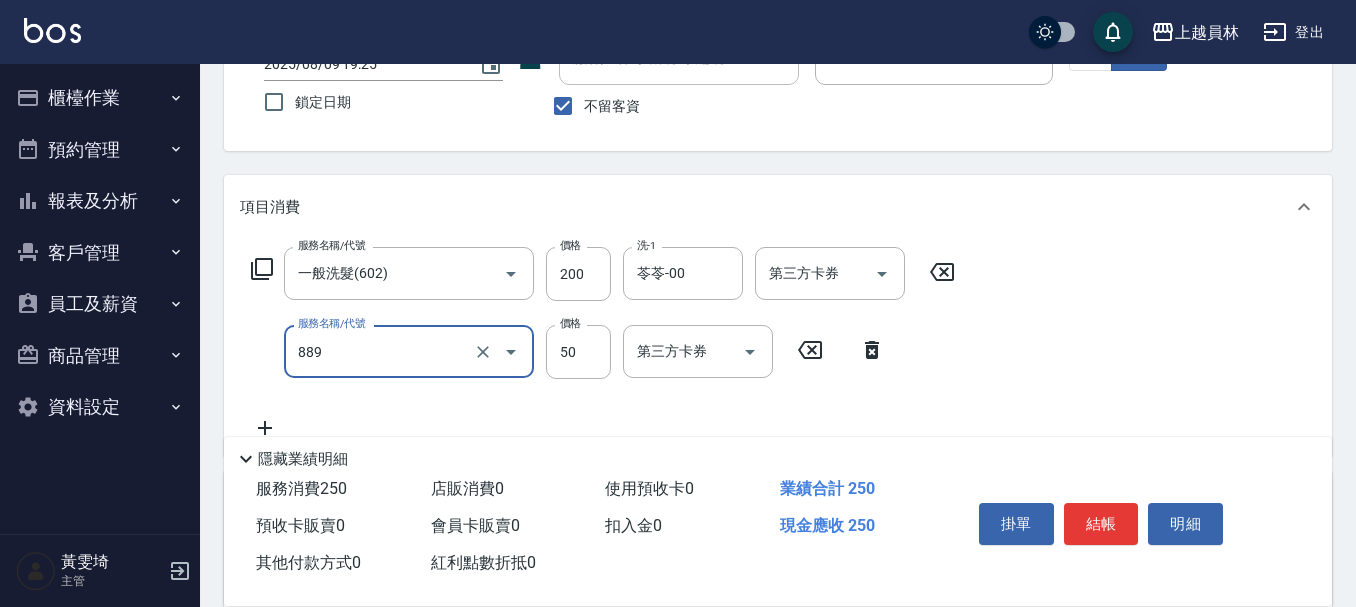 type on "精油(889)" 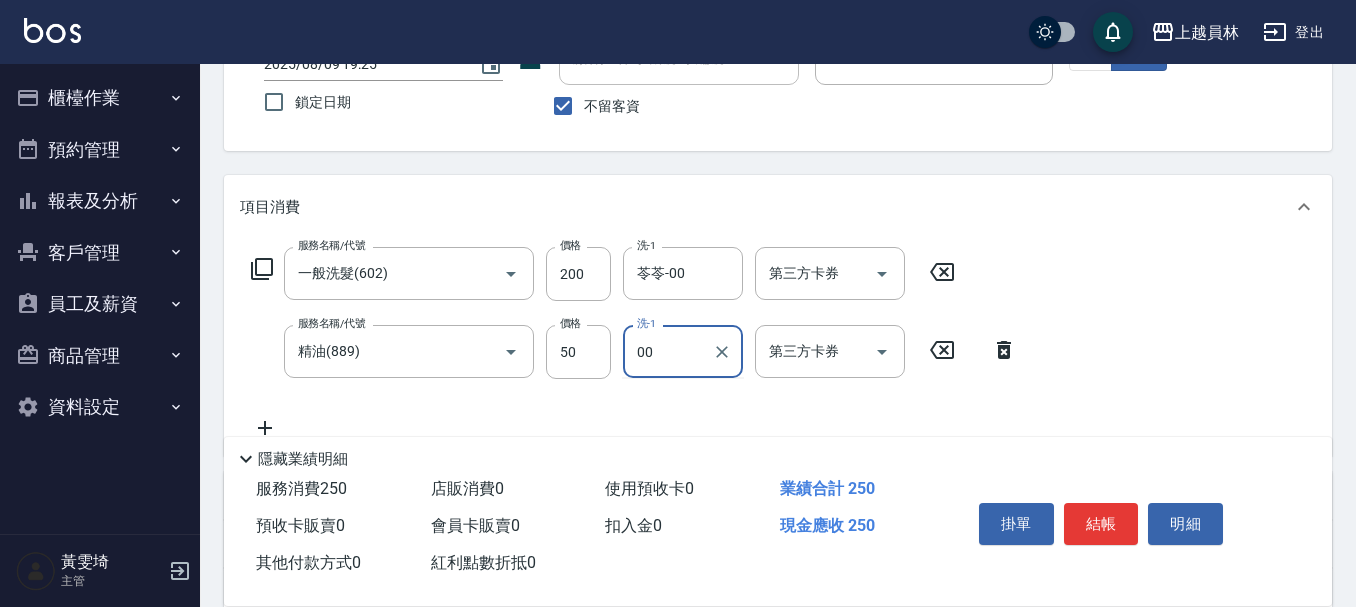 type on "苓苓-00" 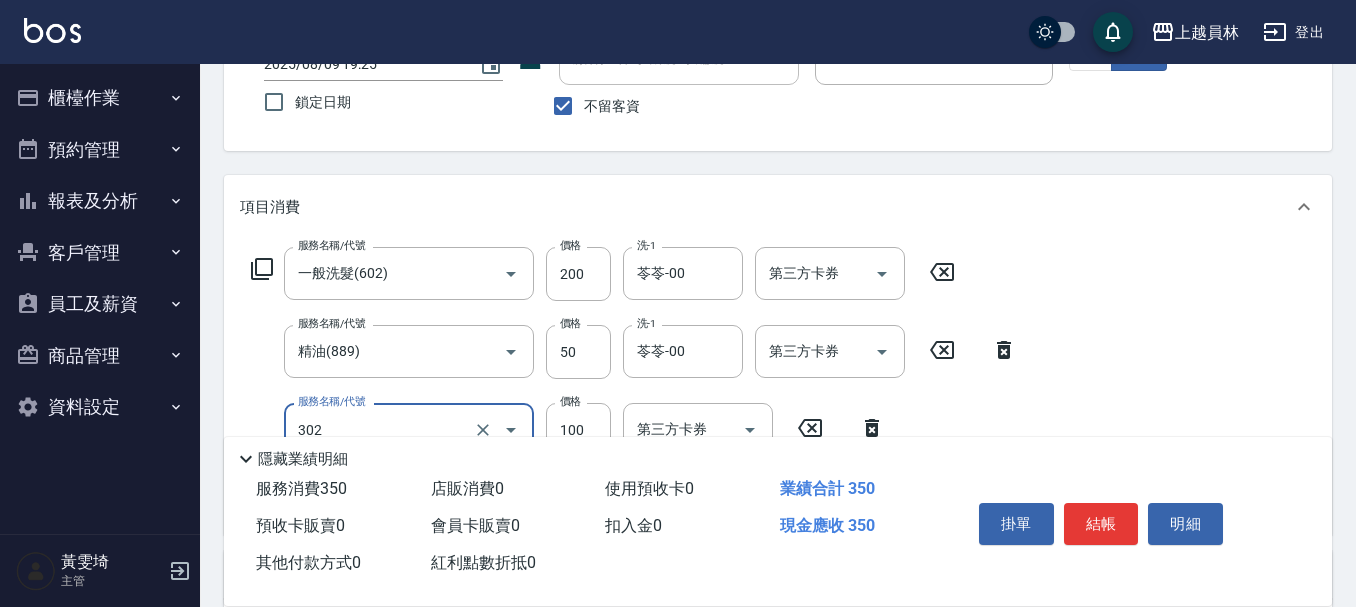 type on "剪髮(302)" 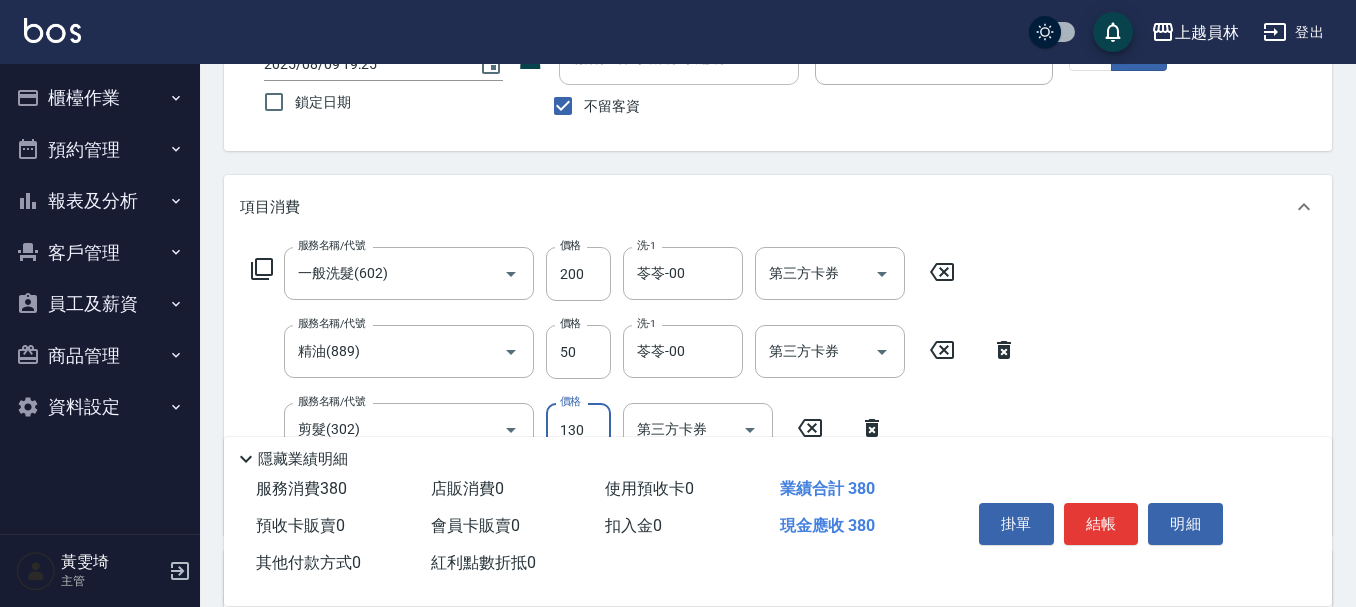type on "130" 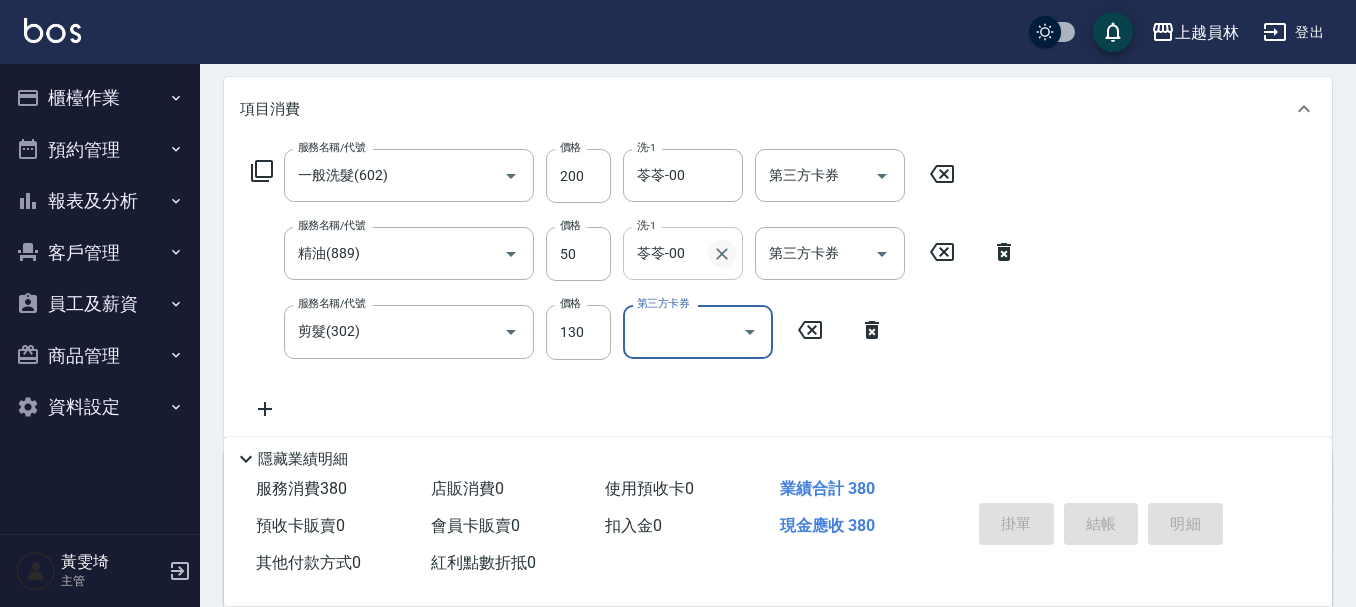 scroll, scrollTop: 253, scrollLeft: 0, axis: vertical 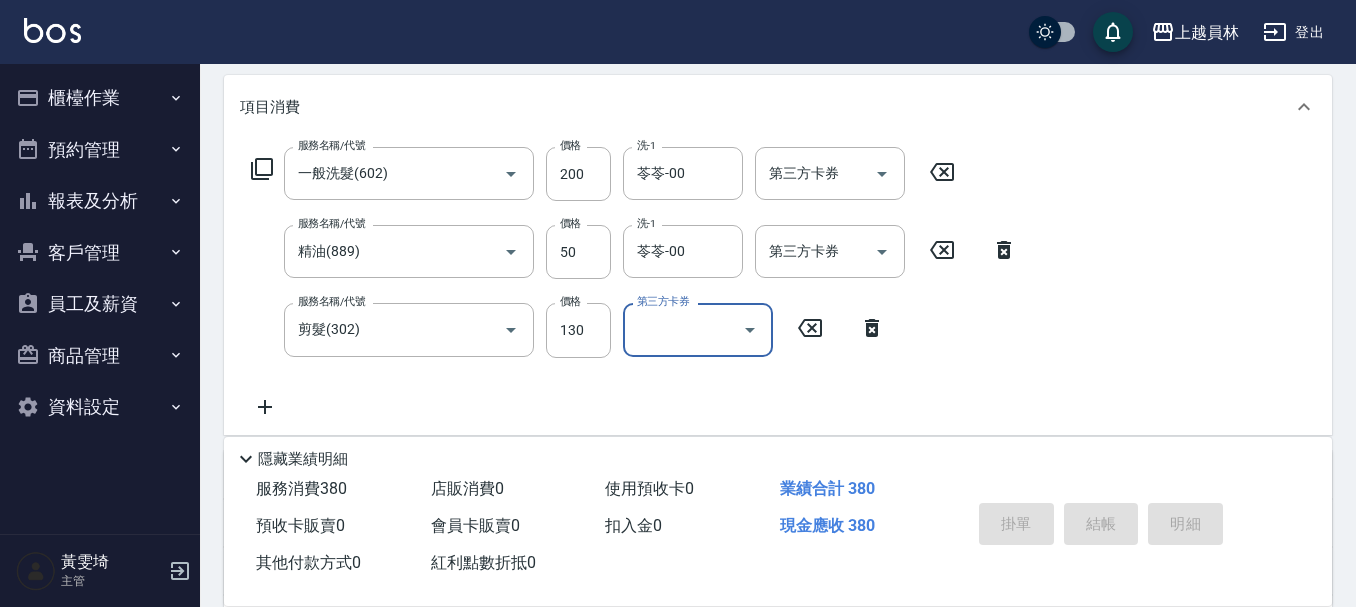 type on "2025/08/09 19:26" 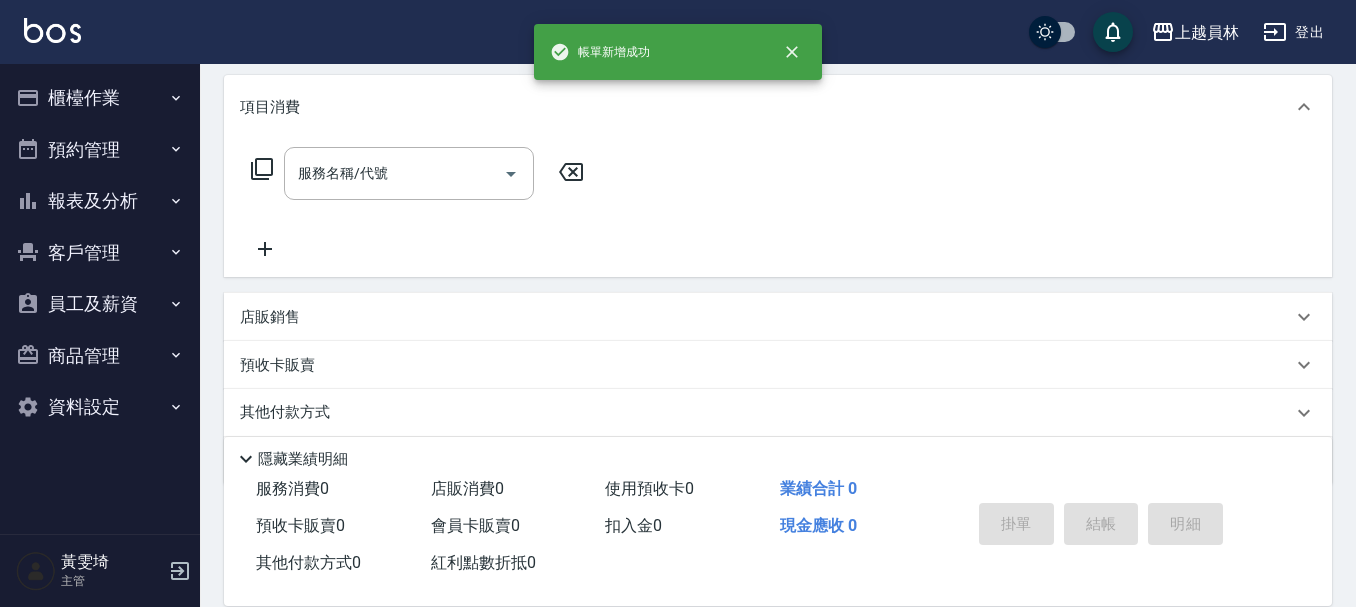 scroll, scrollTop: 0, scrollLeft: 0, axis: both 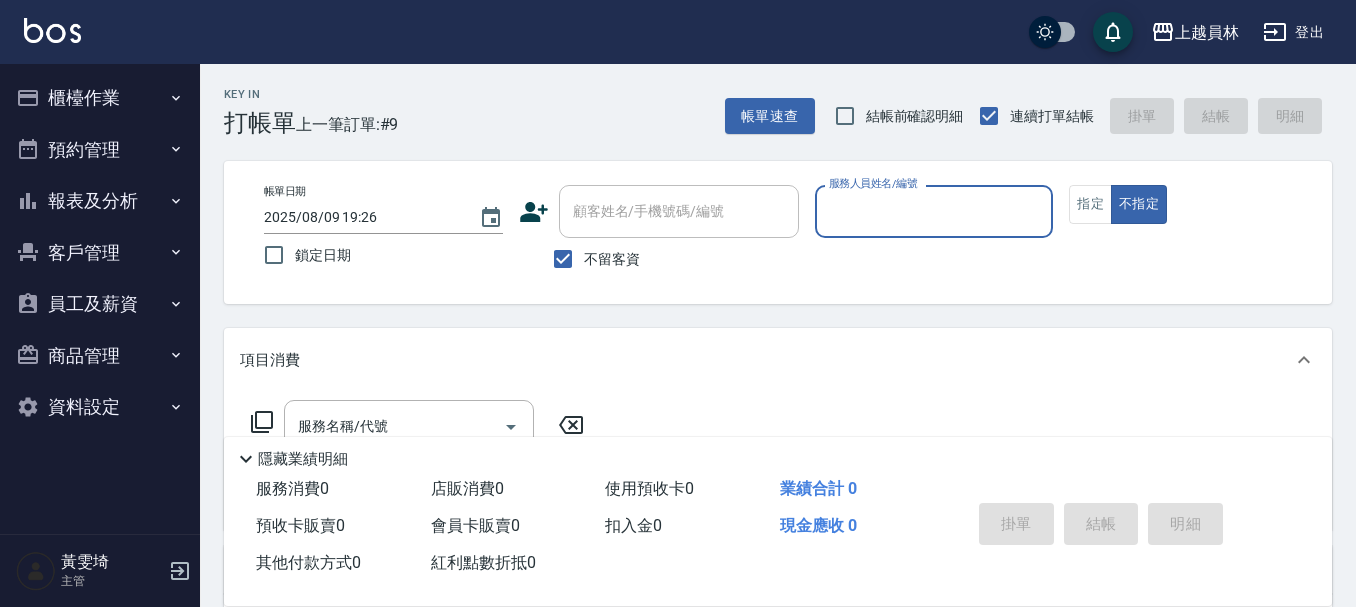 click on "櫃檯作業 打帳單 帳單列表 現金收支登錄 材料自購登錄 每日結帳 排班表 現場電腦打卡 預約管理 預約管理 單日預約紀錄 單週預約紀錄 報表及分析 報表目錄 店家日報表 互助日報表 互助點數明細 設計師日報表 設計師抽成報表 店販抽成明細 客戶管理 客戶列表 卡券管理 入金管理 員工及薪資 員工列表 全店打卡記錄 每月薪資維護 薪資條 商品管理 商品分類設定 商品列表 資料設定 服務分類設定 服務項目設定 預收卡設定 支付方式設定 第三方卡券設定" at bounding box center [100, 252] 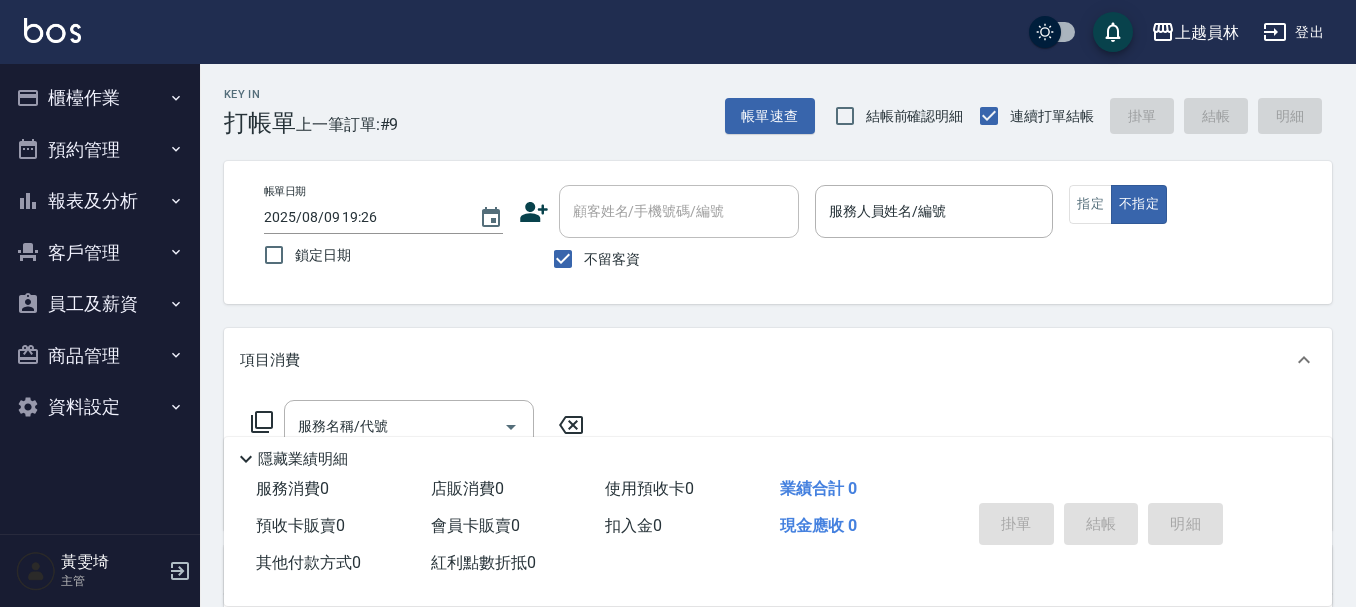 click on "櫃檯作業" at bounding box center [100, 98] 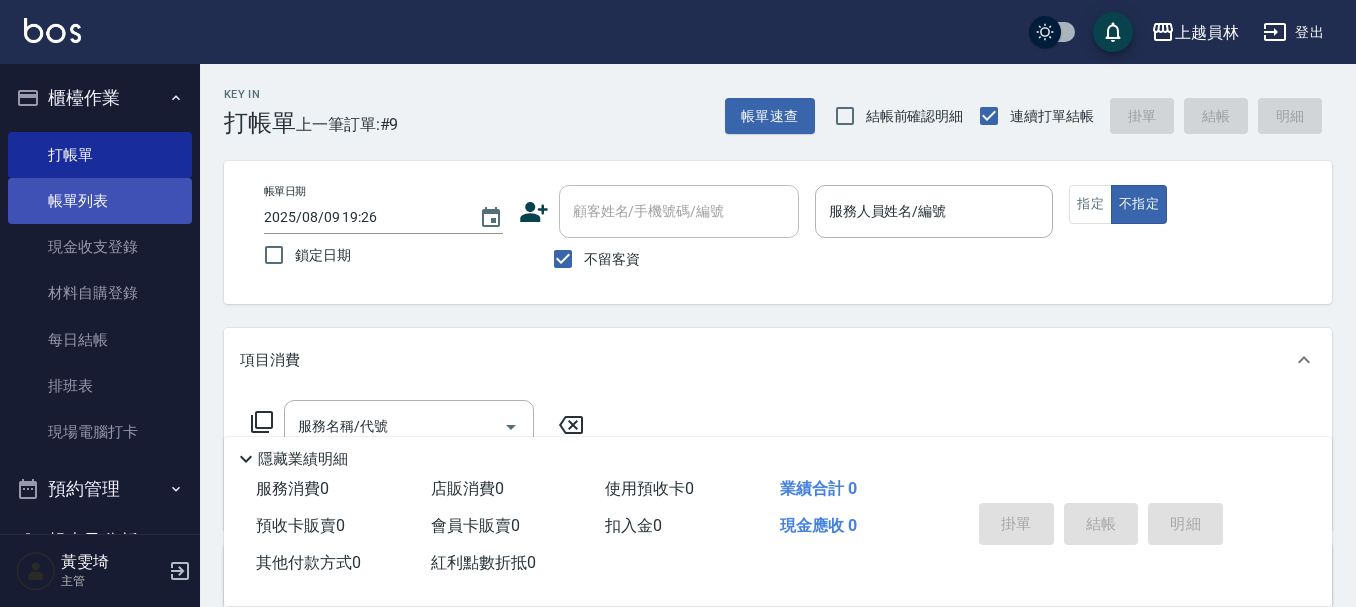 click on "帳單列表" at bounding box center [100, 201] 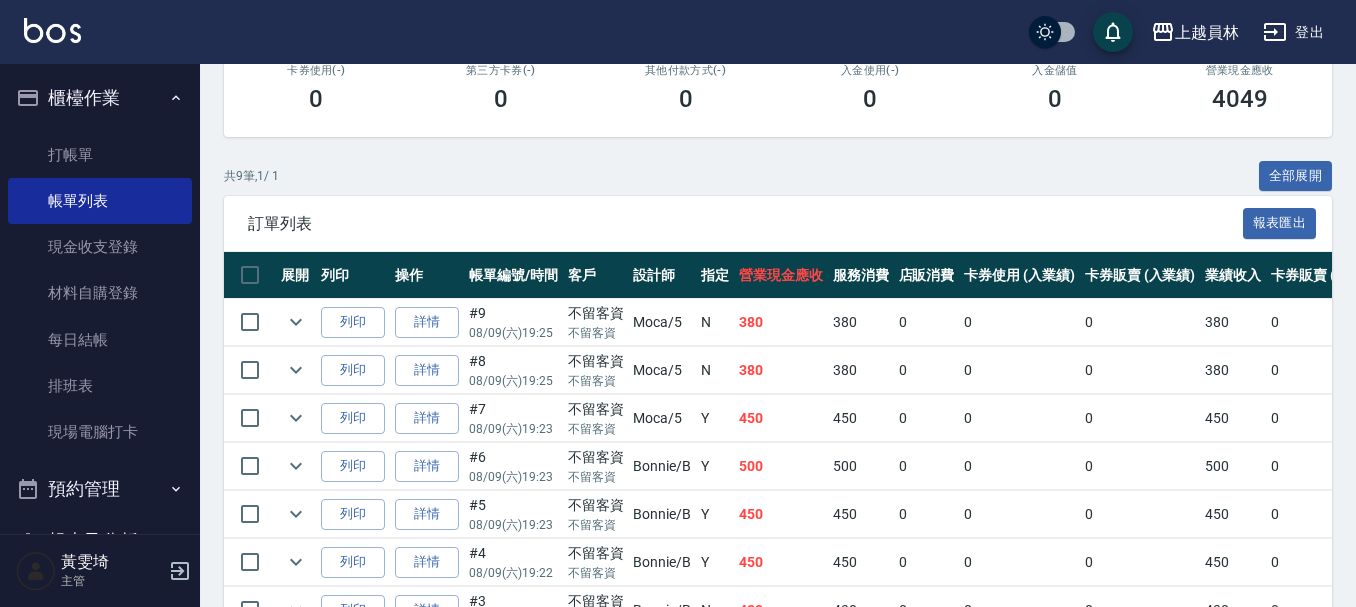 scroll, scrollTop: 400, scrollLeft: 0, axis: vertical 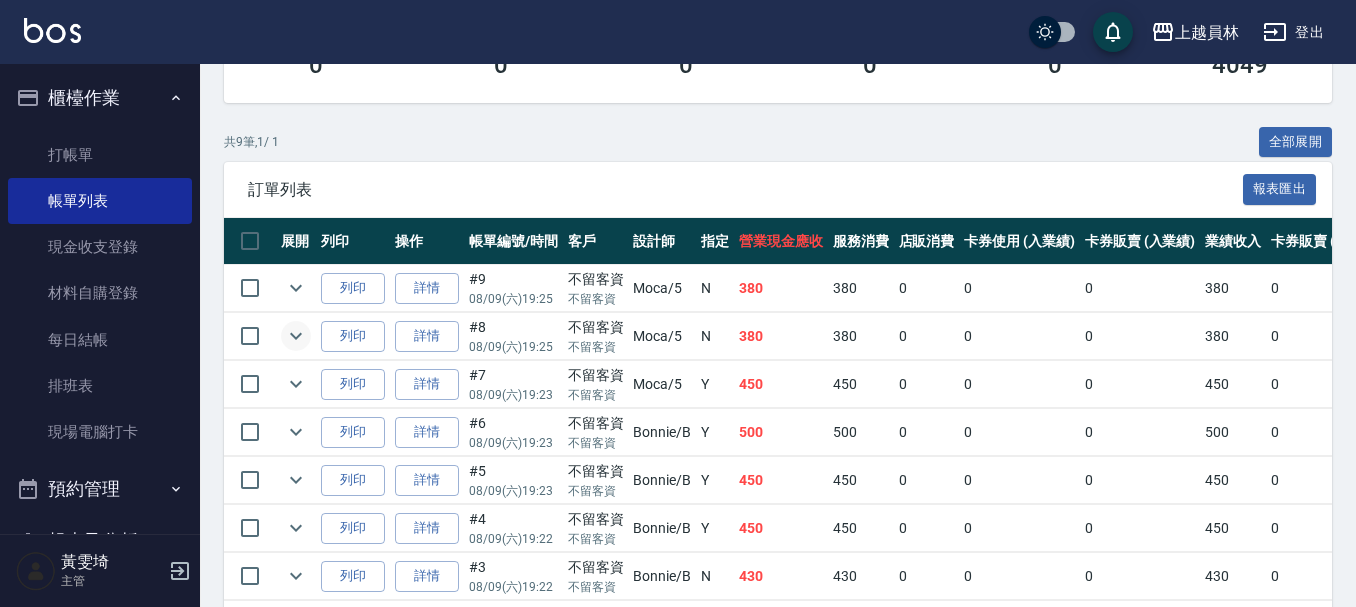 click 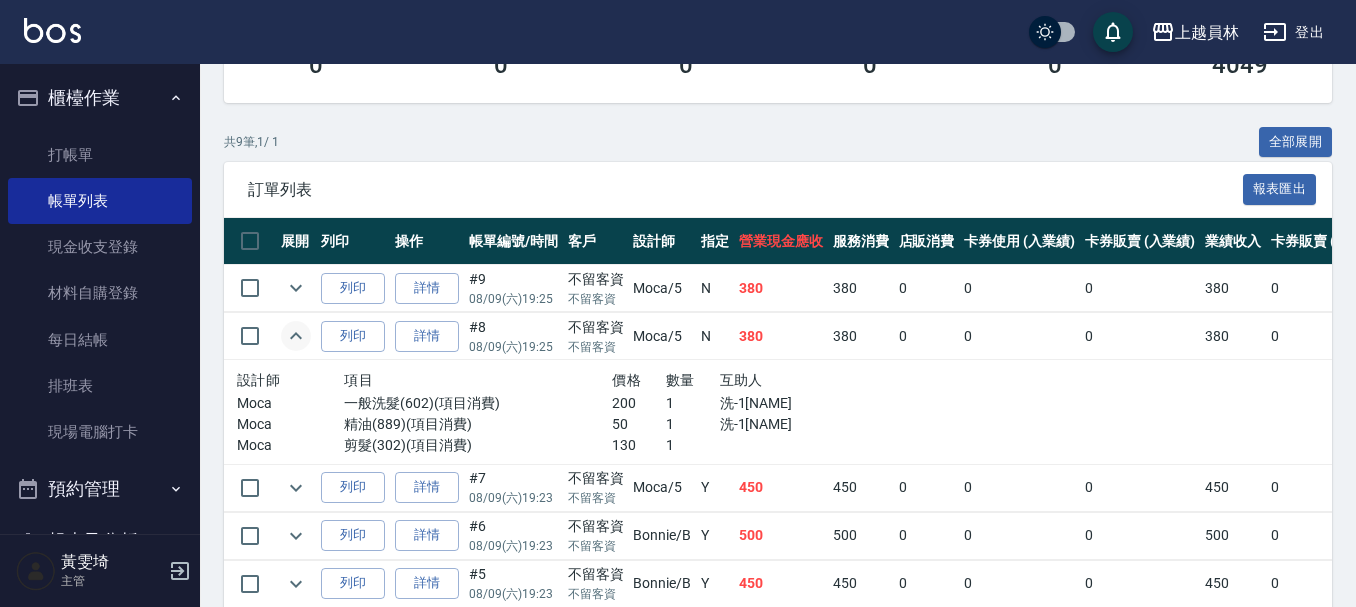 click 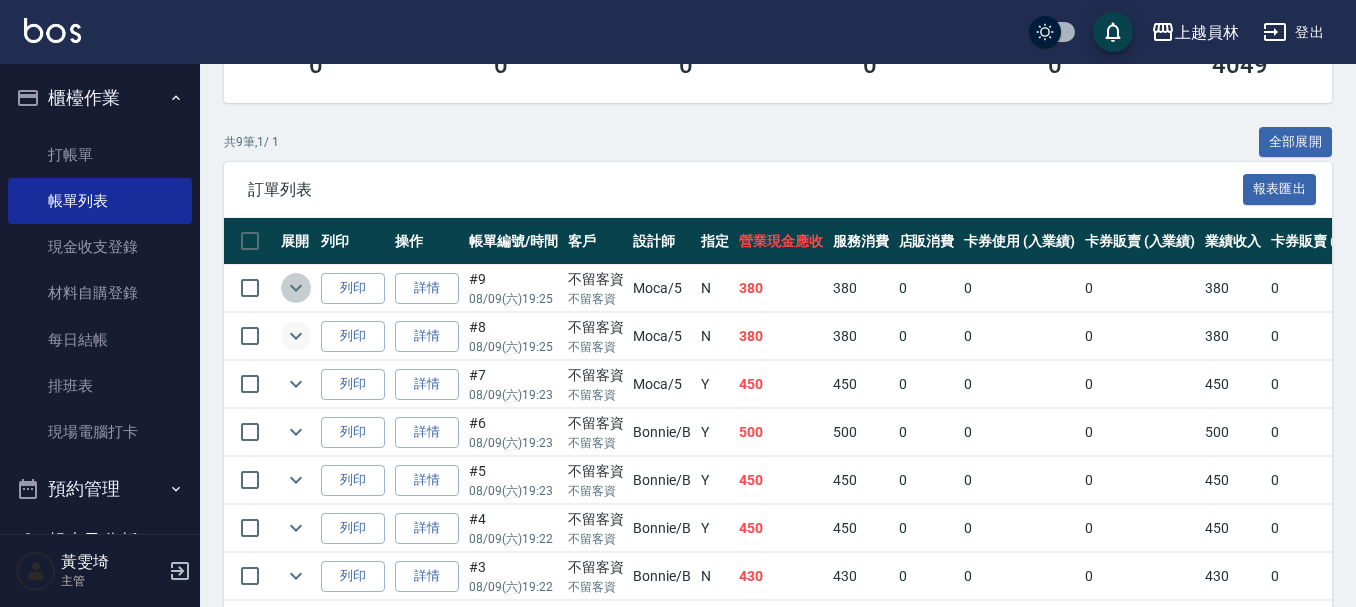 click 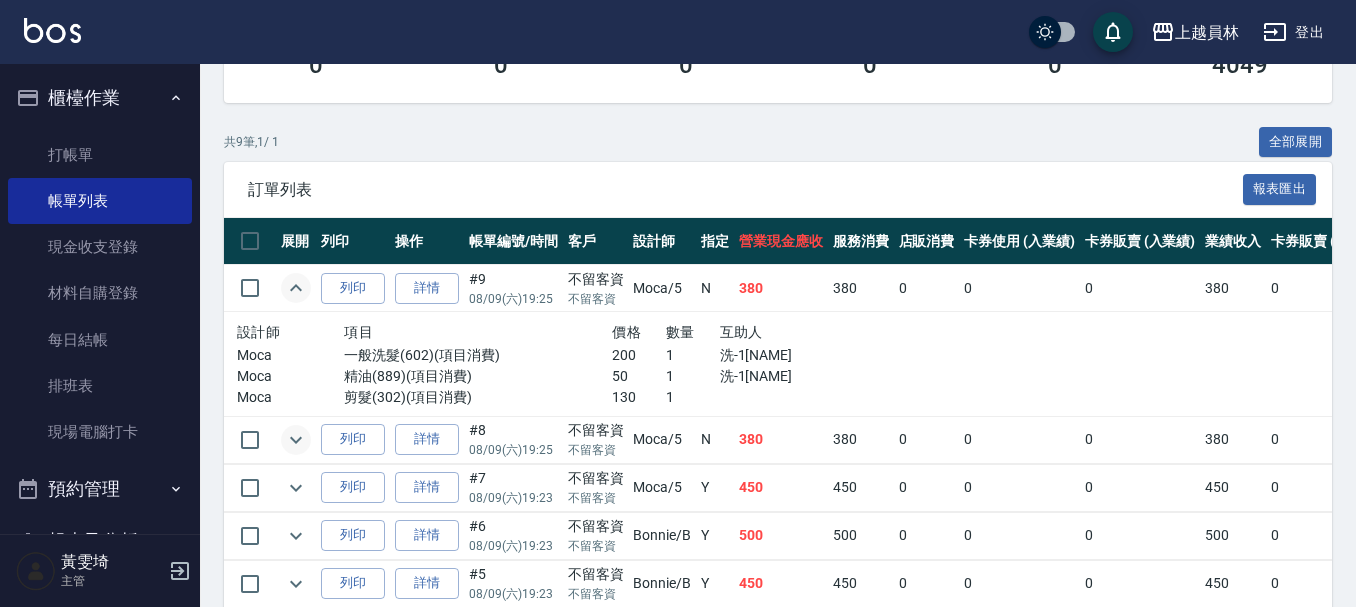 click 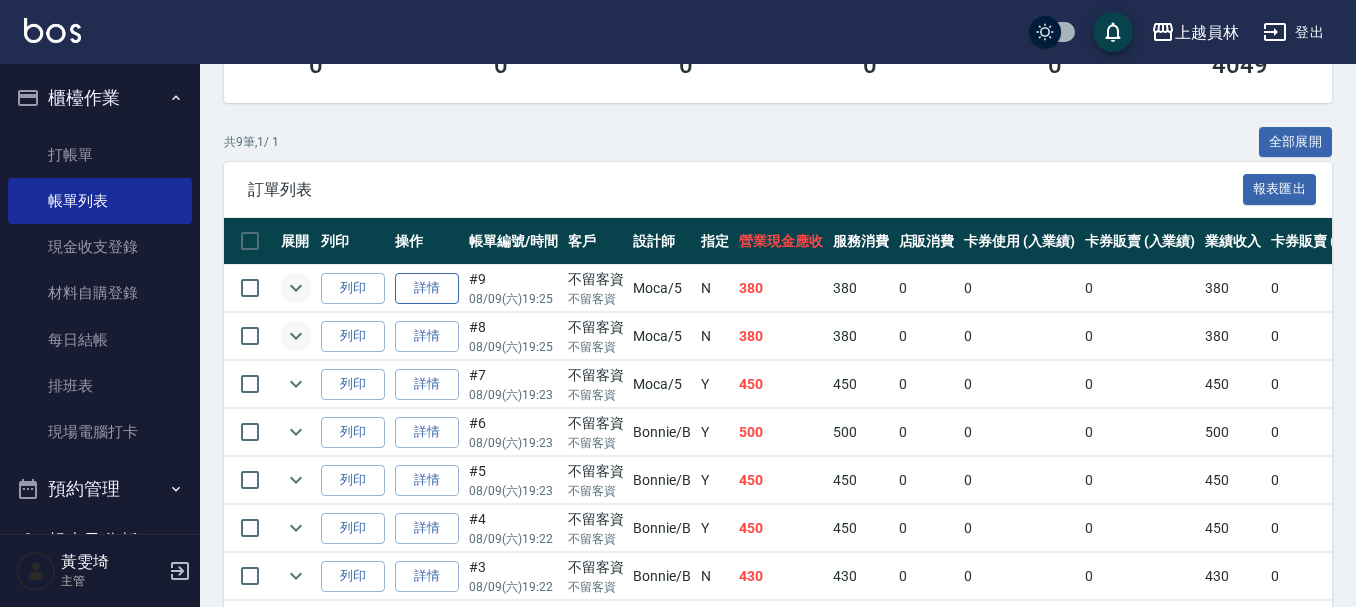 click on "詳情" at bounding box center [427, 288] 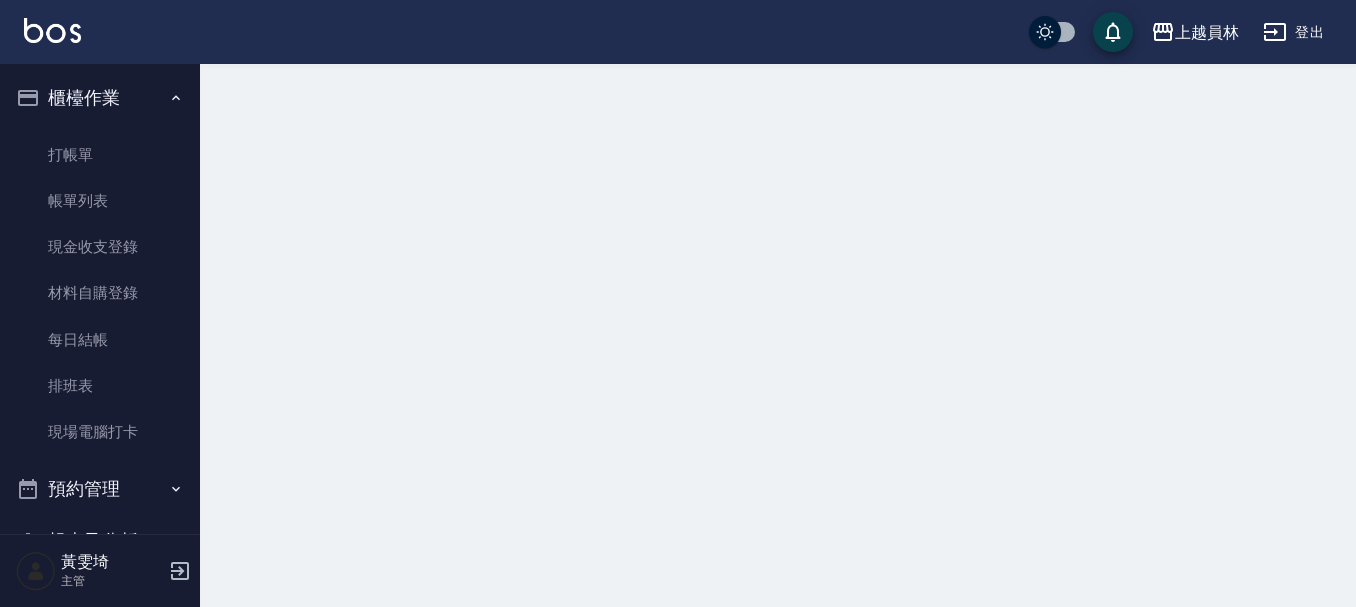 scroll, scrollTop: 0, scrollLeft: 0, axis: both 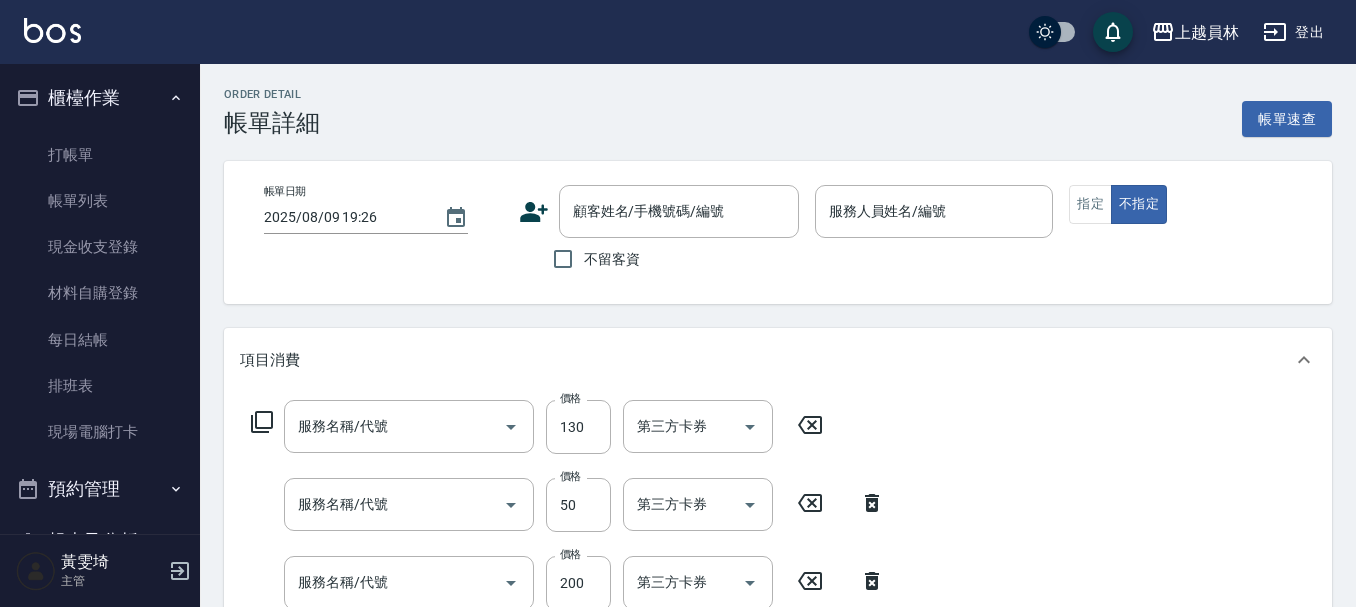 type on "2025/08/09 19:25" 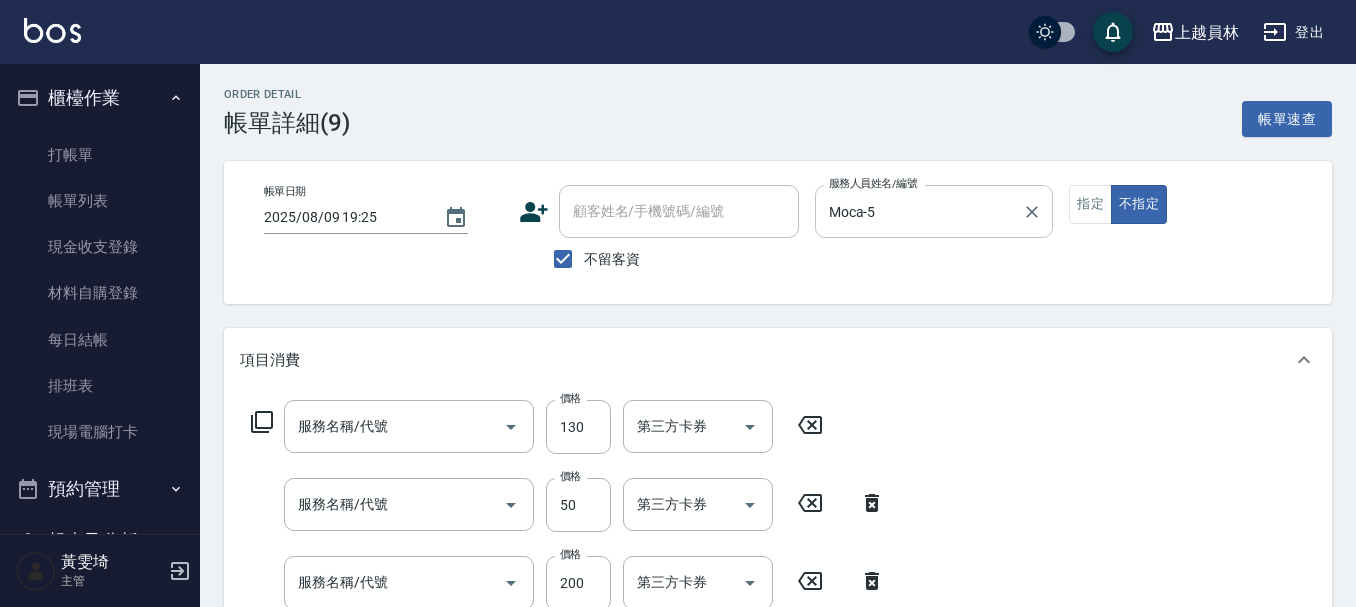 type on "剪髮(302)" 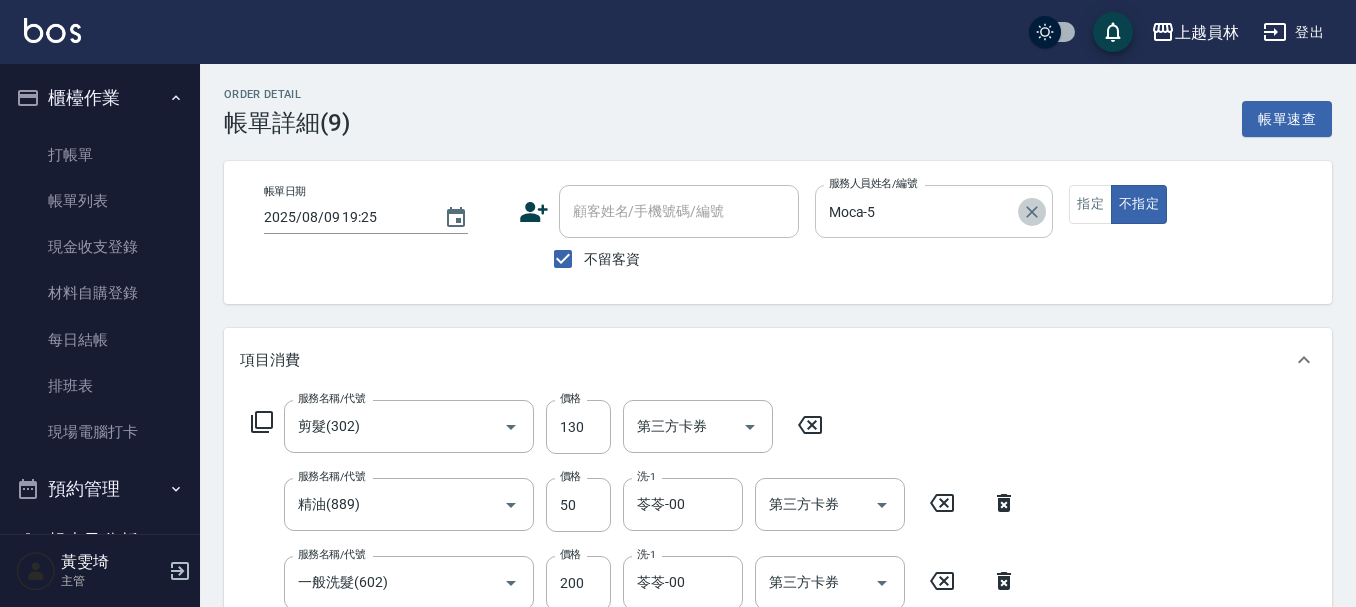click at bounding box center (1032, 212) 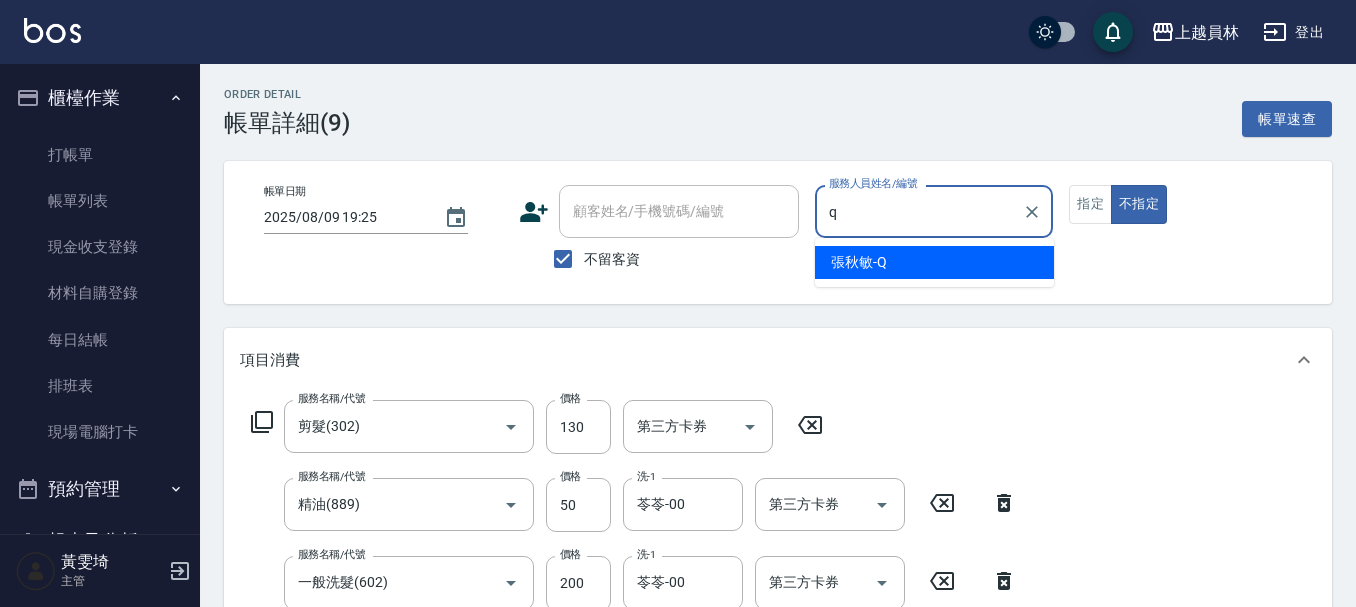 type on "張秋敏-Q" 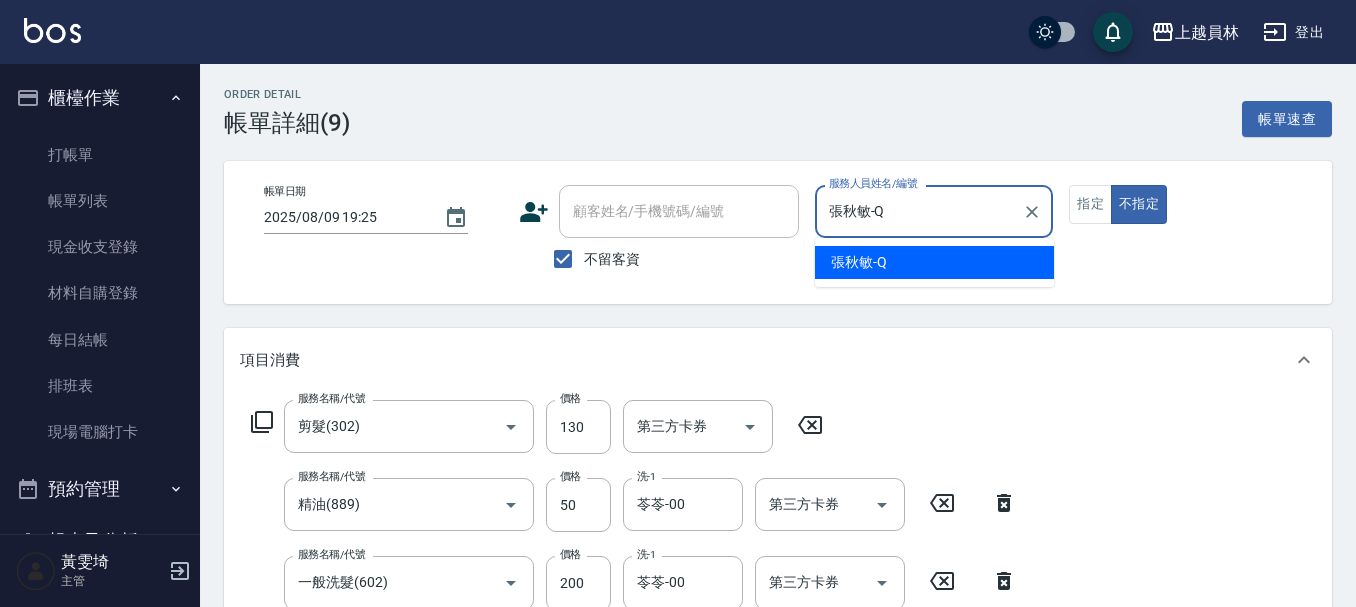 type on "false" 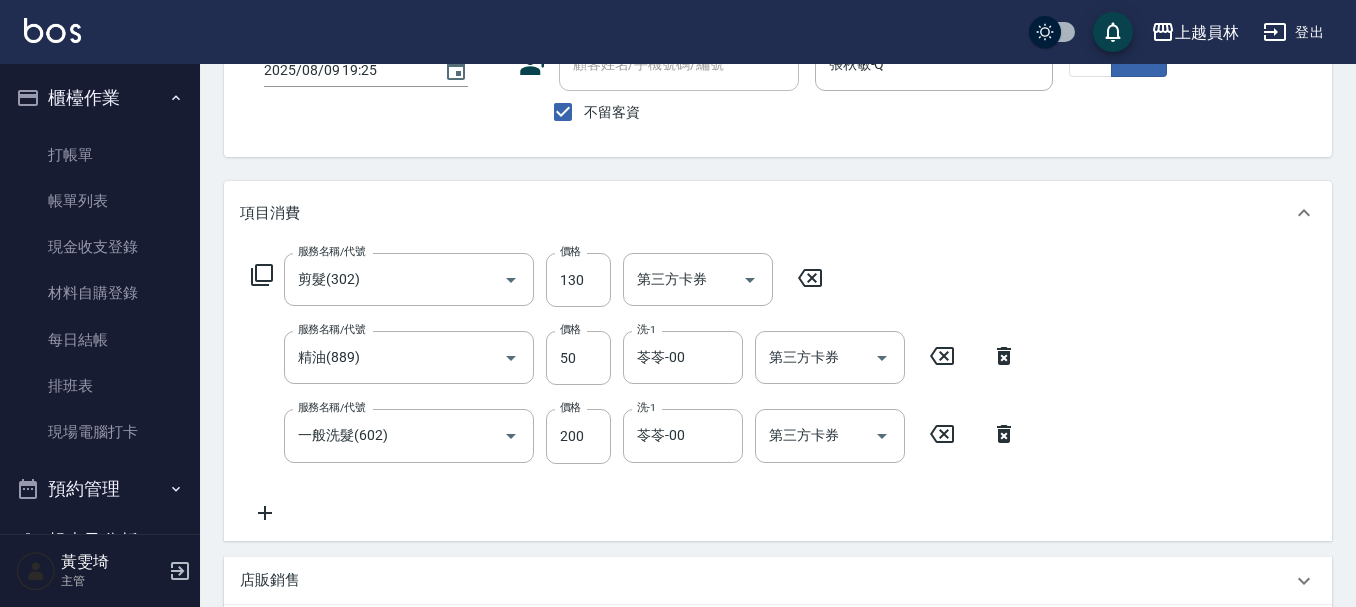 scroll, scrollTop: 100, scrollLeft: 0, axis: vertical 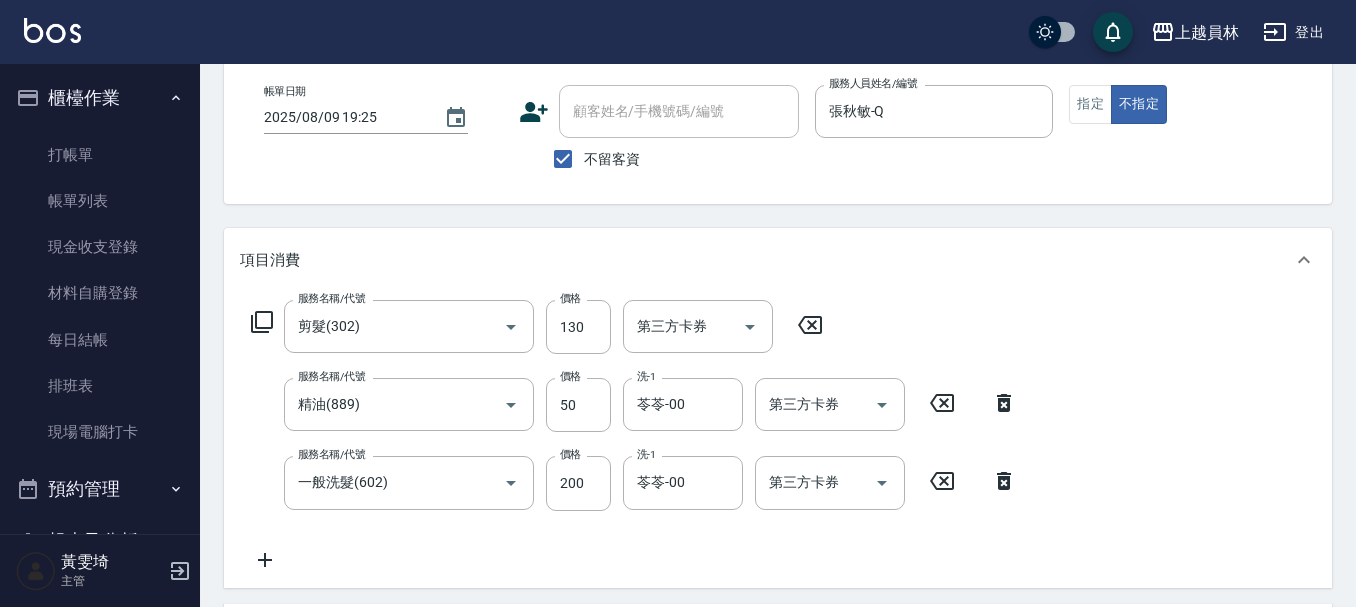 click 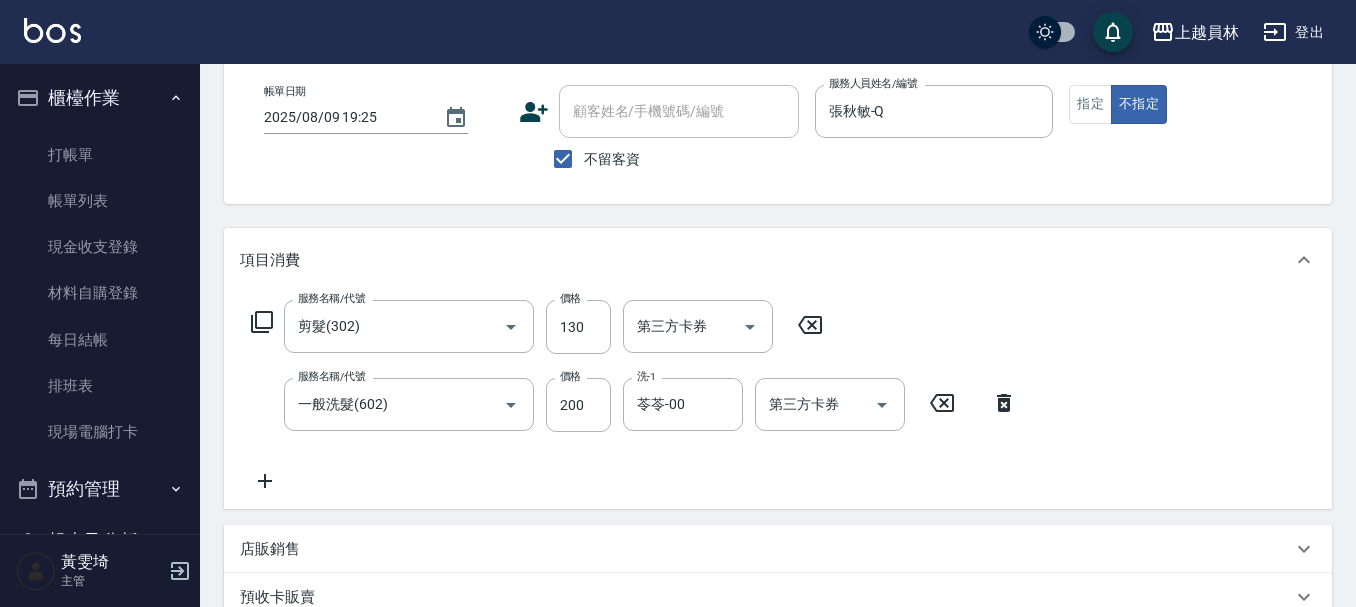 click 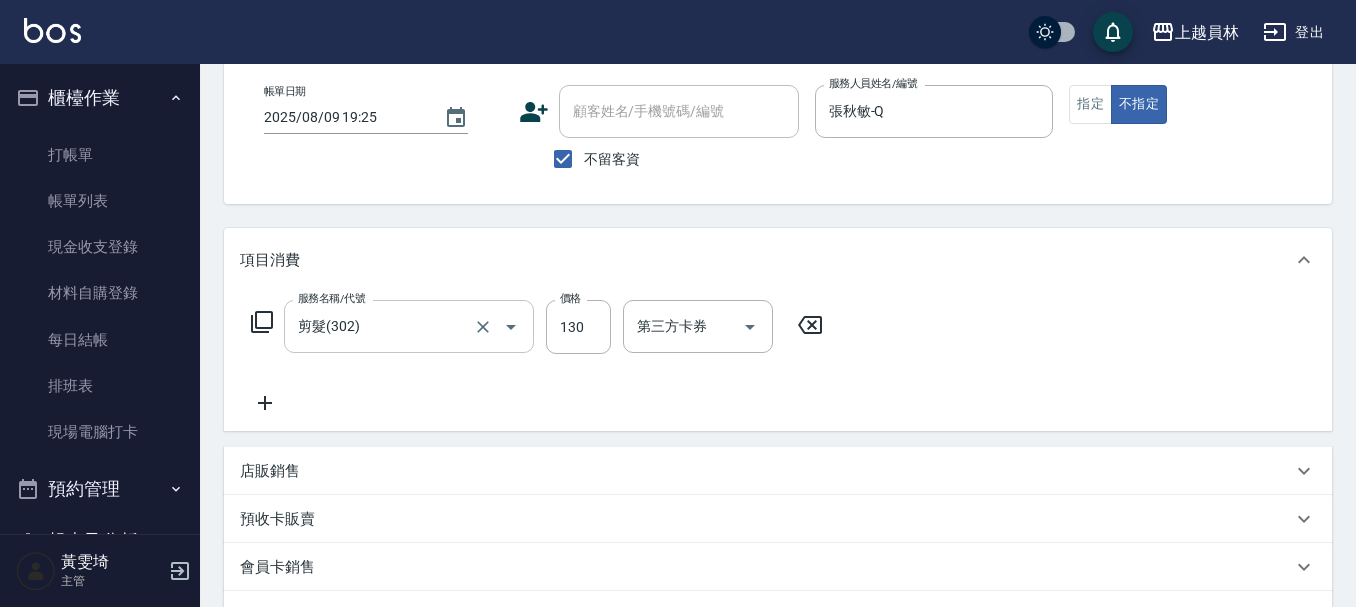 click on "剪髮(302)" at bounding box center [381, 326] 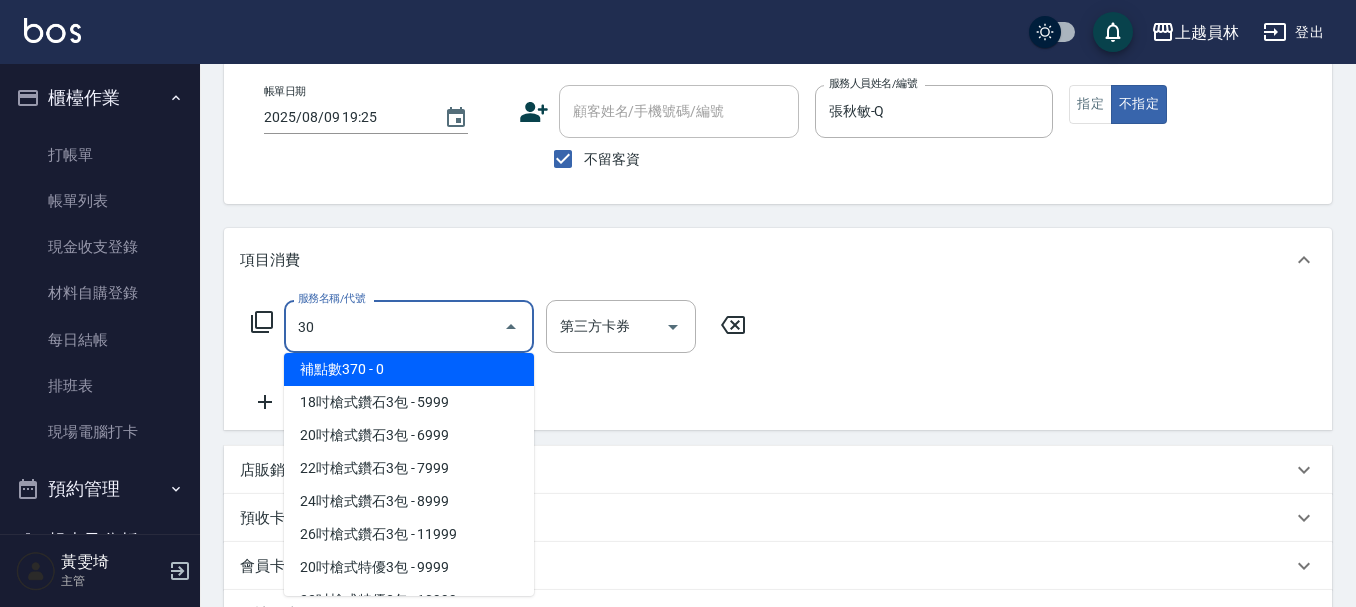scroll, scrollTop: 0, scrollLeft: 0, axis: both 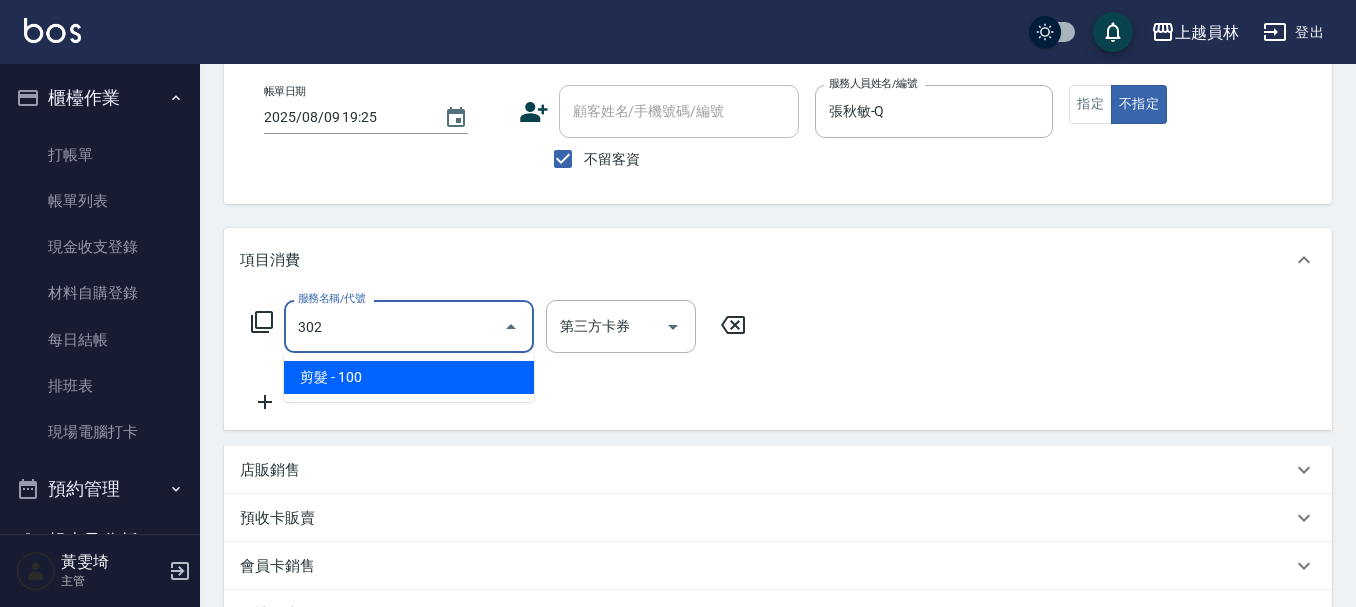 type on "剪髮(302)" 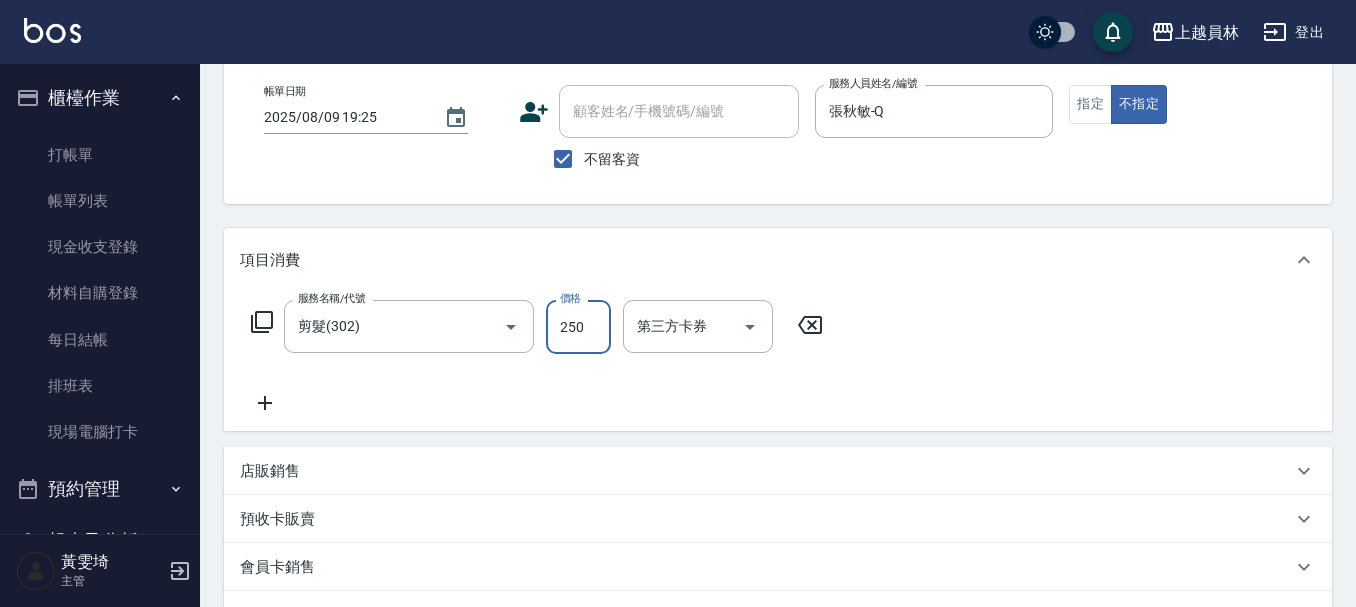 type on "250" 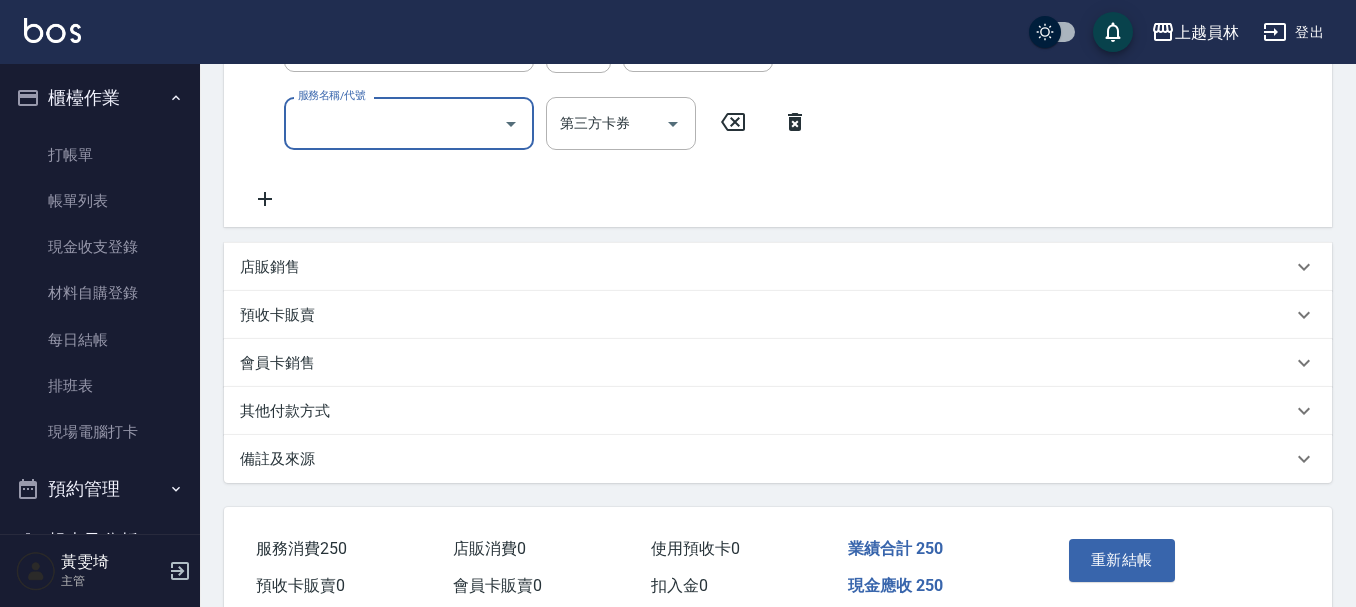 scroll, scrollTop: 473, scrollLeft: 0, axis: vertical 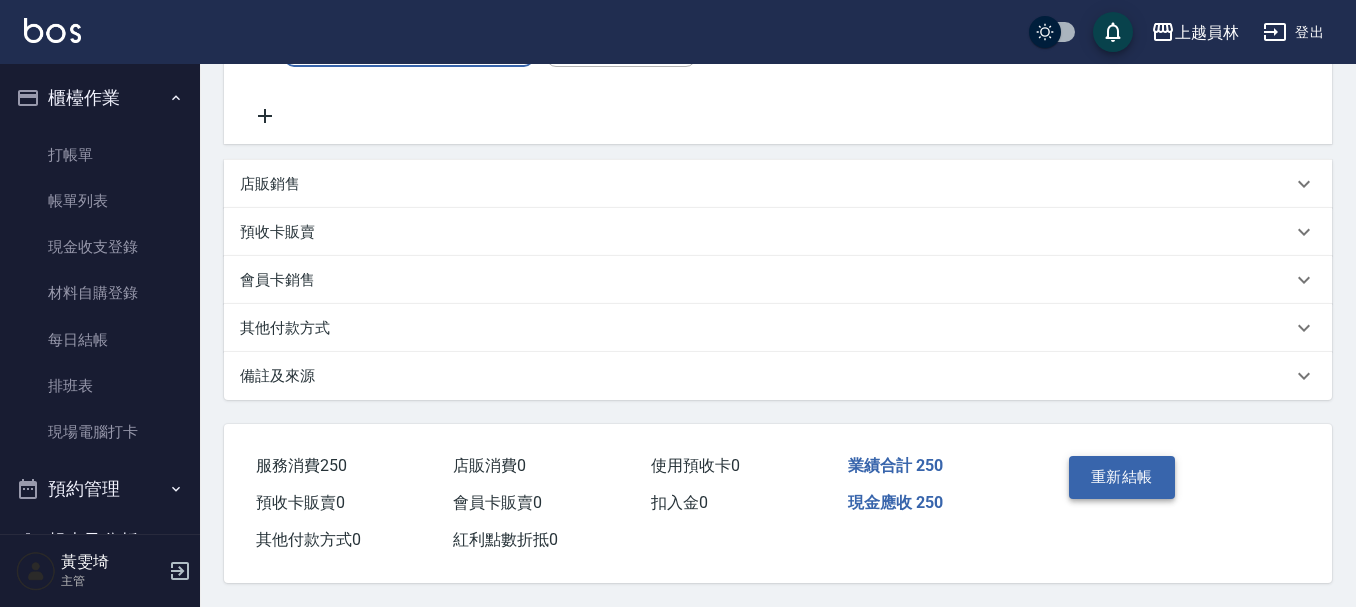 click on "重新結帳" at bounding box center [1122, 477] 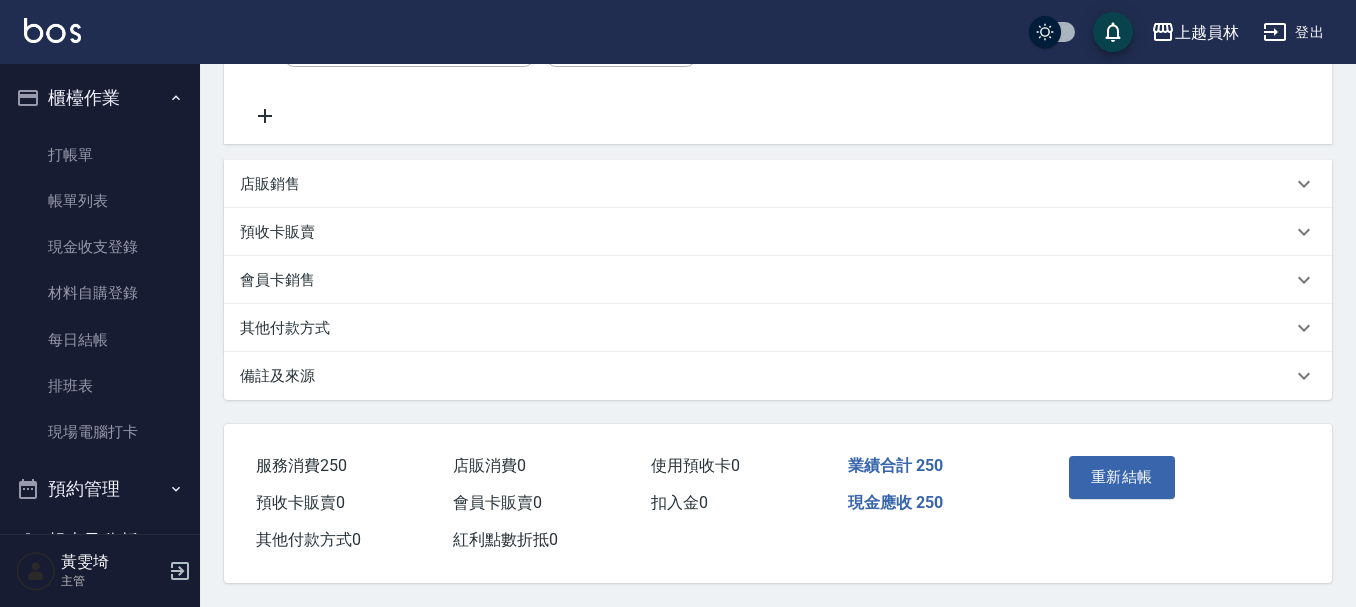 scroll, scrollTop: 473, scrollLeft: 0, axis: vertical 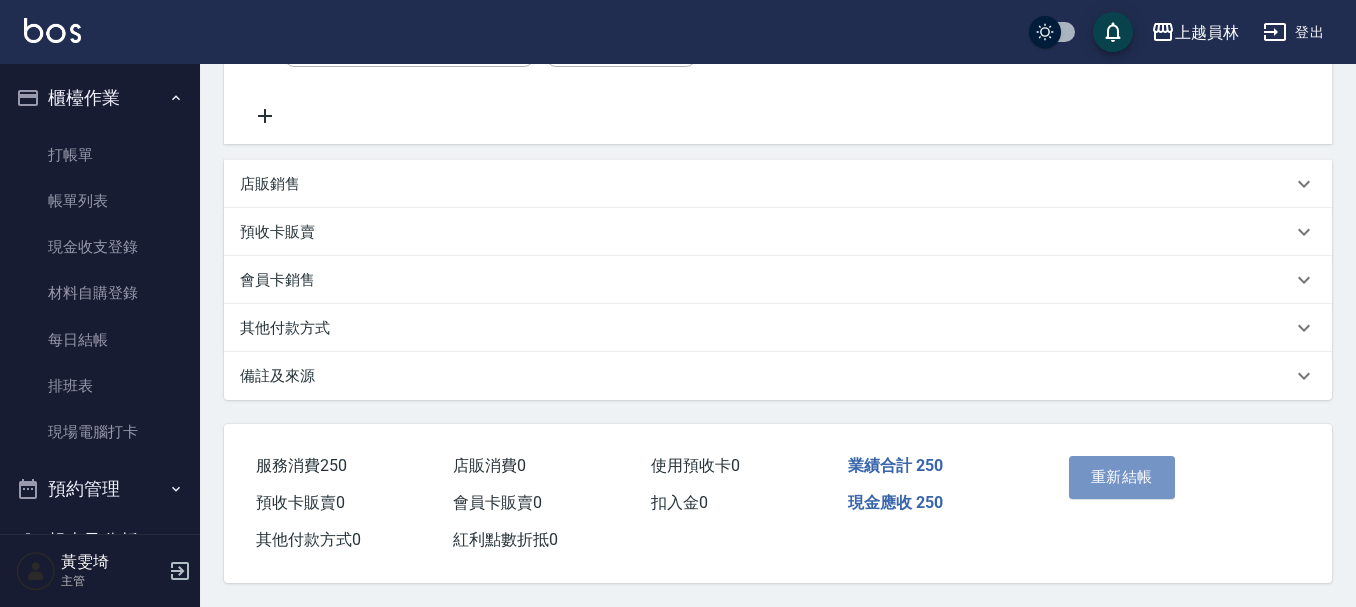 click on "重新結帳" at bounding box center [1122, 477] 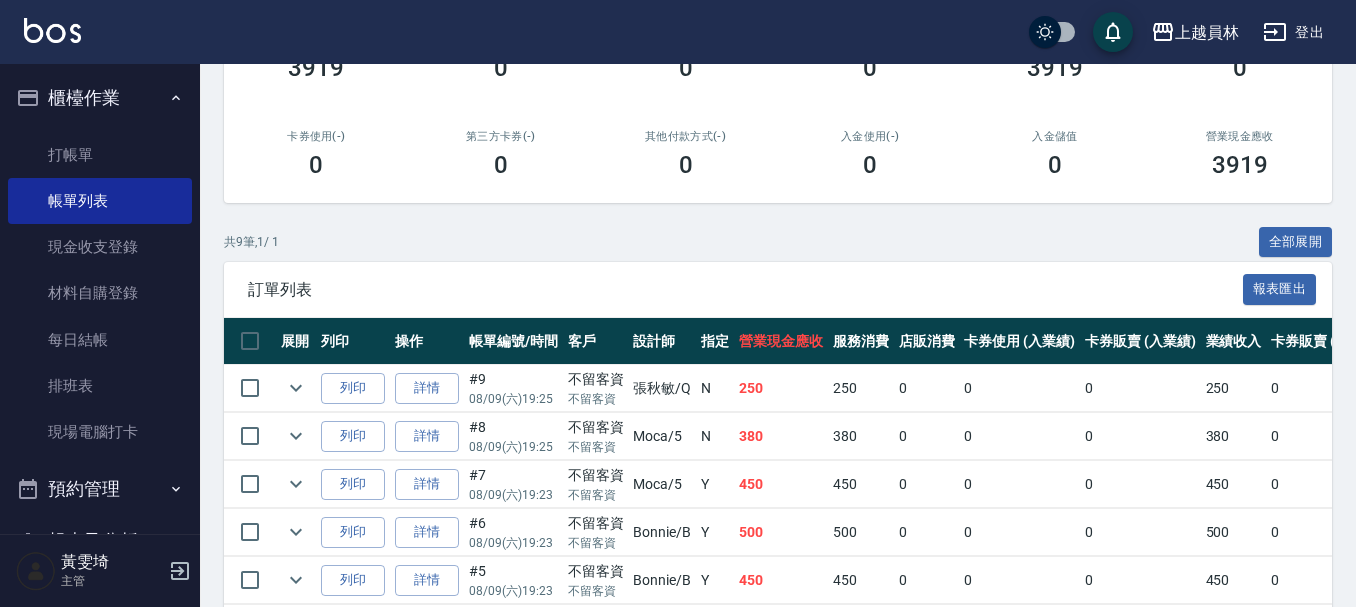 scroll, scrollTop: 0, scrollLeft: 0, axis: both 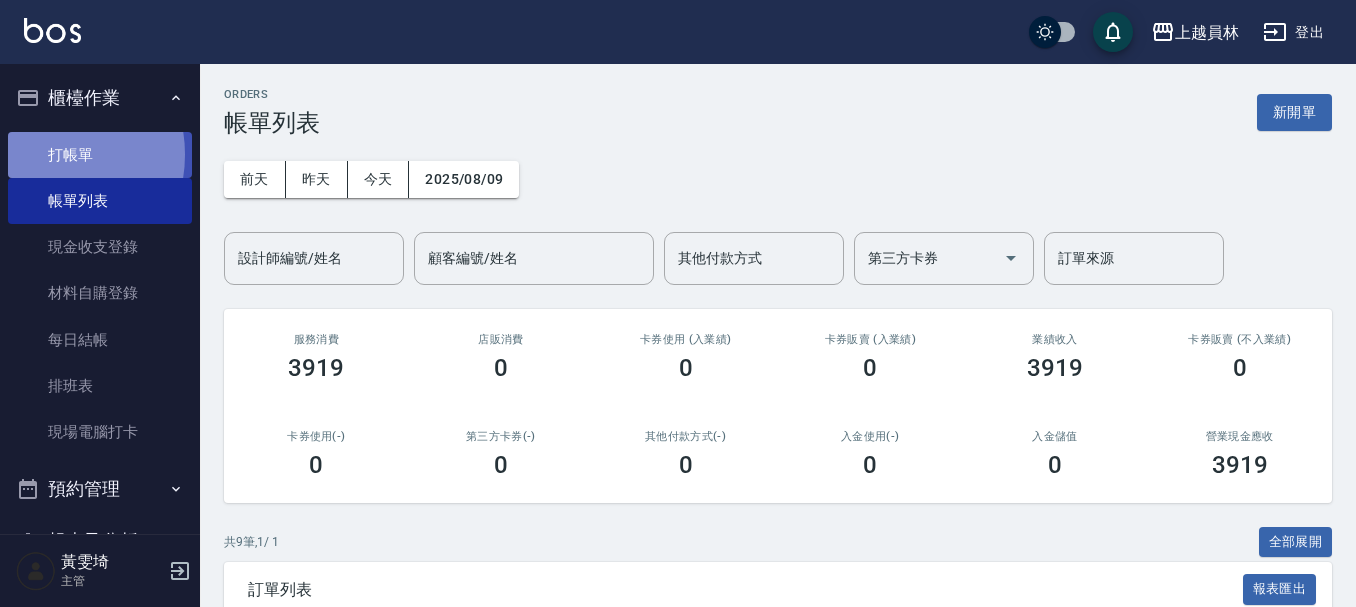 click on "打帳單" at bounding box center [100, 155] 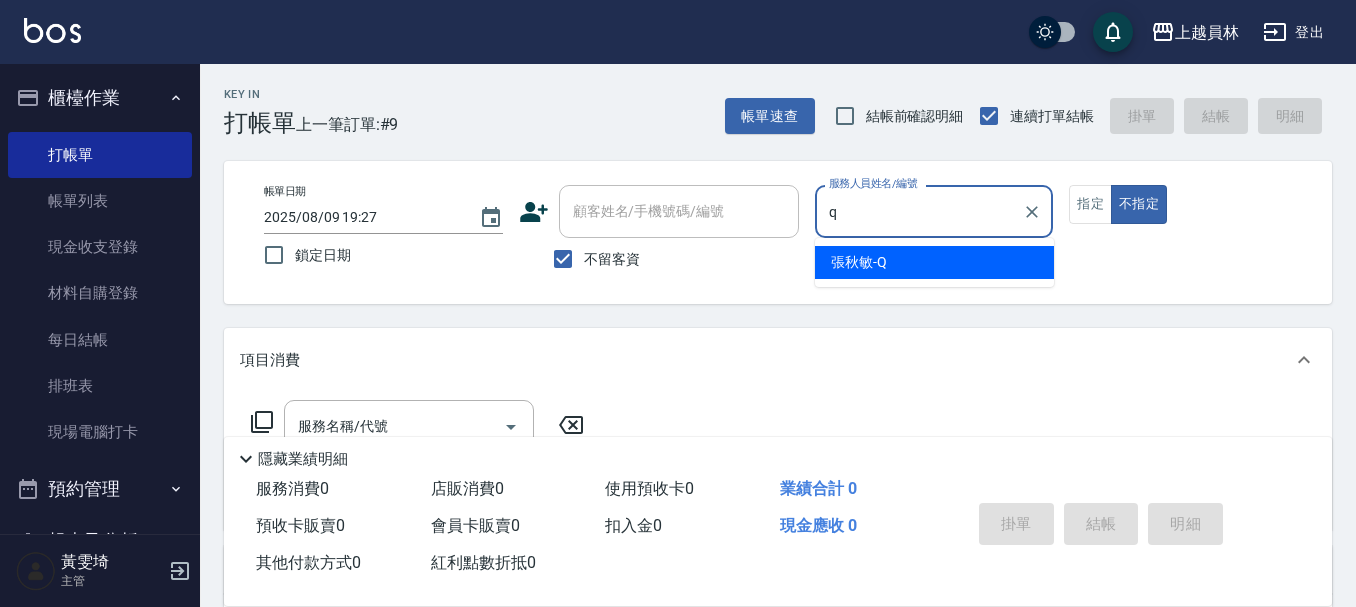 type on "張秋敏-Q" 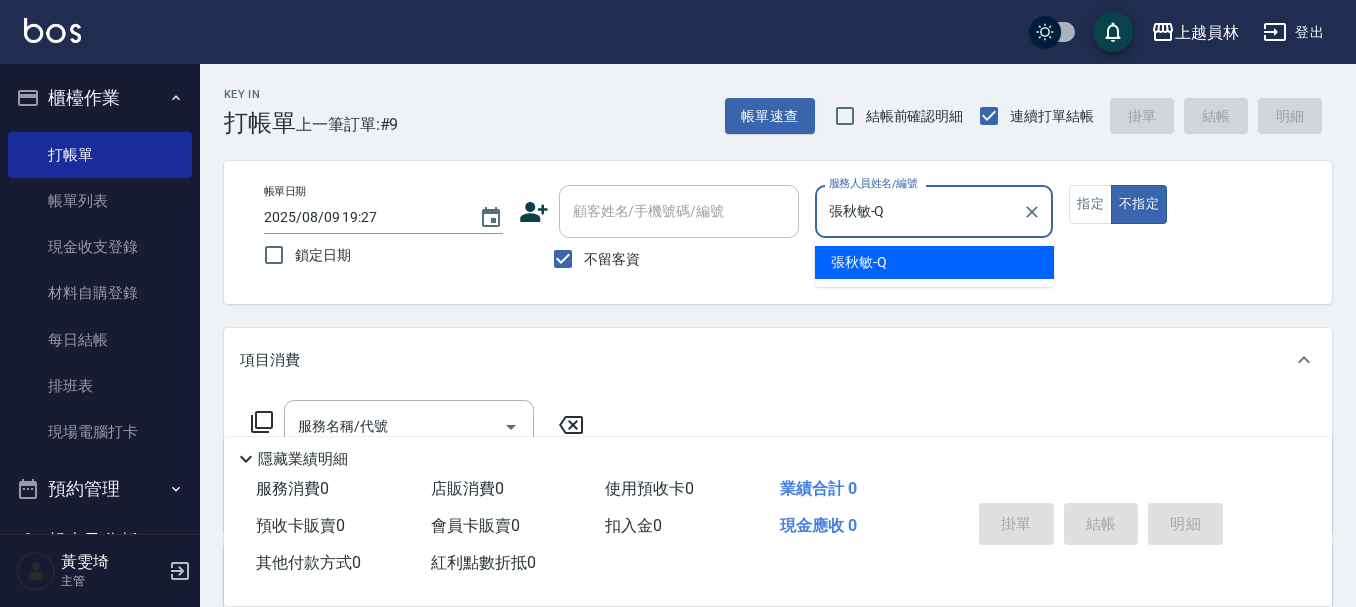 type on "false" 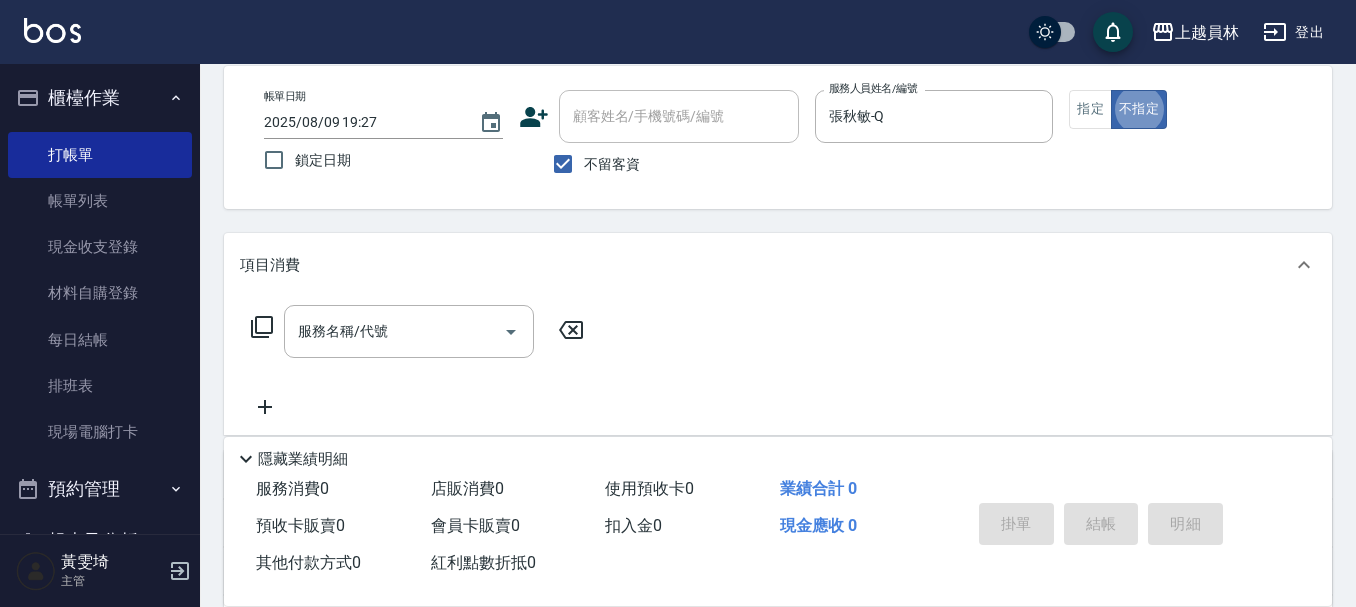 scroll, scrollTop: 100, scrollLeft: 0, axis: vertical 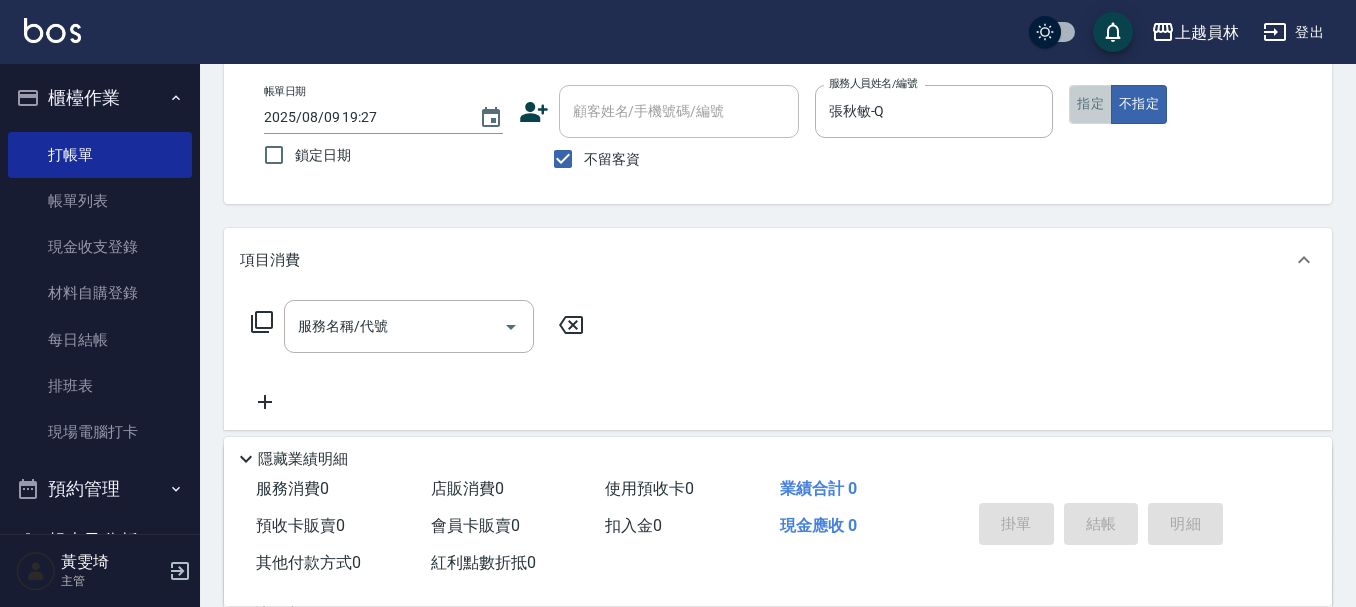 click on "指定" at bounding box center [1090, 104] 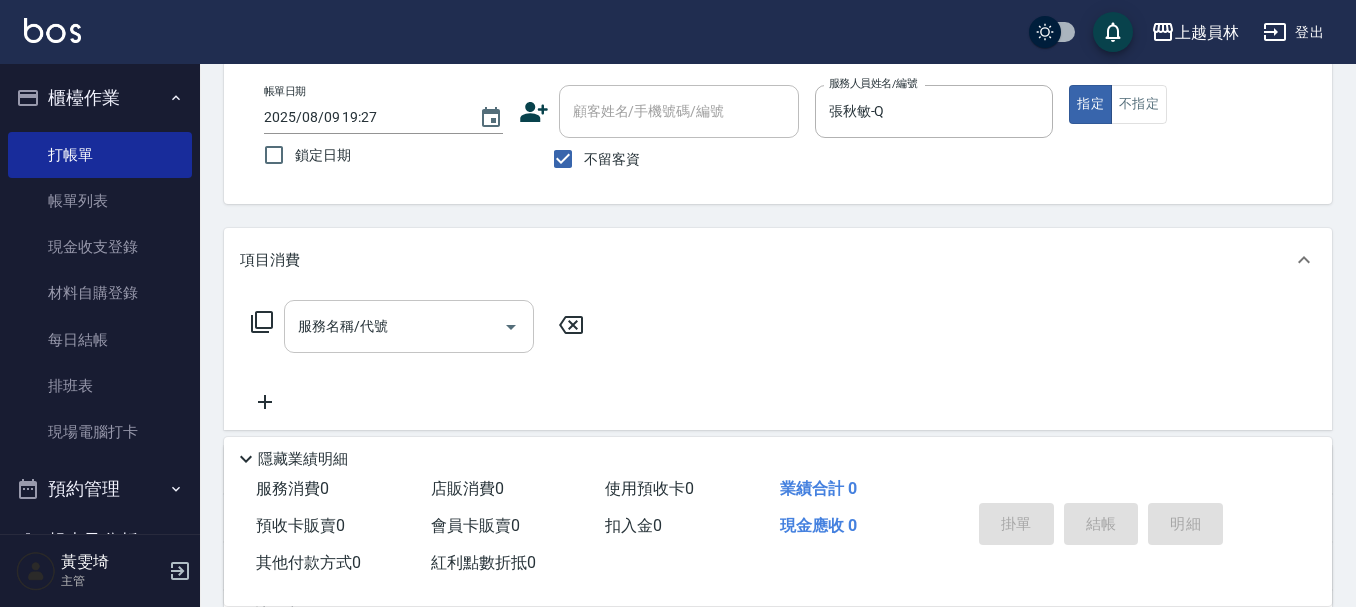 click on "服務名稱/代號" at bounding box center (394, 326) 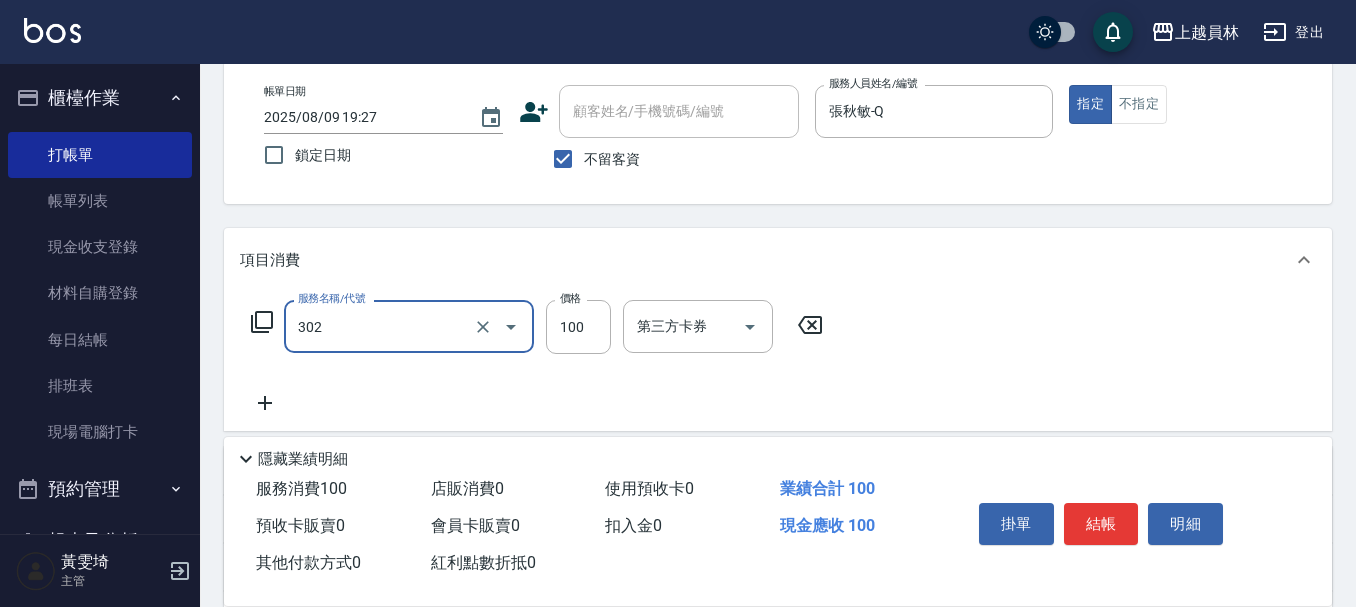 type on "剪髮(302)" 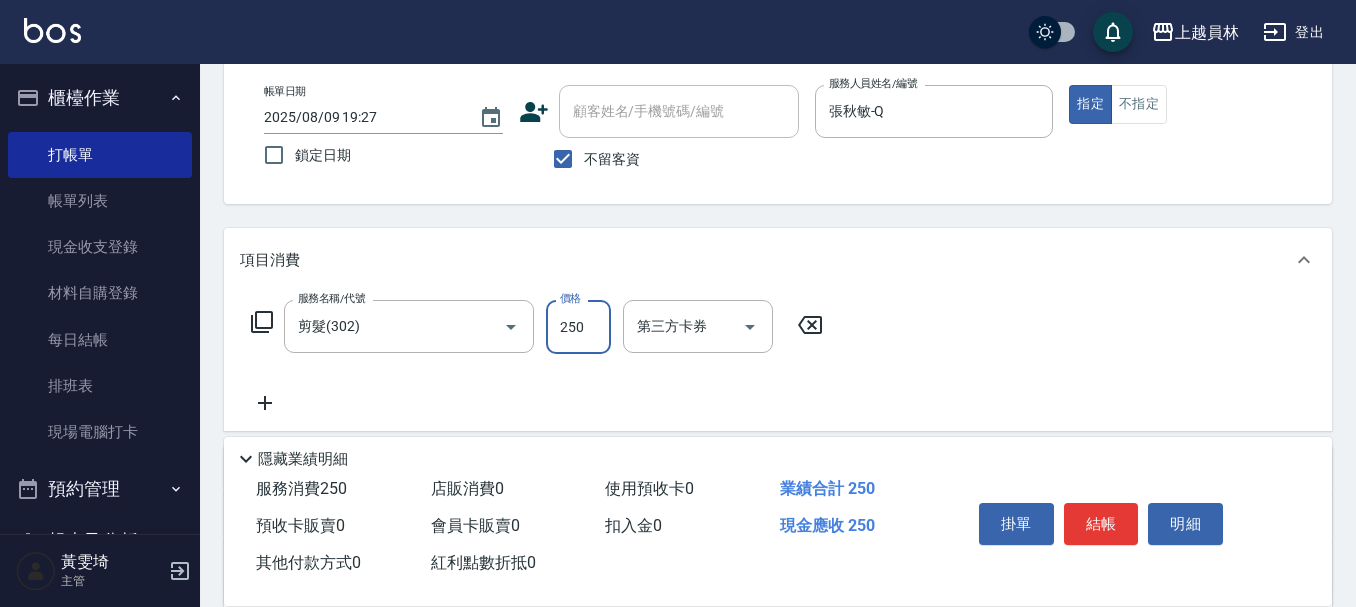 type on "250" 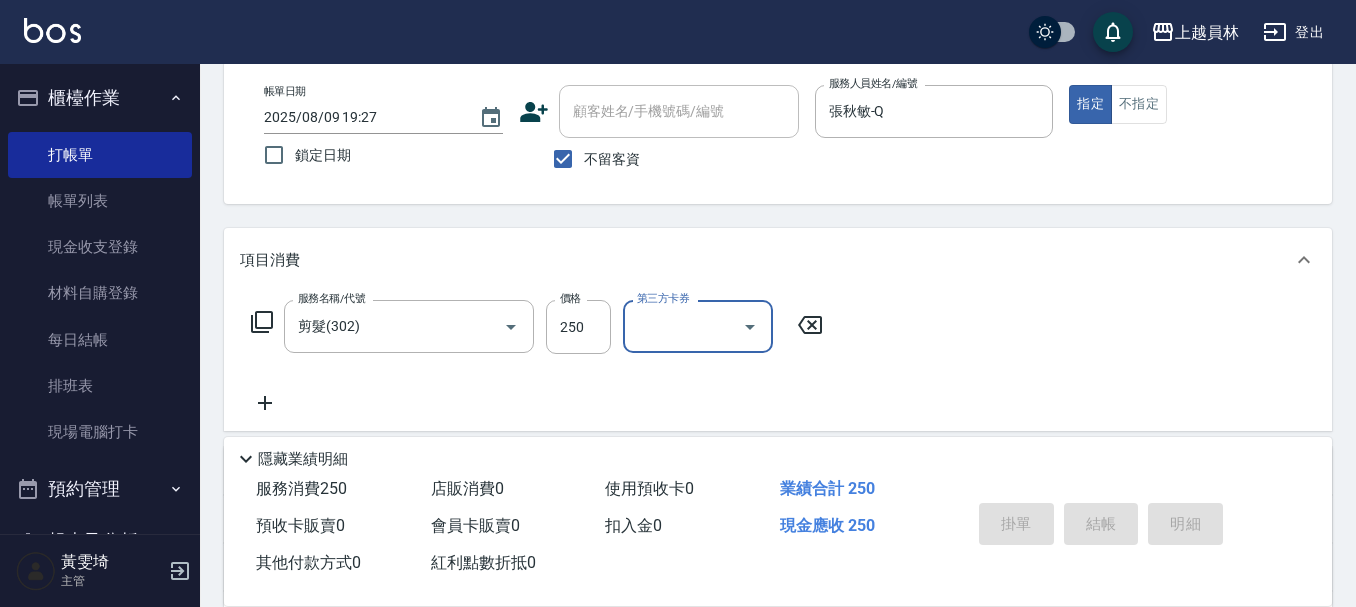 type 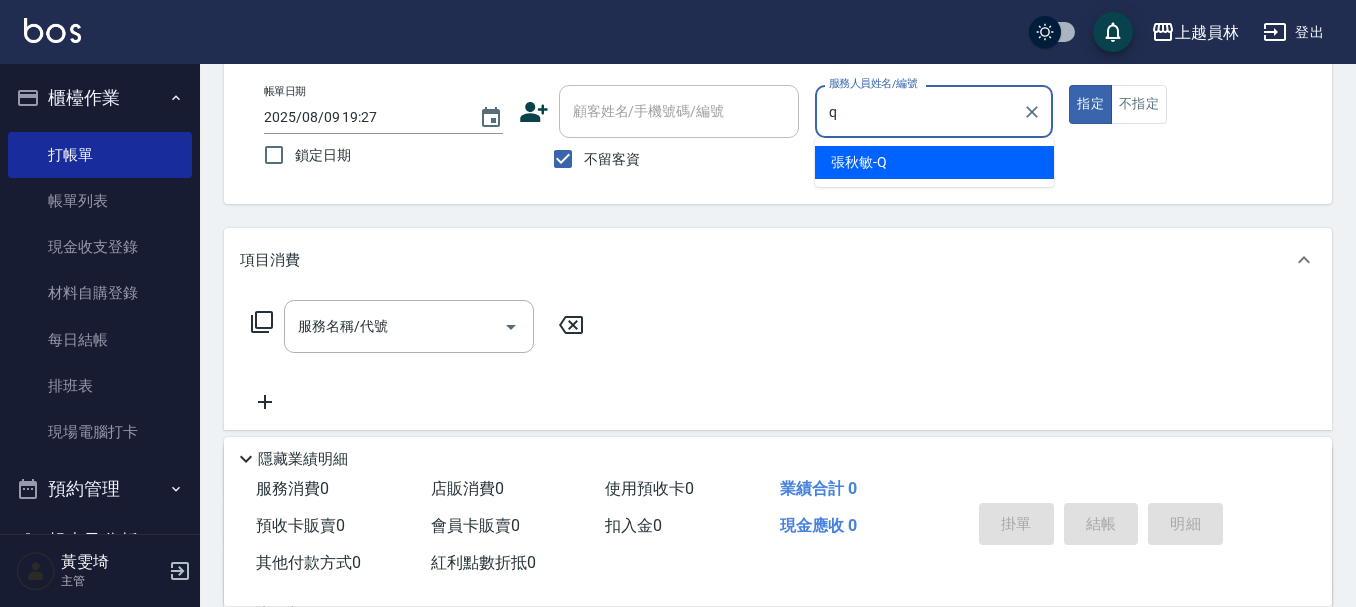 type on "張秋敏-Q" 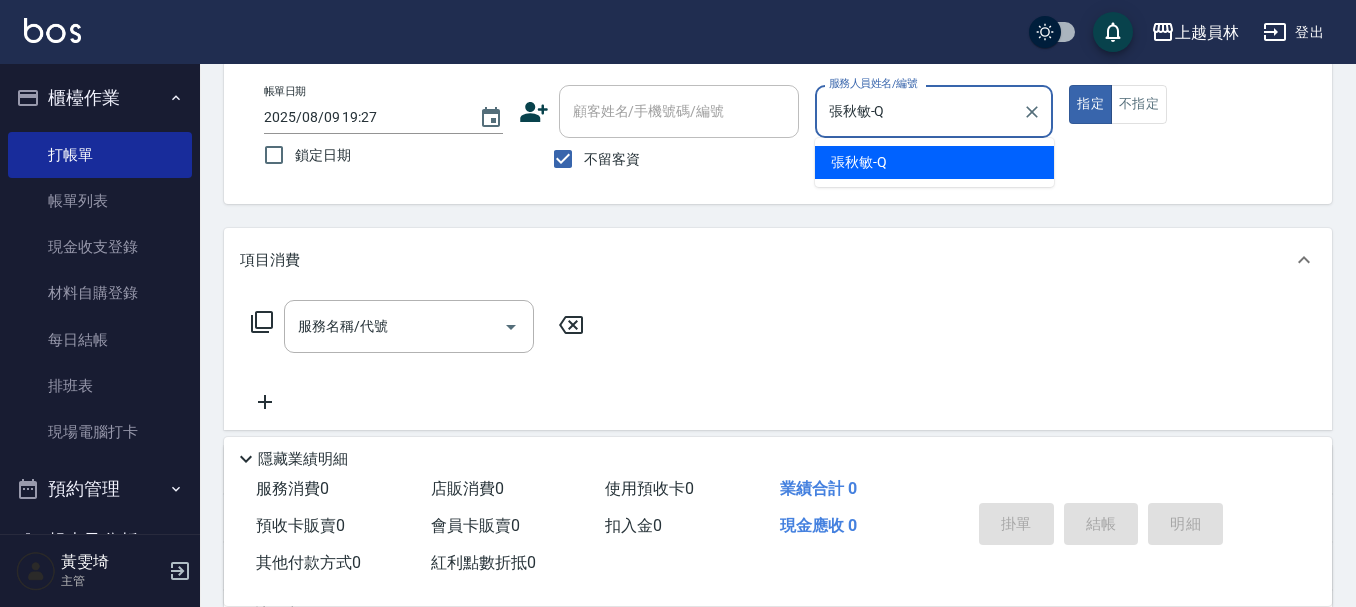 type on "true" 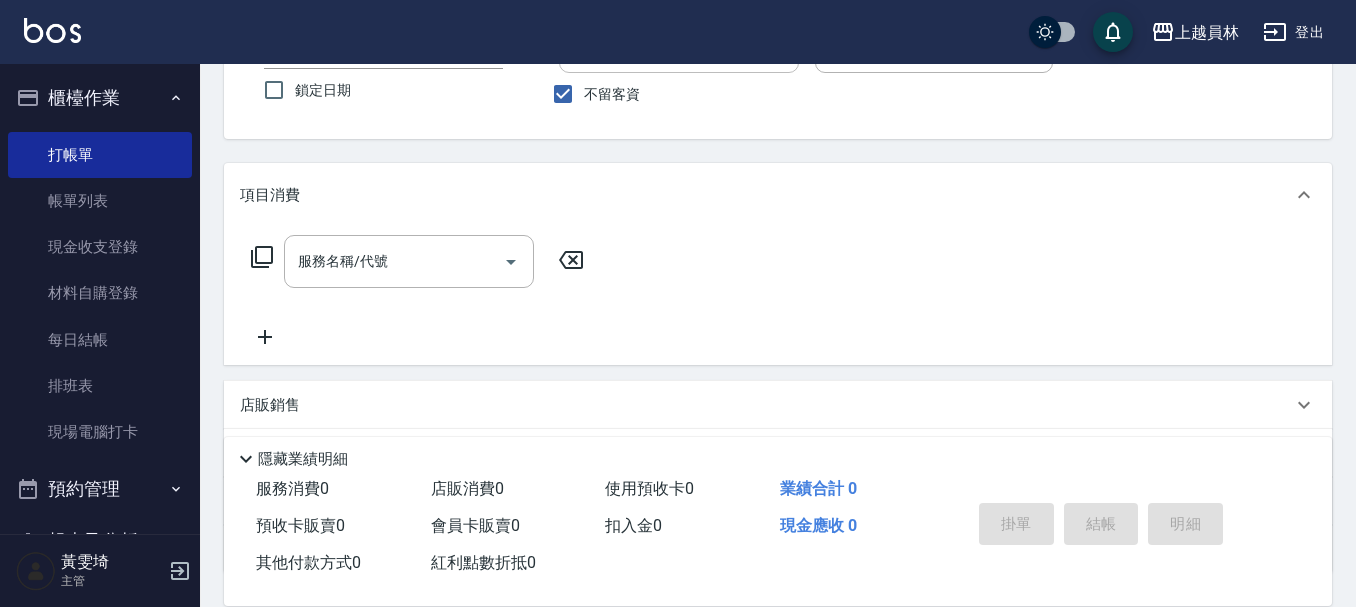scroll, scrollTop: 200, scrollLeft: 0, axis: vertical 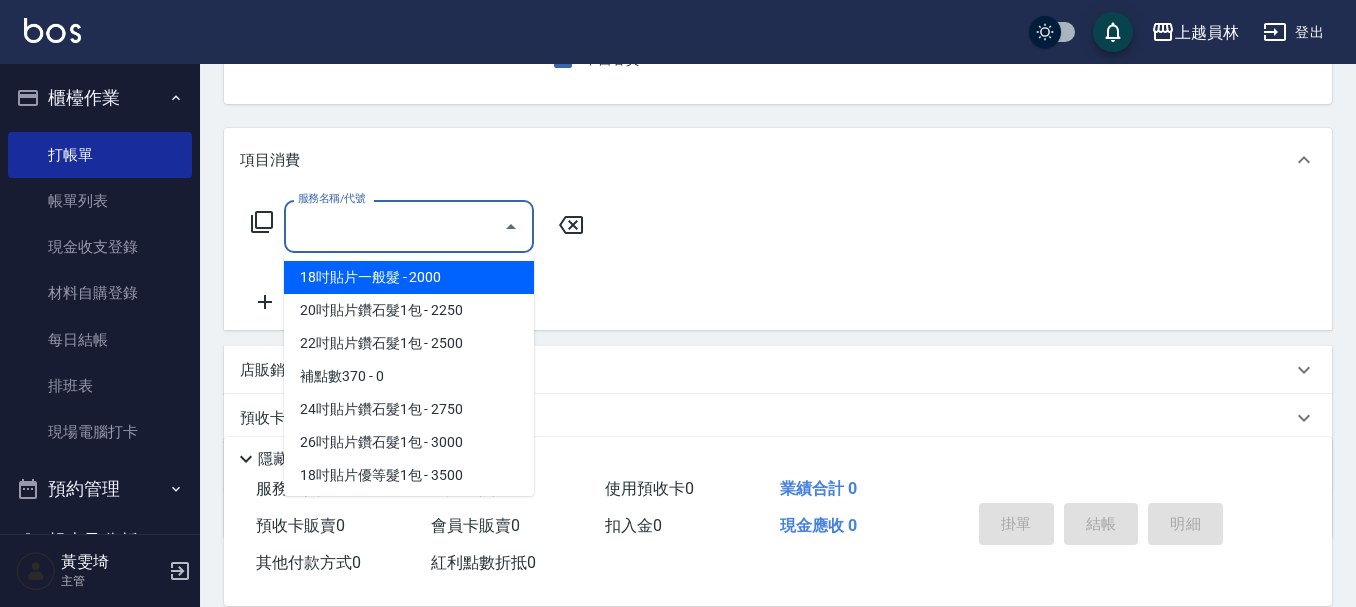 click on "服務名稱/代號" at bounding box center [394, 226] 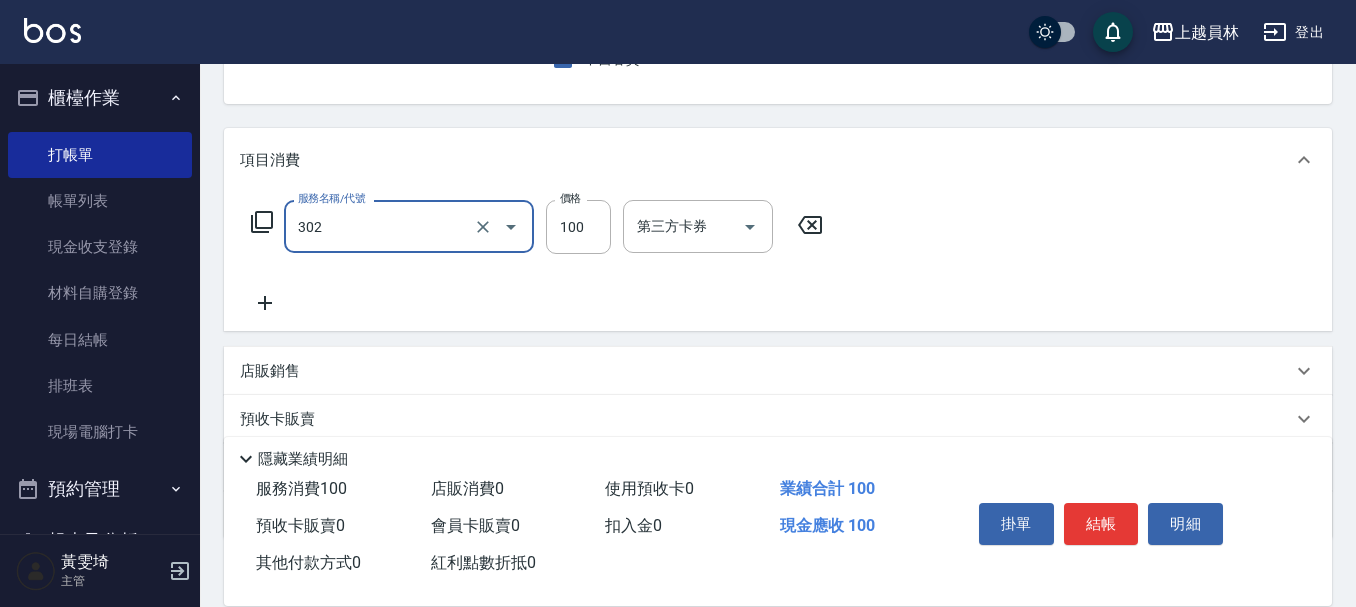 type on "剪髮(302)" 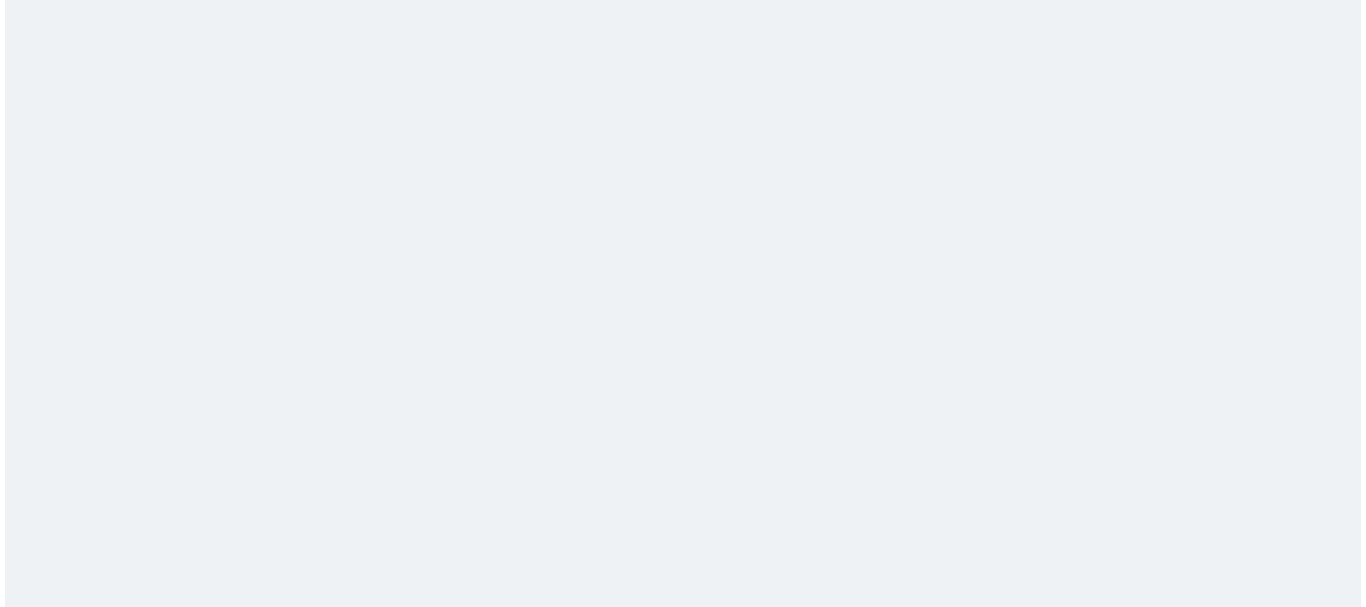 scroll, scrollTop: 0, scrollLeft: 0, axis: both 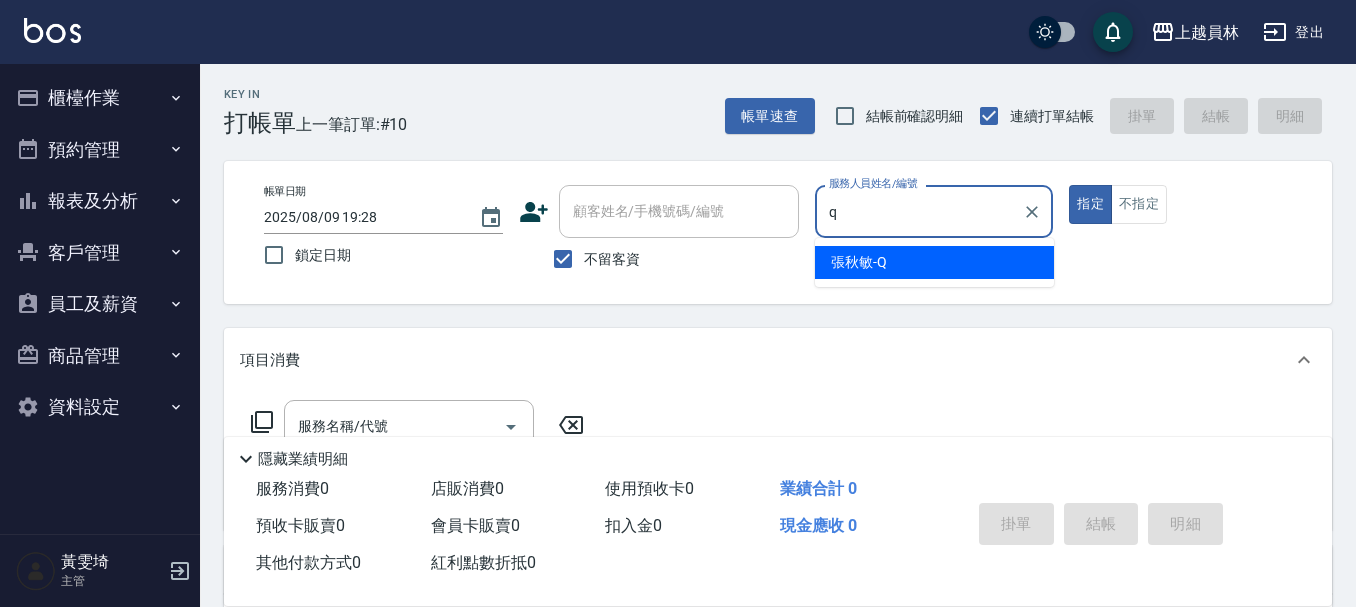 type on "張秋敏-Q" 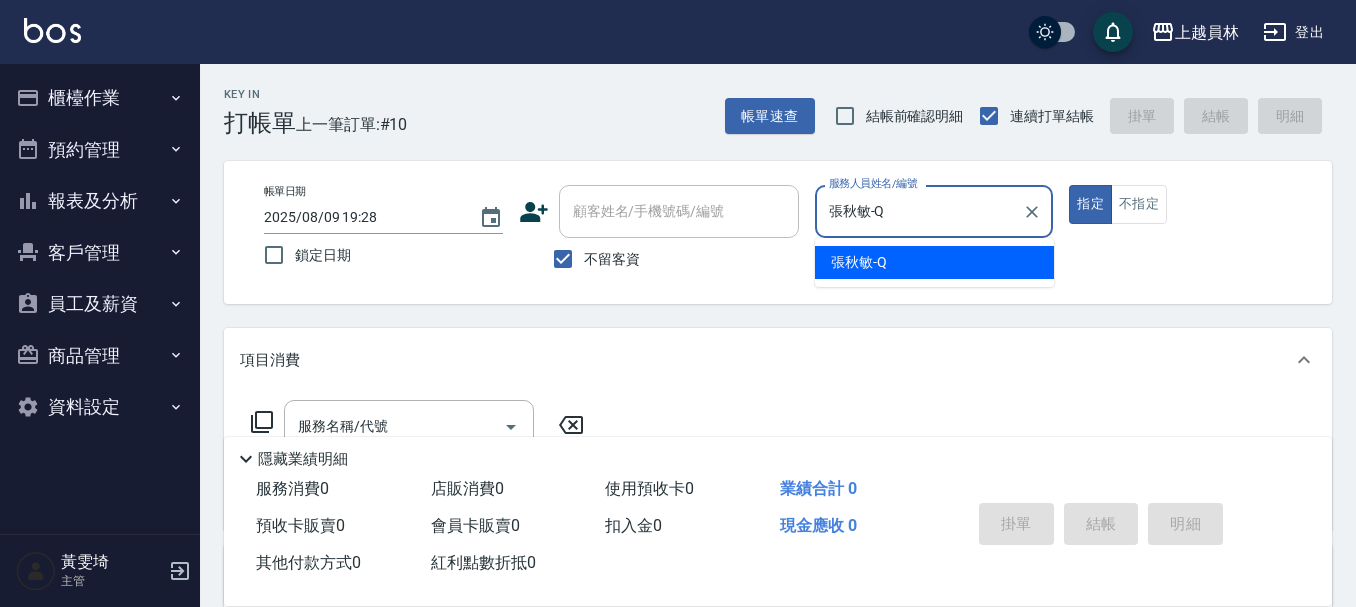 type on "true" 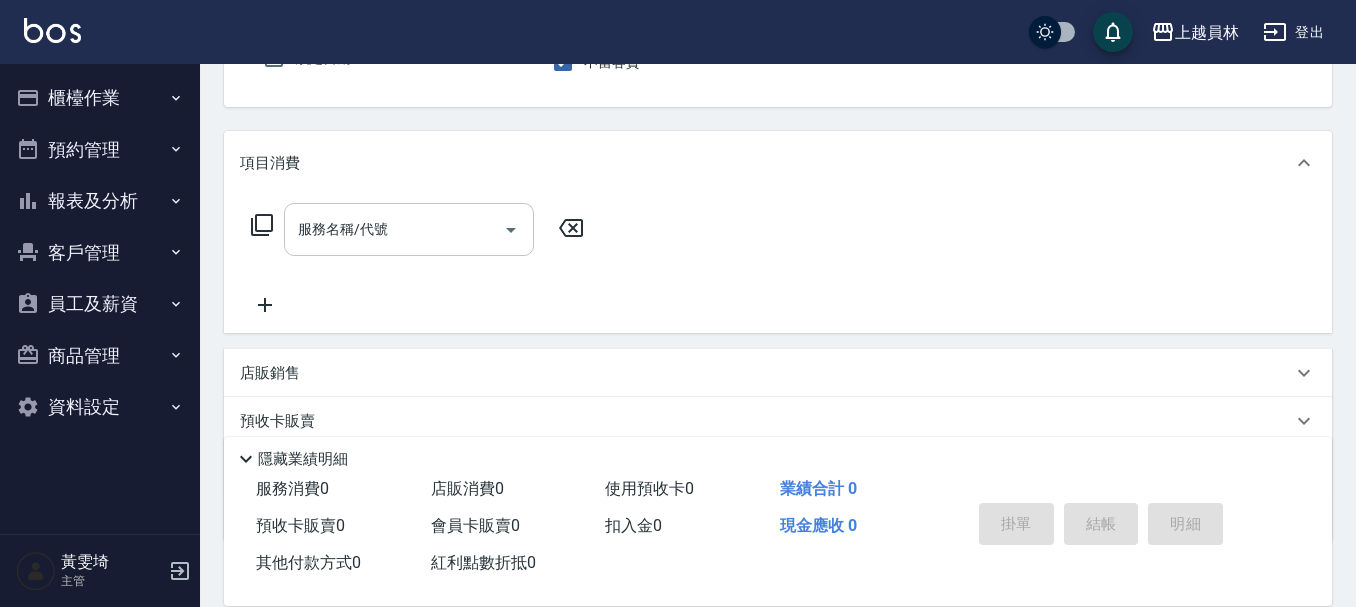 scroll, scrollTop: 200, scrollLeft: 0, axis: vertical 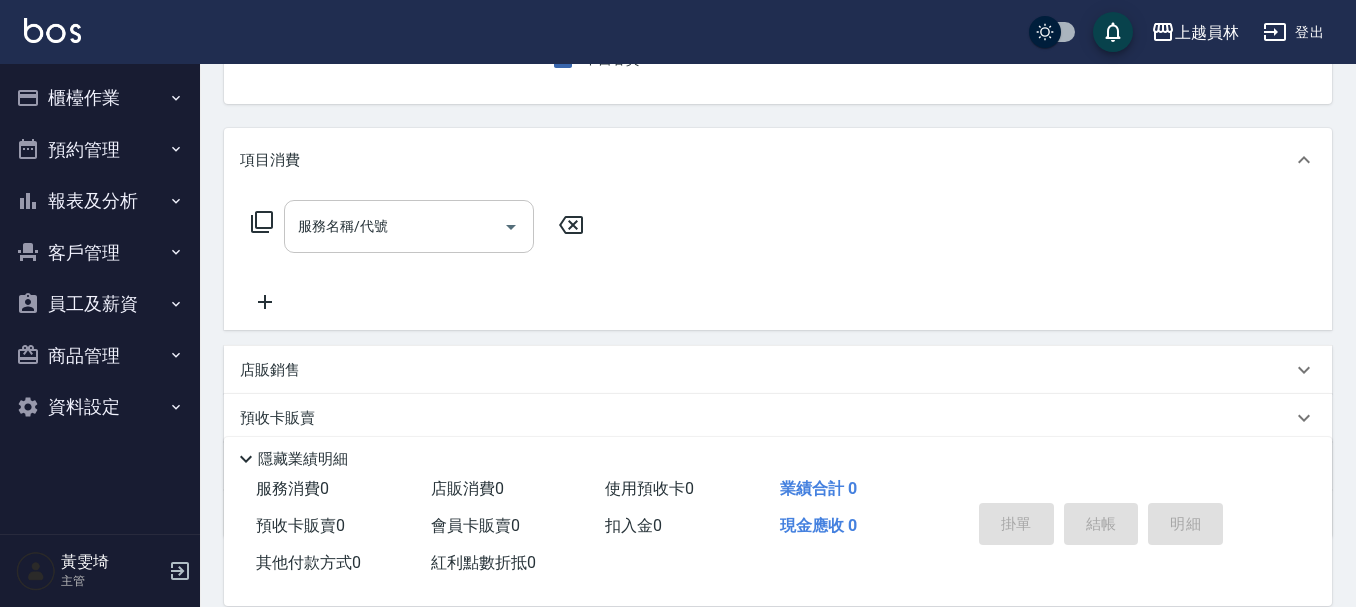 click on "服務名稱/代號" at bounding box center (394, 226) 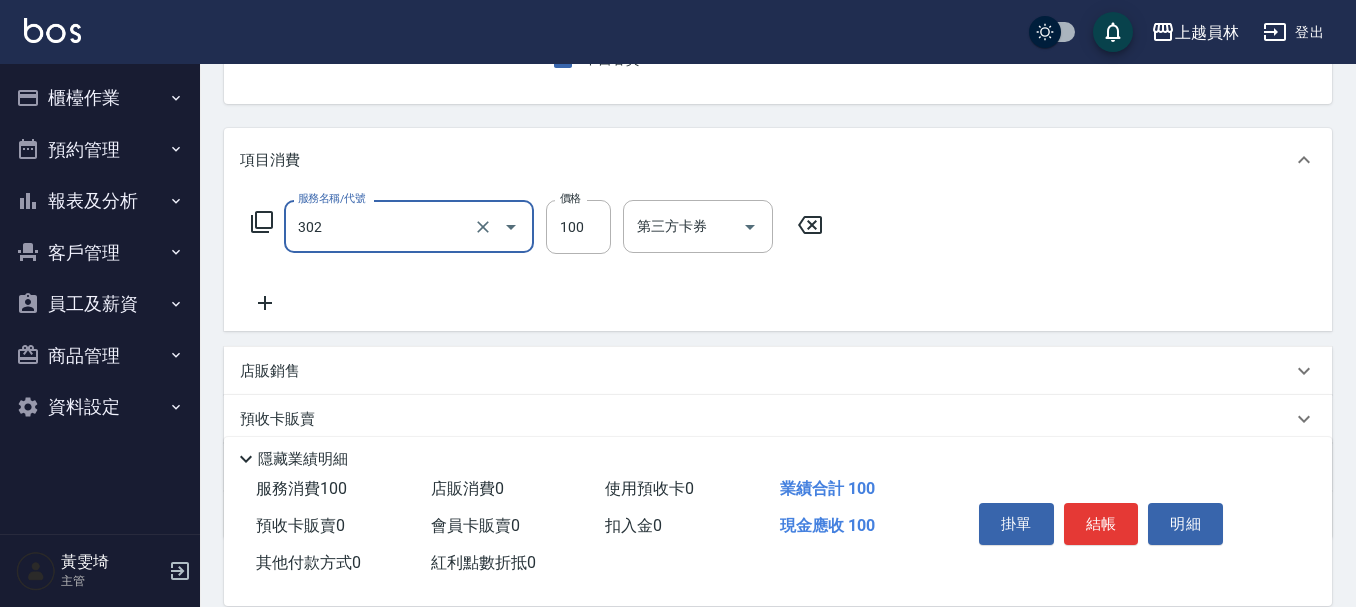 type on "剪髮(302)" 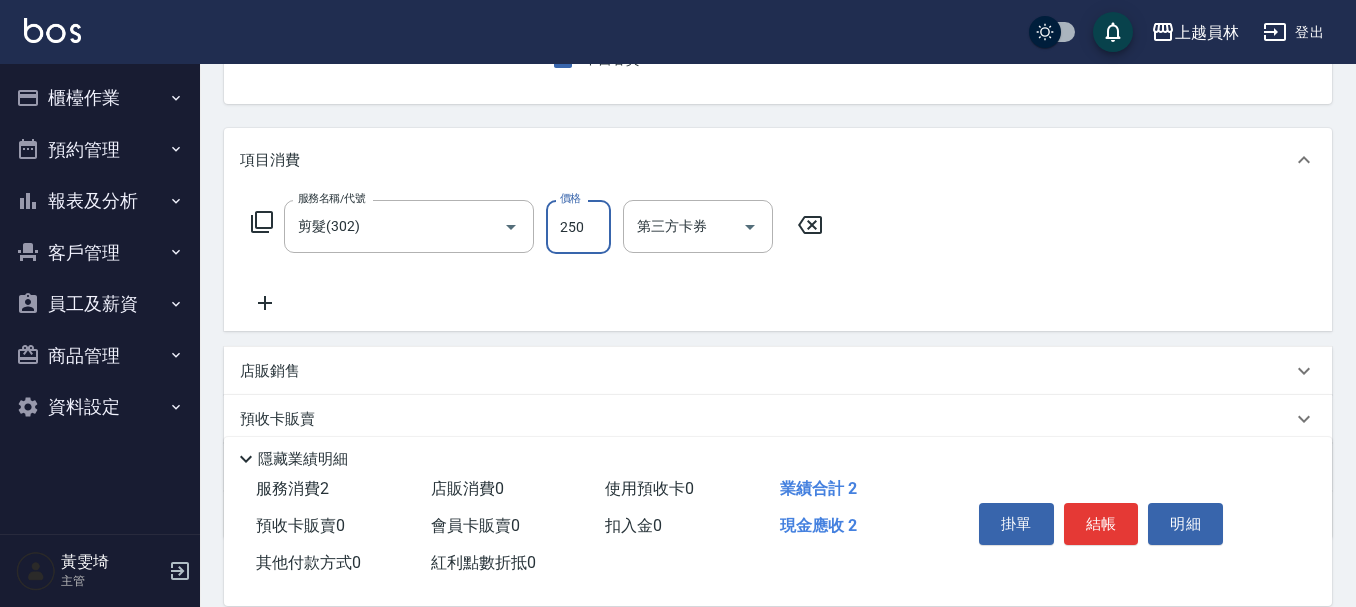 type on "250" 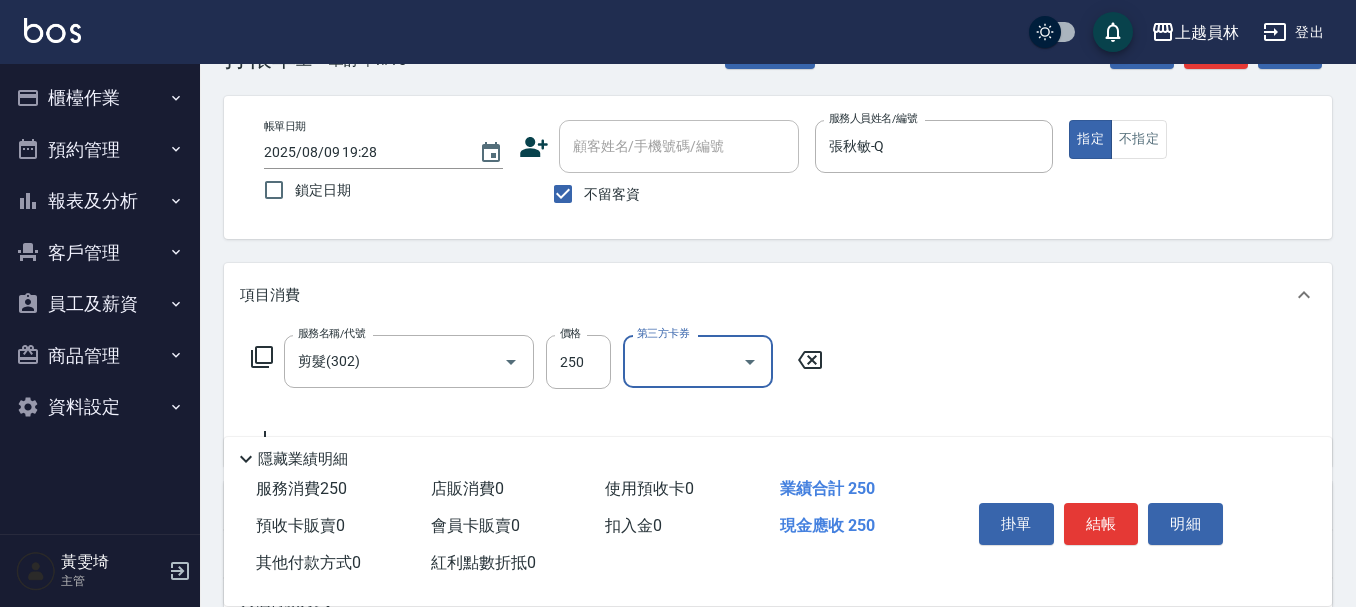 scroll, scrollTop: 100, scrollLeft: 0, axis: vertical 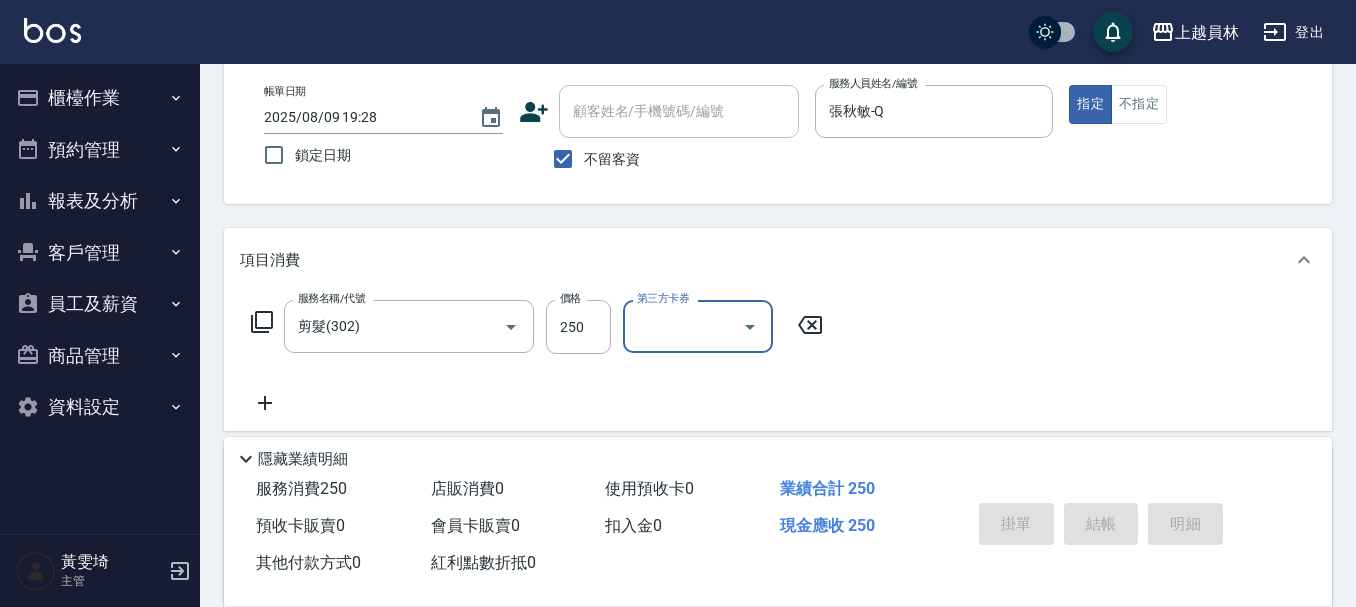 type 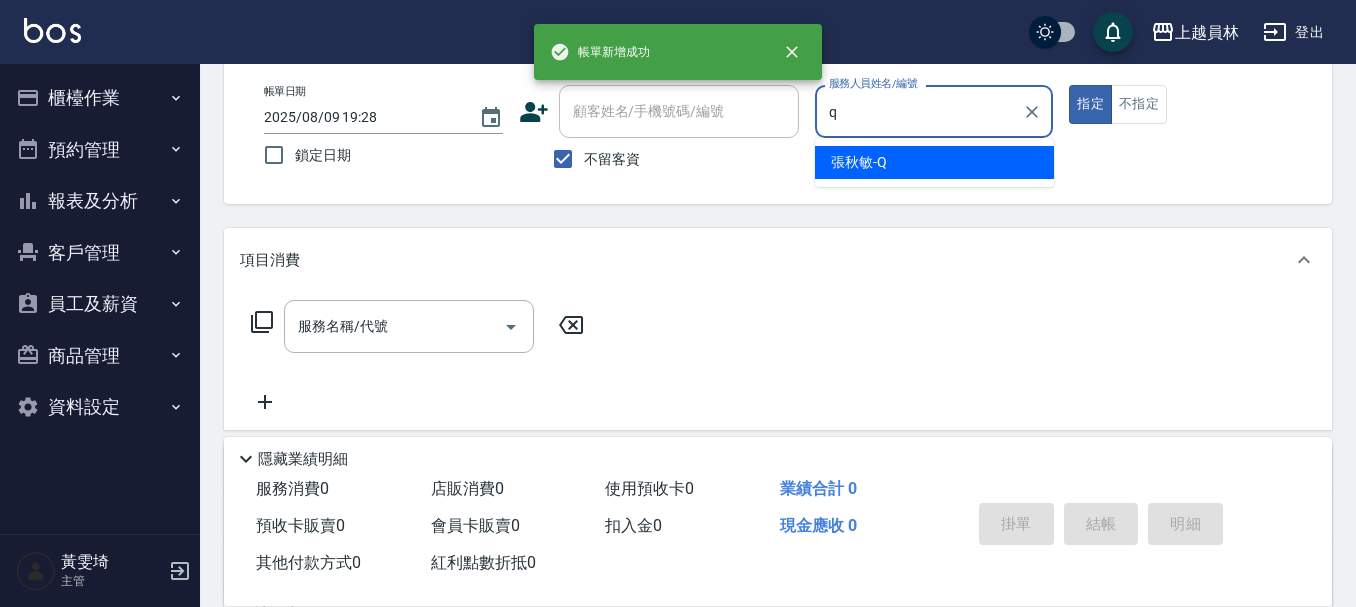 type on "張秋敏-Q" 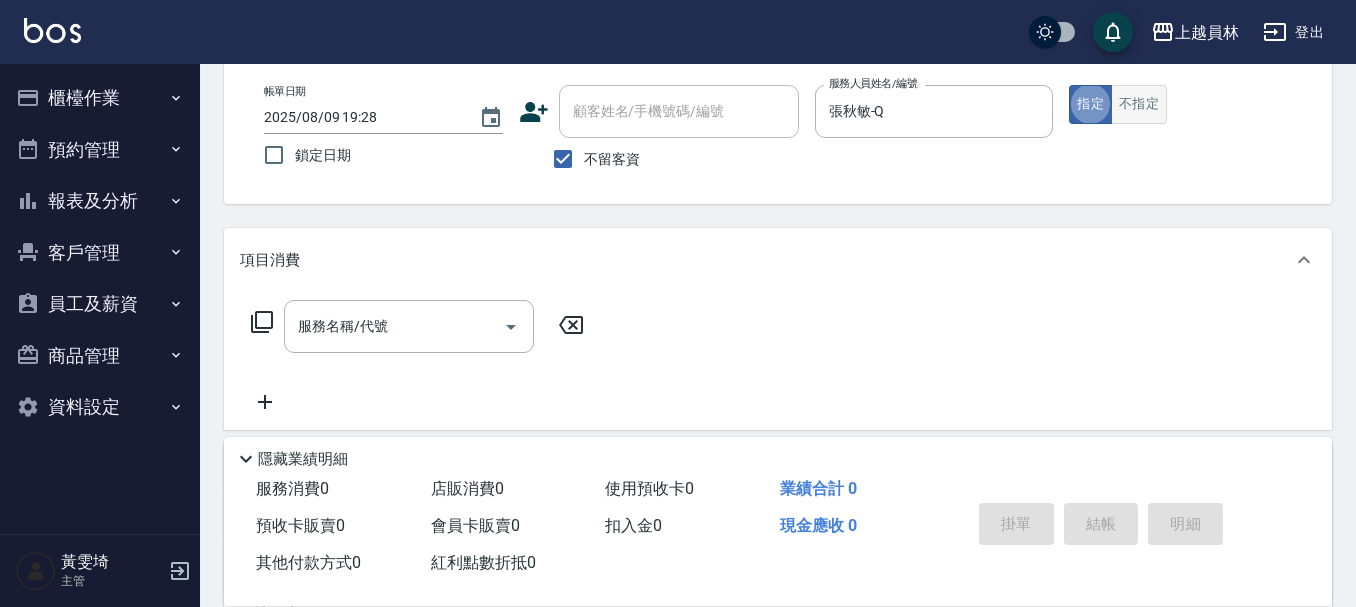 click on "不指定" at bounding box center [1139, 104] 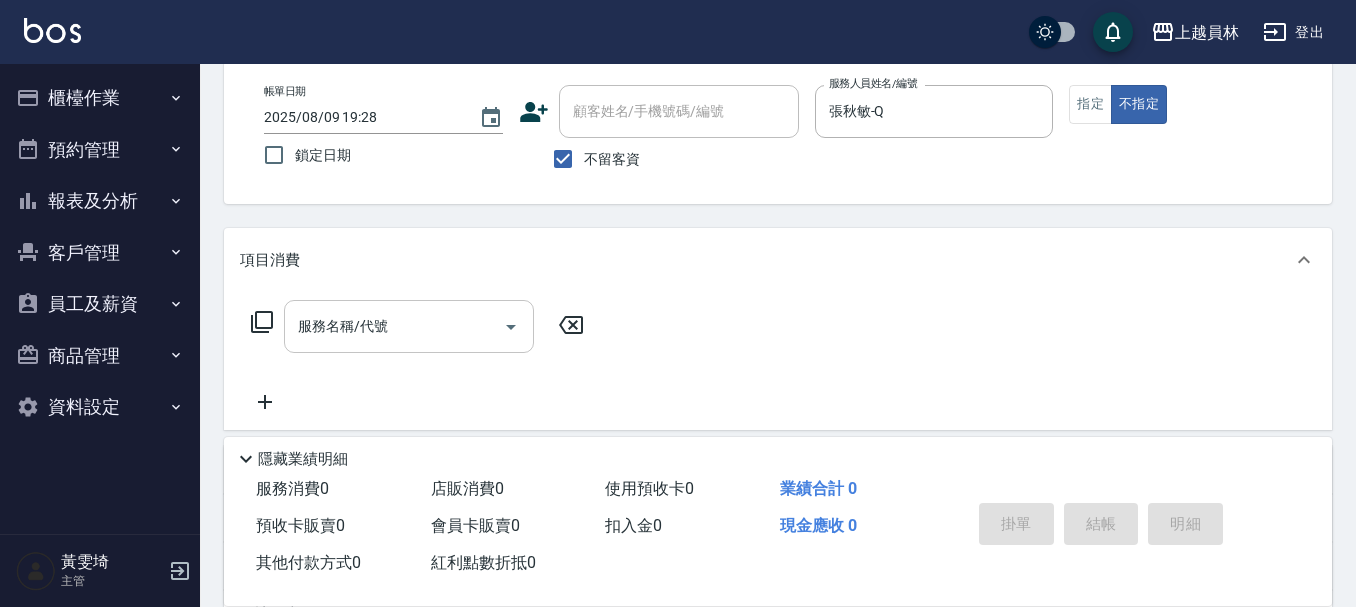 click on "服務名稱/代號" at bounding box center [394, 326] 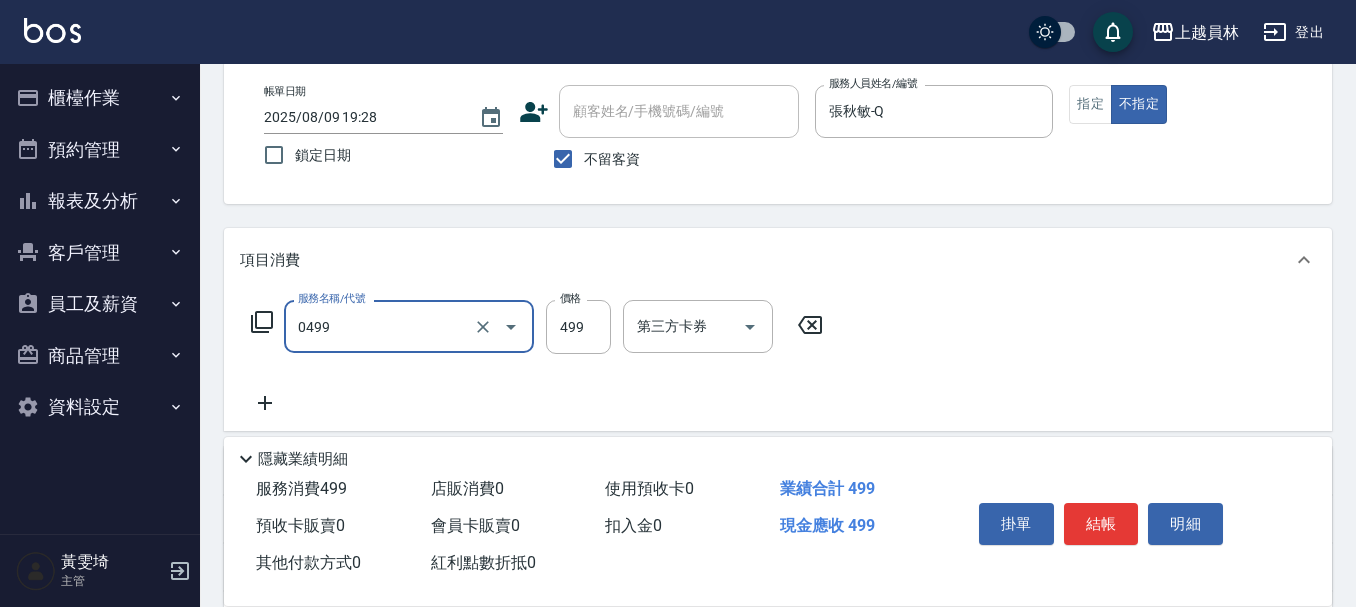 type on "去角質洗髮(0499)" 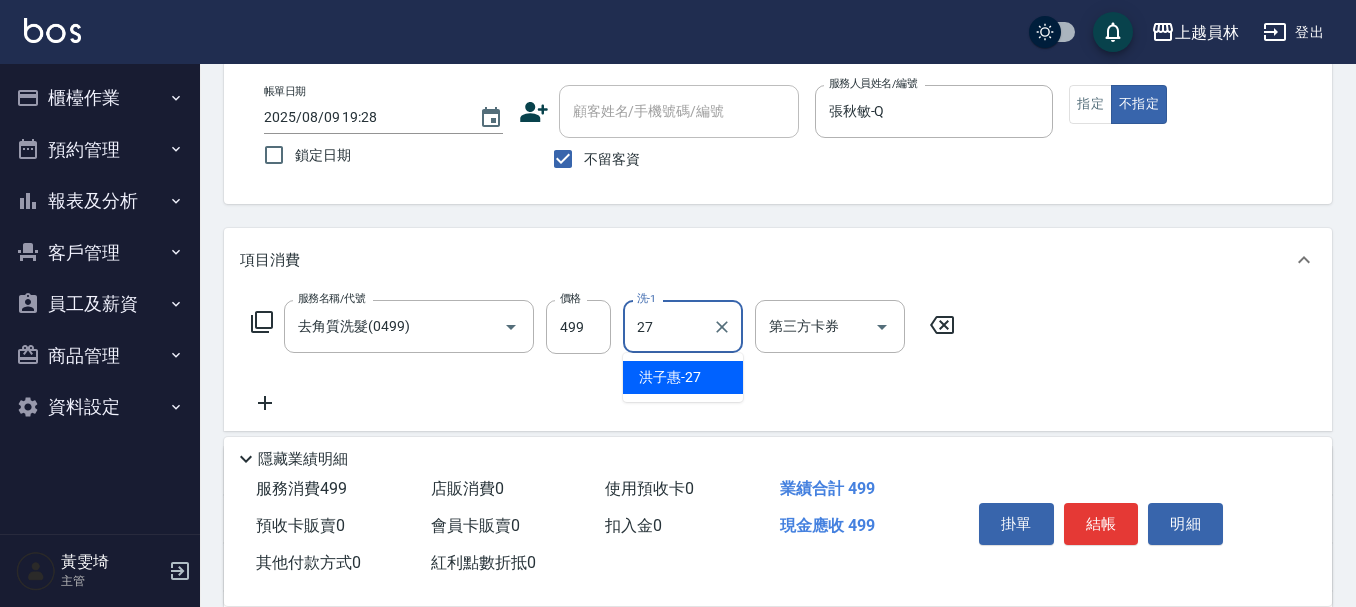 type on "洪子惠-27" 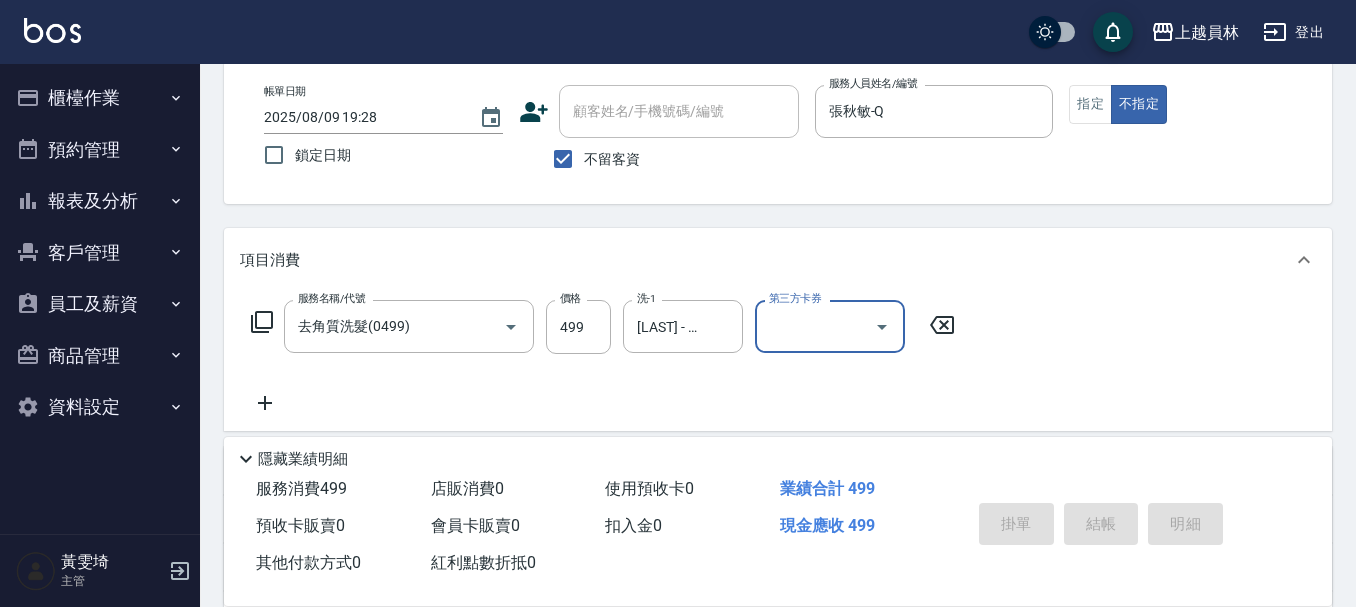 type 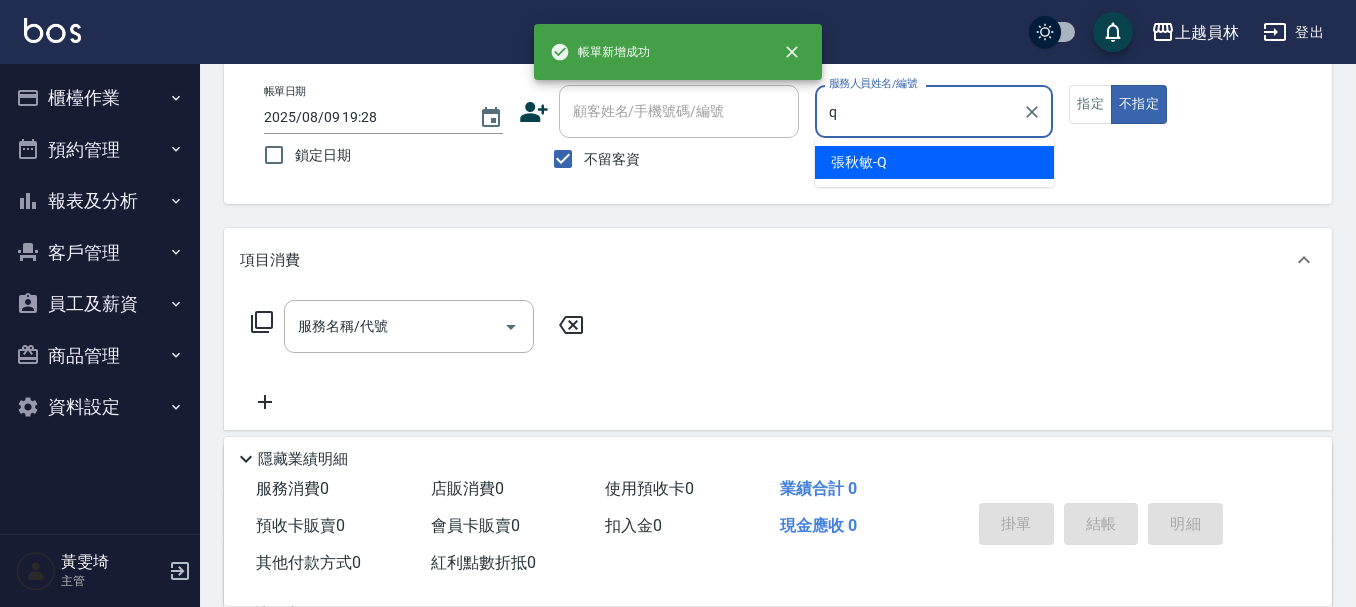 type on "張秋敏-Q" 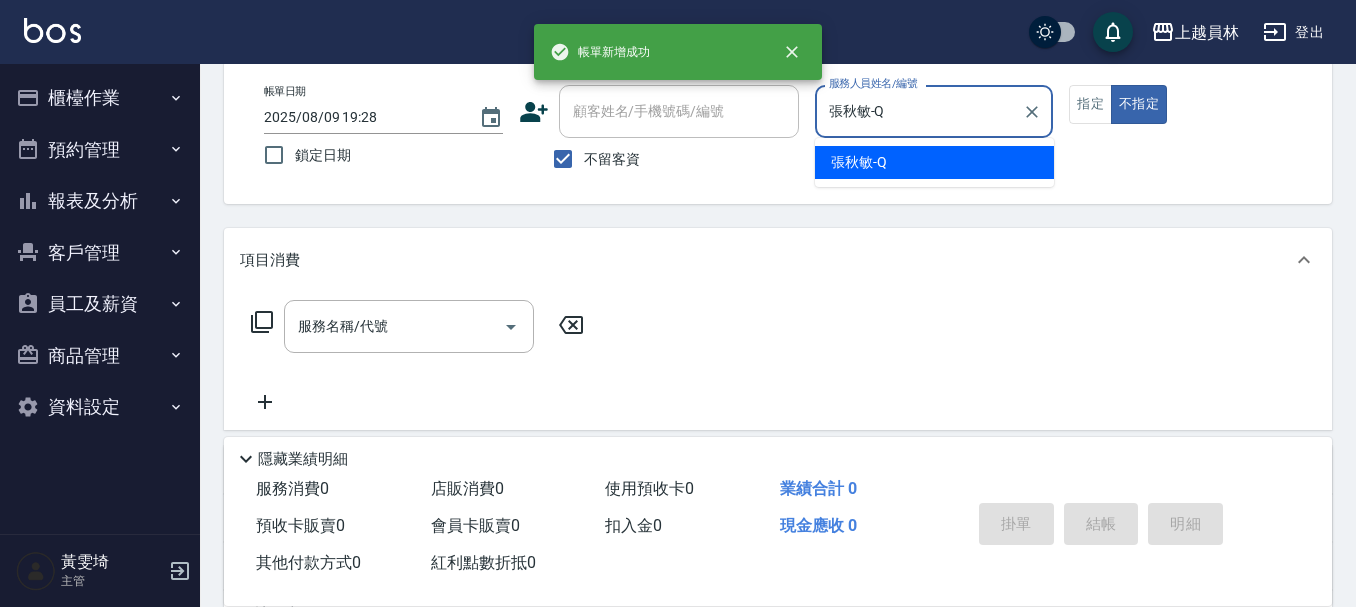 type on "false" 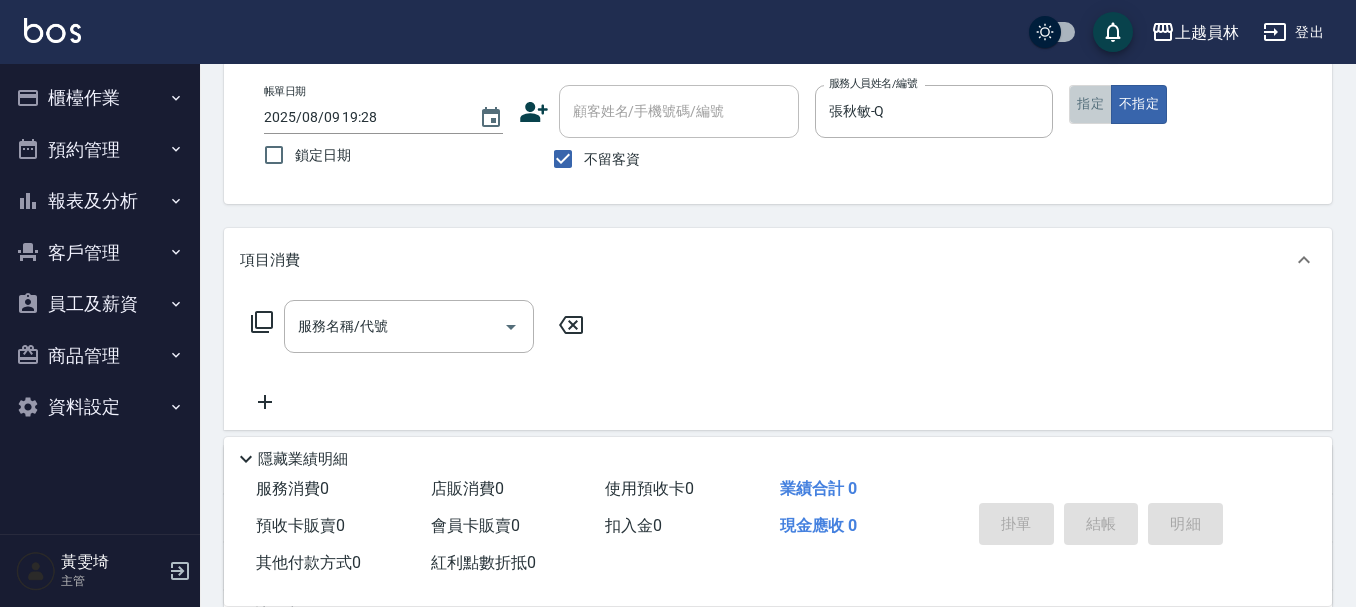 click on "指定" at bounding box center [1090, 104] 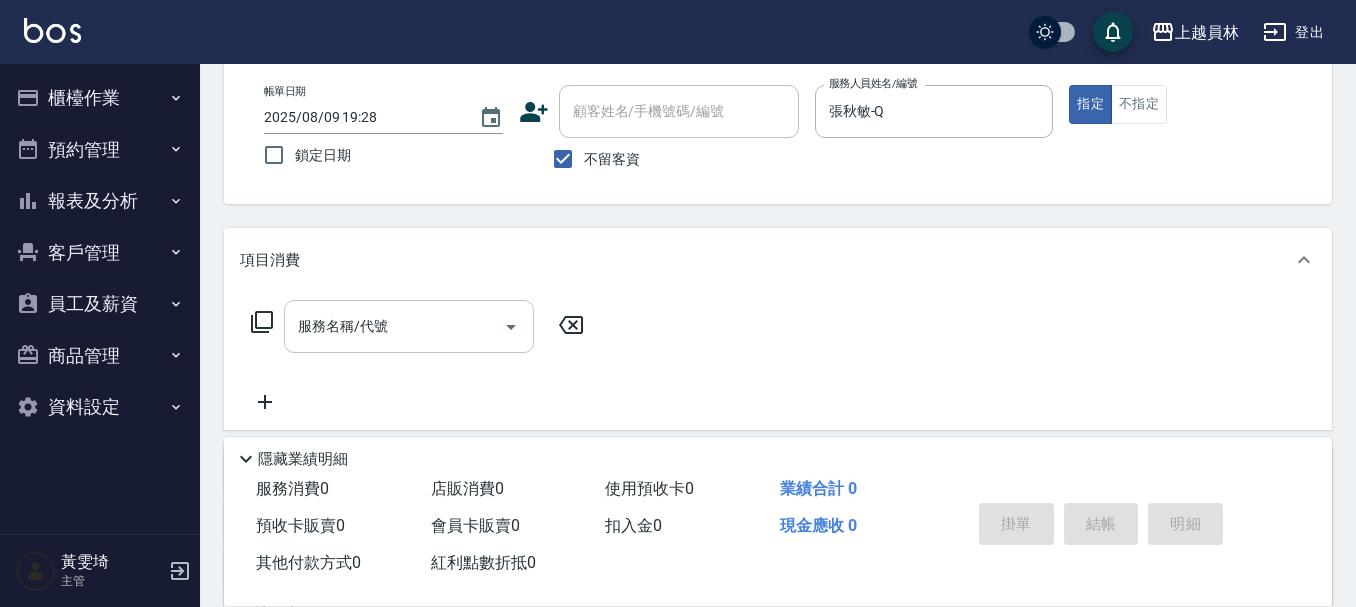 click on "服務名稱/代號" at bounding box center (394, 326) 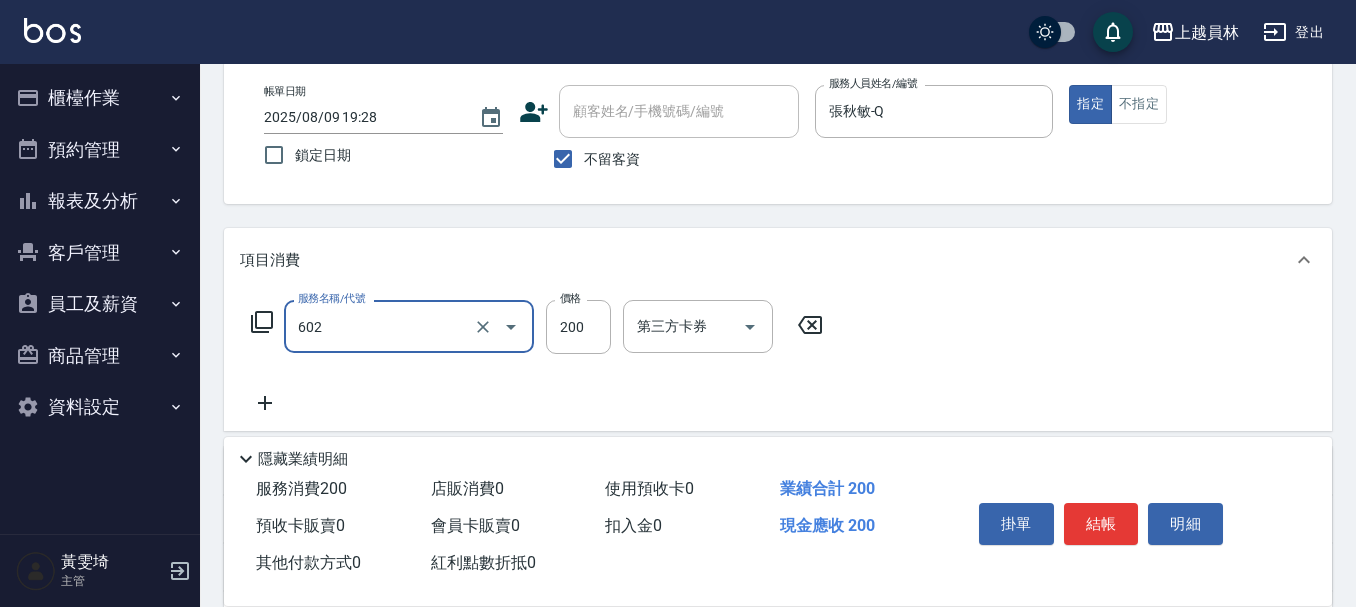type on "一般洗髮(602)" 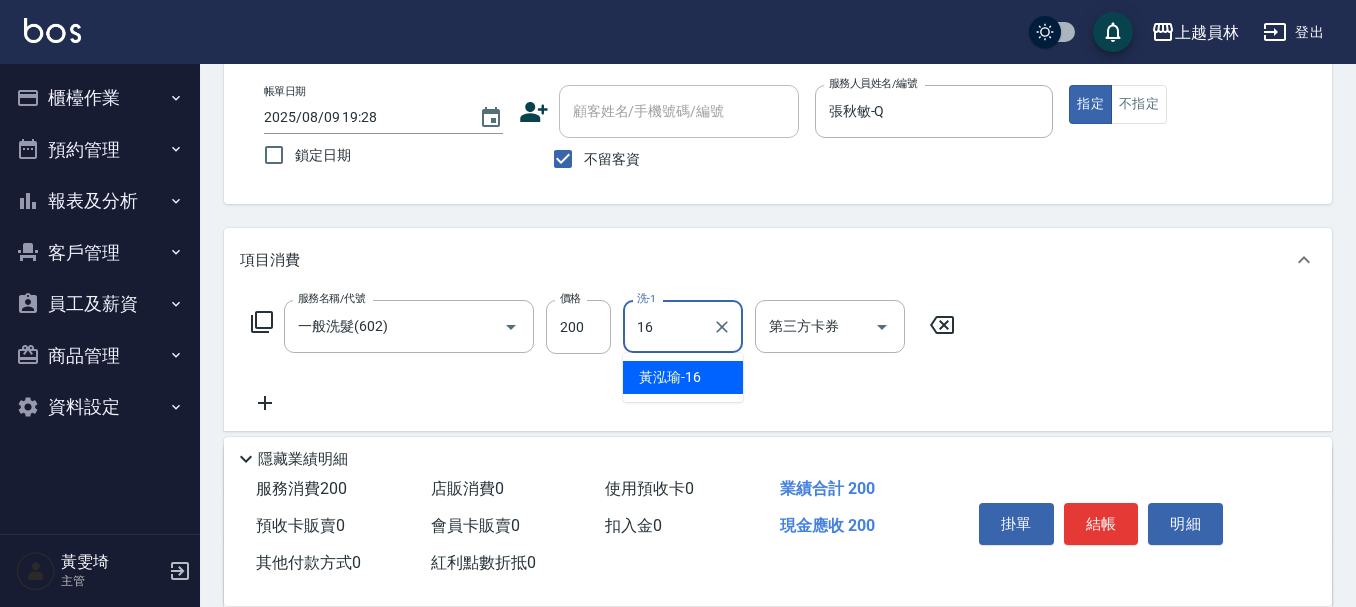type on "黃泓瑜-16" 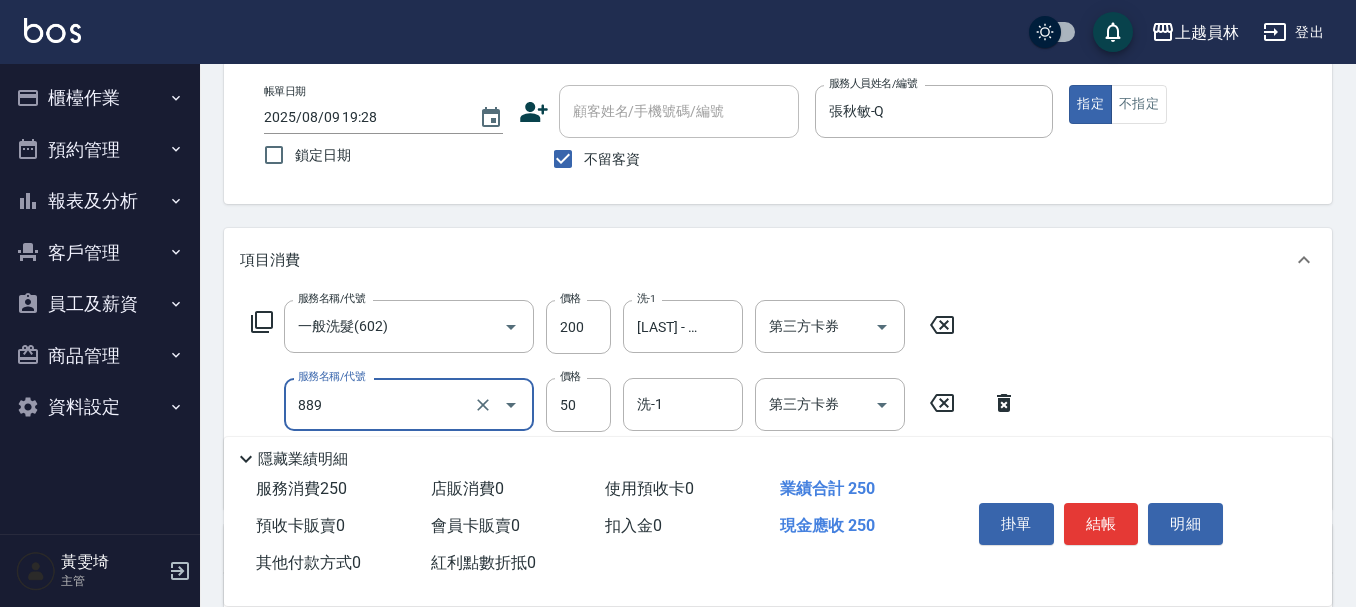 type on "精油(889)" 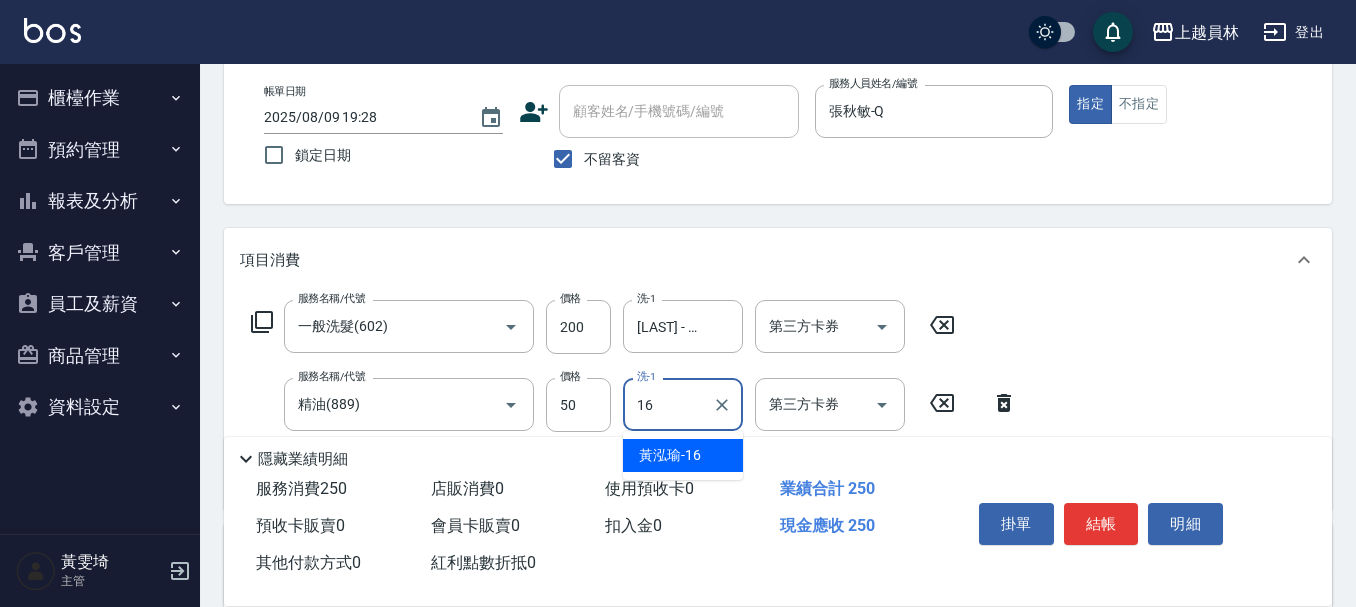type on "黃泓瑜-16" 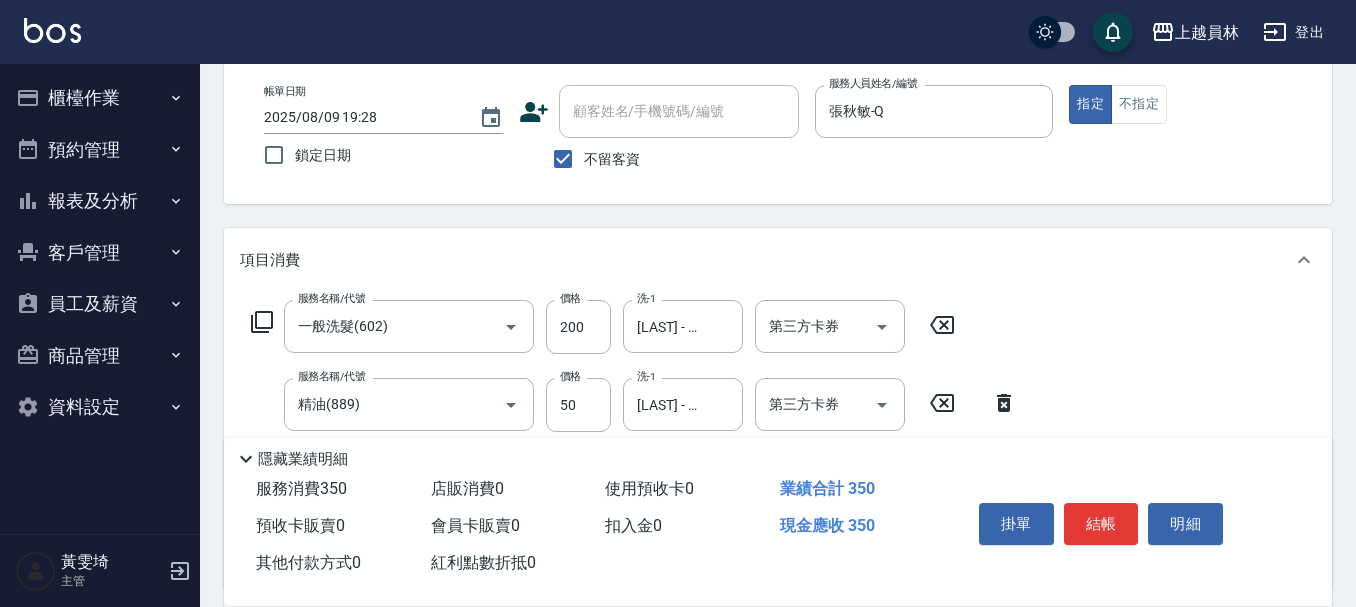 type on "剪髮(302)" 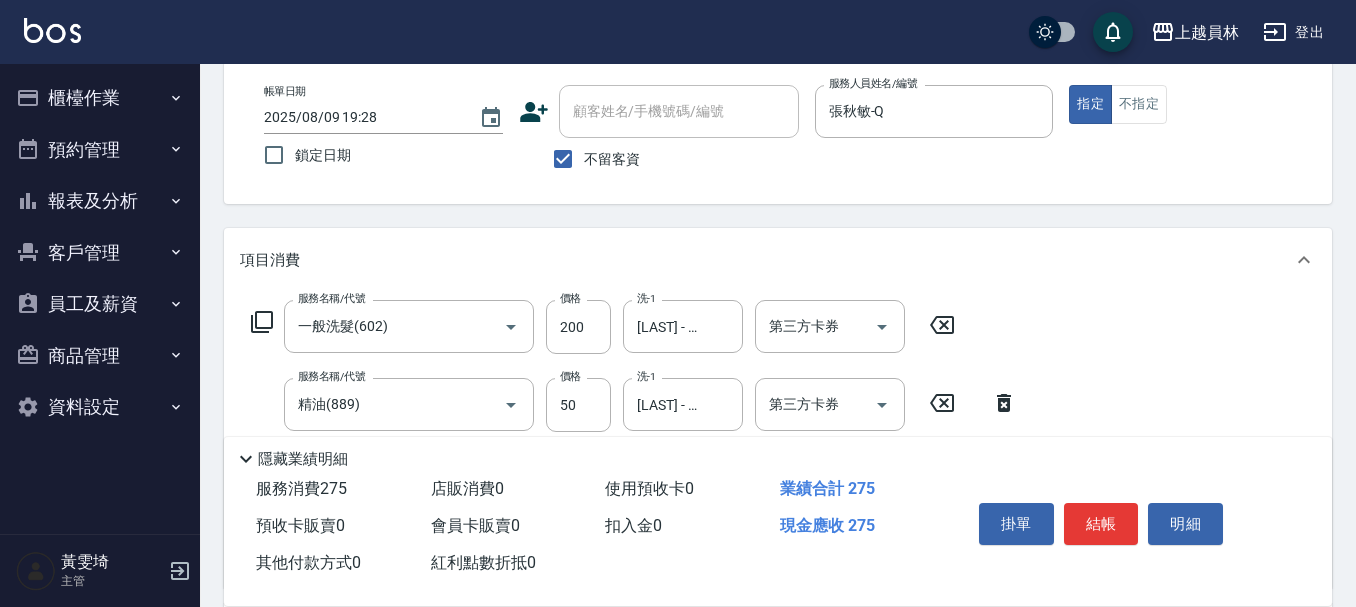 type on "250" 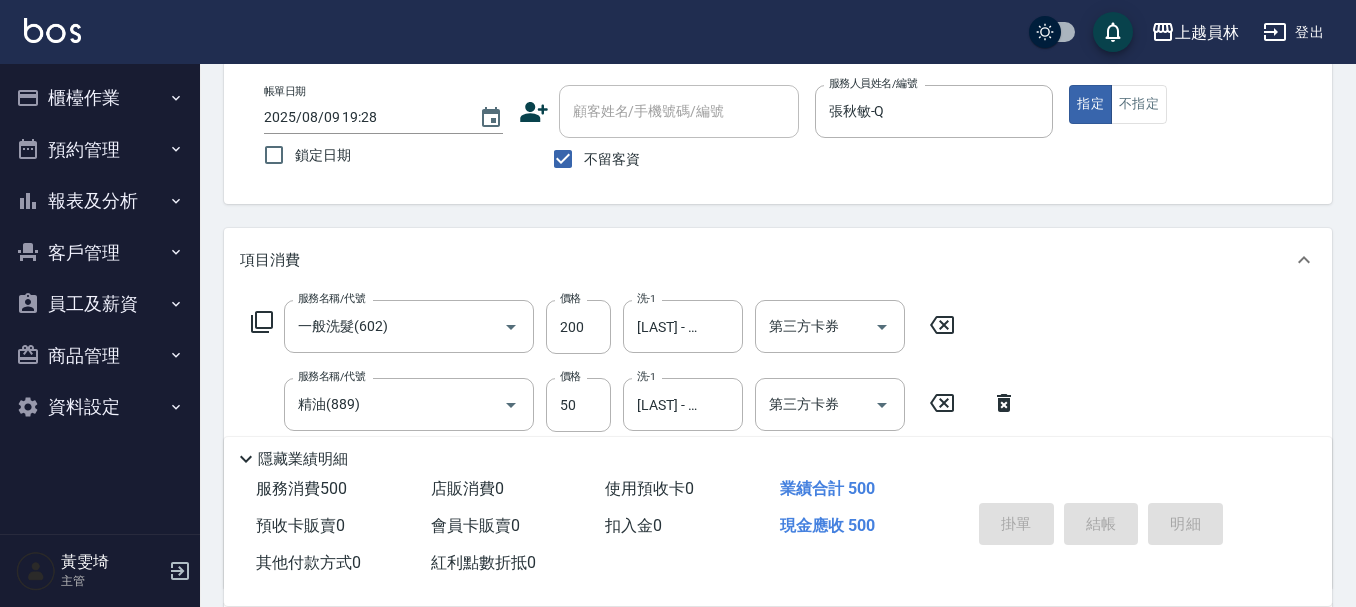 type 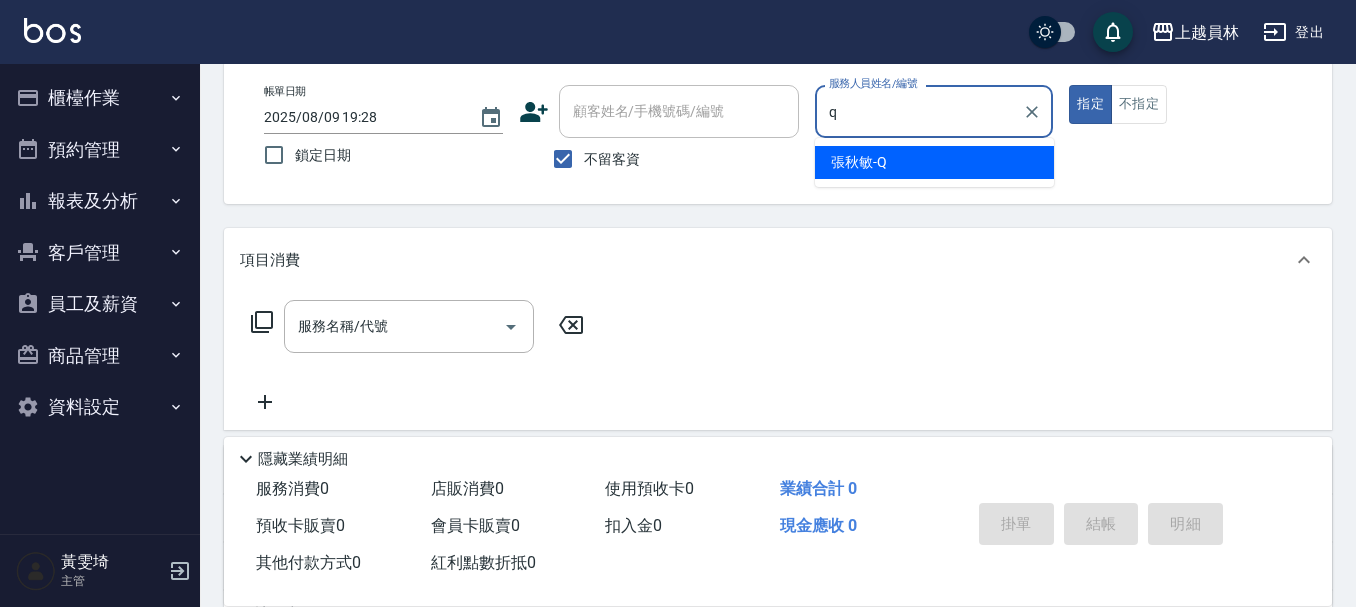 type on "張秋敏-Q" 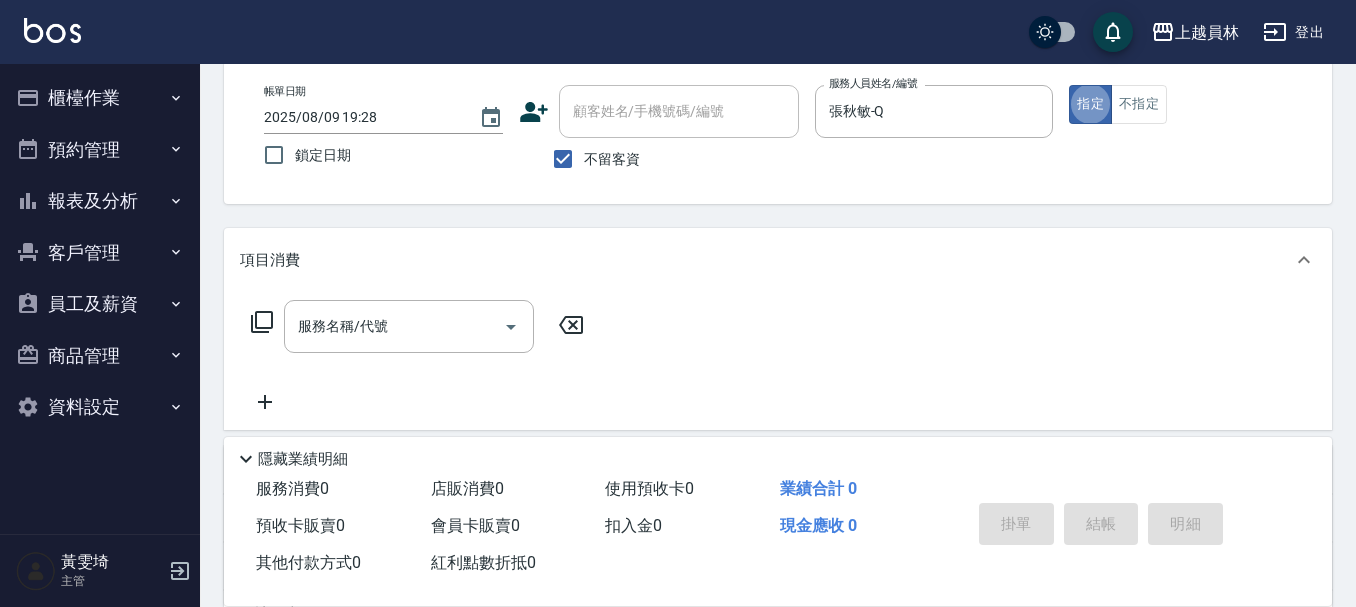 drag, startPoint x: 388, startPoint y: 340, endPoint x: 581, endPoint y: 287, distance: 200.14494 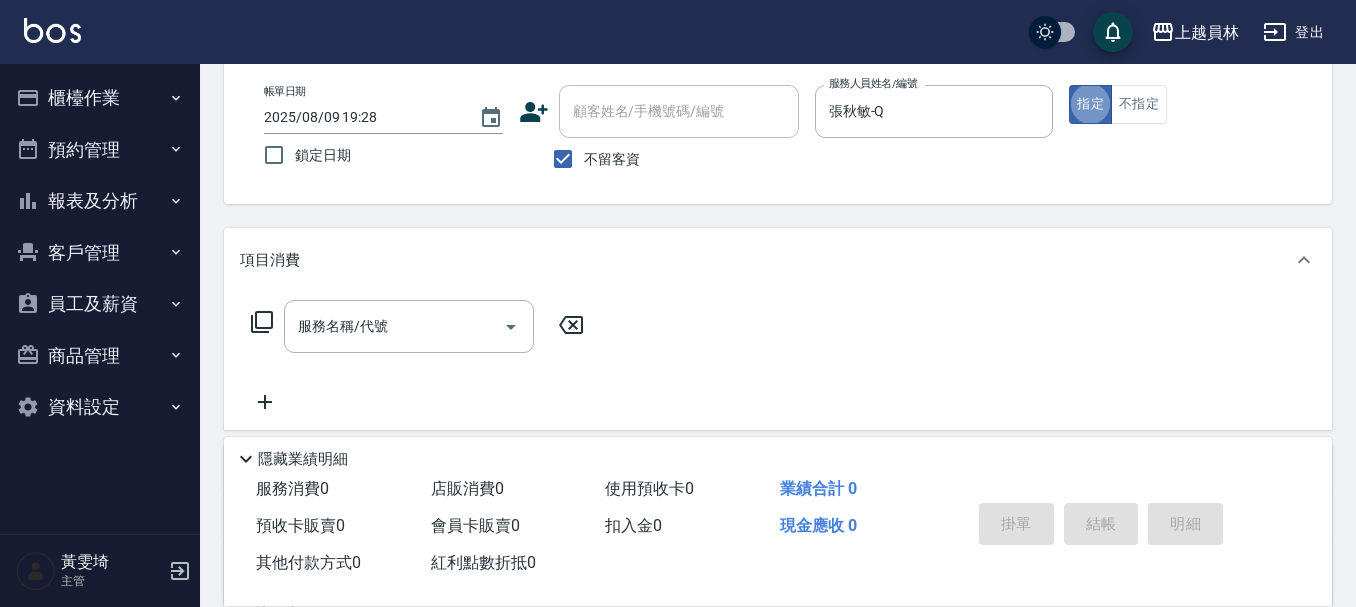 click on "服務名稱/代號" at bounding box center (394, 326) 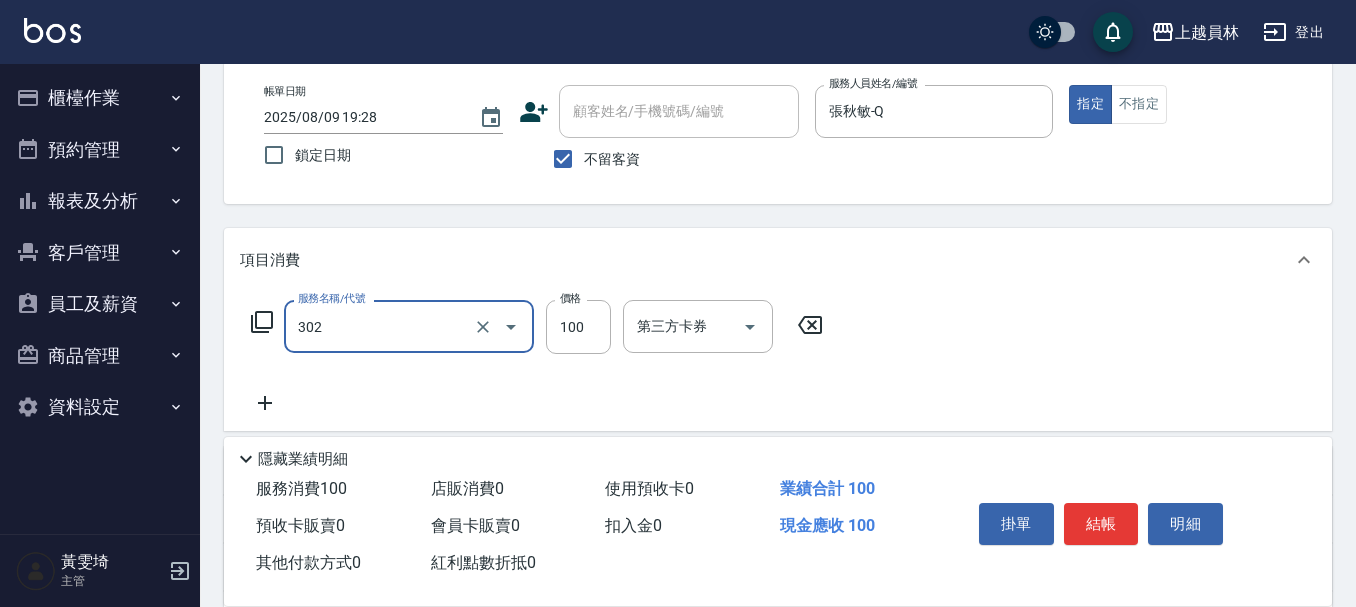 type on "剪髮(302)" 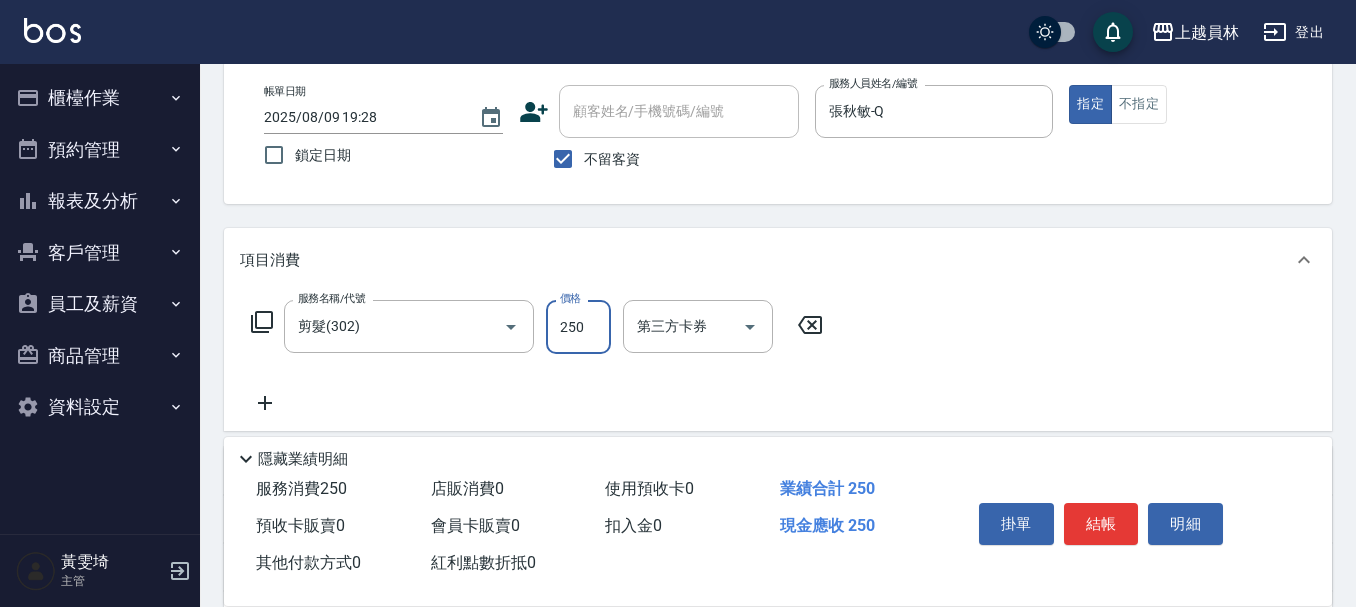 type on "250" 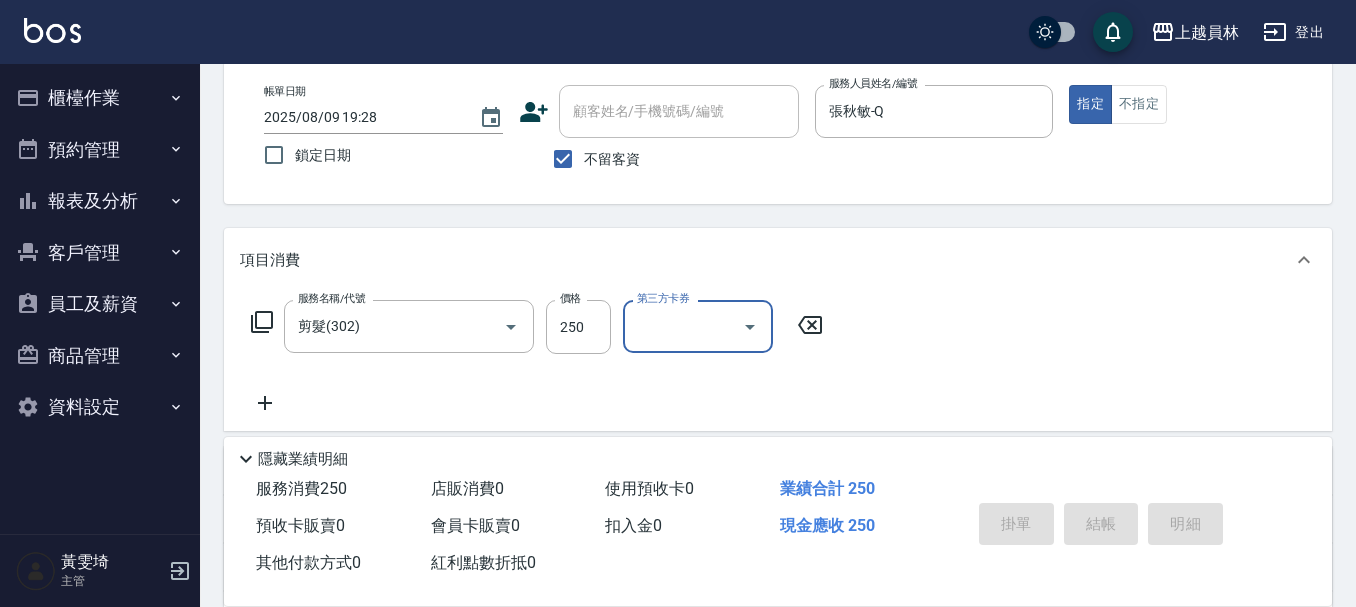 type on "2025/08/09 19:29" 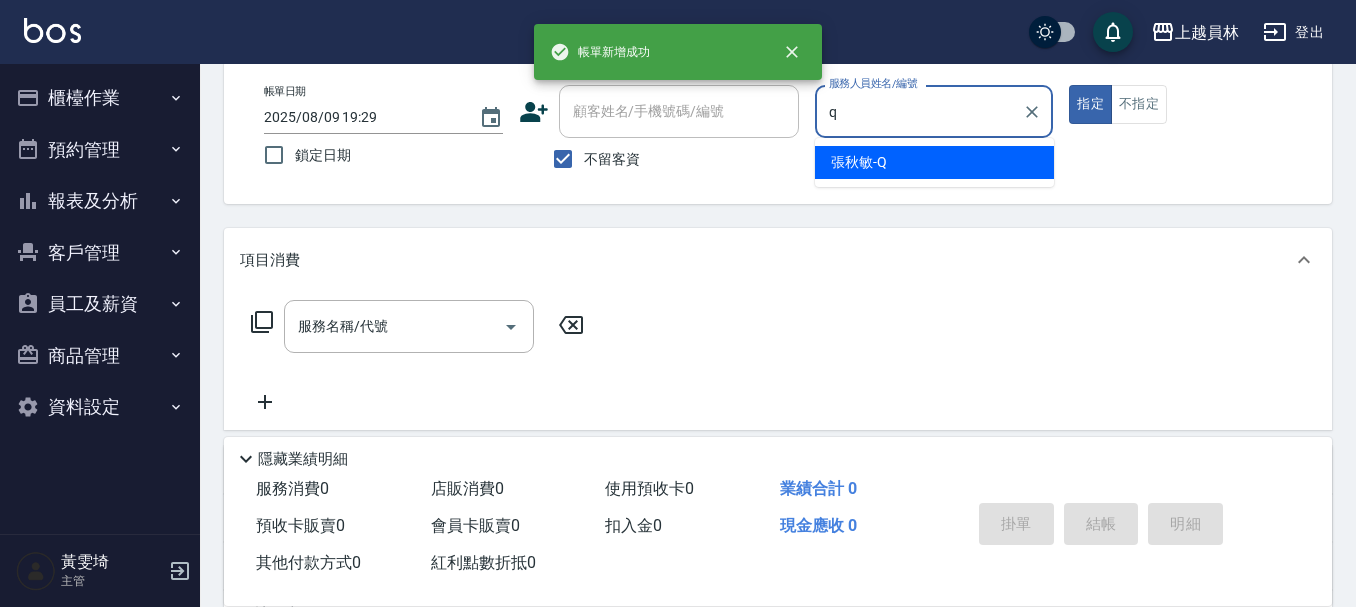 type on "張秋敏-Q" 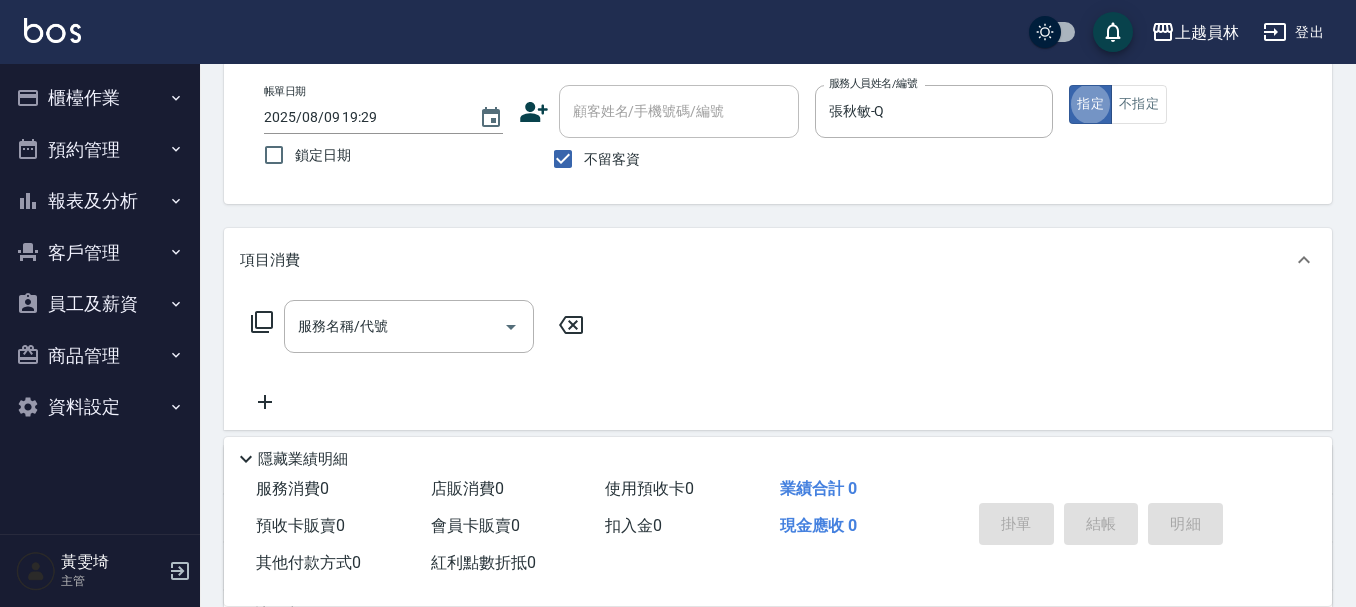 drag, startPoint x: 372, startPoint y: 328, endPoint x: 1365, endPoint y: 419, distance: 997.16095 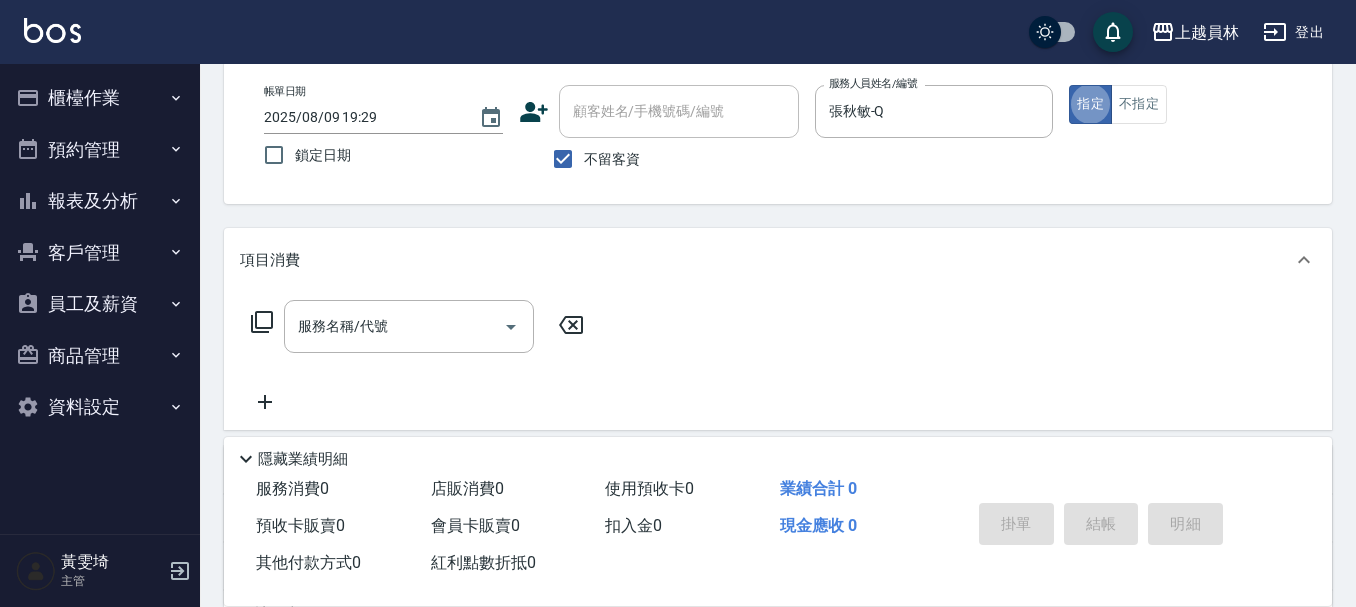 click on "服務名稱/代號 服務名稱/代號" at bounding box center [409, 326] 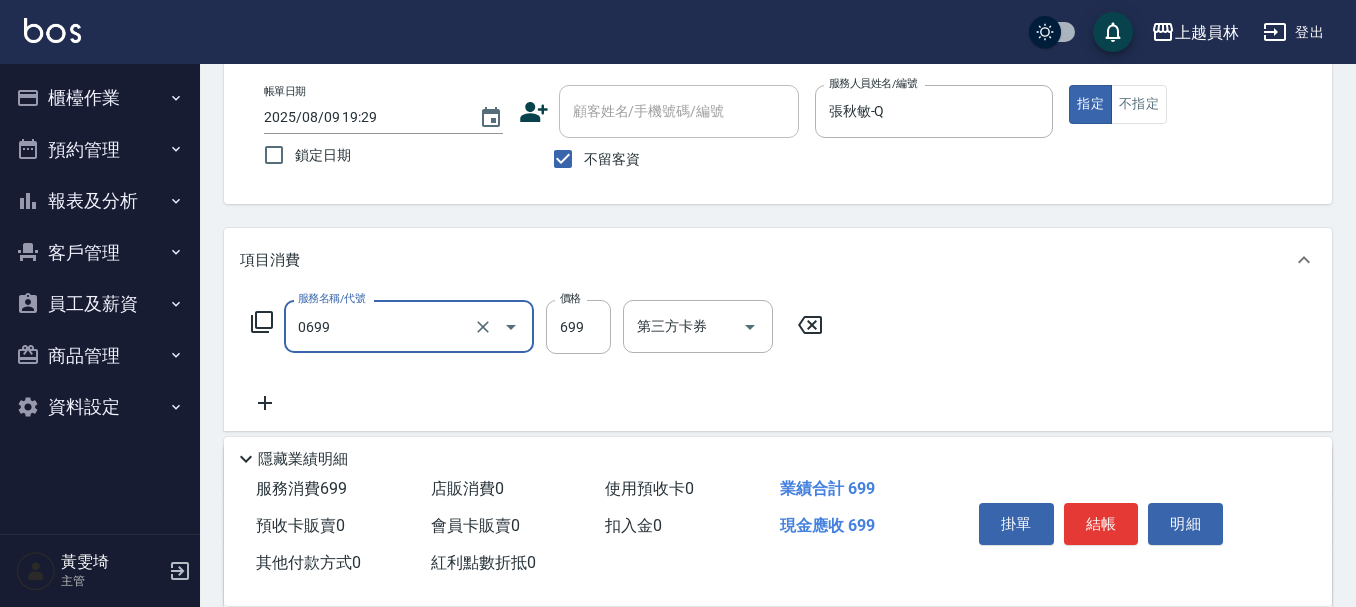 type on "精油洗髮(0699)" 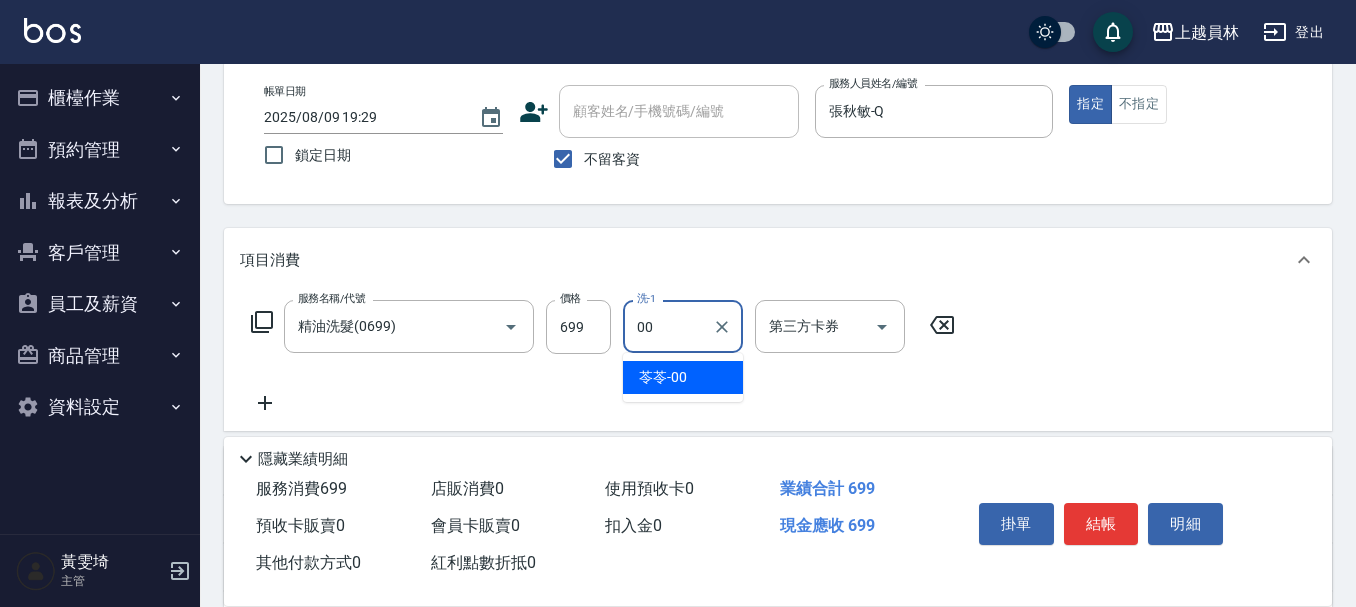 type on "苓苓-00" 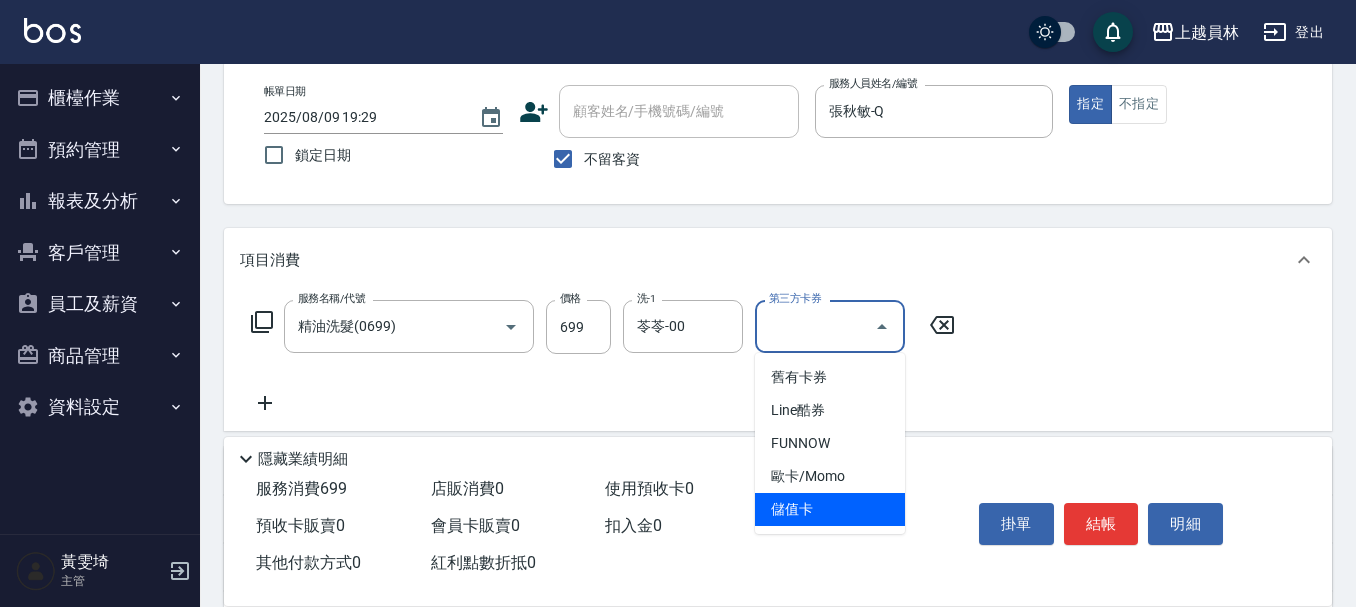 type on "儲值卡" 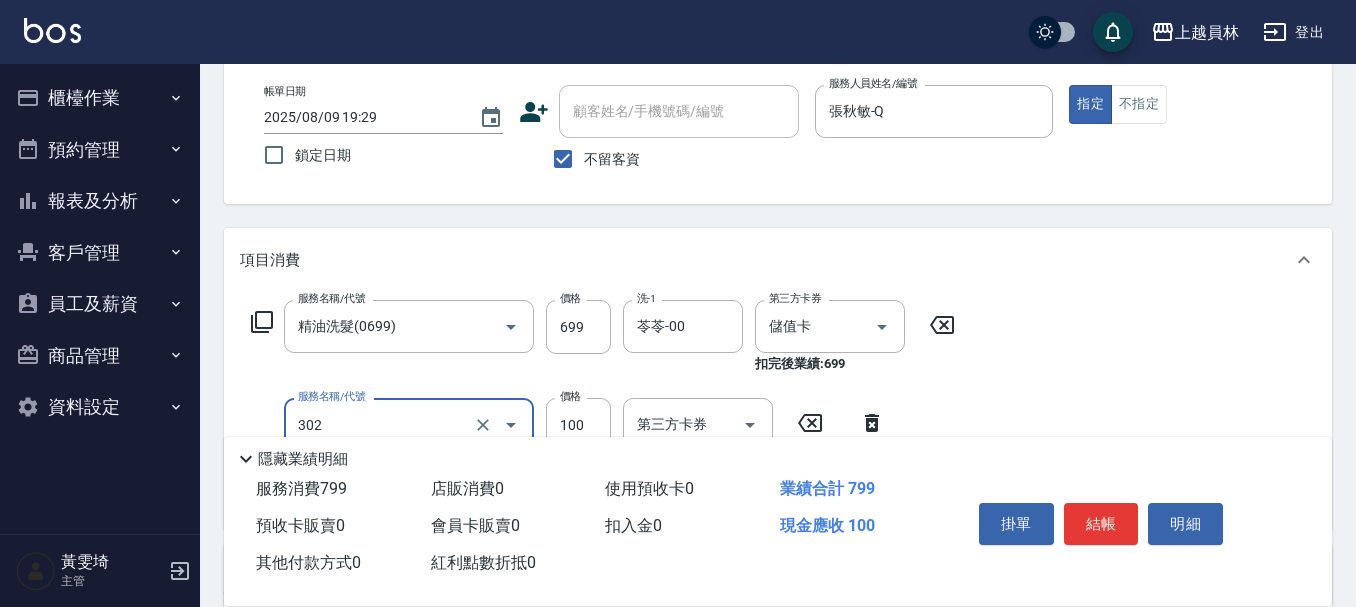 type on "剪髮(302)" 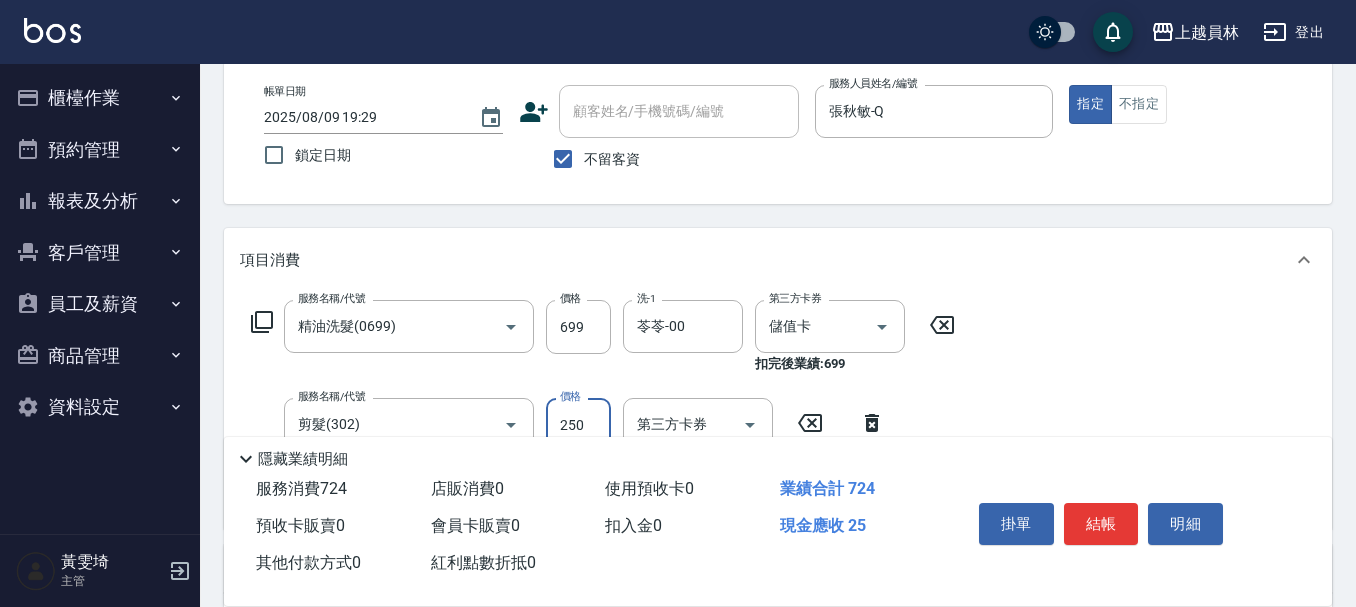 type on "250" 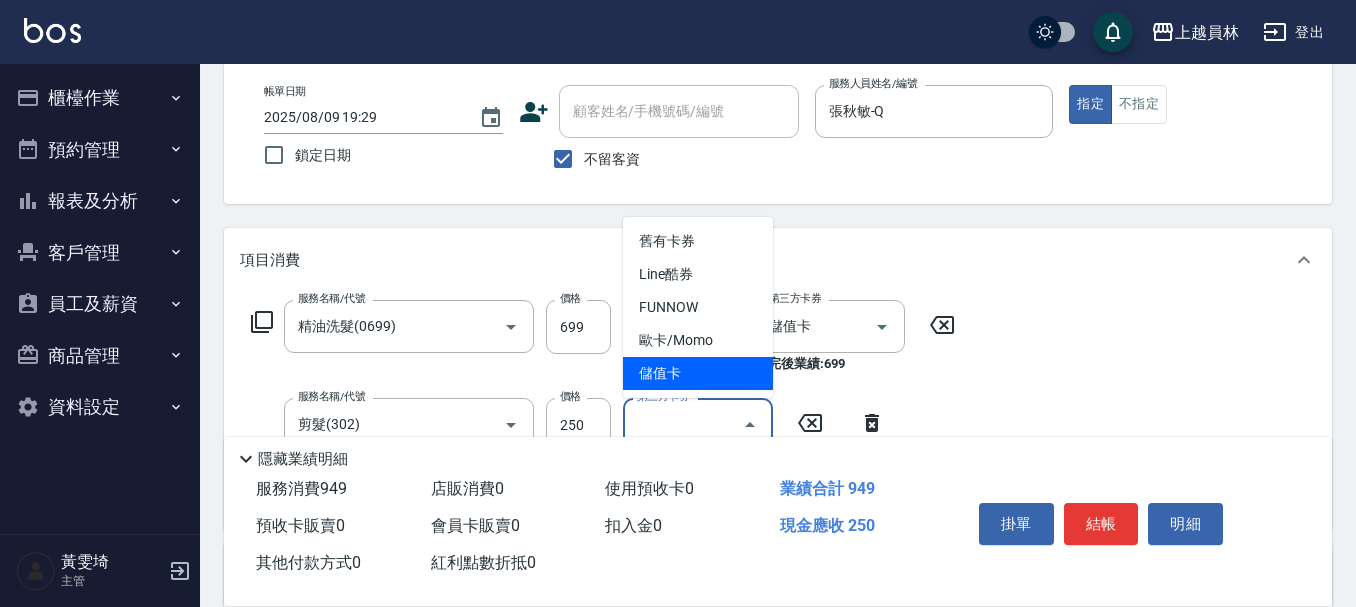 type on "儲值卡" 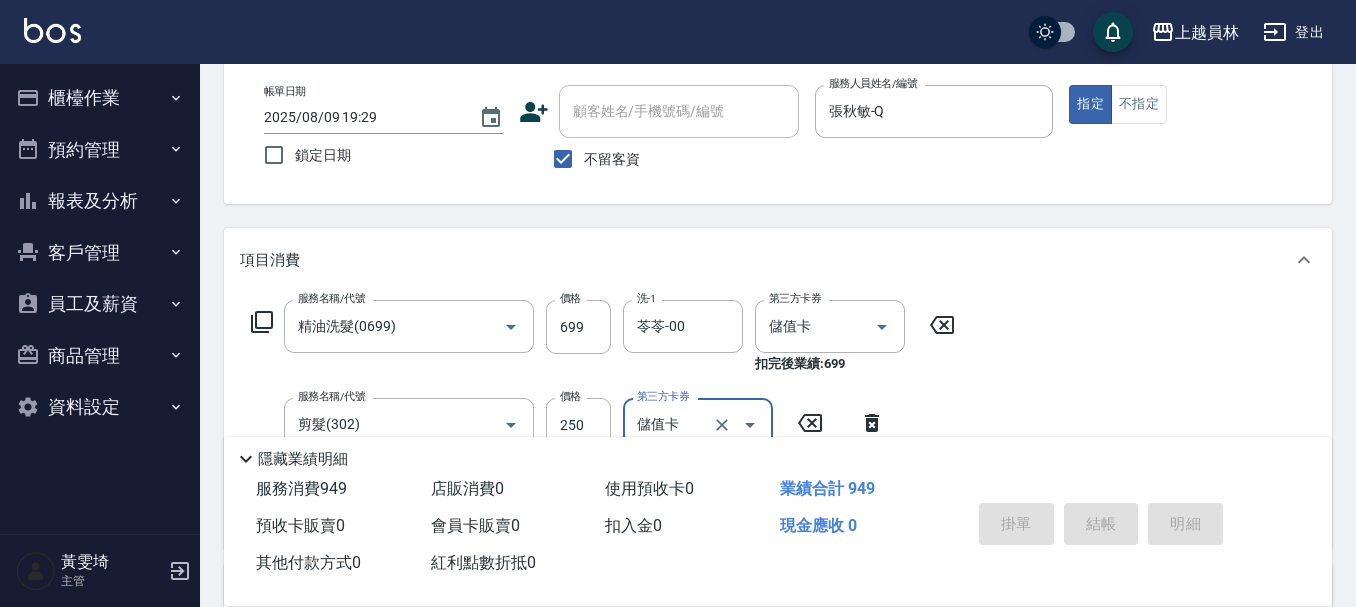 type 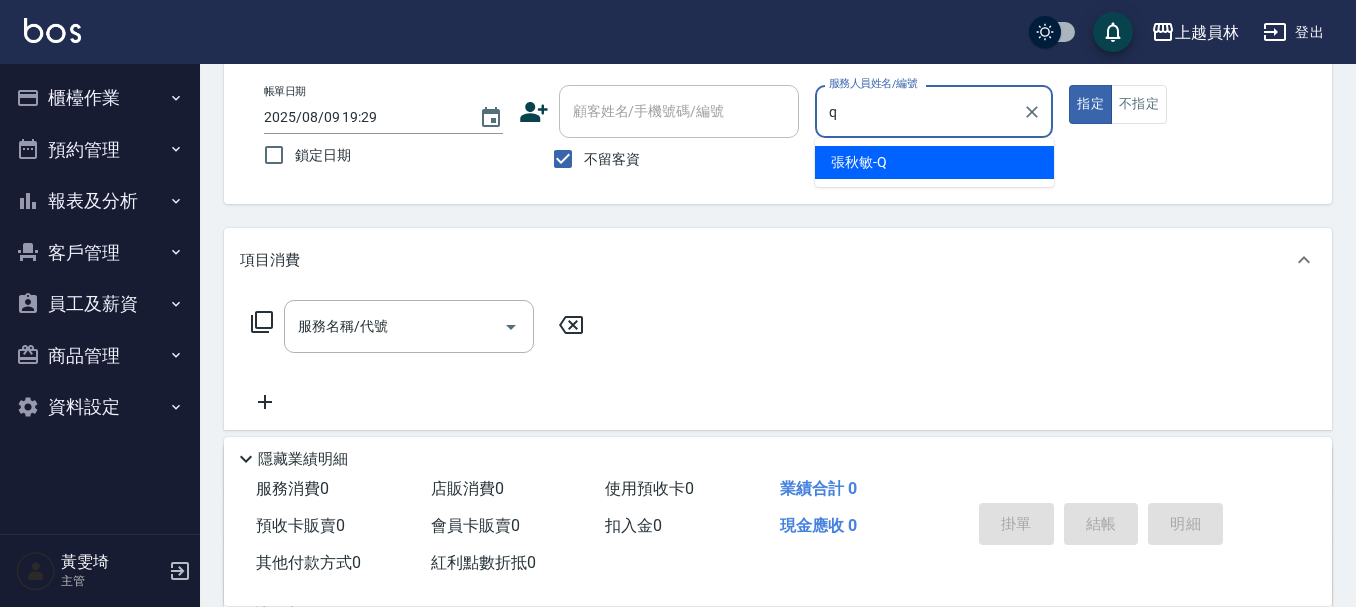 type on "張秋敏-Q" 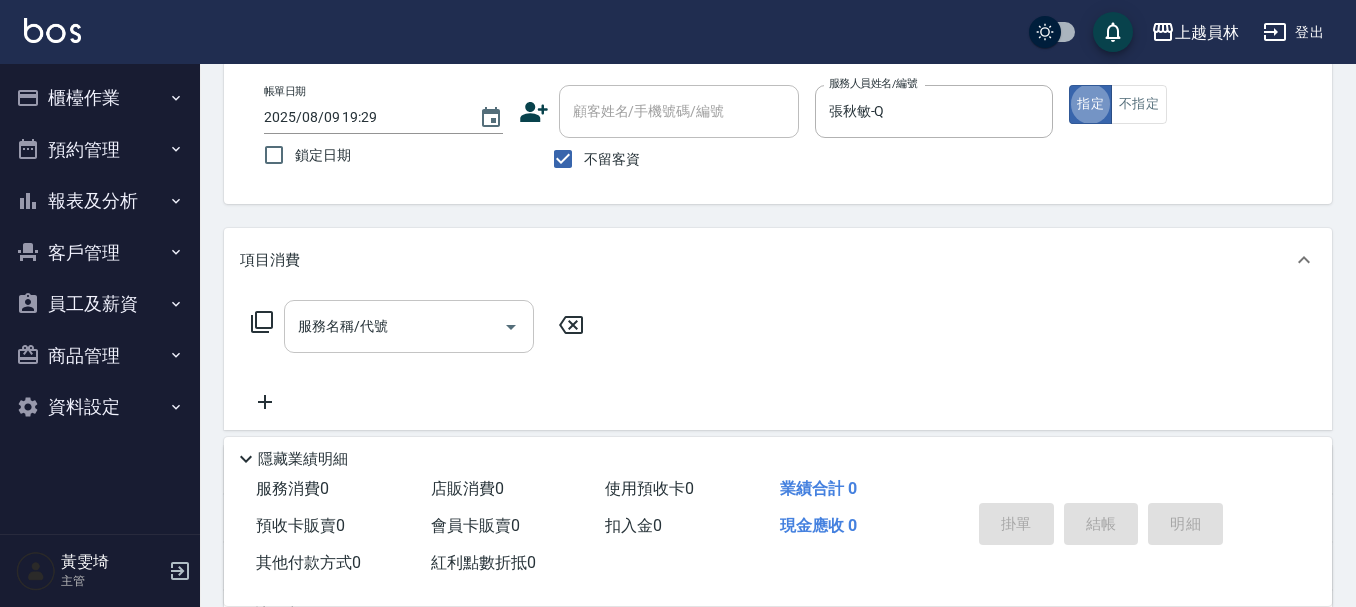 click on "服務名稱/代號" at bounding box center [394, 326] 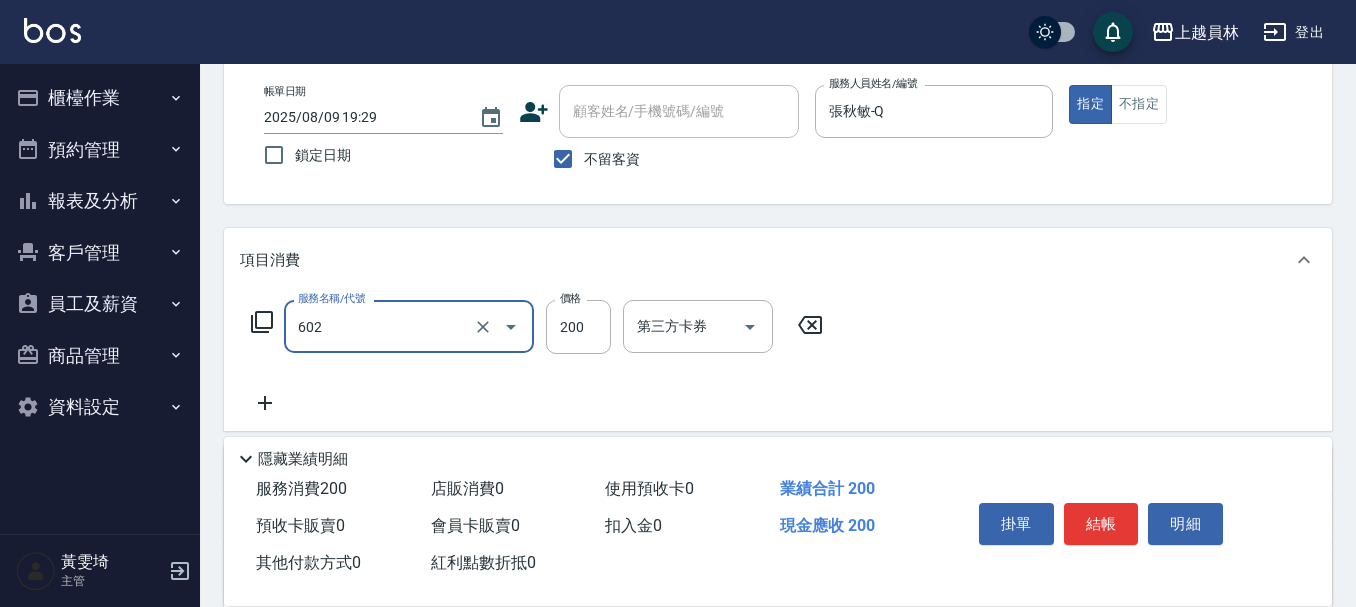 type on "一般洗髮(602)" 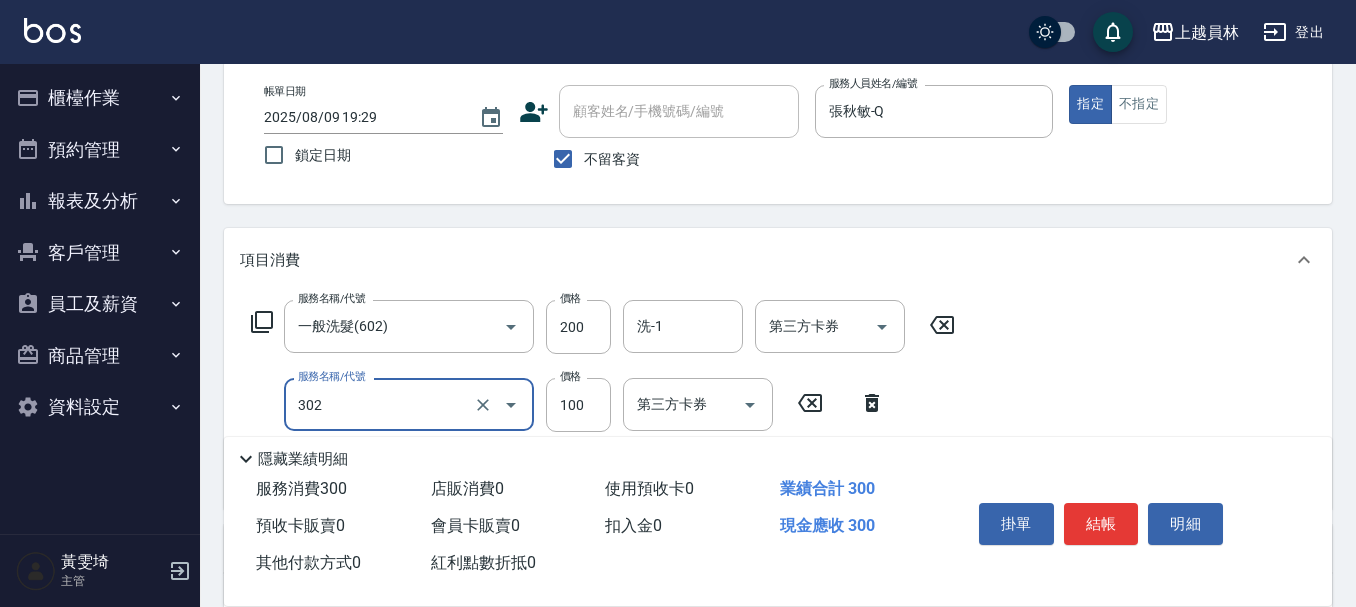 type on "剪髮(302)" 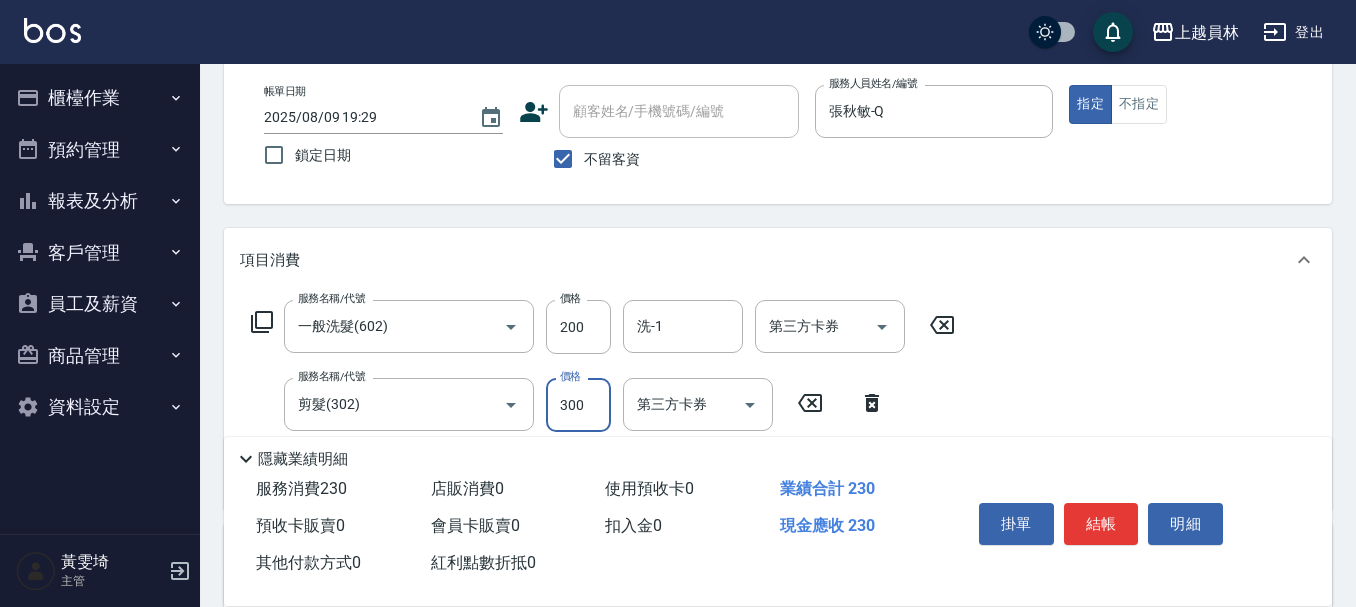 type on "300" 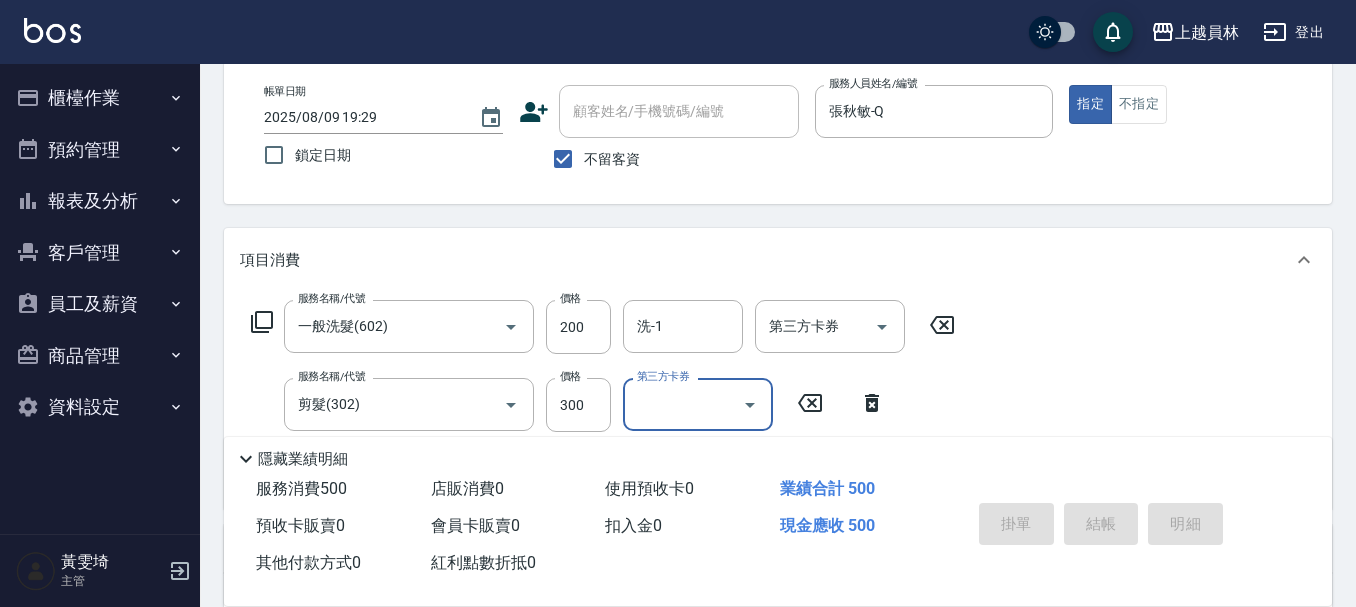 type 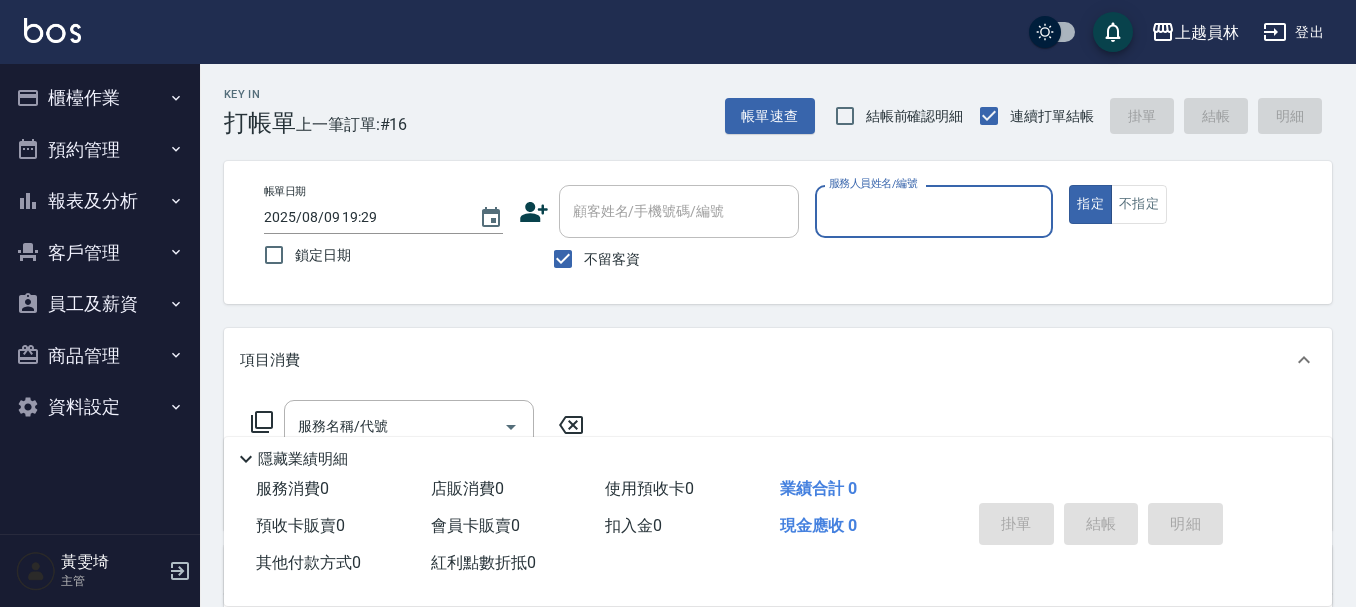 scroll, scrollTop: 100, scrollLeft: 0, axis: vertical 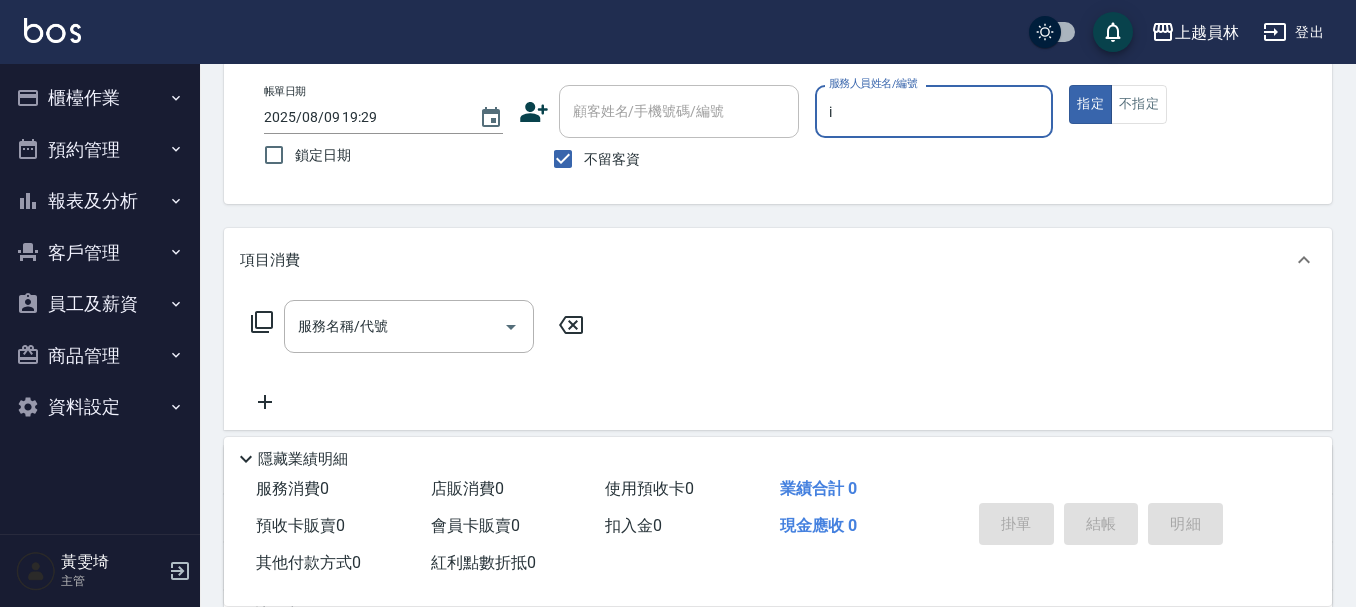 type on "Bella-I" 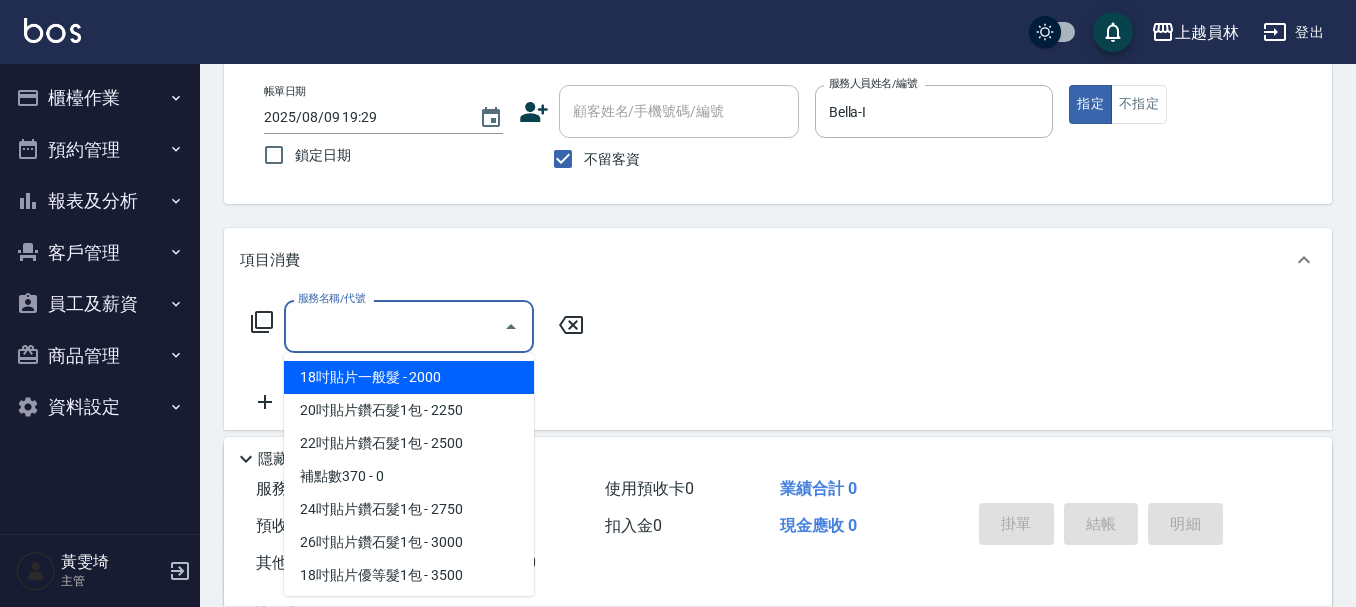 drag, startPoint x: 431, startPoint y: 333, endPoint x: 1365, endPoint y: 311, distance: 934.2591 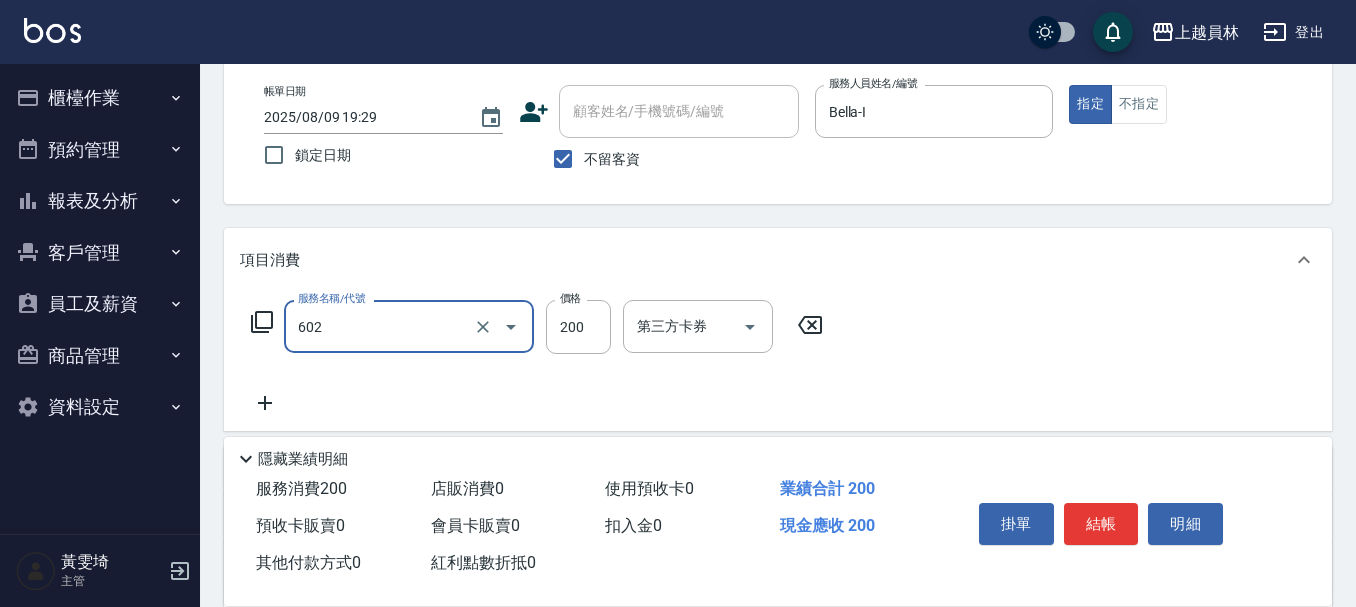 type on "一般洗髮(602)" 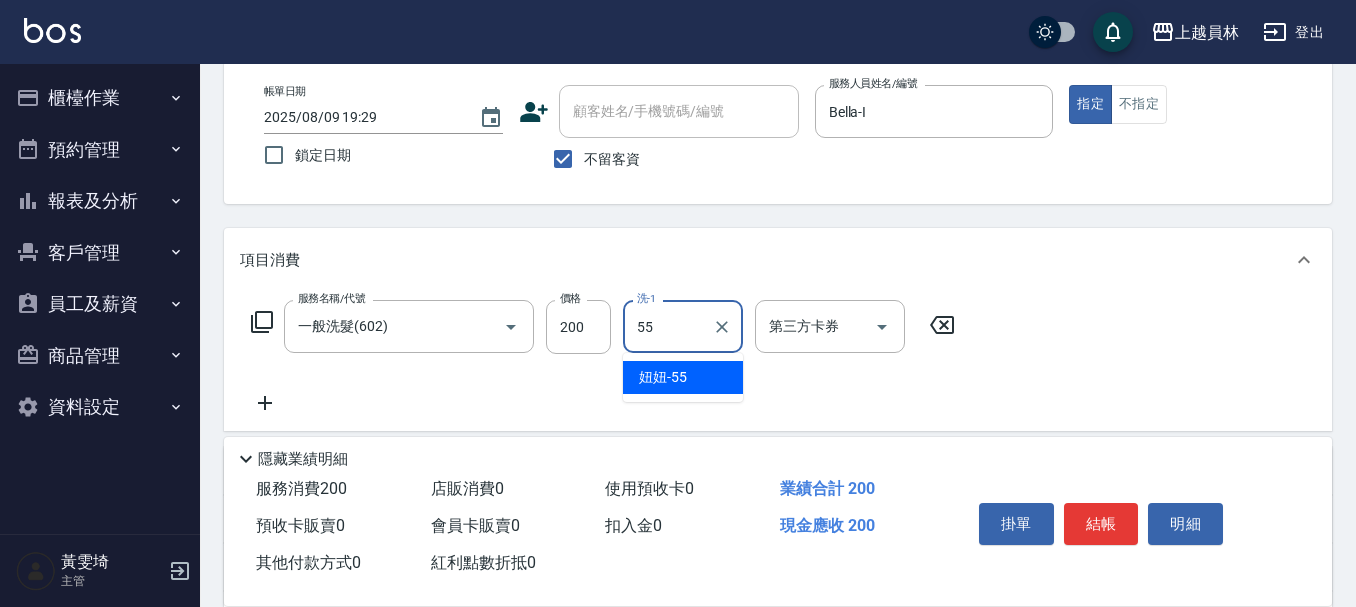 type on "妞妞-55" 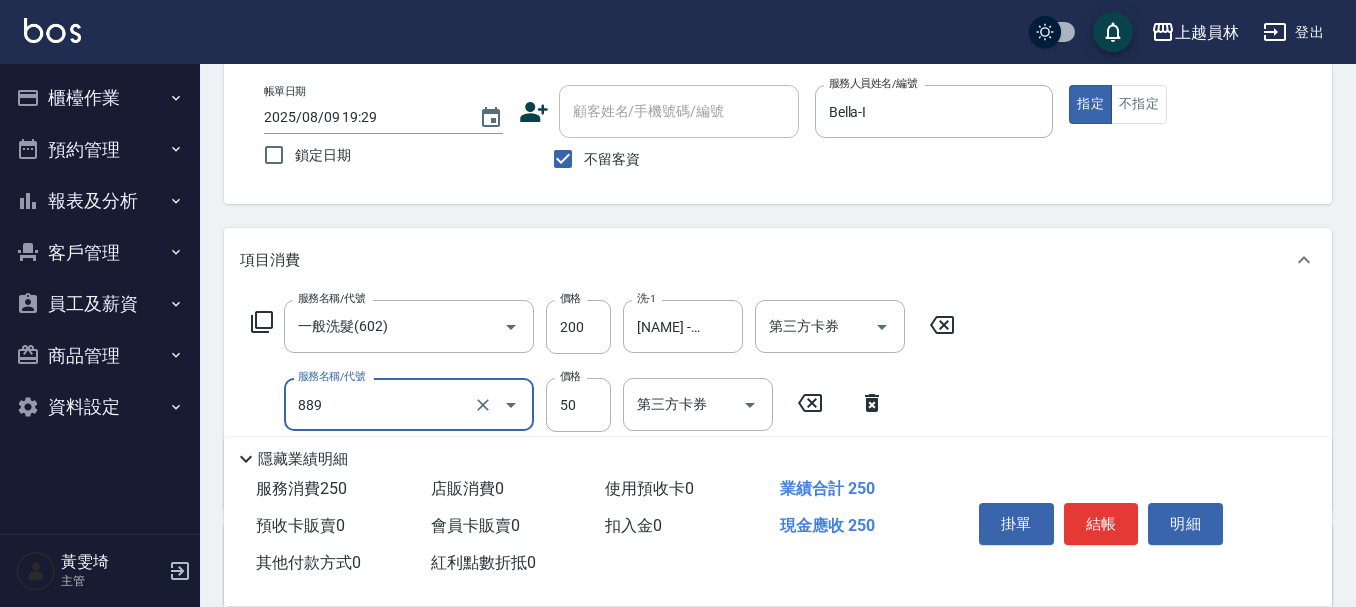 type on "精油(889)" 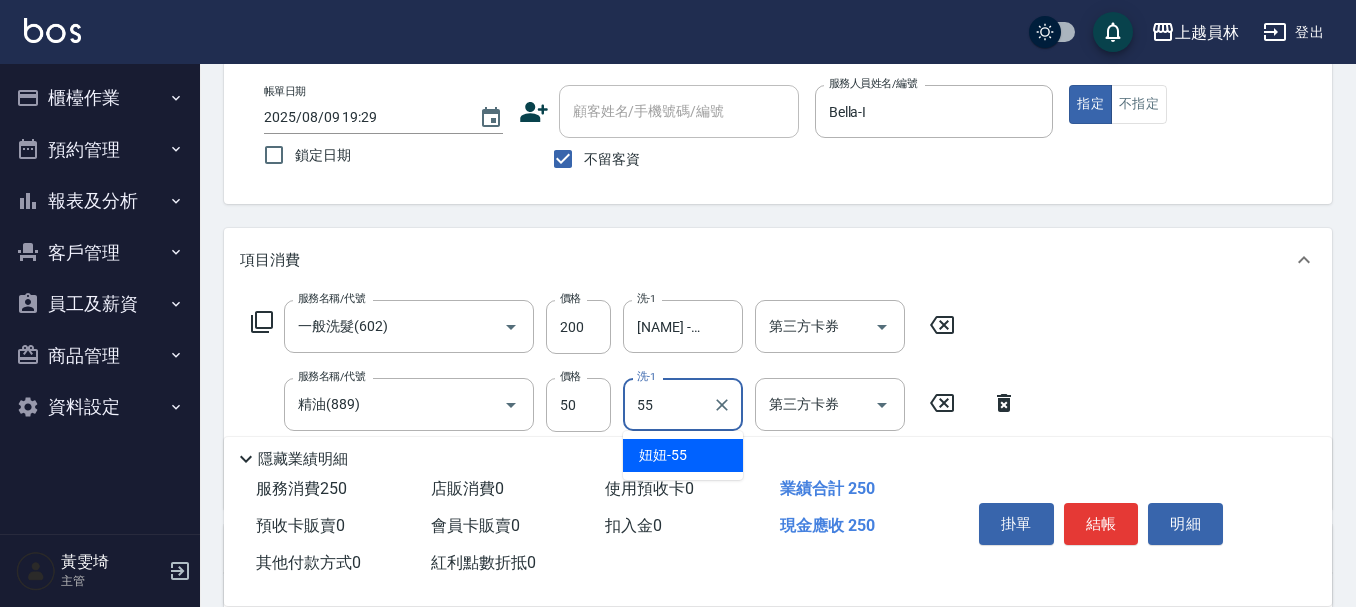 type on "妞妞-55" 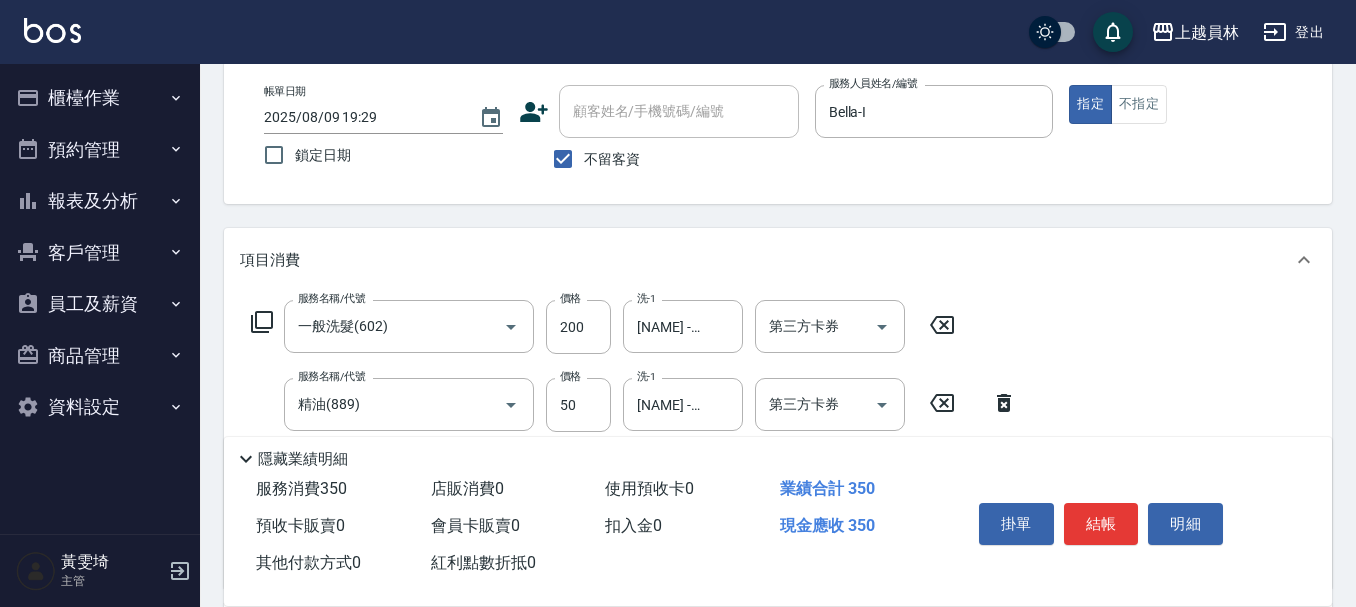 type on "剪髮(302)" 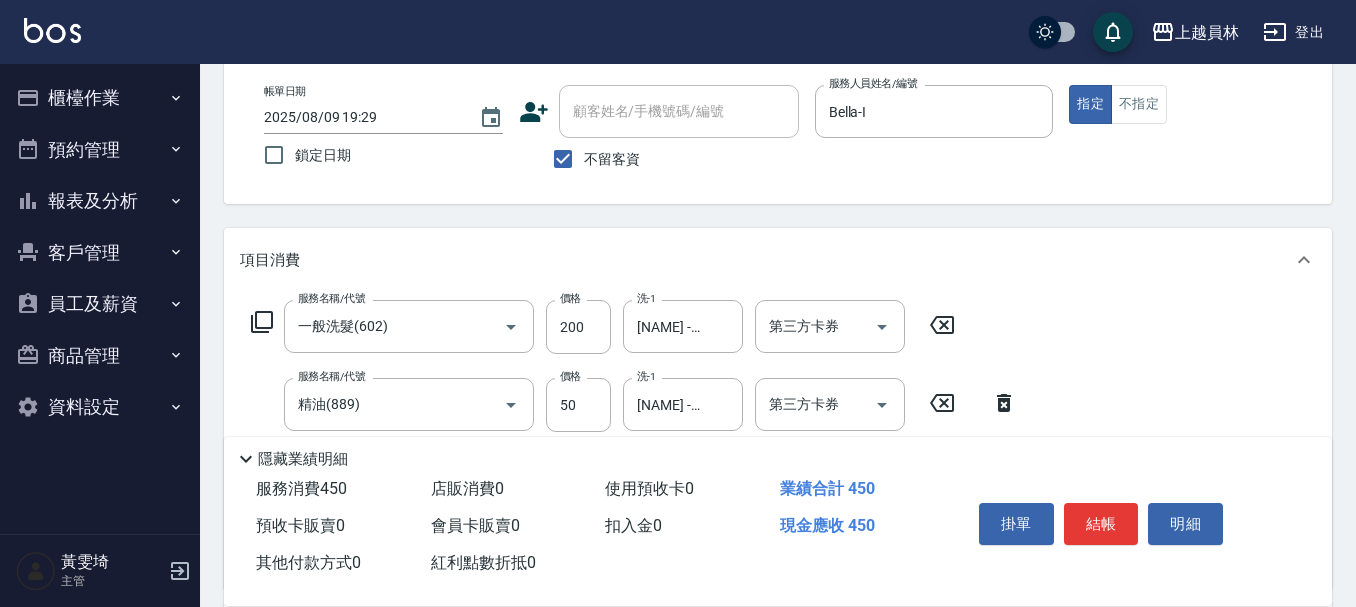 type on "200" 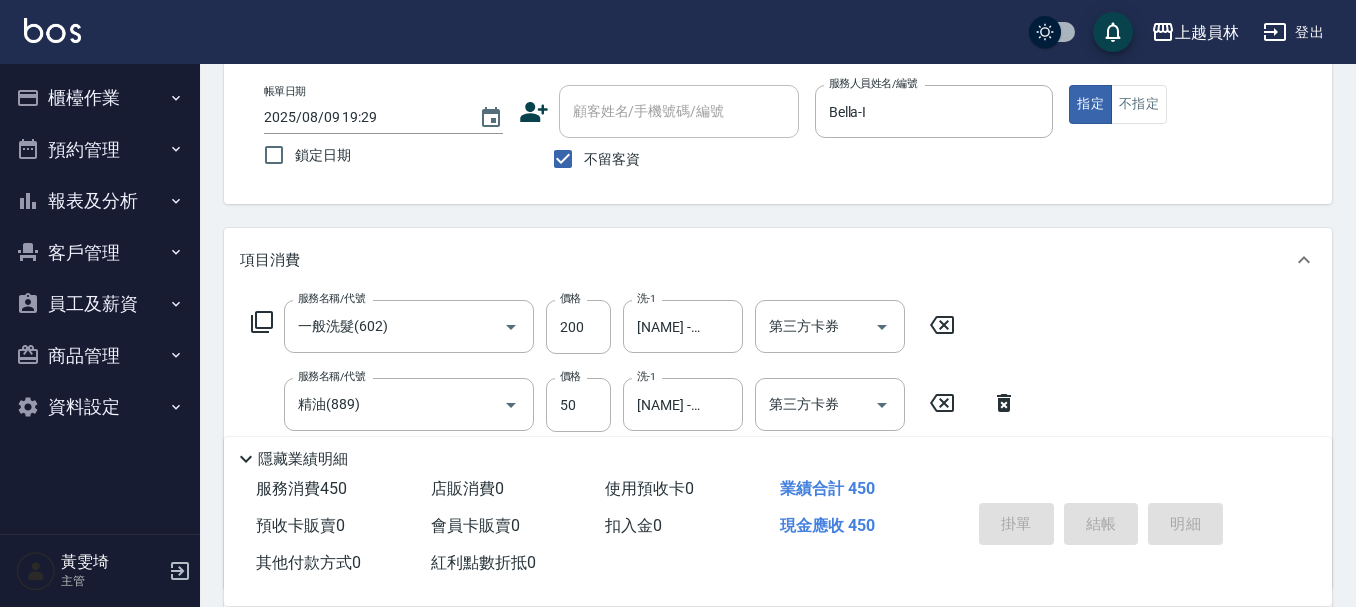 type on "2025/08/09 19:30" 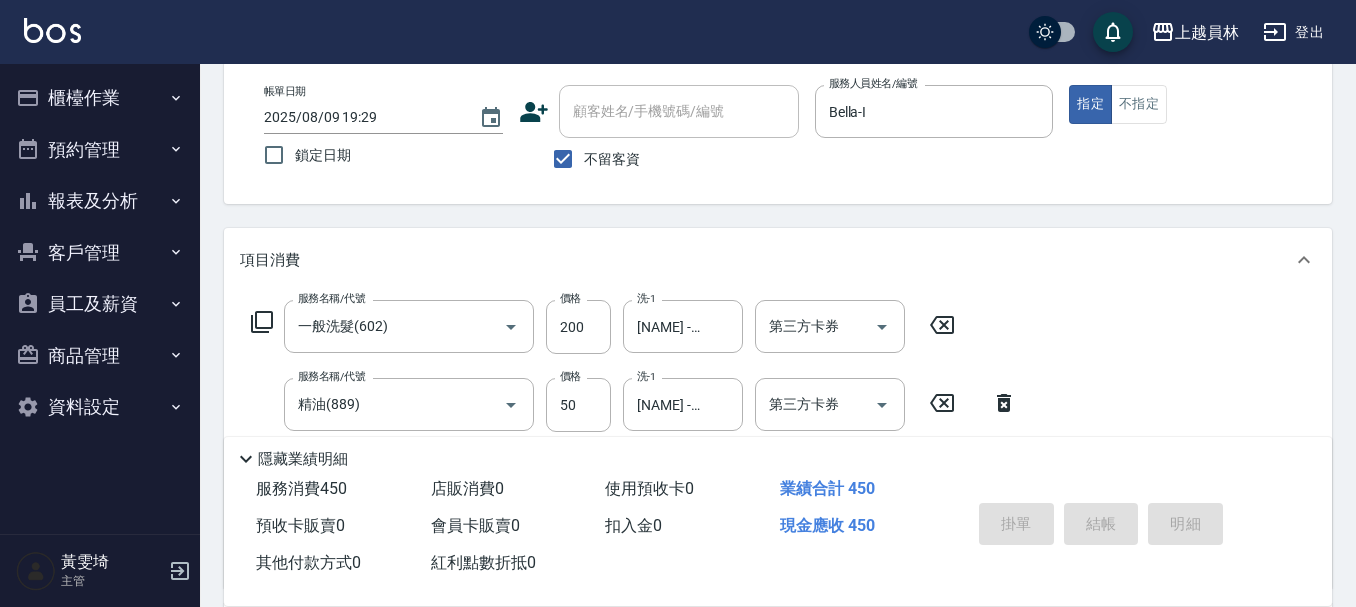 type 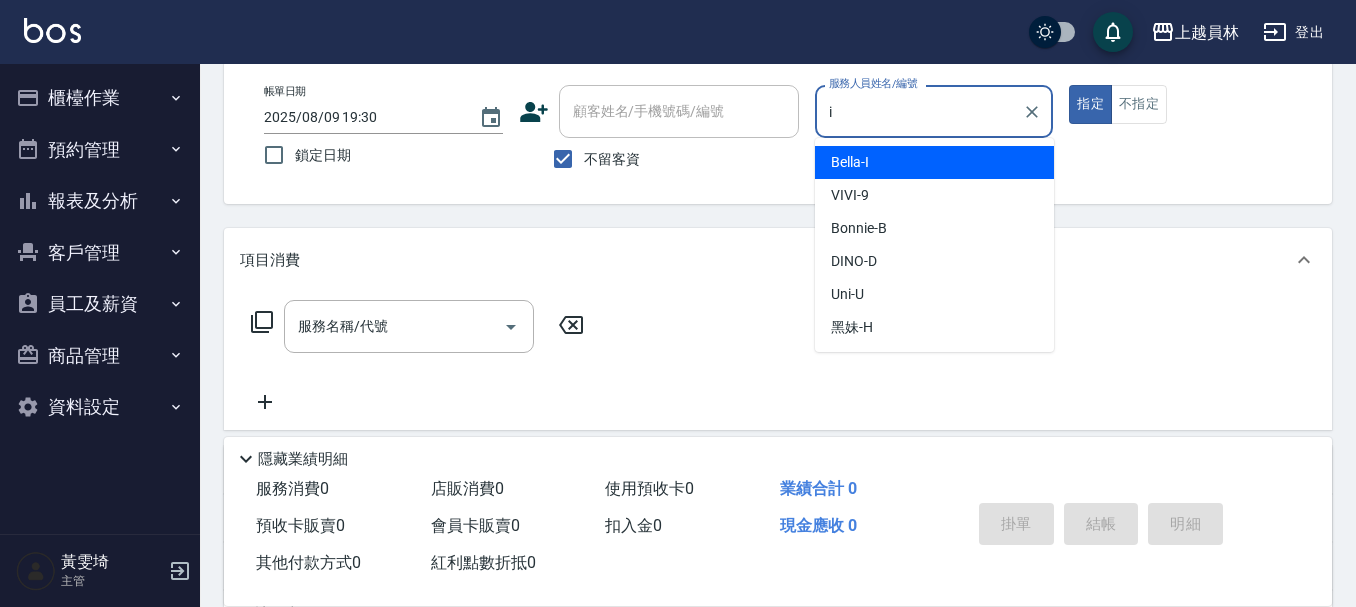 type on "Bella-I" 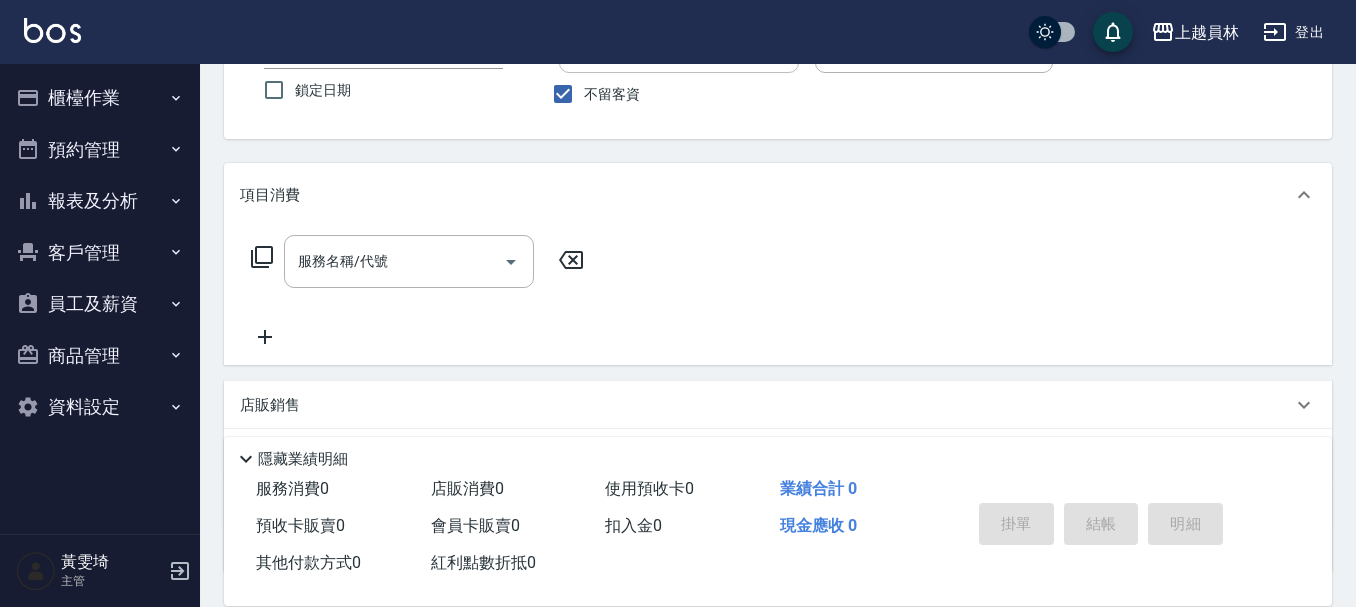 scroll, scrollTop: 200, scrollLeft: 0, axis: vertical 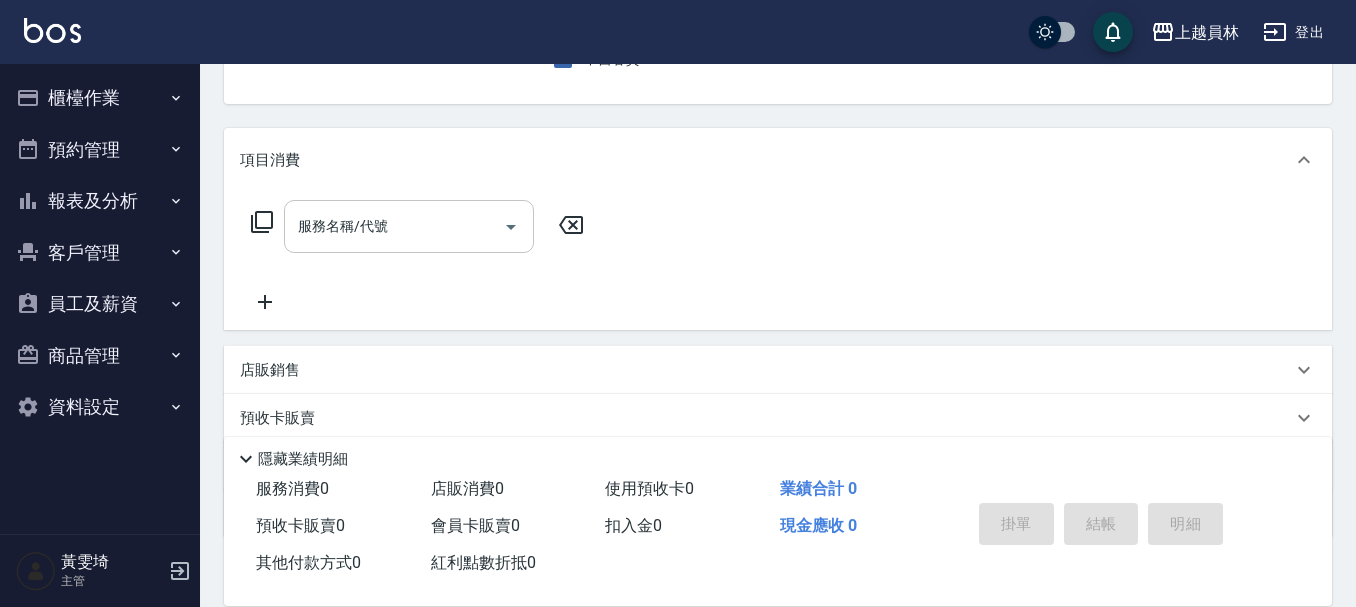 click on "服務名稱/代號" at bounding box center (409, 226) 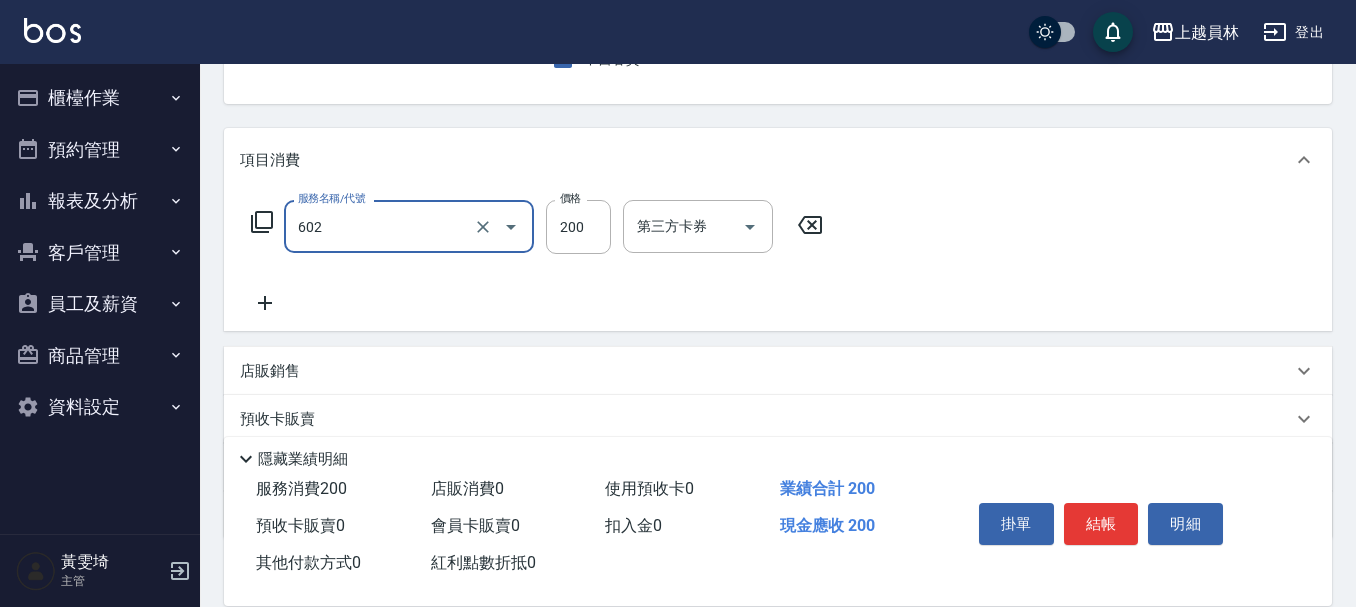type on "一般洗髮(602)" 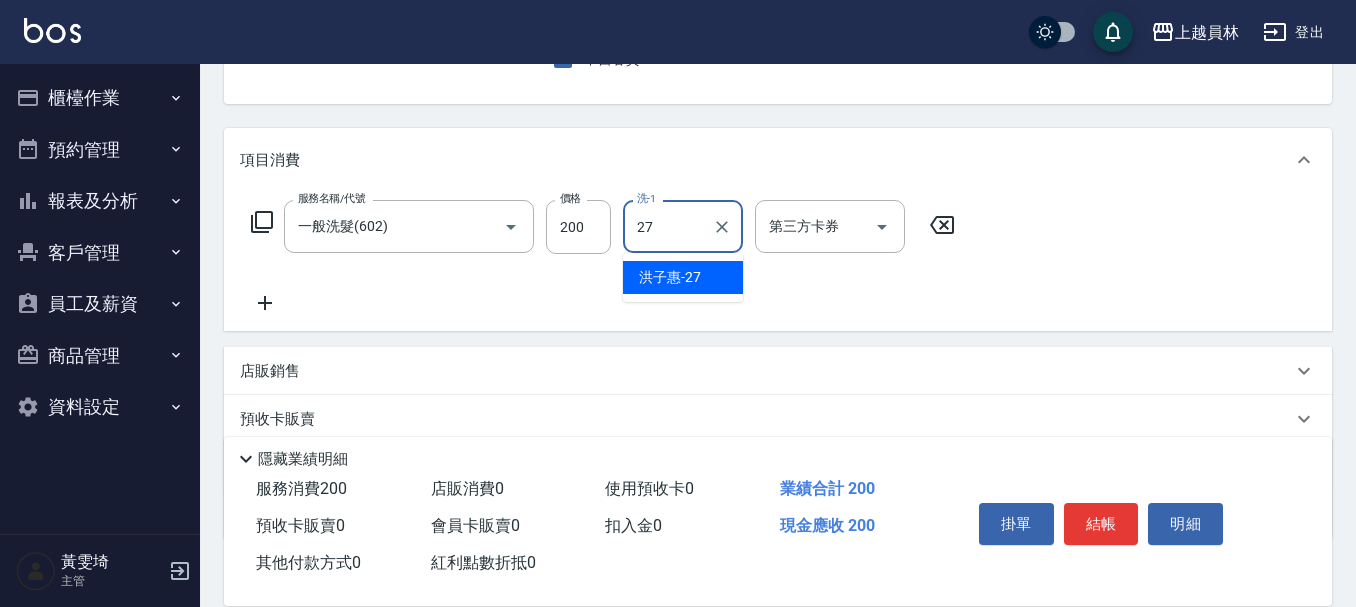 type on "洪子惠-27" 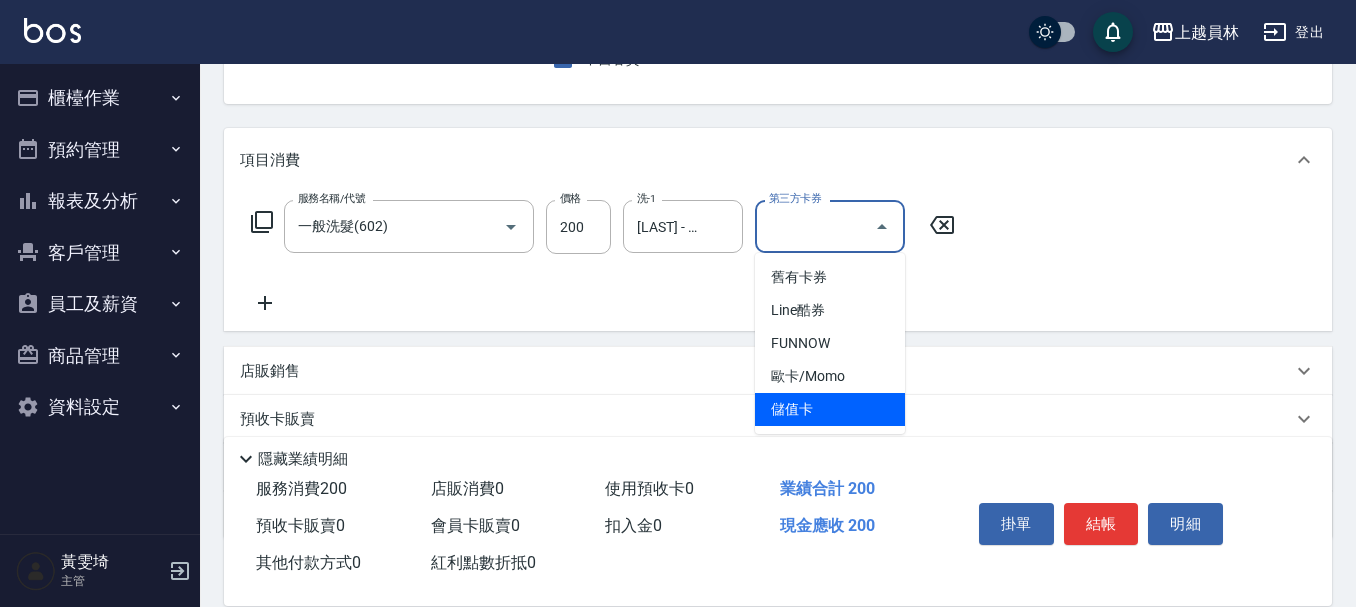 type on "儲值卡" 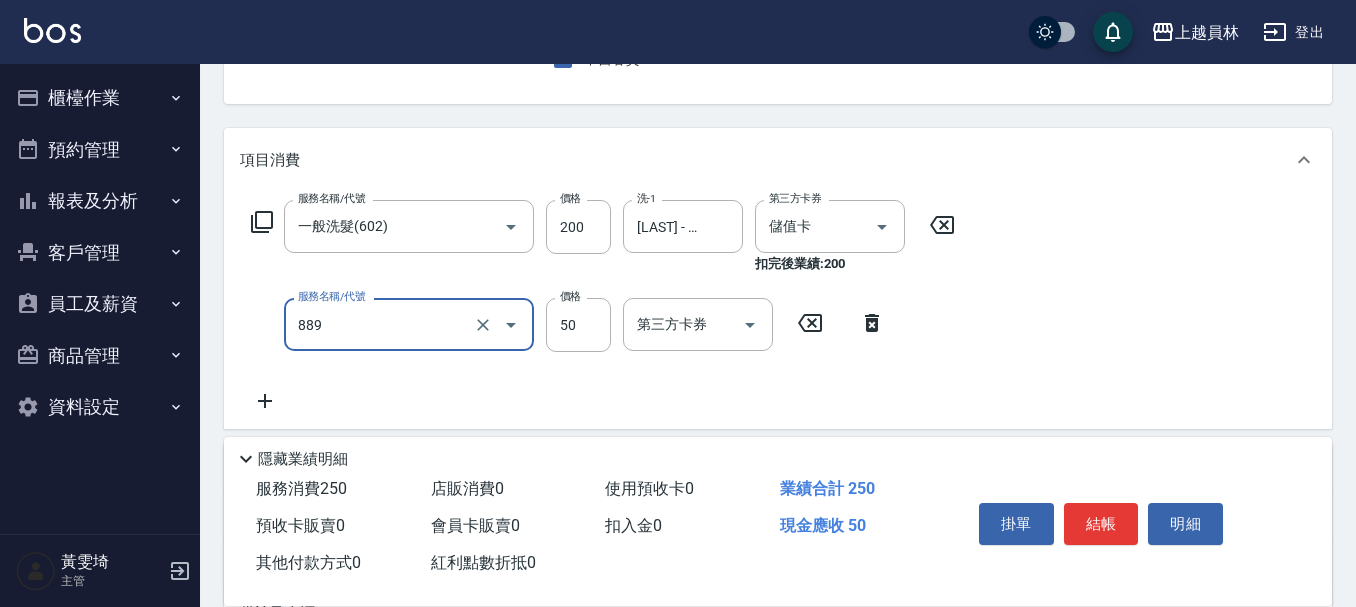 type on "精油(889)" 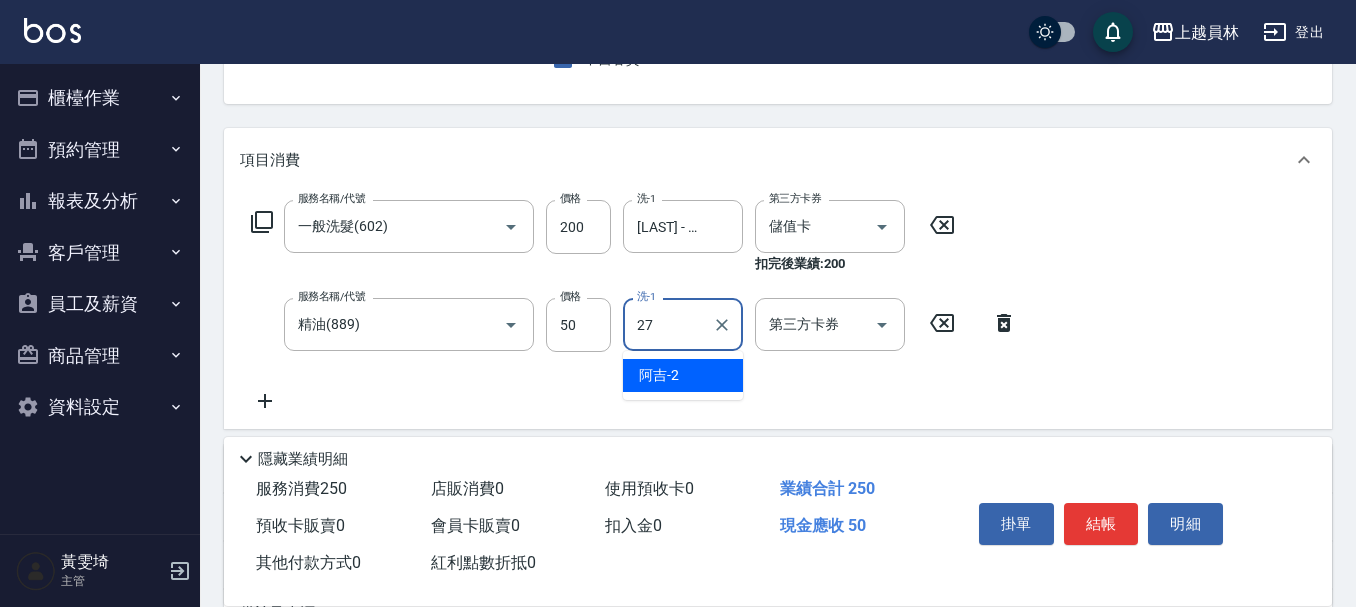 type on "洪子惠-27" 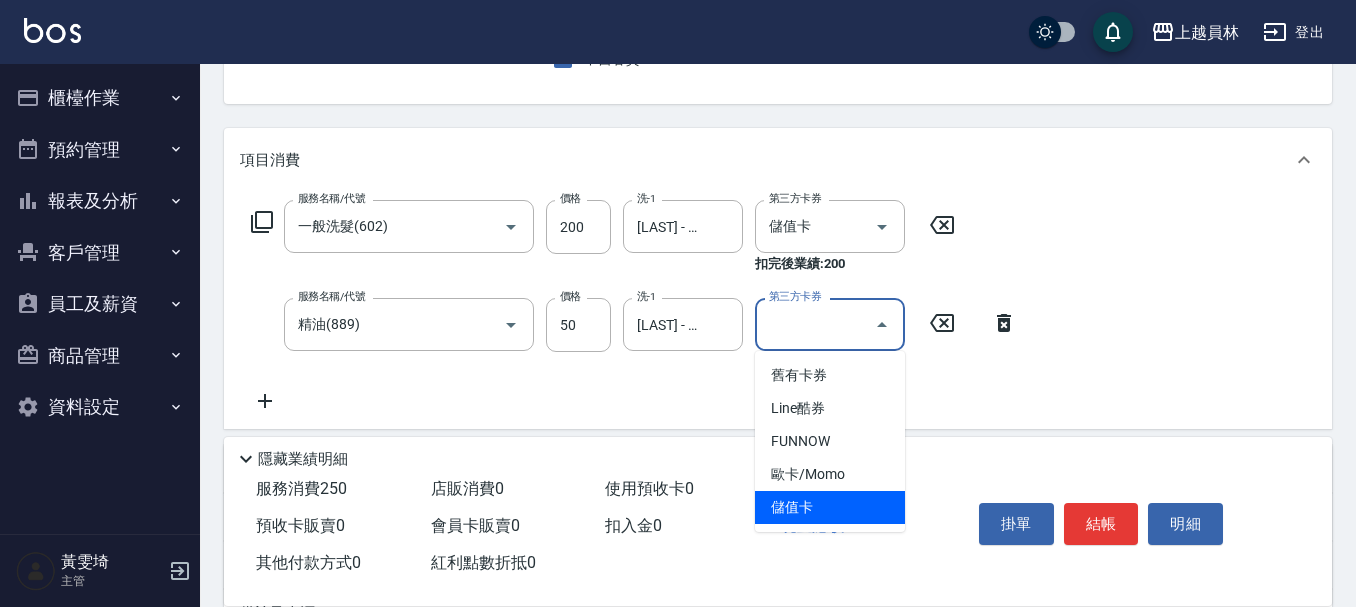 type on "儲值卡" 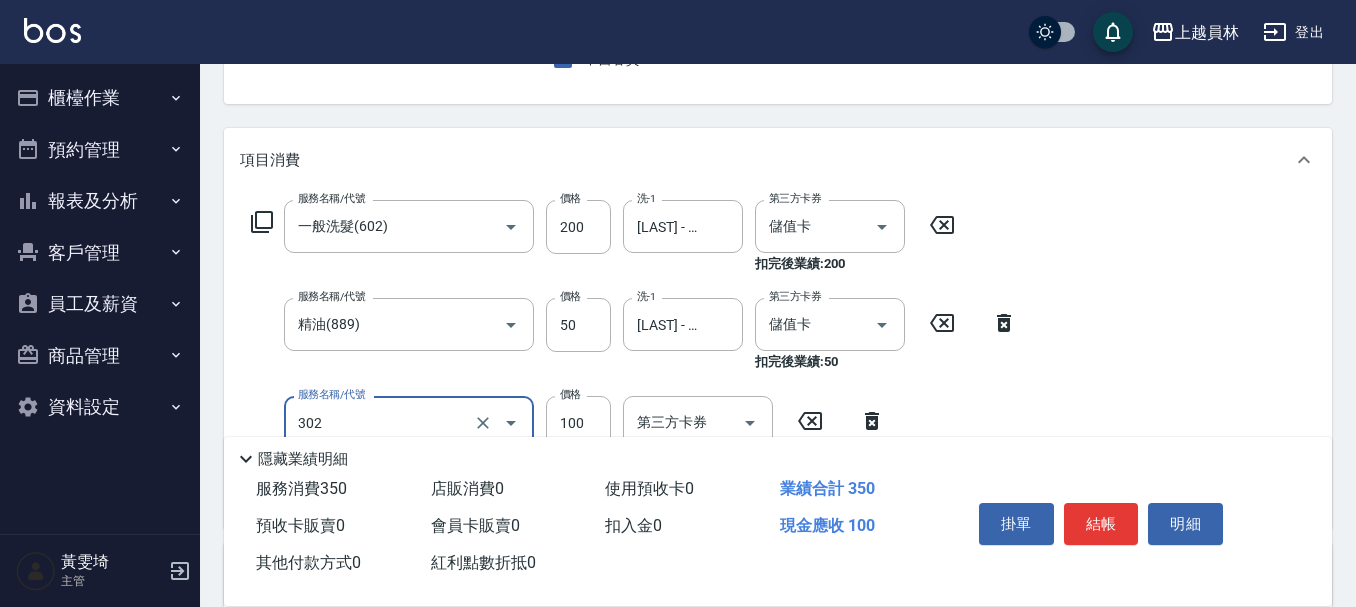 type on "剪髮(302)" 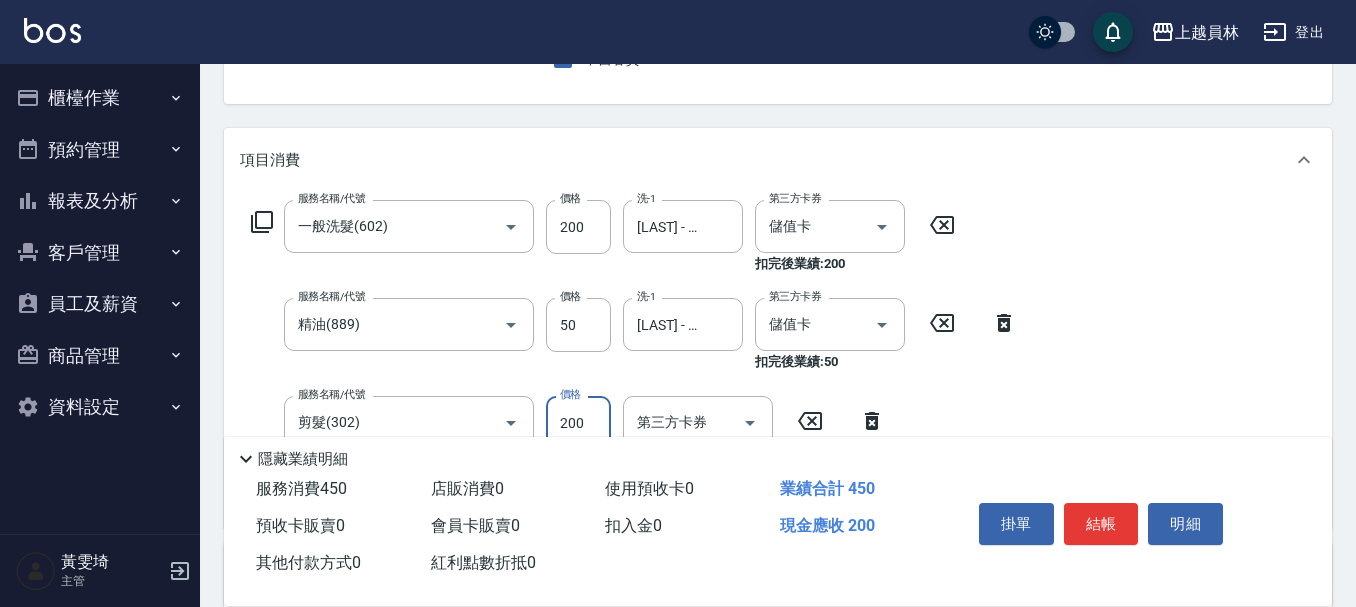 type on "200" 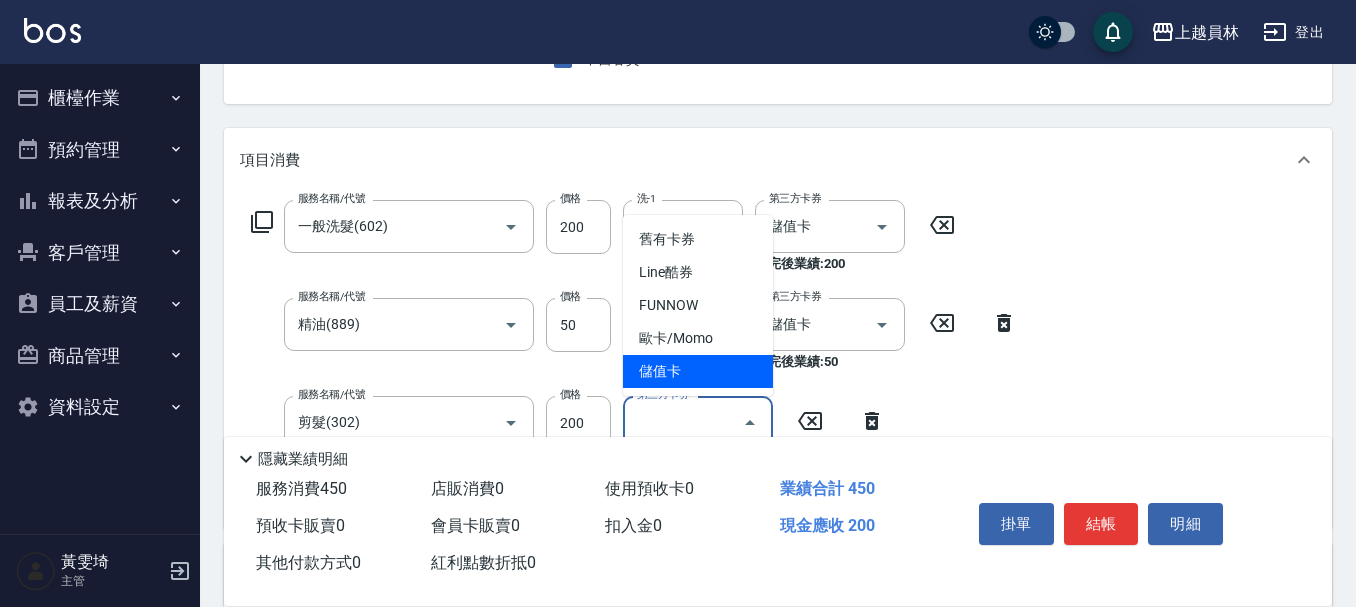 type on "儲值卡" 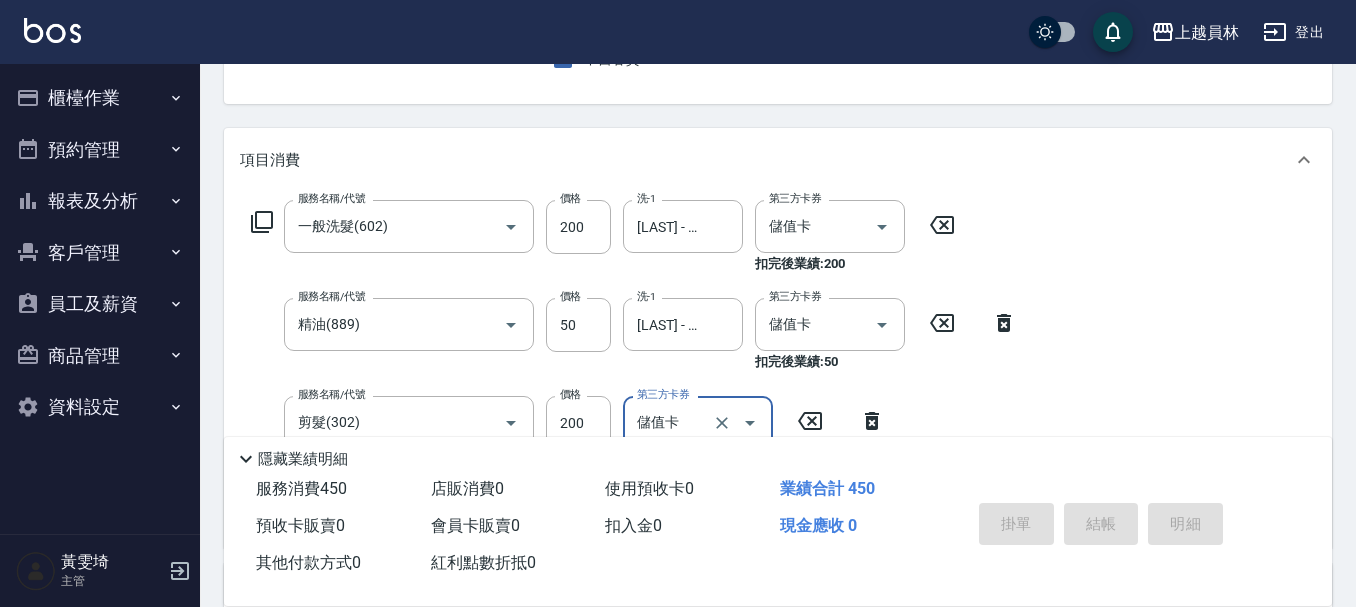 type 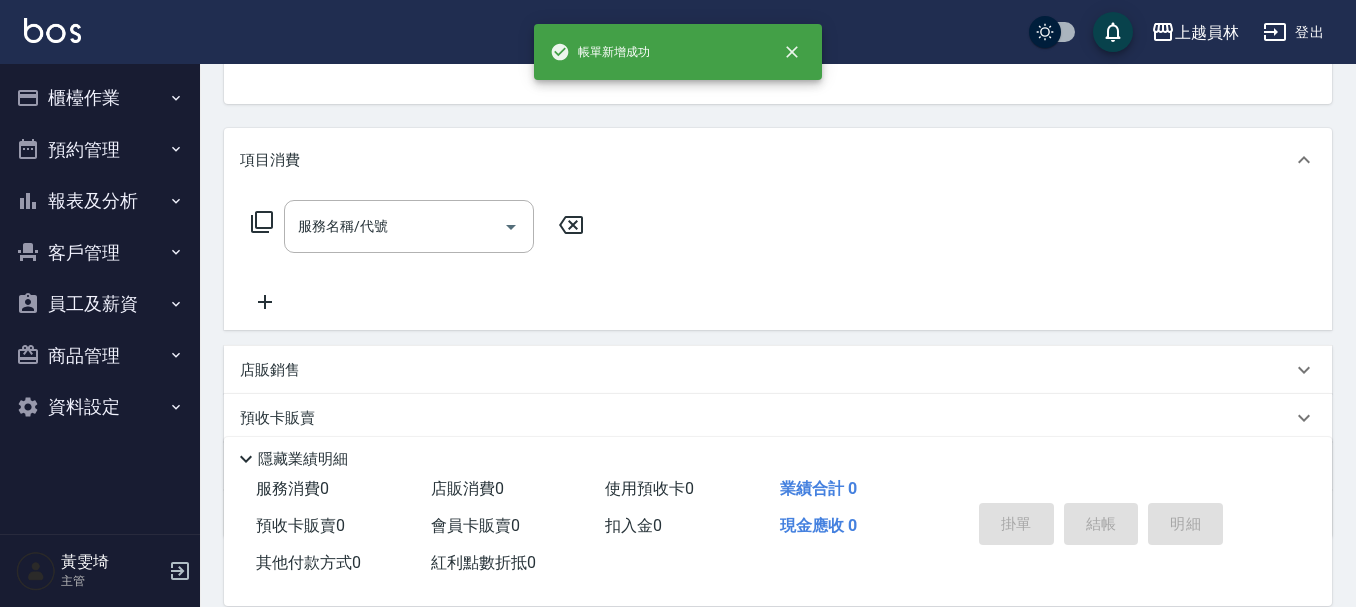 scroll, scrollTop: 194, scrollLeft: 0, axis: vertical 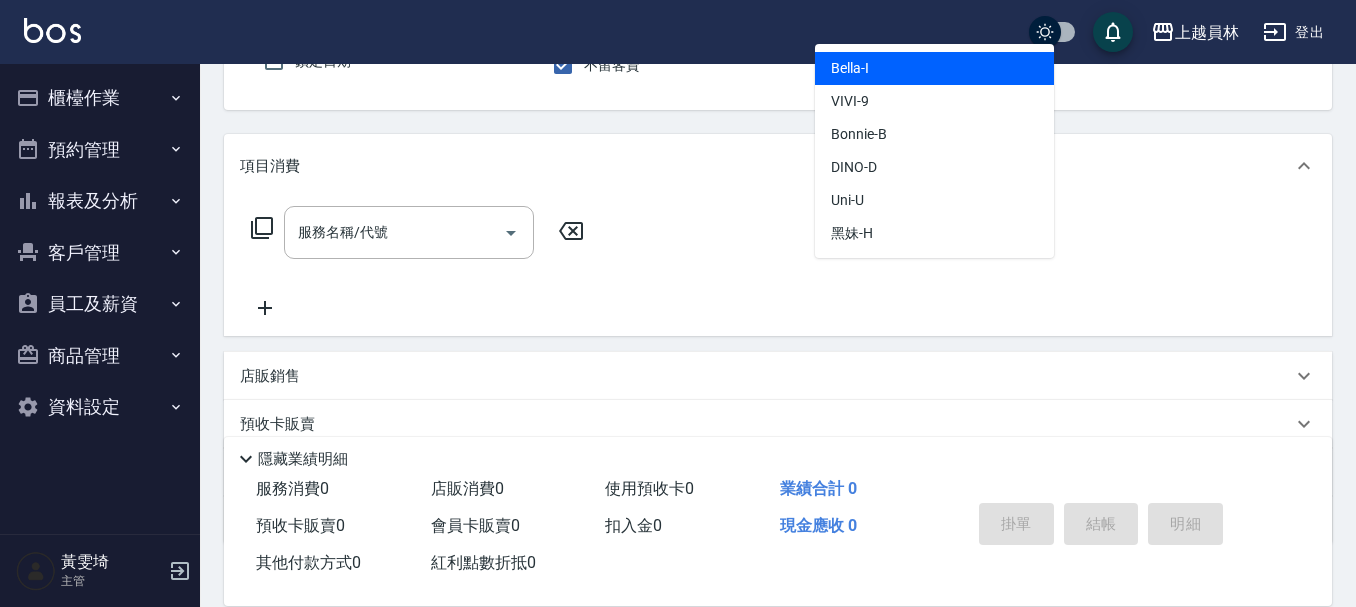 type on "Bella-I" 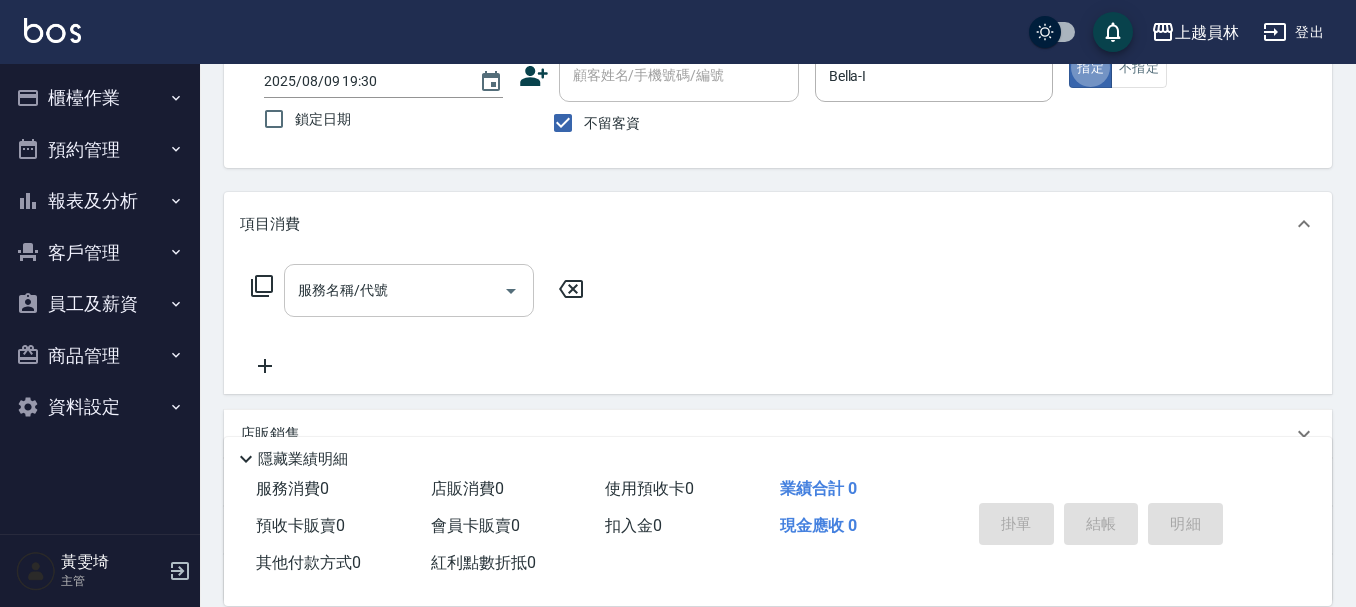 scroll, scrollTop: 185, scrollLeft: 0, axis: vertical 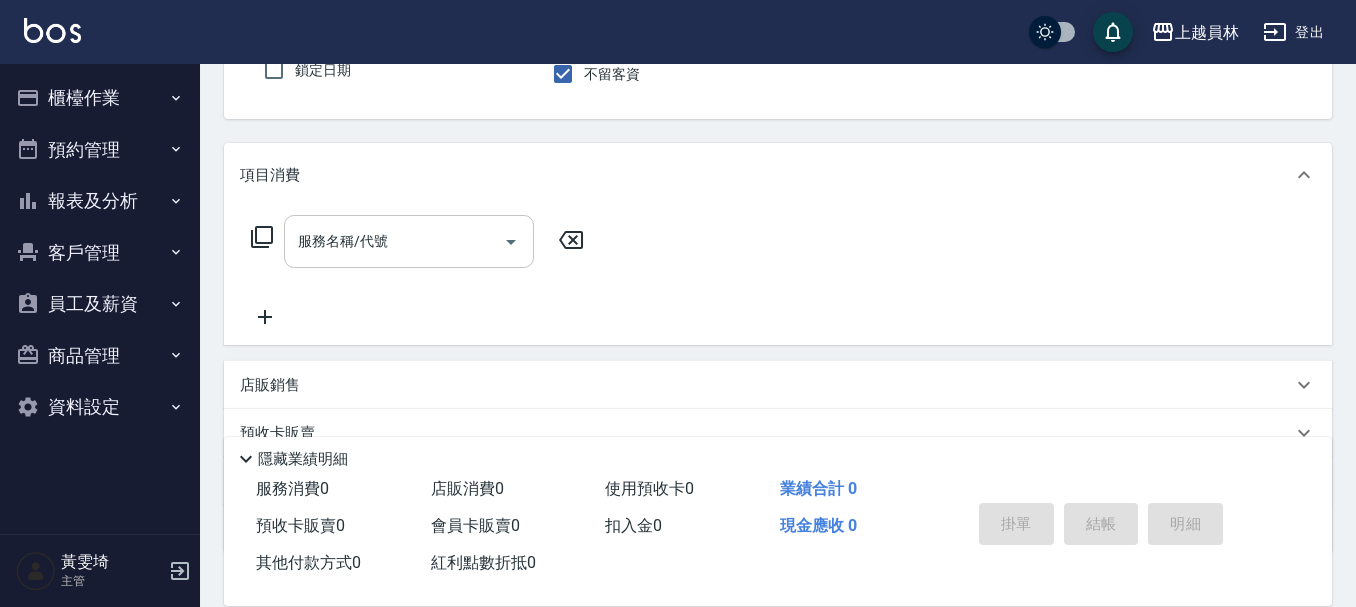 click on "服務名稱/代號" at bounding box center [394, 241] 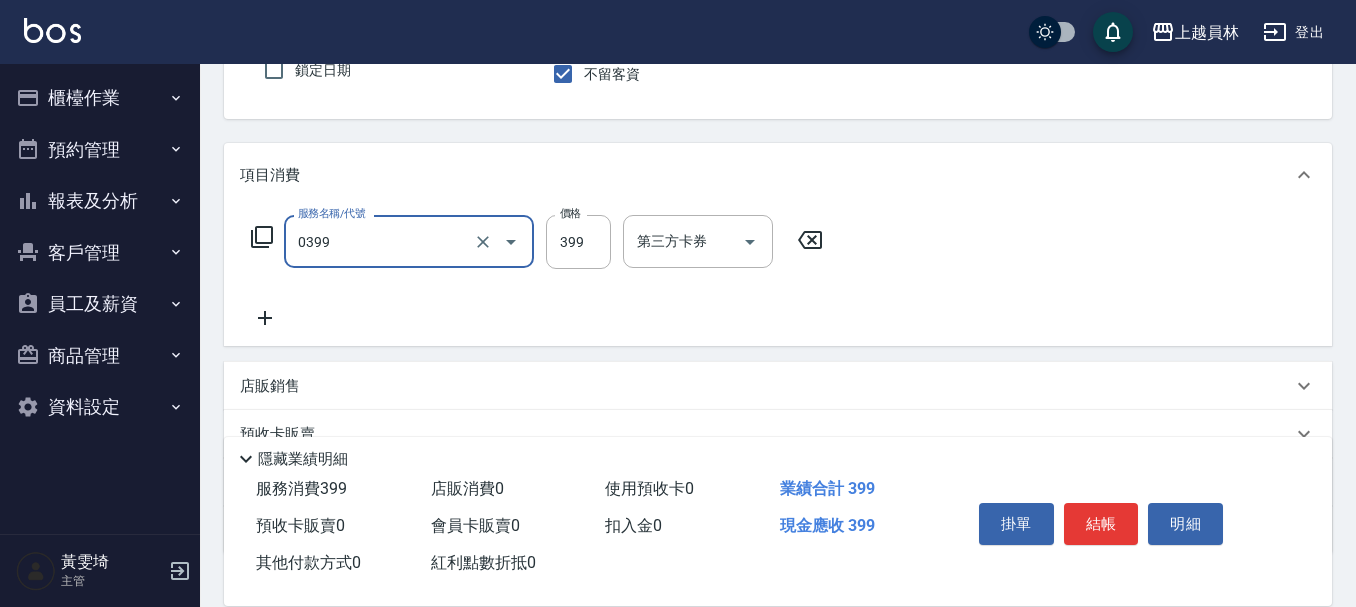 type on "海鹽SPA(0399)" 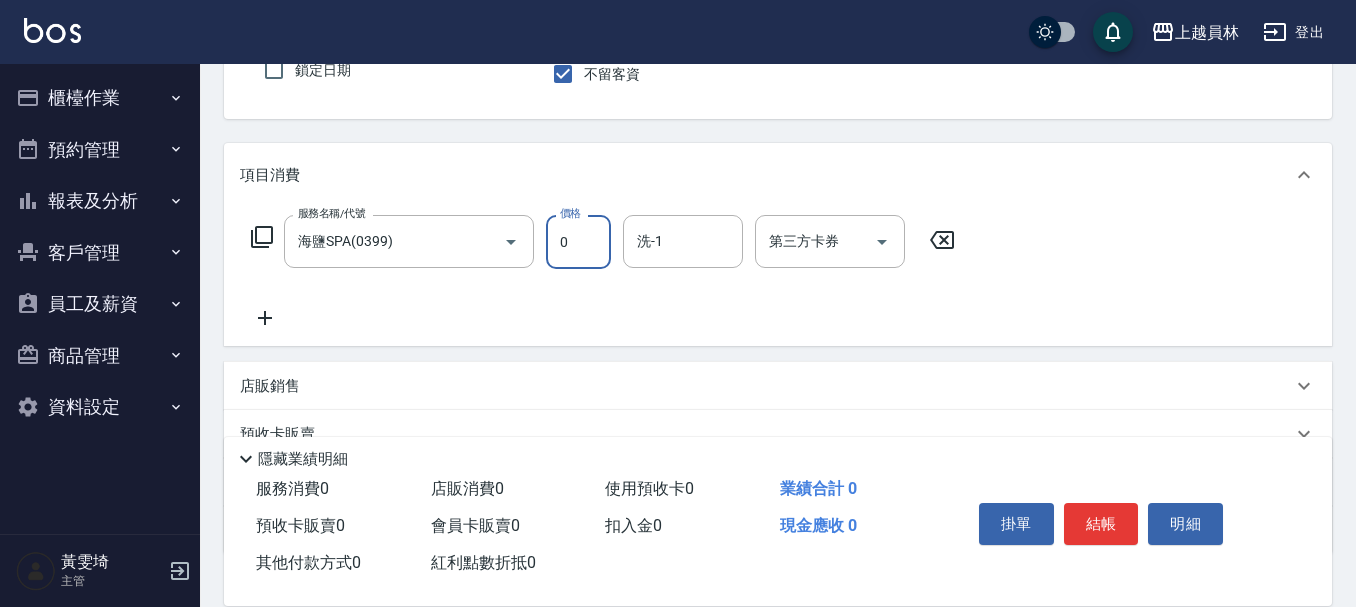type on "0" 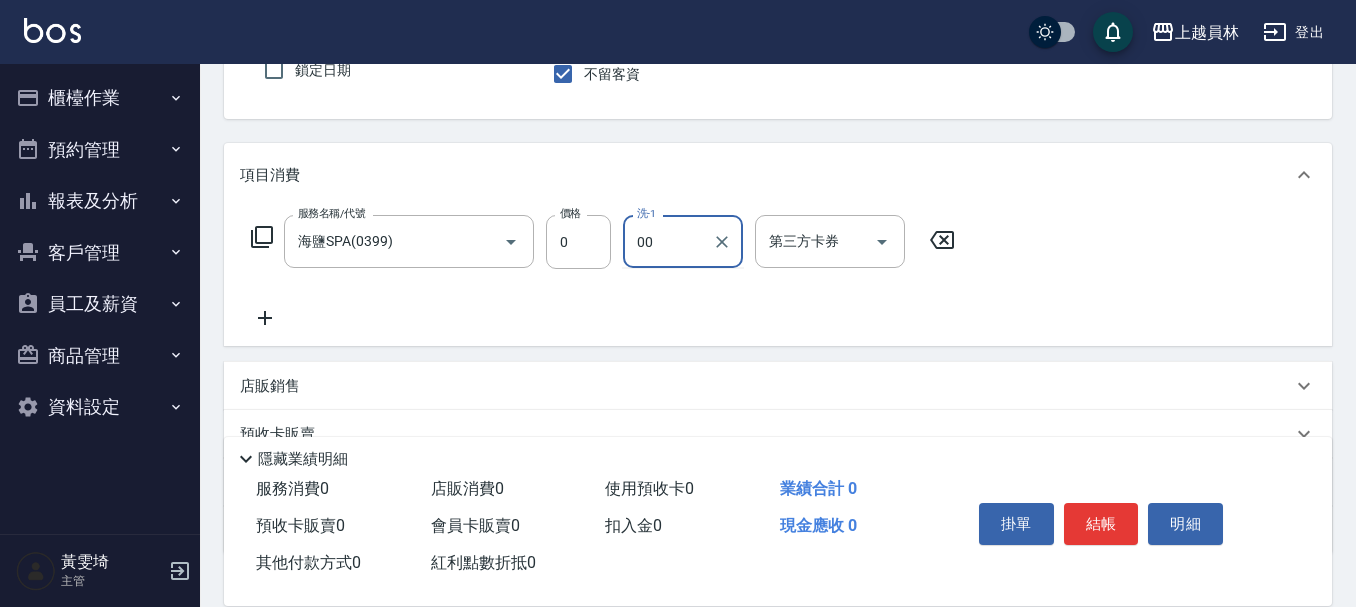 type on "苓苓-00" 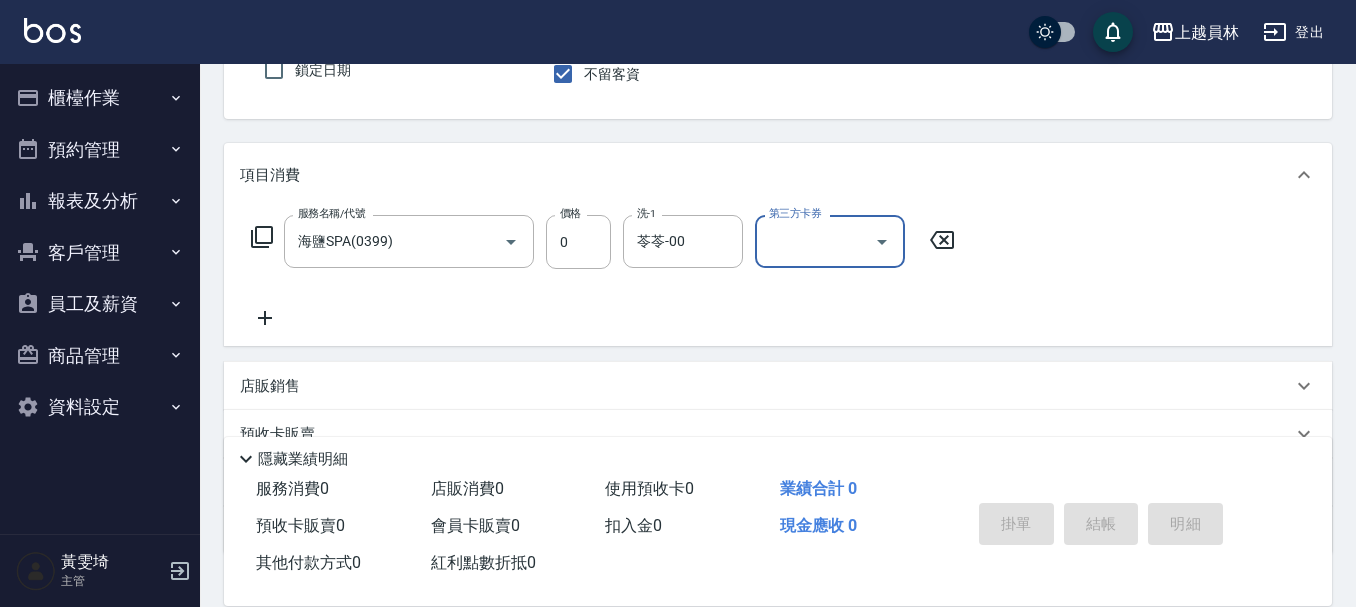 type 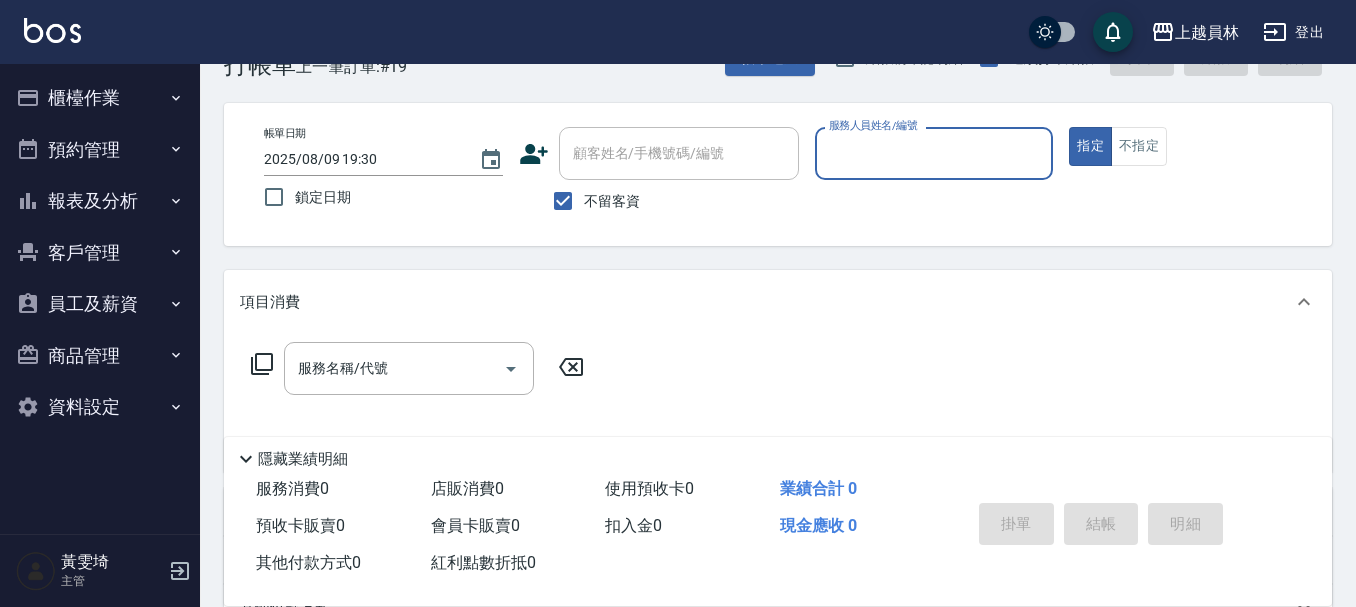 scroll, scrollTop: 0, scrollLeft: 0, axis: both 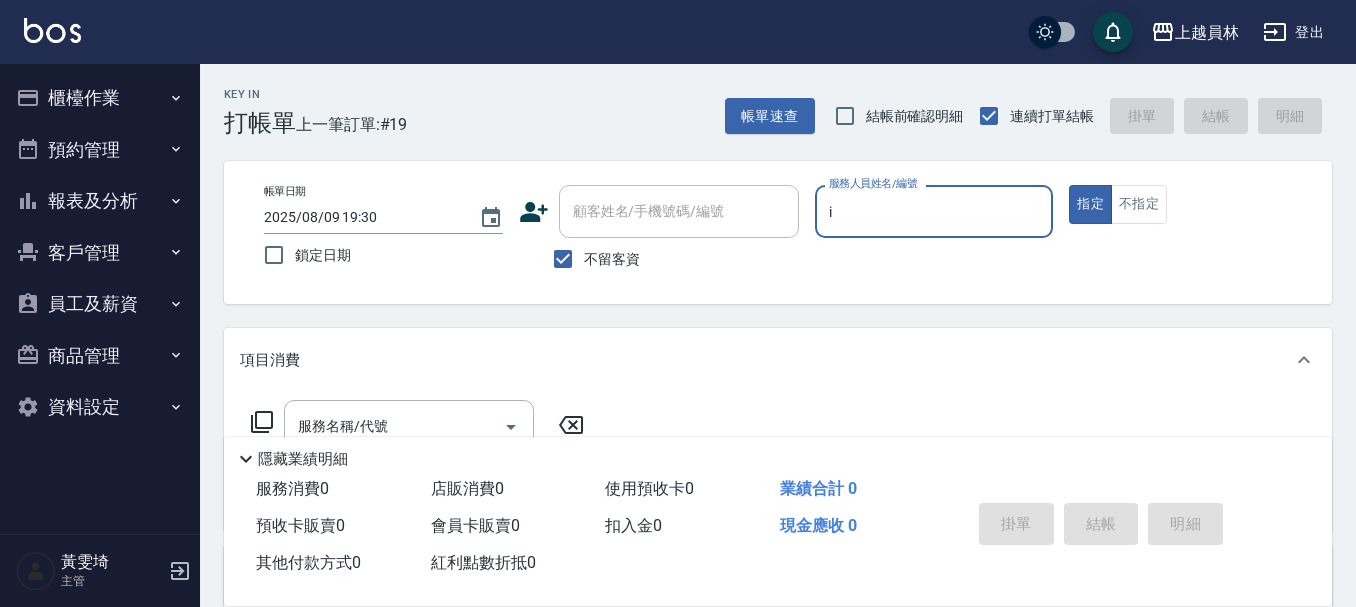type on "Bella-I" 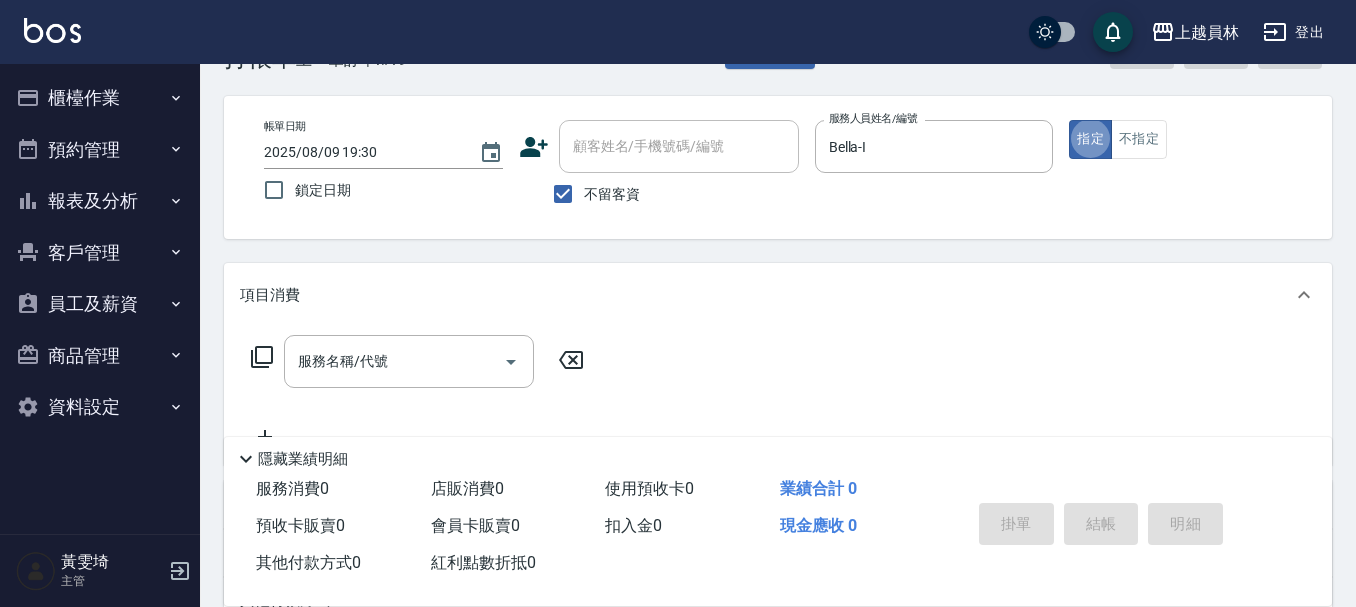 scroll, scrollTop: 100, scrollLeft: 0, axis: vertical 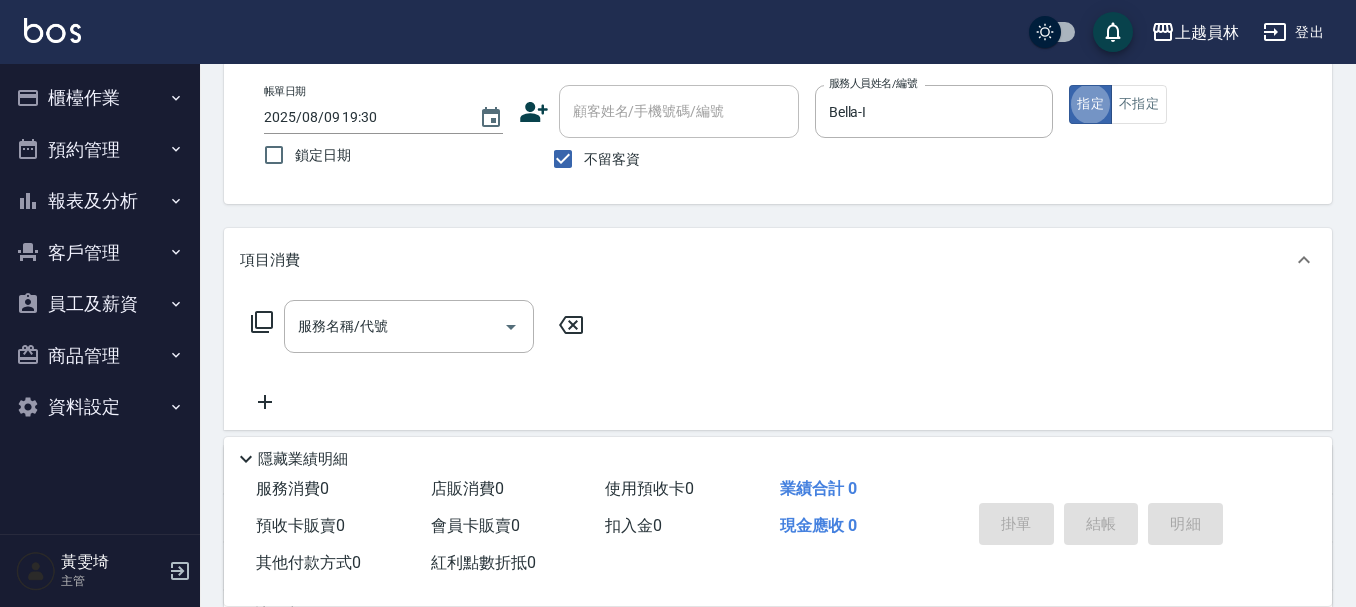 click on "服務名稱/代號" at bounding box center (409, 326) 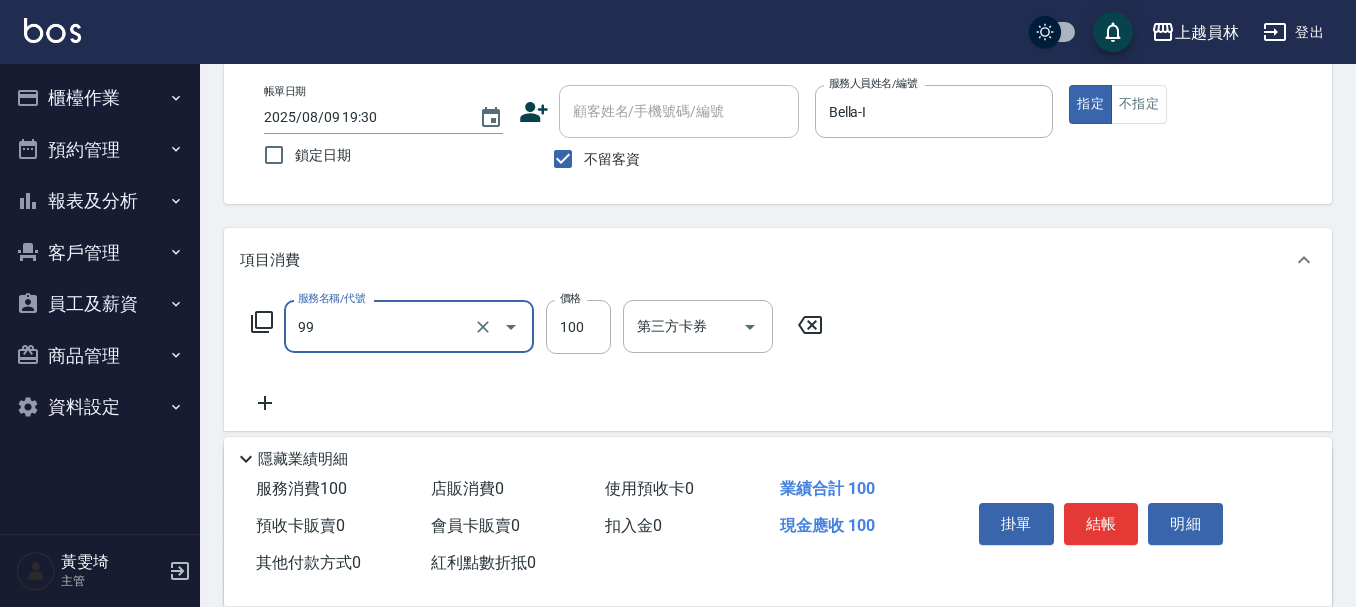 type on "VIP儲值(99)" 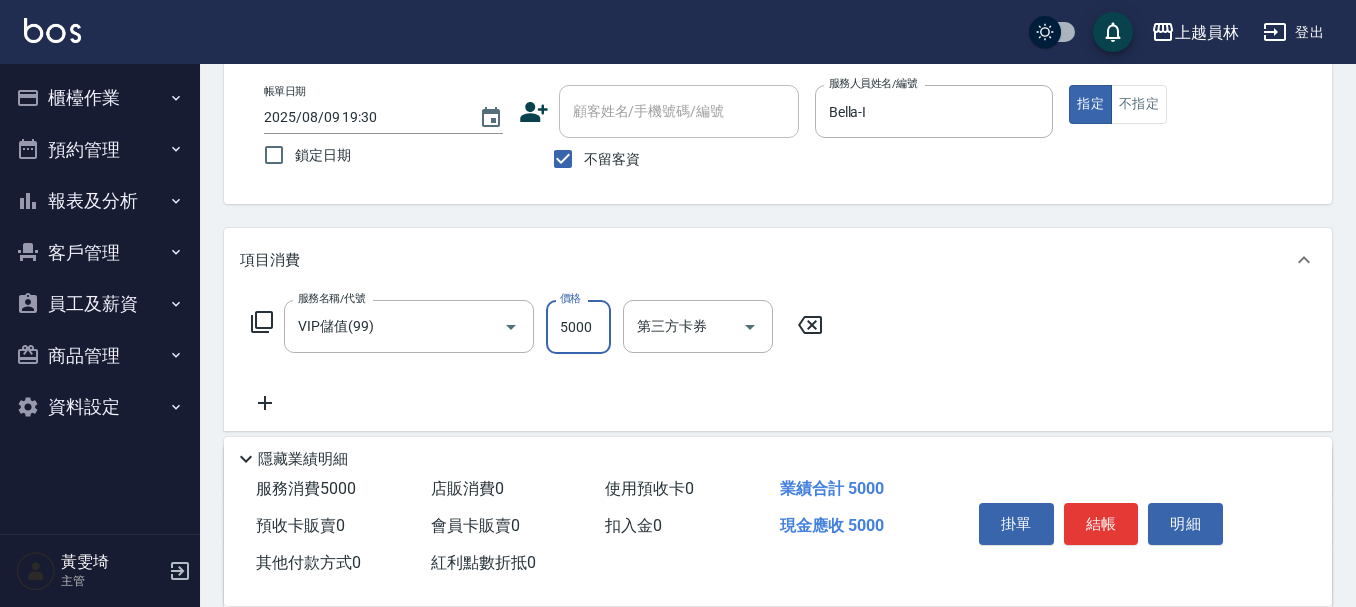 type on "5000" 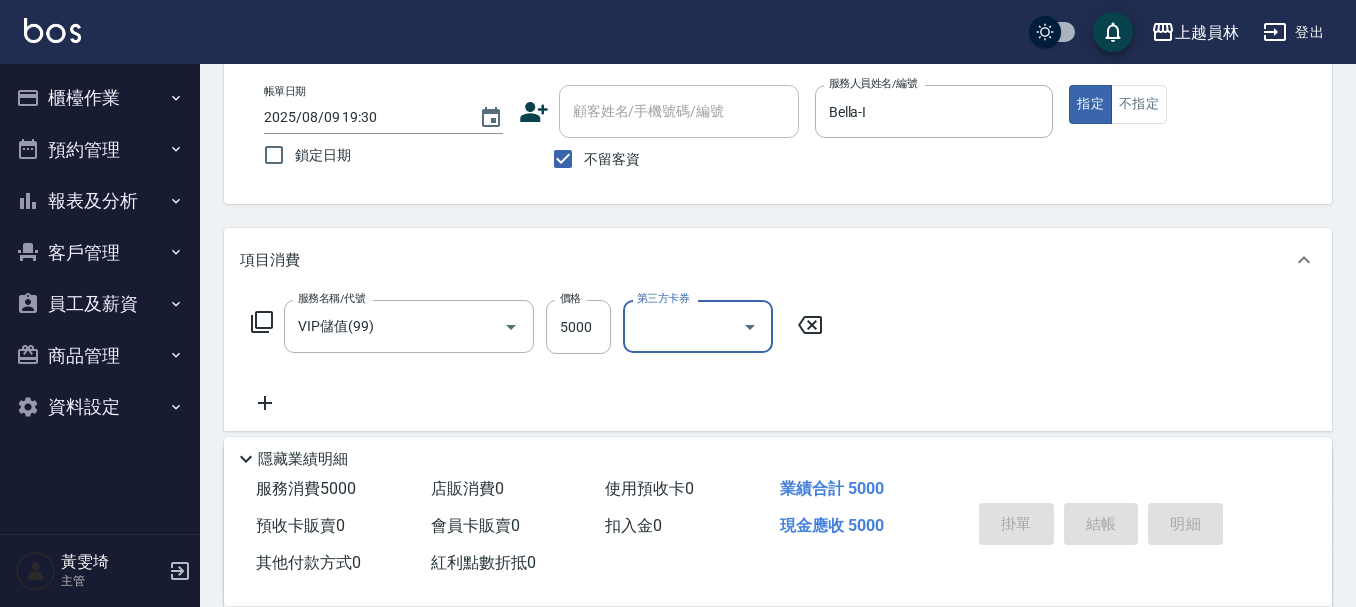 type on "2025/08/09 19:31" 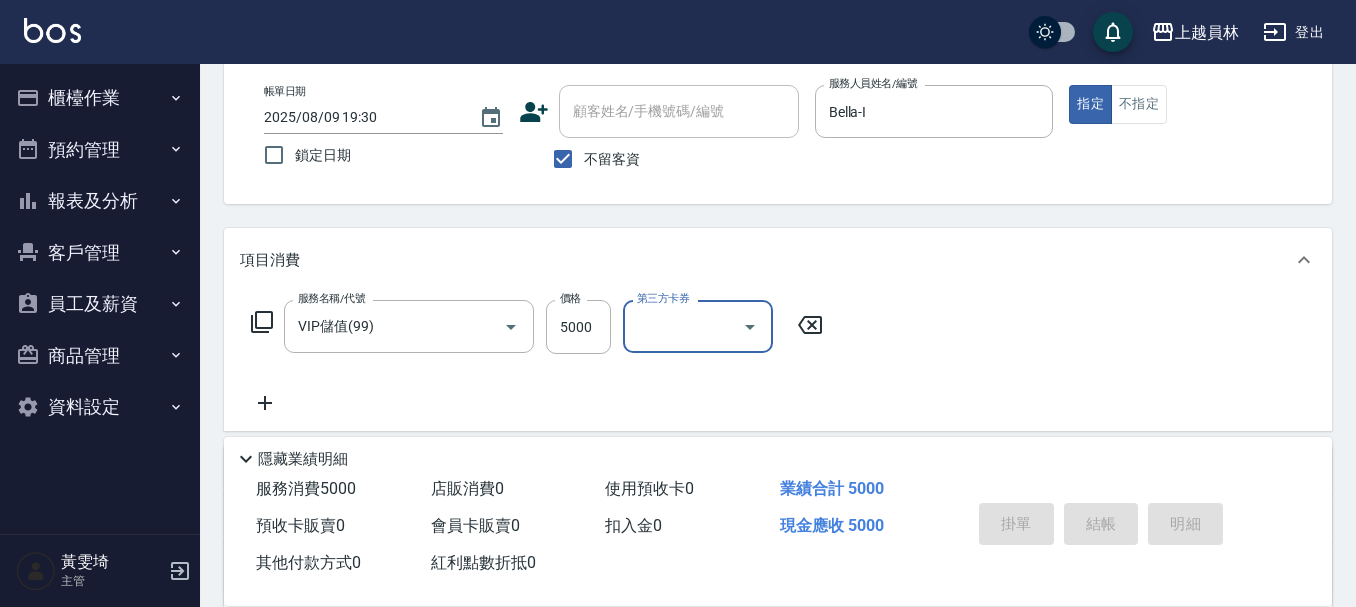 type 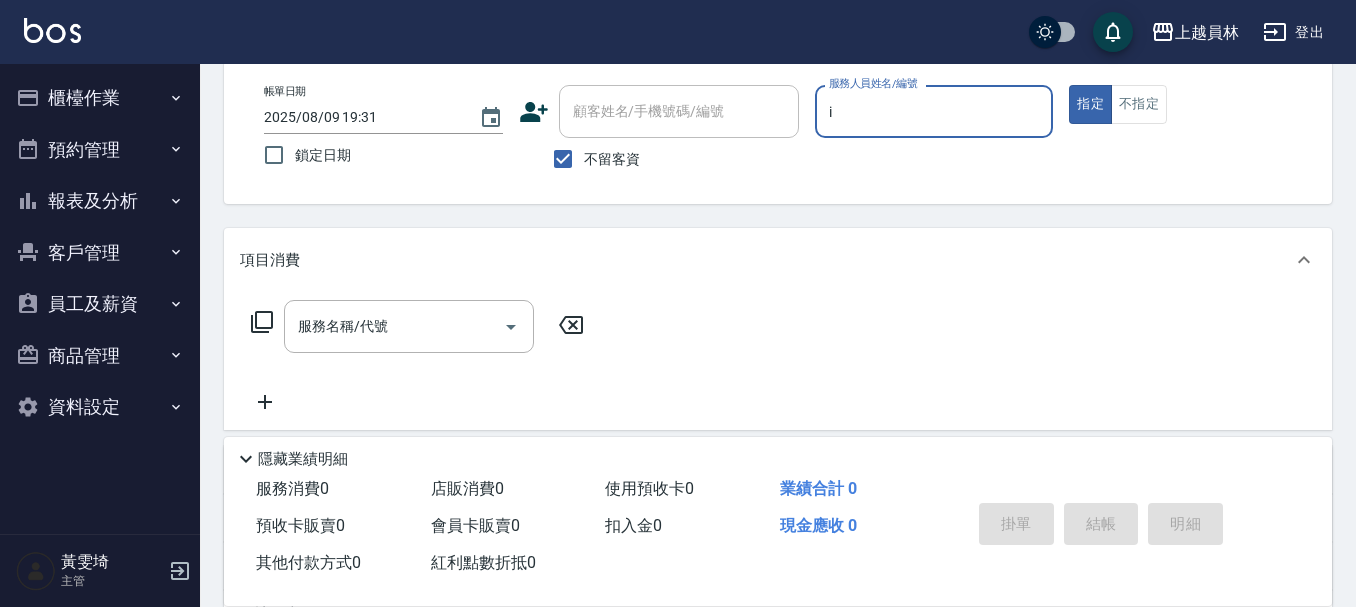 type on "Bella-I" 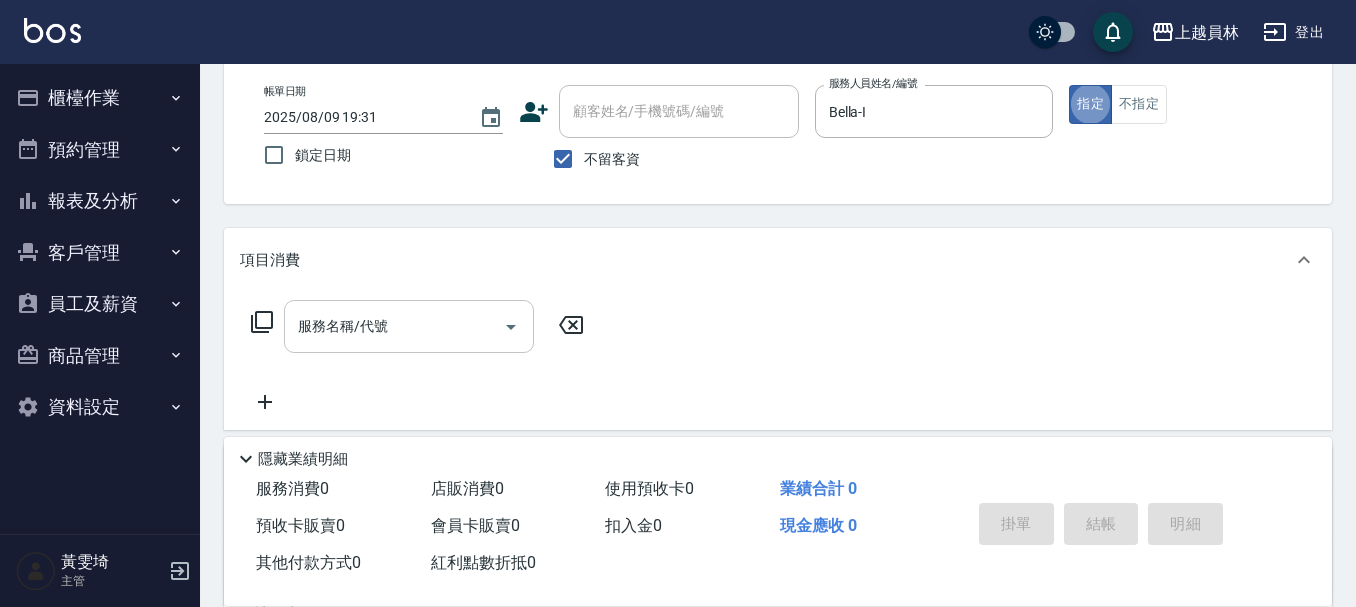 drag, startPoint x: 460, startPoint y: 319, endPoint x: 473, endPoint y: 315, distance: 13.601471 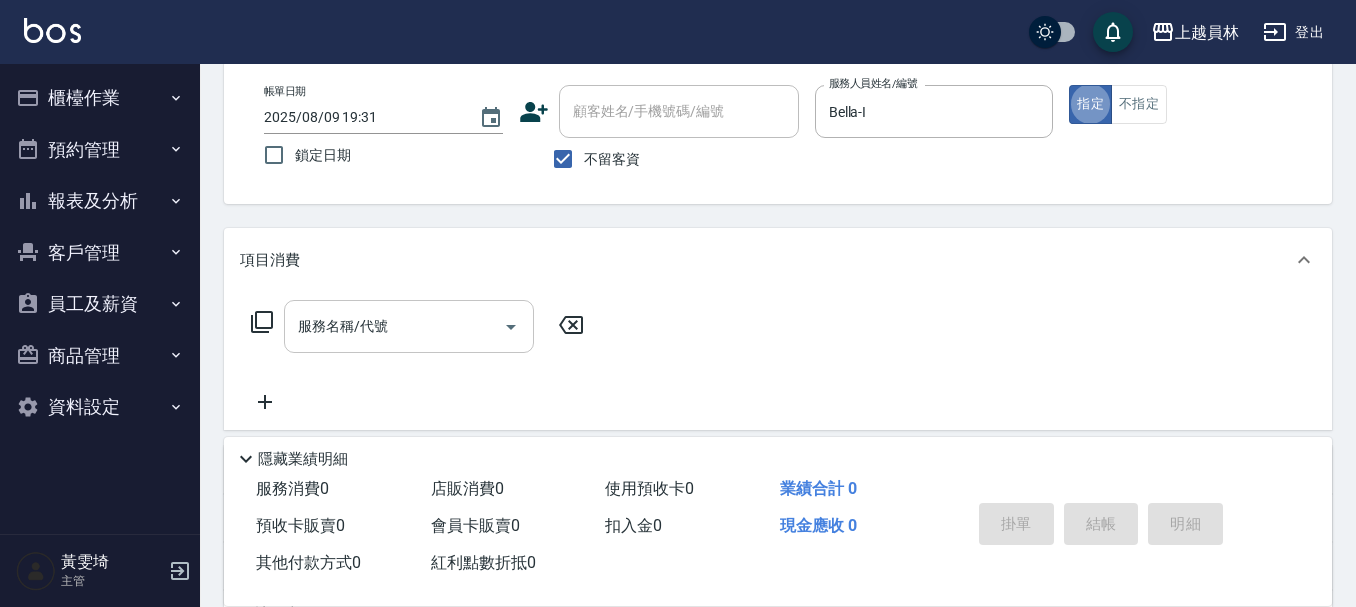 click on "服務名稱/代號" at bounding box center [394, 326] 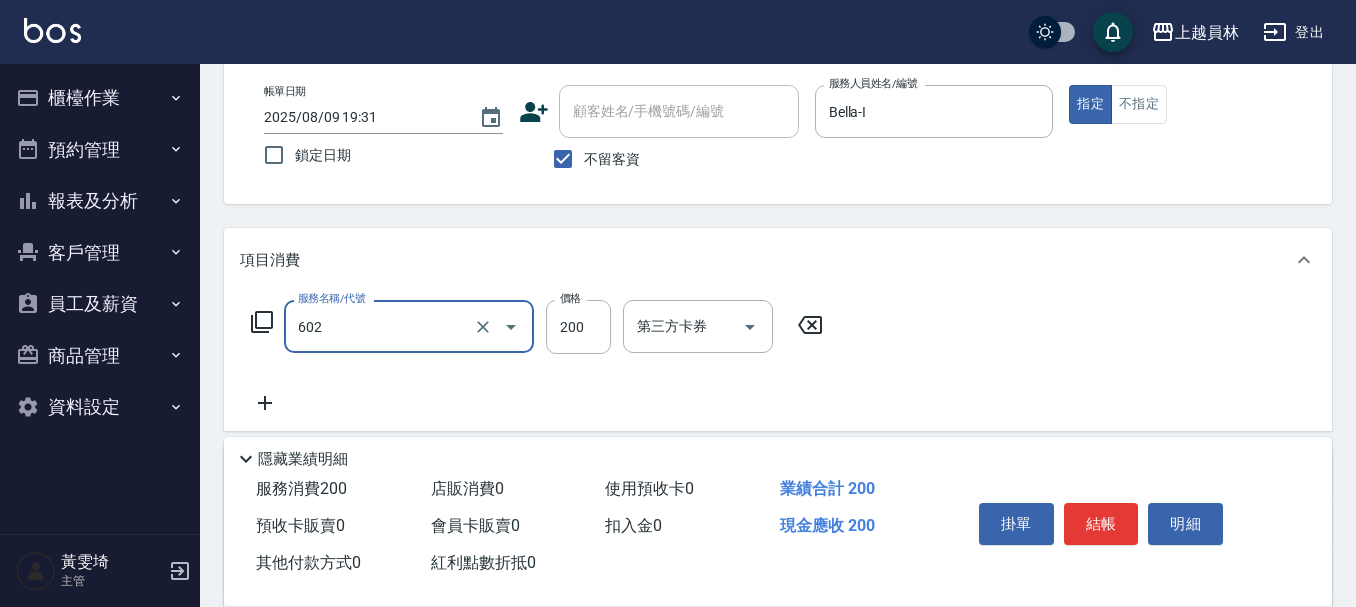 type on "一般洗髮(602)" 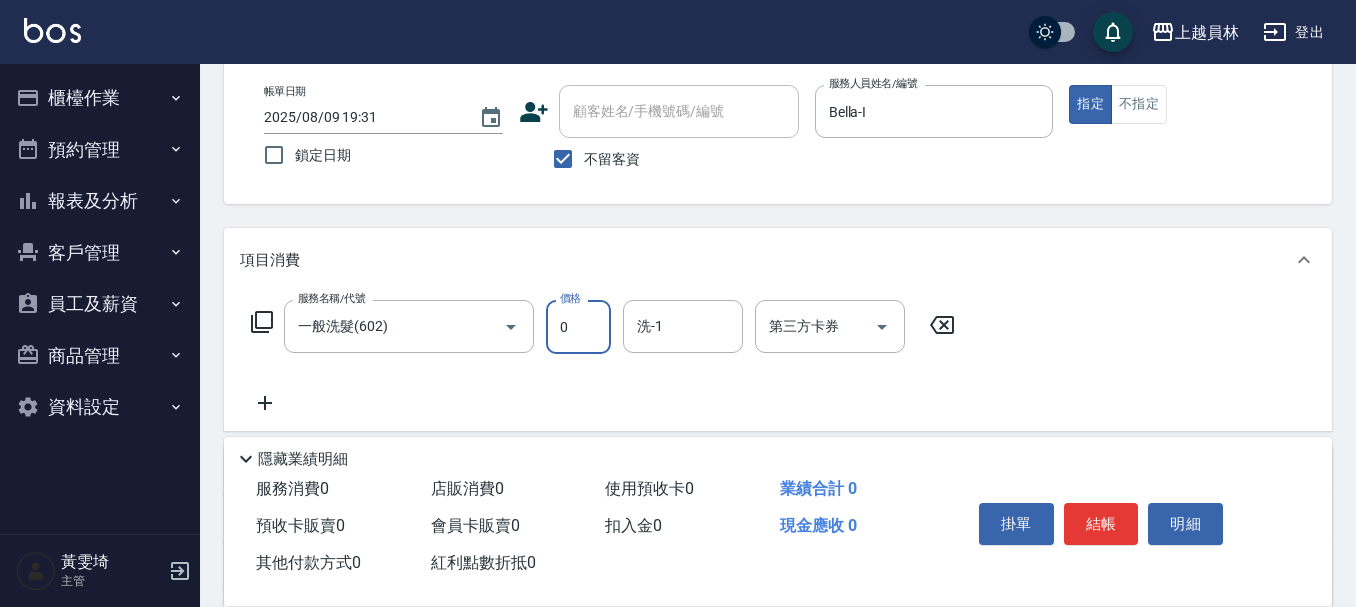 type on "0" 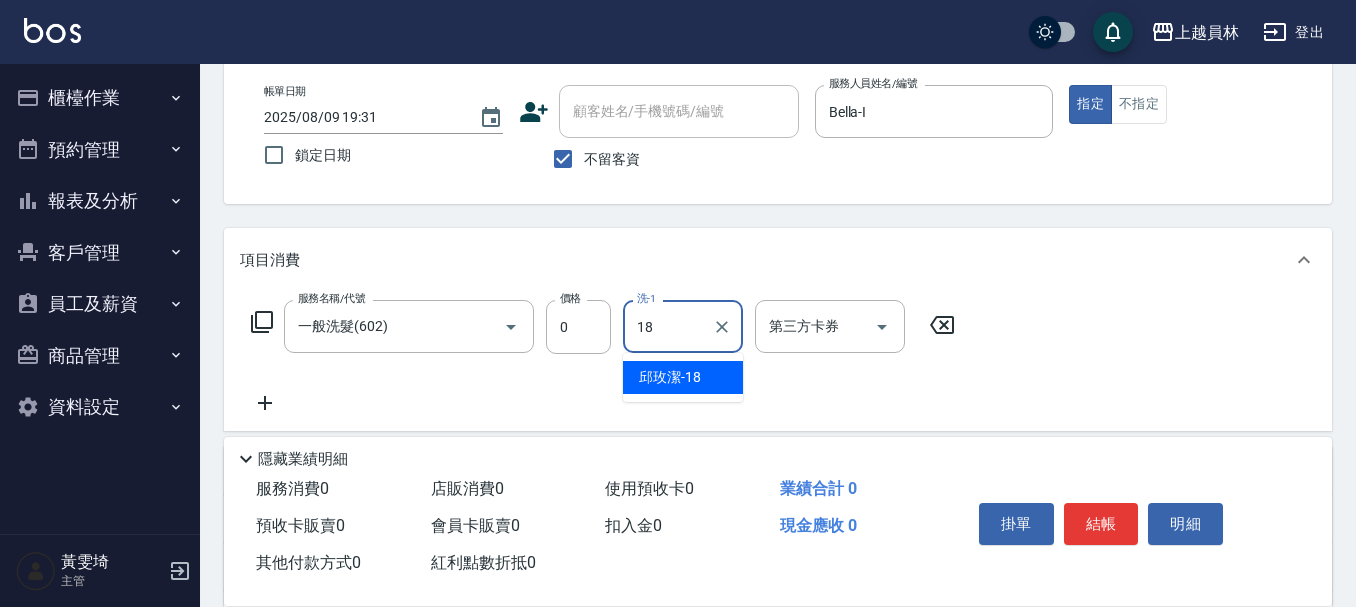 type on "邱玫潔-18" 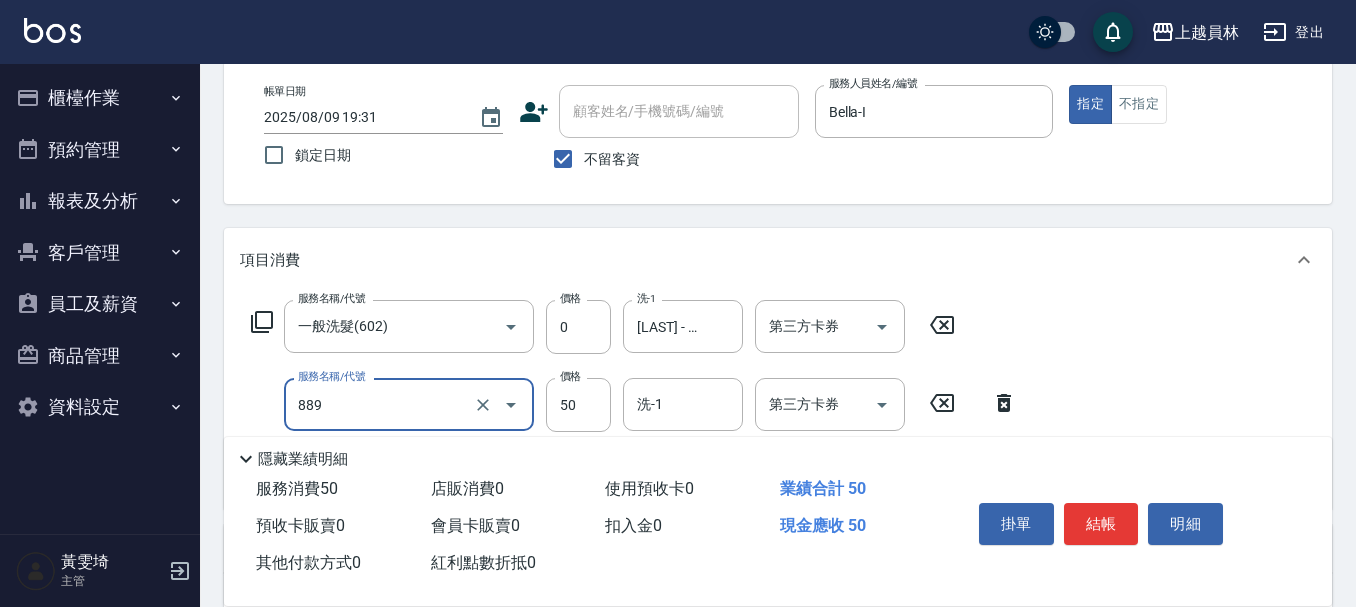 type on "精油(889)" 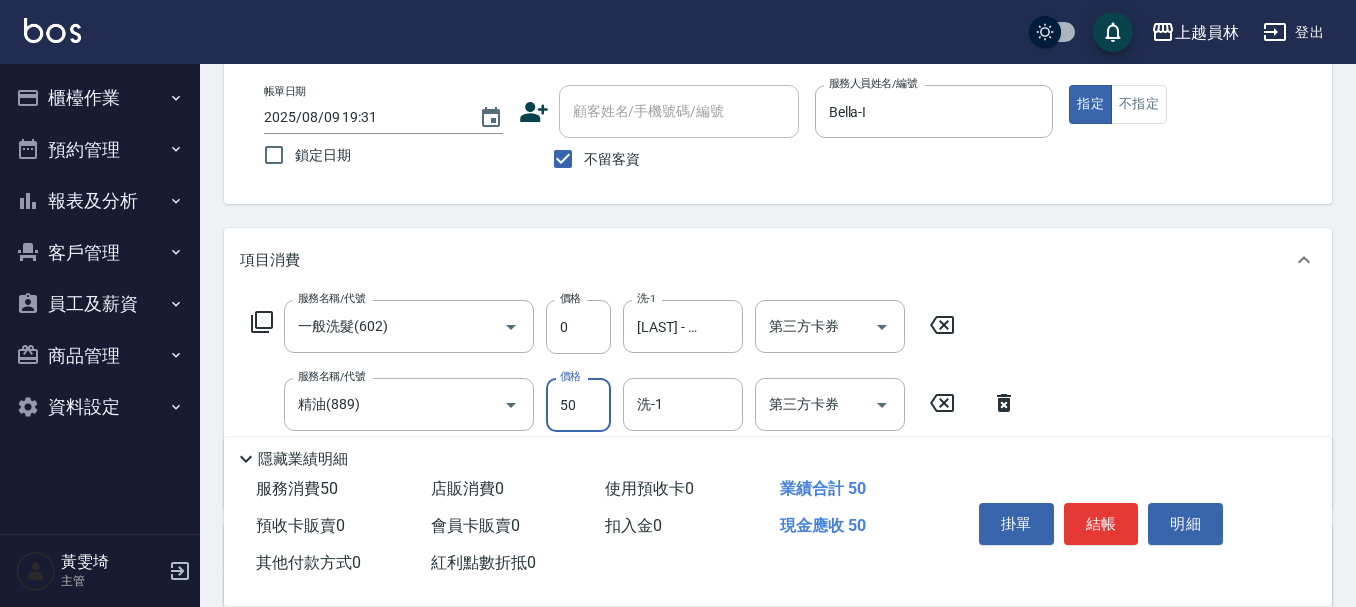 type on "0" 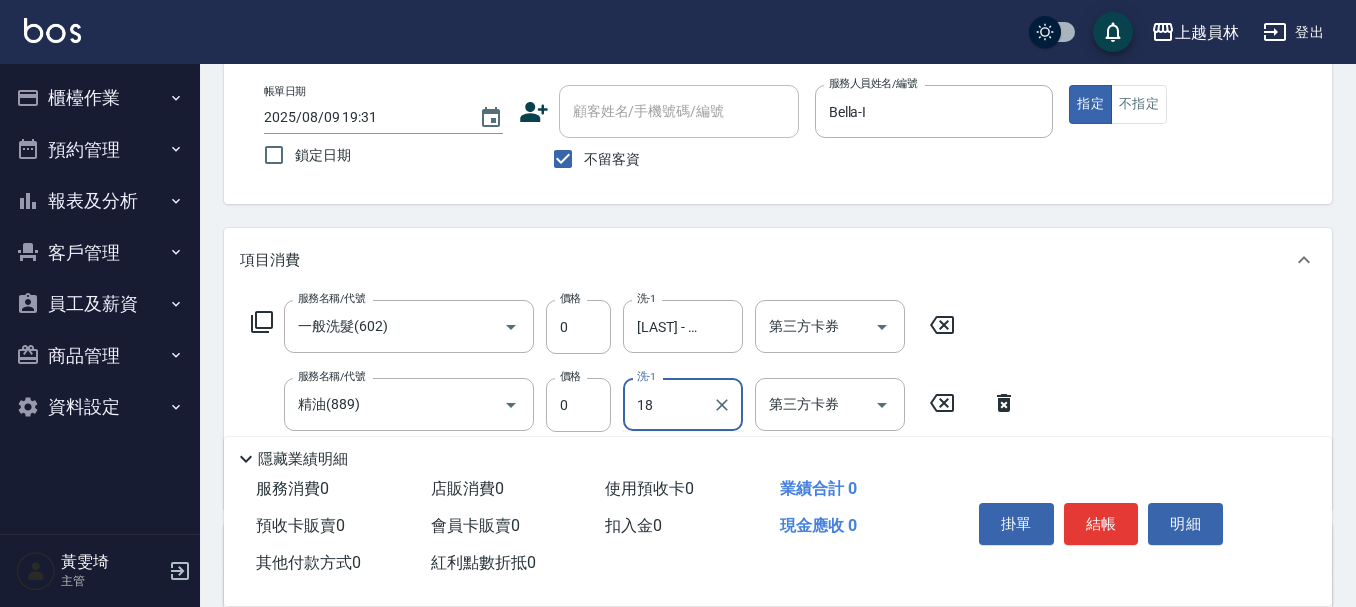 type on "邱玫潔-18" 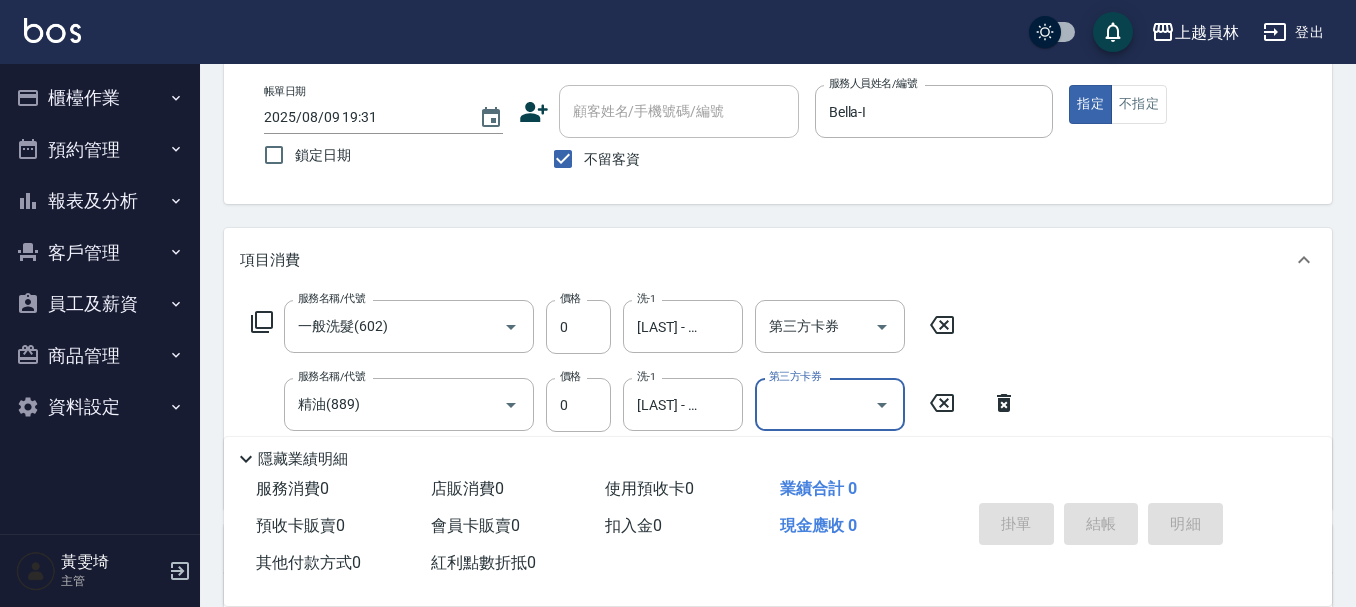 type 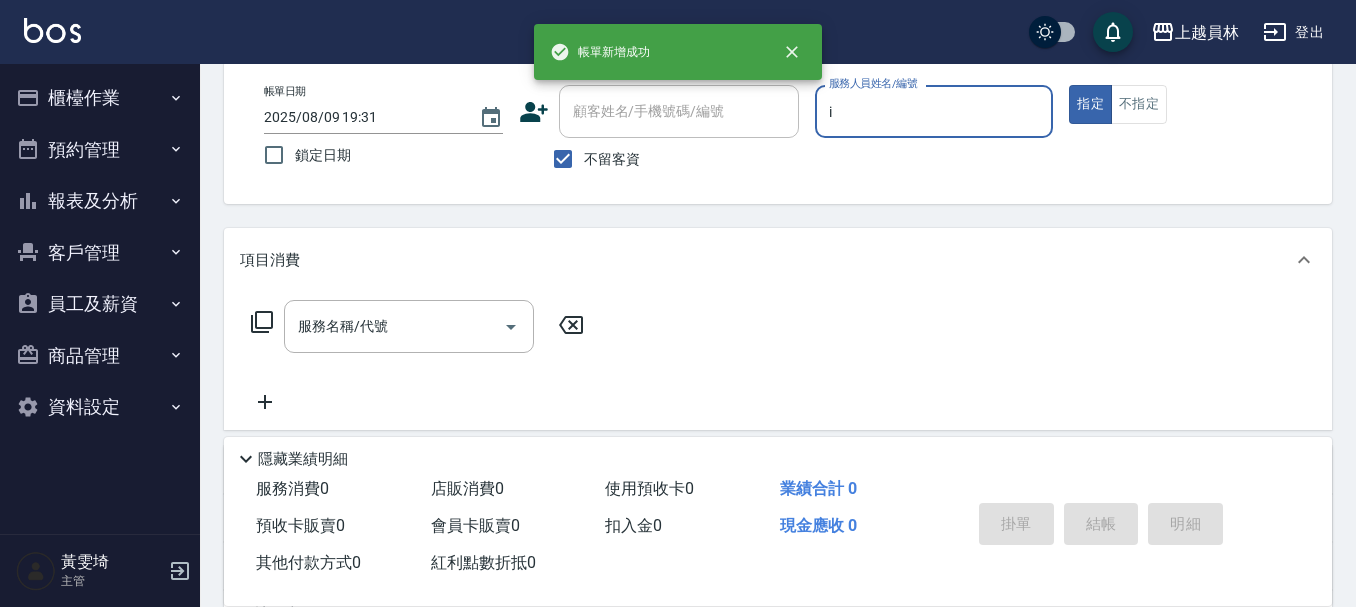 type on "Bella-I" 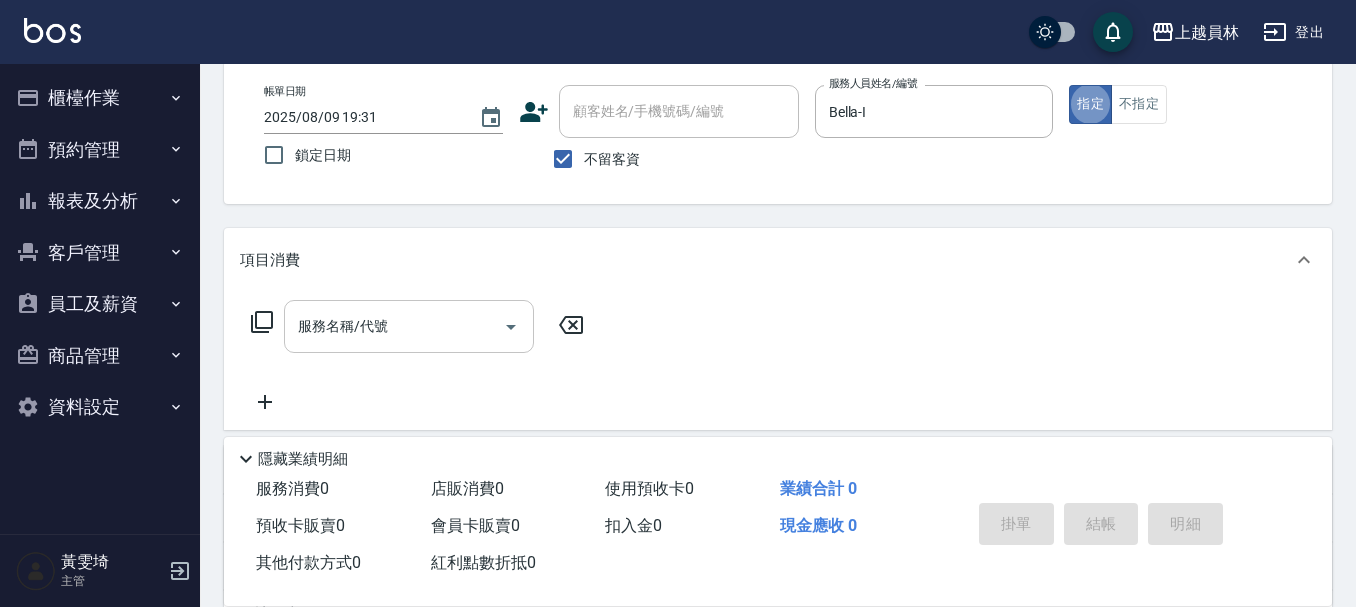 click on "服務名稱/代號" at bounding box center (394, 326) 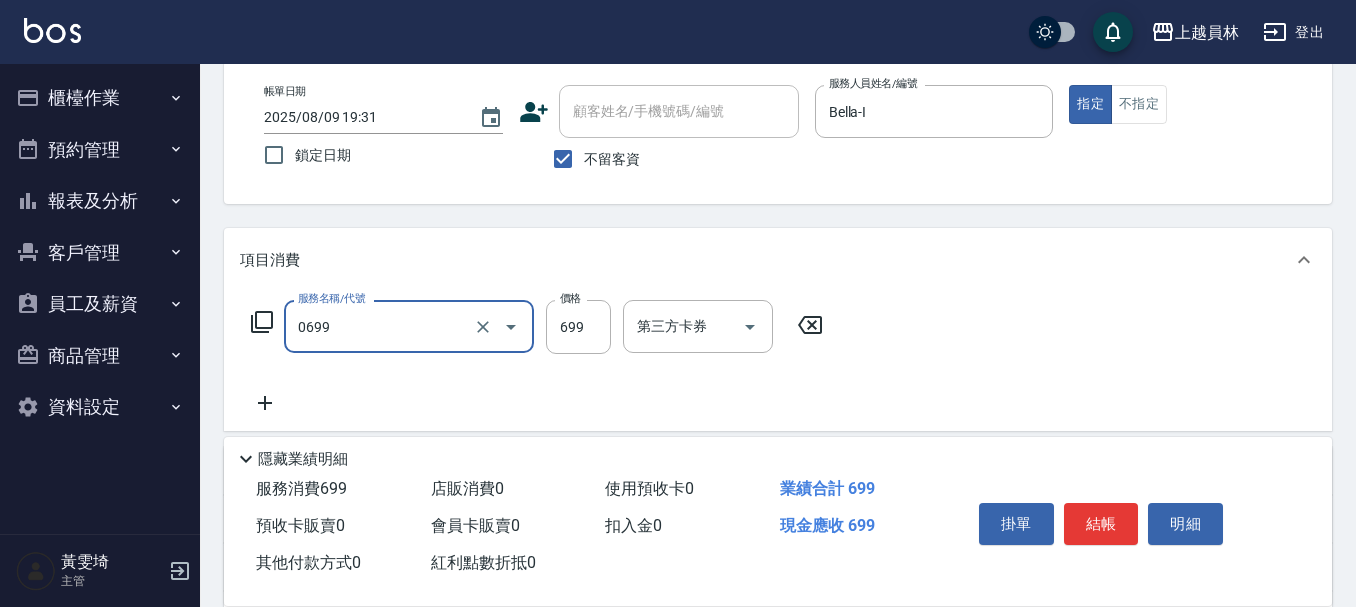 type on "精油洗髮(0699)" 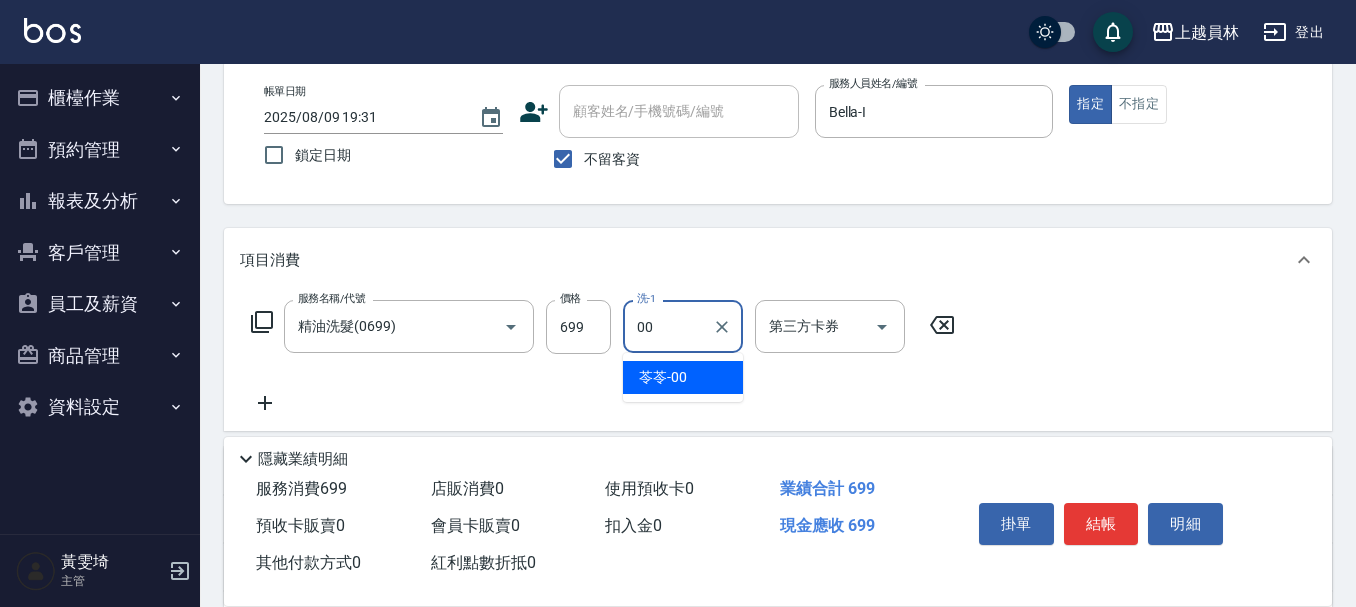 type on "苓苓-00" 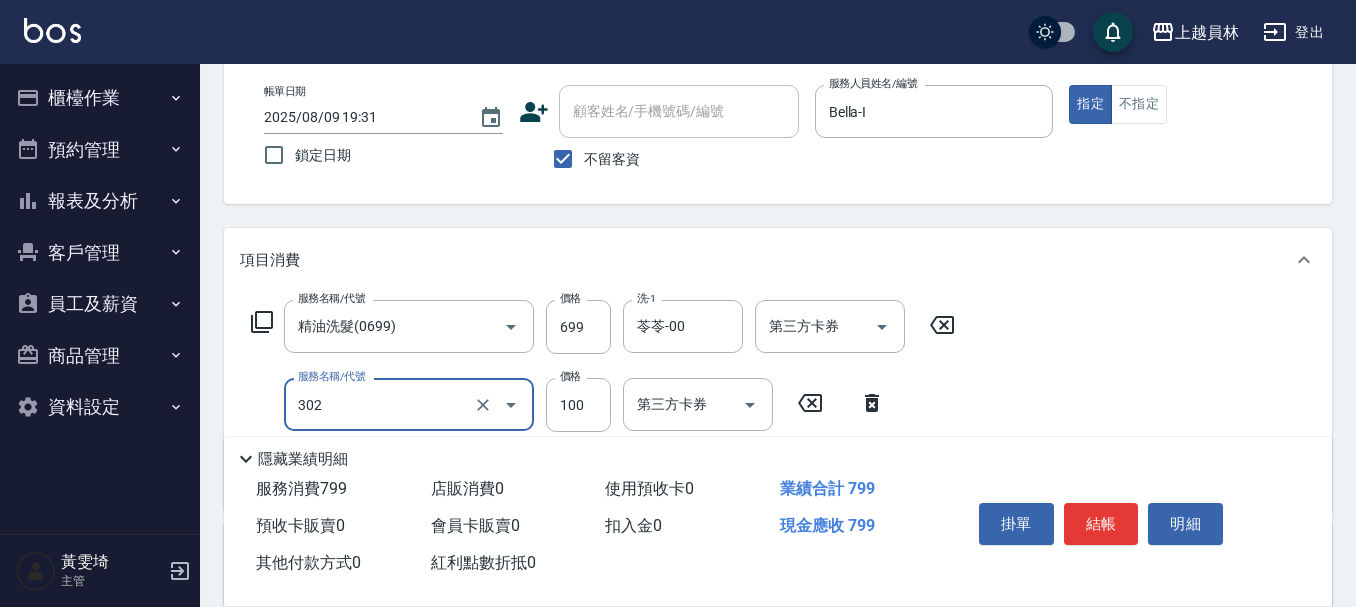 type on "剪髮(302)" 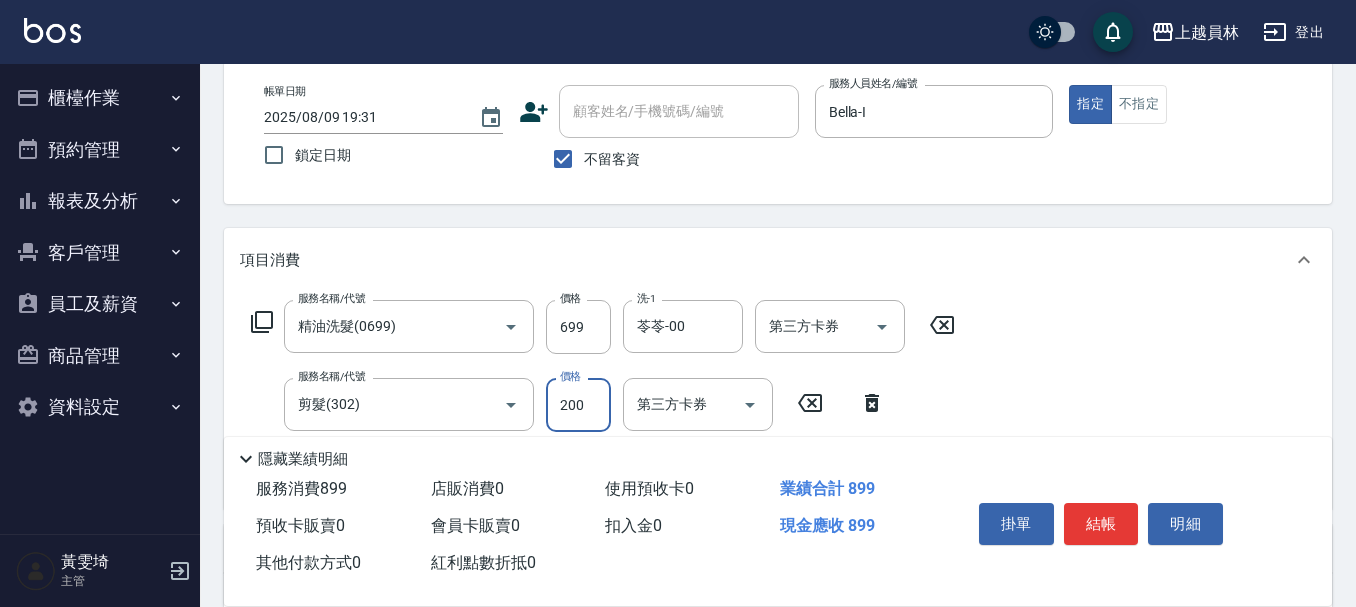 type on "200" 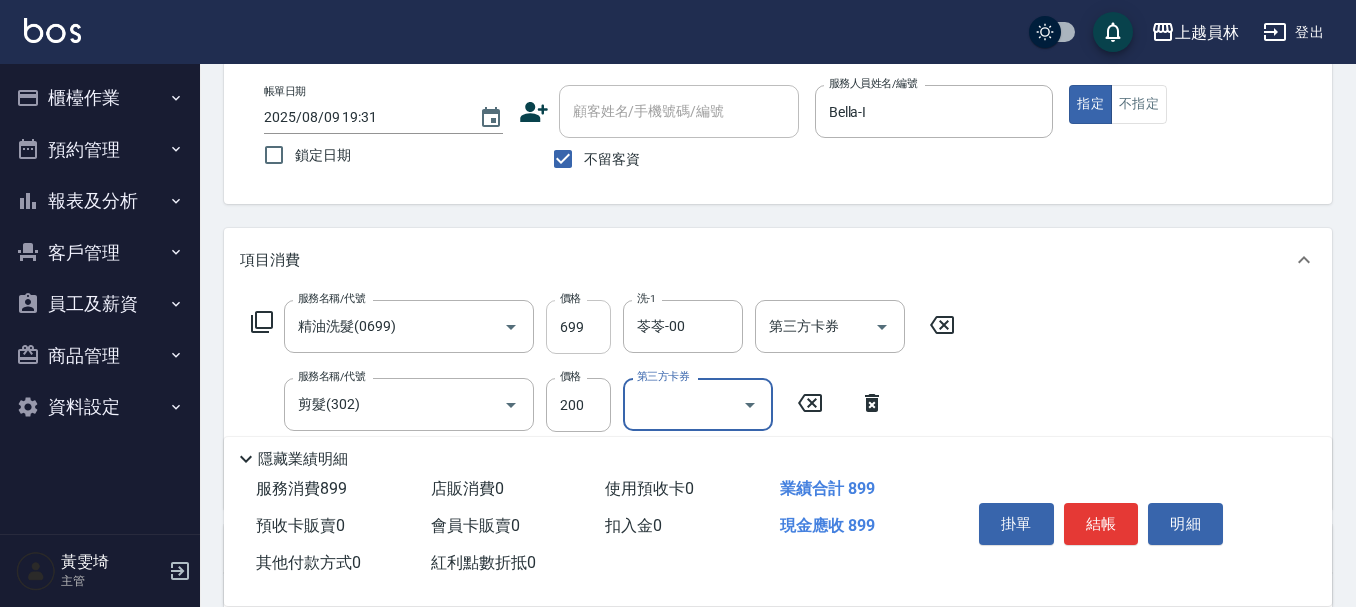 click on "699" at bounding box center (578, 327) 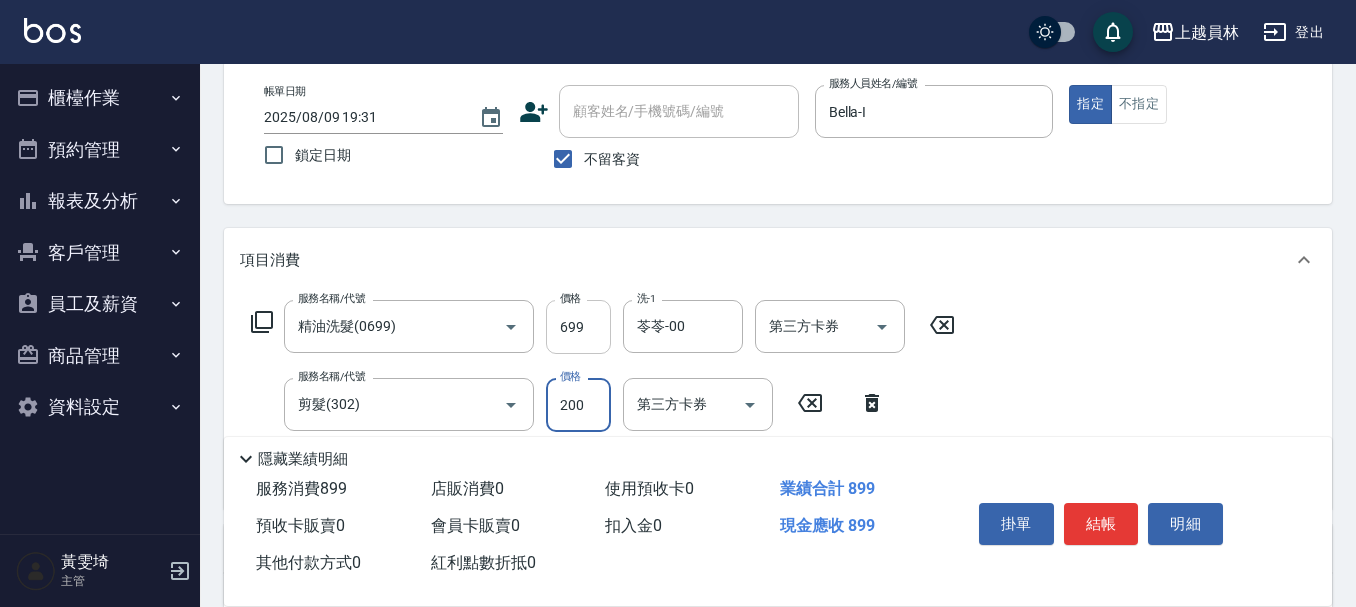 click on "699" at bounding box center (578, 327) 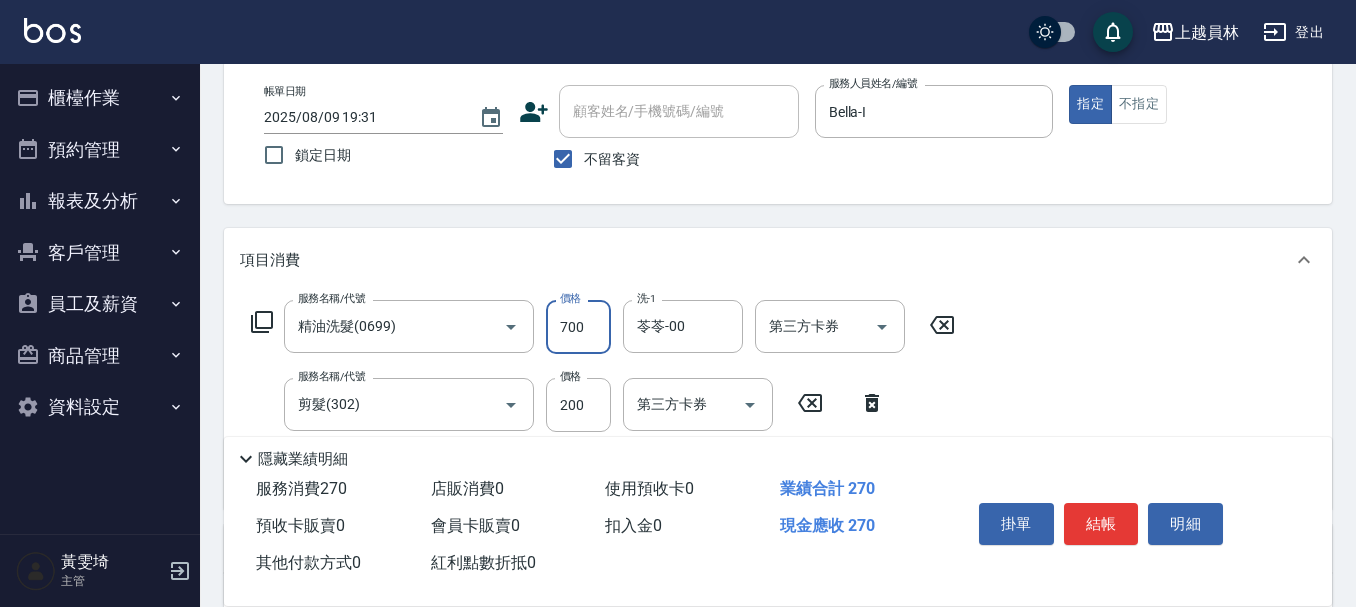 type on "700" 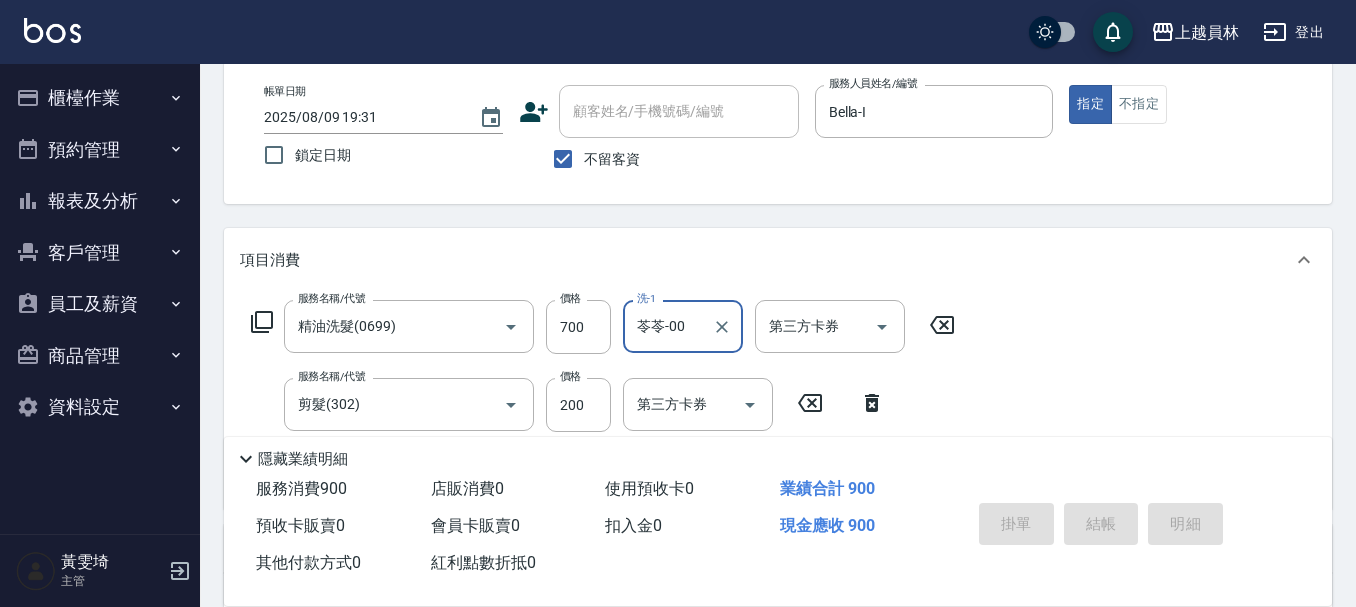 type 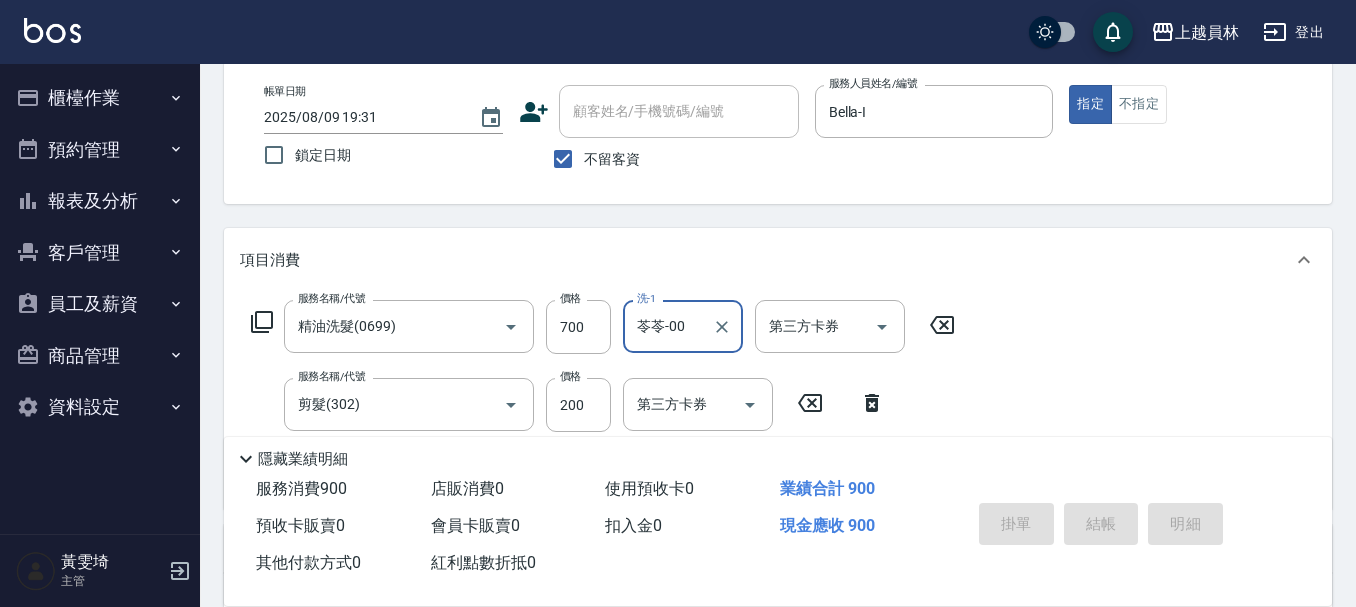 type 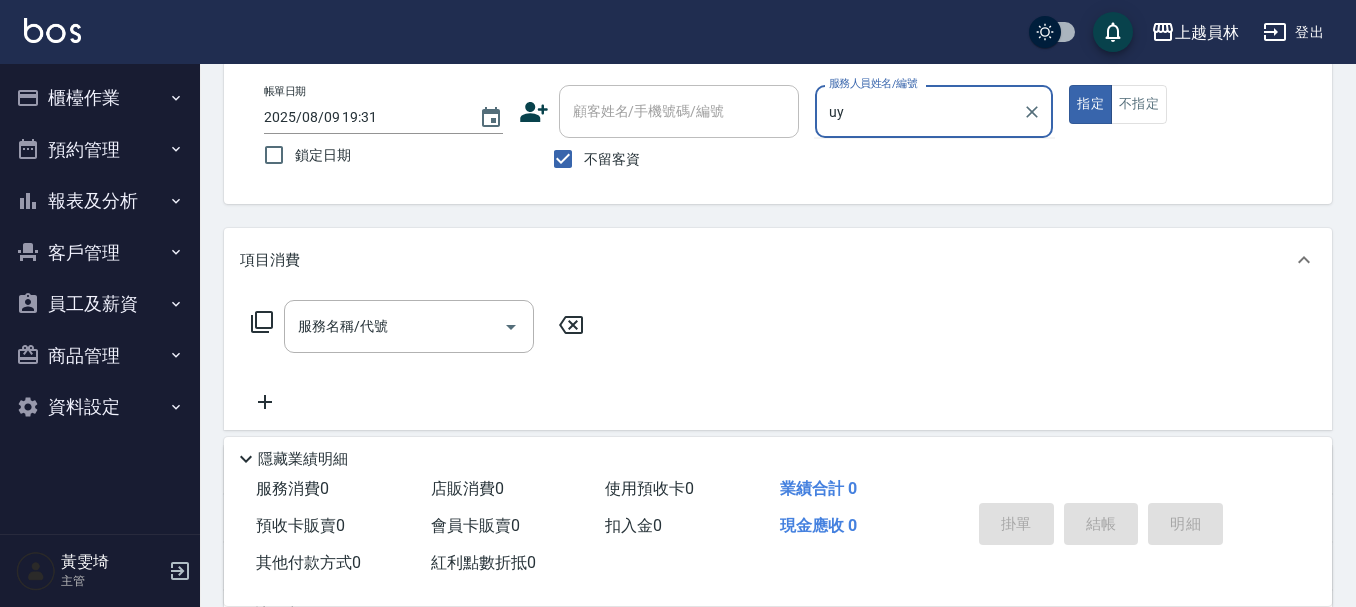 type on "uy" 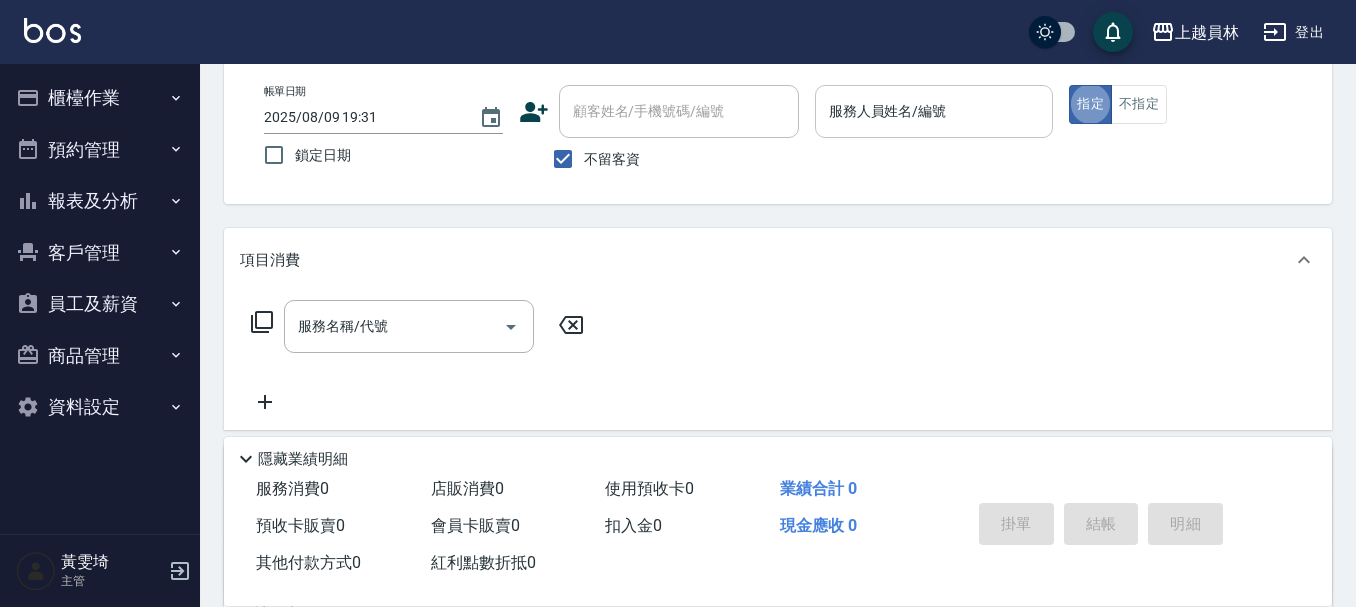 click on "服務人員姓名/編號 服務人員姓名/編號" at bounding box center [934, 111] 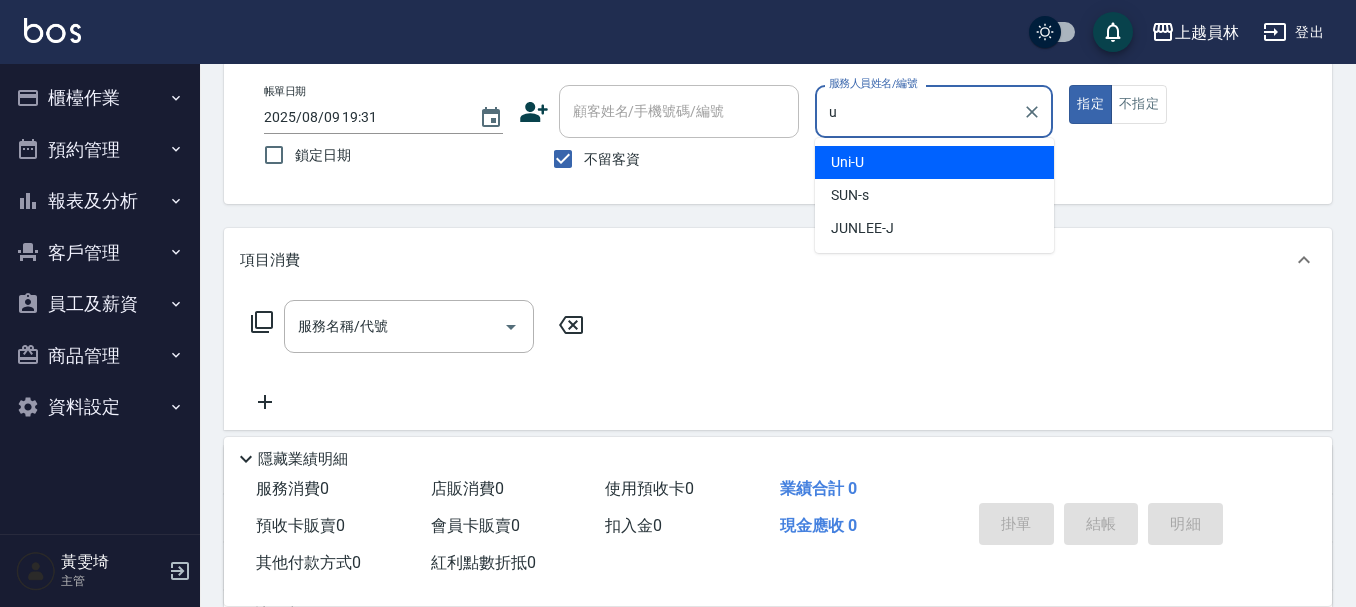 type on "Uni-U" 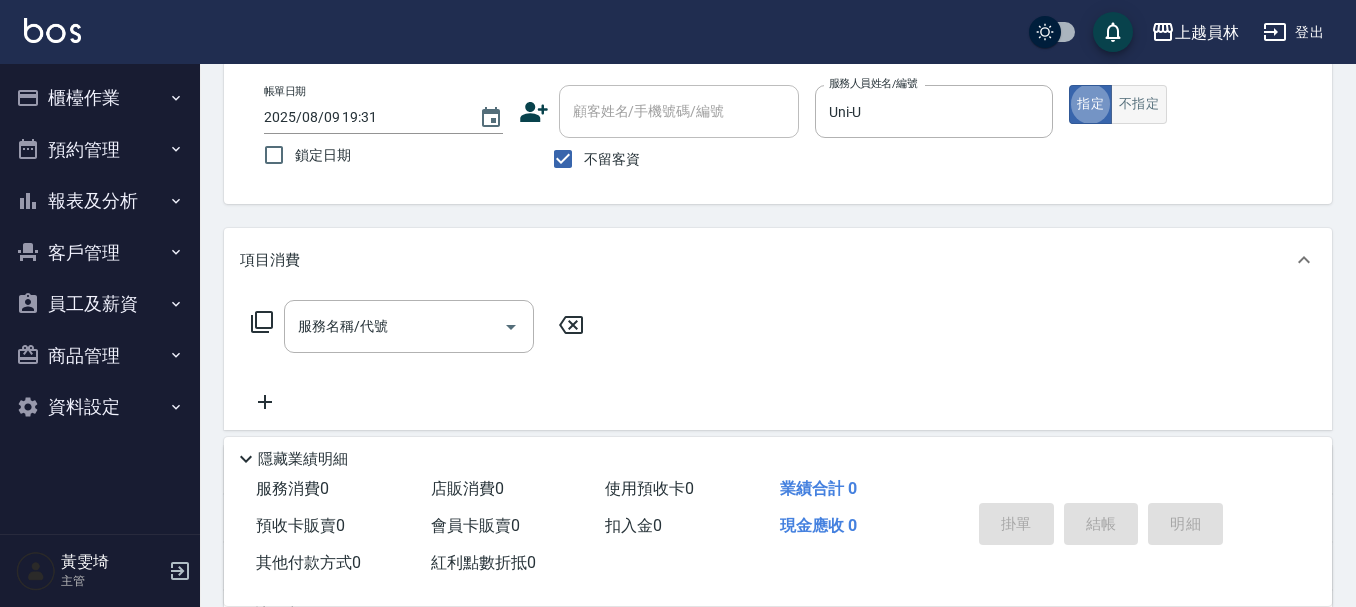click on "不指定" at bounding box center [1139, 104] 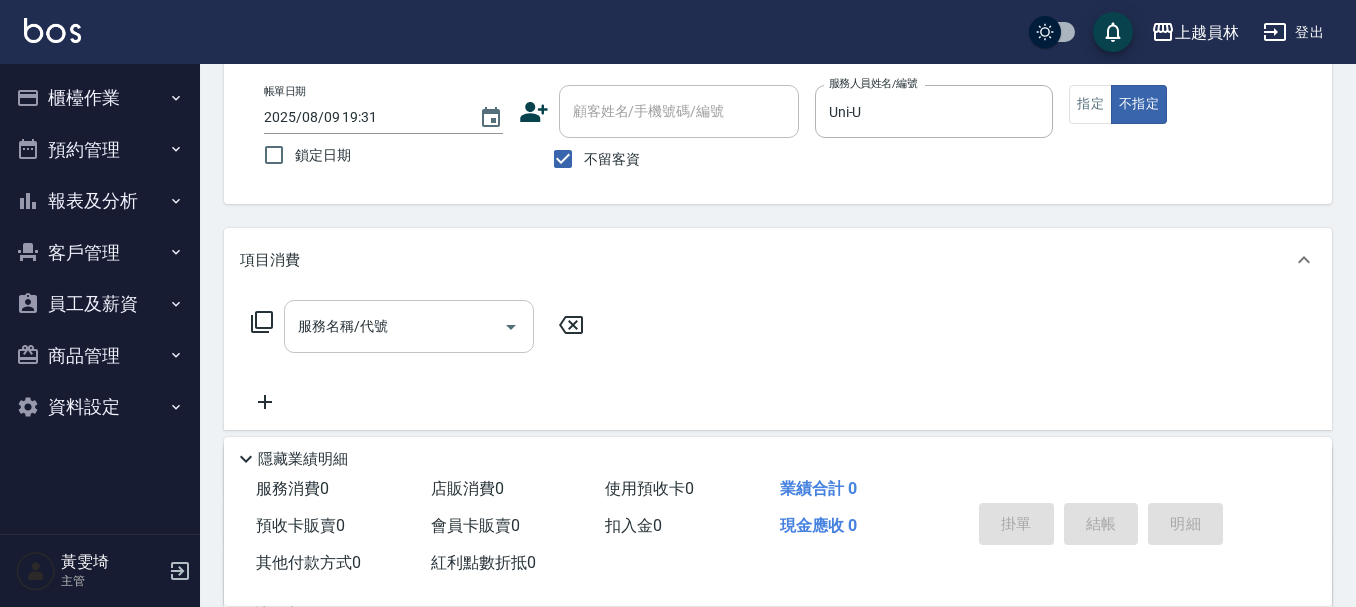 drag, startPoint x: 395, startPoint y: 333, endPoint x: 406, endPoint y: 334, distance: 11.045361 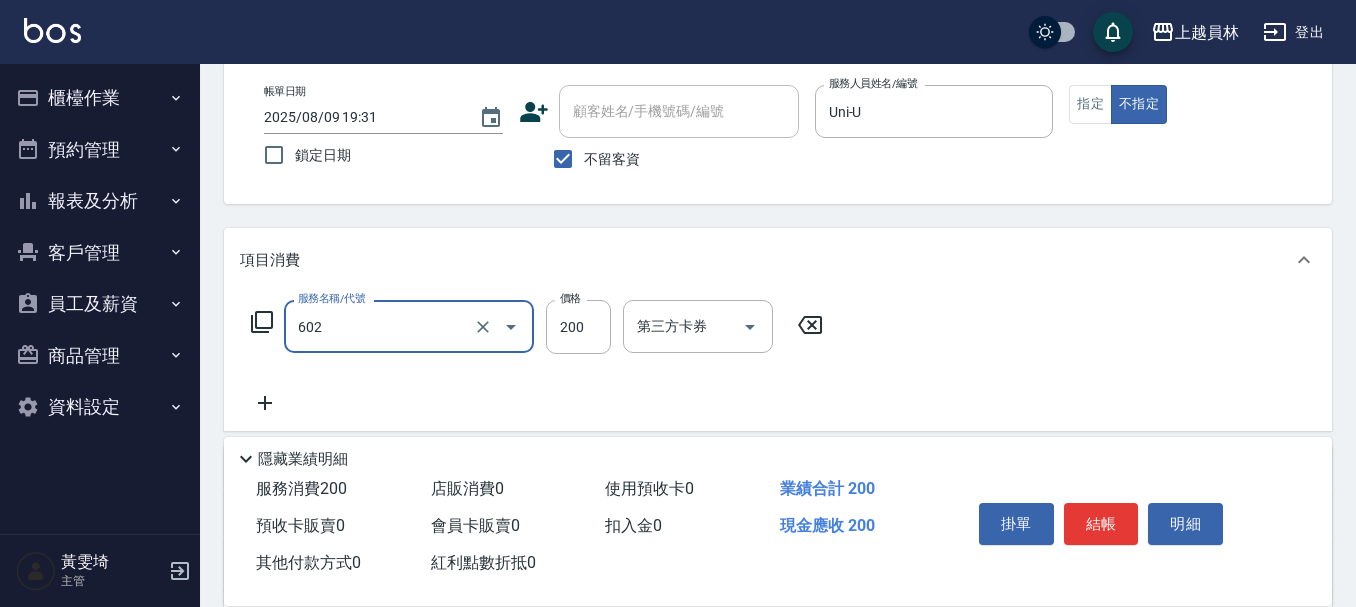type on "一般洗髮(602)" 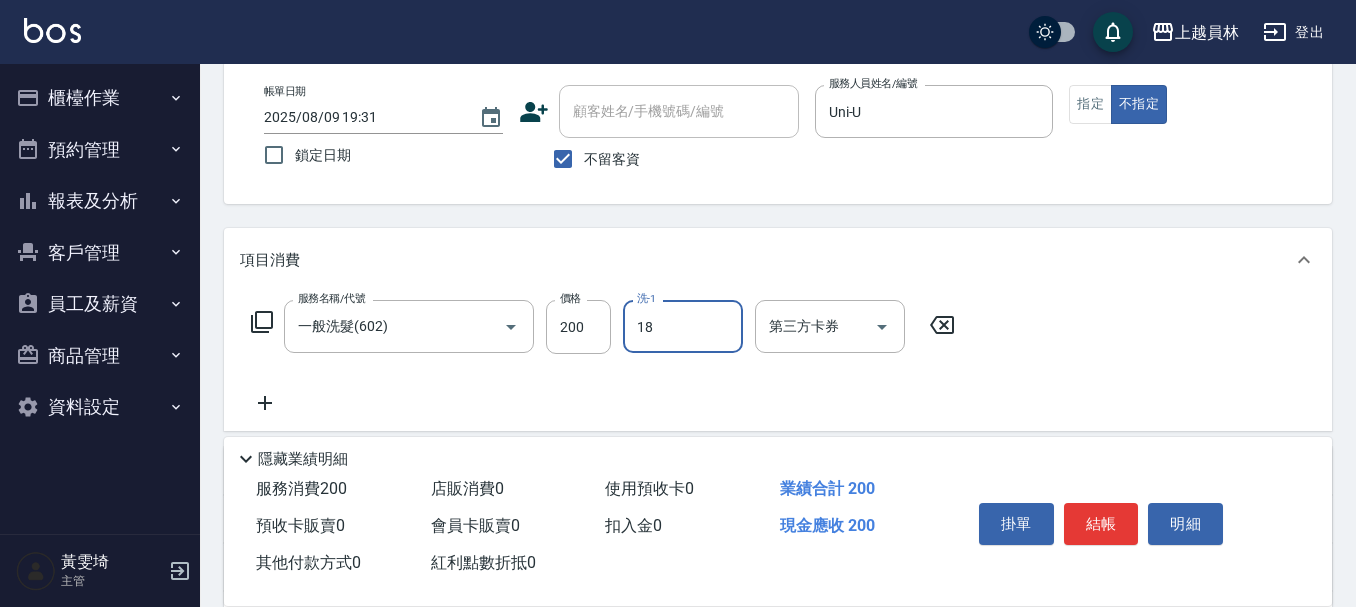 type on "邱玫潔-18" 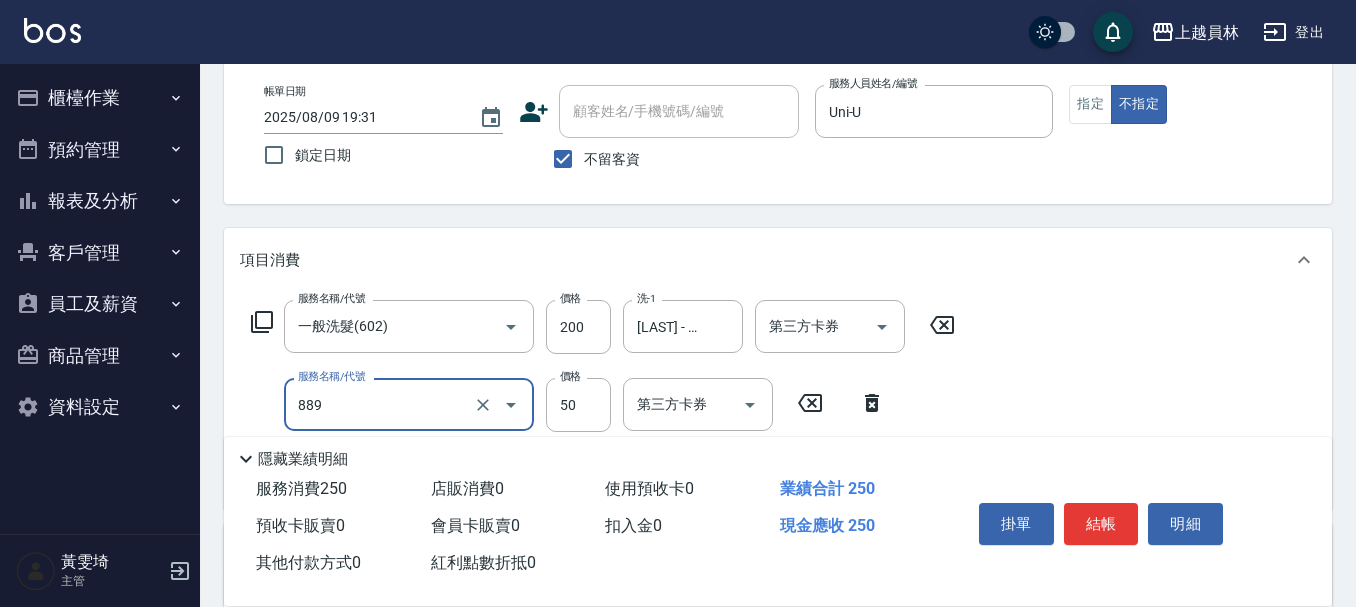 type on "精油(889)" 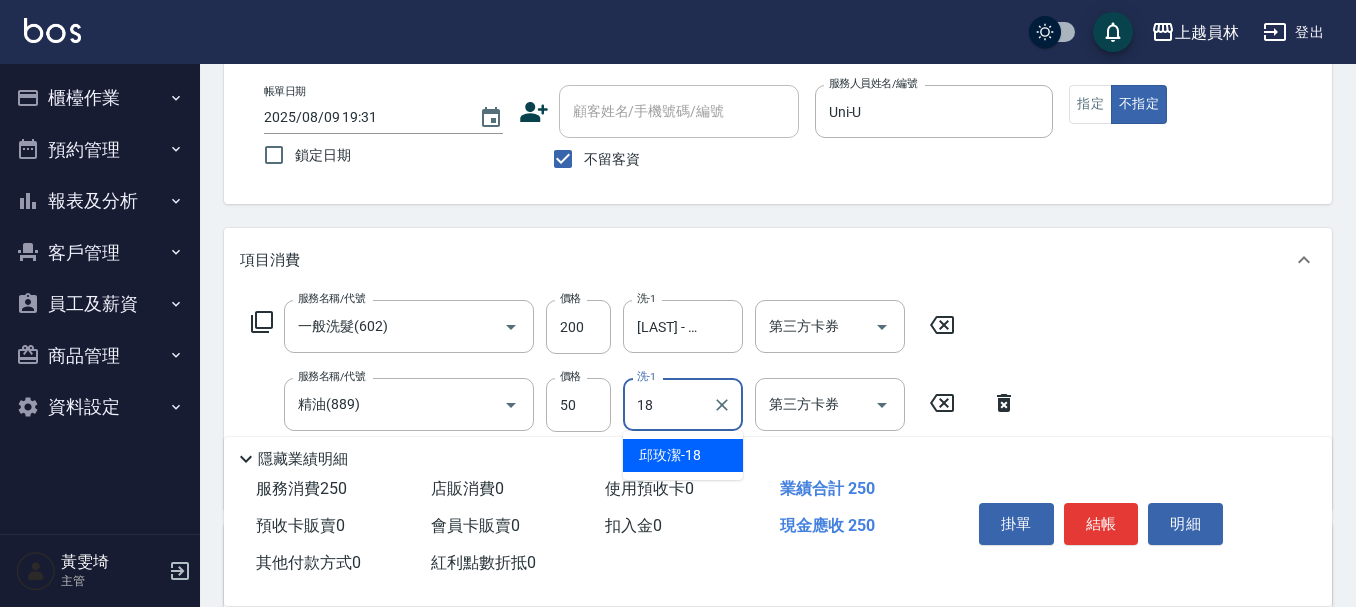 type on "邱玫潔-18" 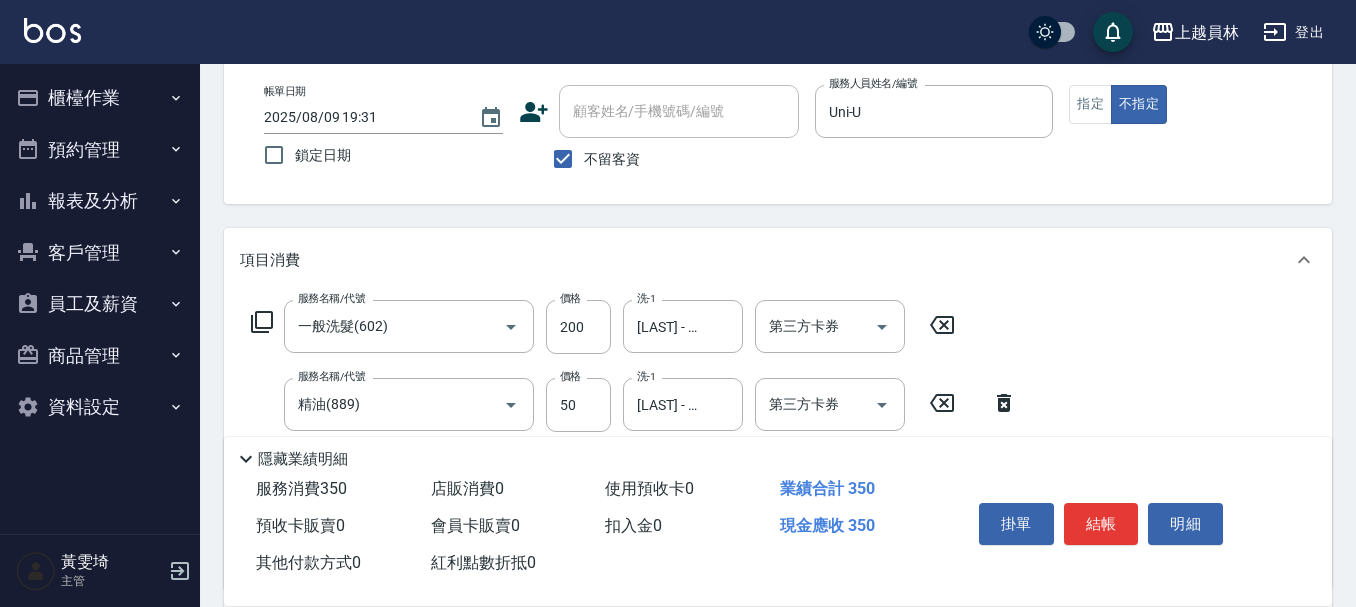 type on "剪髮(302)" 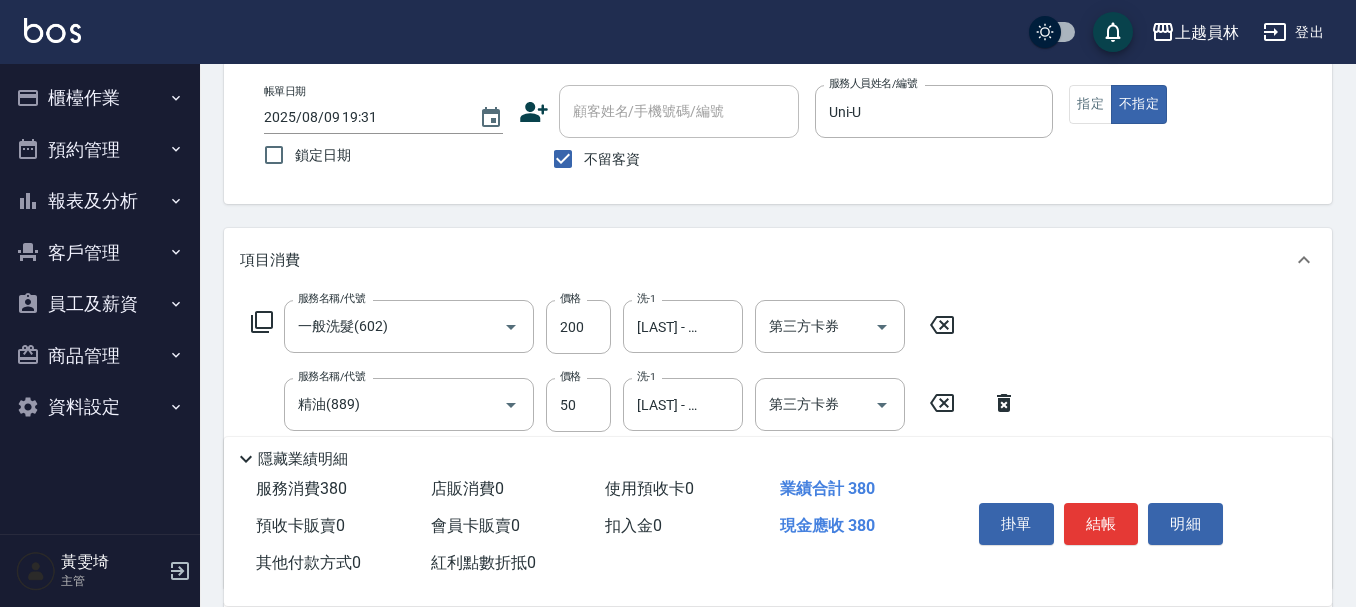 type on "130" 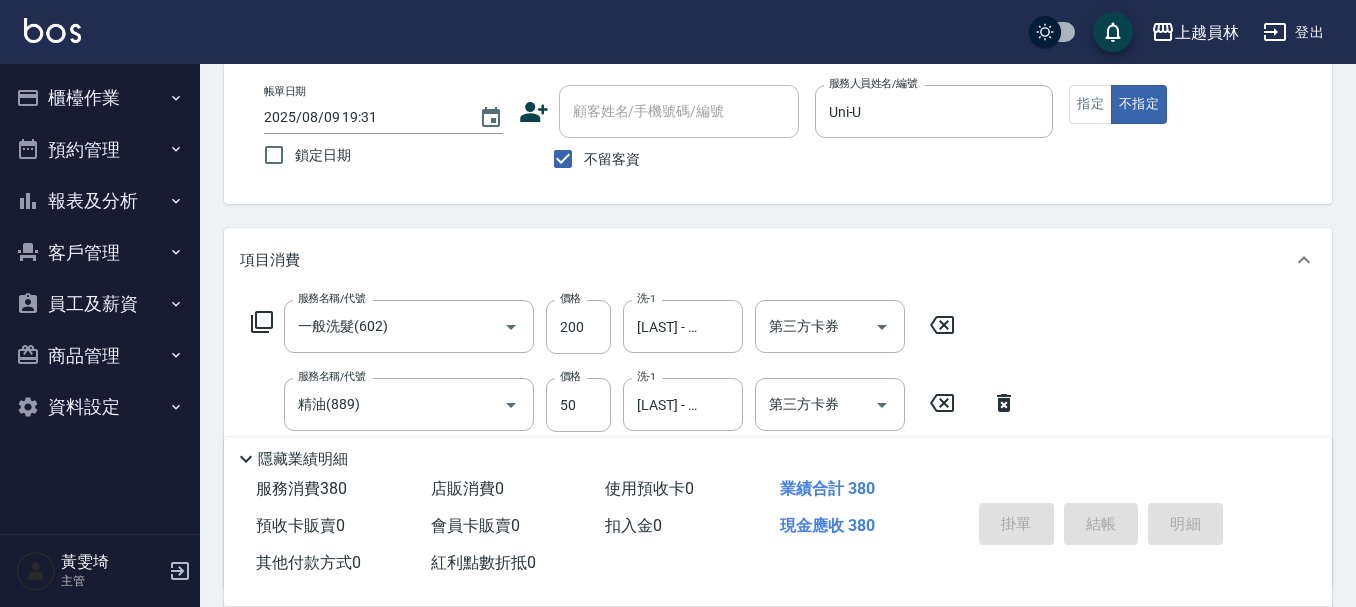 type 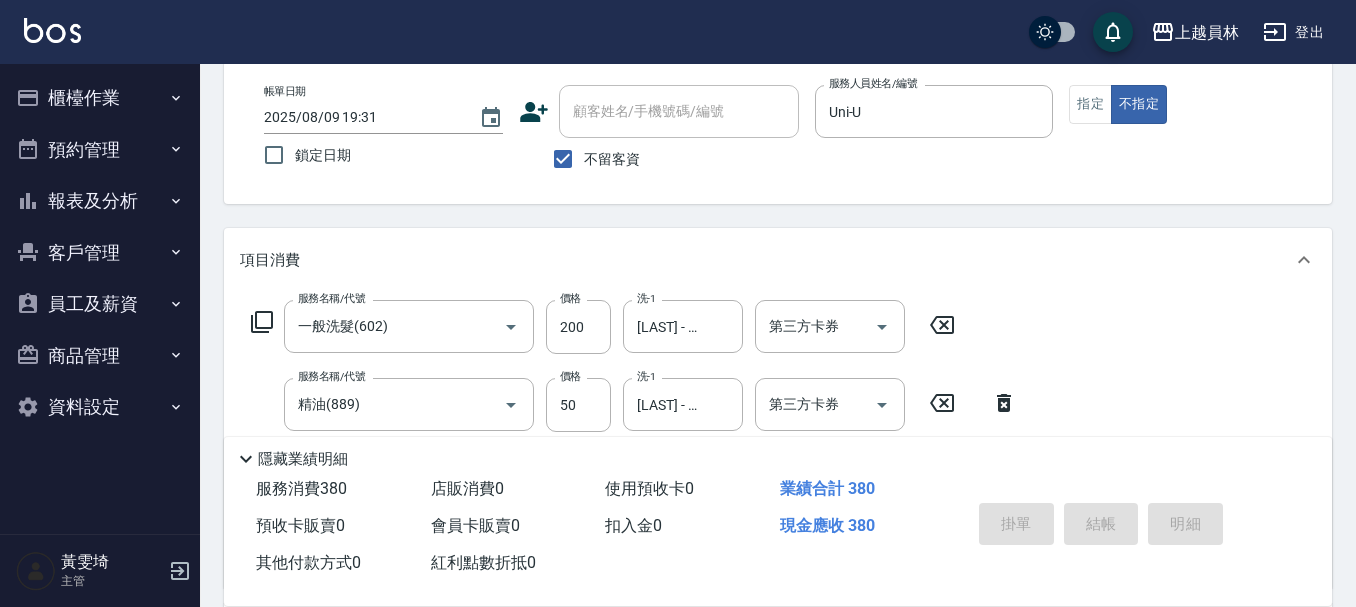 type 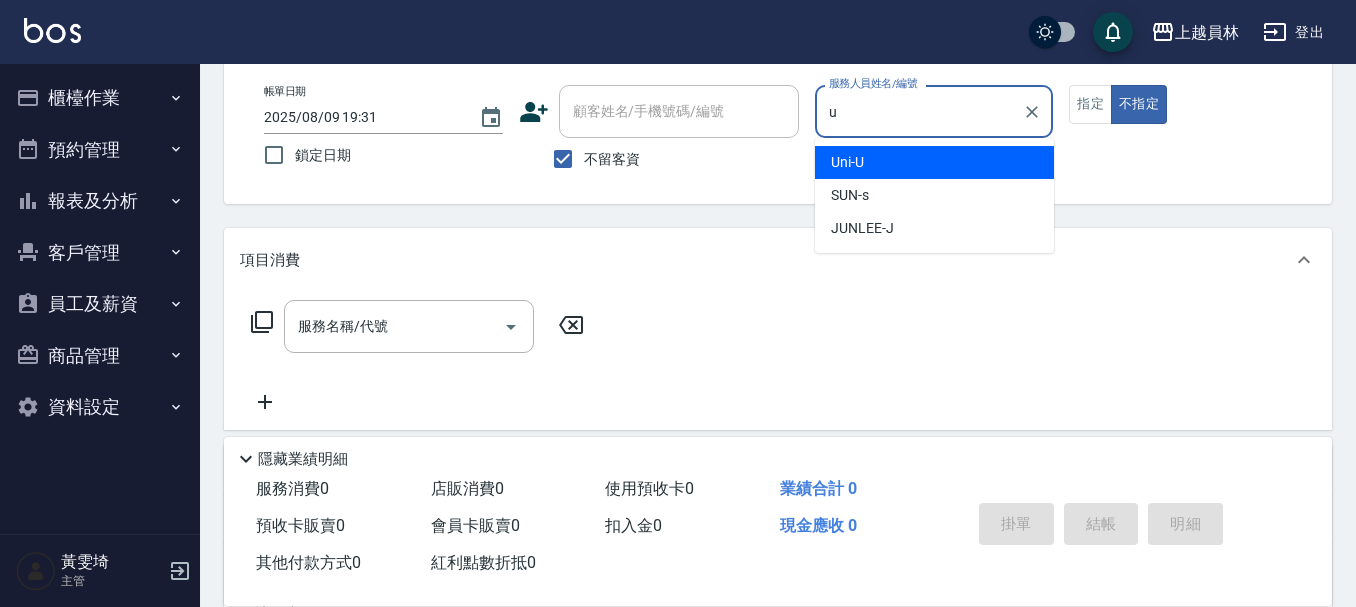 type on "Uni-U" 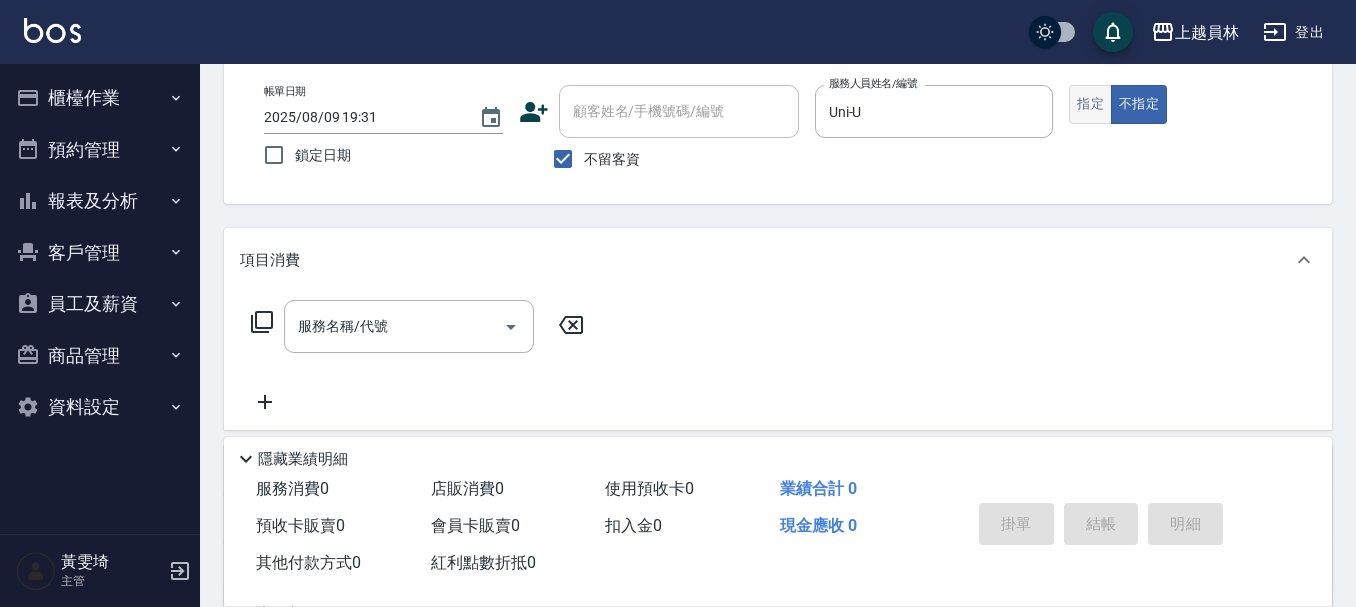 click on "指定" at bounding box center (1090, 104) 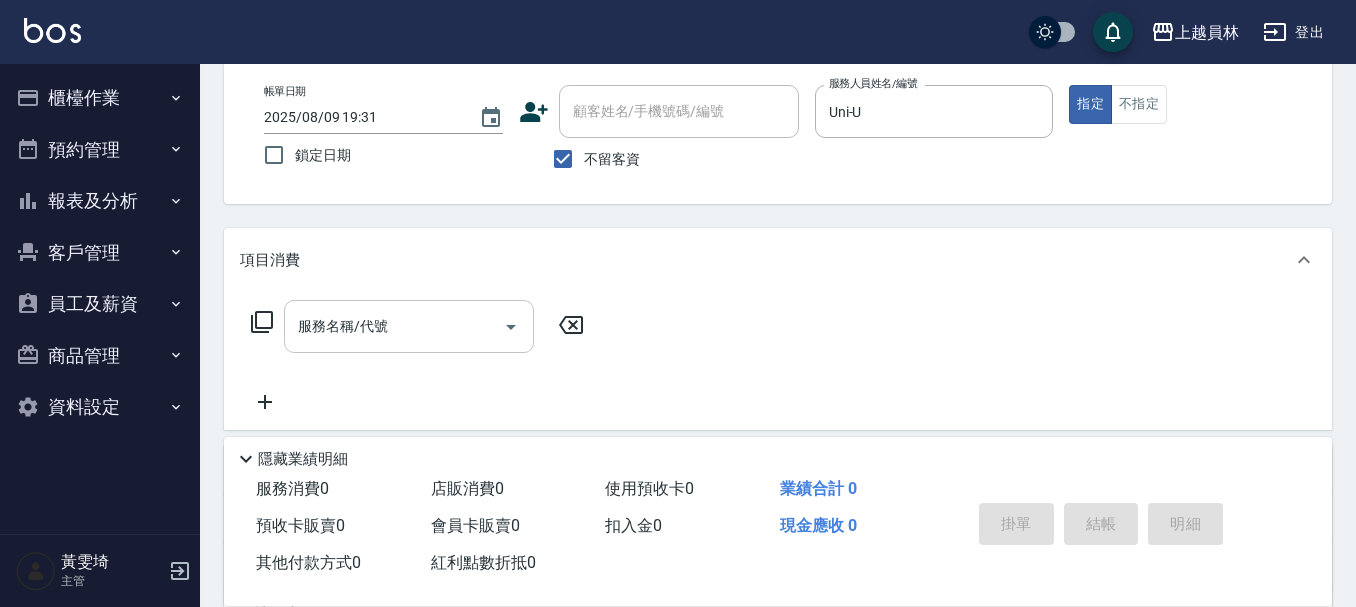 drag, startPoint x: 444, startPoint y: 324, endPoint x: 1365, endPoint y: 351, distance: 921.3957 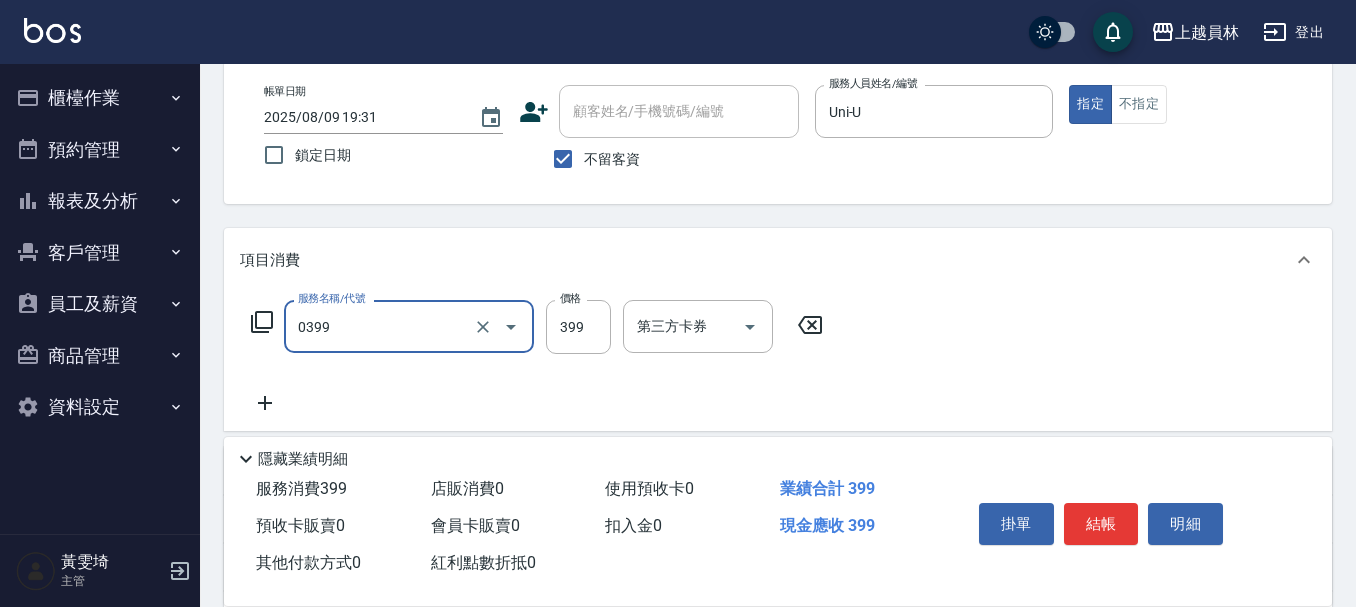 type on "海鹽SPA(0399)" 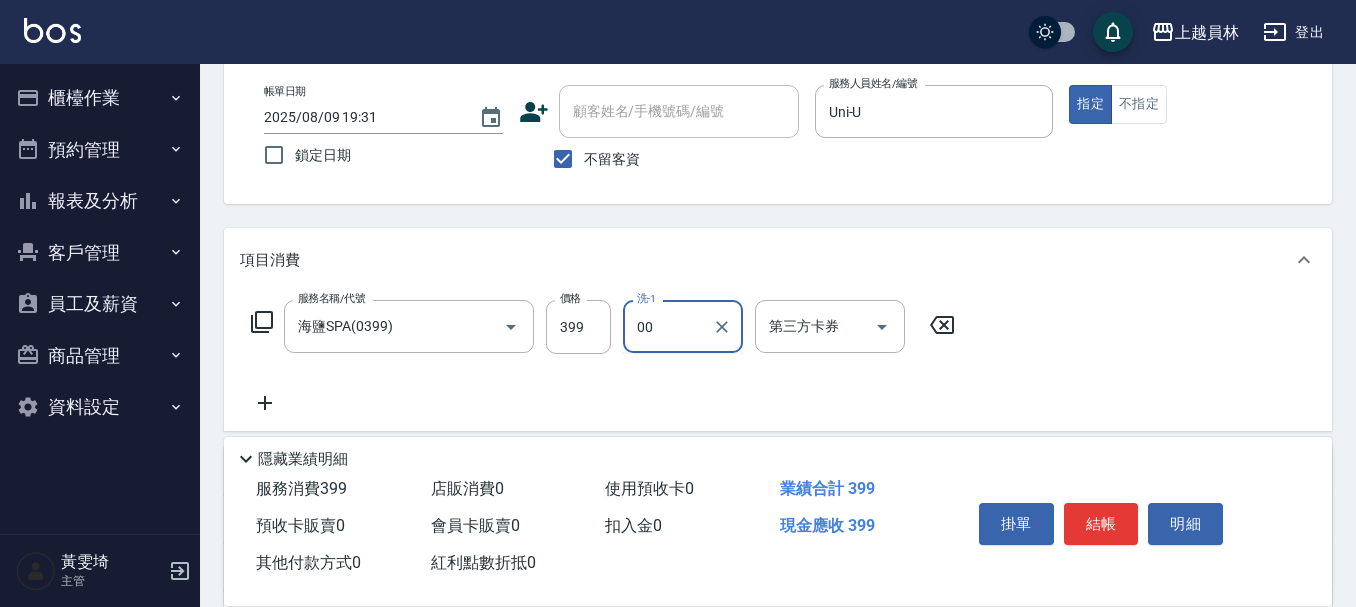 type on "苓苓-00" 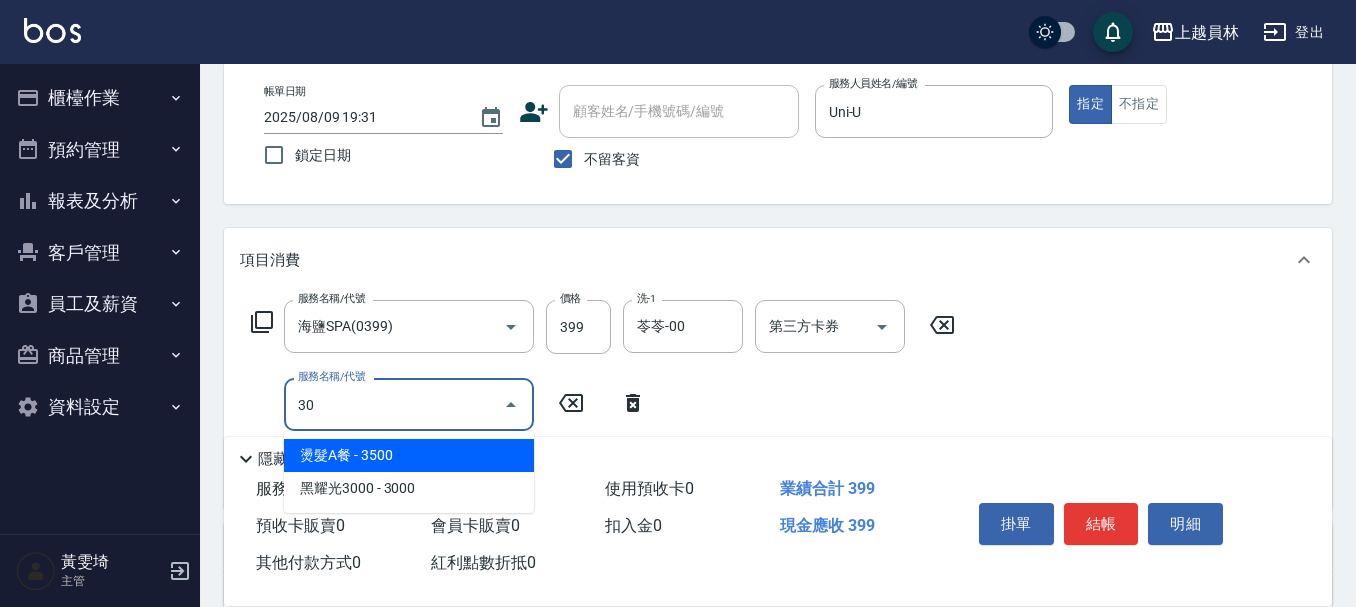 type on "302" 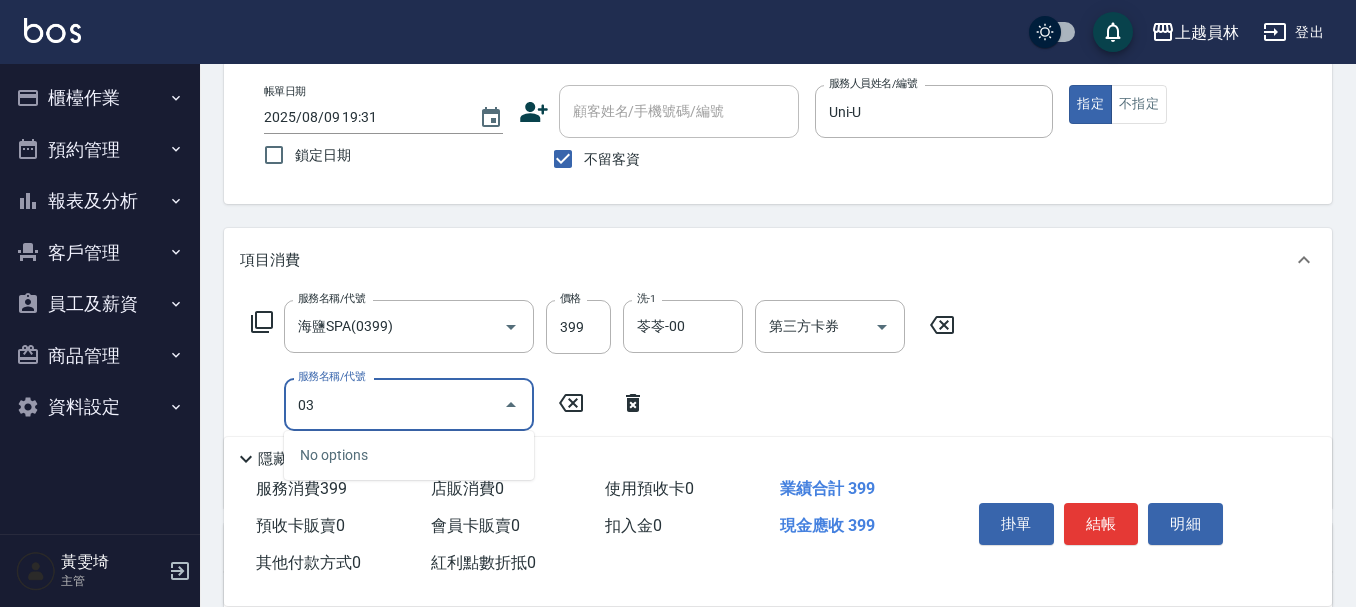 type on "0" 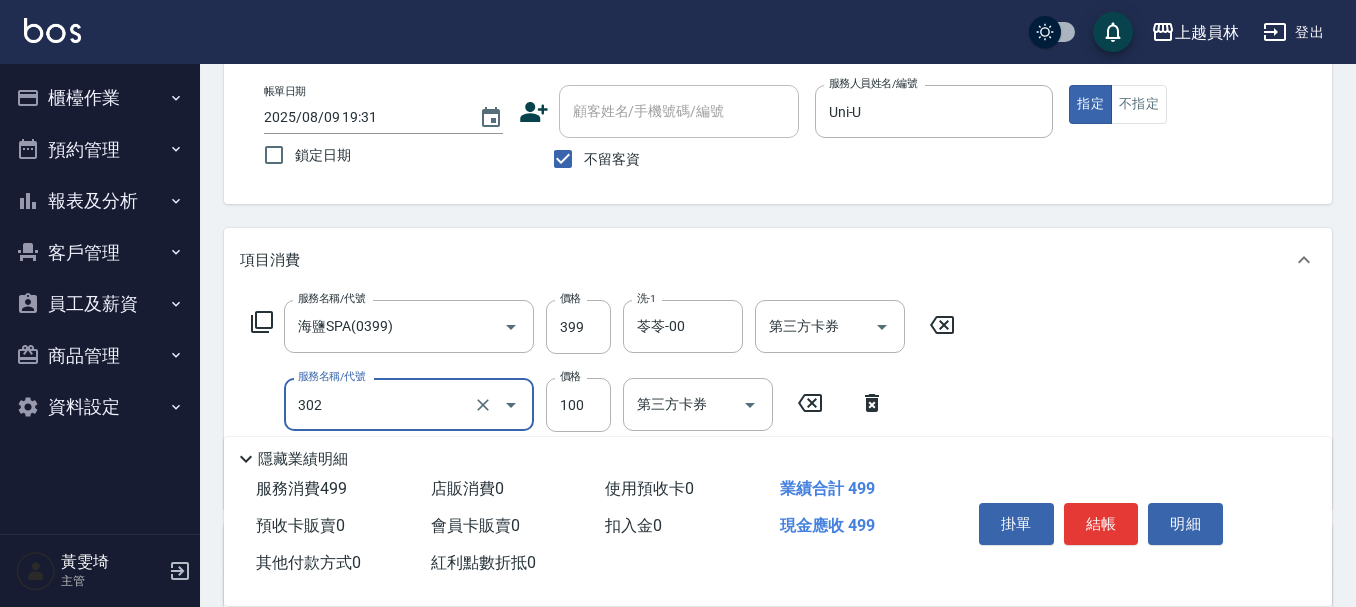 type on "剪髮(302)" 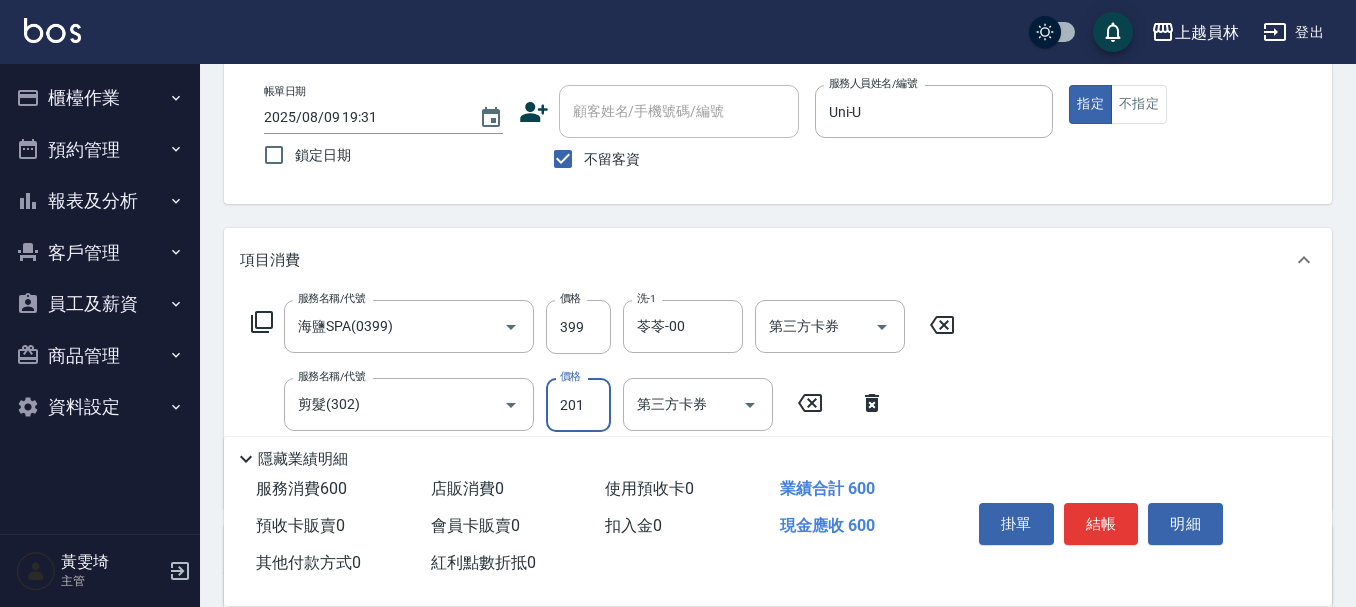 type on "201" 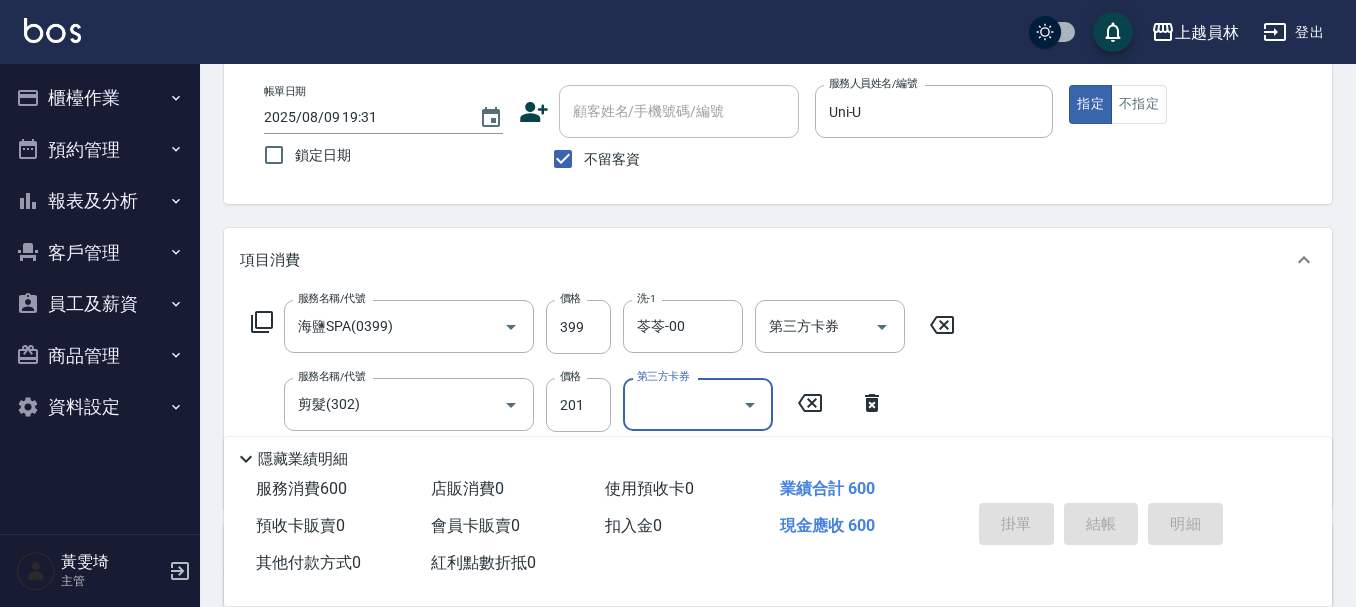type on "2025/08/09 19:32" 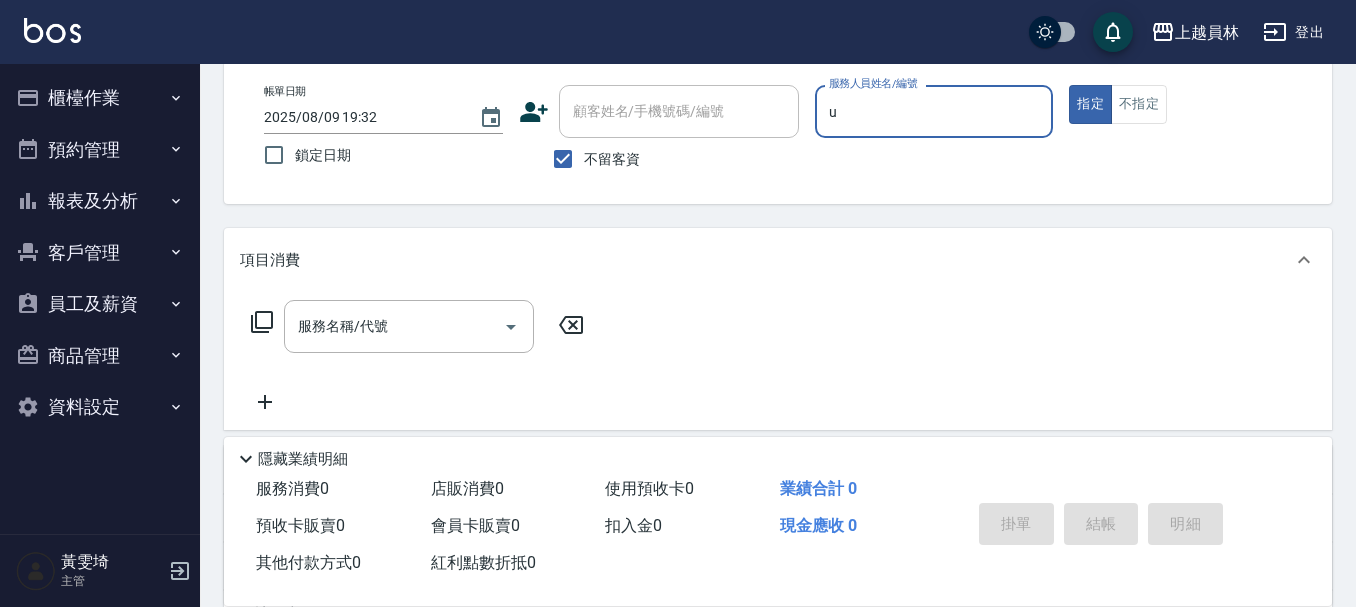 type on "Uni-U" 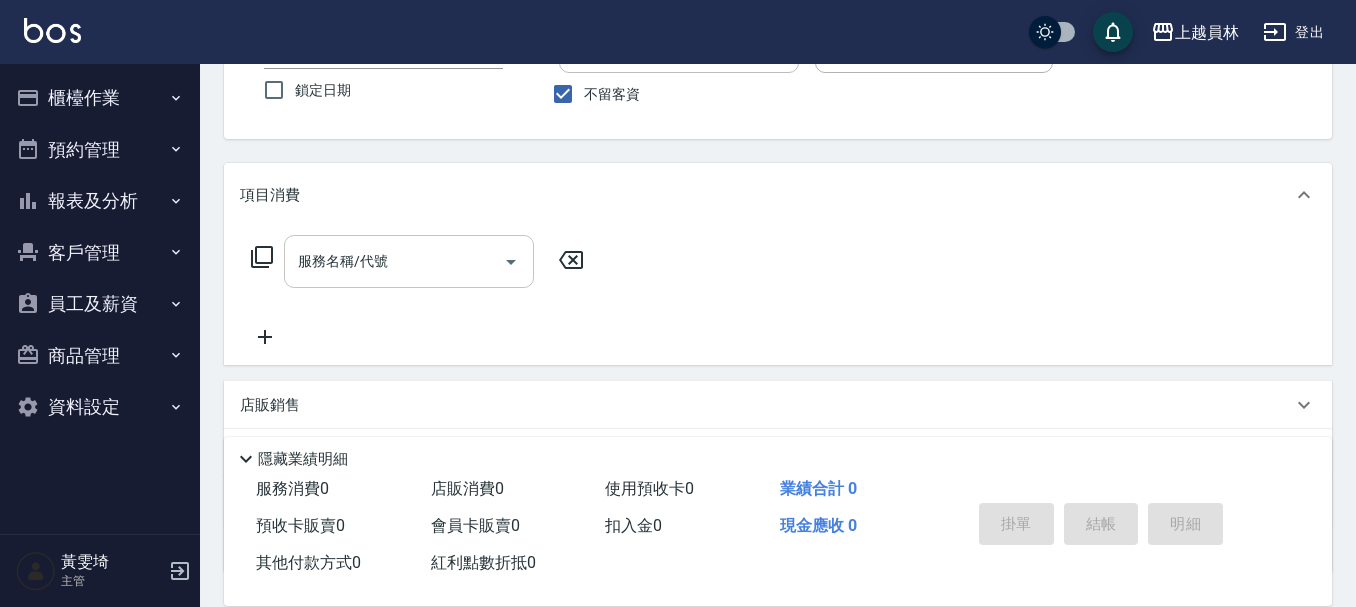 scroll, scrollTop: 200, scrollLeft: 0, axis: vertical 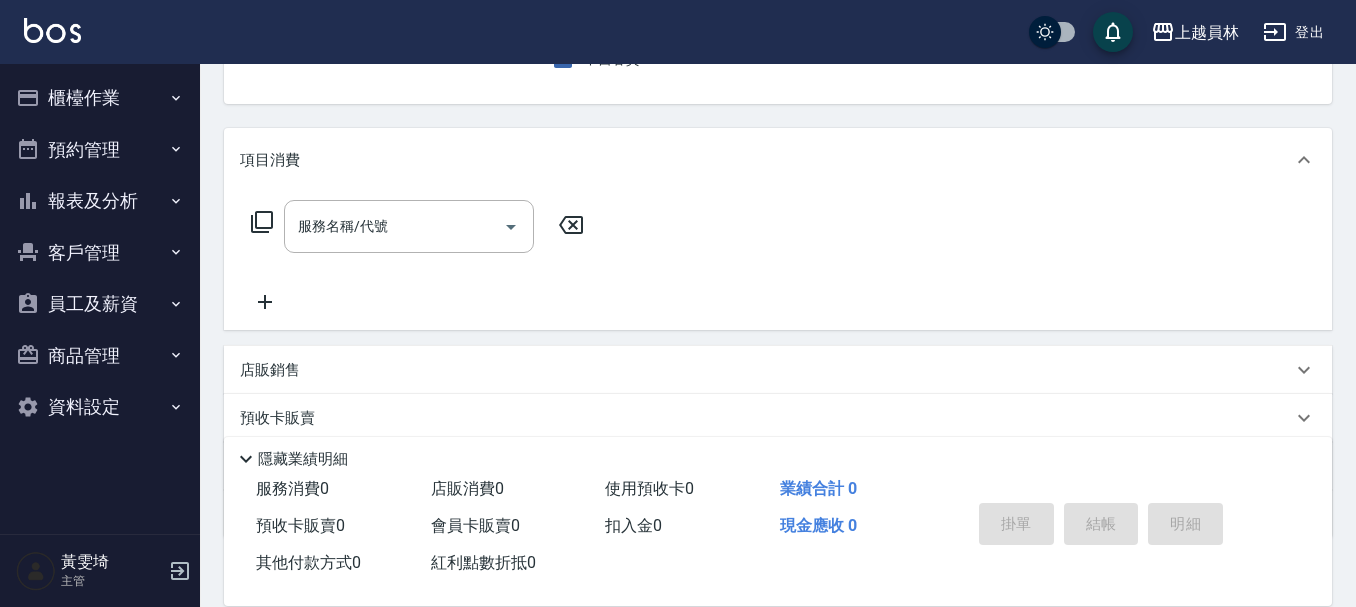 drag, startPoint x: 389, startPoint y: 214, endPoint x: 1365, endPoint y: 124, distance: 980.1408 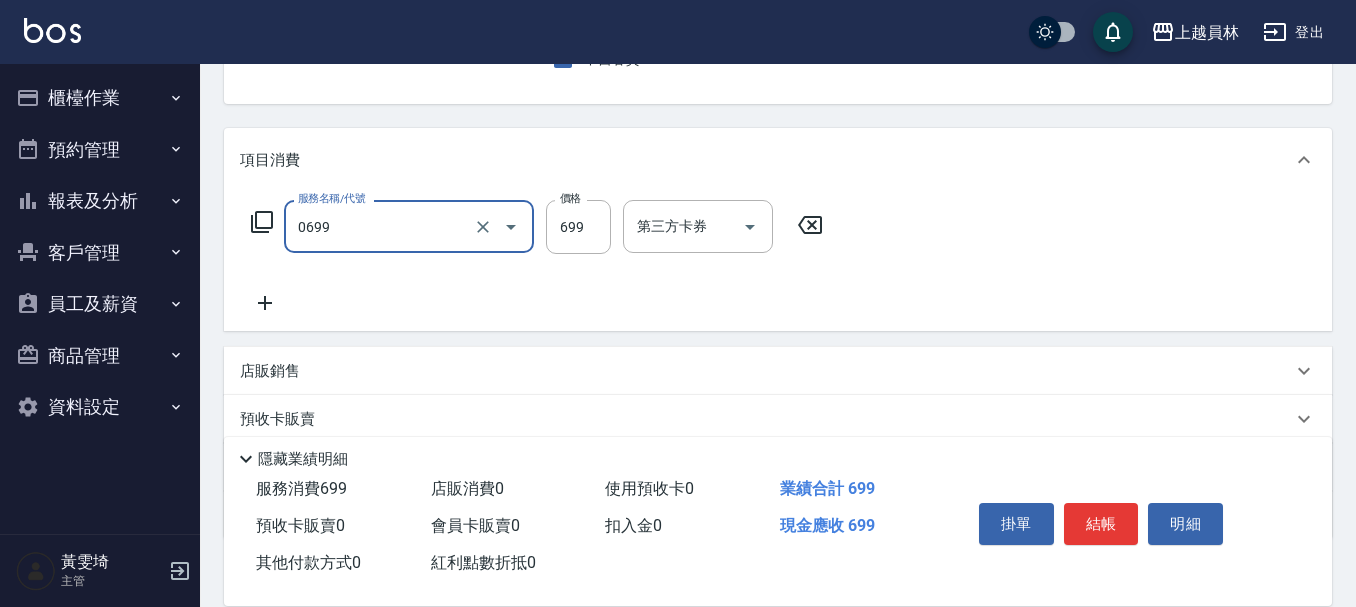 type on "精油洗髮(0699)" 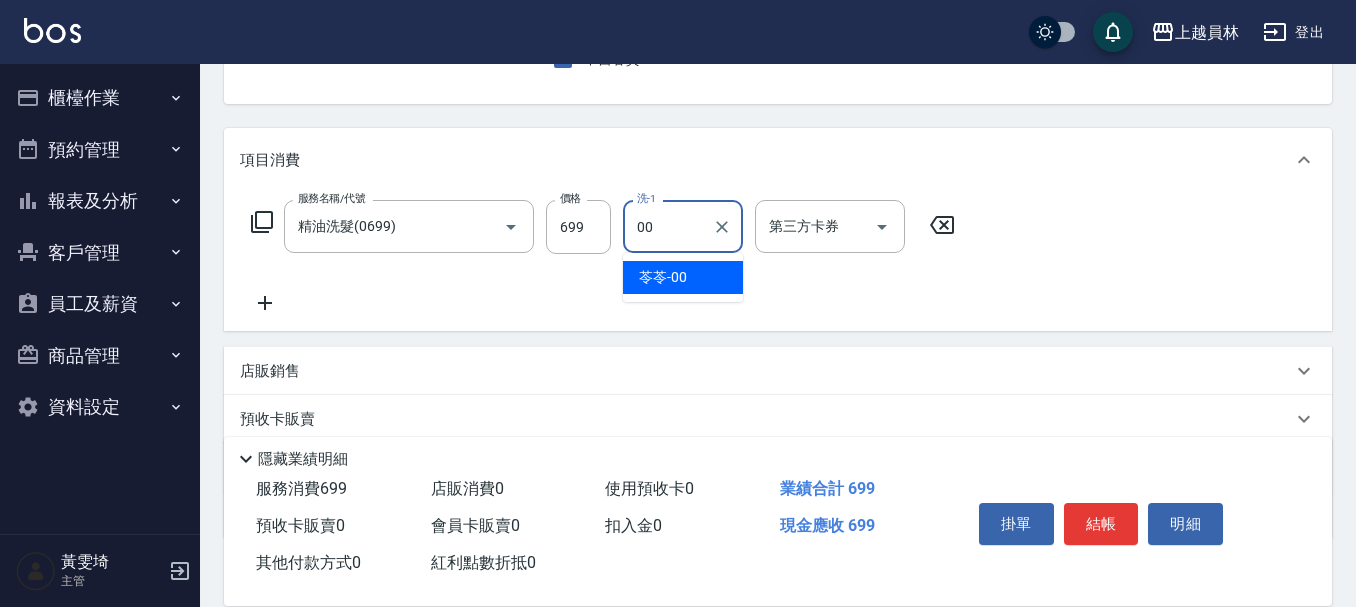 type on "苓苓-00" 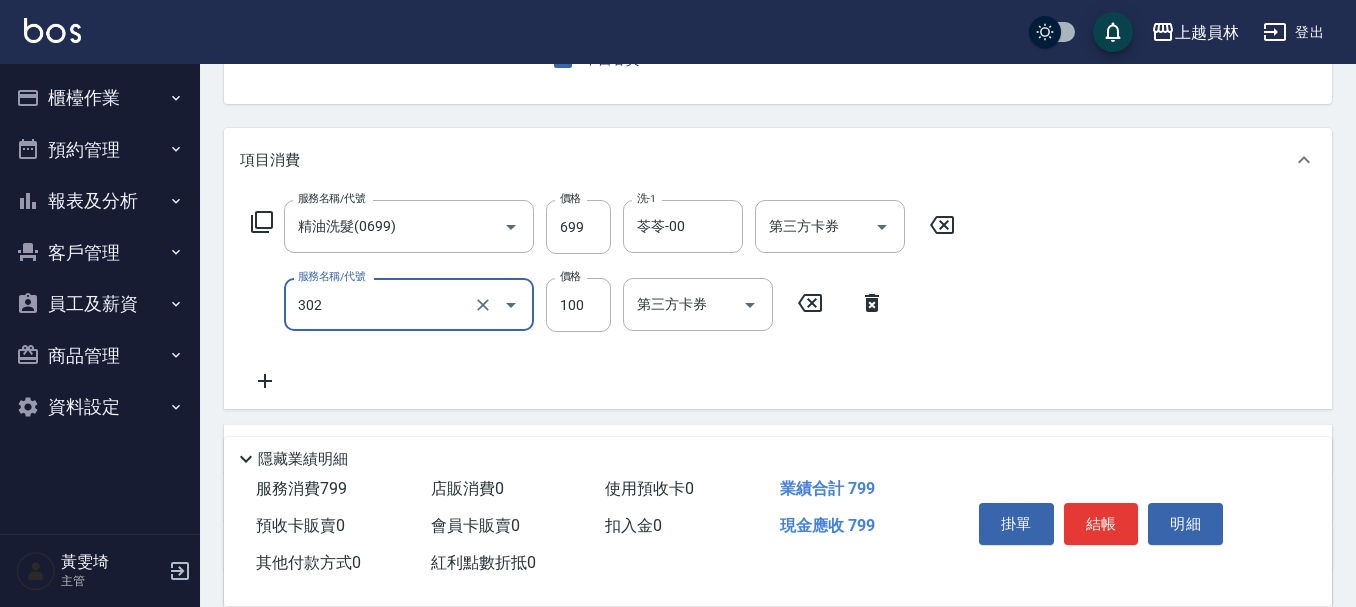 type on "剪髮(302)" 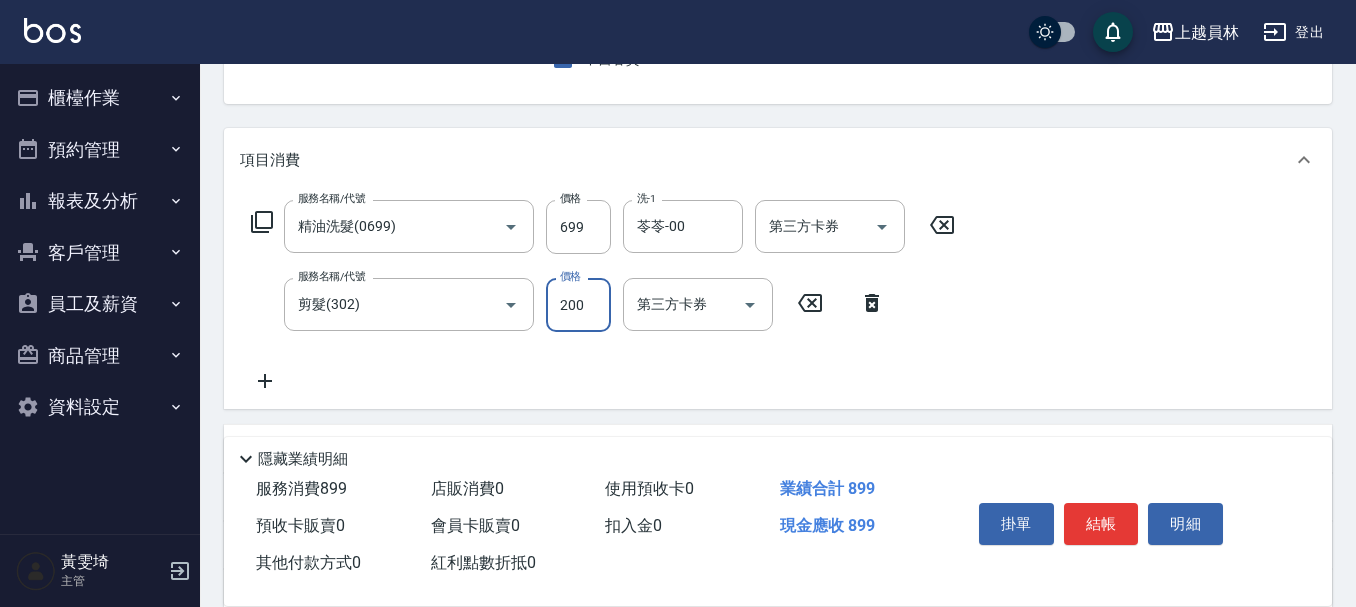 type on "200" 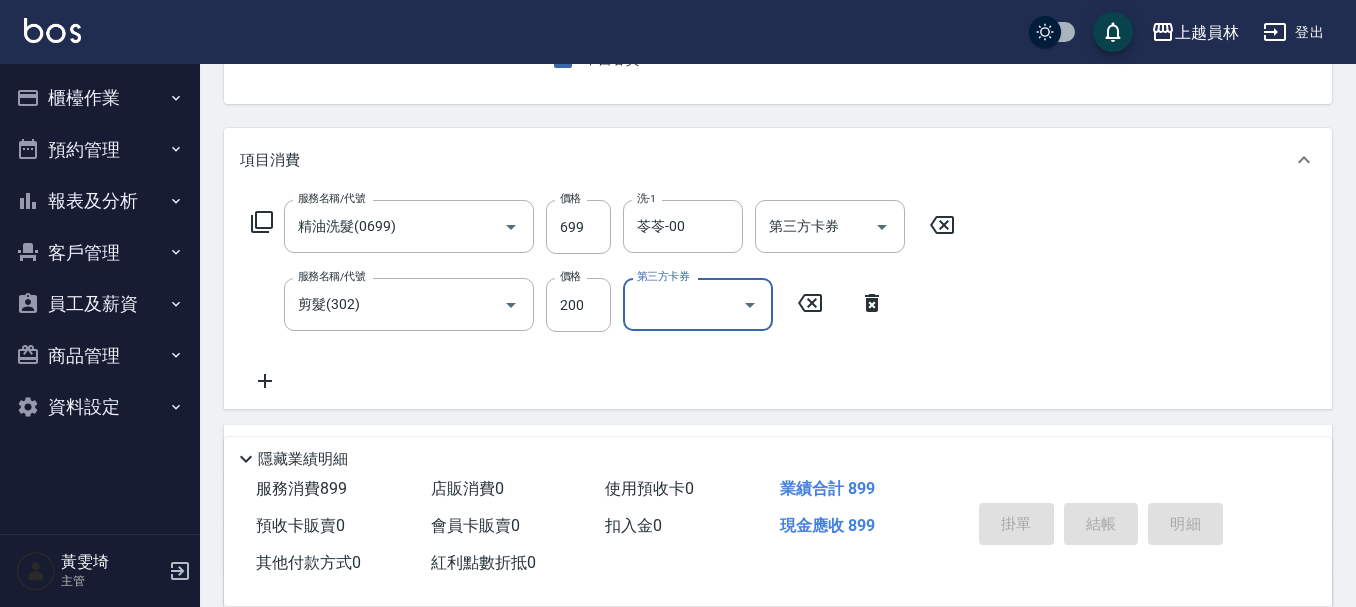 type 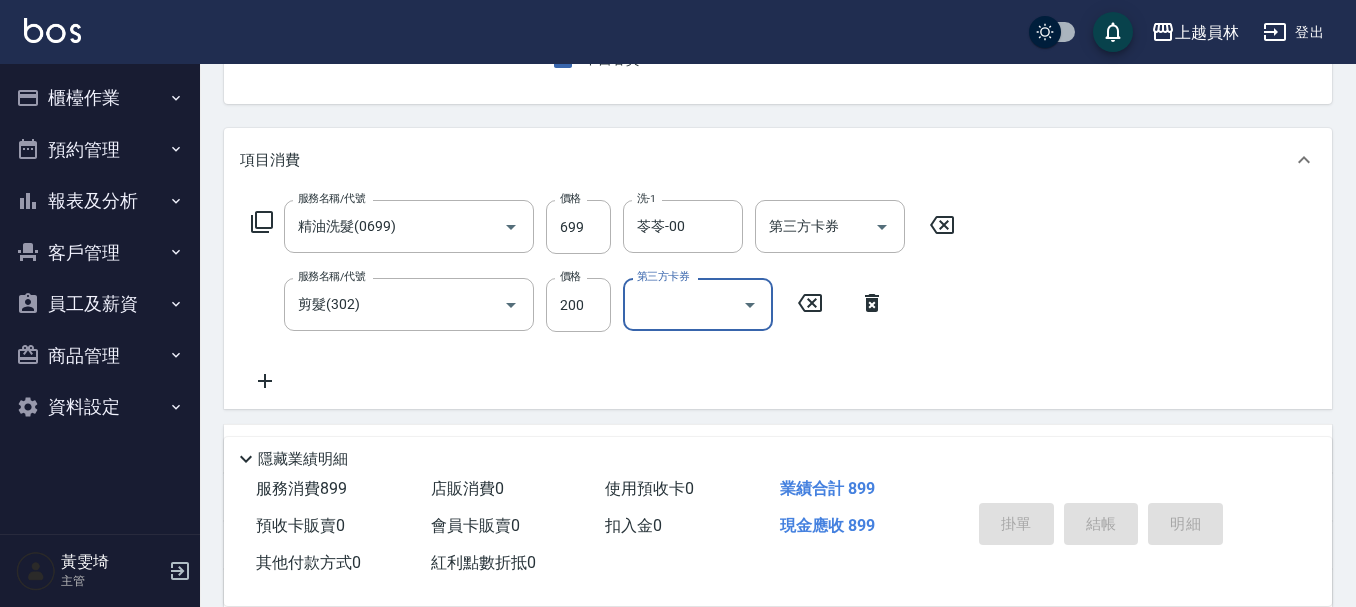 type 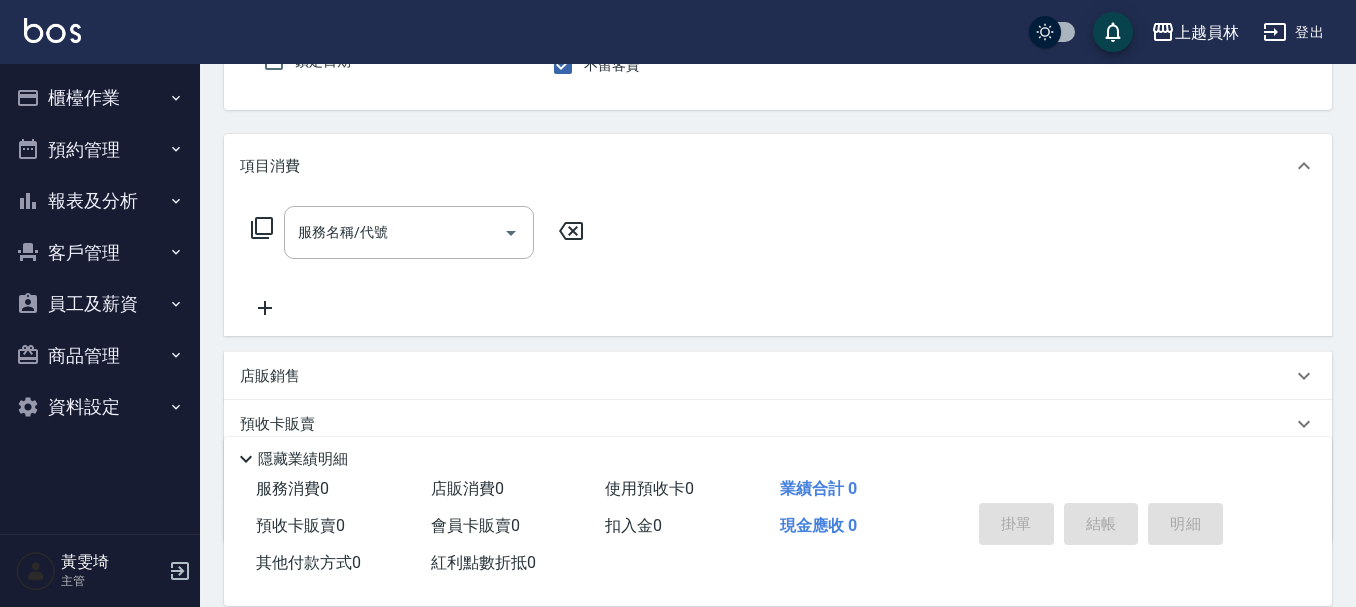 scroll, scrollTop: 94, scrollLeft: 0, axis: vertical 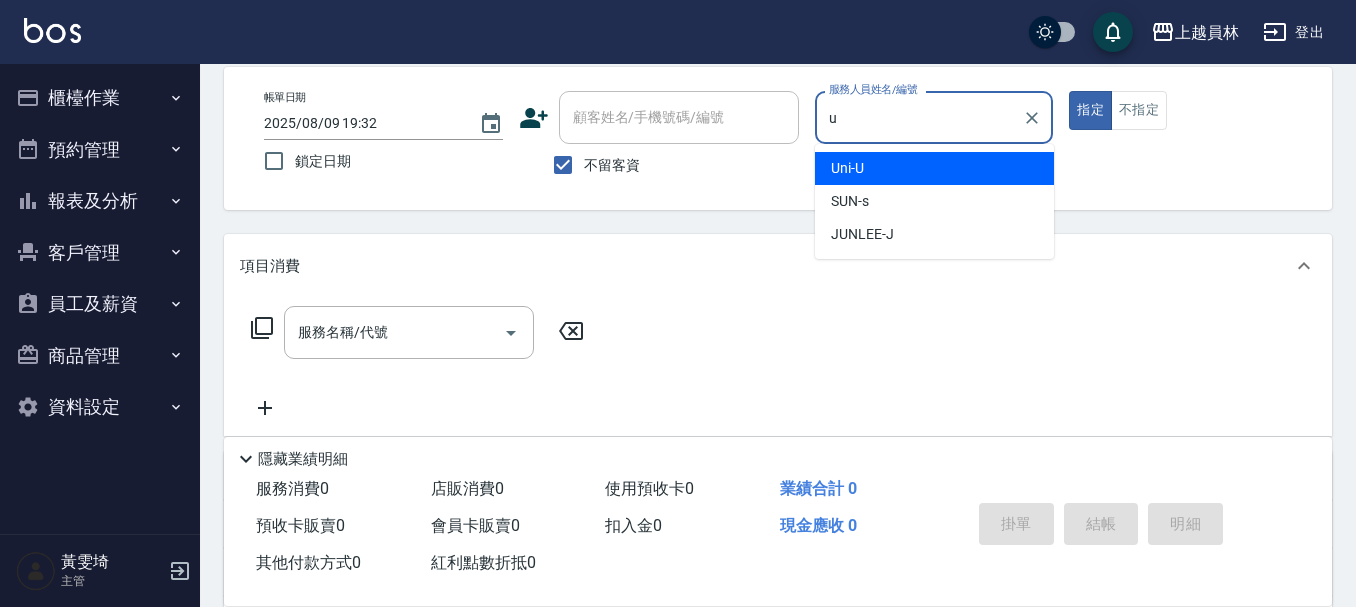 type on "Uni-U" 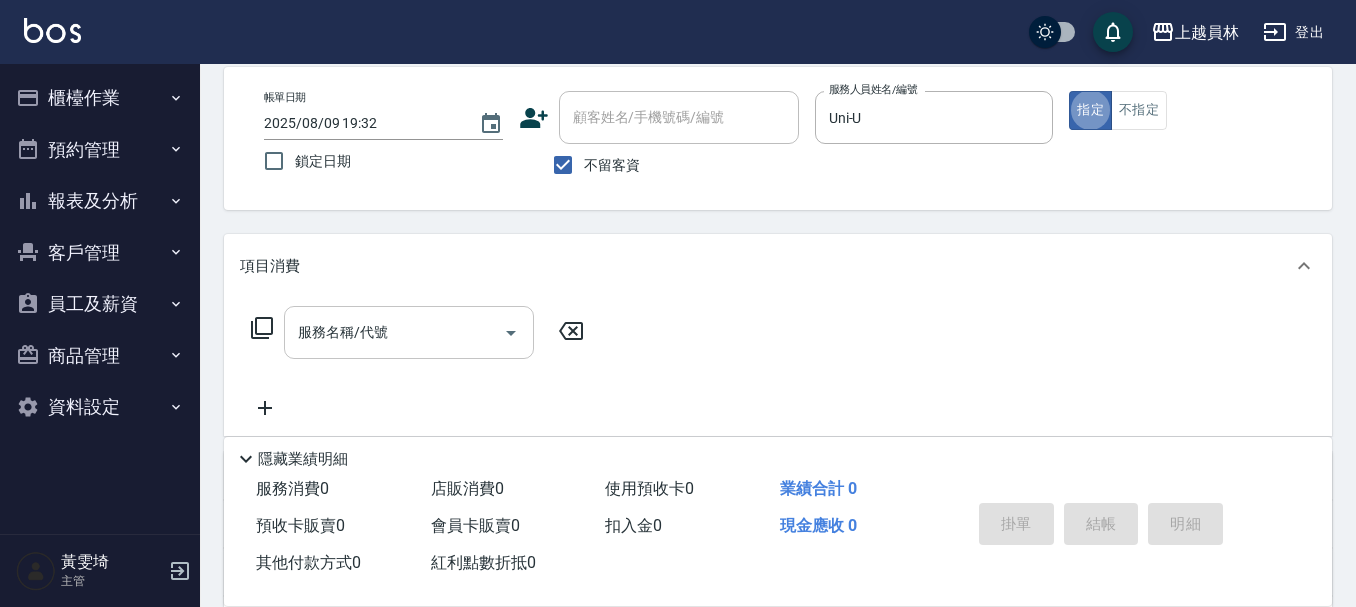 click on "服務名稱/代號" at bounding box center [409, 332] 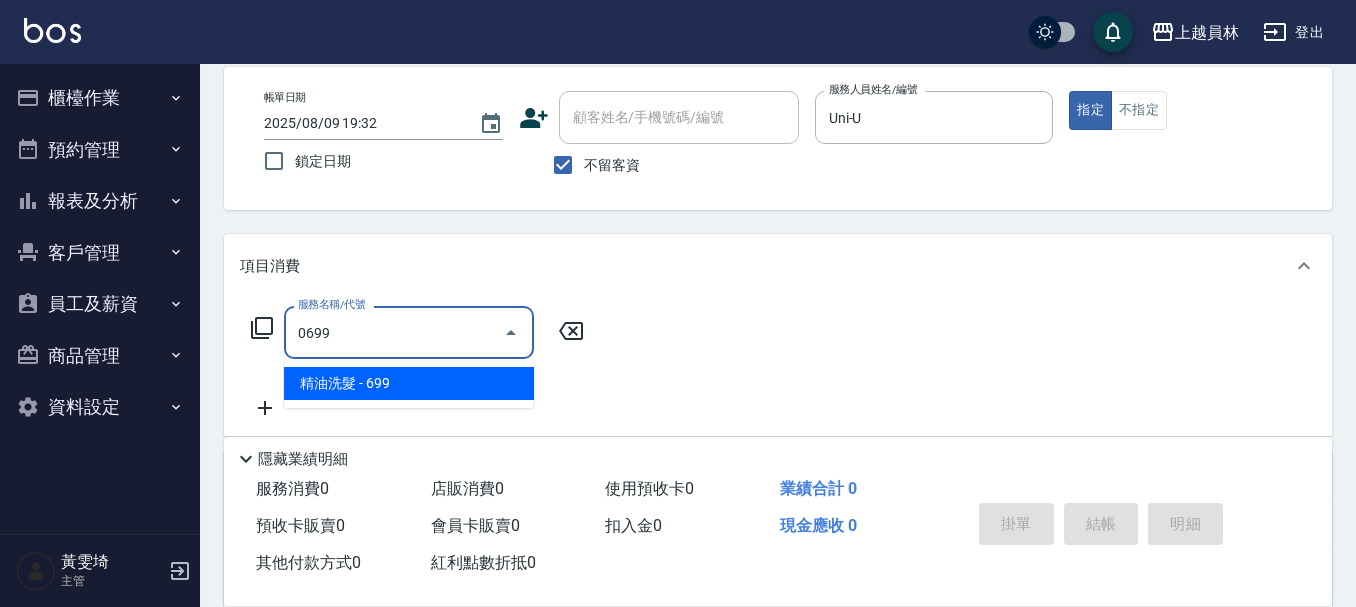 scroll, scrollTop: 0, scrollLeft: 0, axis: both 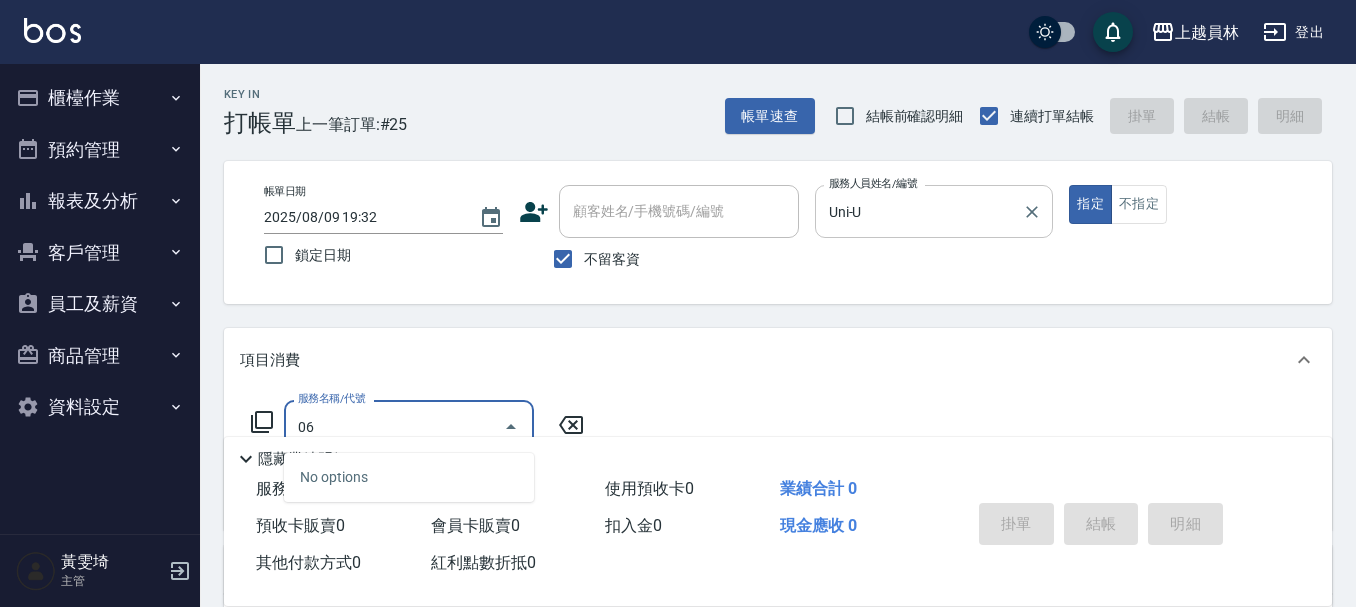 type on "0" 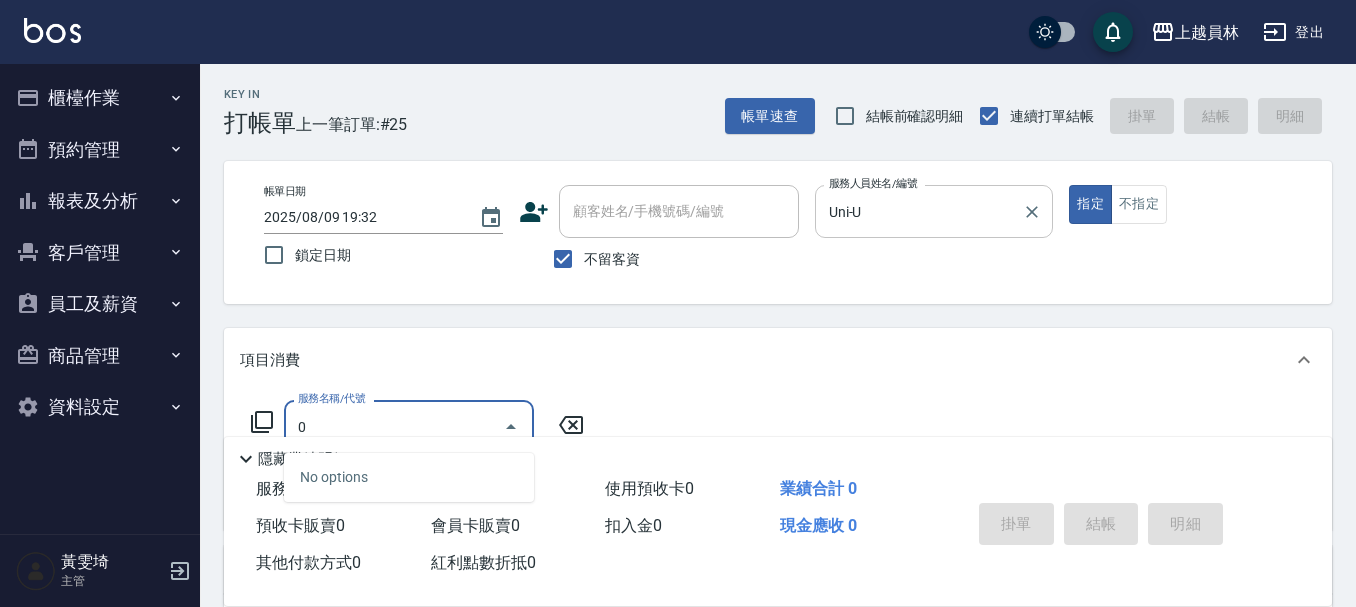 type 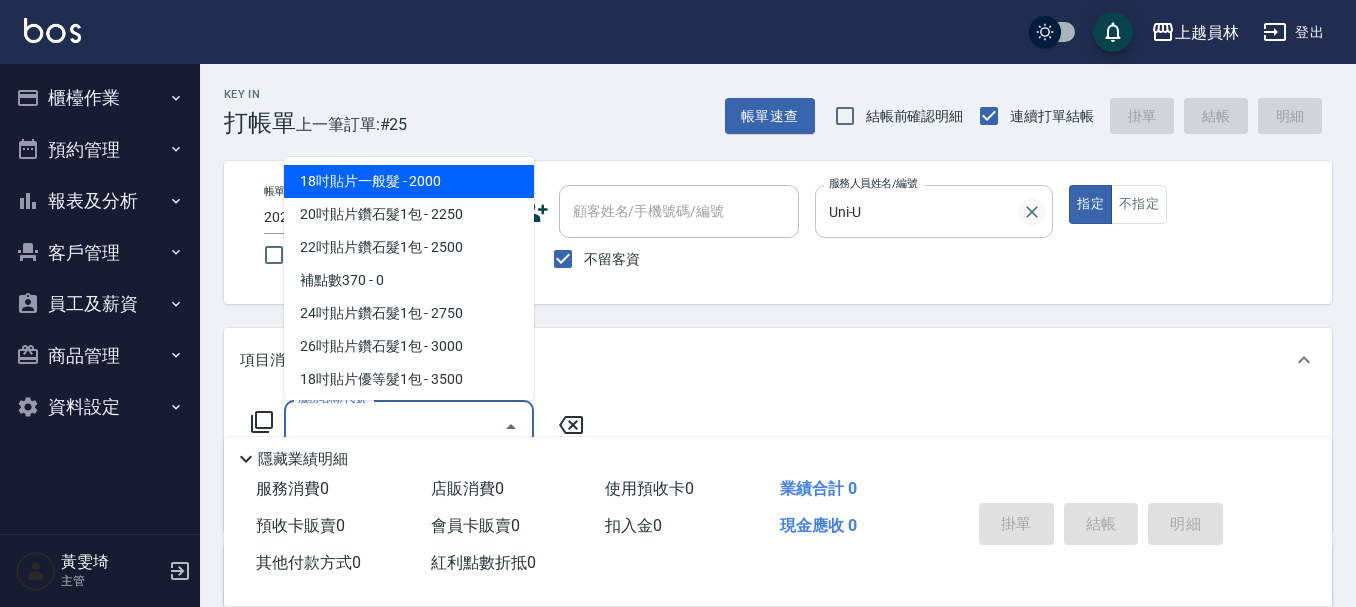 click 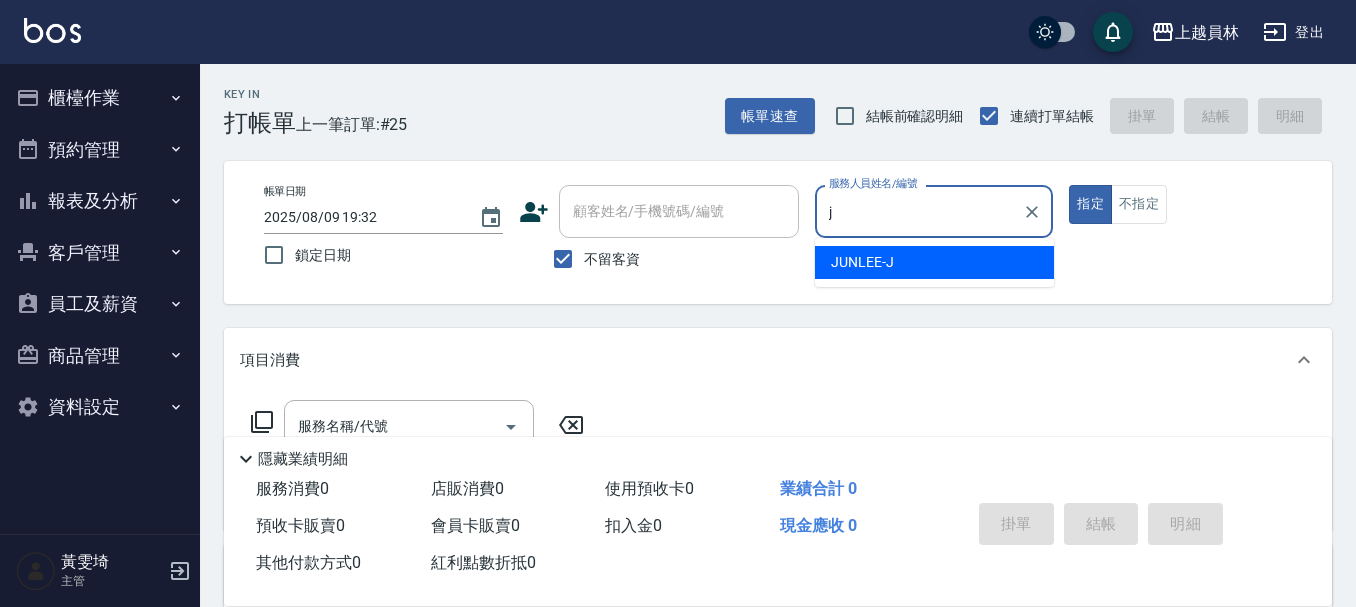 type on "JUNLEE-J" 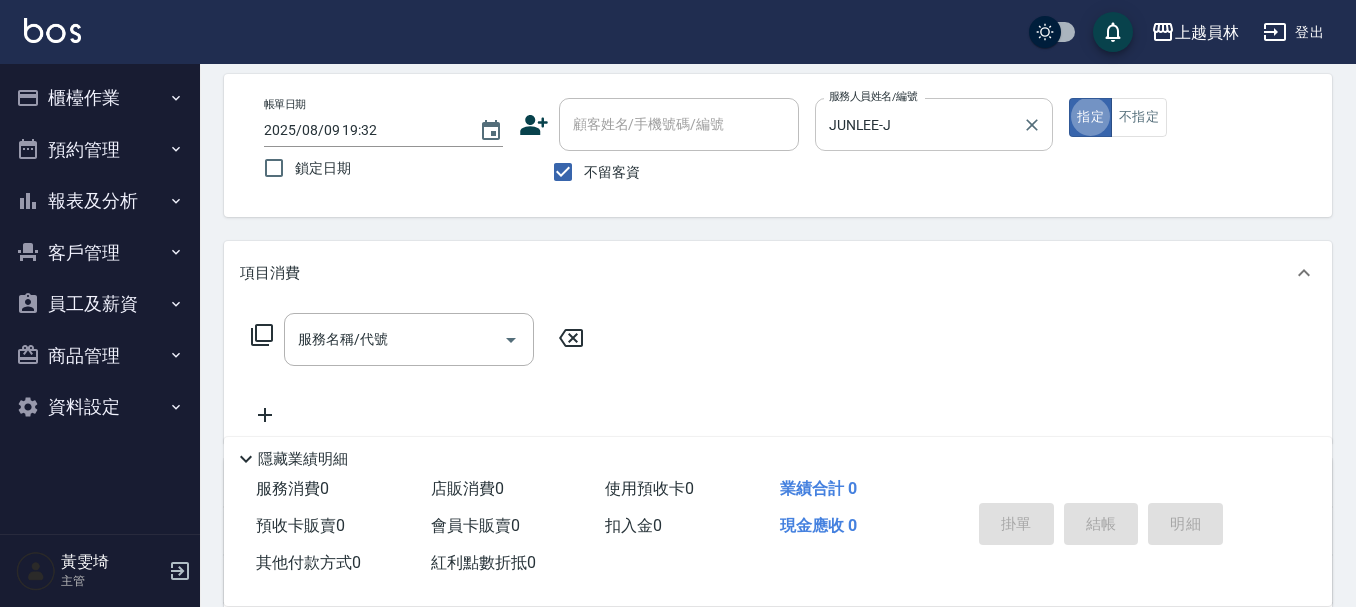 scroll, scrollTop: 200, scrollLeft: 0, axis: vertical 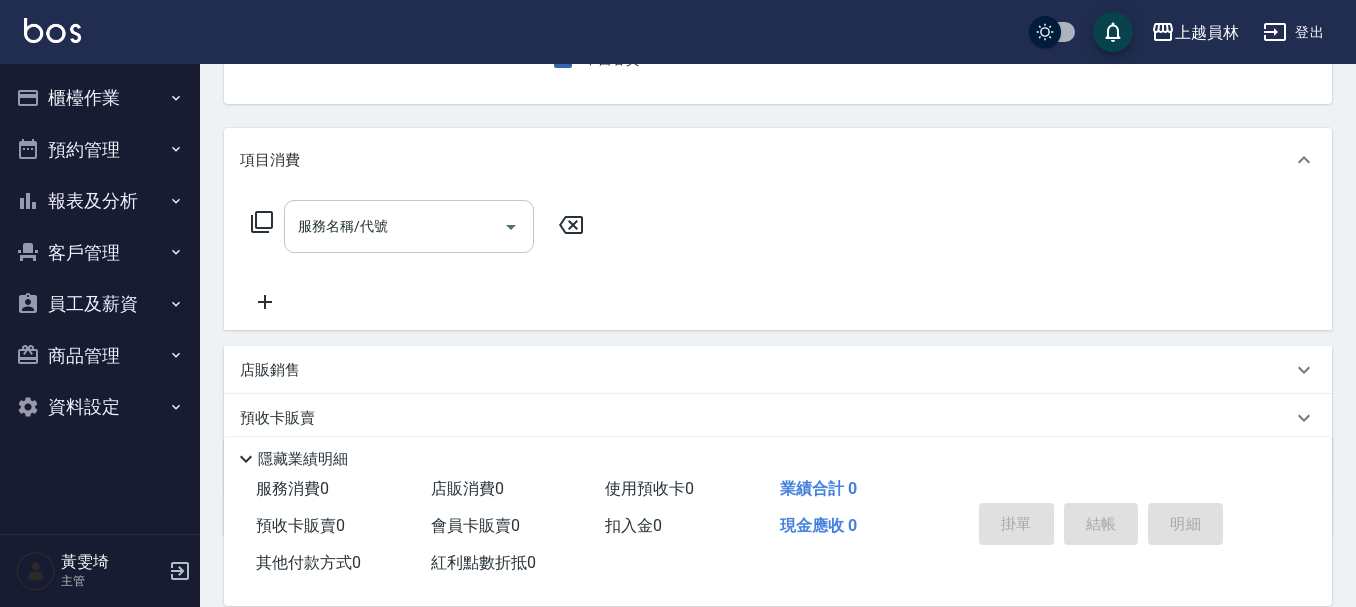 click on "服務名稱/代號" at bounding box center (409, 226) 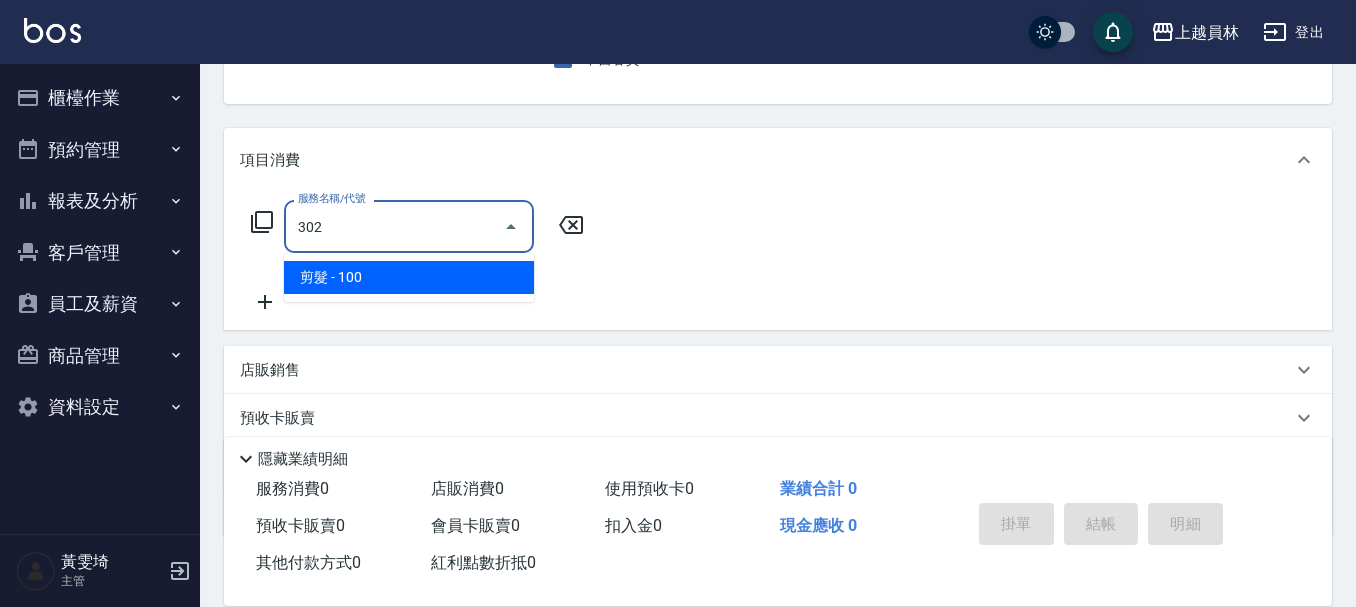 type on "剪髮(302)" 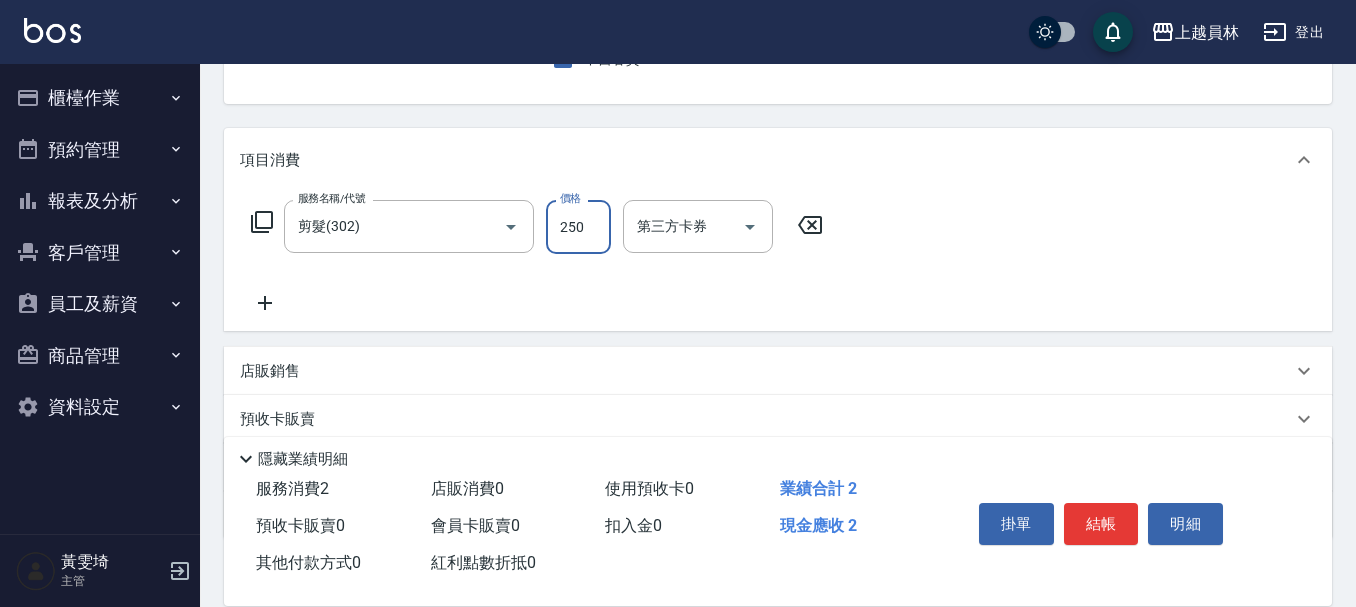 type on "250" 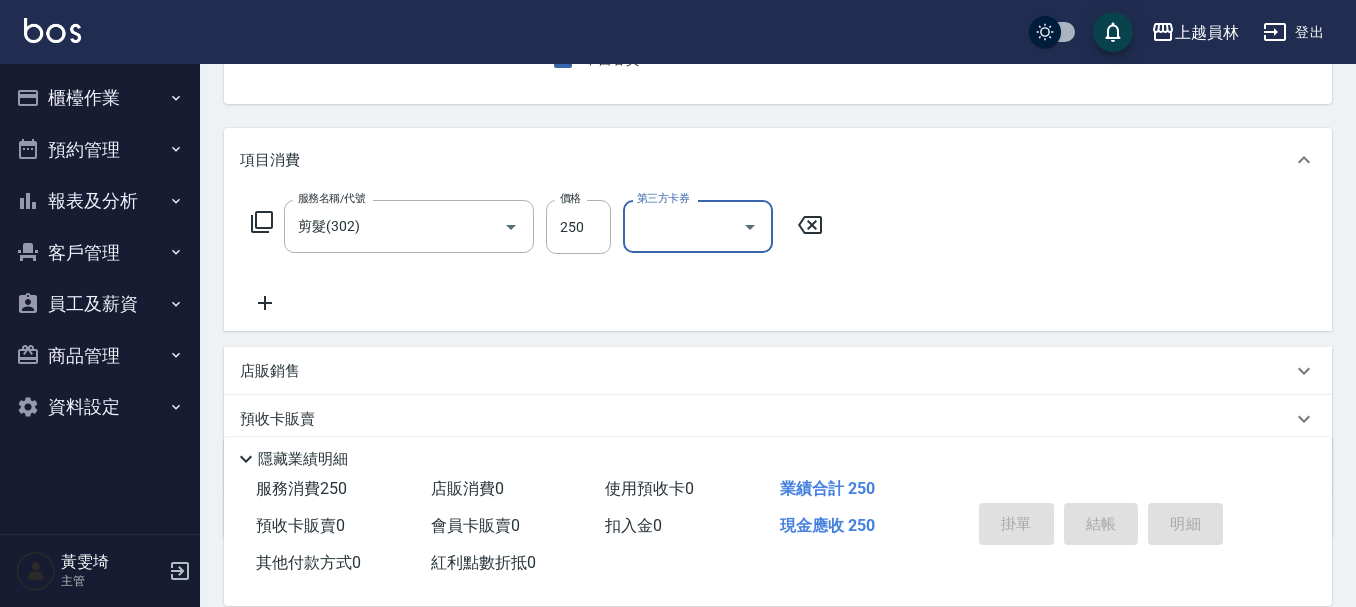 type on "2025/08/09 19:33" 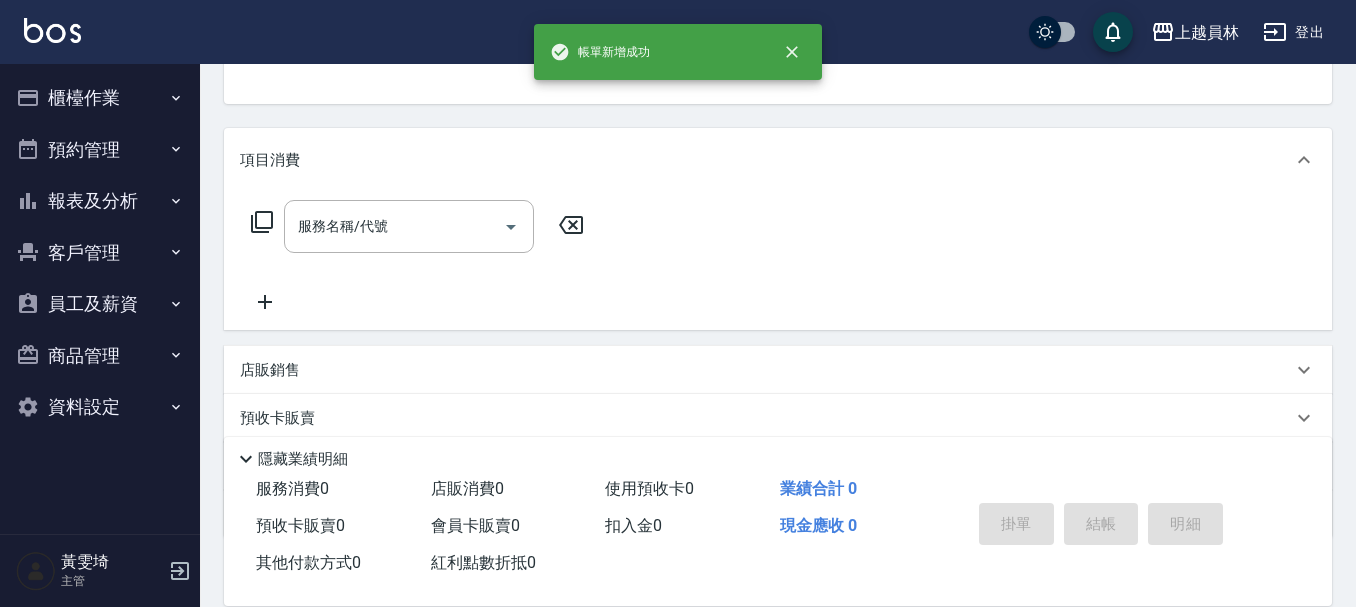 scroll, scrollTop: 194, scrollLeft: 0, axis: vertical 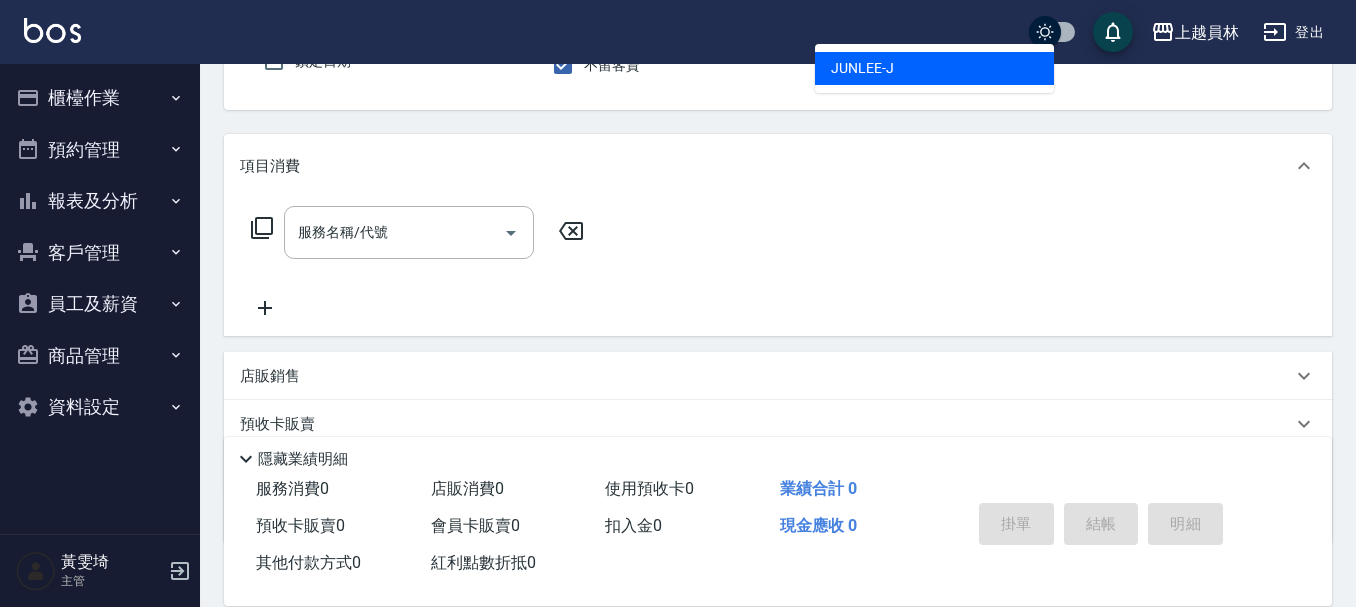 type on "JUNLEE-J" 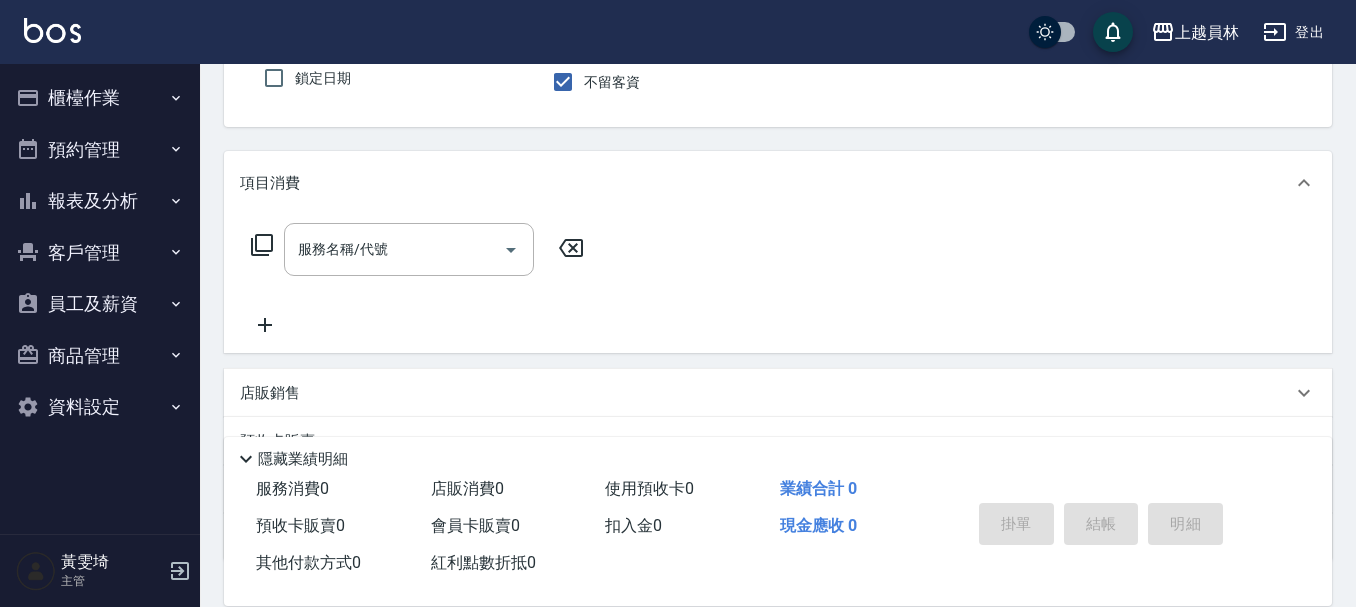 scroll, scrollTop: 200, scrollLeft: 0, axis: vertical 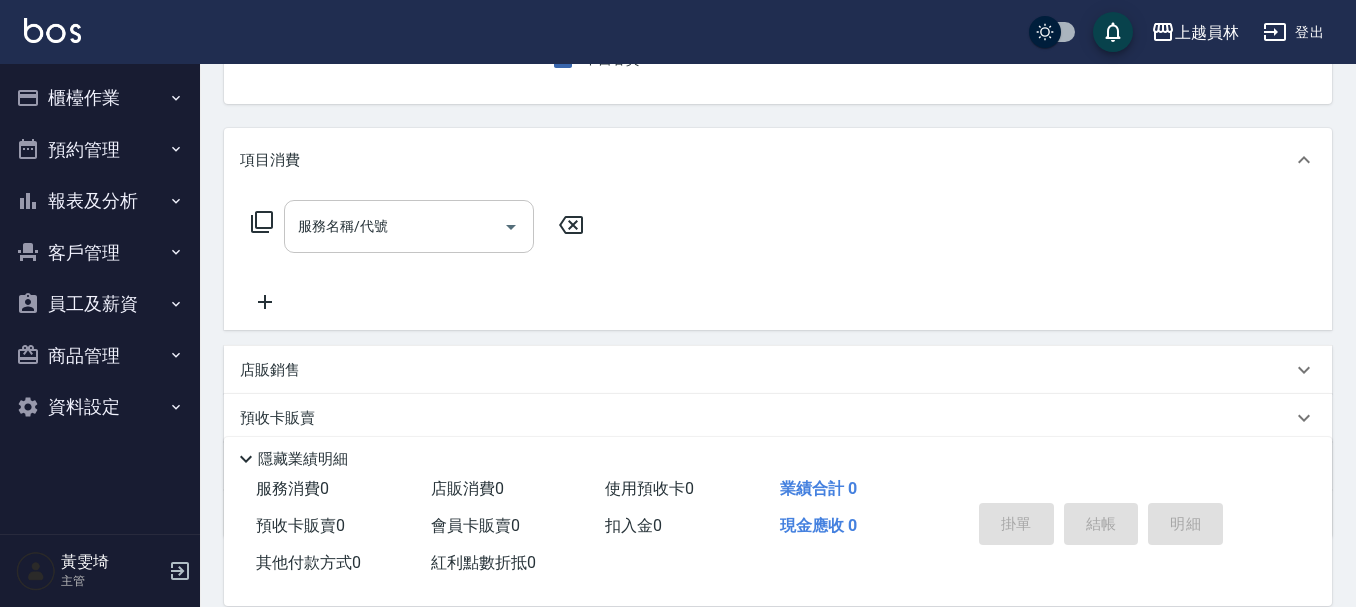 click on "服務名稱/代號" at bounding box center (394, 226) 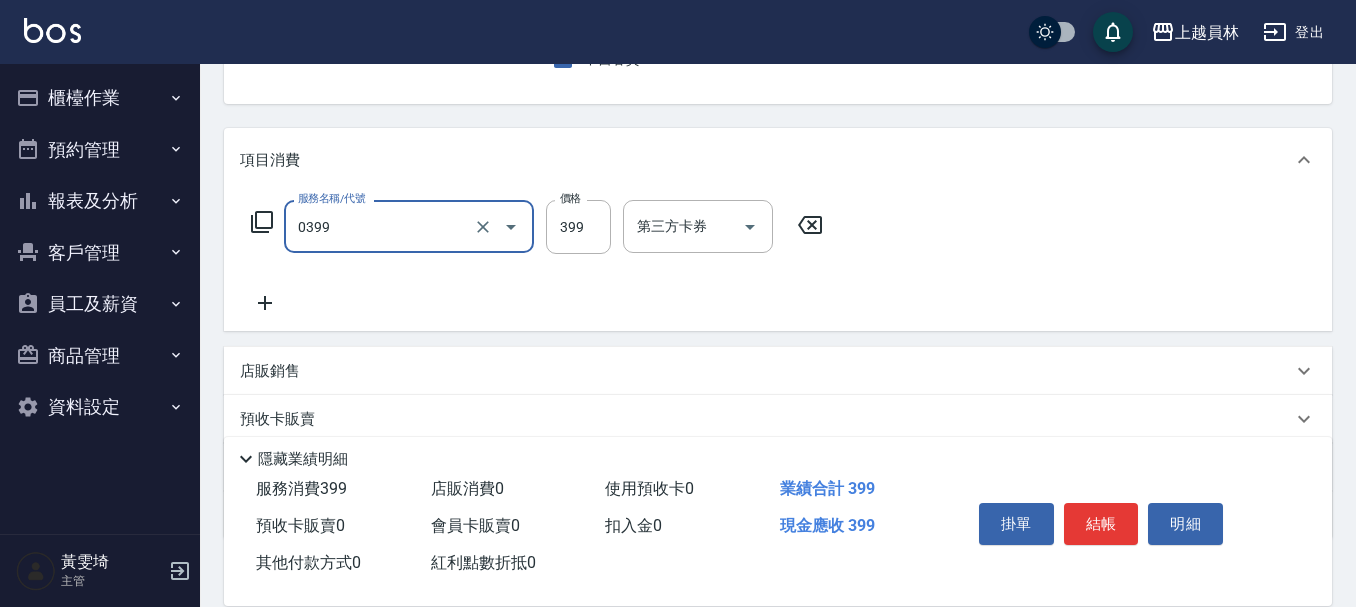 type on "海鹽SPA(0399)" 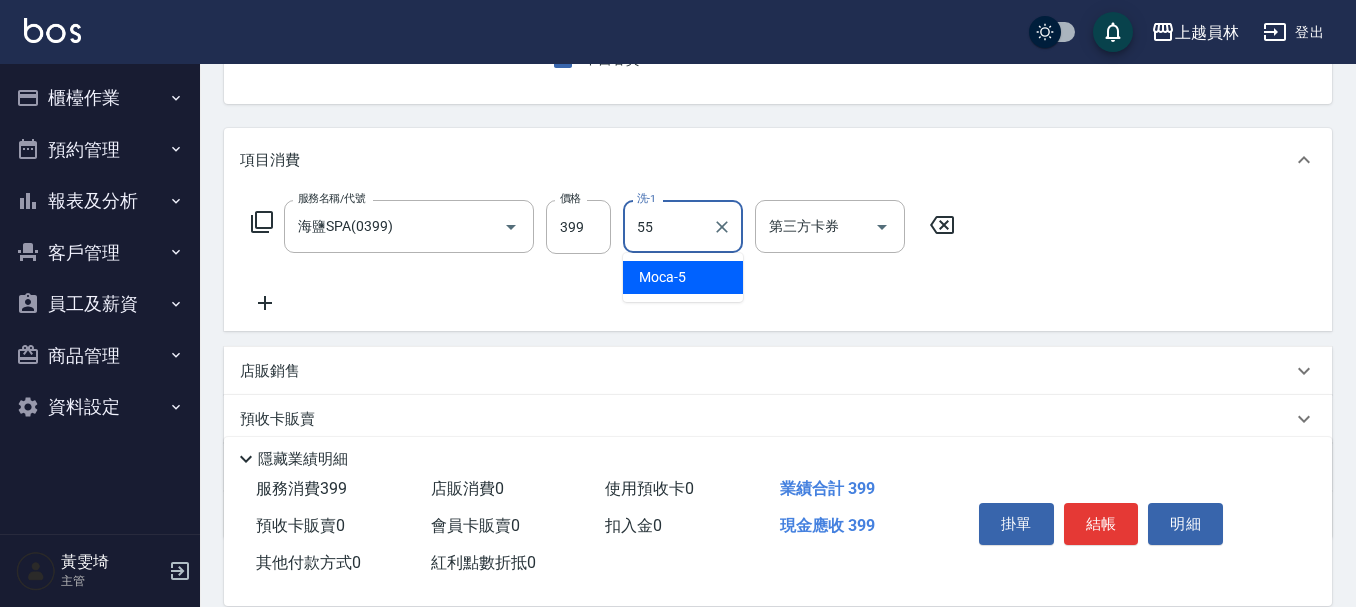 type on "妞妞-55" 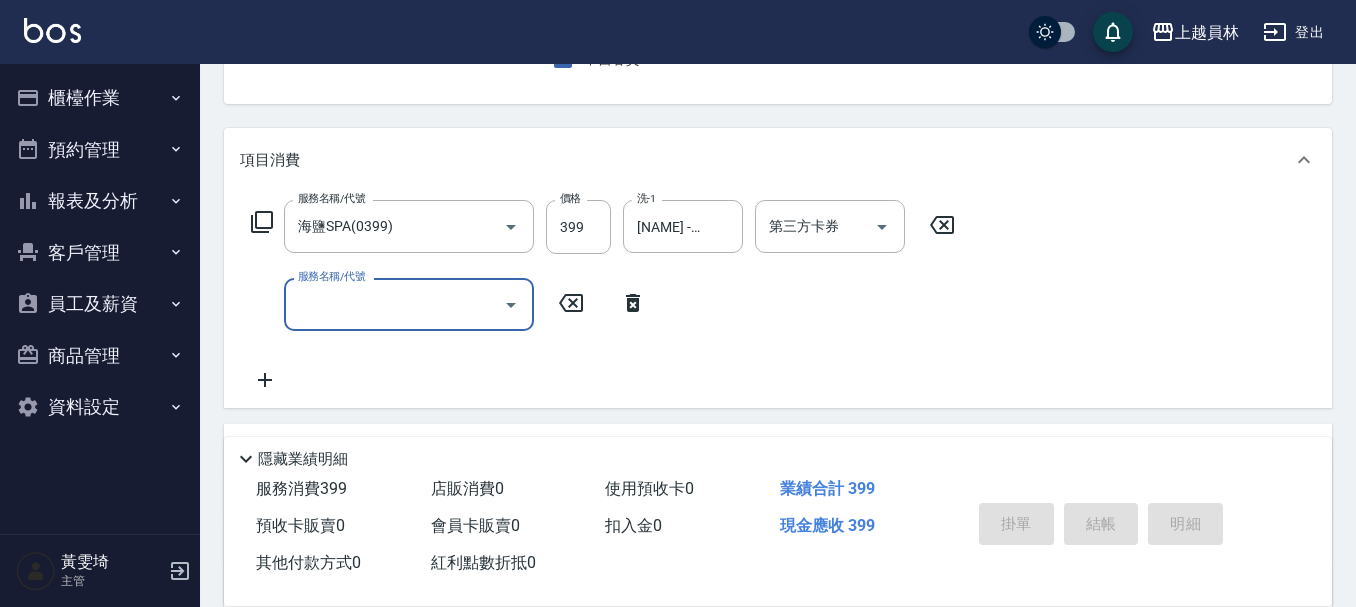 type 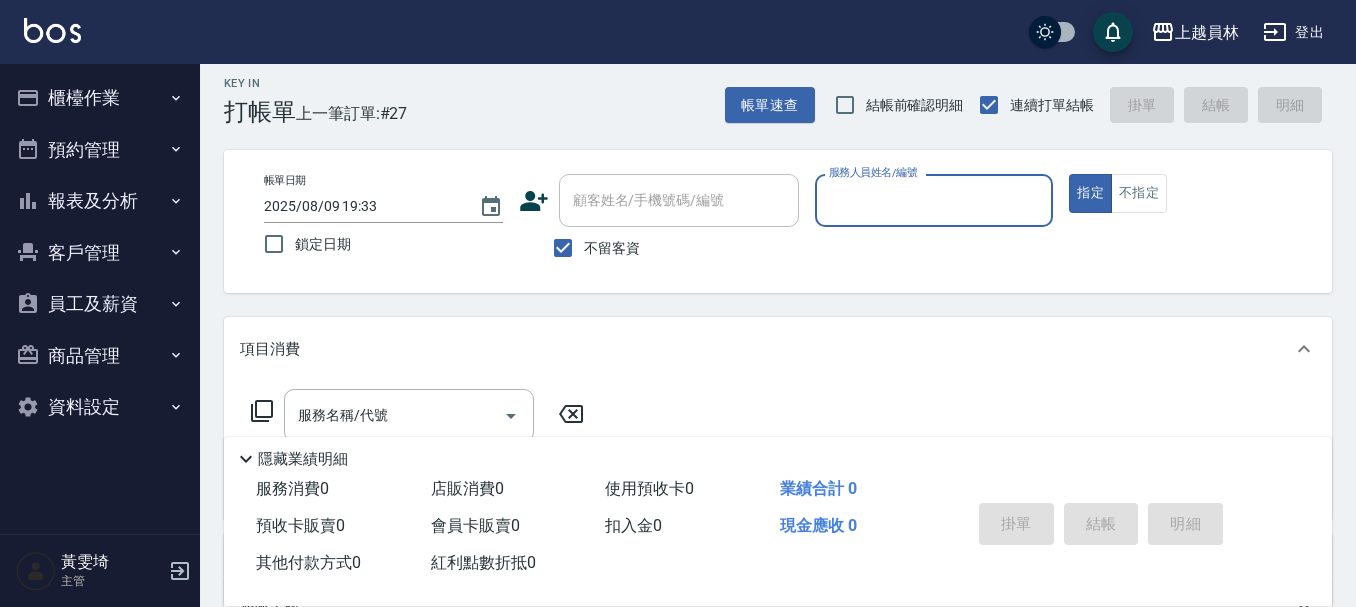 scroll, scrollTop: 0, scrollLeft: 0, axis: both 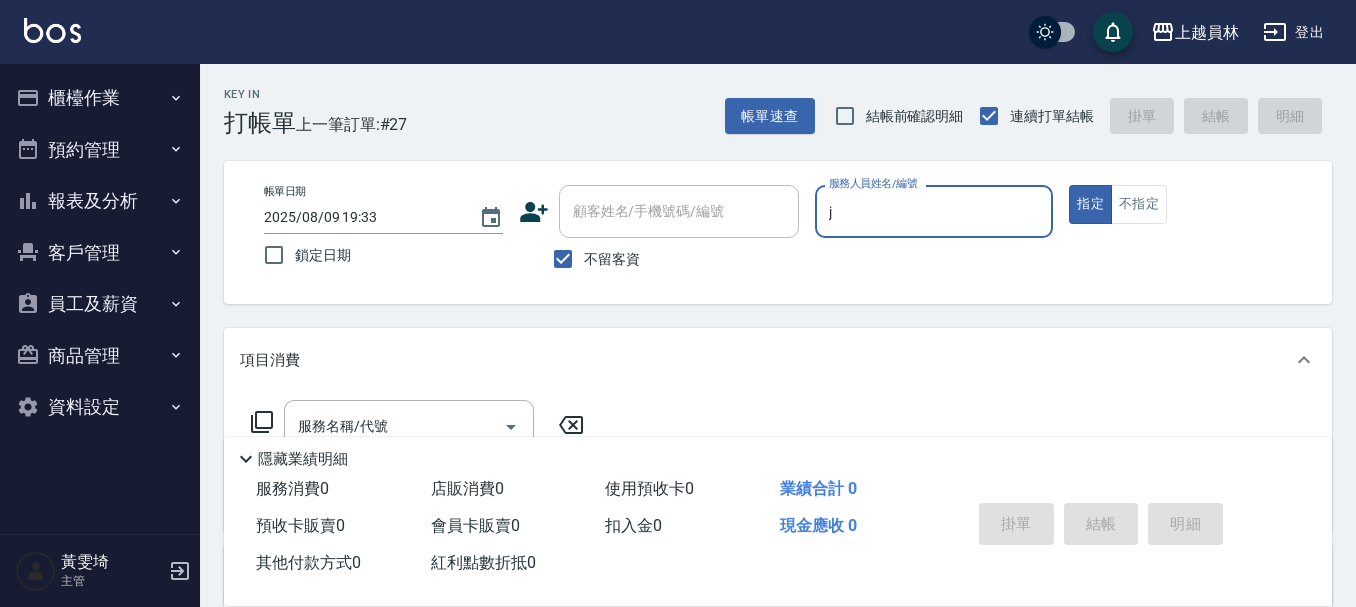 type on "JUNLEE-J" 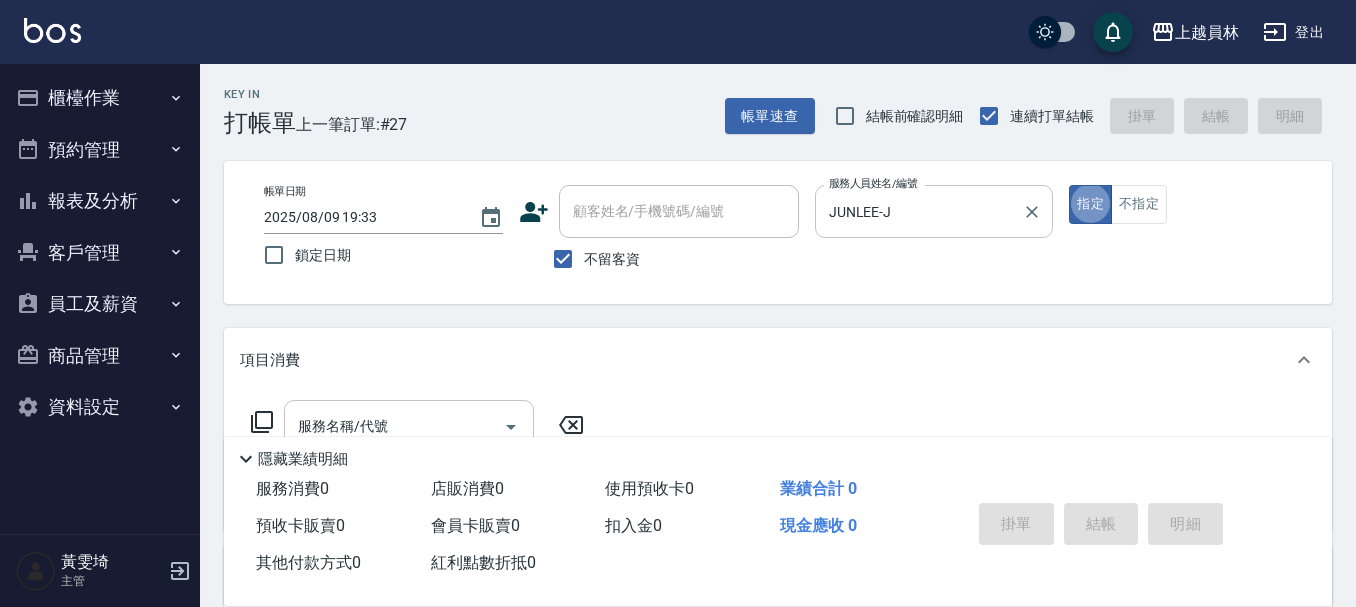 scroll, scrollTop: 100, scrollLeft: 0, axis: vertical 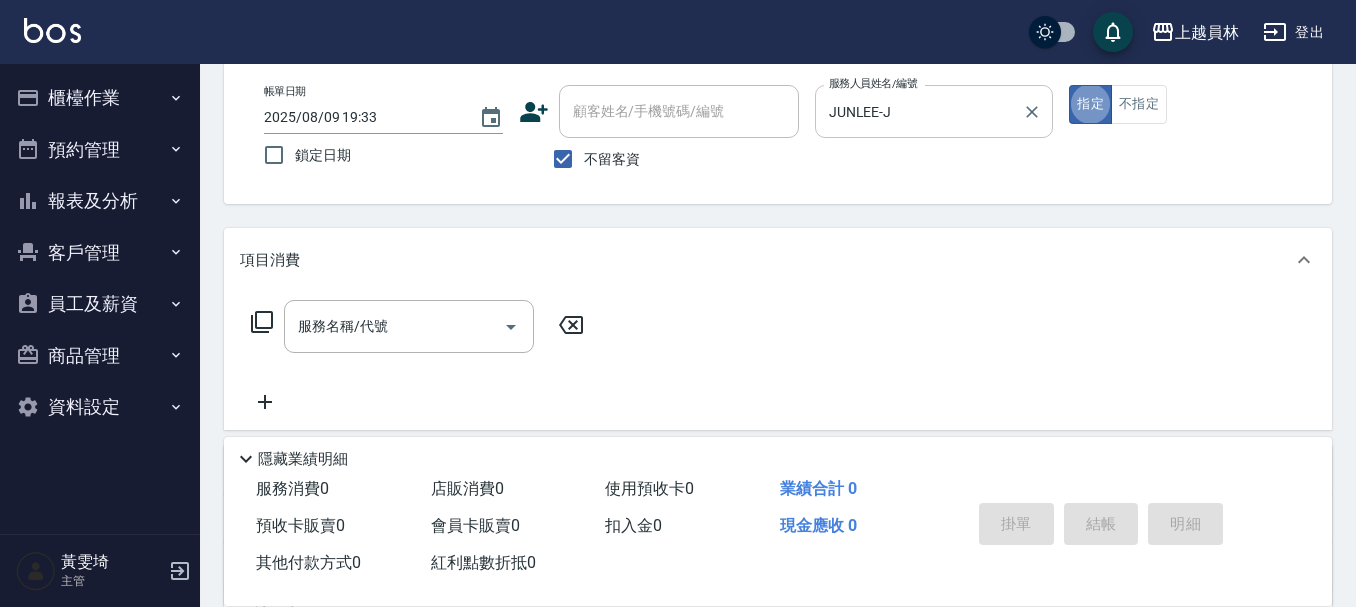 drag, startPoint x: 407, startPoint y: 331, endPoint x: 1365, endPoint y: 302, distance: 958.43884 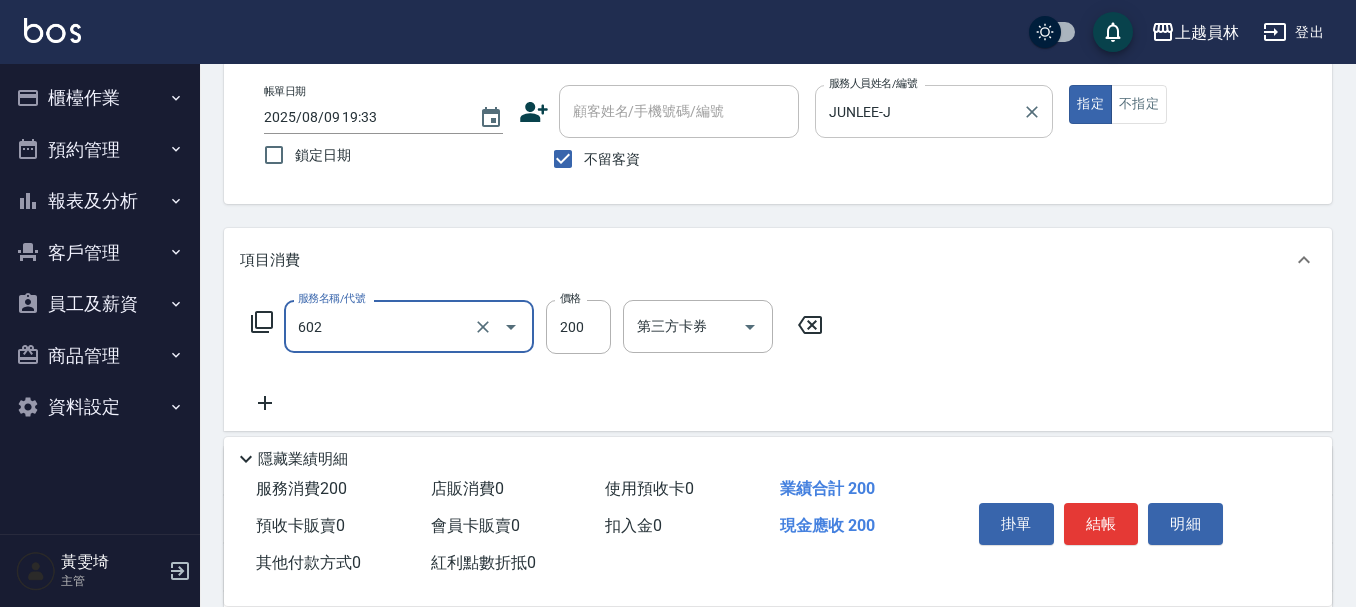 type on "一般洗髮(602)" 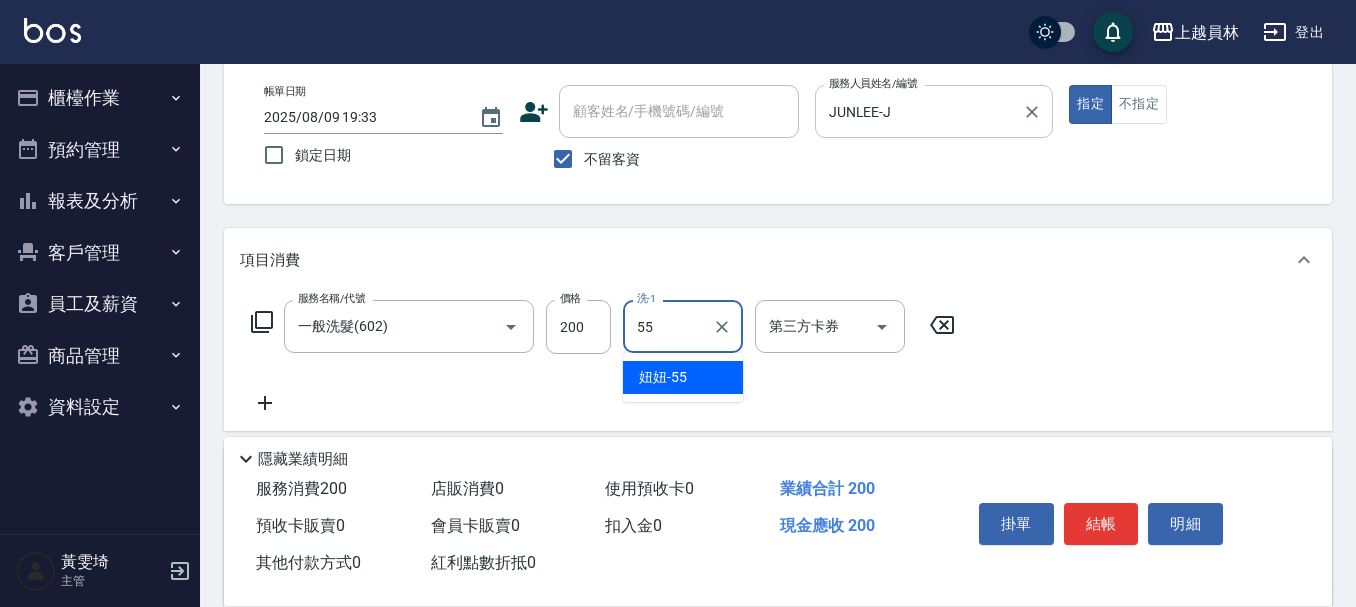 type on "妞妞-55" 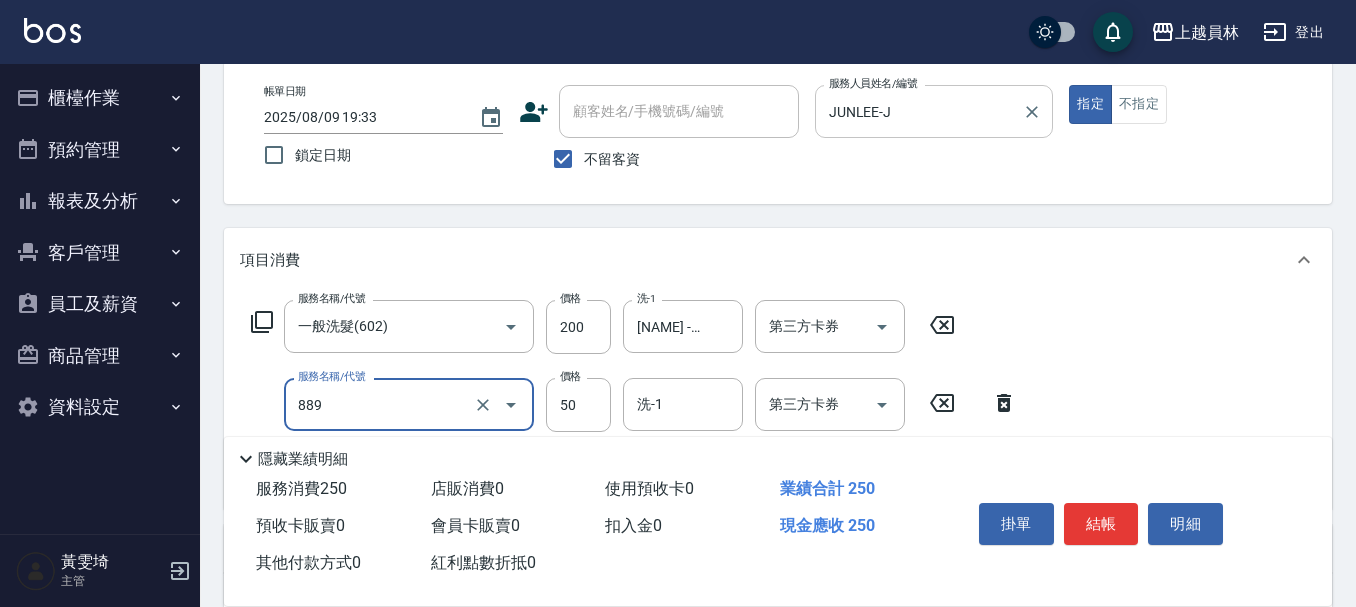 type on "精油(889)" 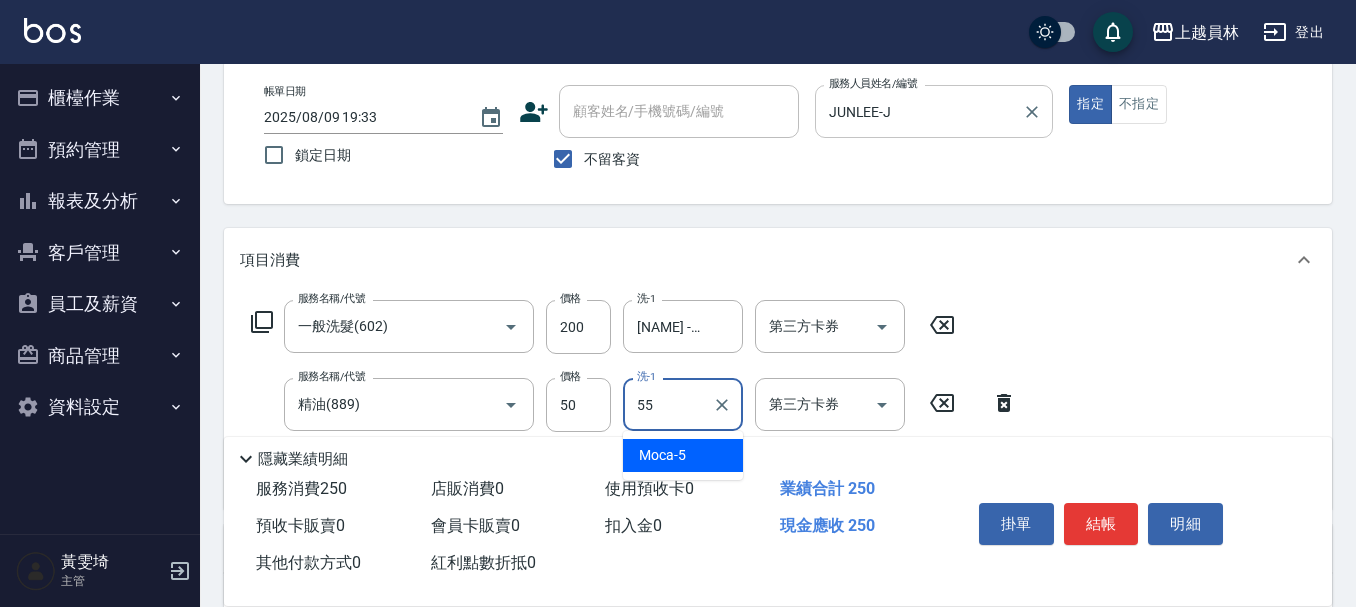 type on "妞妞-55" 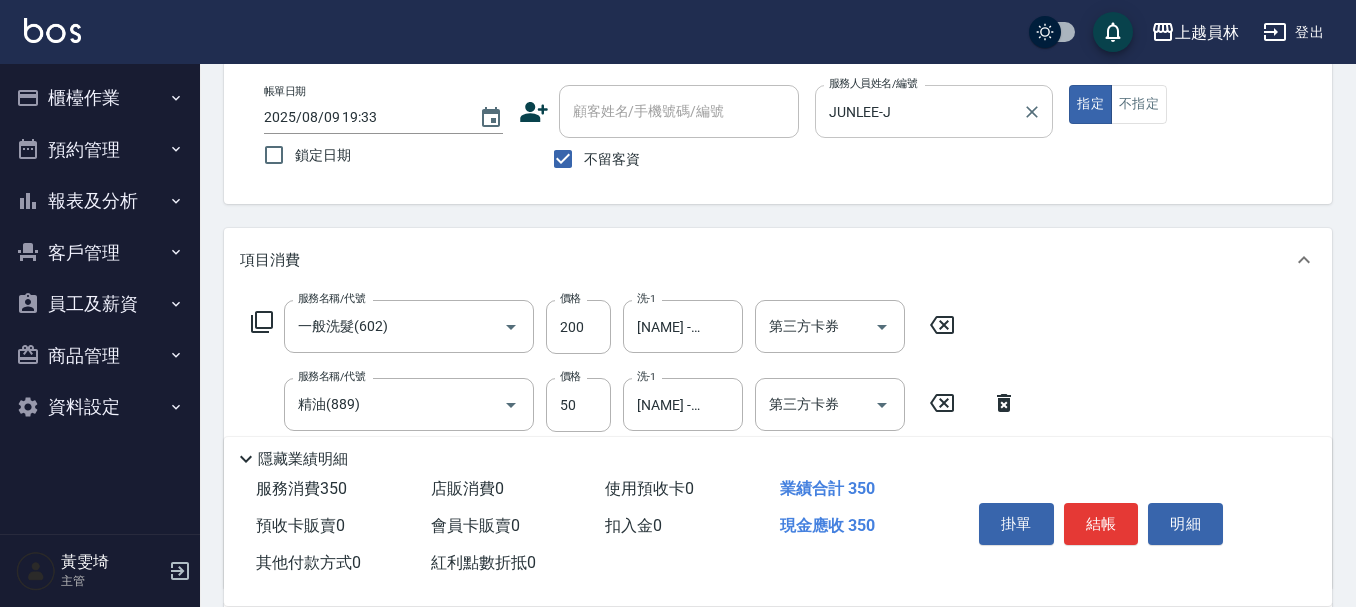 type on "剪髮(302)" 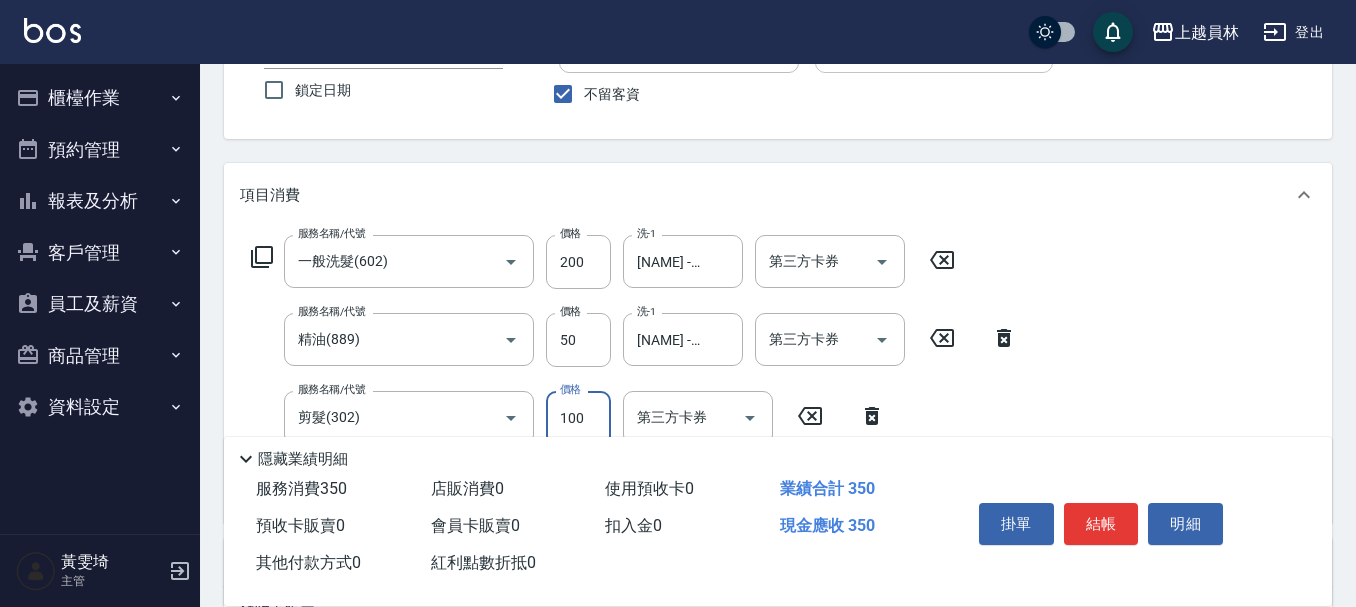 scroll, scrollTop: 200, scrollLeft: 0, axis: vertical 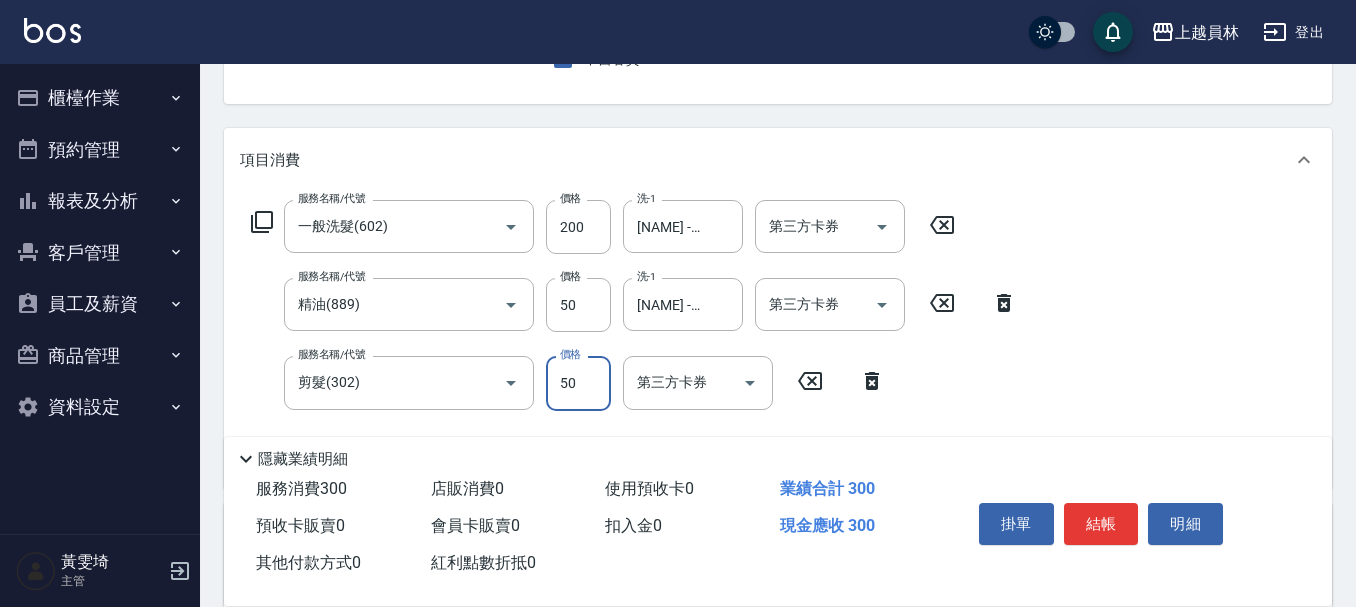 type on "50" 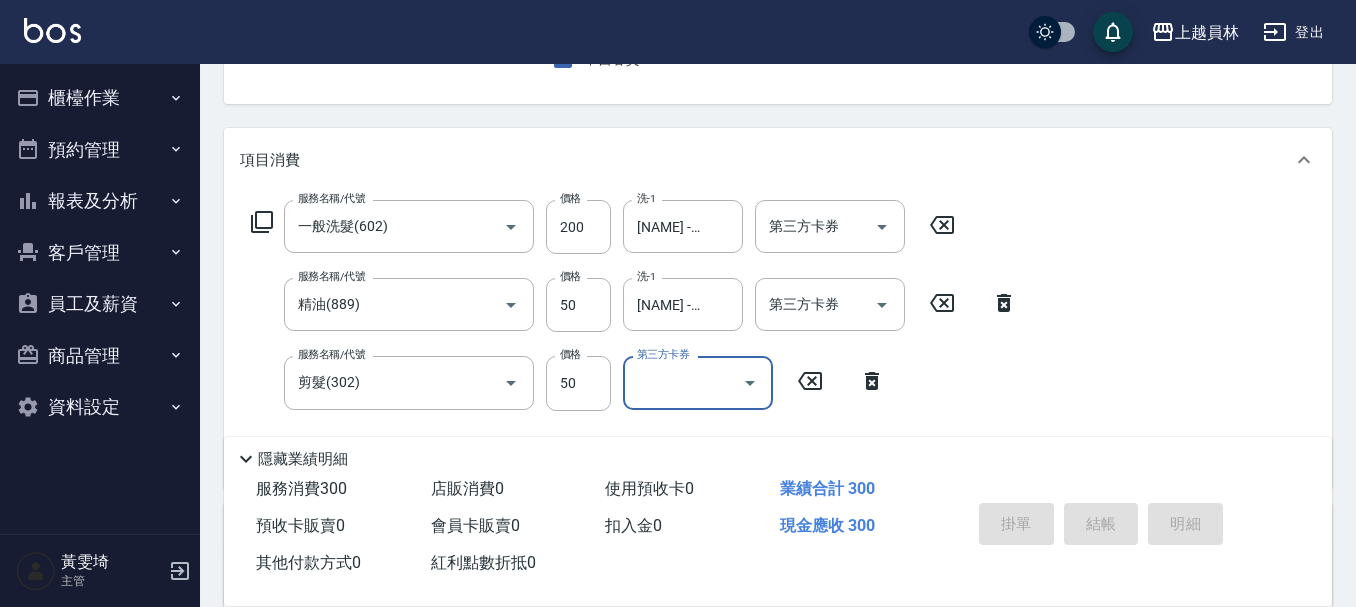 type 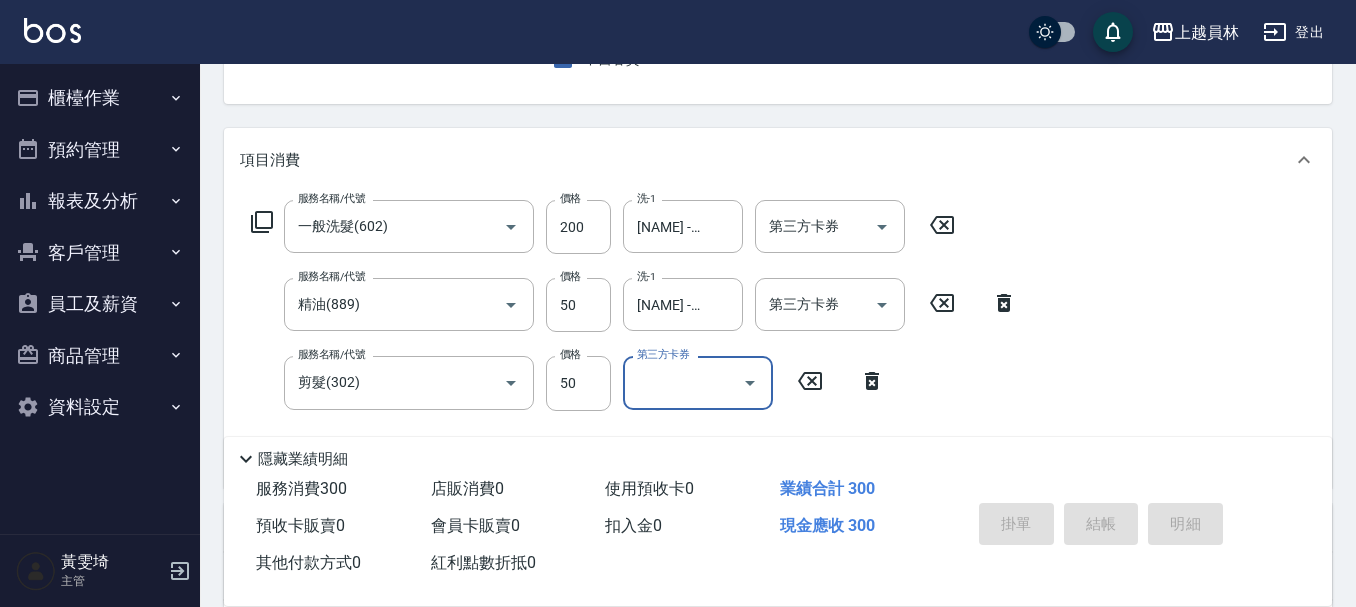 type 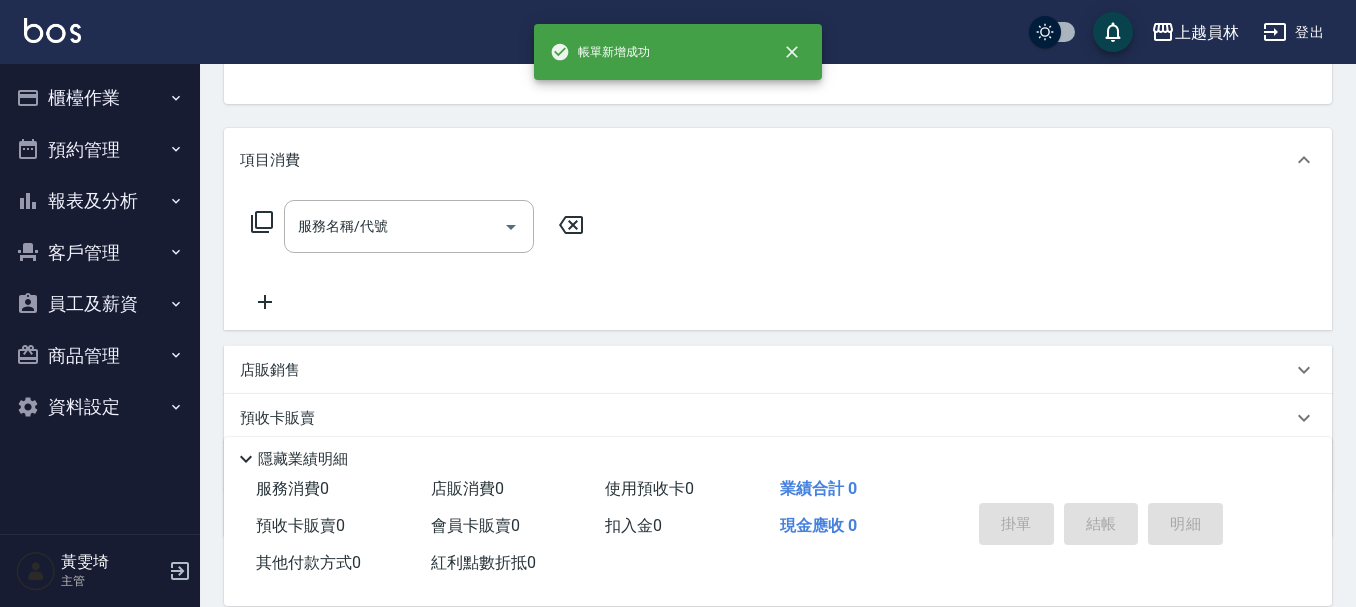 scroll, scrollTop: 194, scrollLeft: 0, axis: vertical 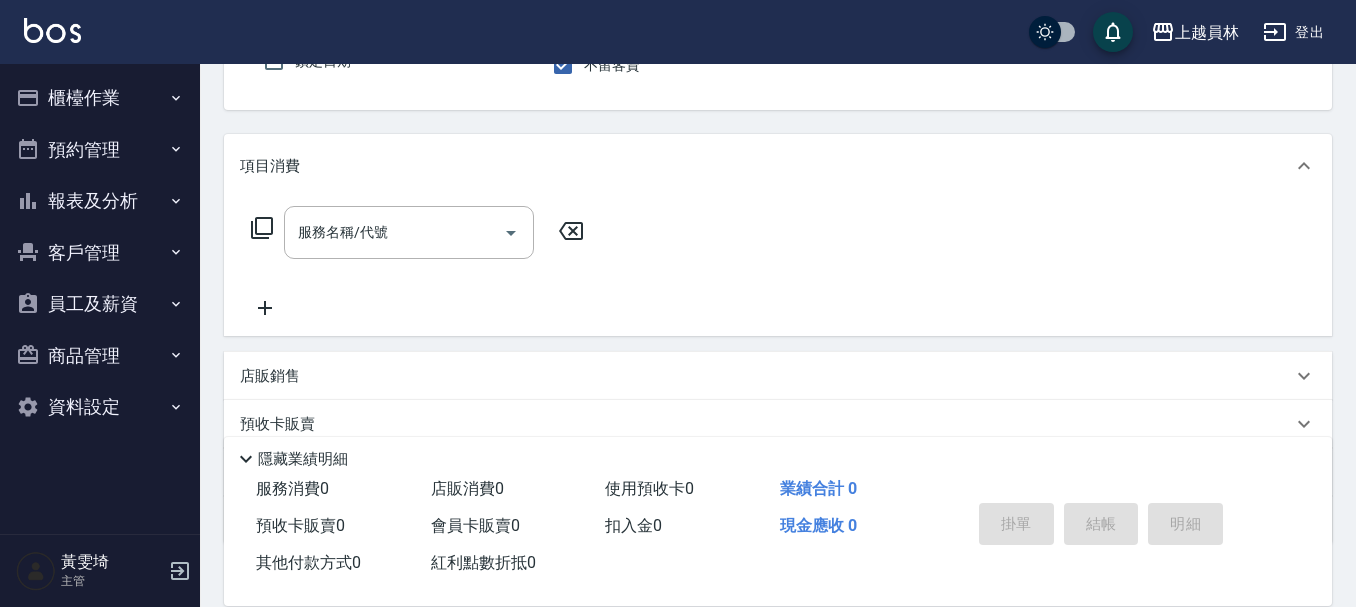 type on "JUNLEE-J" 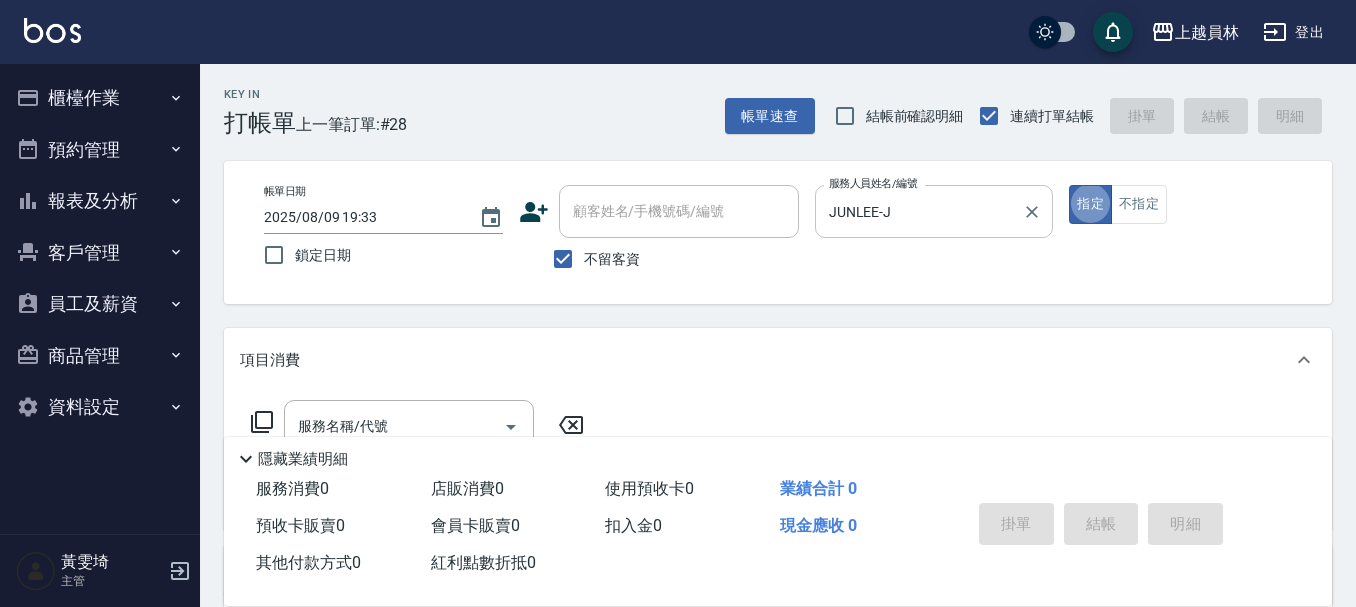 scroll, scrollTop: 100, scrollLeft: 0, axis: vertical 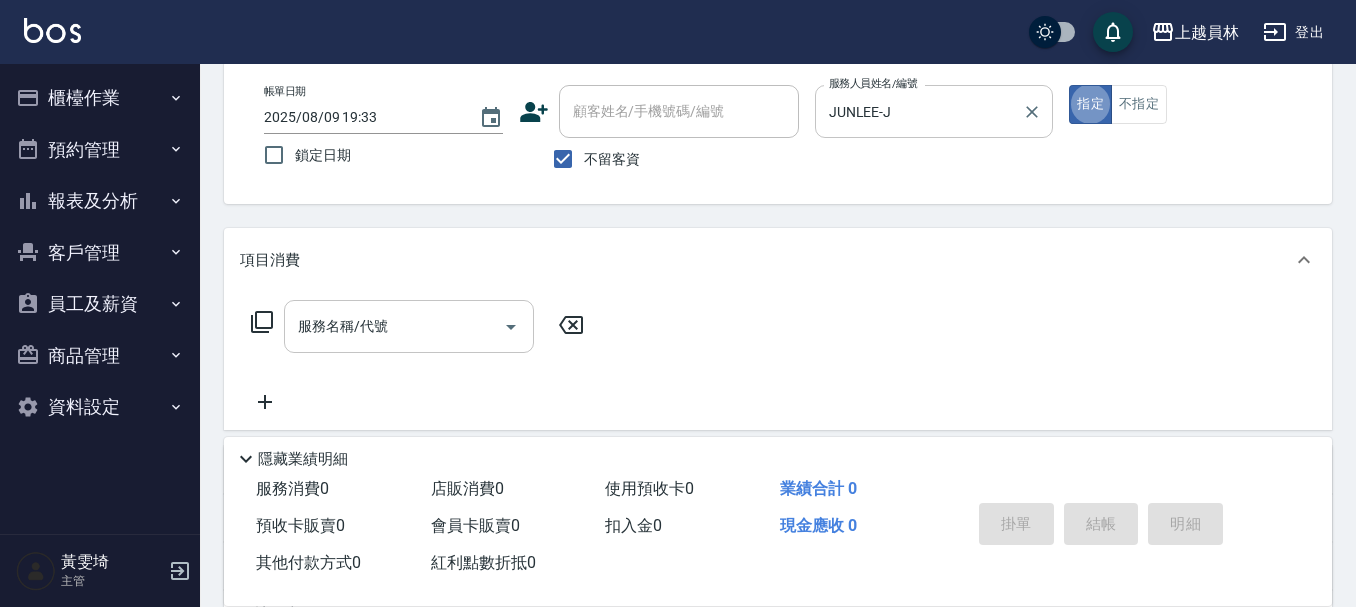 click on "服務名稱/代號" at bounding box center (394, 326) 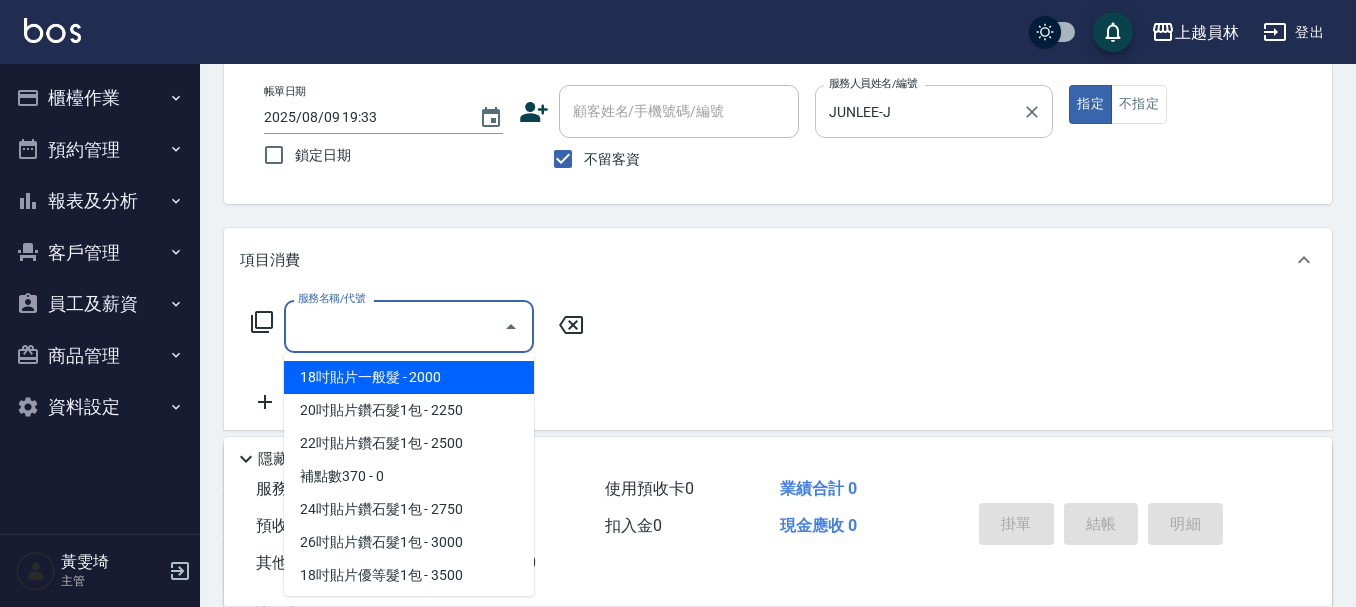 scroll, scrollTop: 0, scrollLeft: 0, axis: both 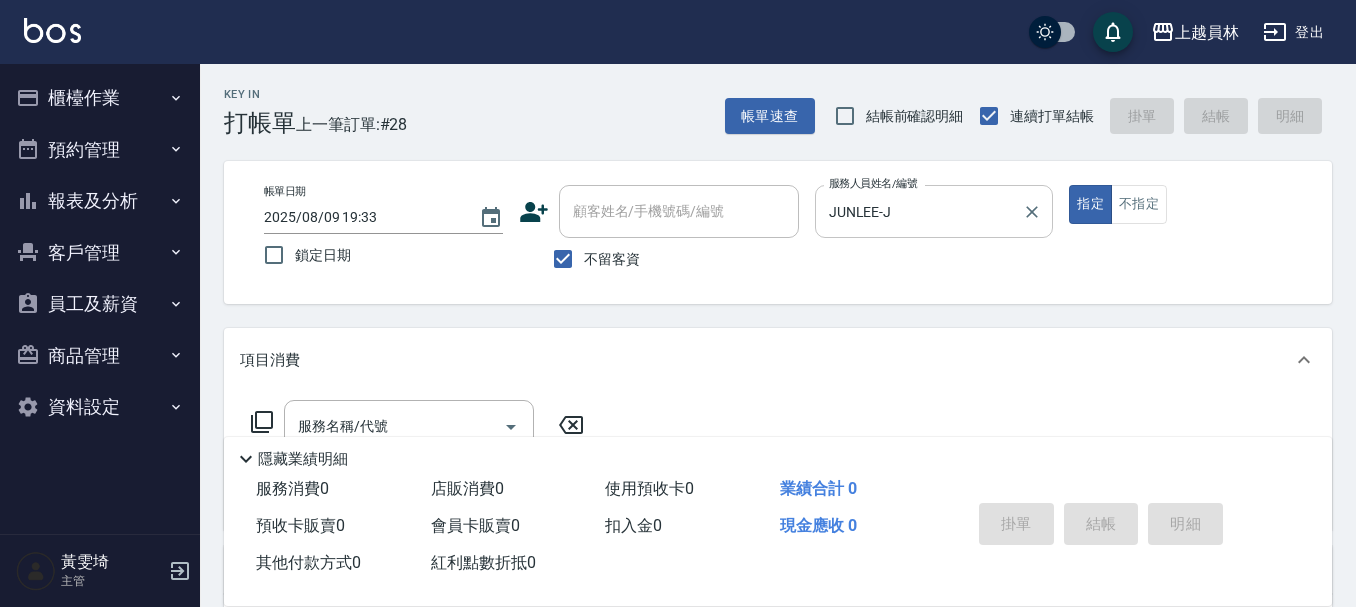 click on "櫃檯作業 打帳單 帳單列表 現金收支登錄 材料自購登錄 每日結帳 排班表 現場電腦打卡 預約管理 預約管理 單日預約紀錄 單週預約紀錄 報表及分析 報表目錄 店家日報表 互助日報表 互助點數明細 設計師日報表 設計師抽成報表 店販抽成明細 客戶管理 客戶列表 卡券管理 入金管理 員工及薪資 員工列表 全店打卡記錄 每月薪資維護 薪資條 商品管理 商品分類設定 商品列表 資料設定 服務分類設定 服務項目設定 預收卡設定 支付方式設定 第三方卡券設定" at bounding box center [100, 252] 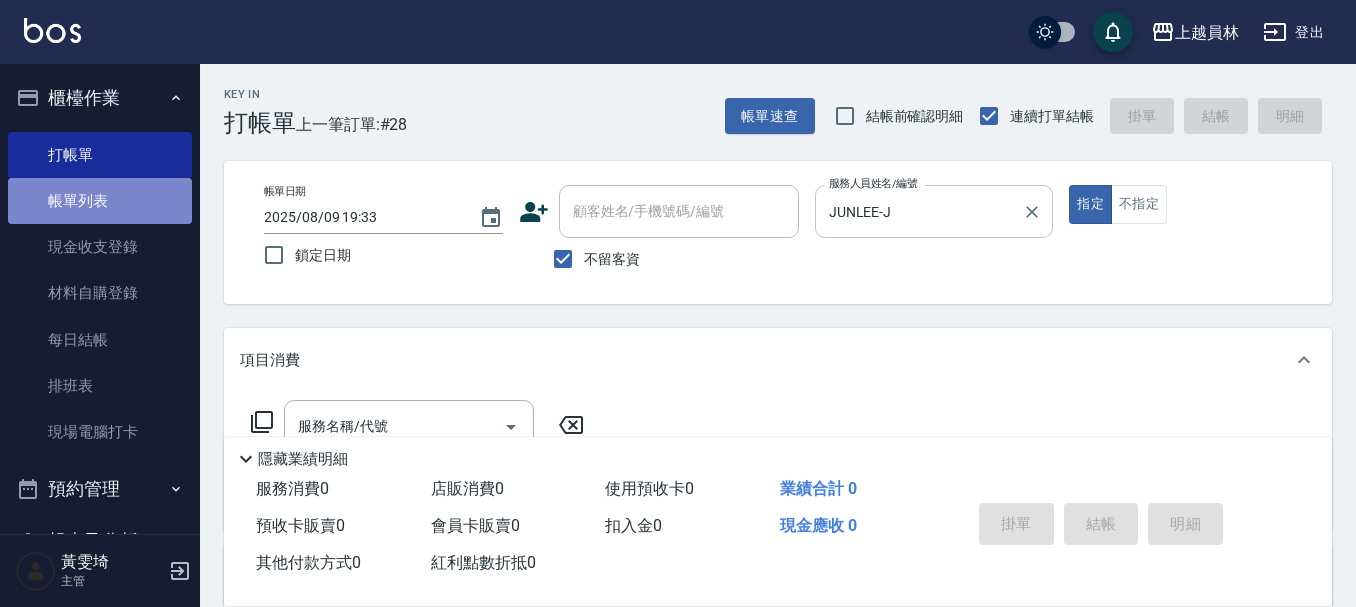 click on "帳單列表" at bounding box center (100, 201) 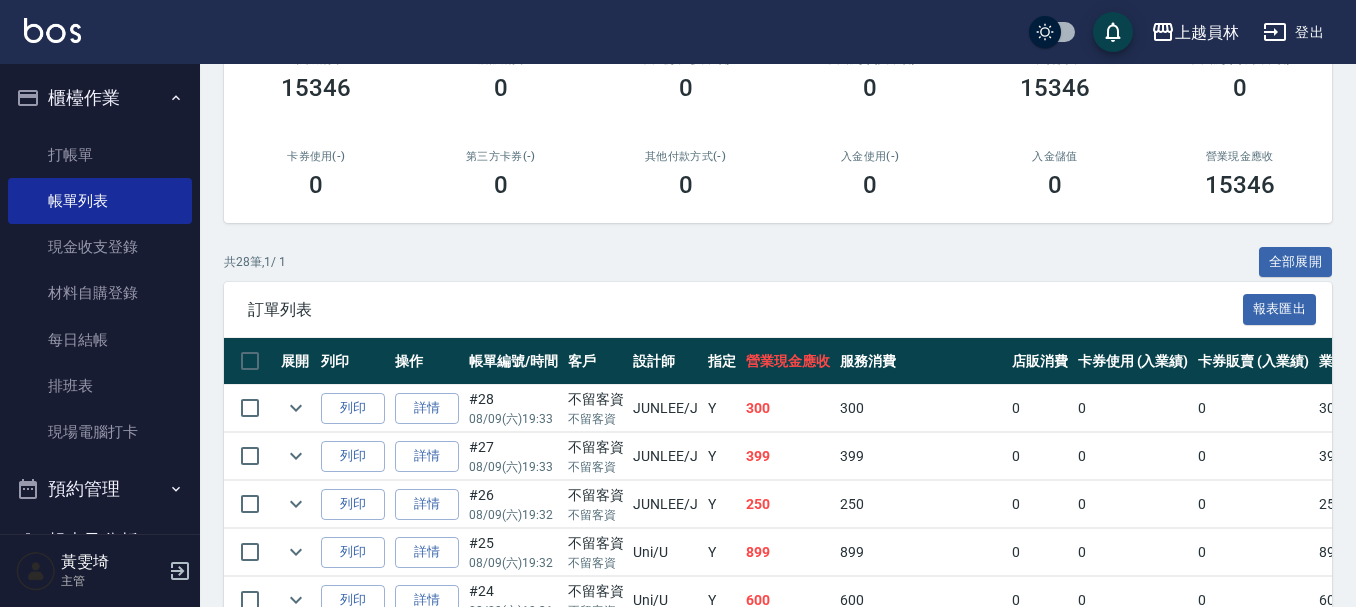 scroll, scrollTop: 400, scrollLeft: 0, axis: vertical 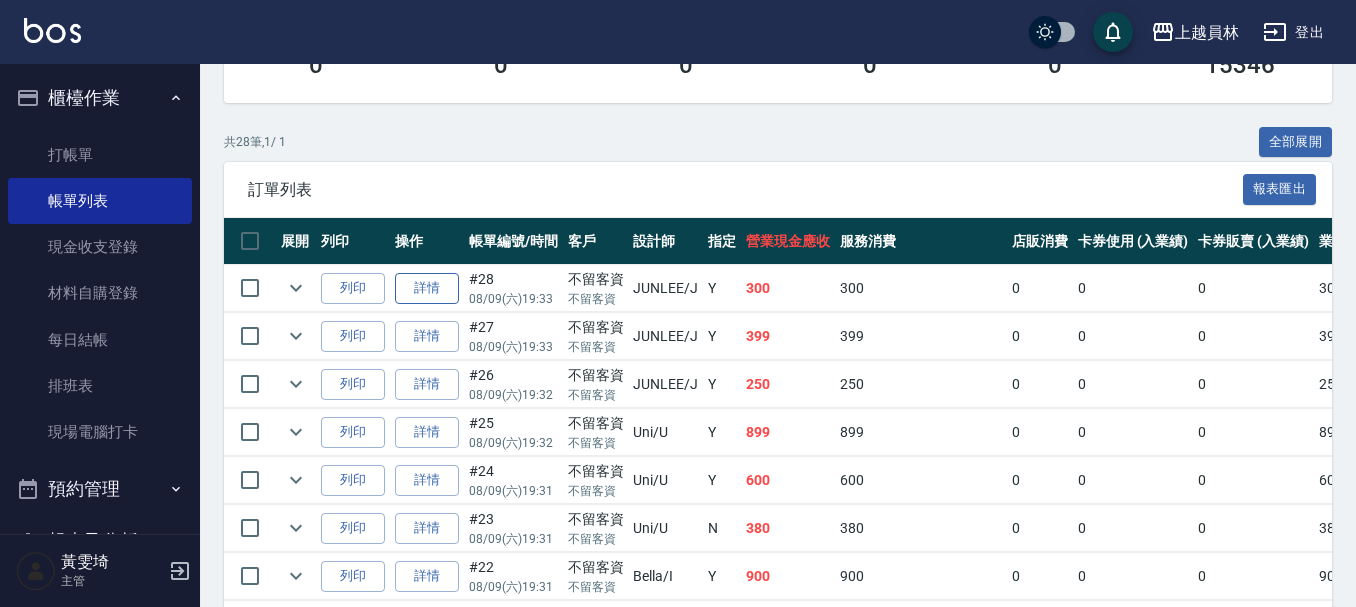 click on "詳情" at bounding box center (427, 288) 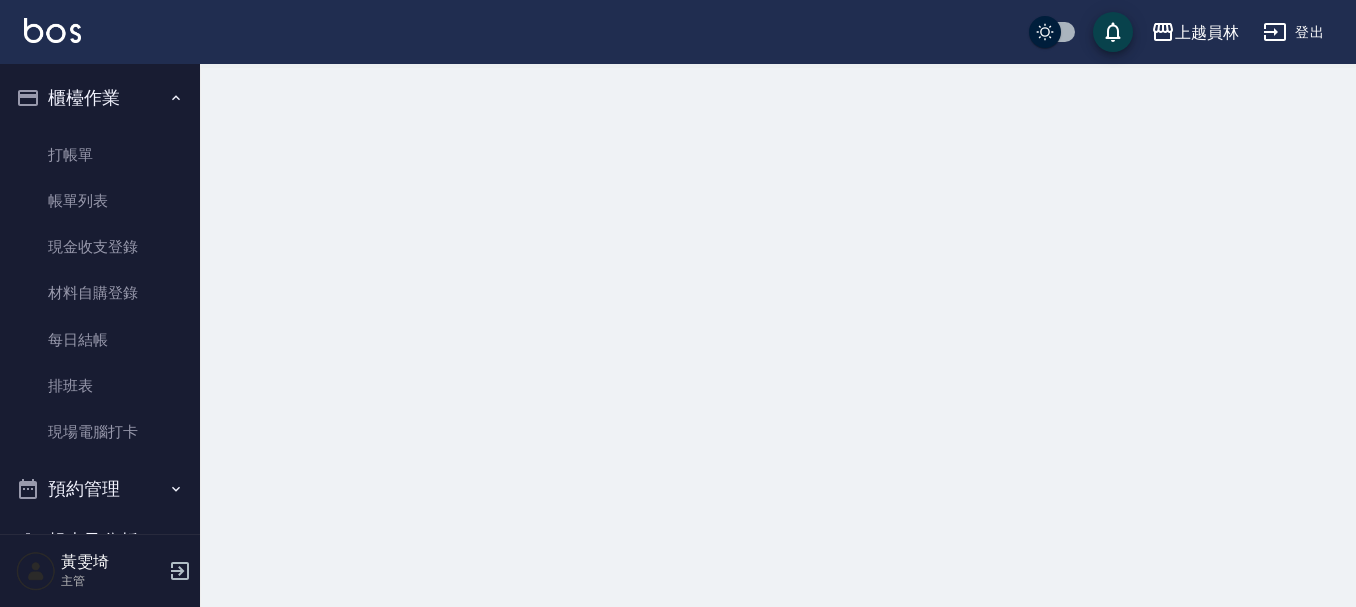 scroll, scrollTop: 0, scrollLeft: 0, axis: both 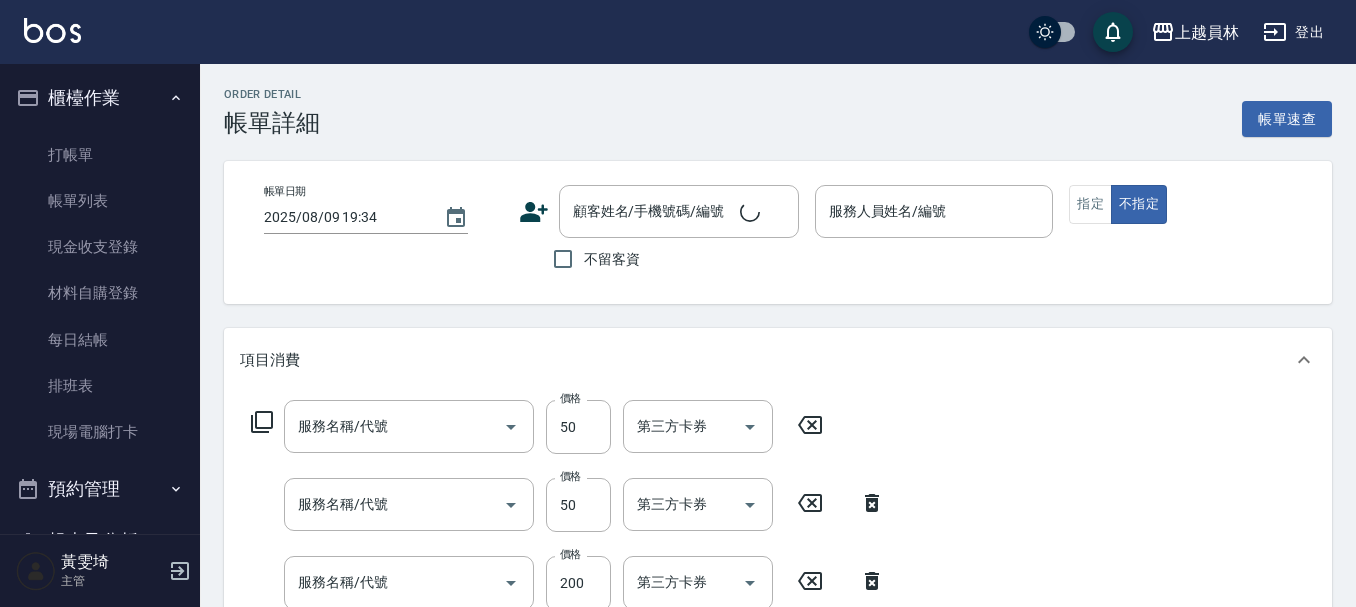 type on "2025/08/09 19:33" 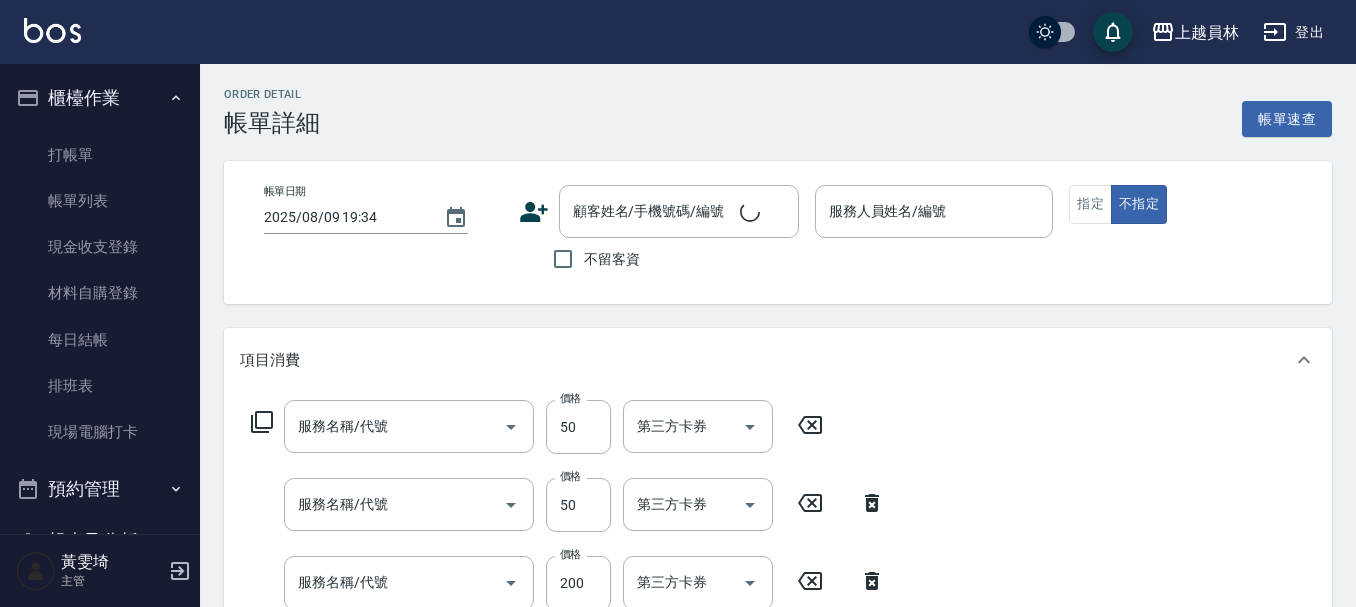 checkbox on "true" 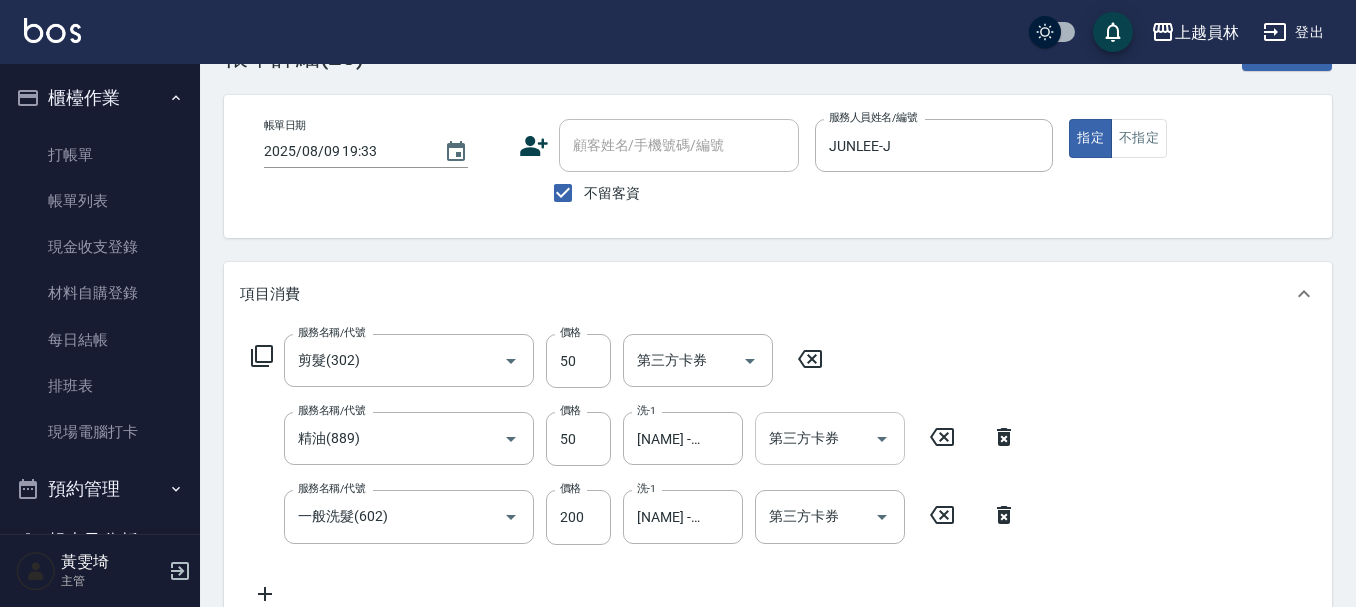 type on "剪髮(302)" 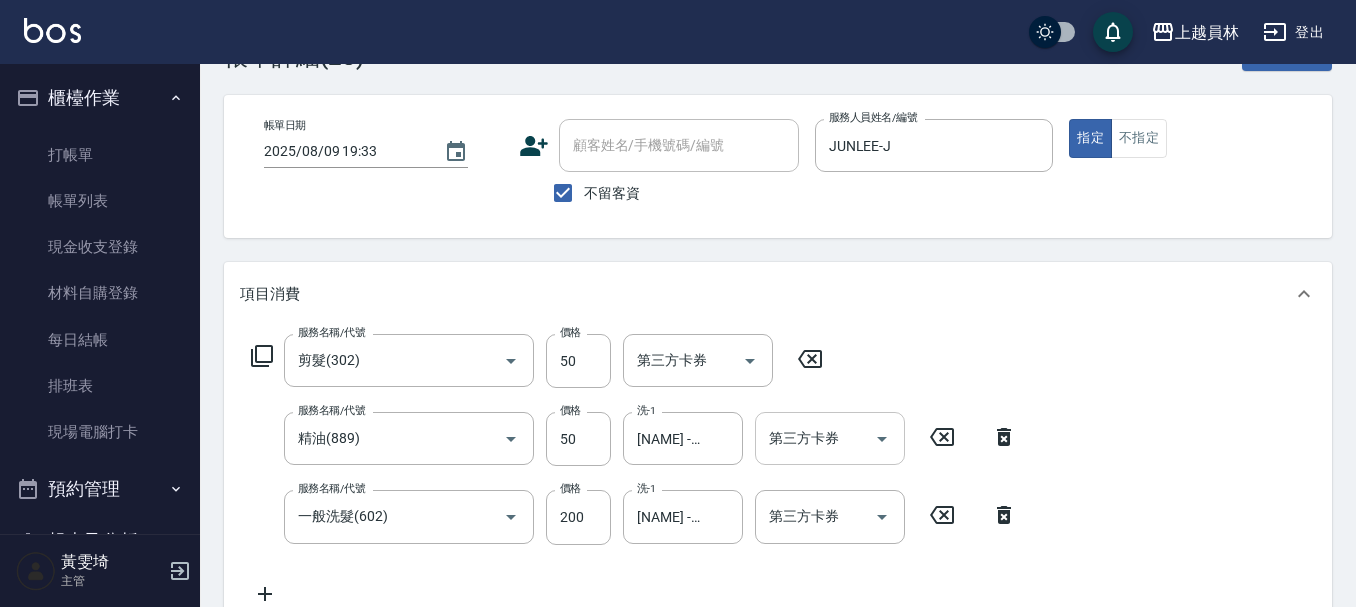 type on "精油(889)" 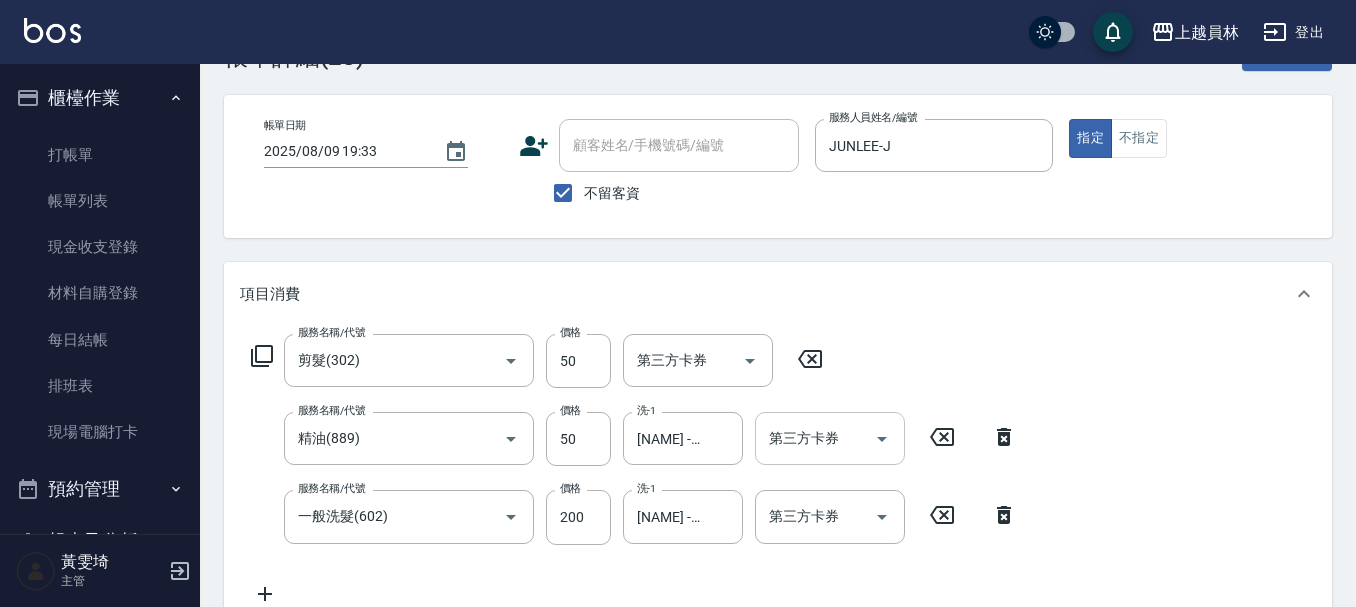 type on "一般洗髮(602)" 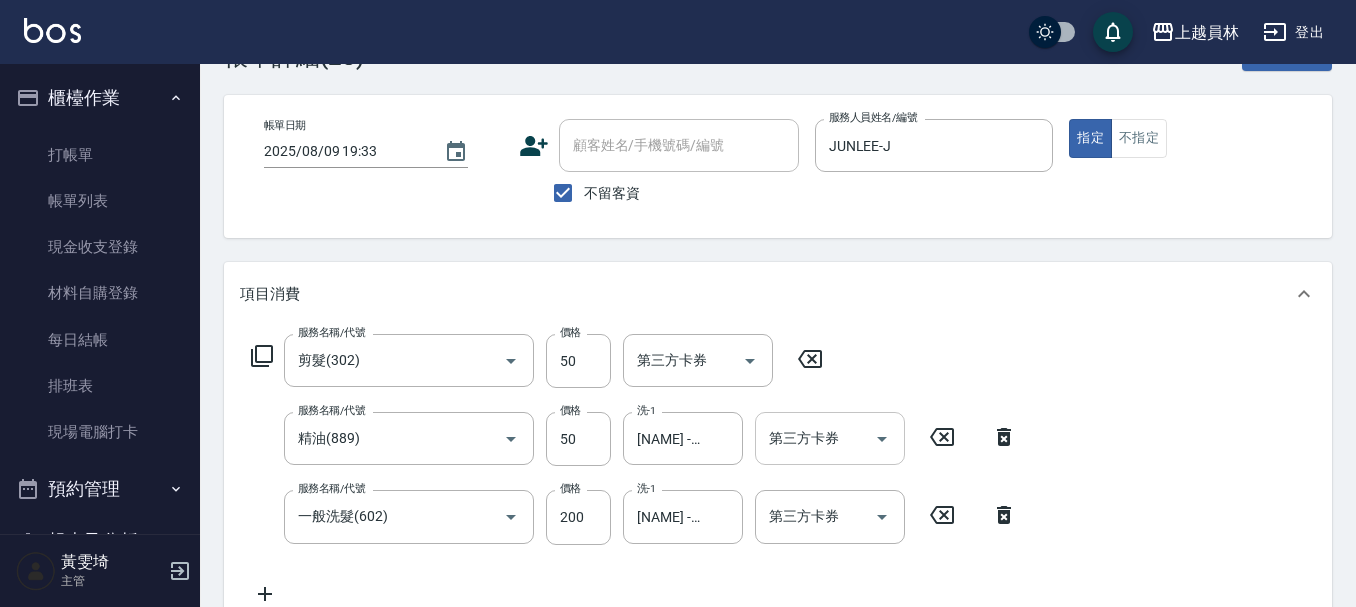 scroll, scrollTop: 200, scrollLeft: 0, axis: vertical 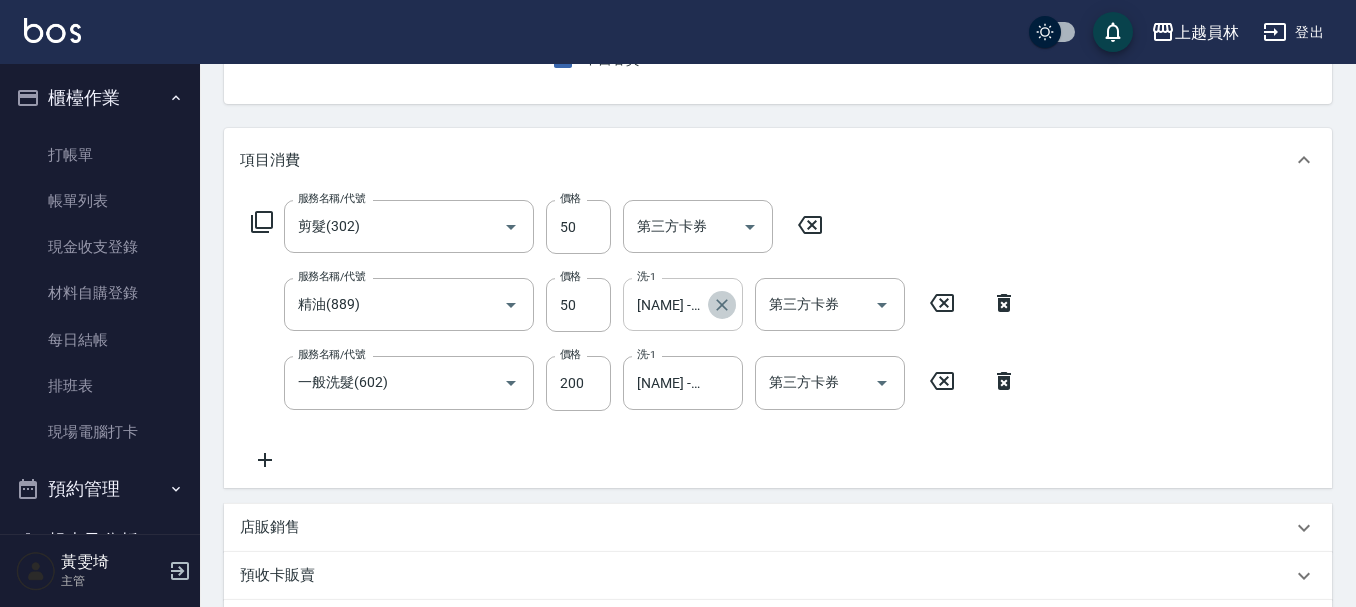click 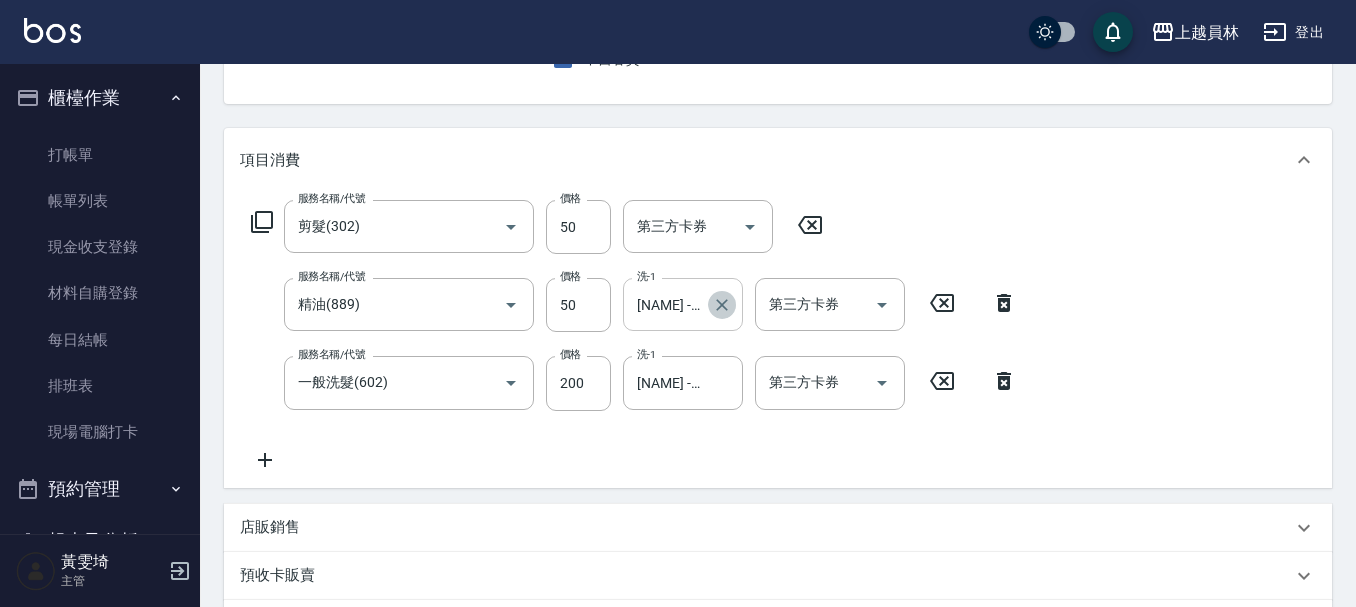 type 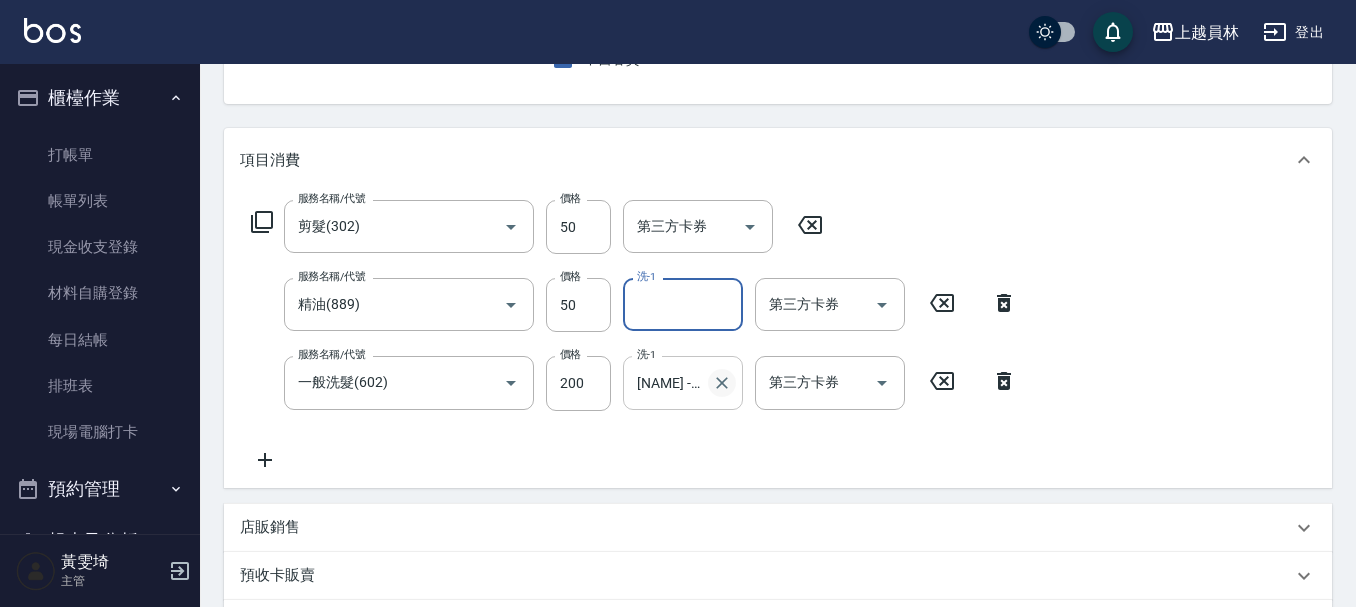 click 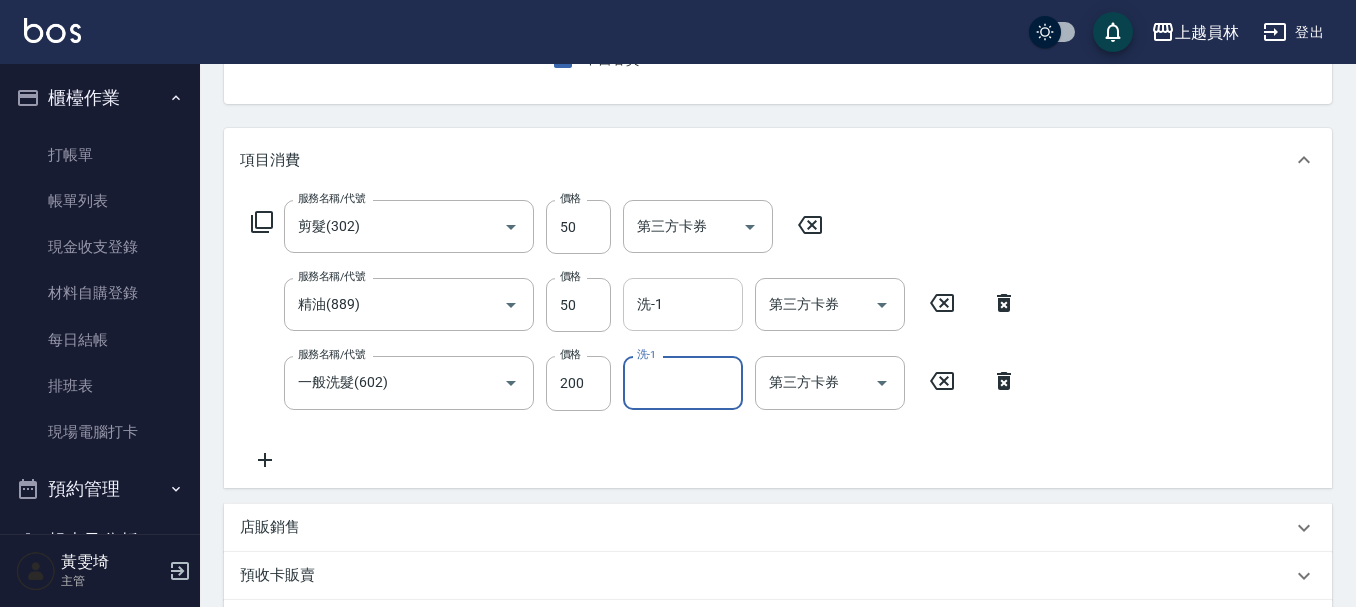 click on "洗-1" at bounding box center (683, 304) 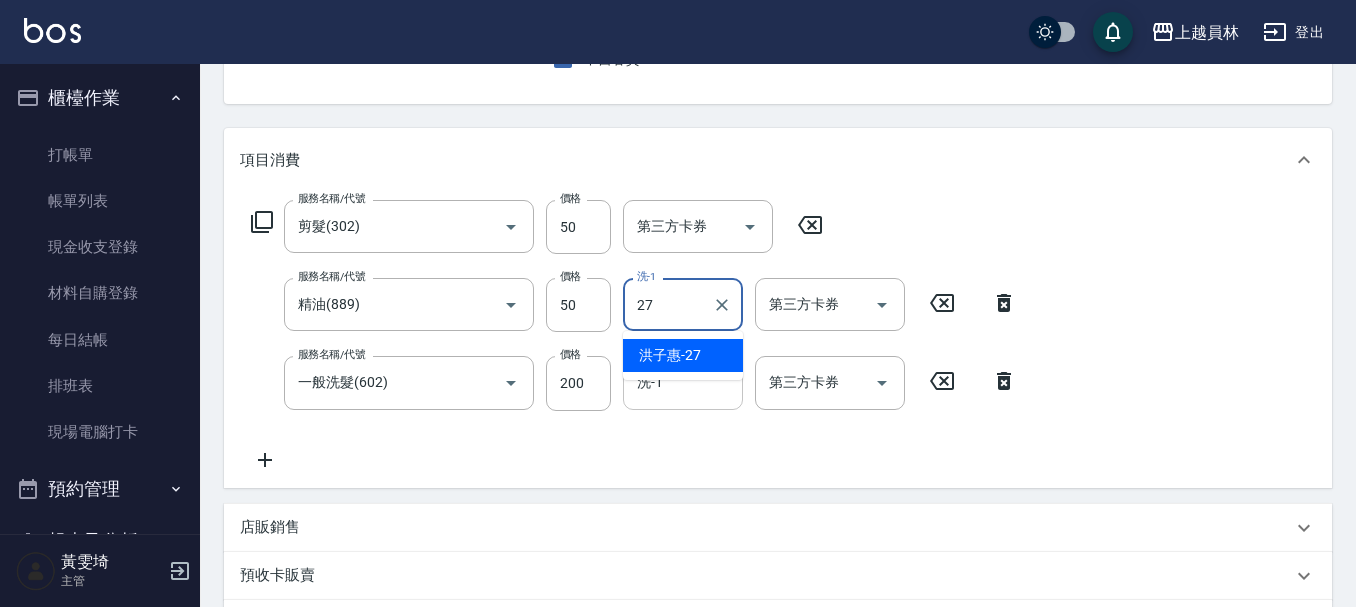 type on "洪子惠-27" 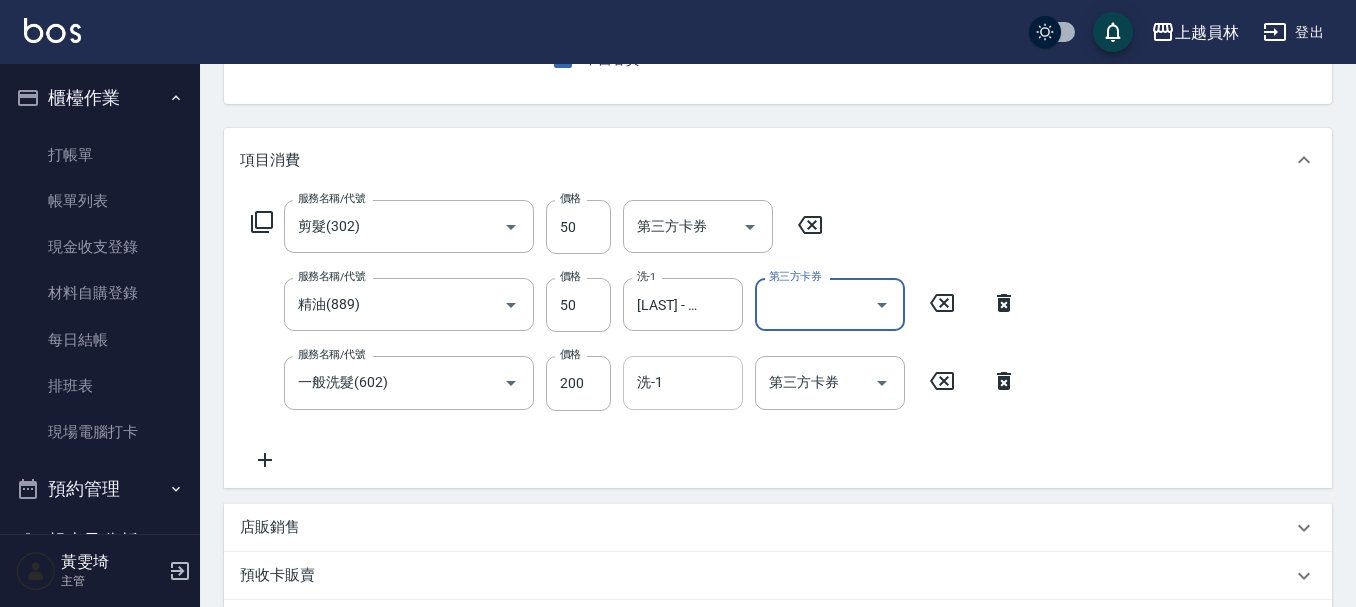 click on "洗-1" at bounding box center (683, 382) 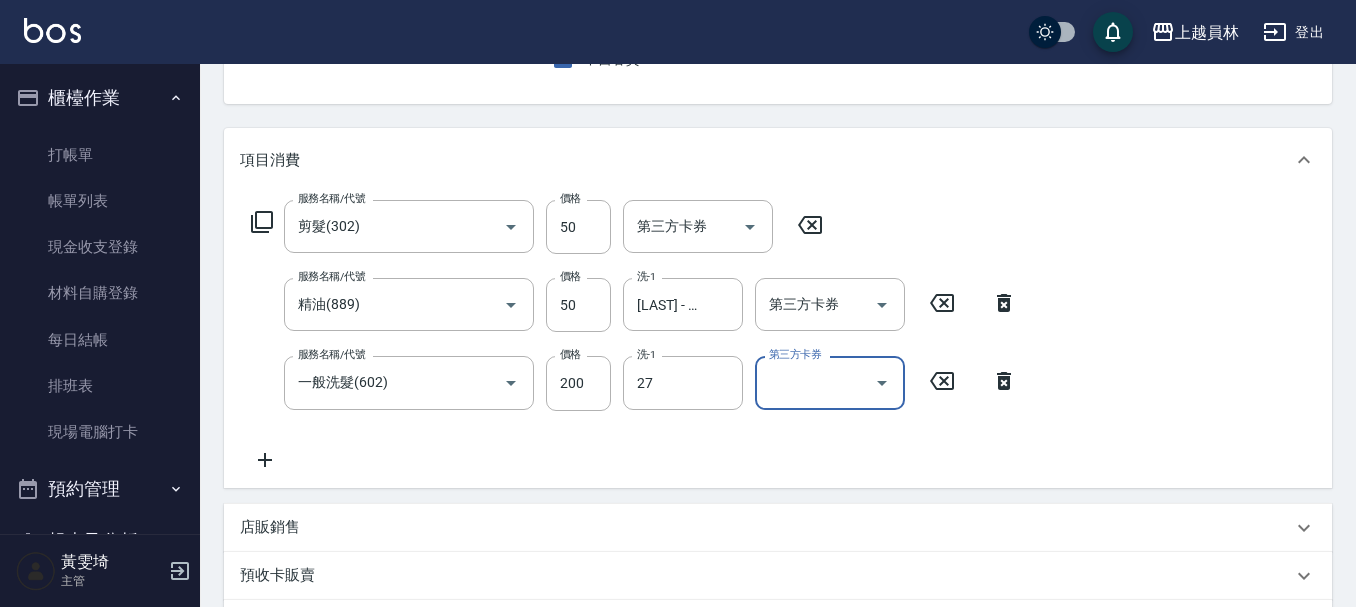 type on "洪子惠-27" 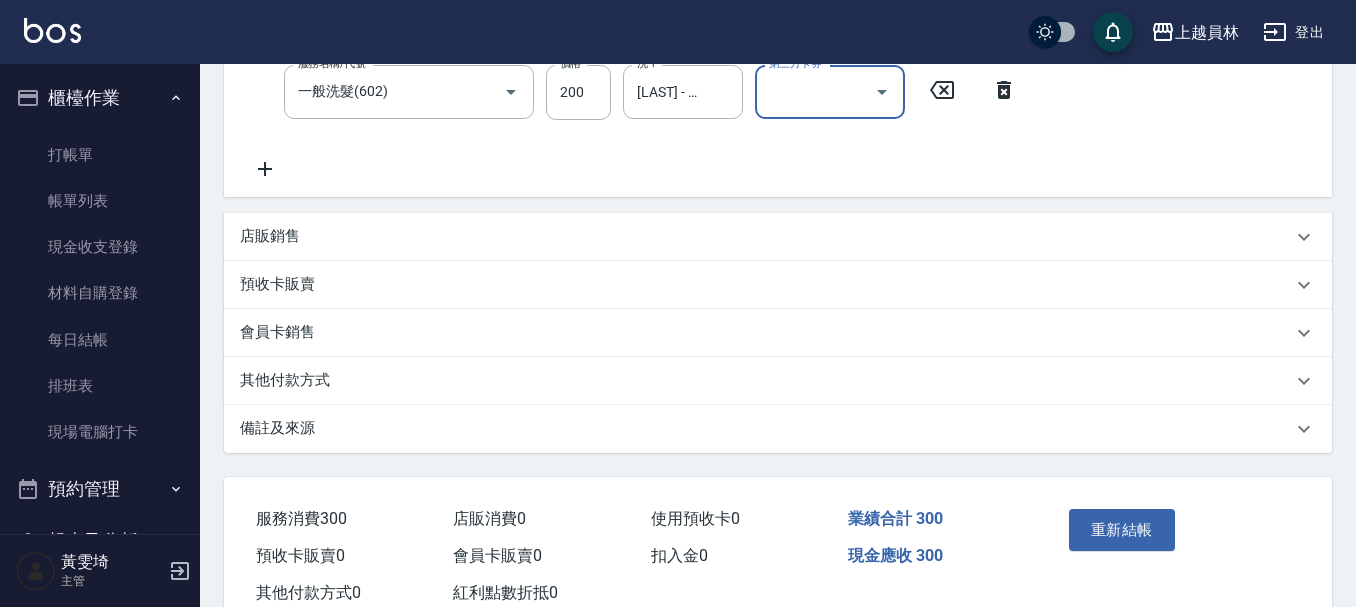 scroll, scrollTop: 553, scrollLeft: 0, axis: vertical 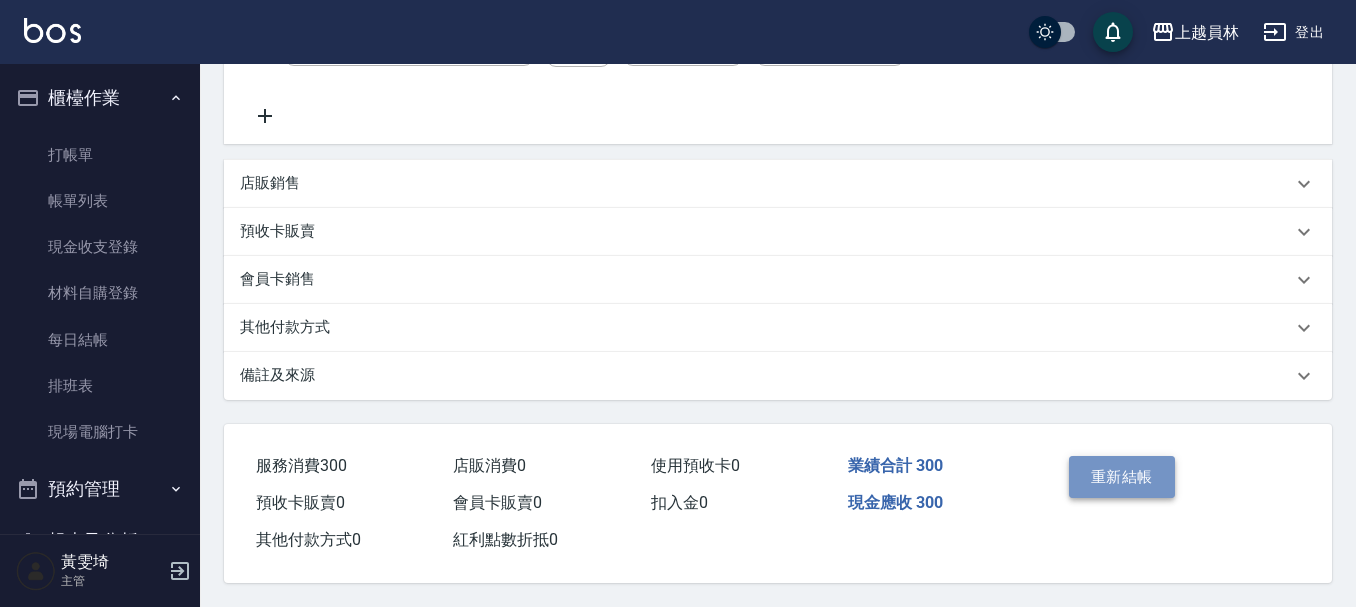 click on "重新結帳" at bounding box center [1122, 477] 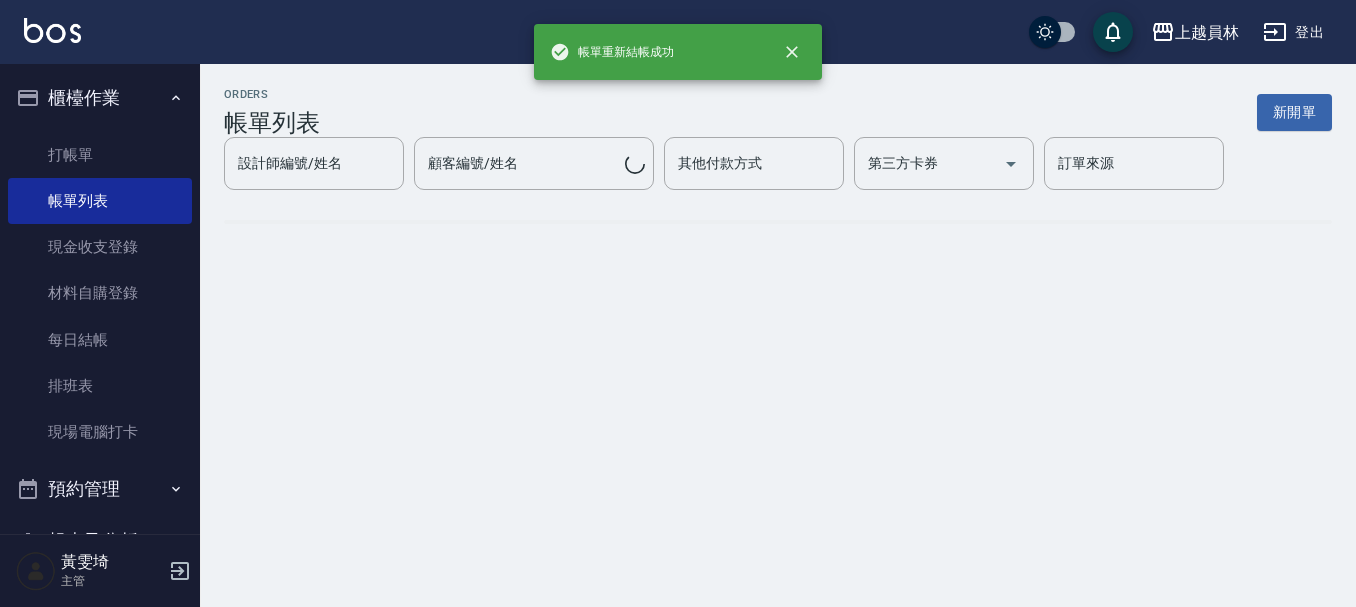scroll, scrollTop: 0, scrollLeft: 0, axis: both 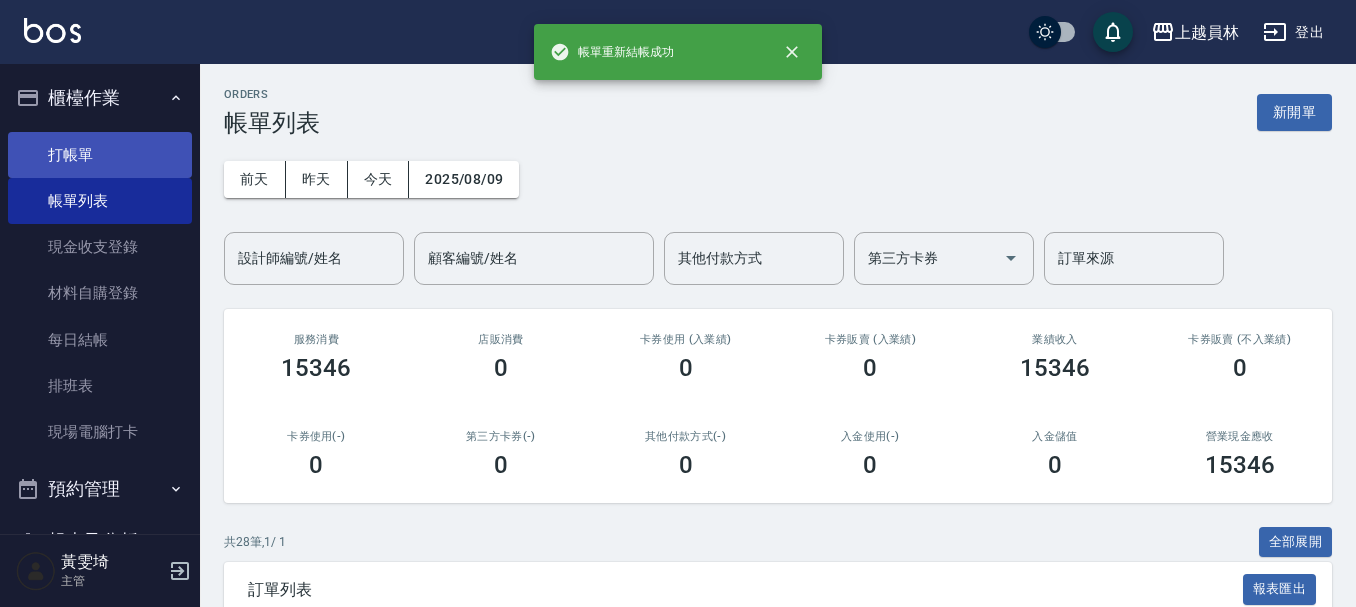 click on "打帳單" at bounding box center (100, 155) 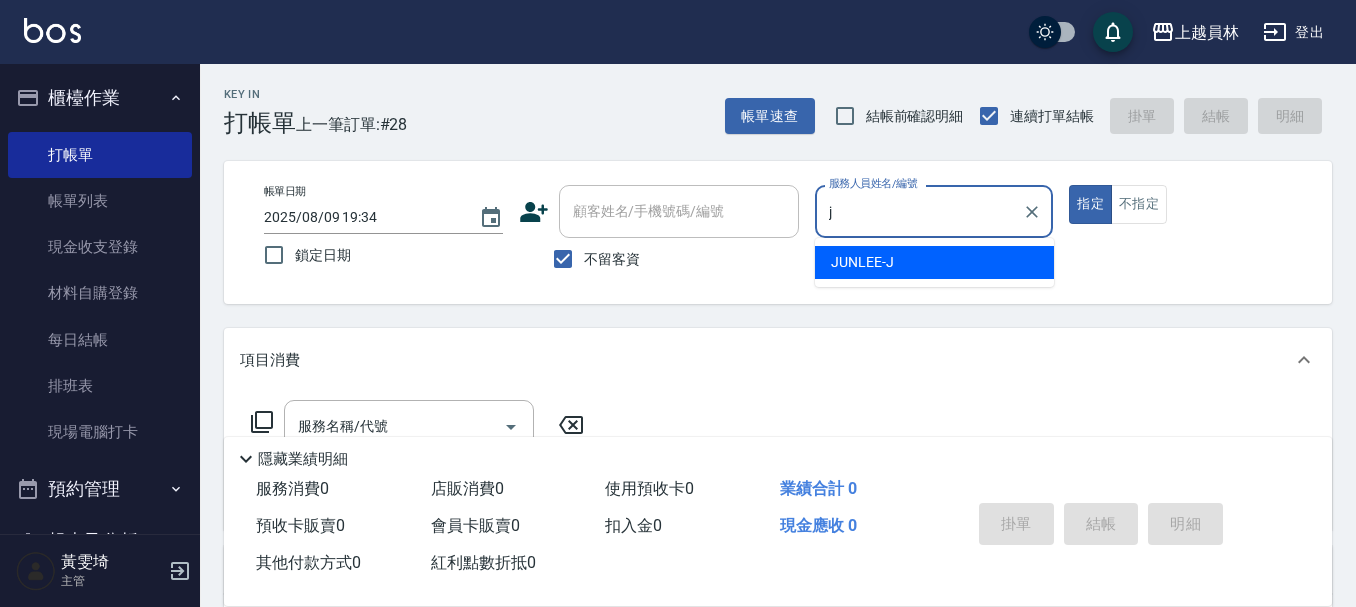 type on "JUNLEE-J" 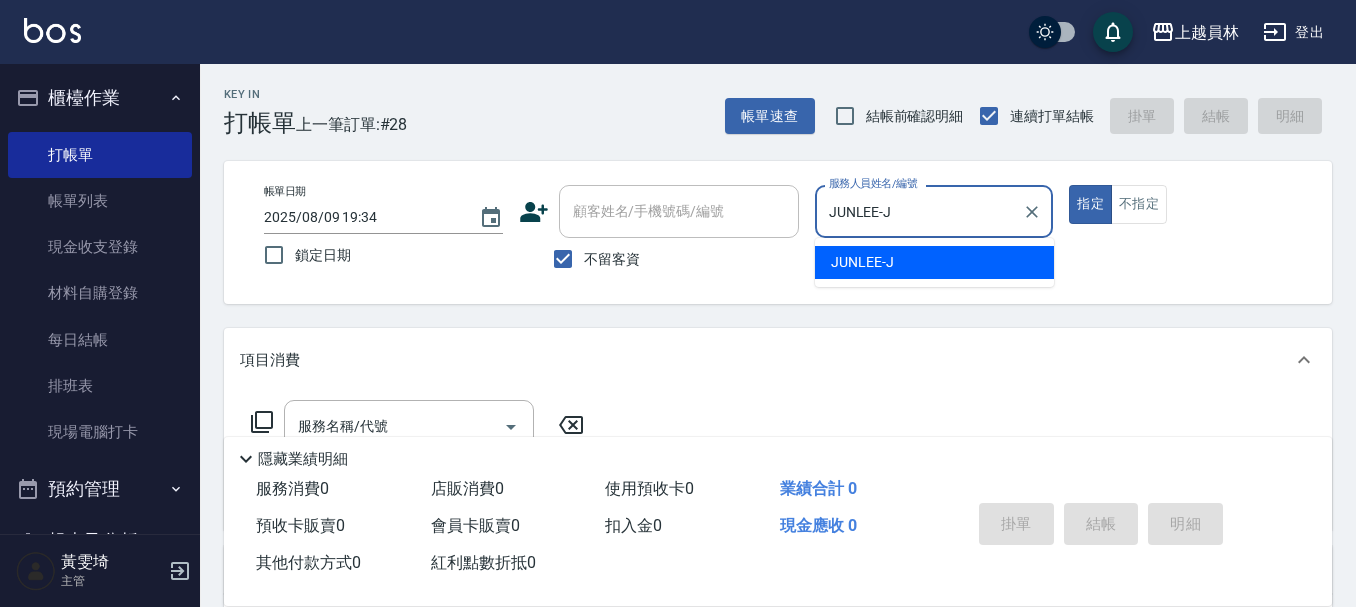 type on "true" 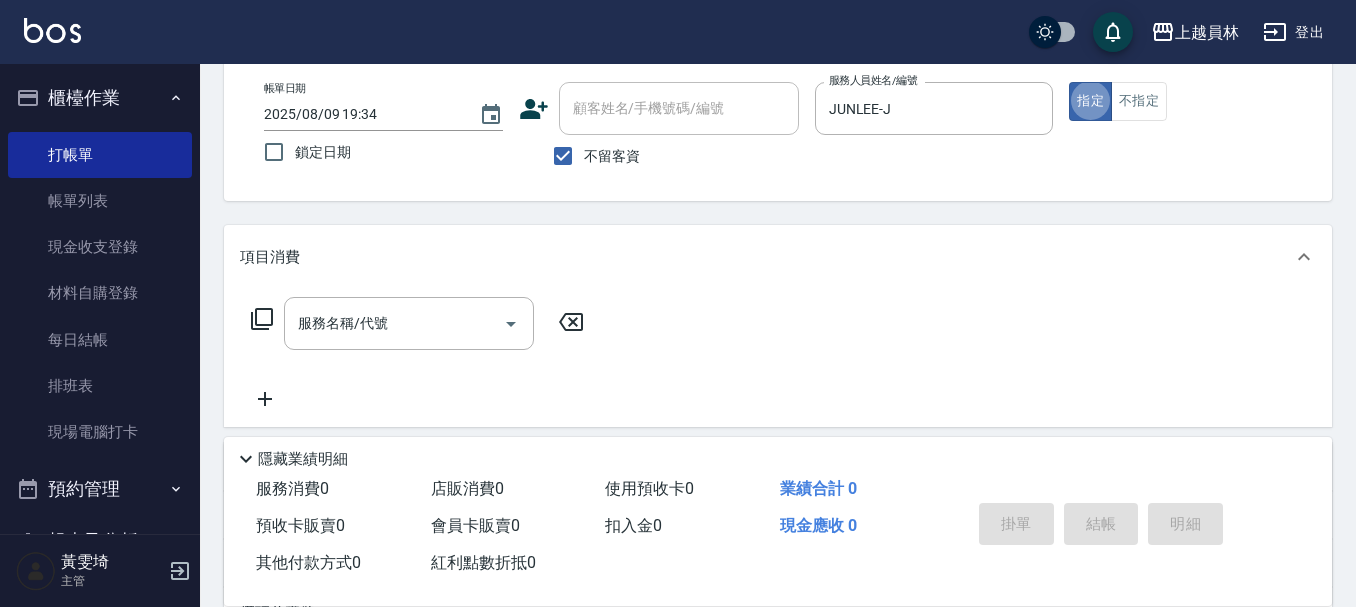 scroll, scrollTop: 200, scrollLeft: 0, axis: vertical 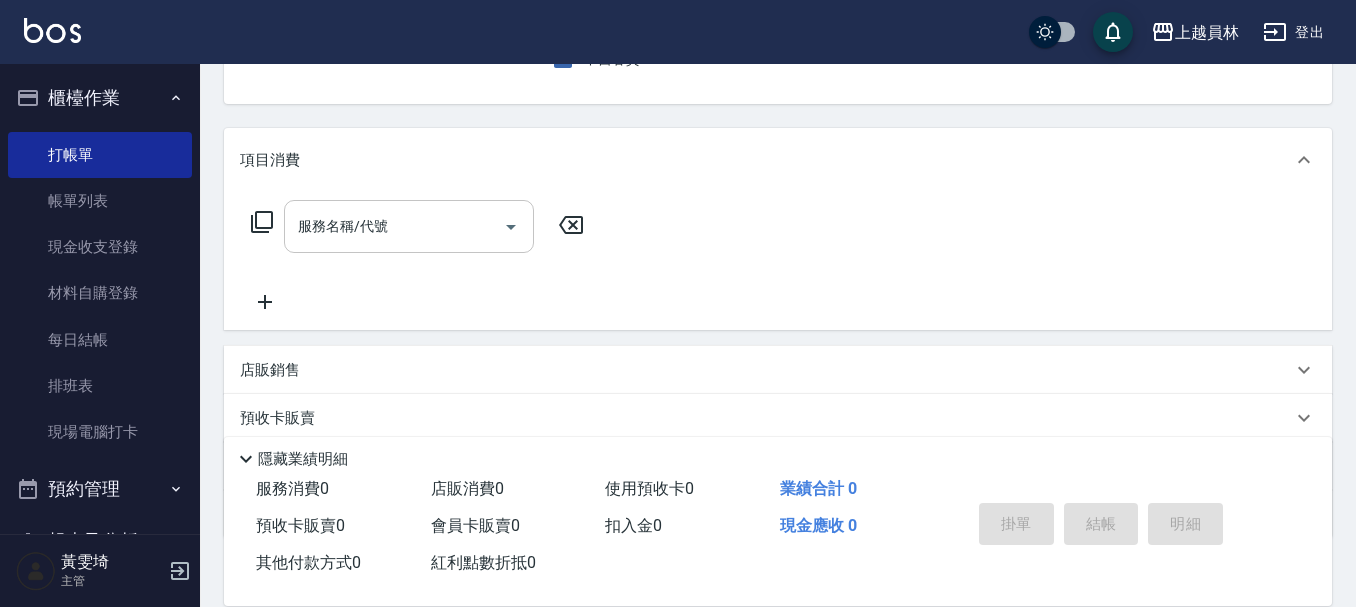 click on "服務名稱/代號" at bounding box center (394, 226) 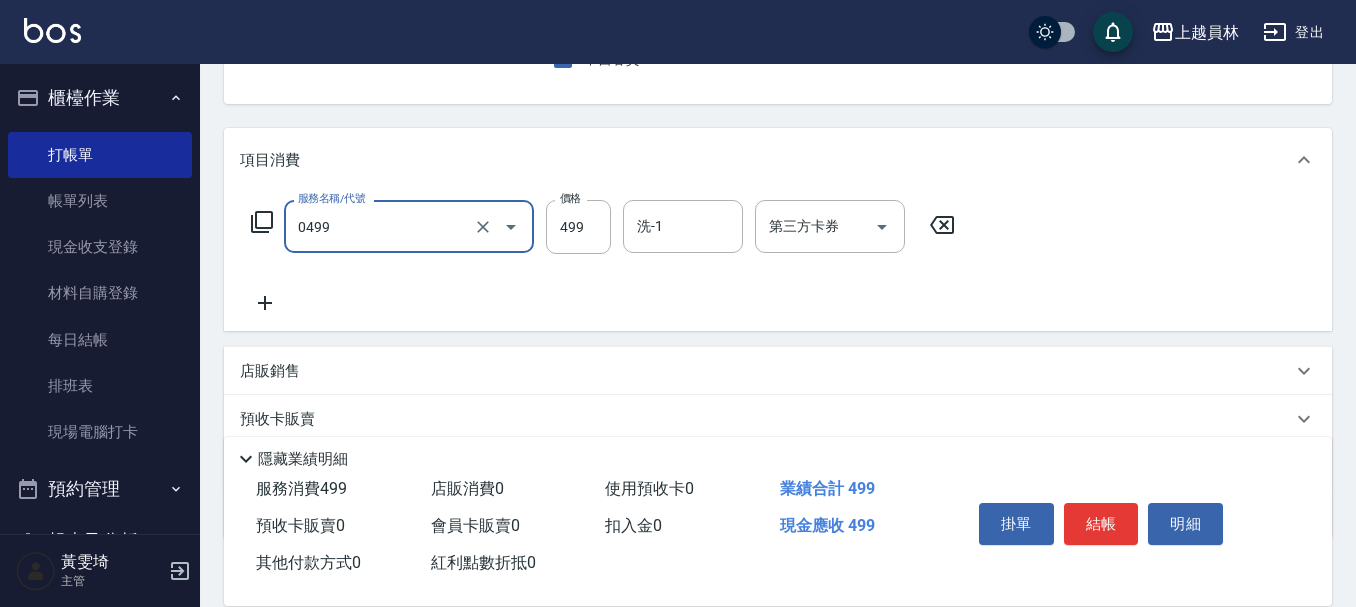 type on "去角質洗髮(0499)" 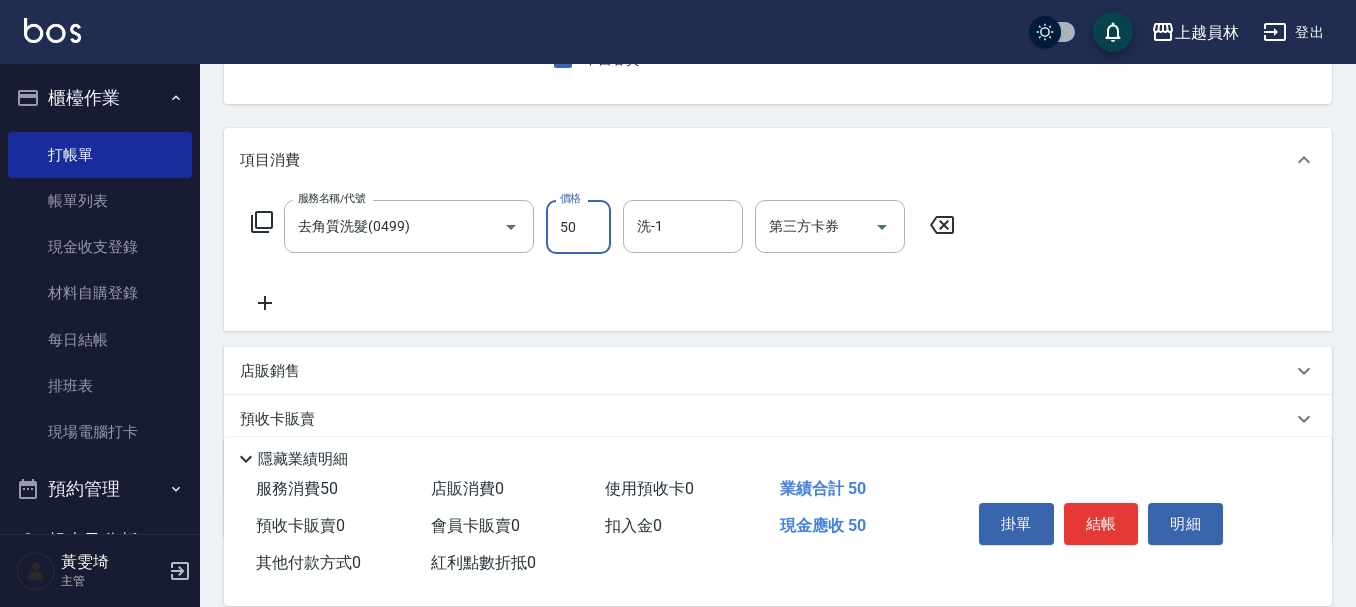 type on "500" 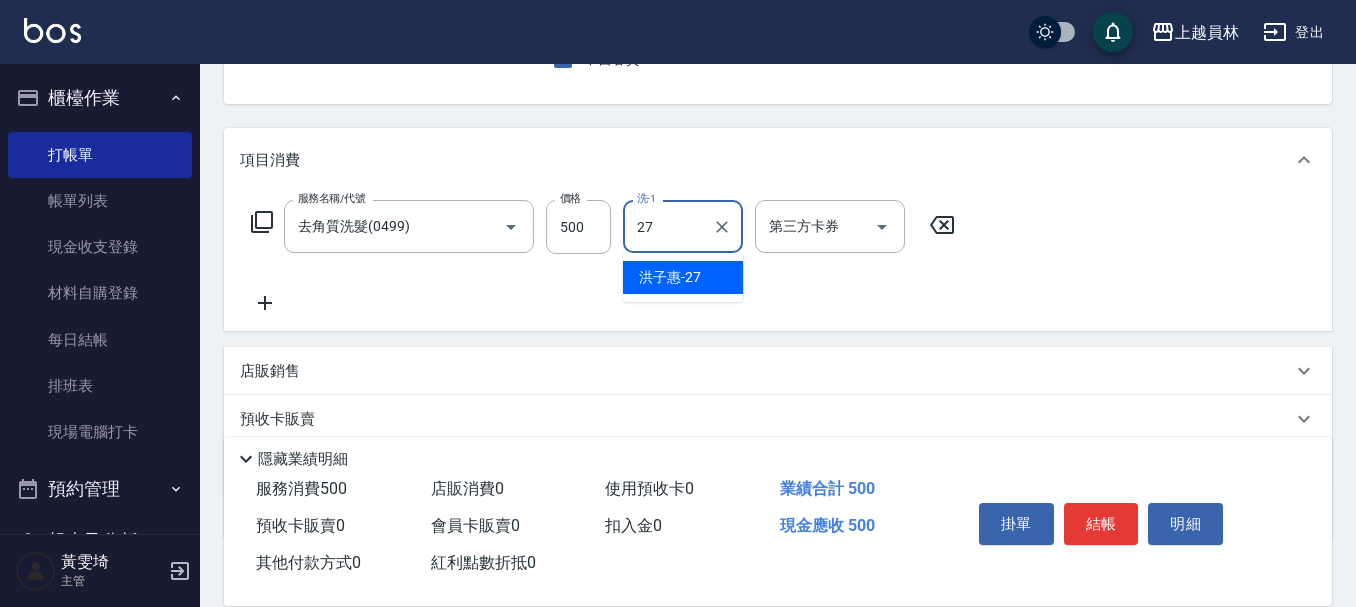 type on "洪子惠-27" 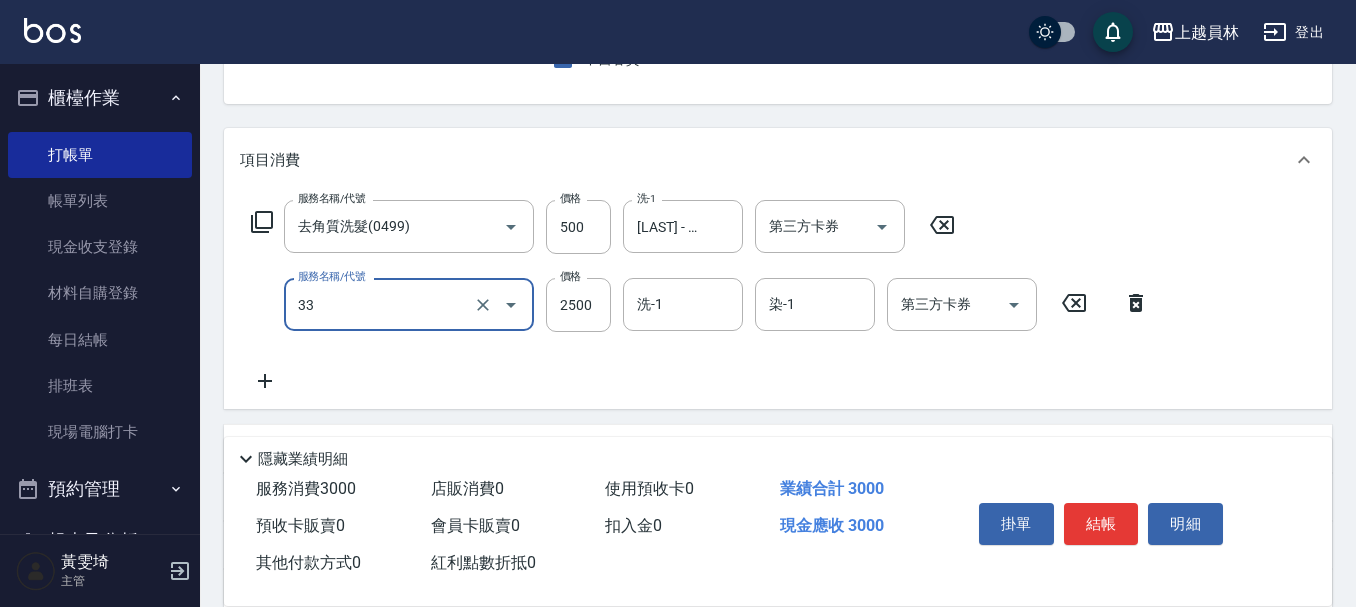 type on "染髮B餐(33)" 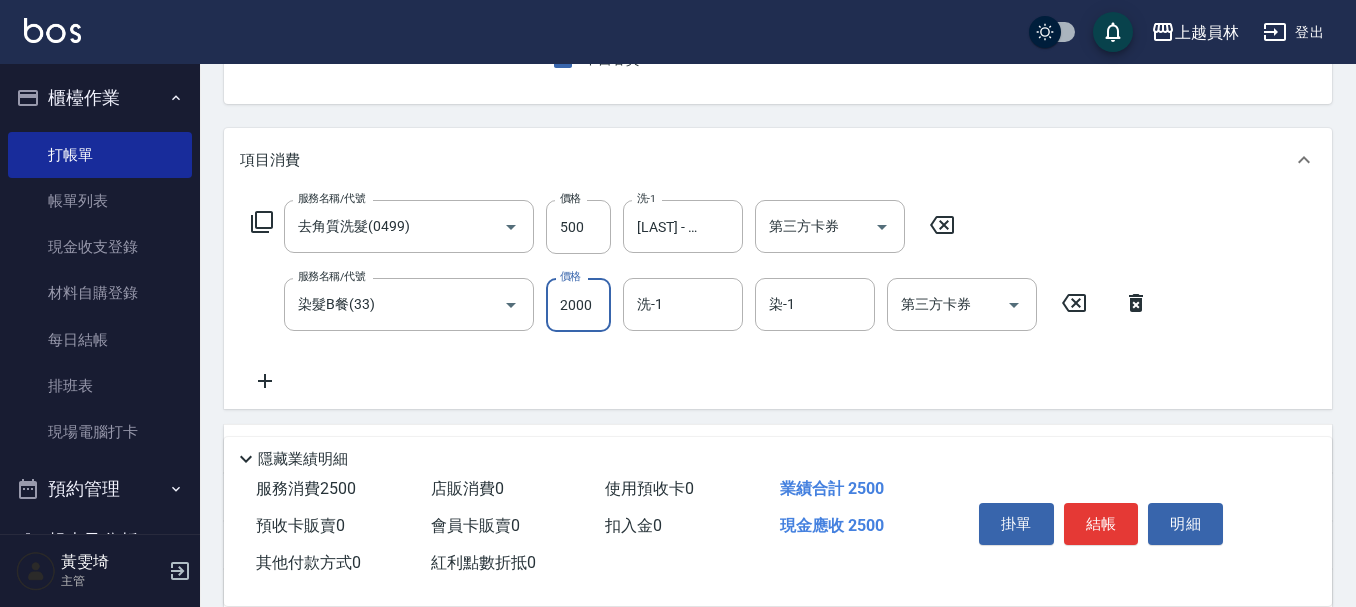 type on "2000" 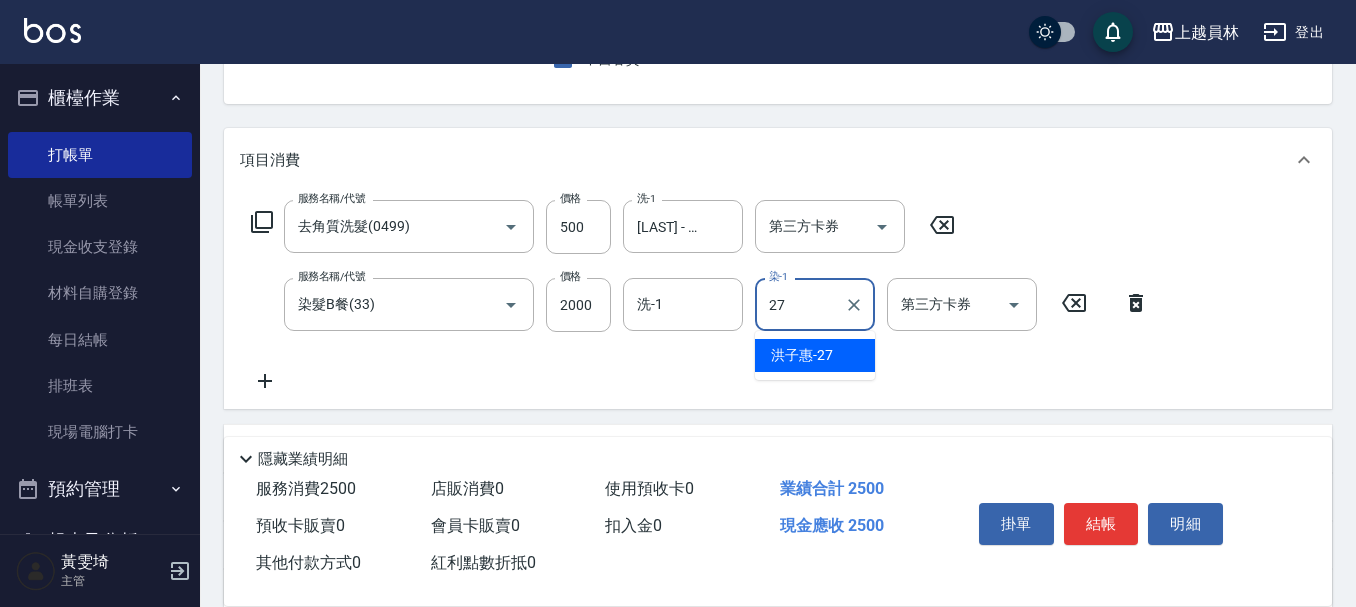 type on "洪子惠-27" 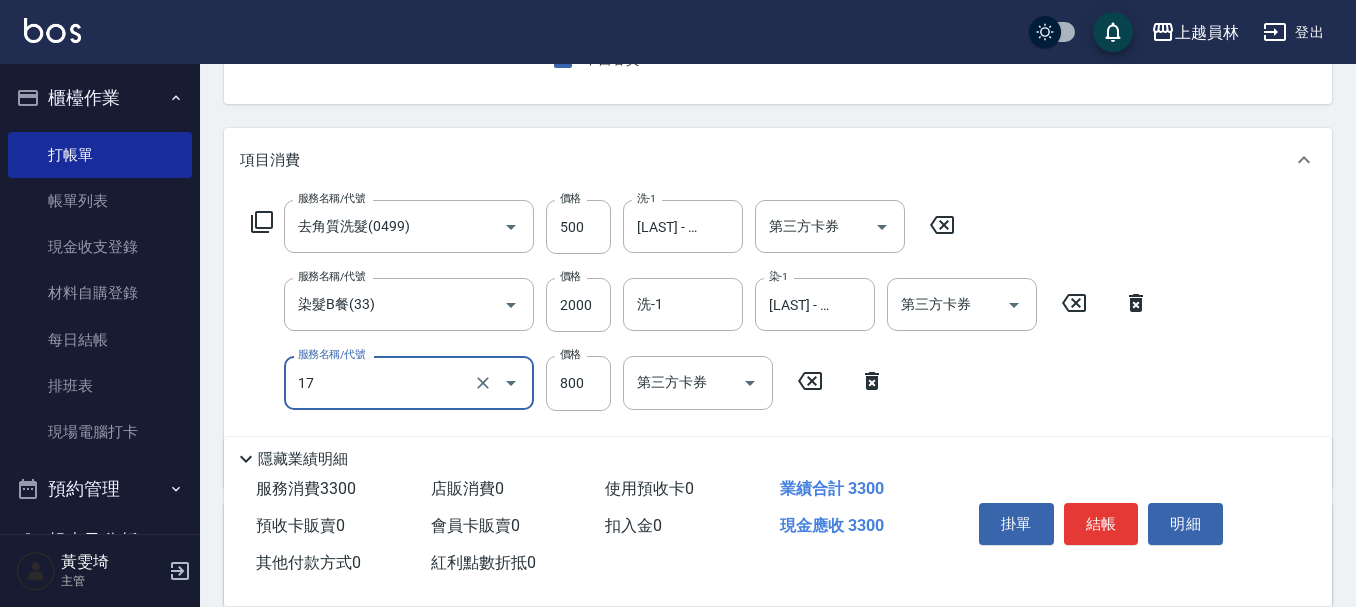 type on "染髮(17)" 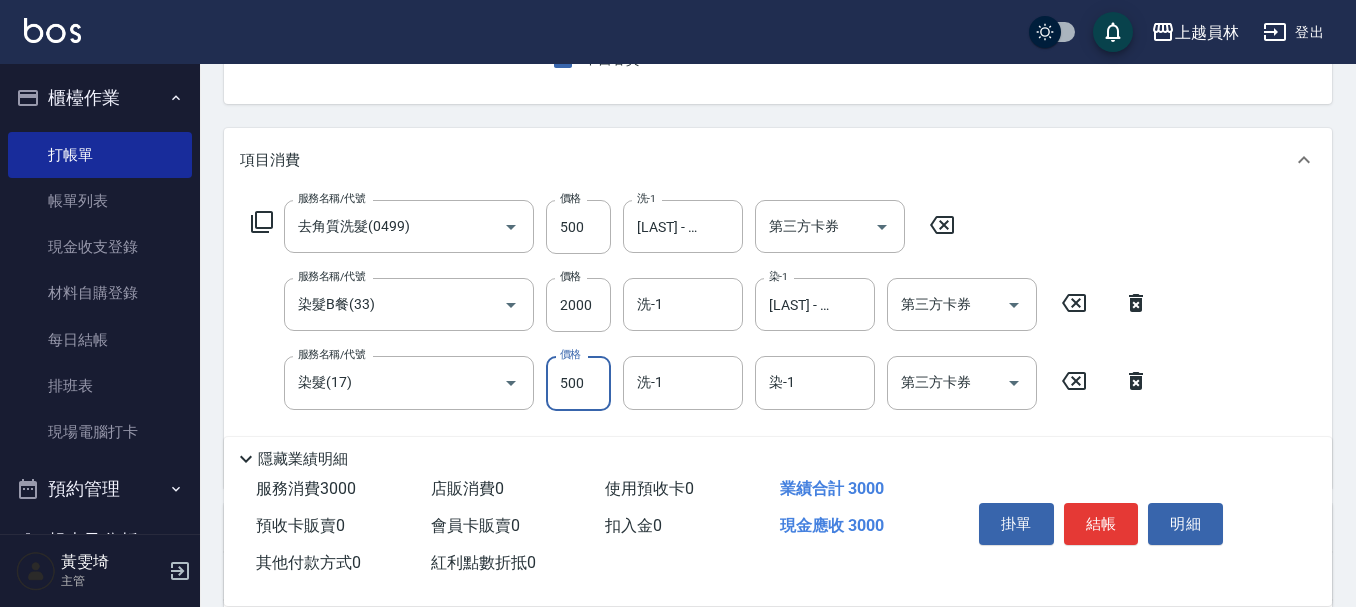 type on "500" 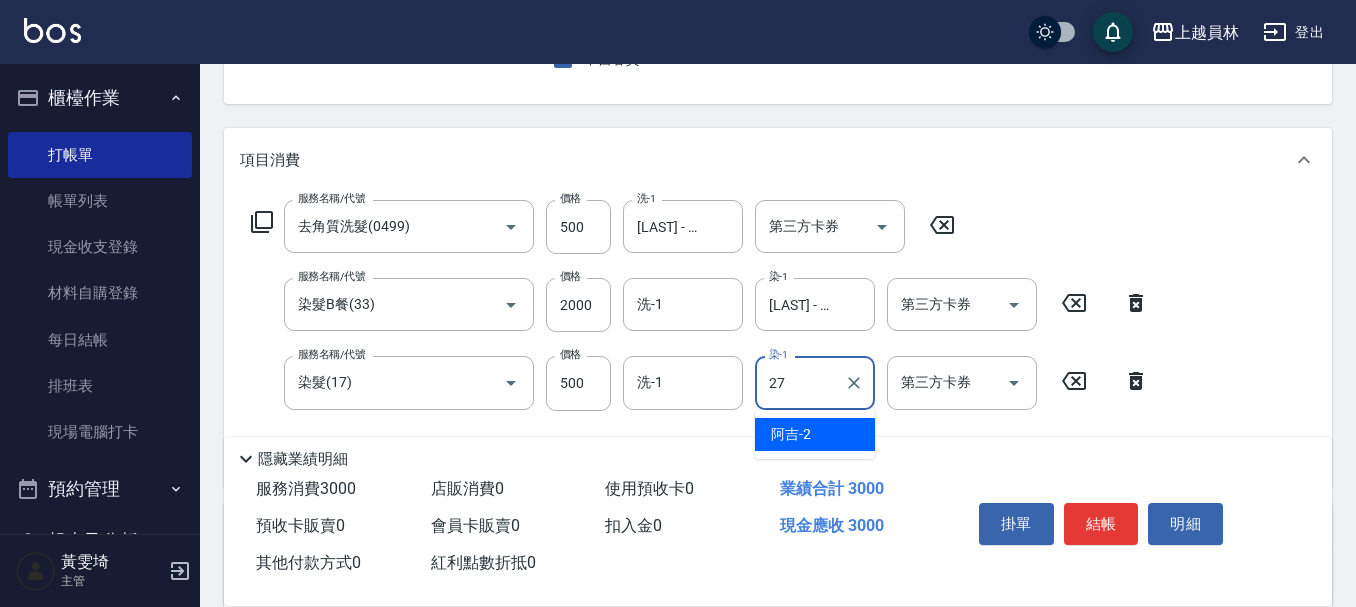 type on "洪子惠-27" 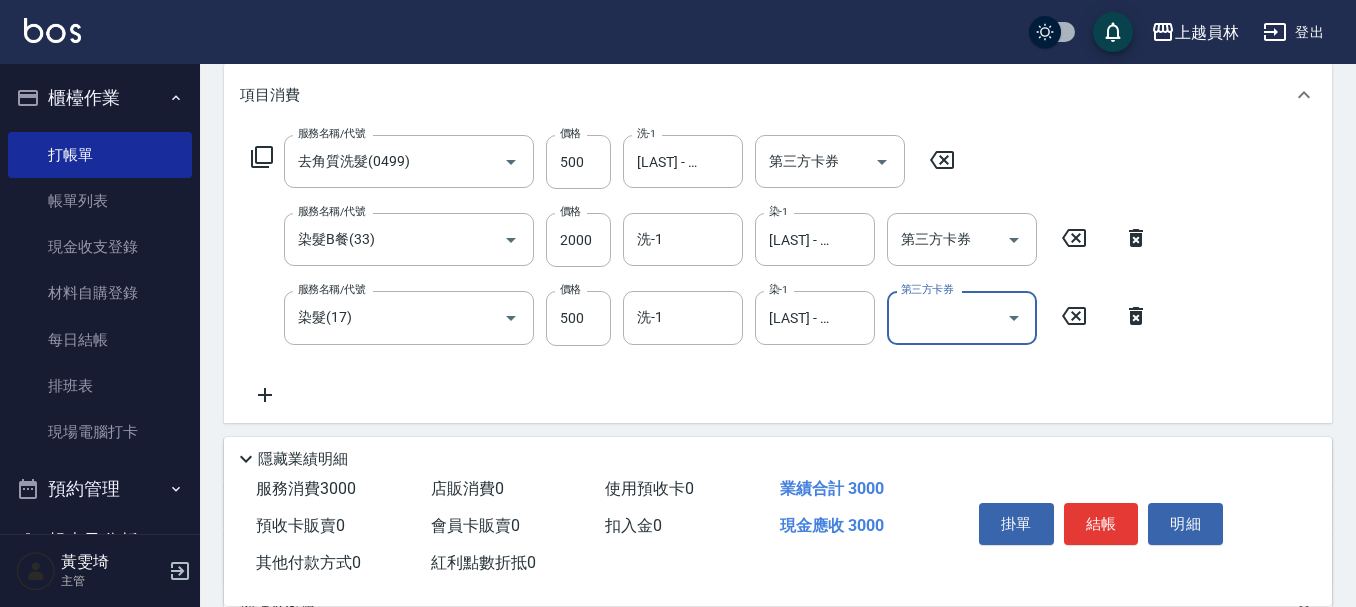 scroll, scrollTop: 300, scrollLeft: 0, axis: vertical 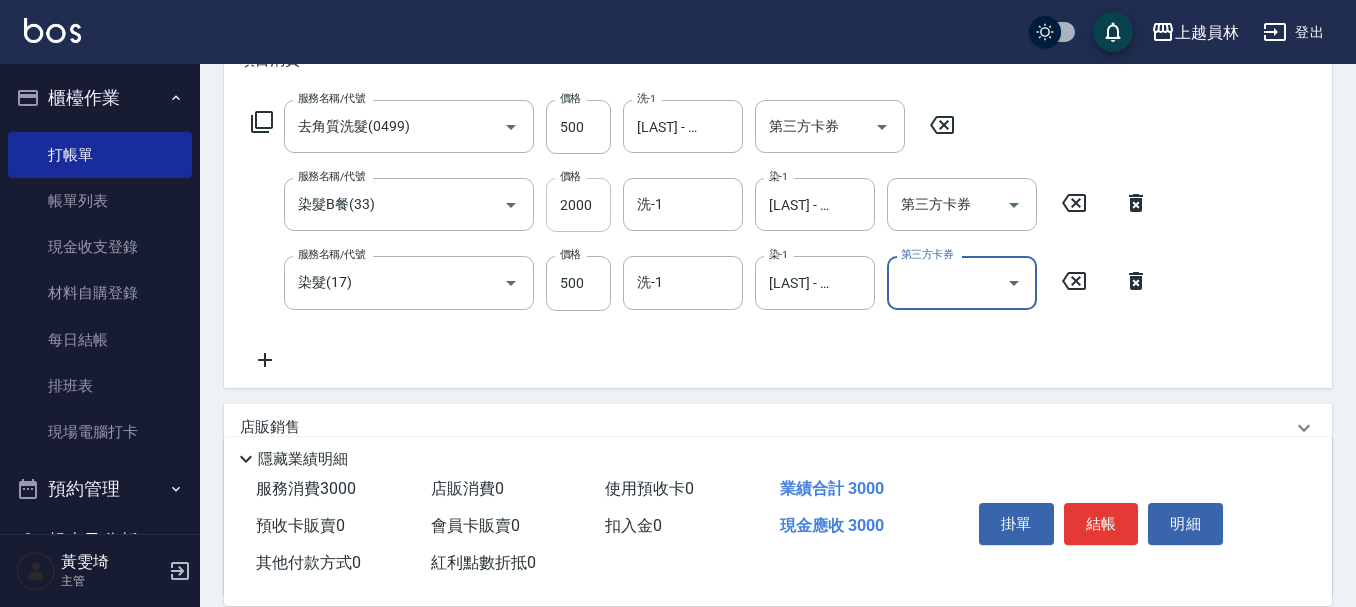 click on "2000" at bounding box center [578, 205] 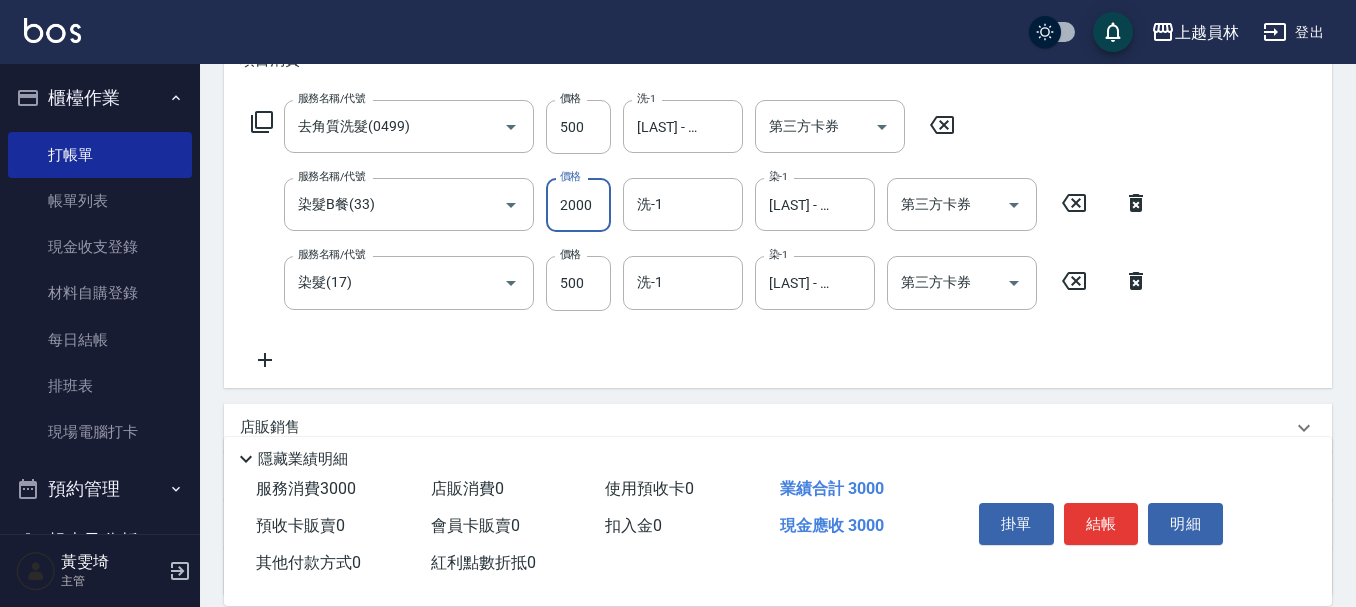 click on "2000" at bounding box center (578, 205) 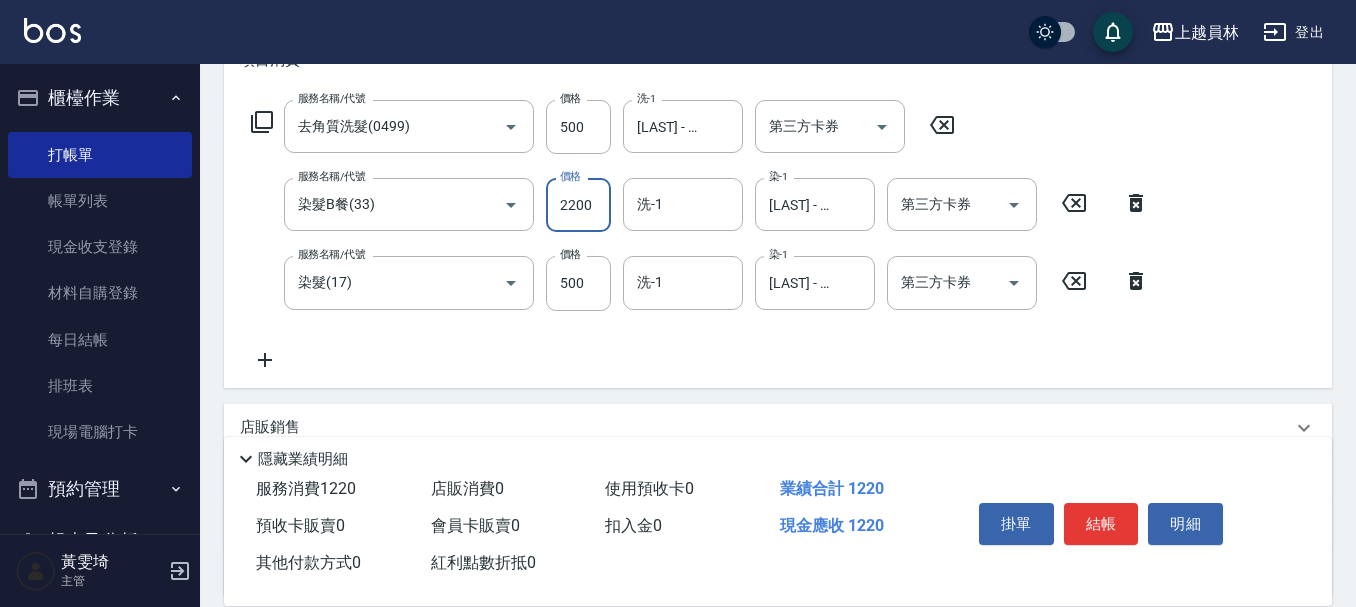 type on "2200" 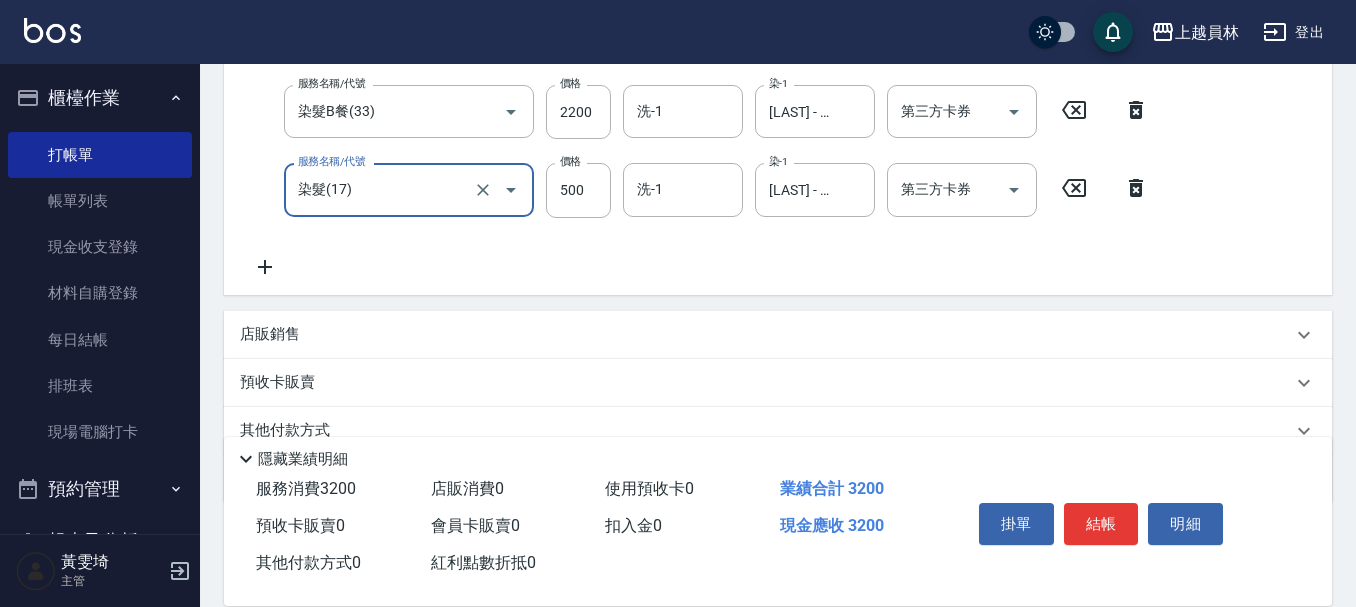 scroll, scrollTop: 481, scrollLeft: 0, axis: vertical 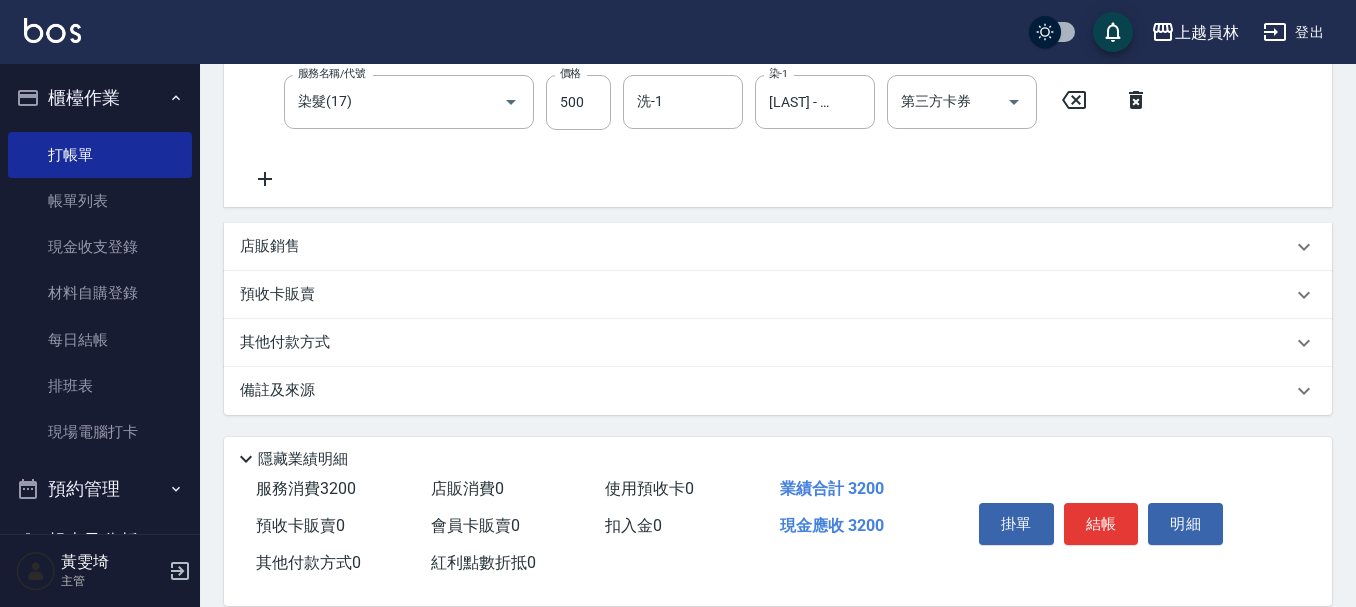 click on "店販銷售" at bounding box center (766, 246) 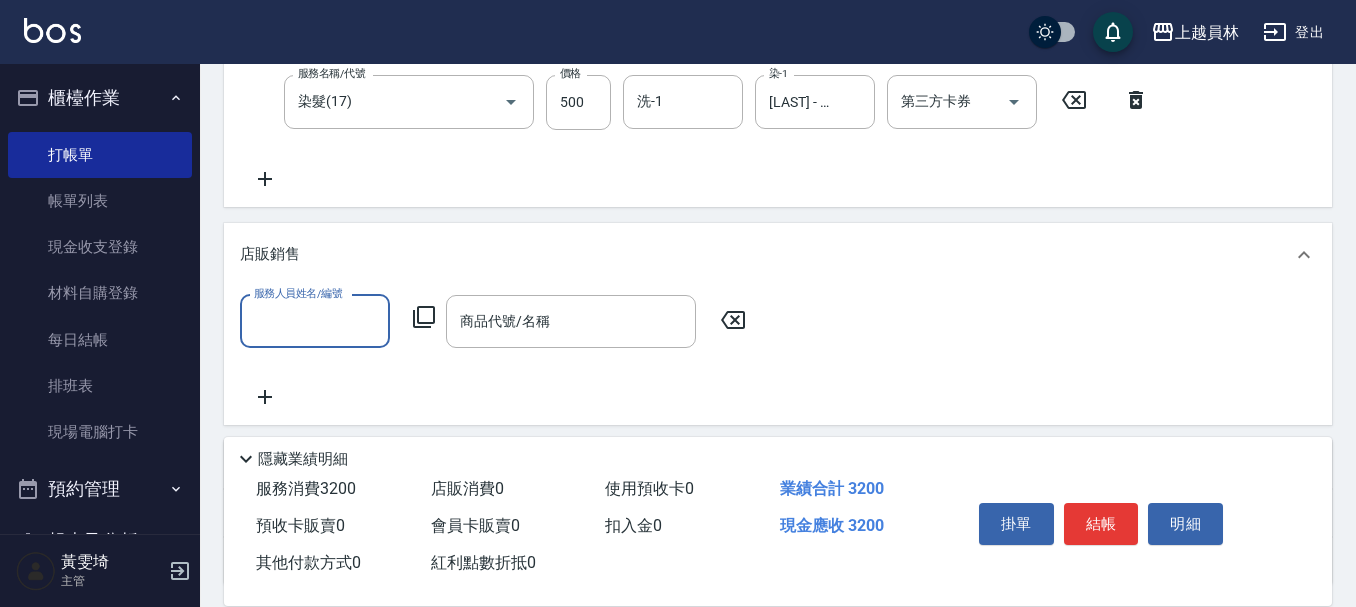 scroll, scrollTop: 0, scrollLeft: 0, axis: both 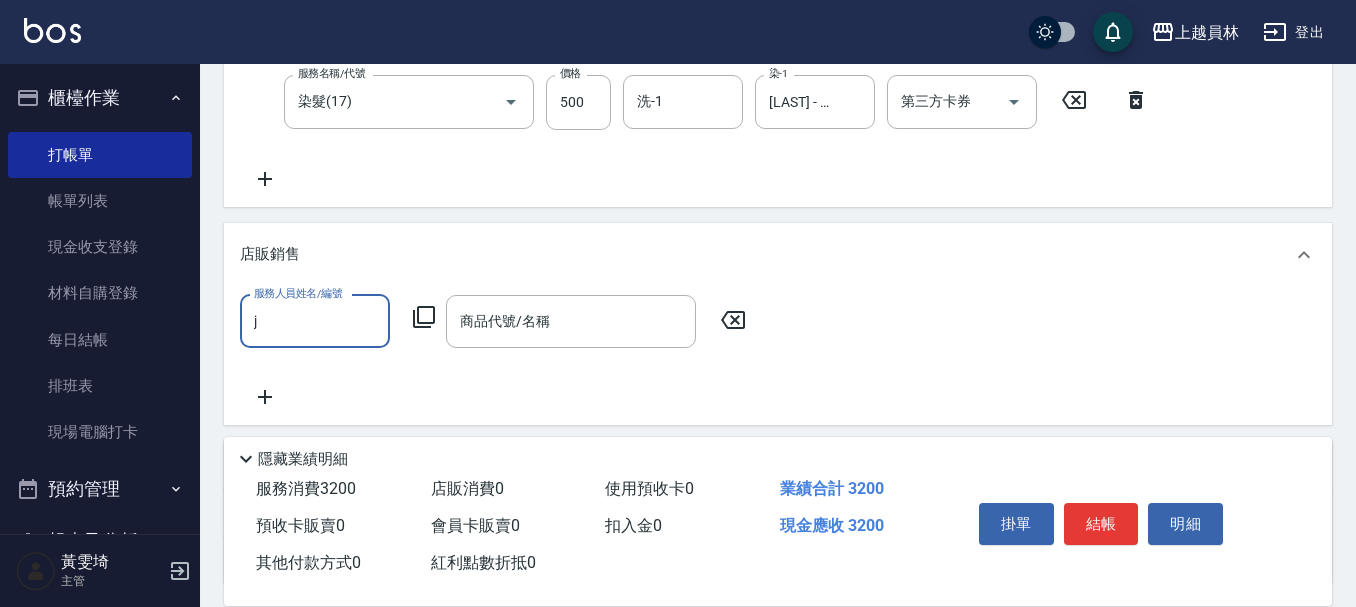 type on "JUNLEE-J" 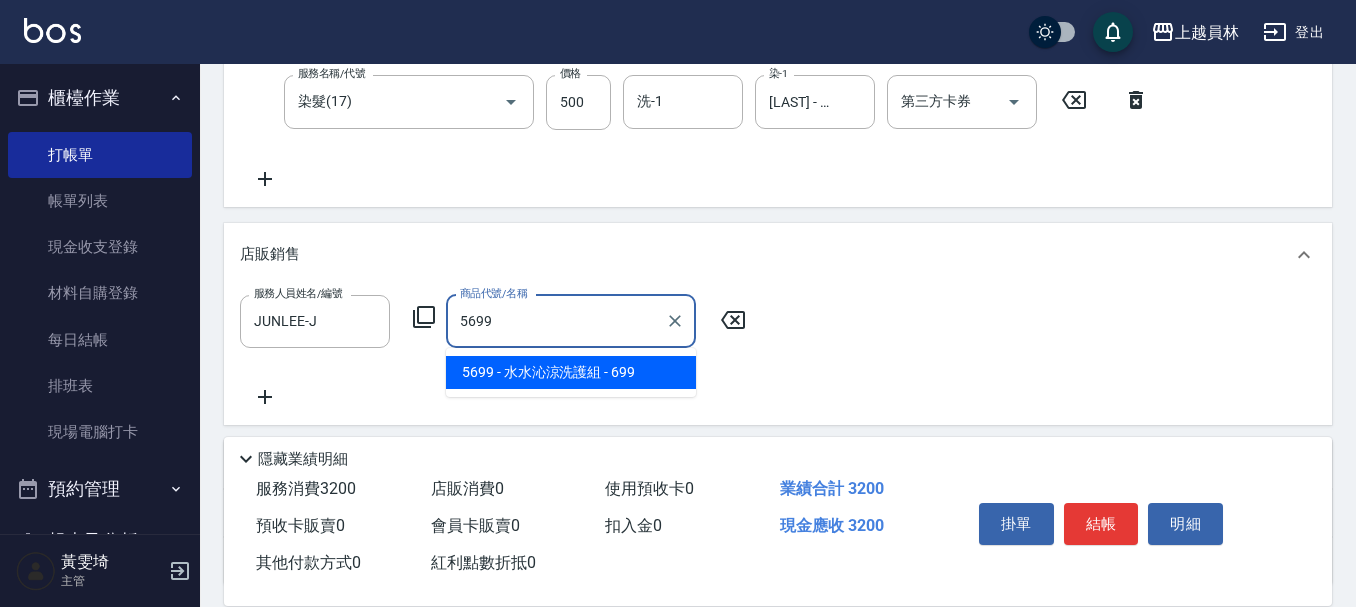 type on "水水沁涼洗護組" 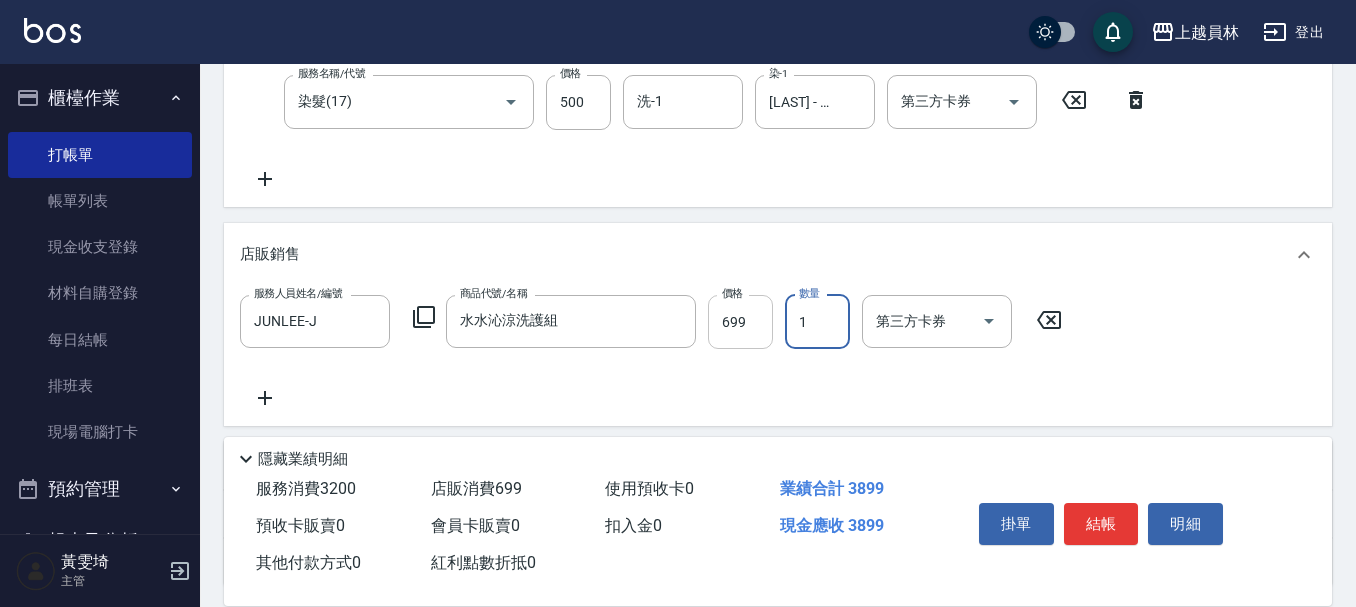 click on "699" at bounding box center (740, 322) 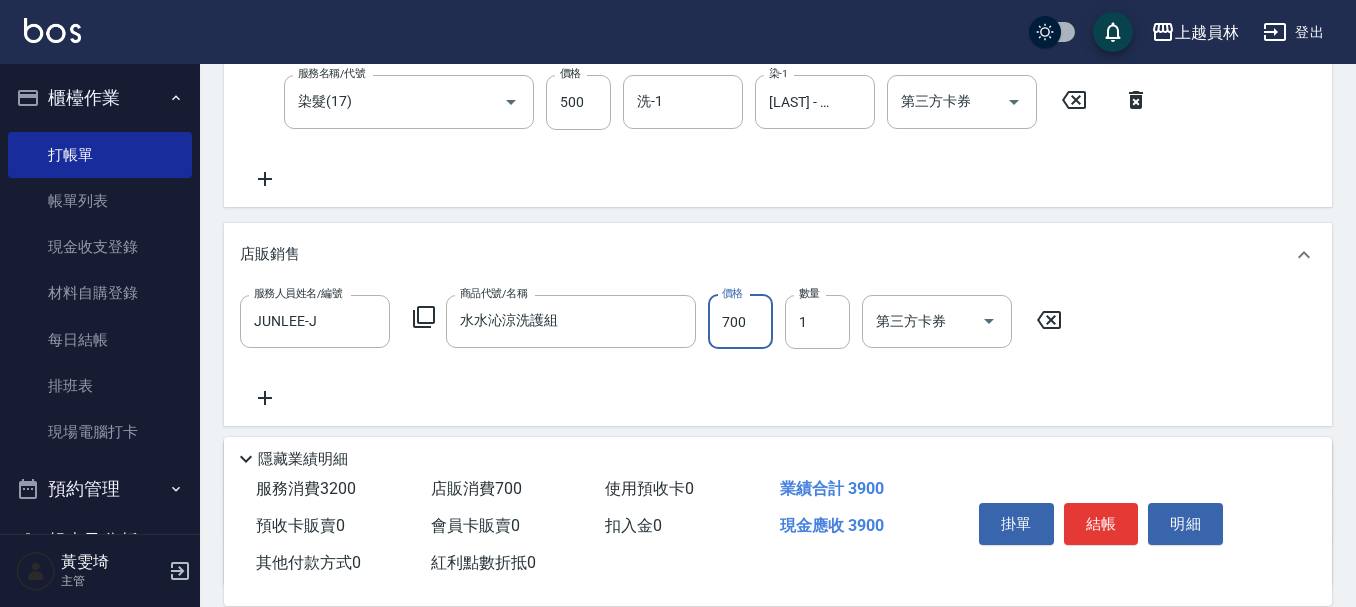 type on "700" 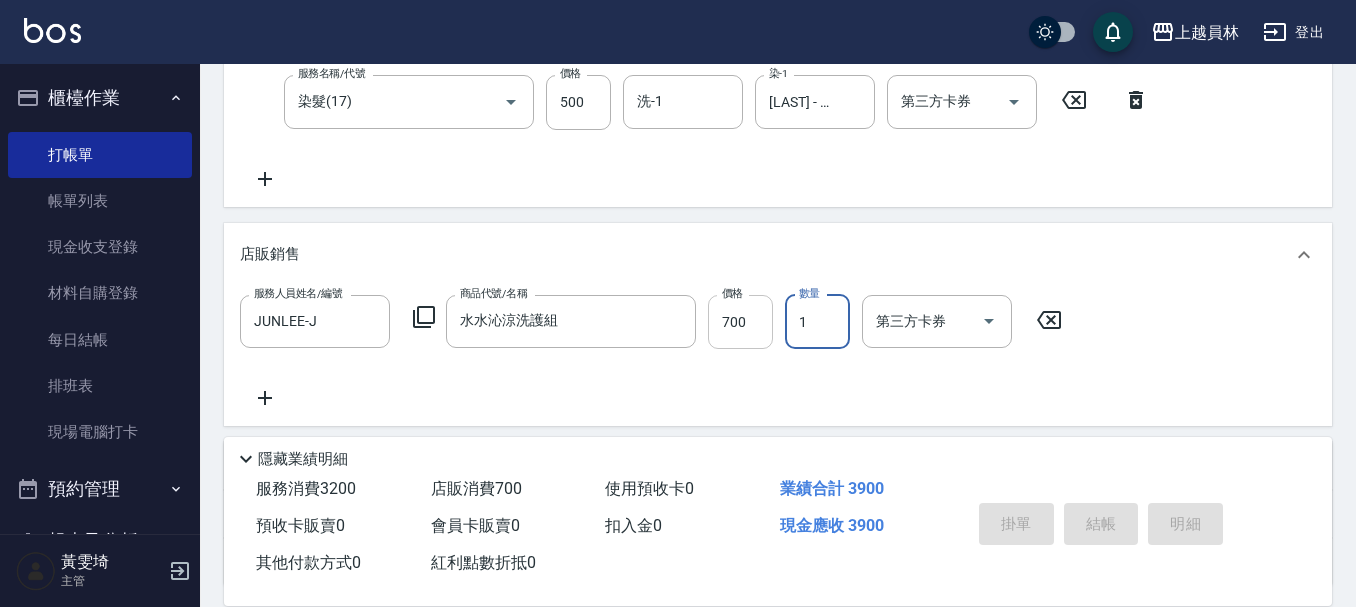 type on "2025/08/09 19:35" 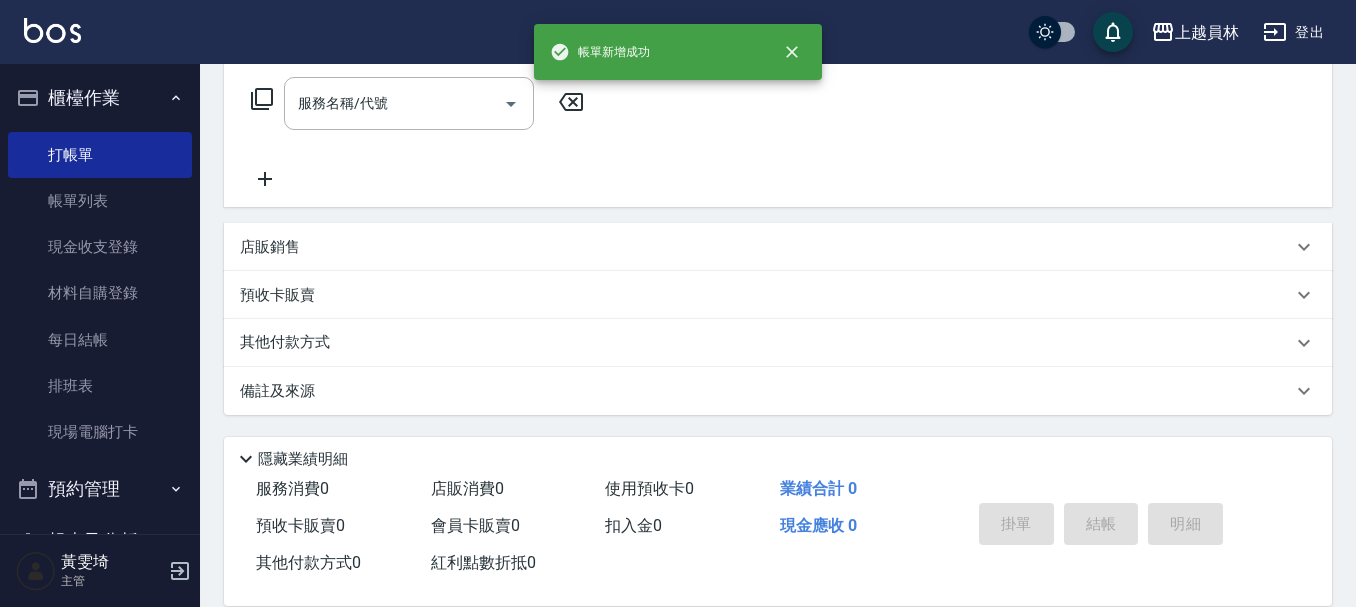 scroll, scrollTop: 0, scrollLeft: 0, axis: both 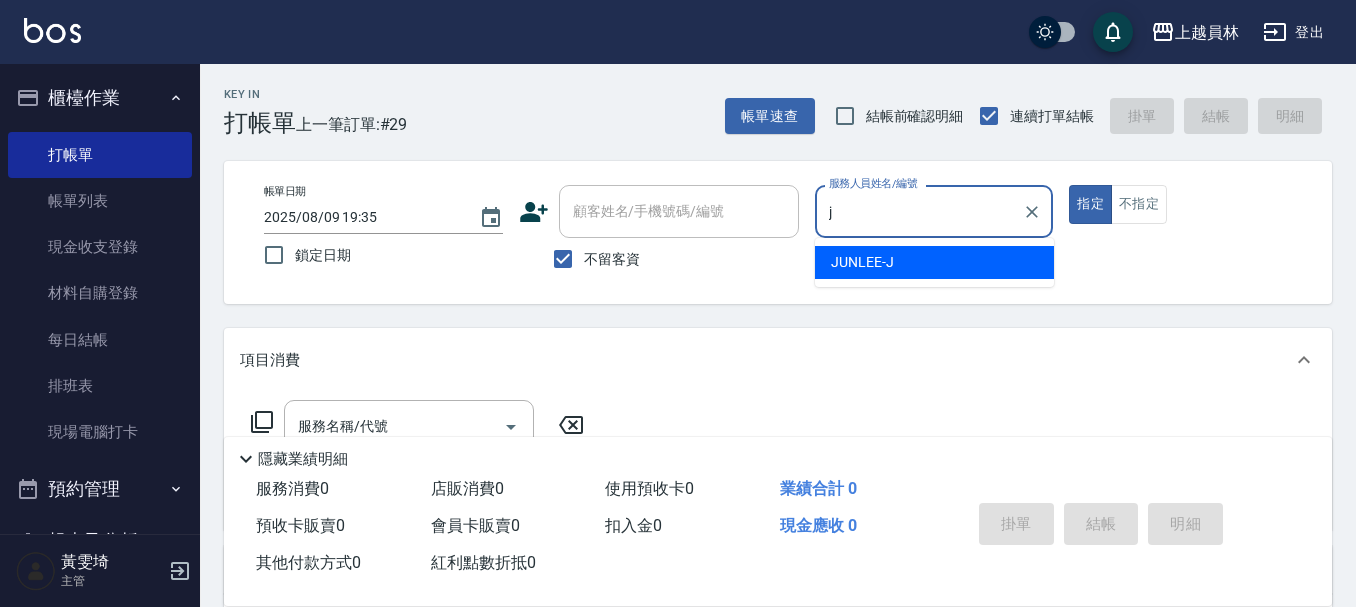 type on "JUNLEE-J" 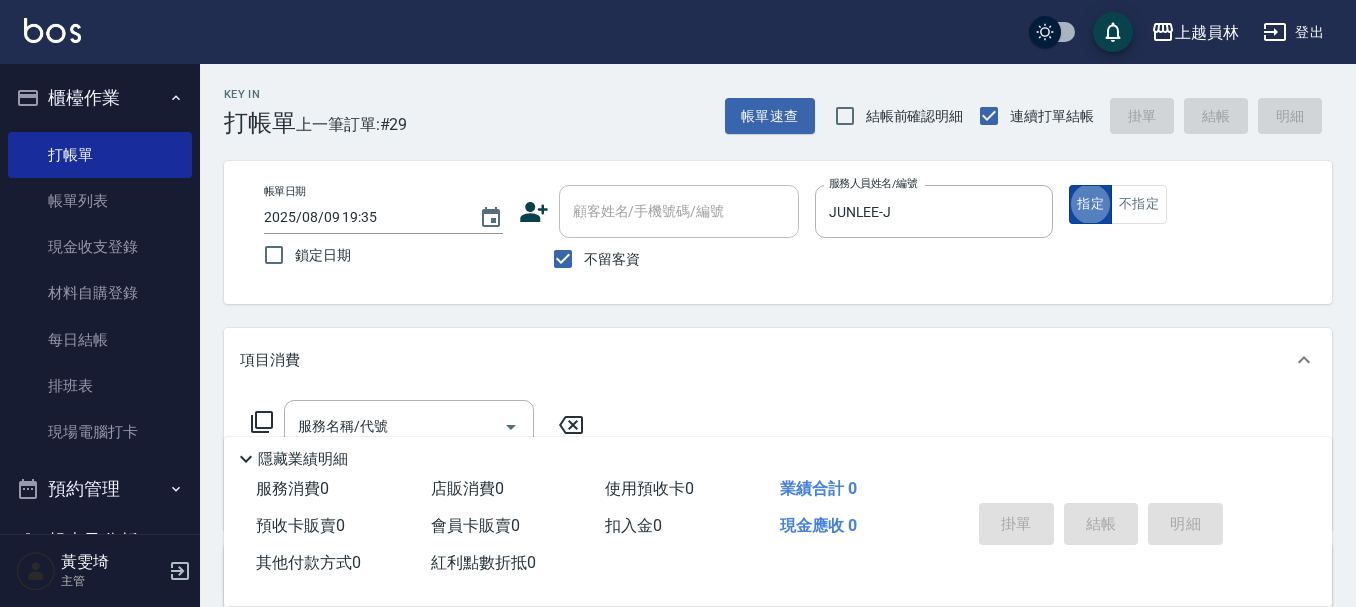 drag, startPoint x: 1093, startPoint y: 193, endPoint x: 1147, endPoint y: 187, distance: 54.33231 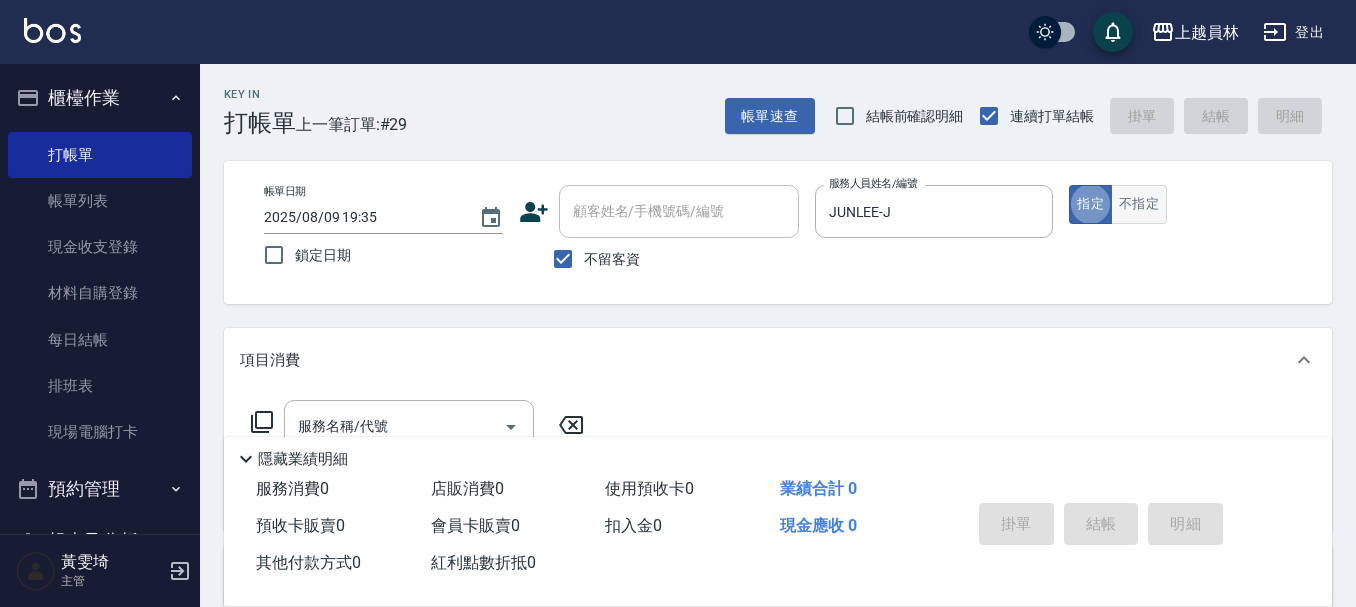 click on "指定" at bounding box center (1090, 204) 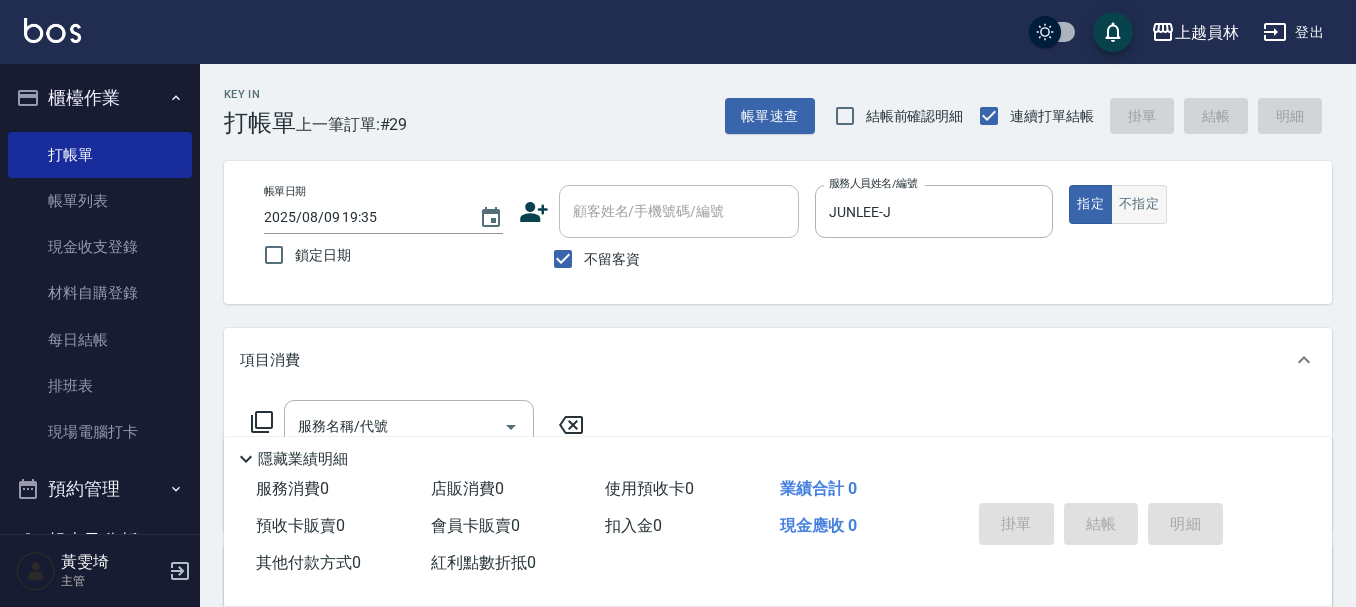 click on "不指定" at bounding box center (1139, 204) 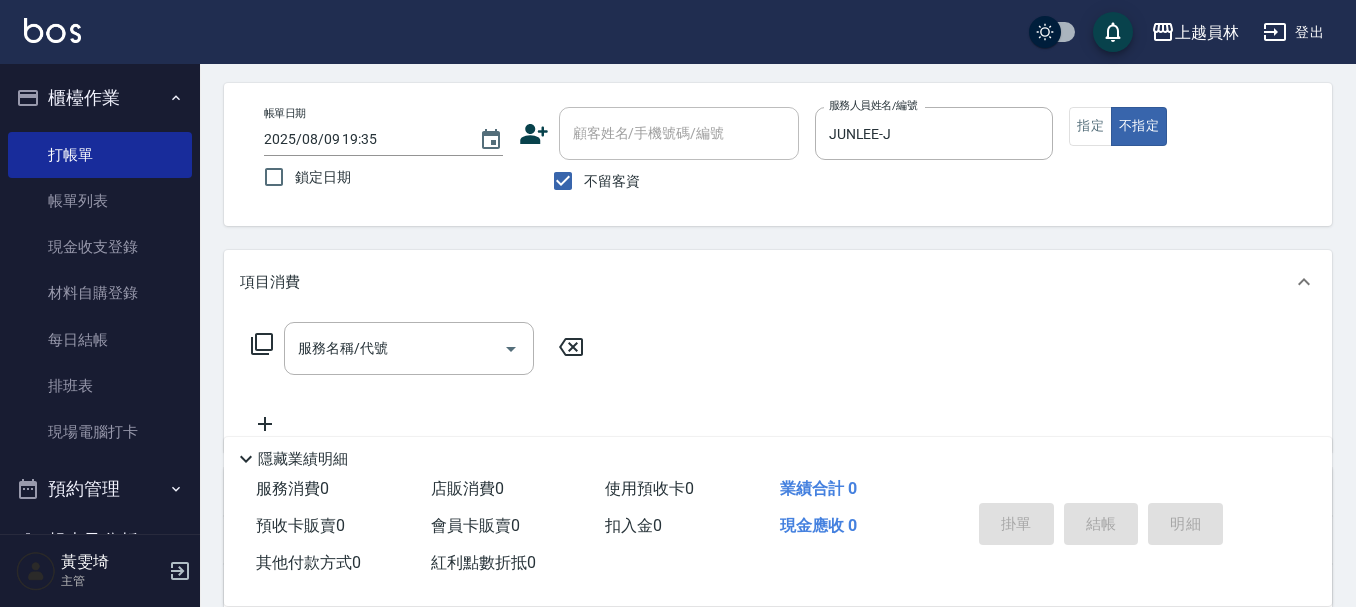 scroll, scrollTop: 100, scrollLeft: 0, axis: vertical 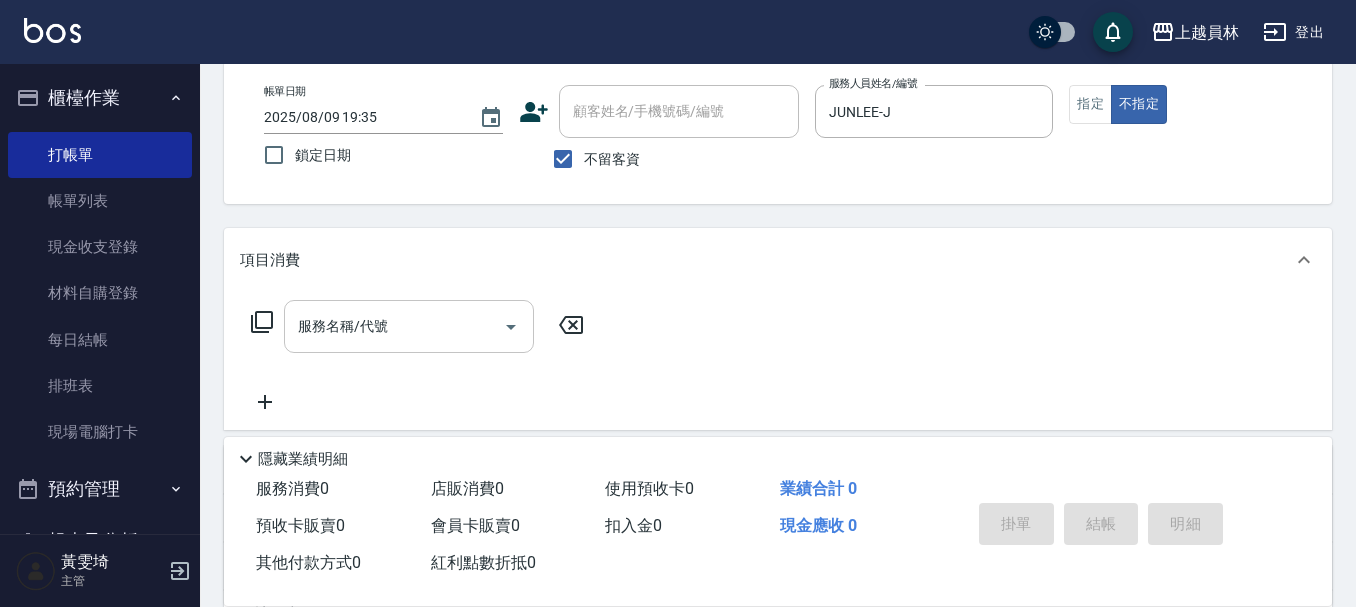 drag, startPoint x: 425, startPoint y: 310, endPoint x: 516, endPoint y: 301, distance: 91.44397 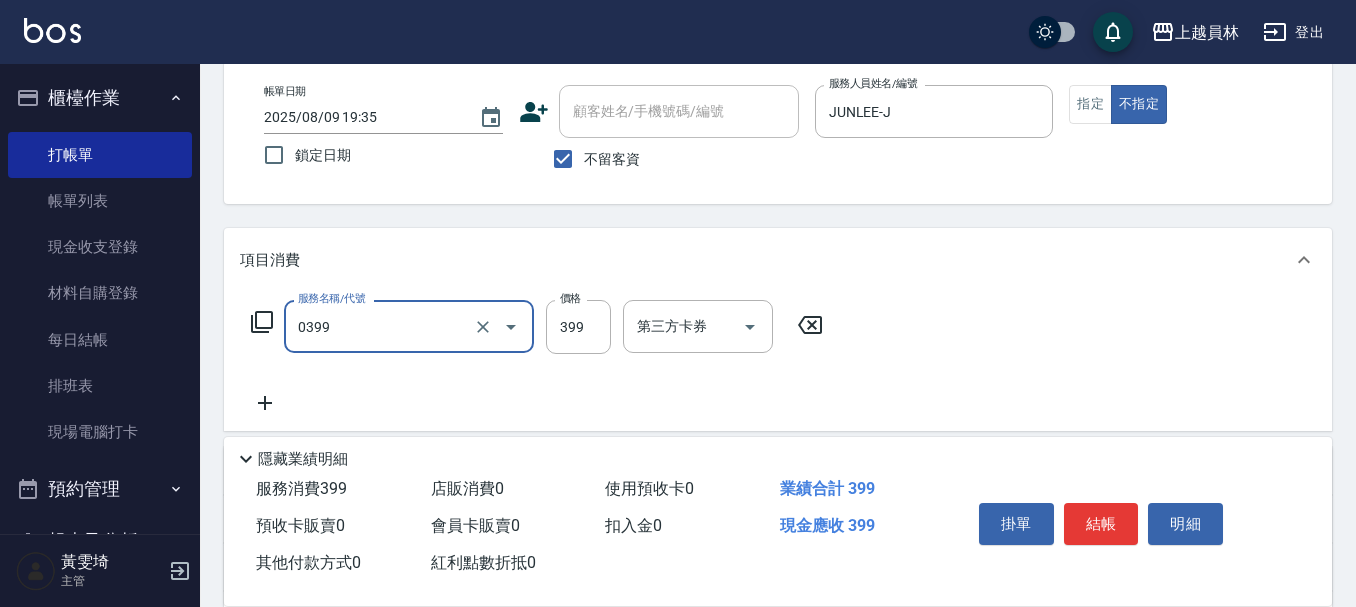 type on "海鹽SPA(0399)" 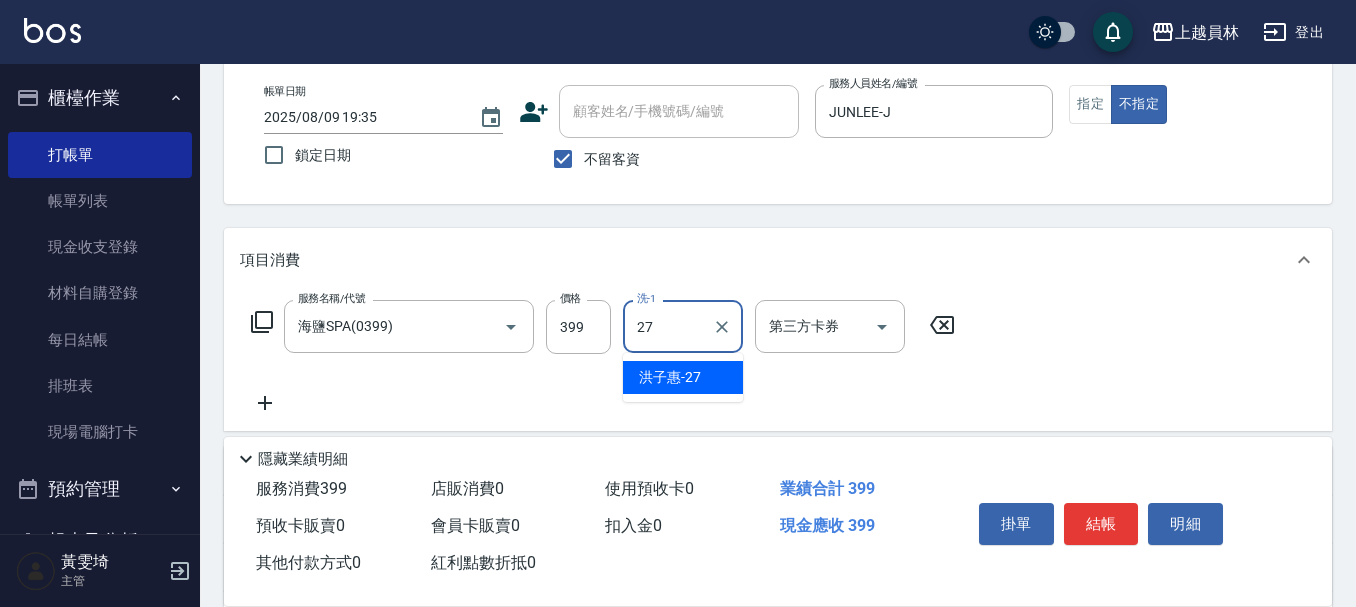 type on "洪子惠-27" 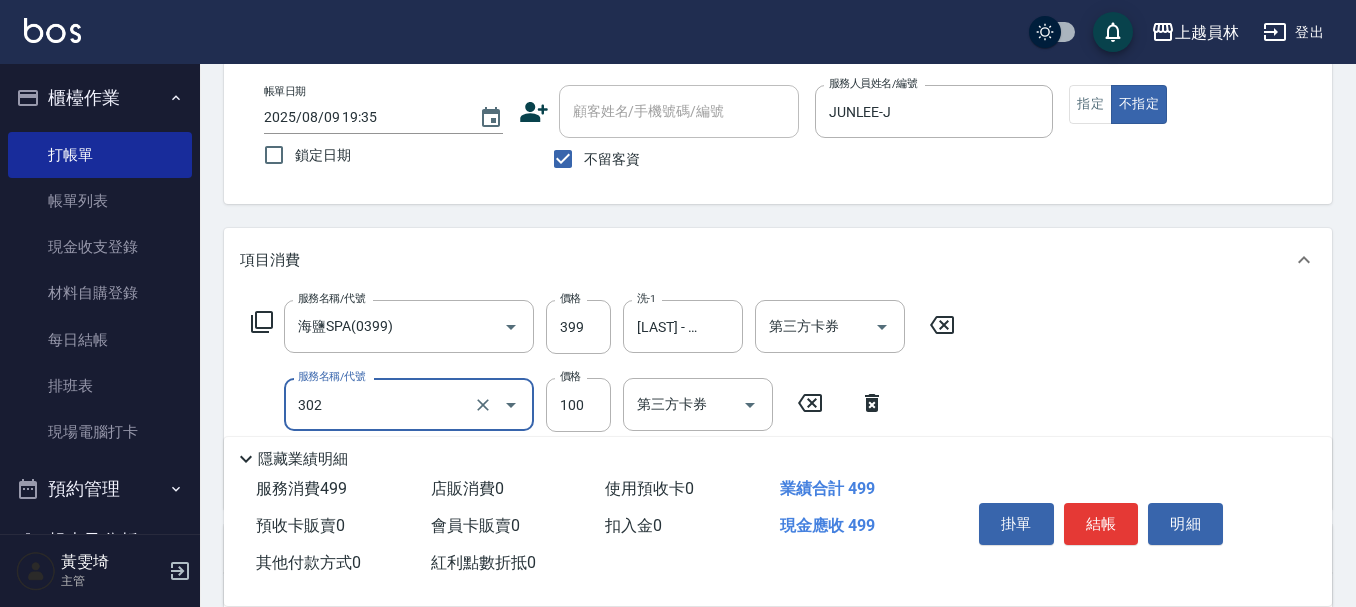 type on "剪髮(302)" 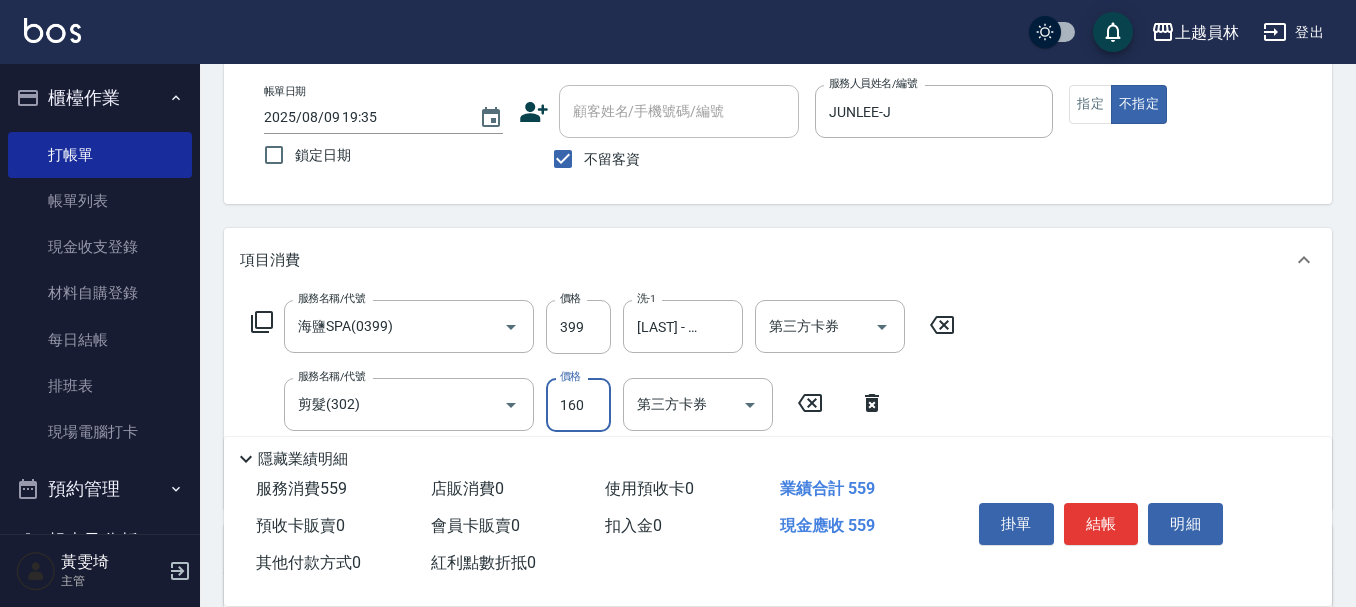 type on "160" 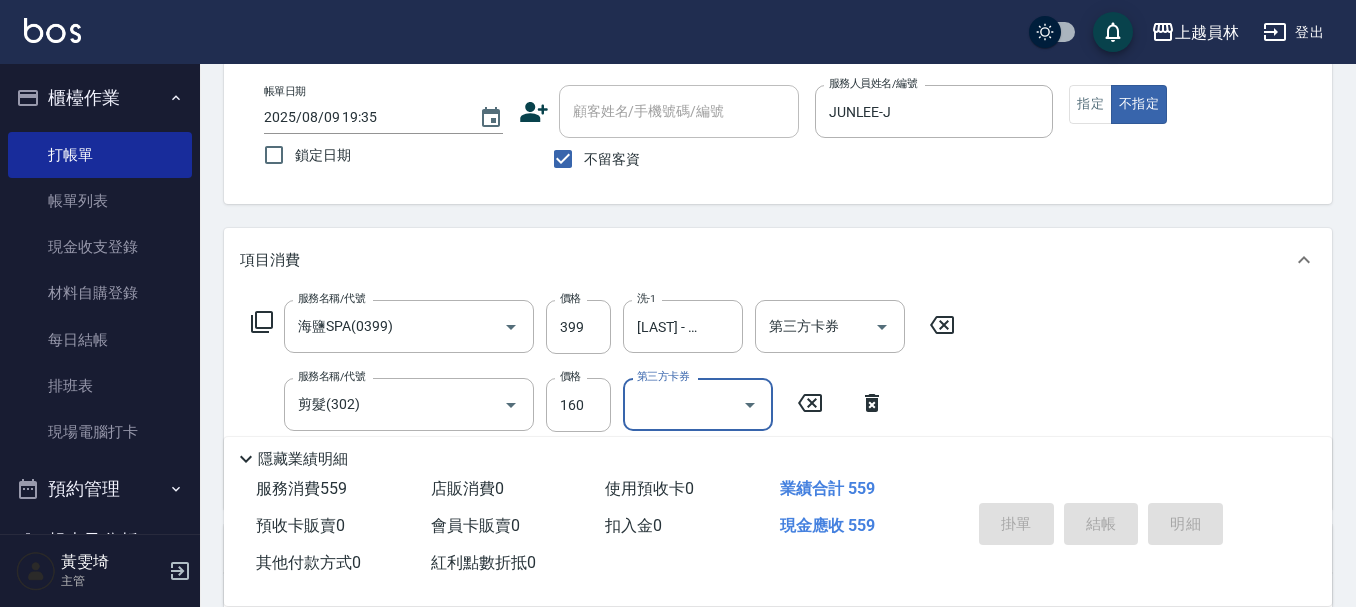 type 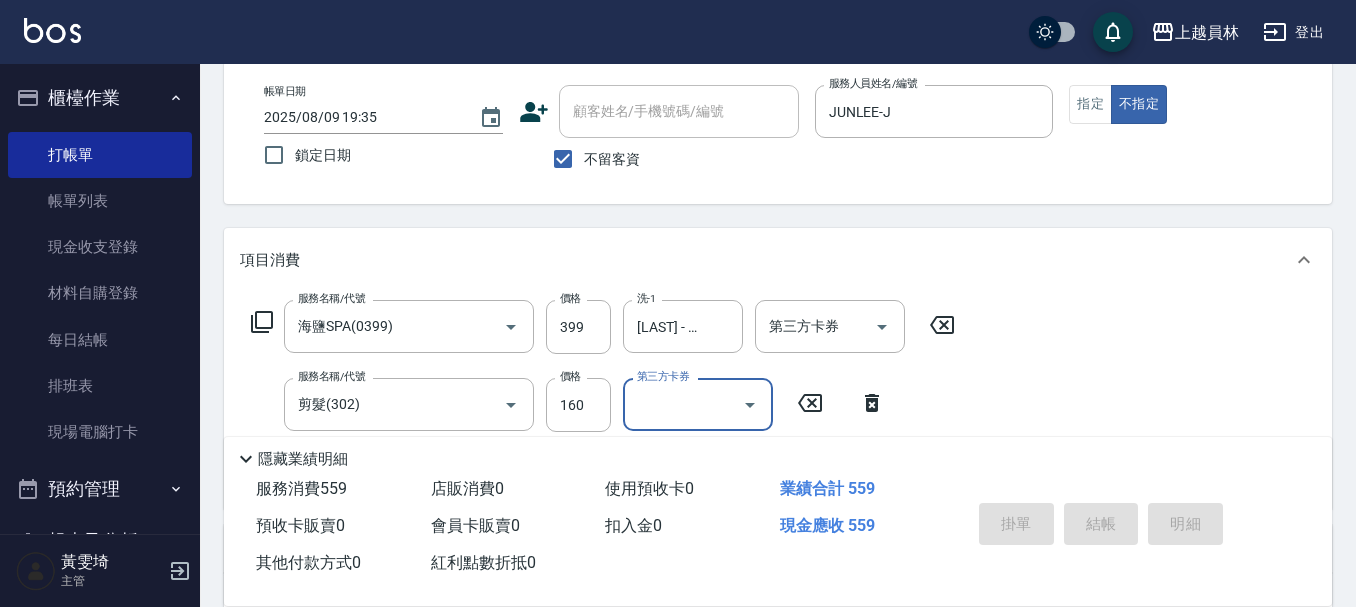 type 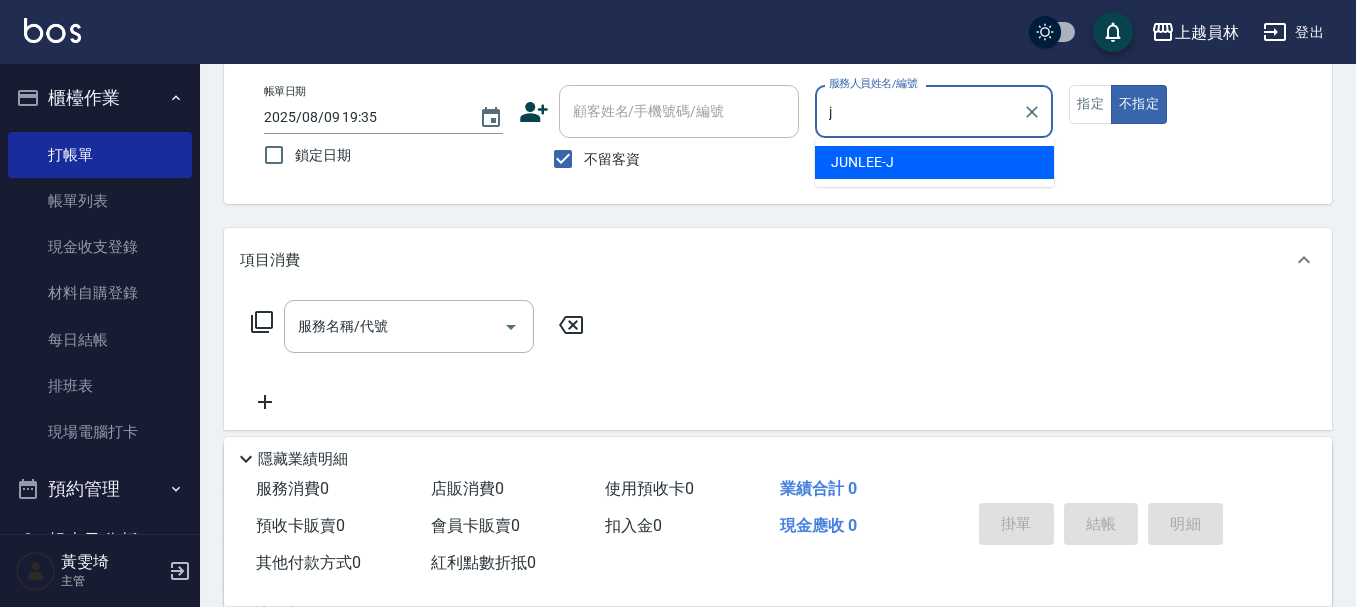 type on "JUNLEE-J" 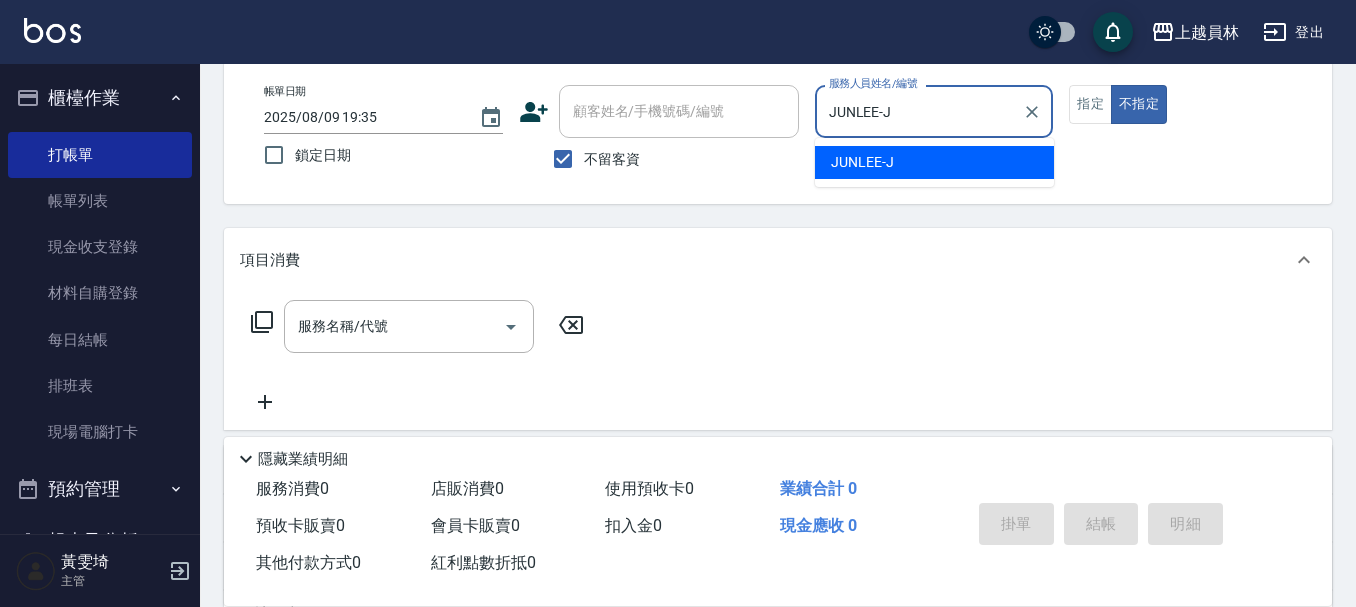 type on "false" 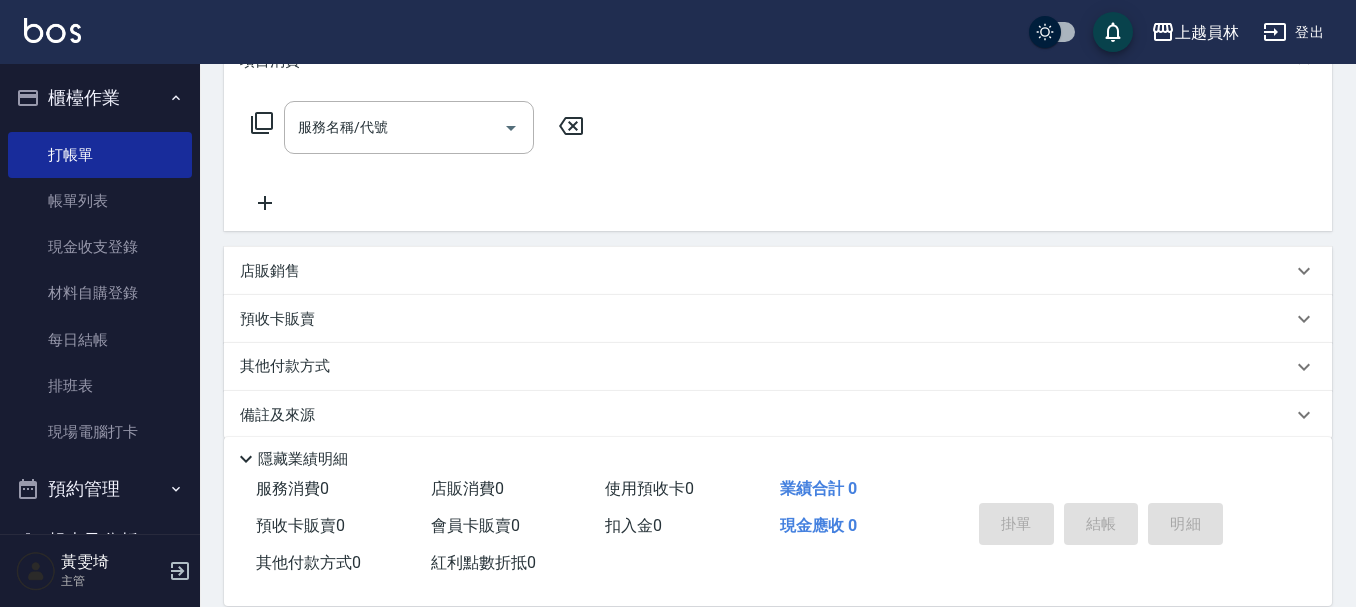 scroll, scrollTop: 300, scrollLeft: 0, axis: vertical 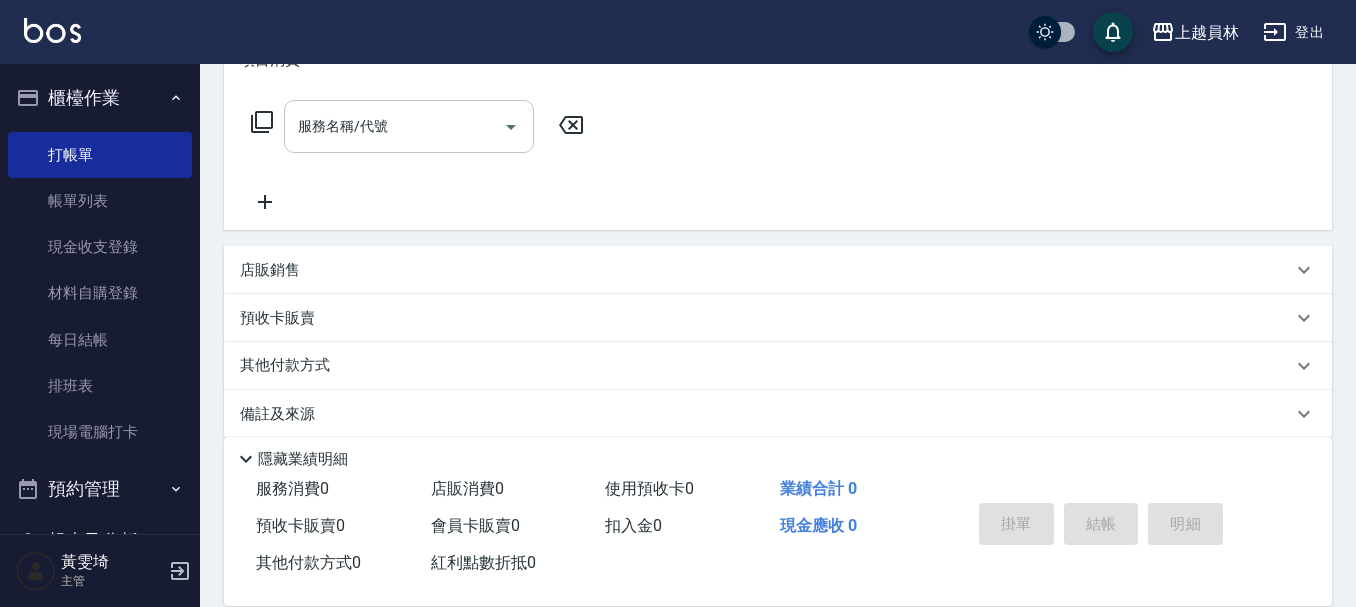 click on "服務名稱/代號" at bounding box center [409, 126] 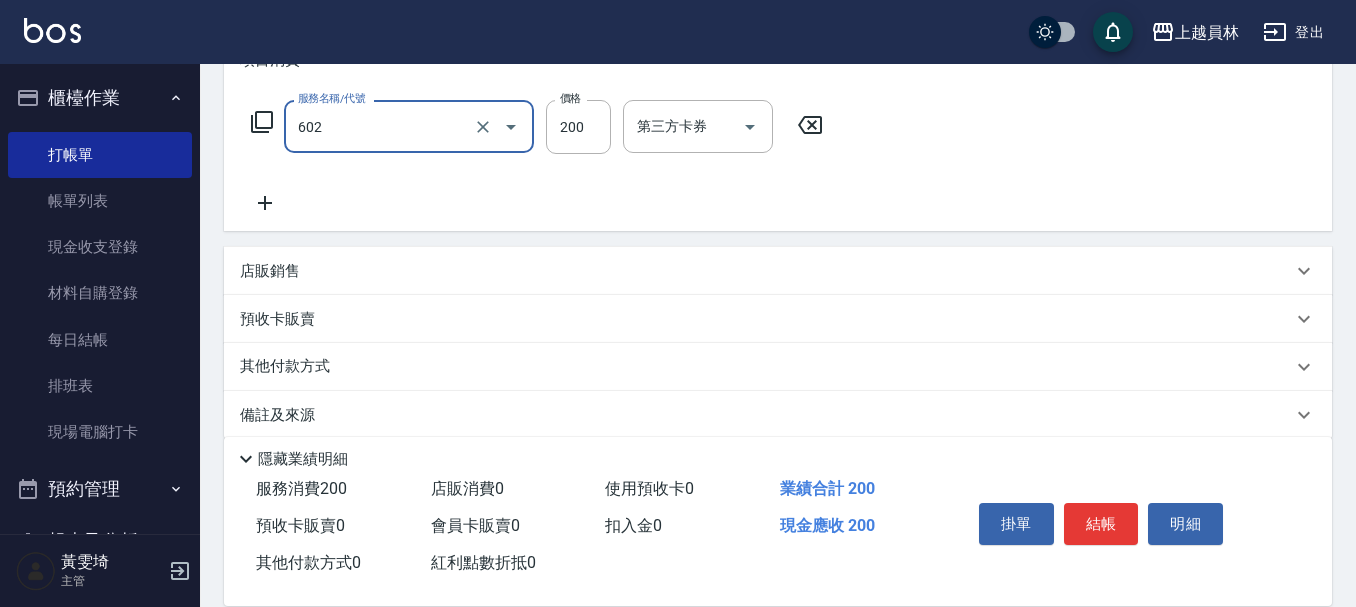 type on "一般洗髮(602)" 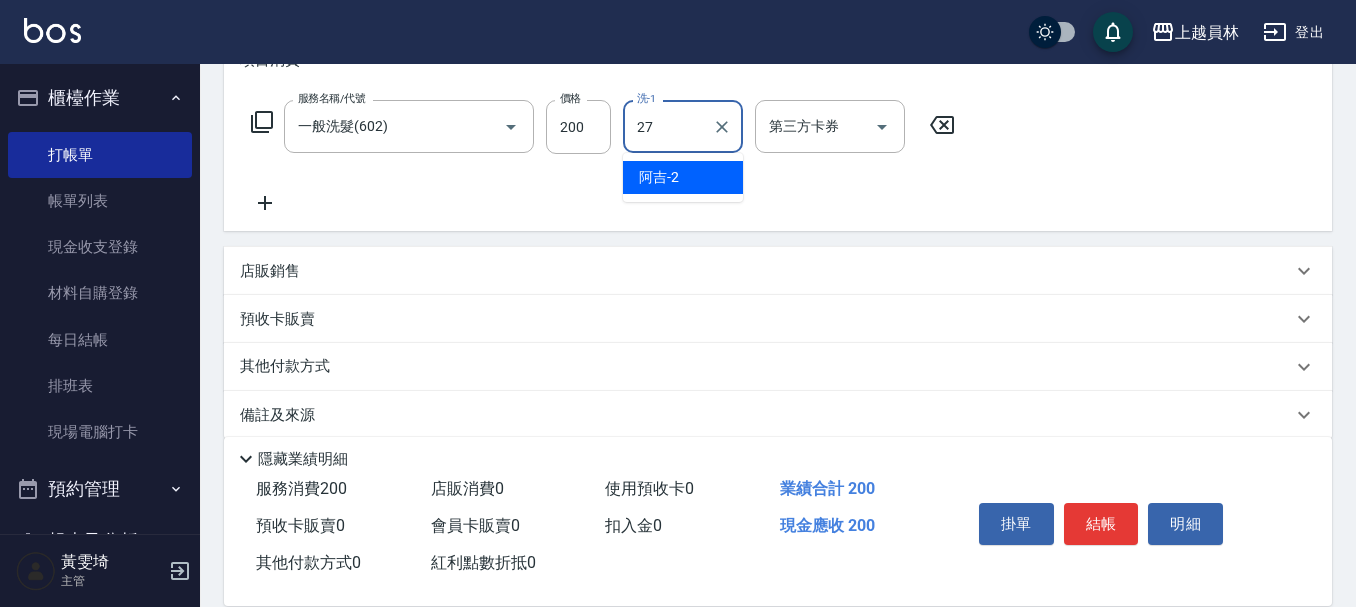 type on "洪子惠-27" 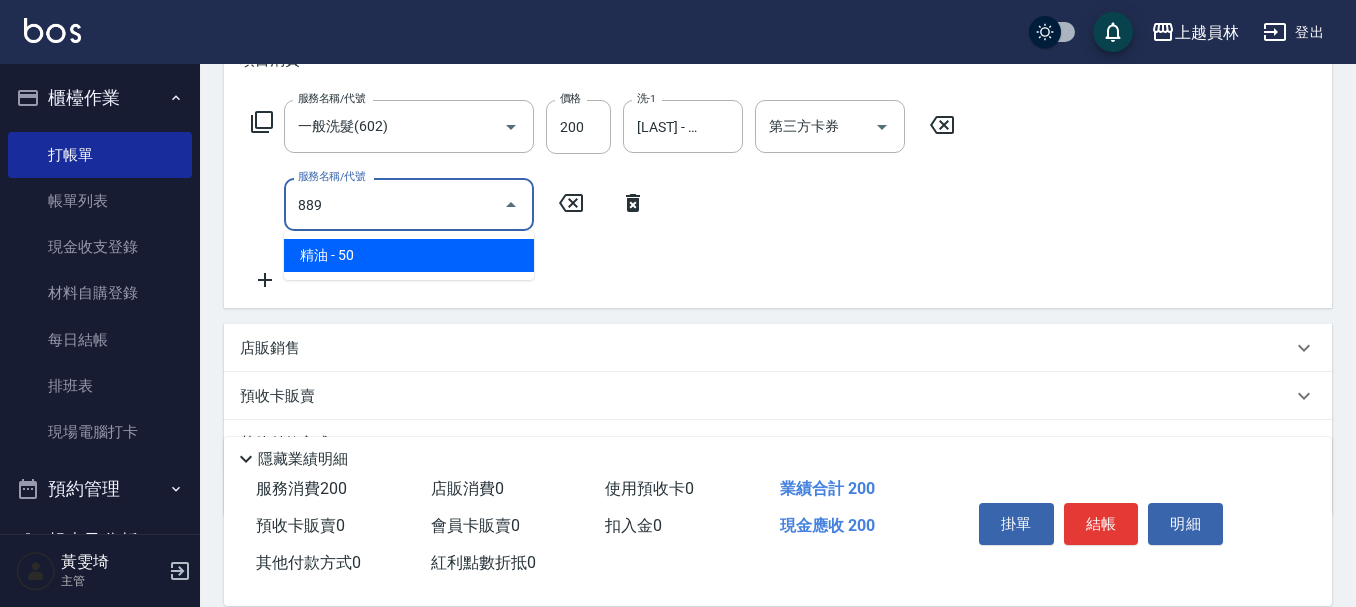 type on "精油(889)" 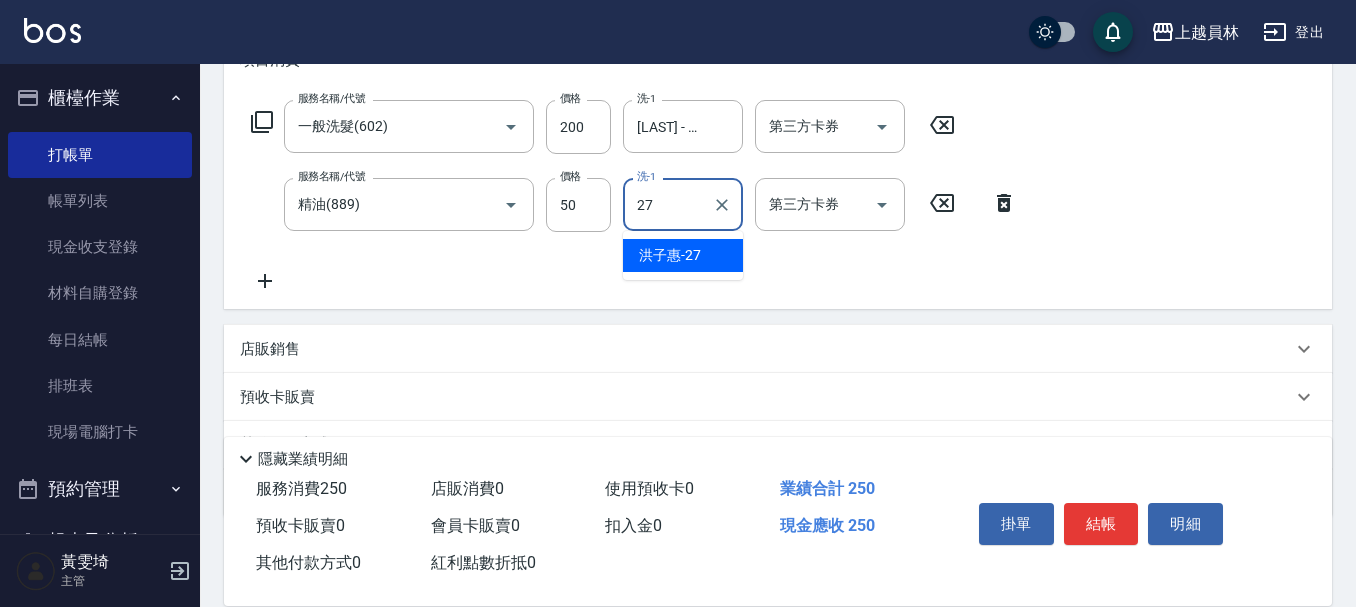 type on "洪子惠-27" 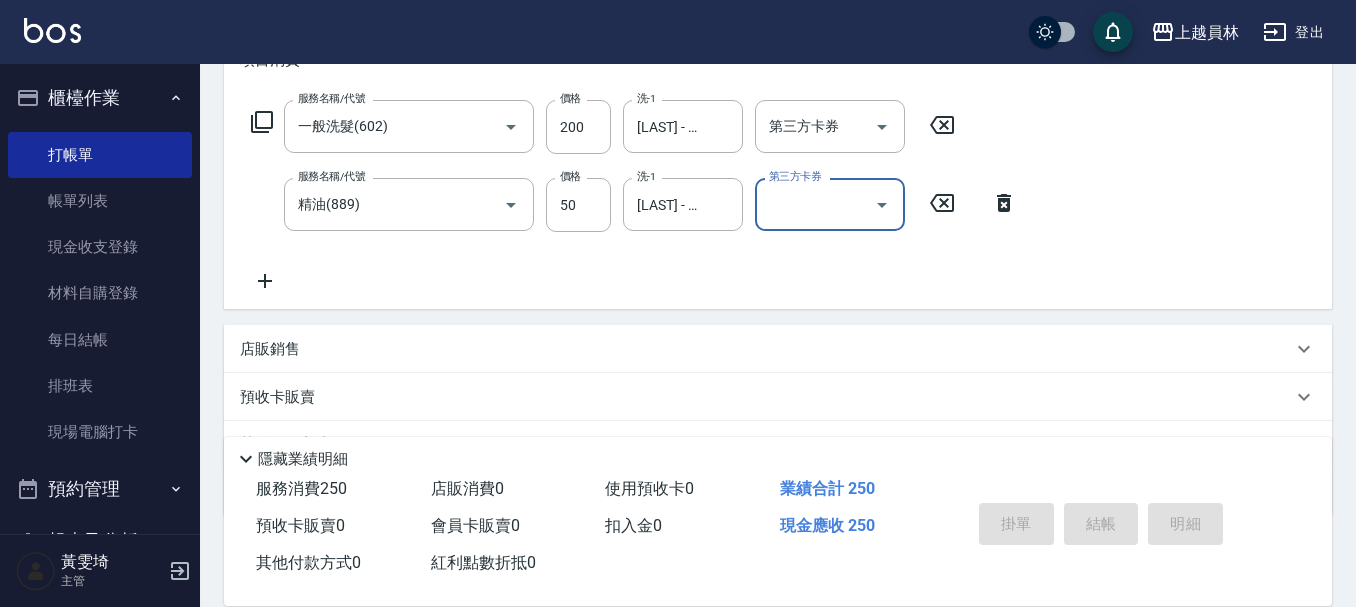 type on "2025/08/09 19:36" 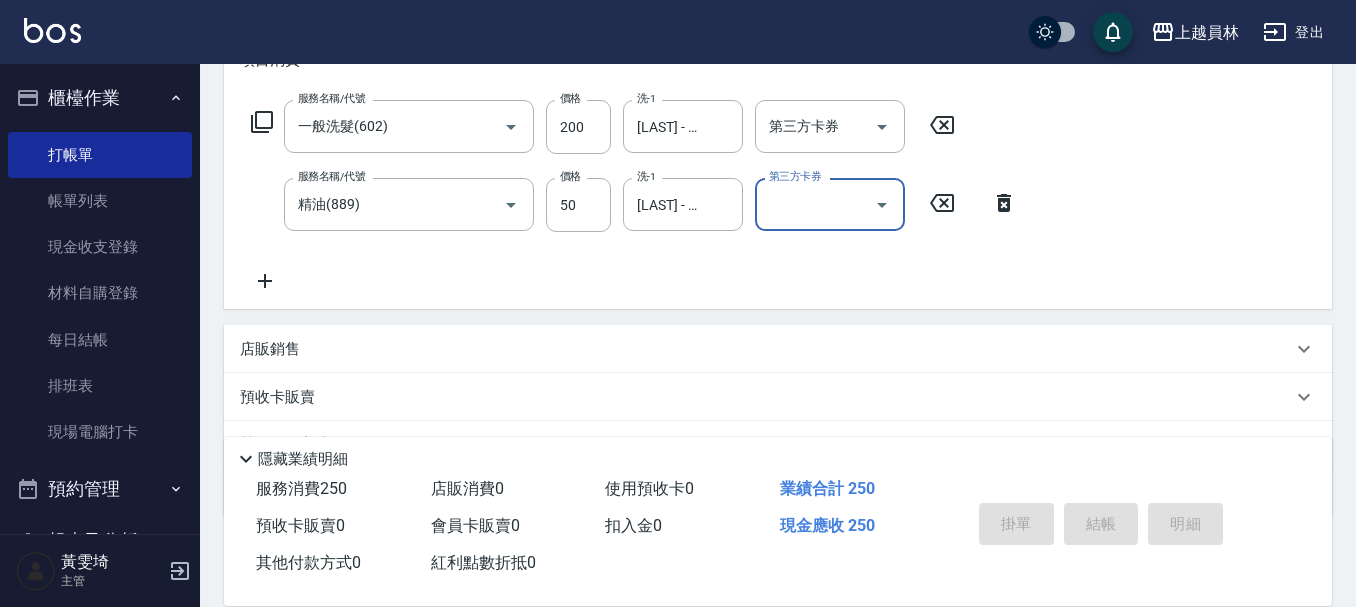 type 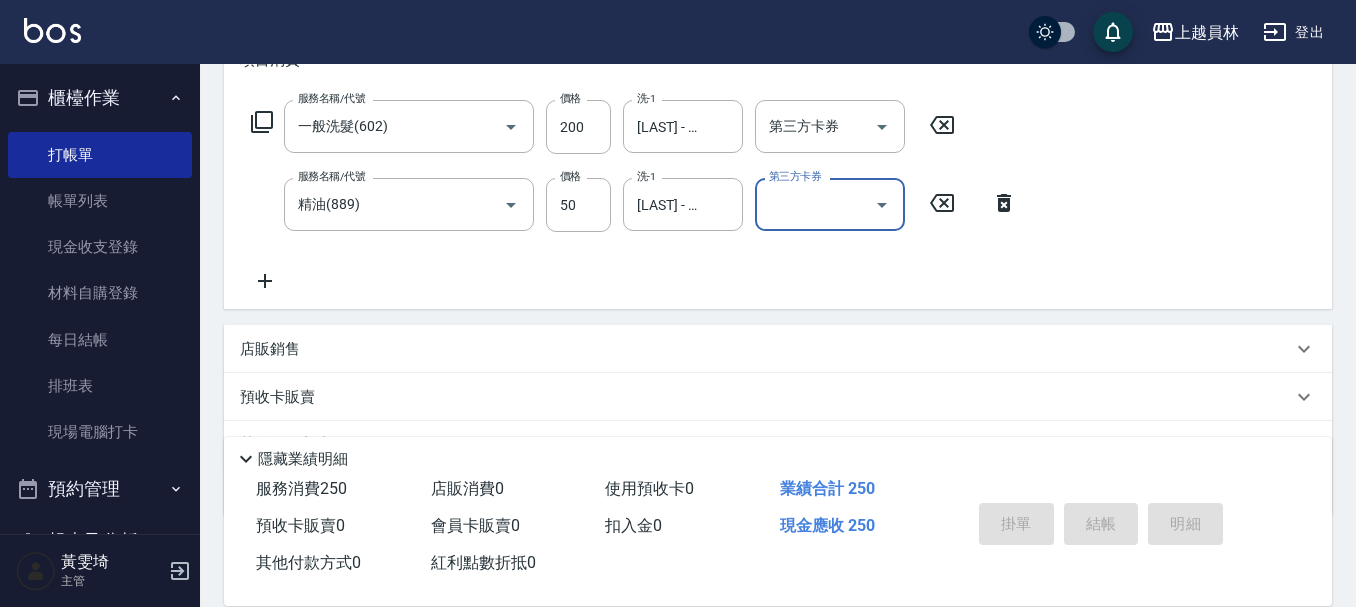 type 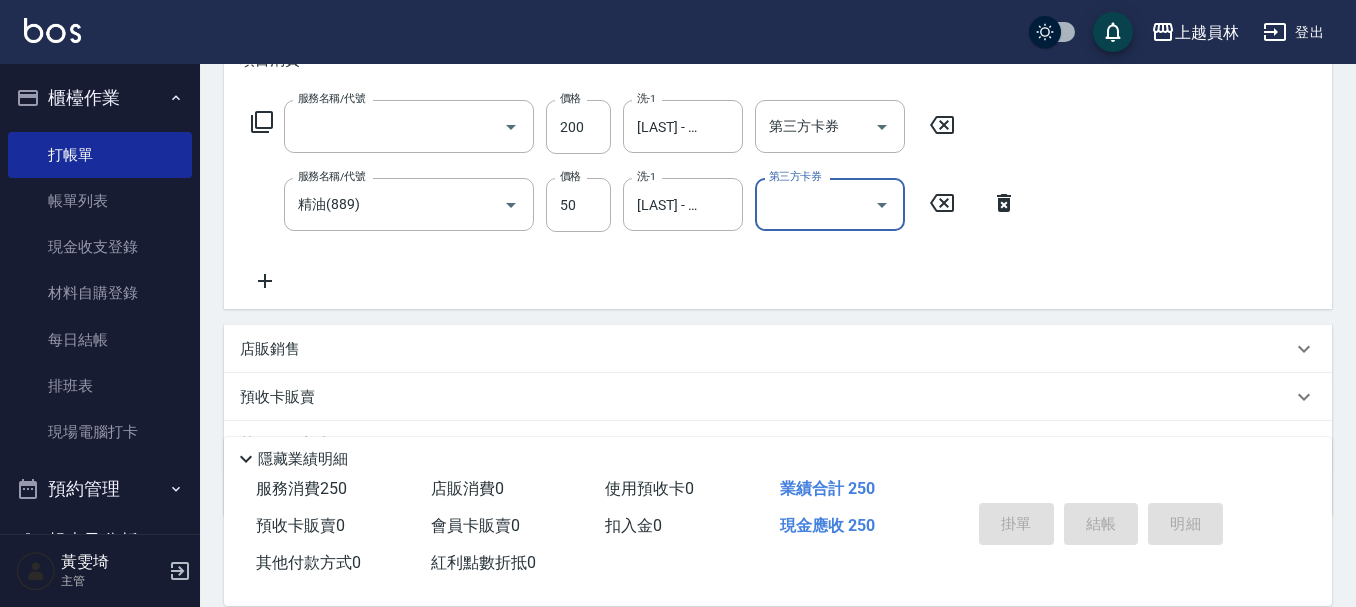 scroll, scrollTop: 0, scrollLeft: 0, axis: both 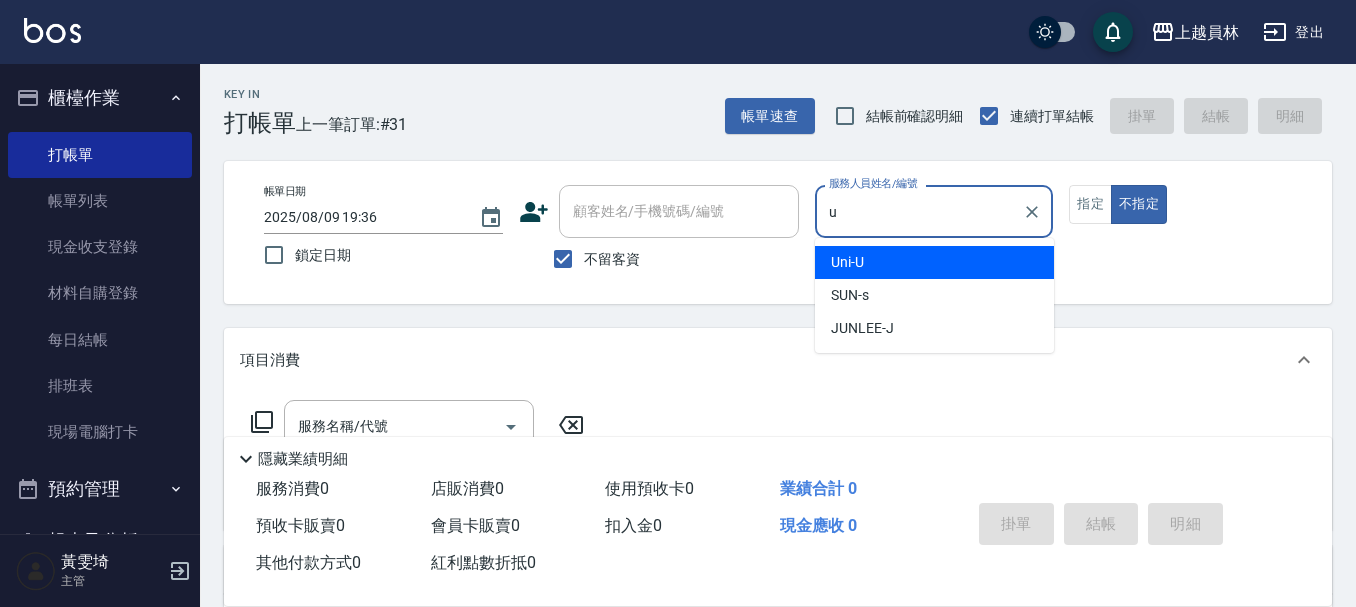type on "Uni-U" 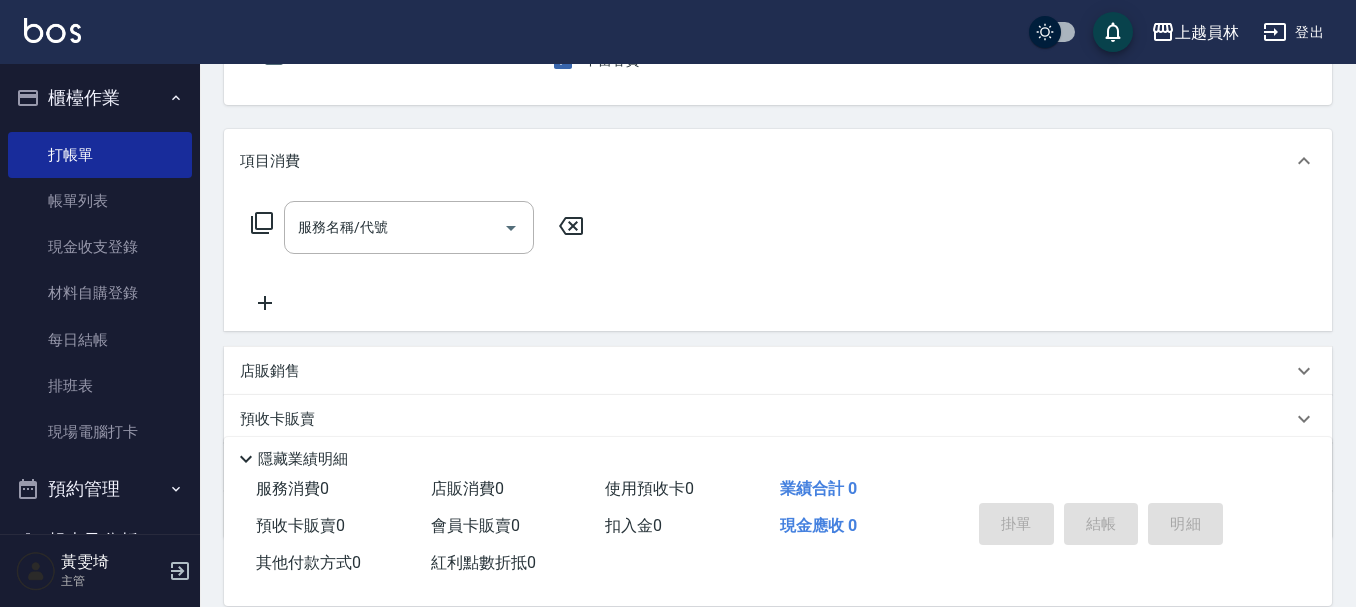 scroll, scrollTop: 200, scrollLeft: 0, axis: vertical 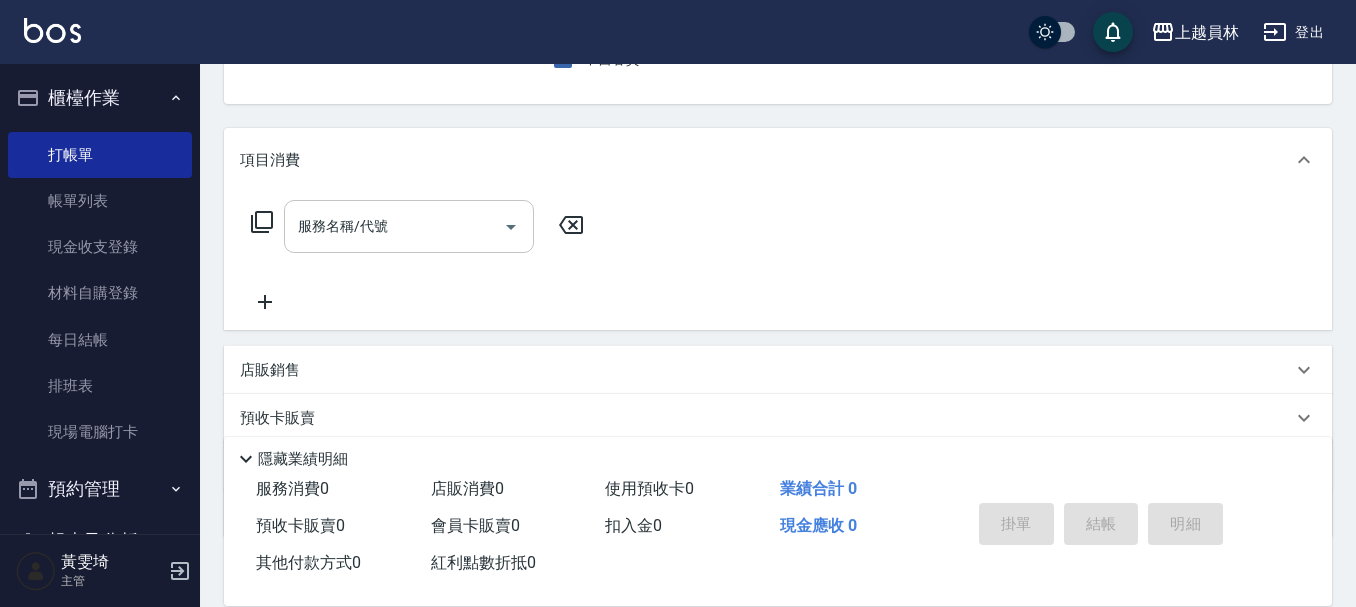 click on "服務名稱/代號" at bounding box center (394, 226) 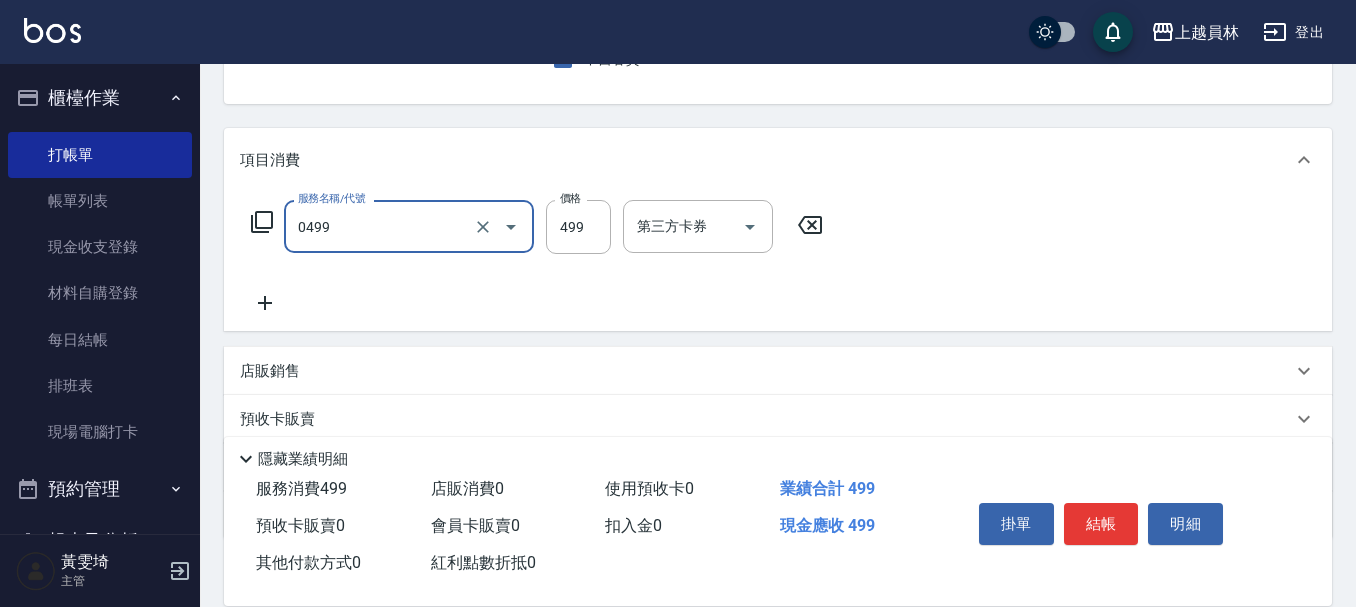 type on "去角質洗髮(0499)" 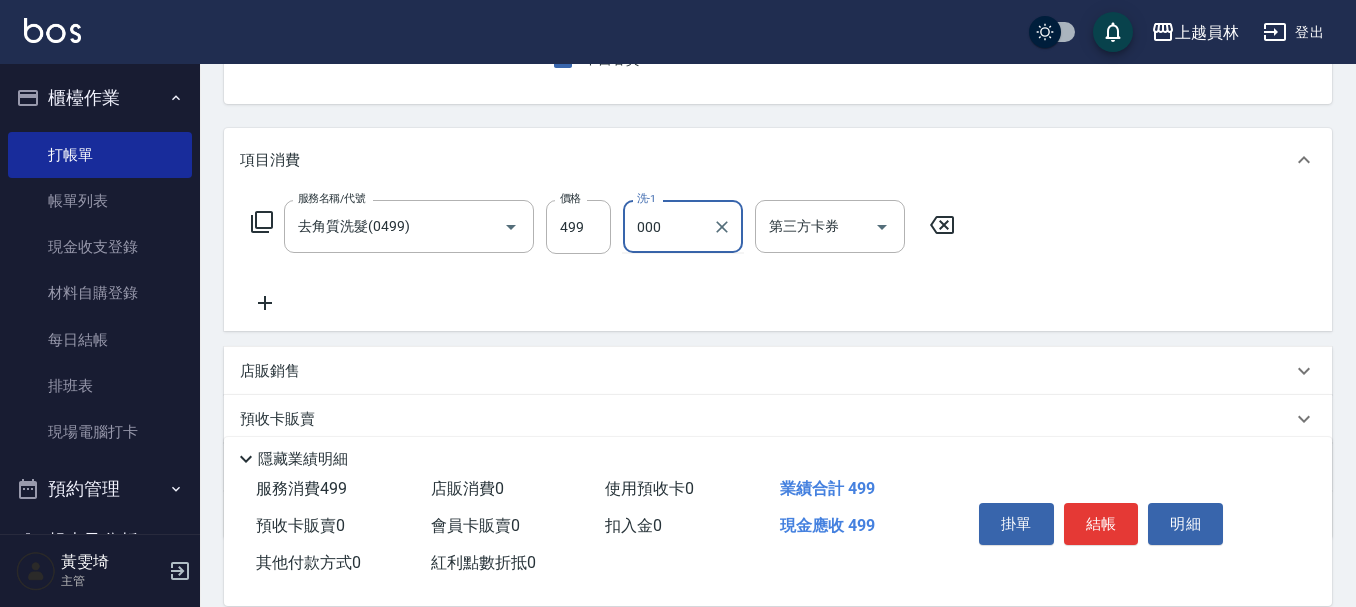 type on "000" 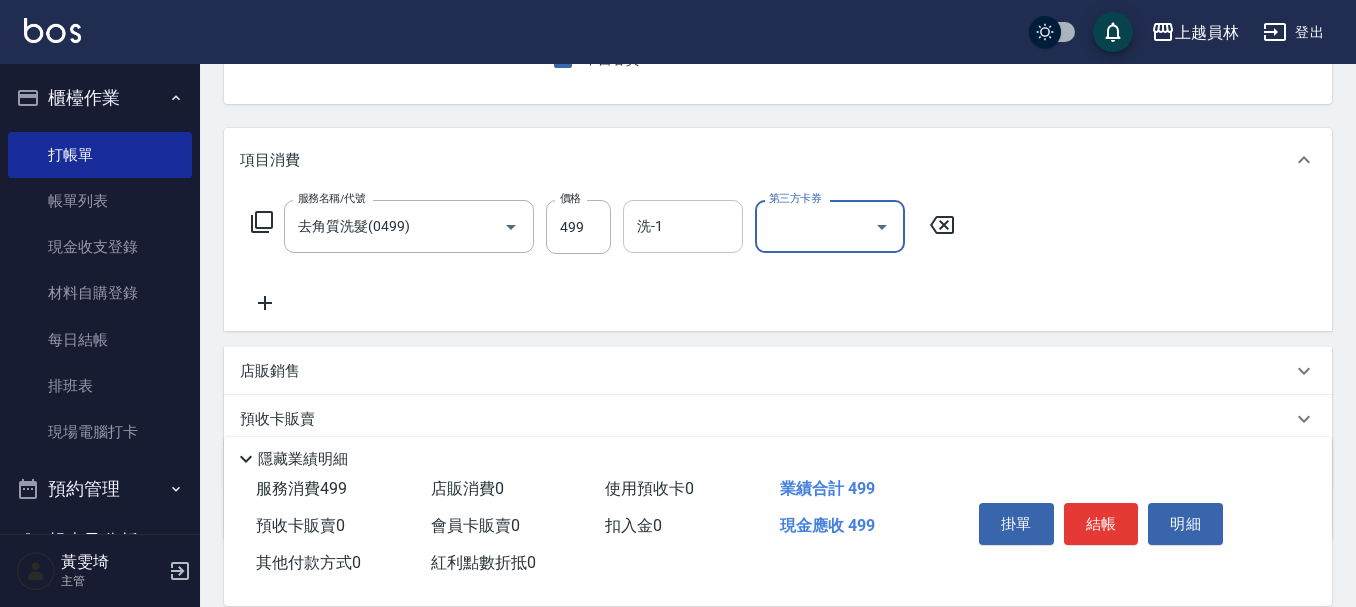 click on "洗-1" at bounding box center (683, 226) 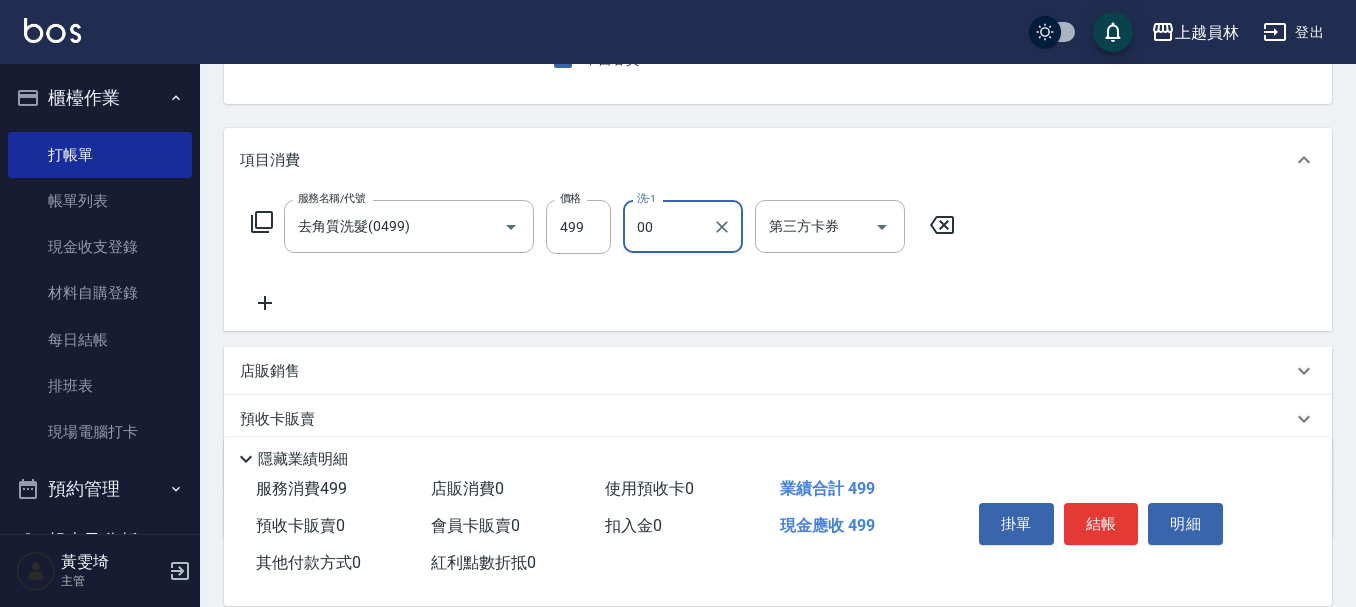 type on "00" 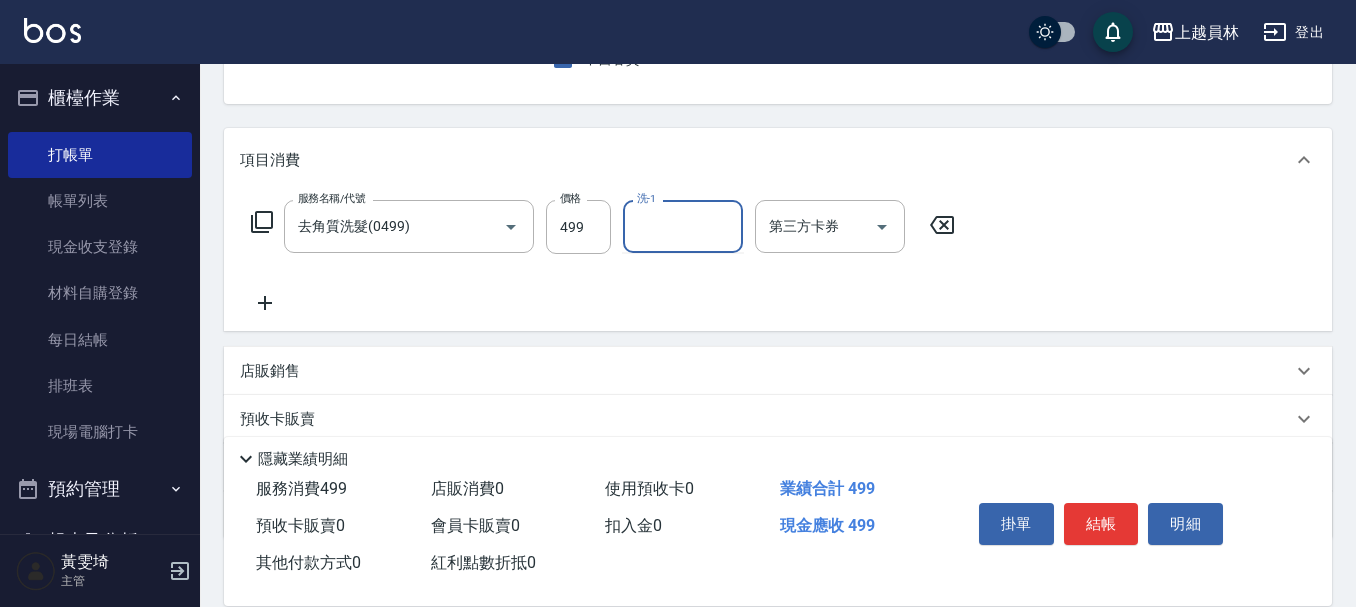 click on "洗-1" at bounding box center [683, 226] 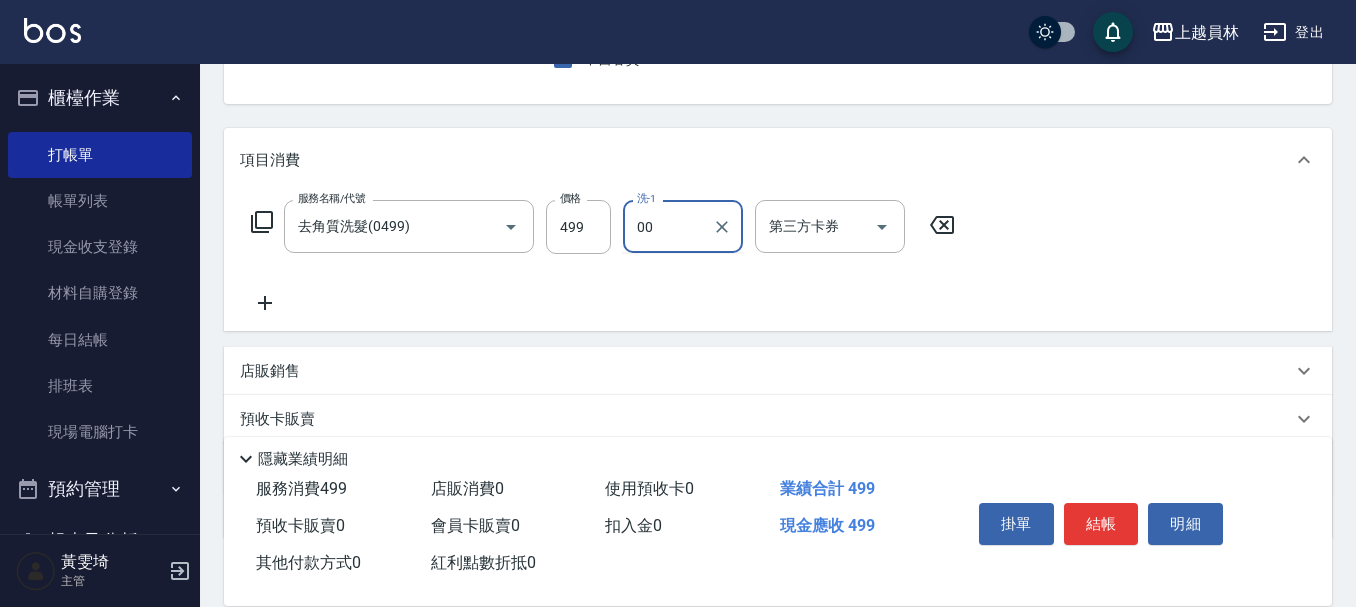 type on "00" 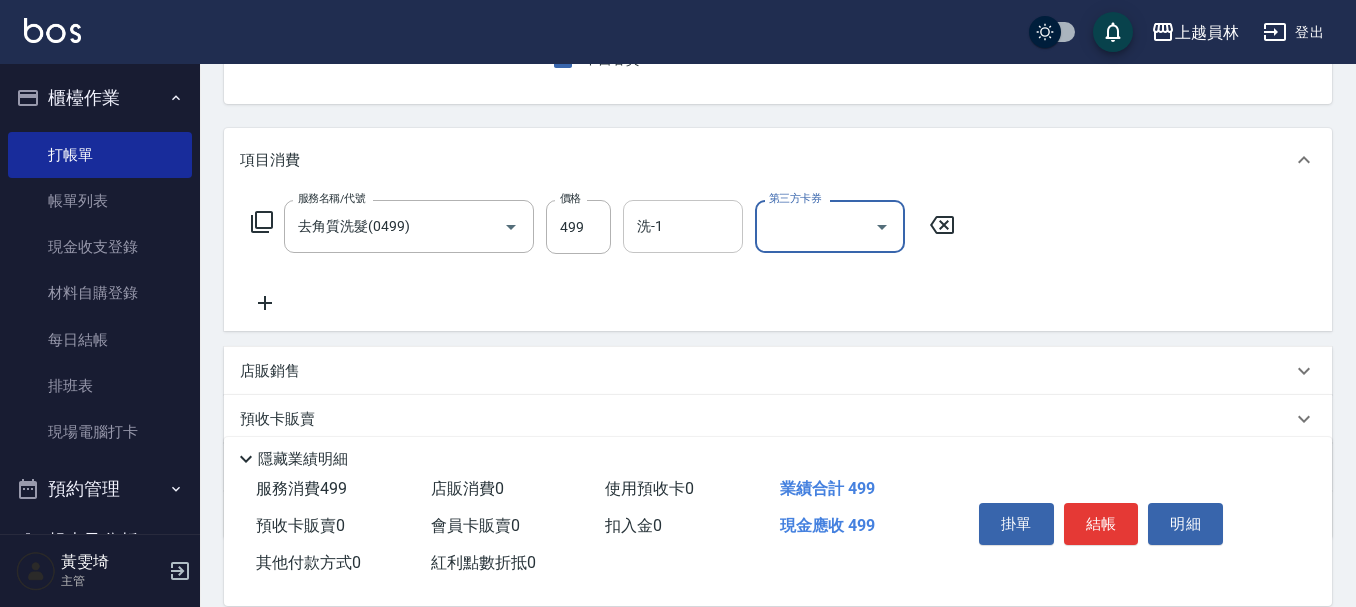 drag, startPoint x: 660, startPoint y: 252, endPoint x: 670, endPoint y: 246, distance: 11.661903 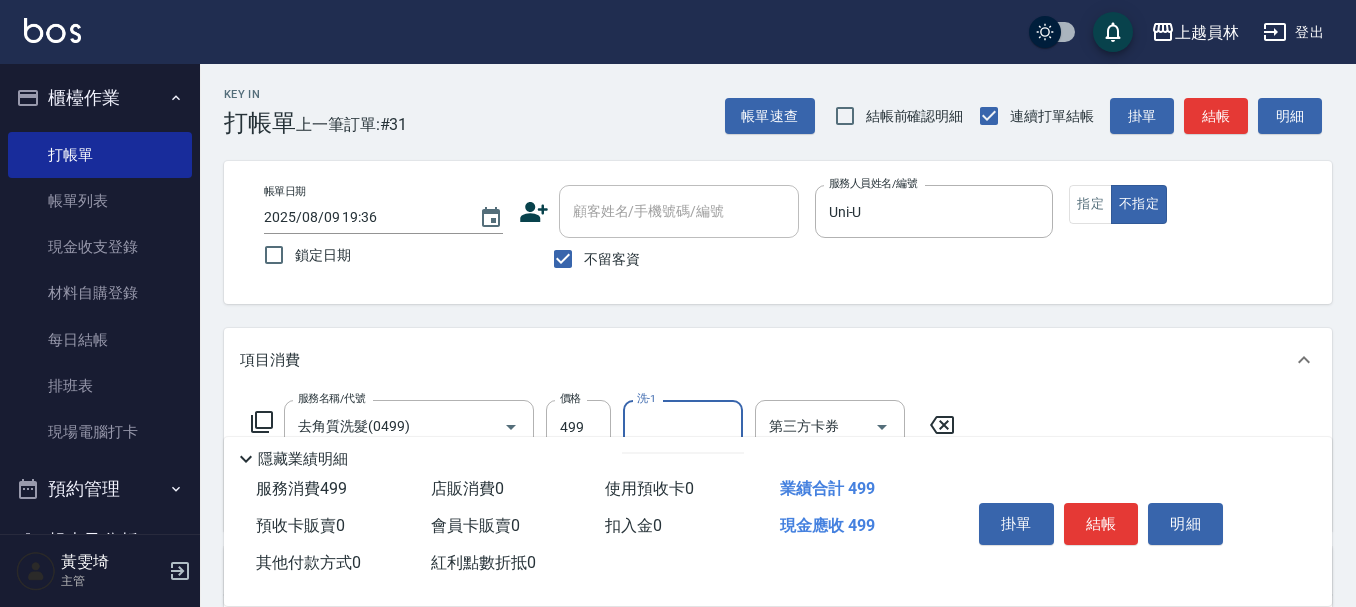 scroll, scrollTop: 100, scrollLeft: 0, axis: vertical 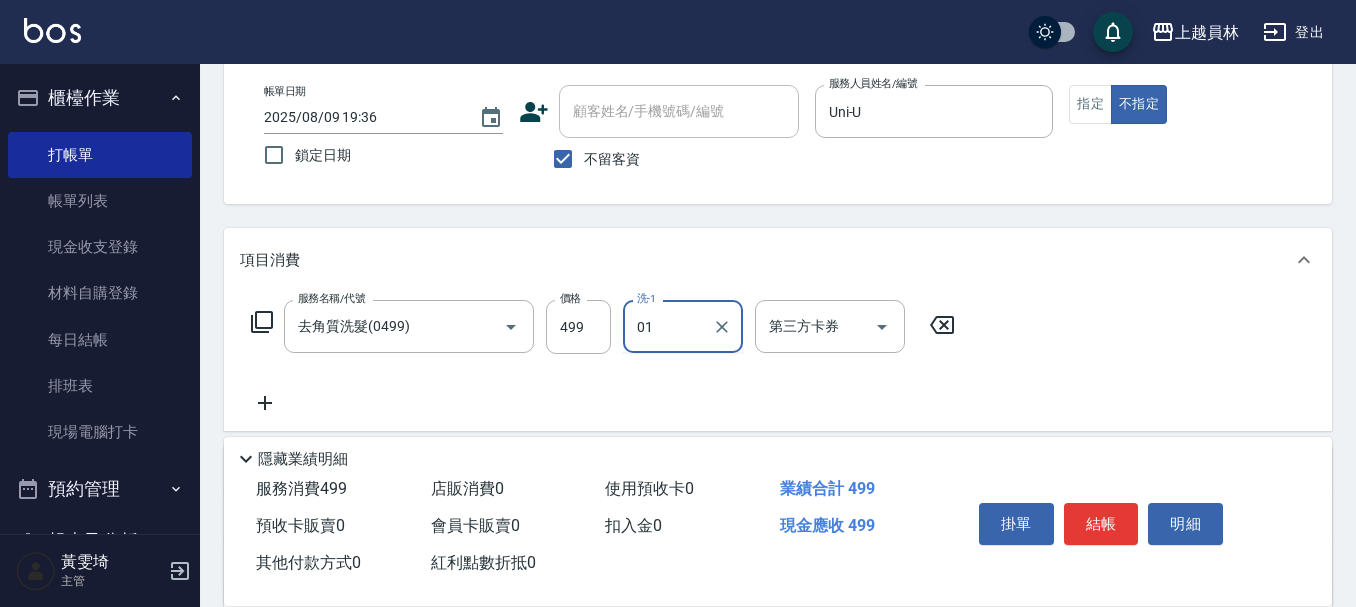 type on "0" 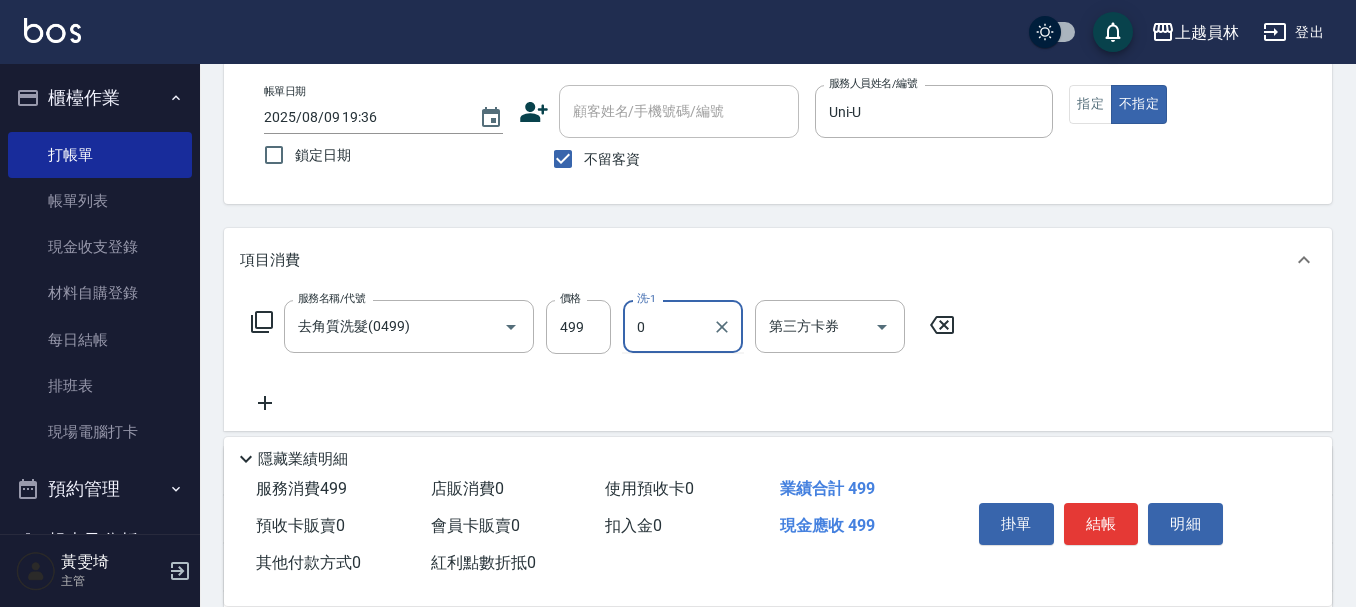 type 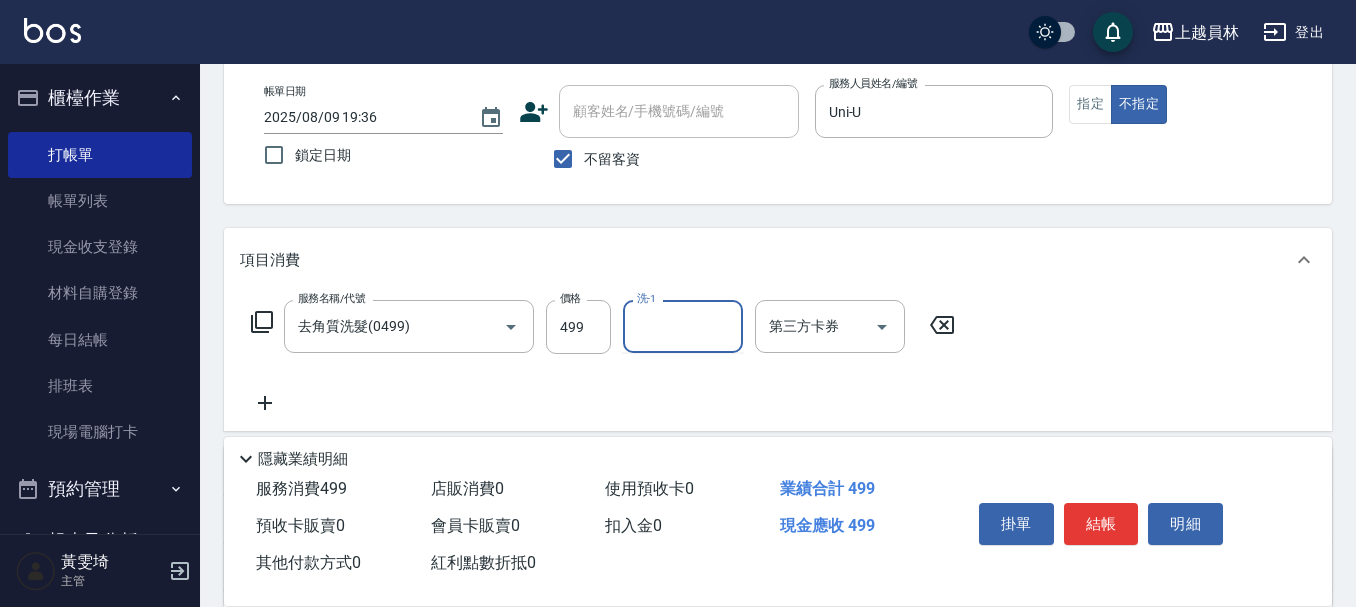click 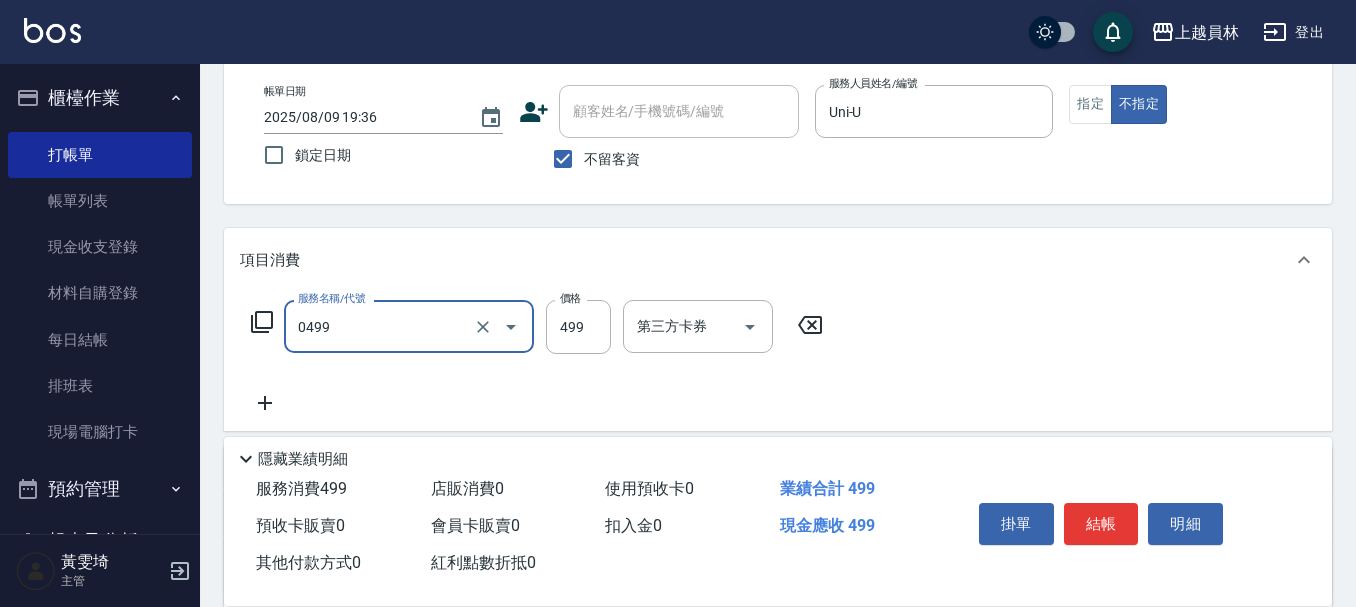 type on "去角質洗髮(0499)" 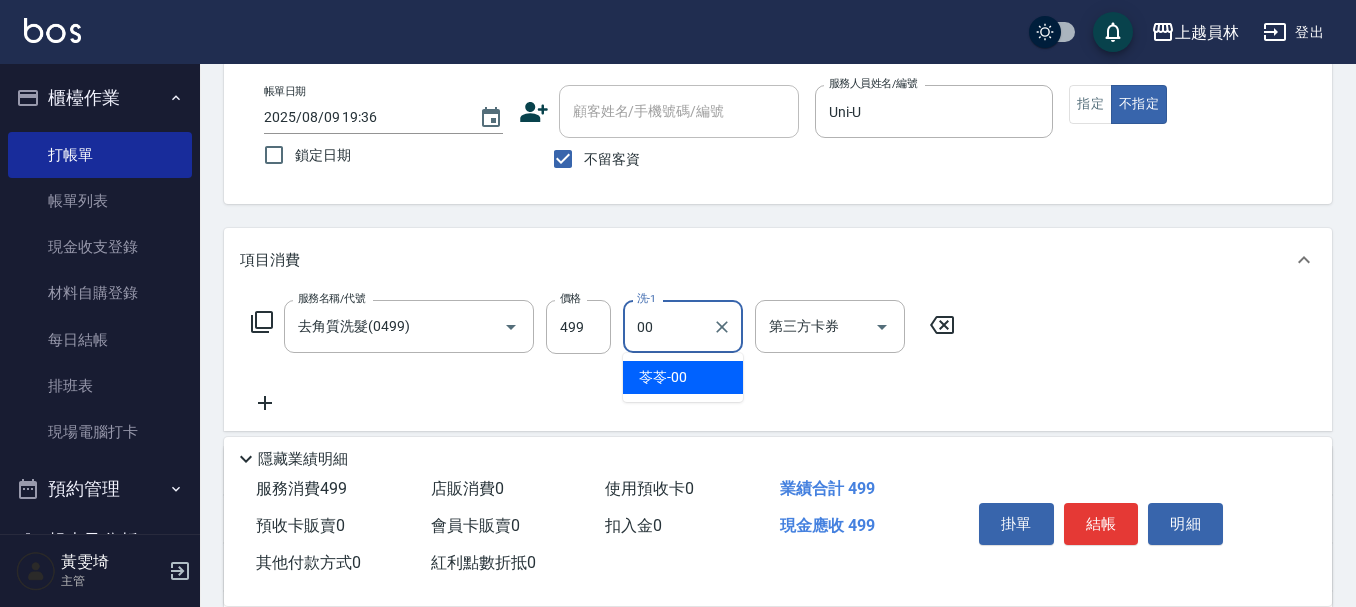 type on "苓苓-00" 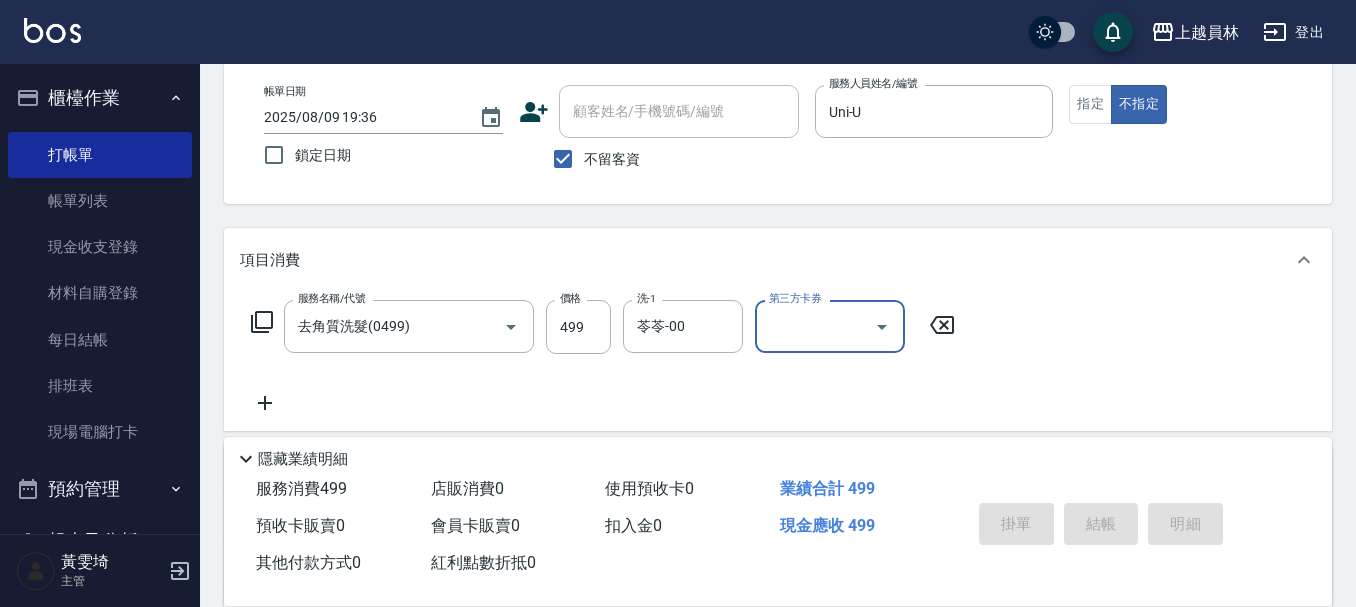 type on "2025/08/09 19:37" 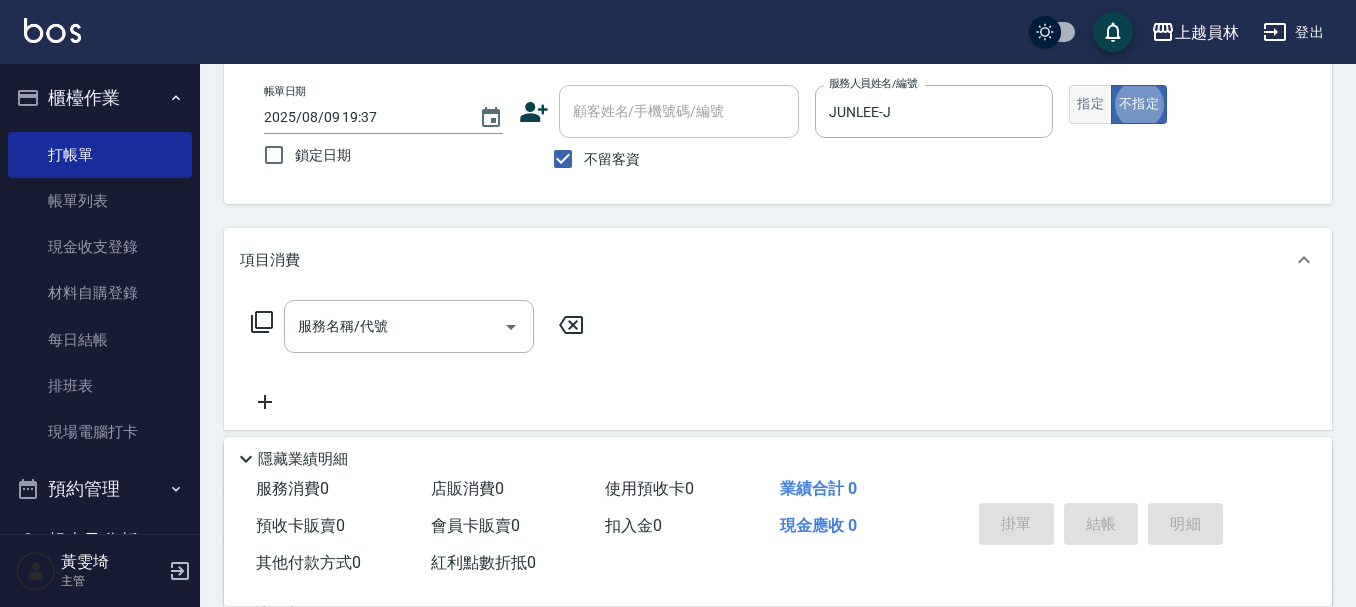 click on "指定" at bounding box center [1090, 104] 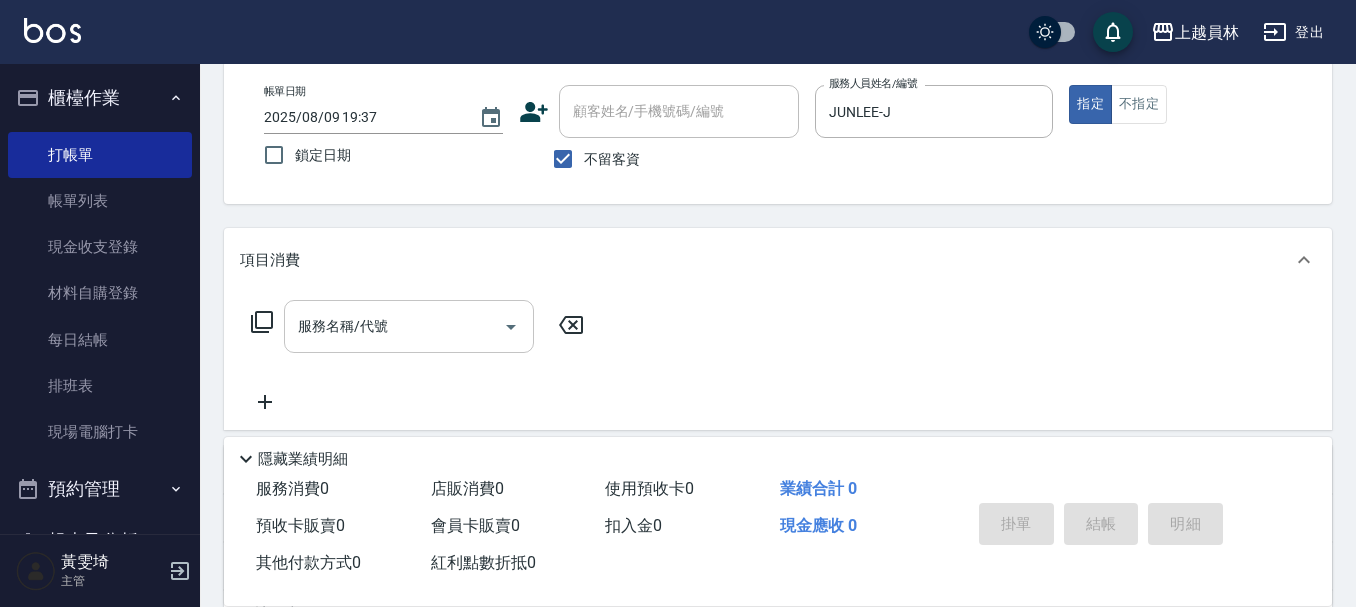 click on "服務名稱/代號" at bounding box center [394, 326] 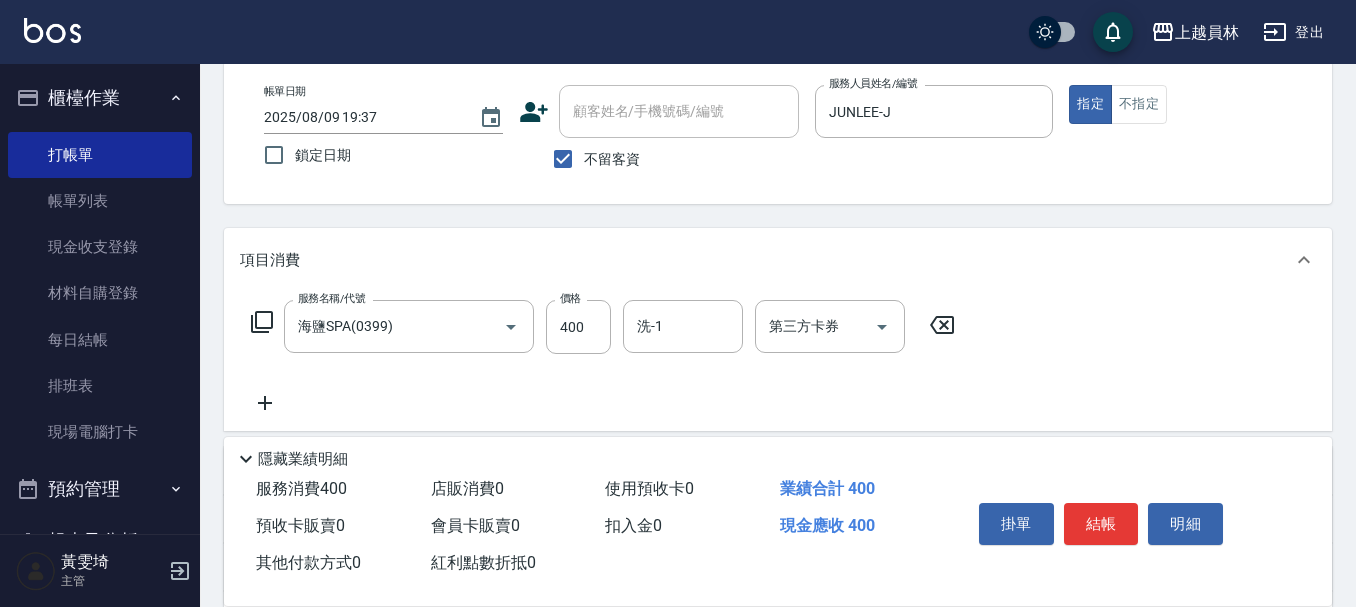click on "服務名稱/代號 海鹽SPA(0399) 服務名稱/代號 價格 400 價格 洗-1 洗-1 第三方卡券 第三方卡券" at bounding box center (603, 327) 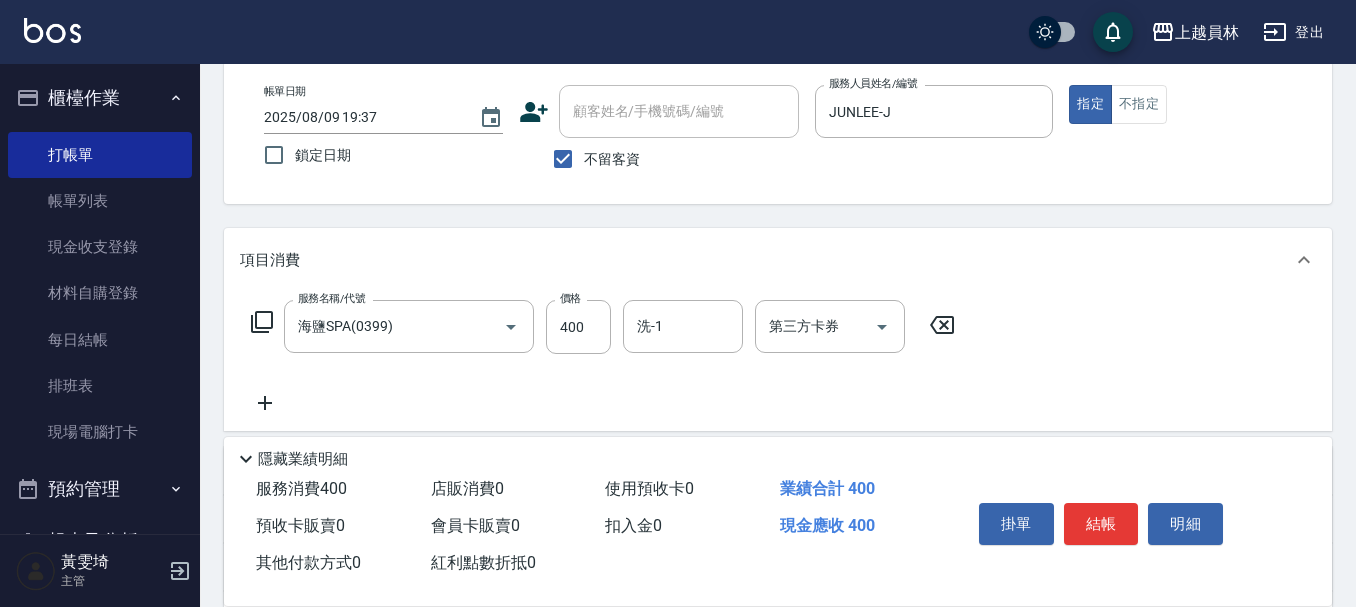 drag, startPoint x: 805, startPoint y: 261, endPoint x: 655, endPoint y: 254, distance: 150.16324 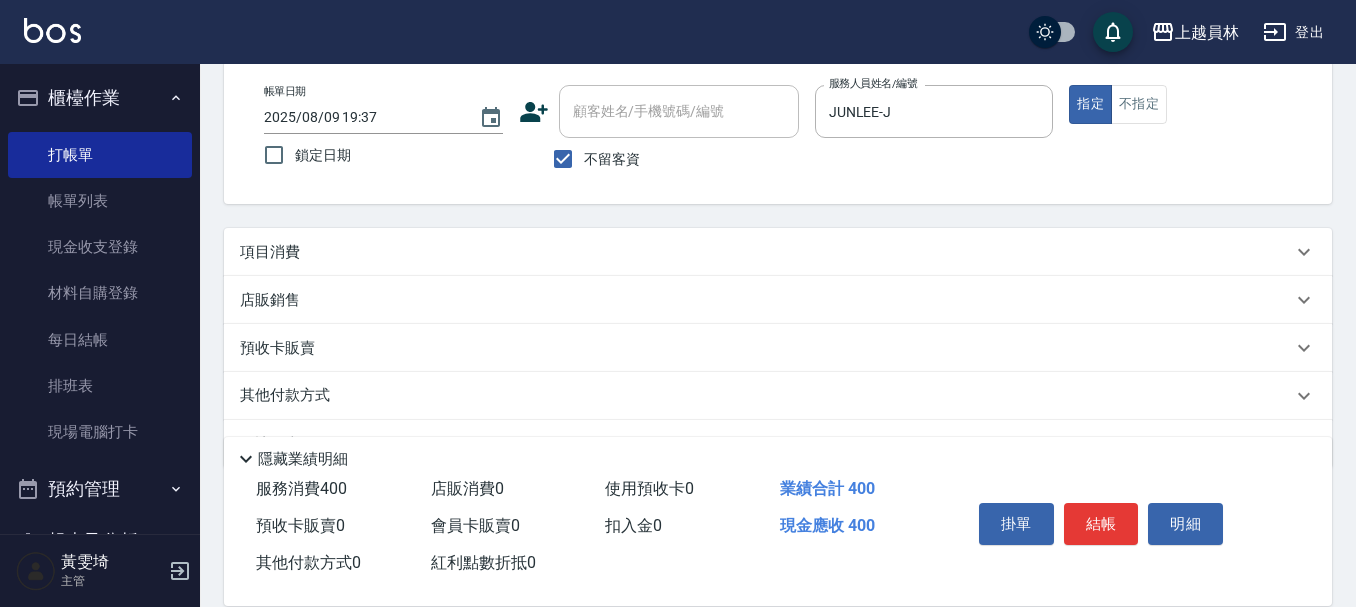 click on "項目消費" at bounding box center [778, 252] 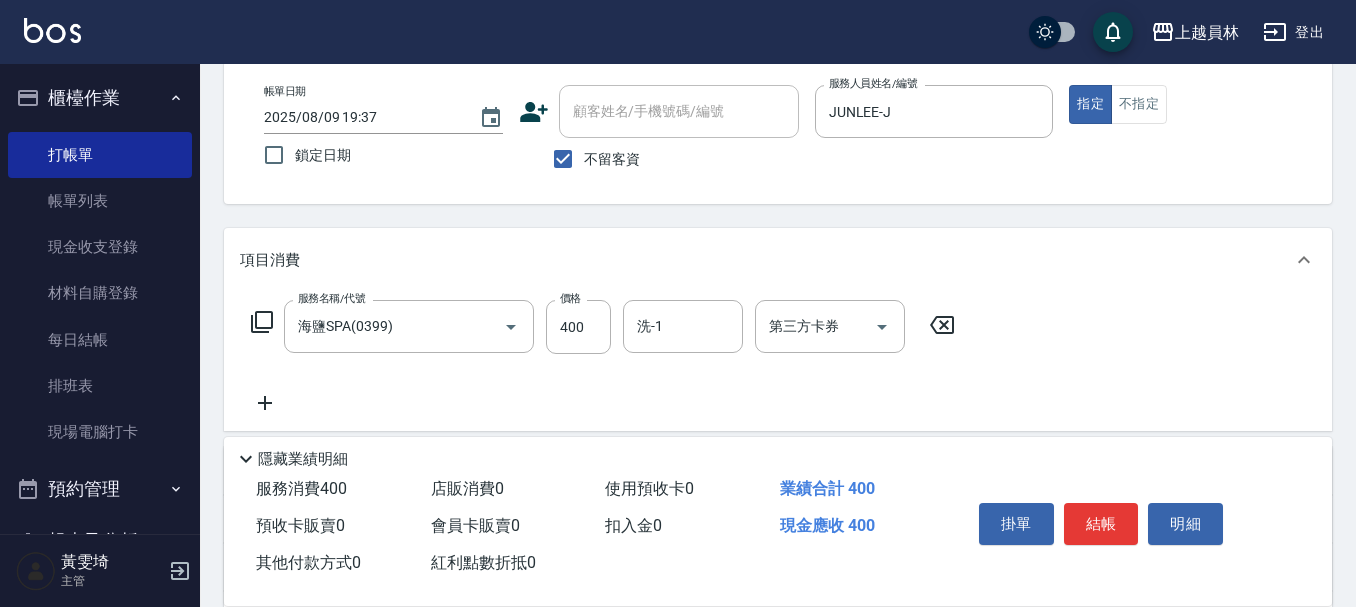 click 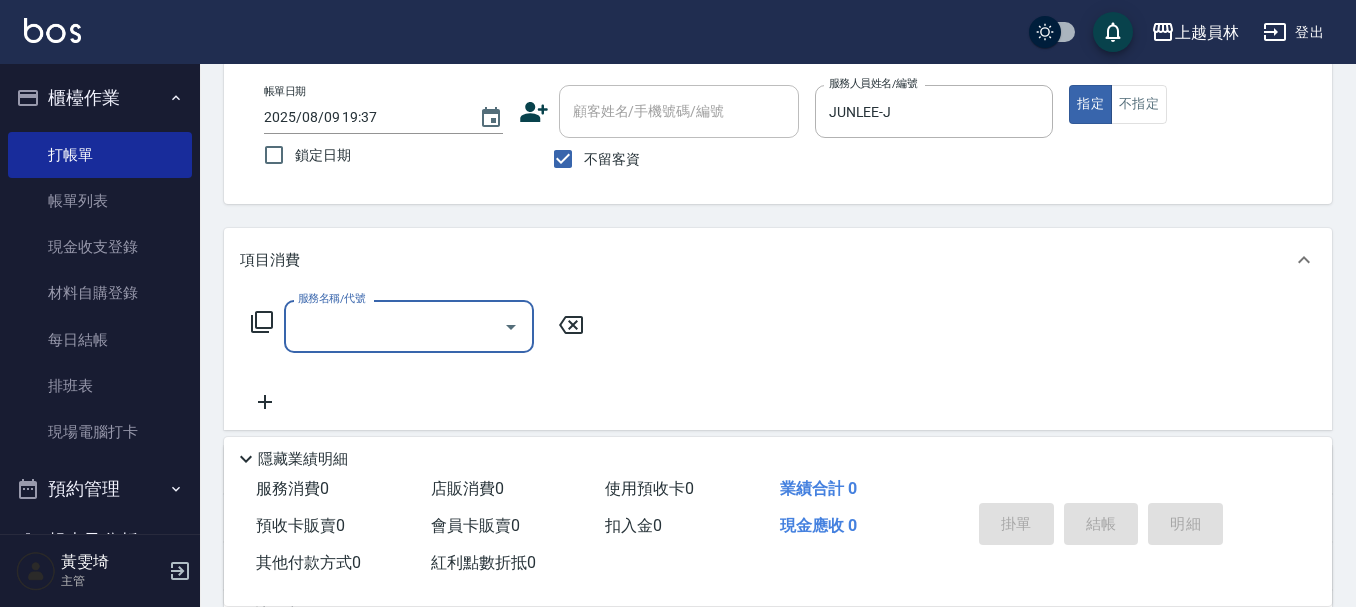 click on "服務名稱/代號" at bounding box center [394, 326] 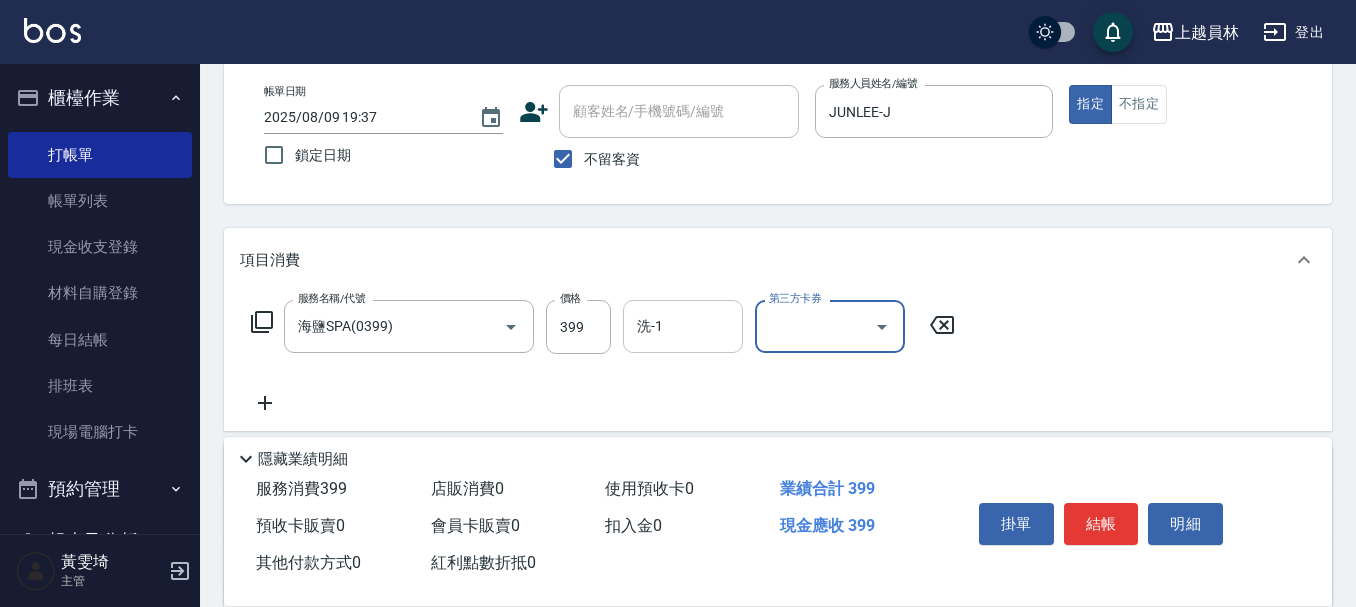 click on "洗-1" at bounding box center (683, 326) 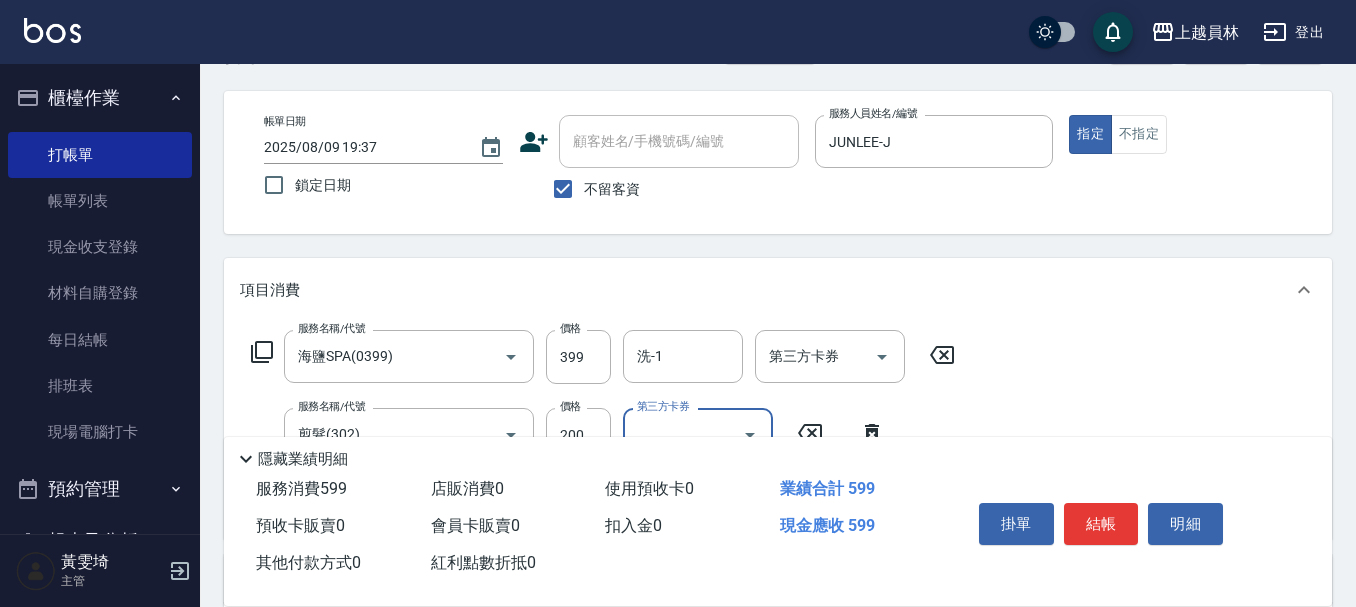 scroll, scrollTop: 100, scrollLeft: 0, axis: vertical 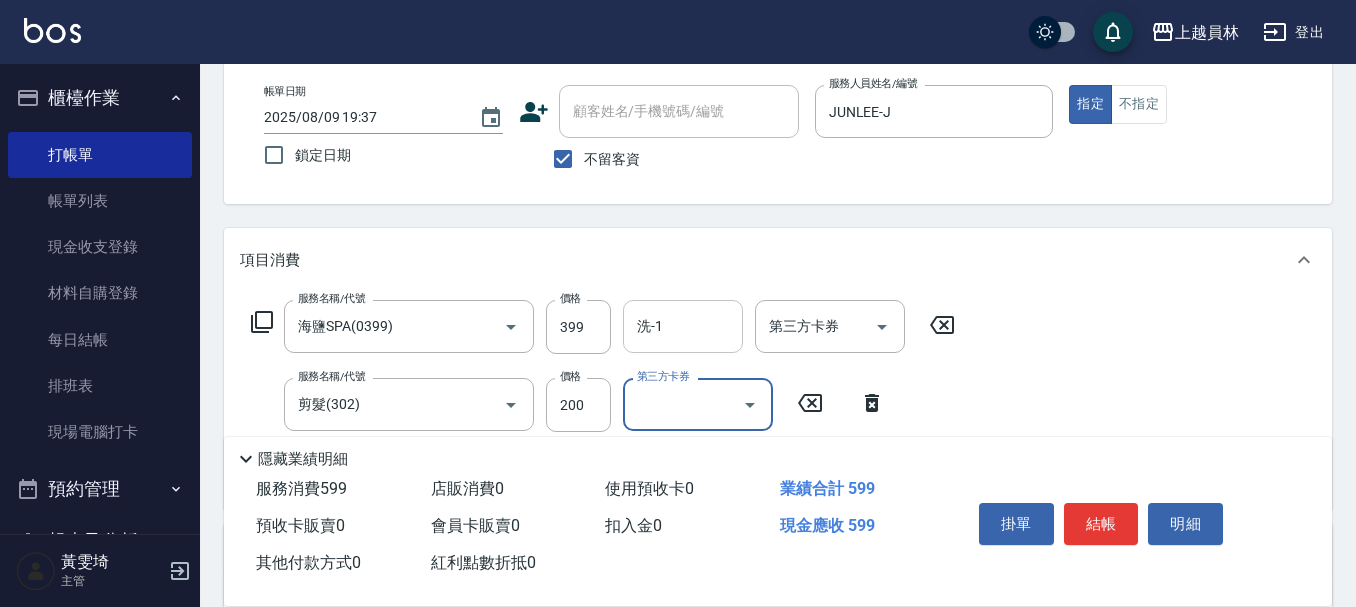 click on "洗-1" at bounding box center [683, 326] 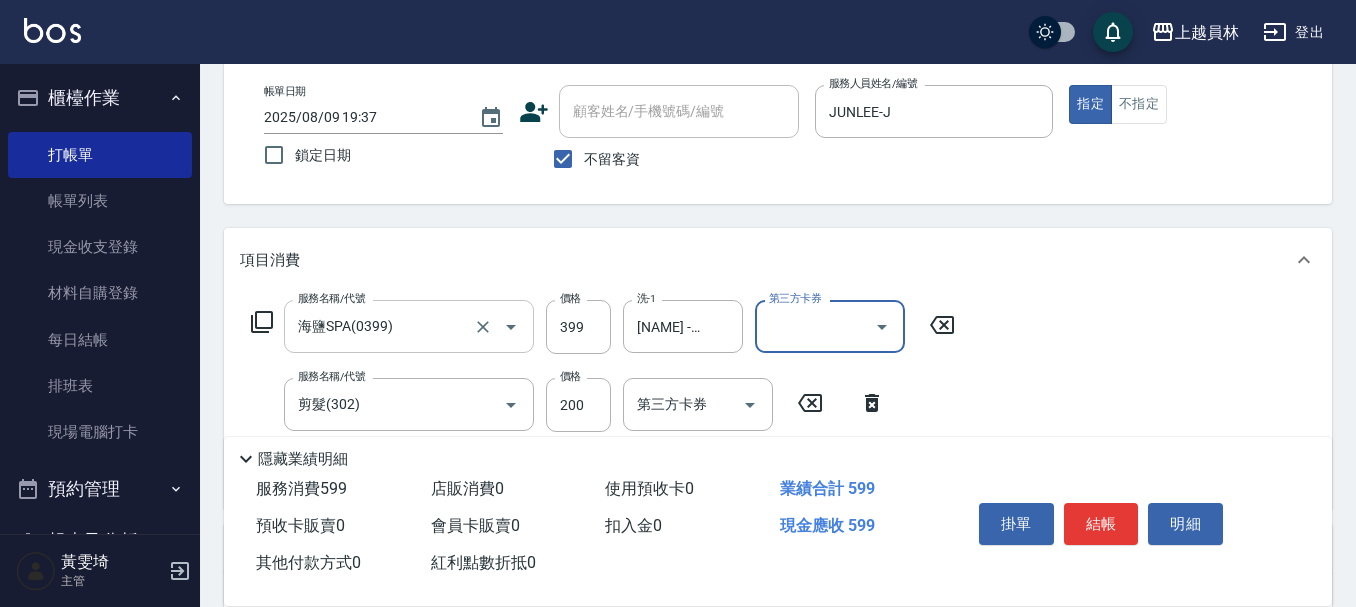 click 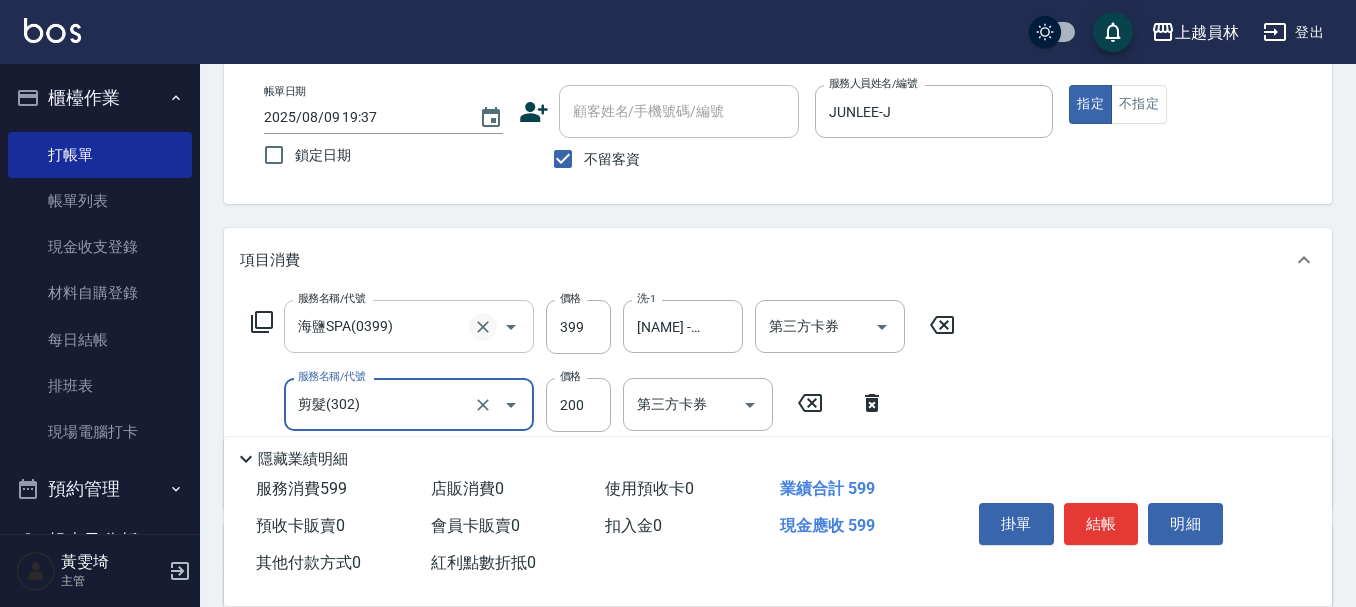 click at bounding box center (483, 327) 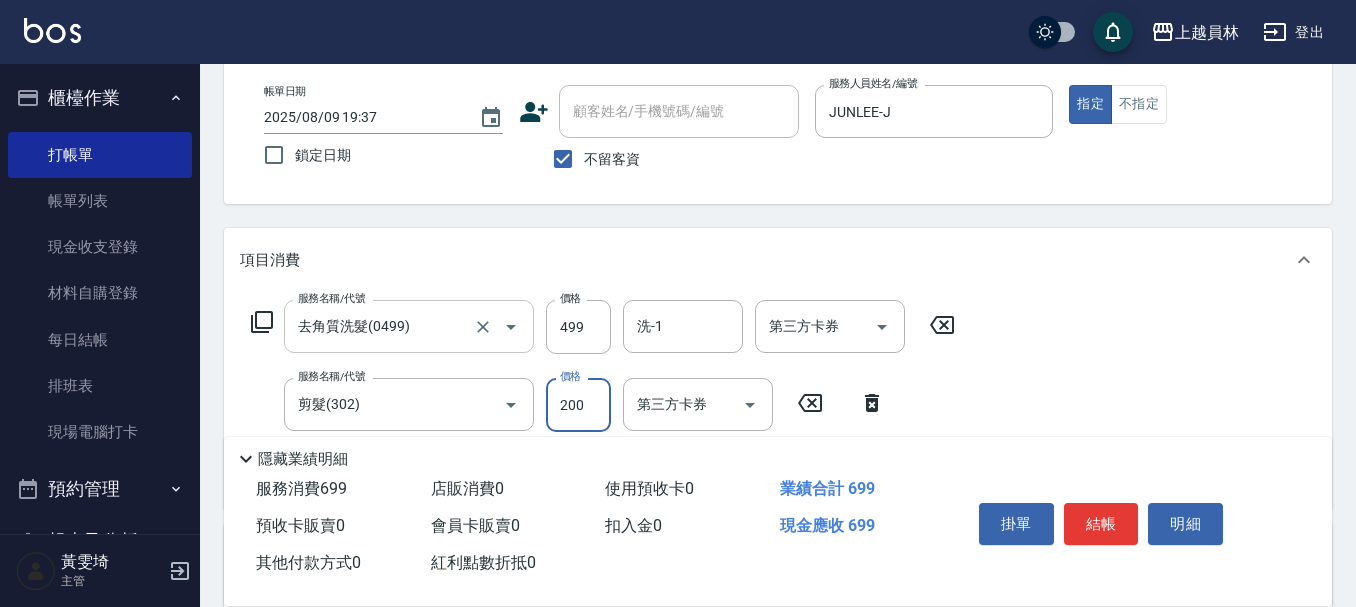 click on "服務名稱/代號 去角質洗髮(0499) 服務名稱/代號 價格 499 價格 洗-1 洗-1 第三方卡券 第三方卡券" at bounding box center [603, 327] 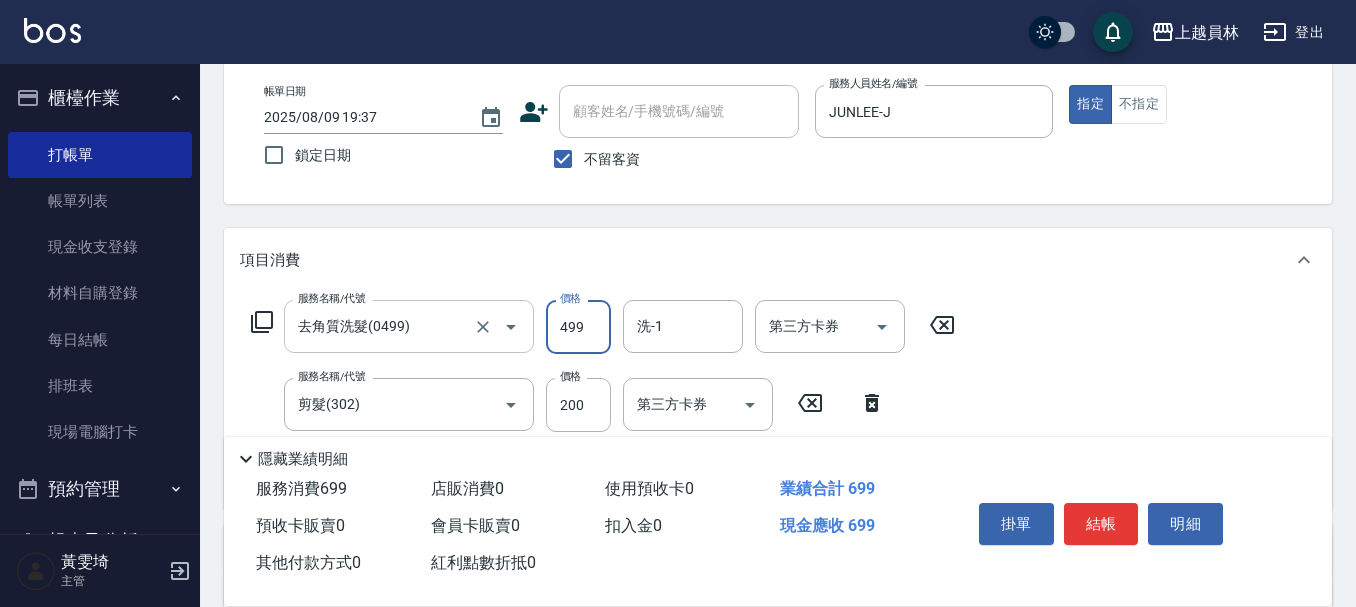 drag, startPoint x: 564, startPoint y: 323, endPoint x: 1365, endPoint y: 488, distance: 817.8178 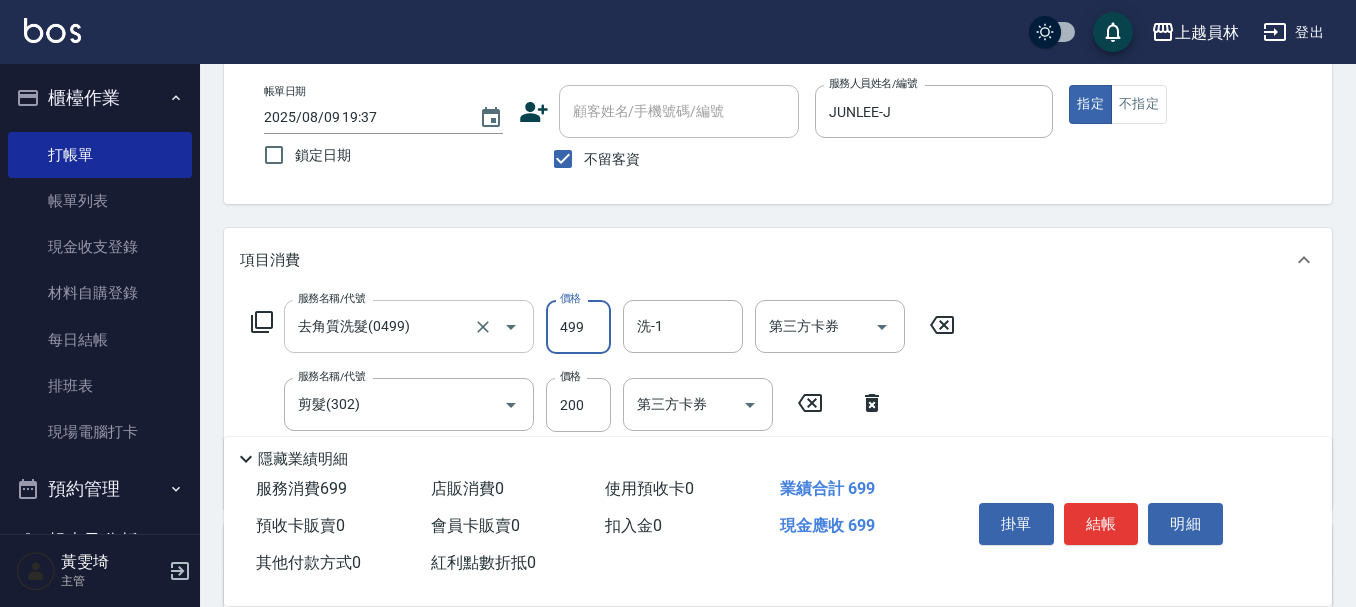 click on "499" at bounding box center (578, 327) 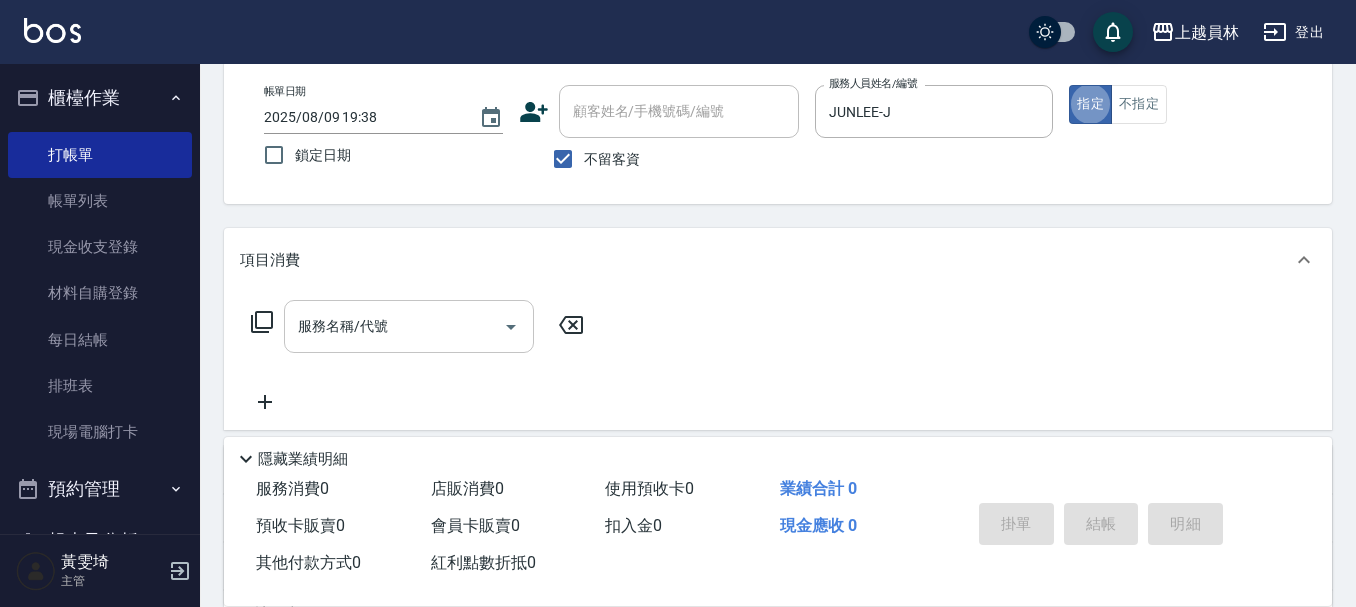 click on "服務名稱/代號" at bounding box center [394, 326] 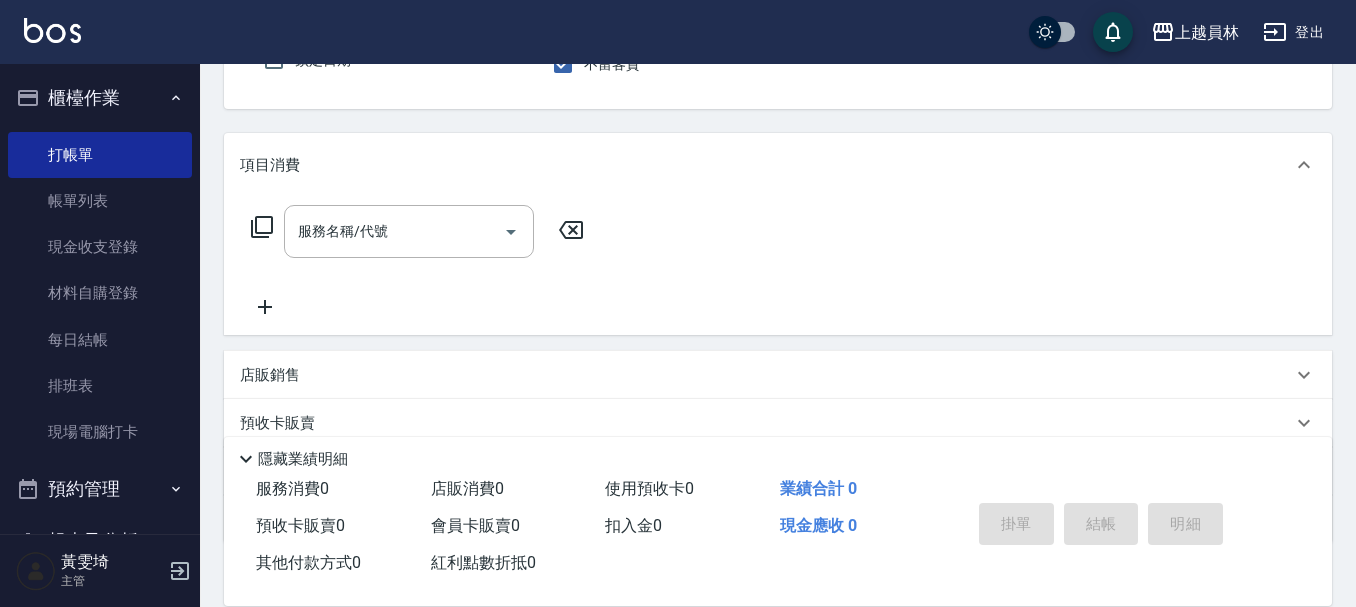 scroll, scrollTop: 200, scrollLeft: 0, axis: vertical 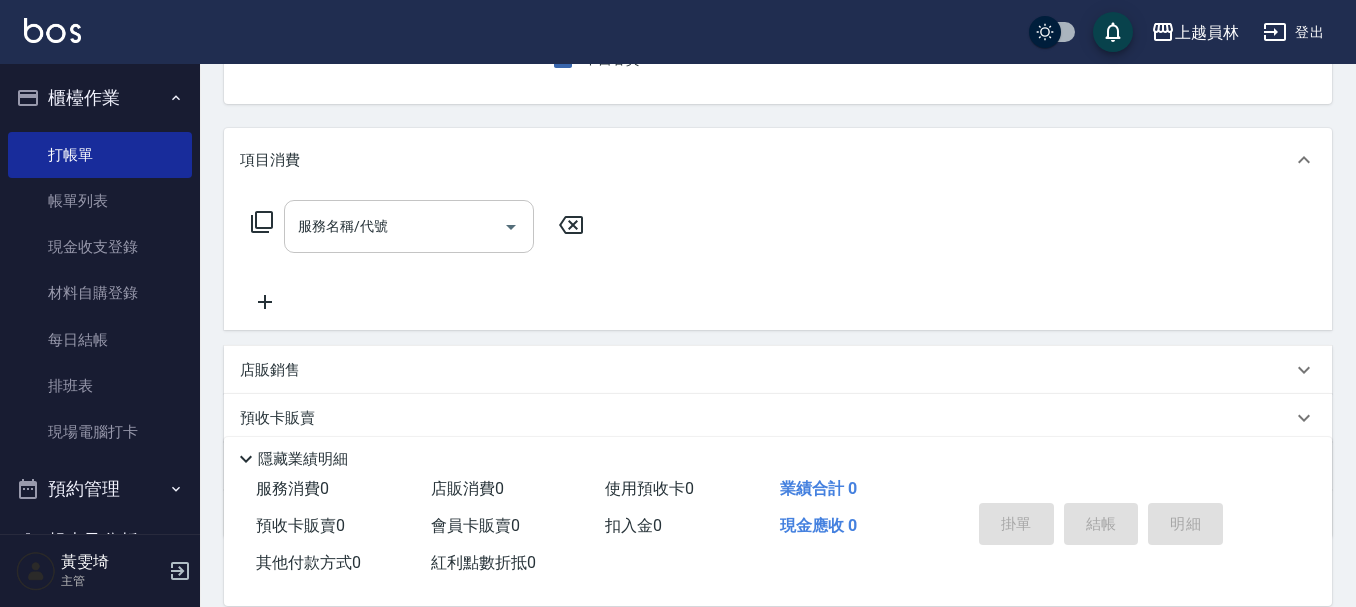 click on "服務名稱/代號" at bounding box center (409, 226) 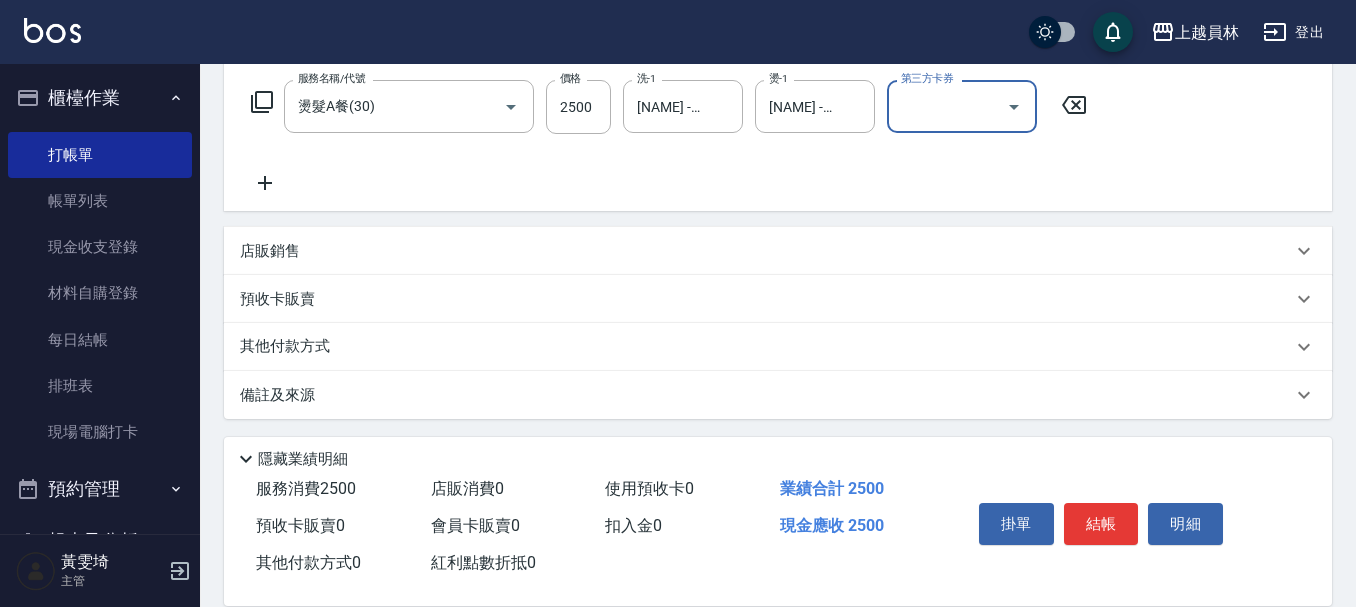 scroll, scrollTop: 324, scrollLeft: 0, axis: vertical 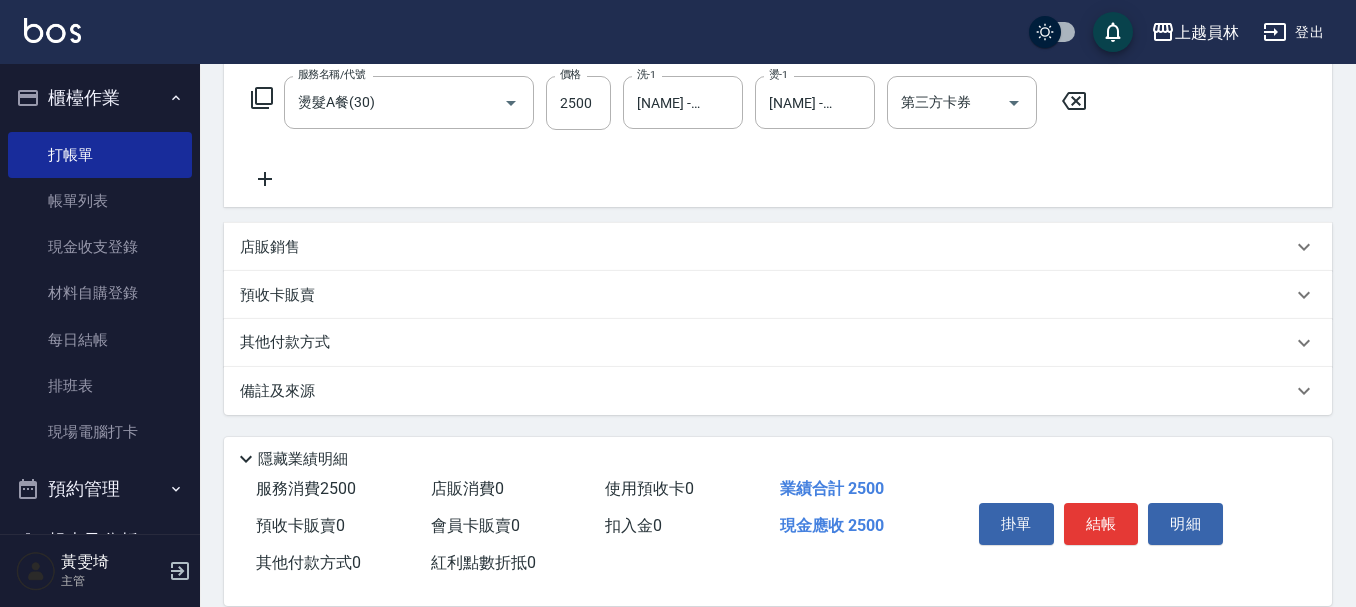 drag, startPoint x: 477, startPoint y: 238, endPoint x: 488, endPoint y: 238, distance: 11 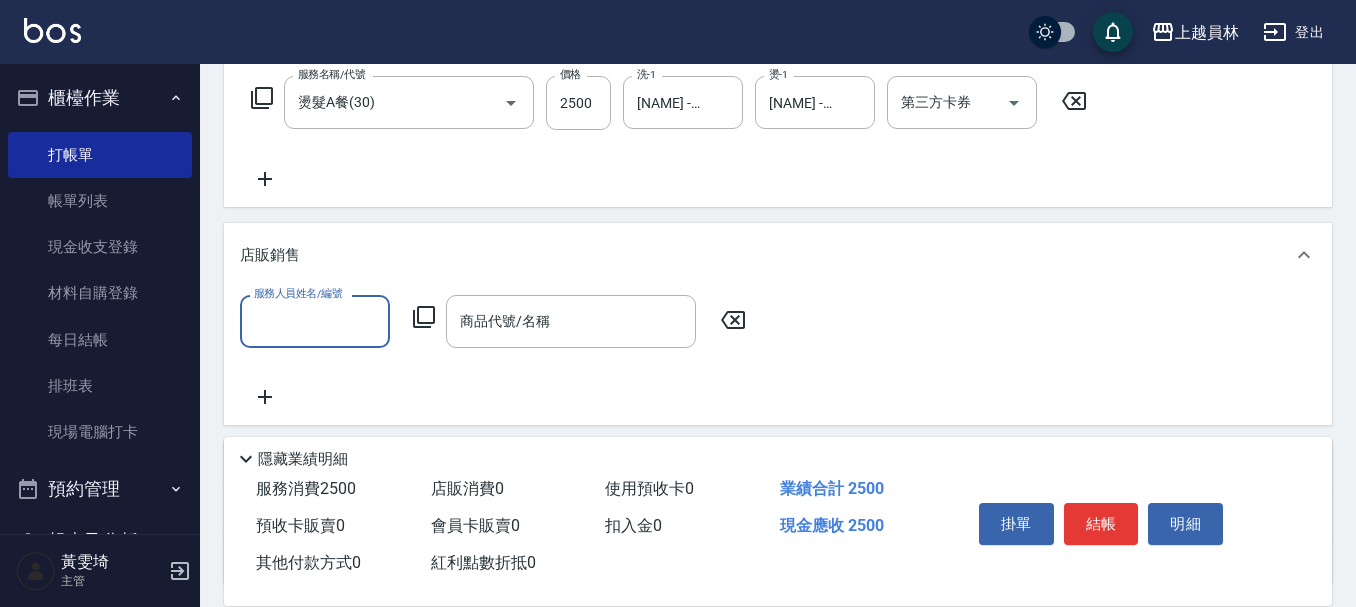scroll, scrollTop: 0, scrollLeft: 0, axis: both 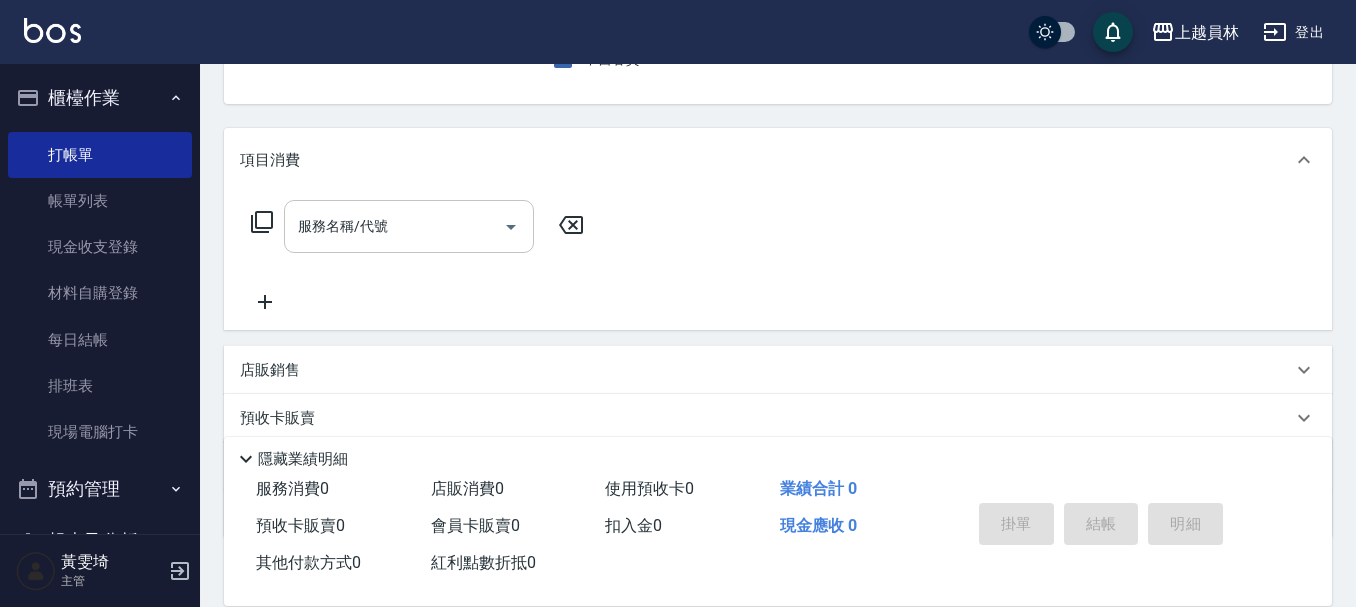 click on "服務名稱/代號" at bounding box center [394, 226] 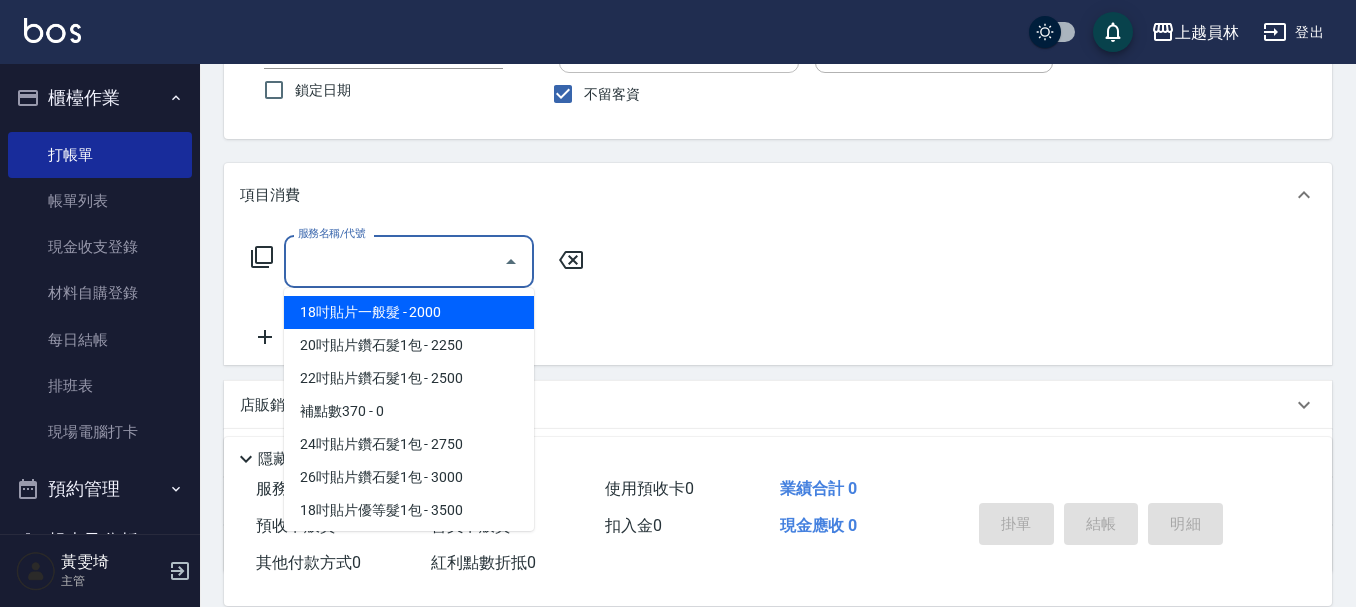 scroll, scrollTop: 200, scrollLeft: 0, axis: vertical 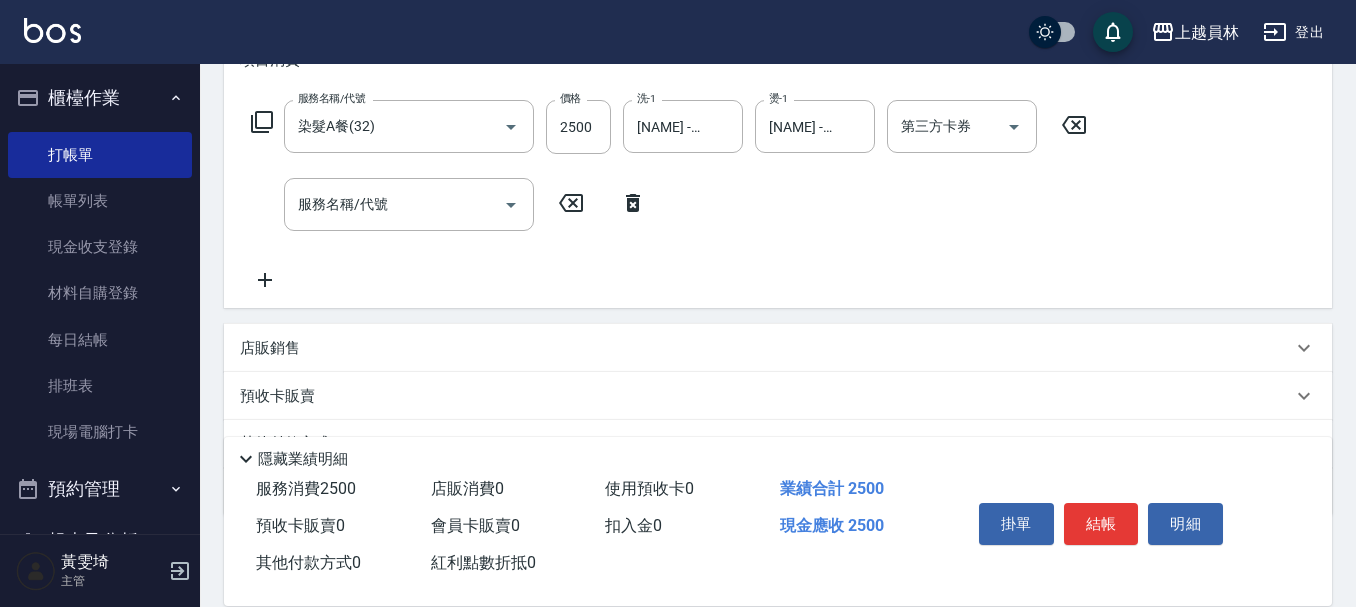 click on "店販銷售" at bounding box center (778, 348) 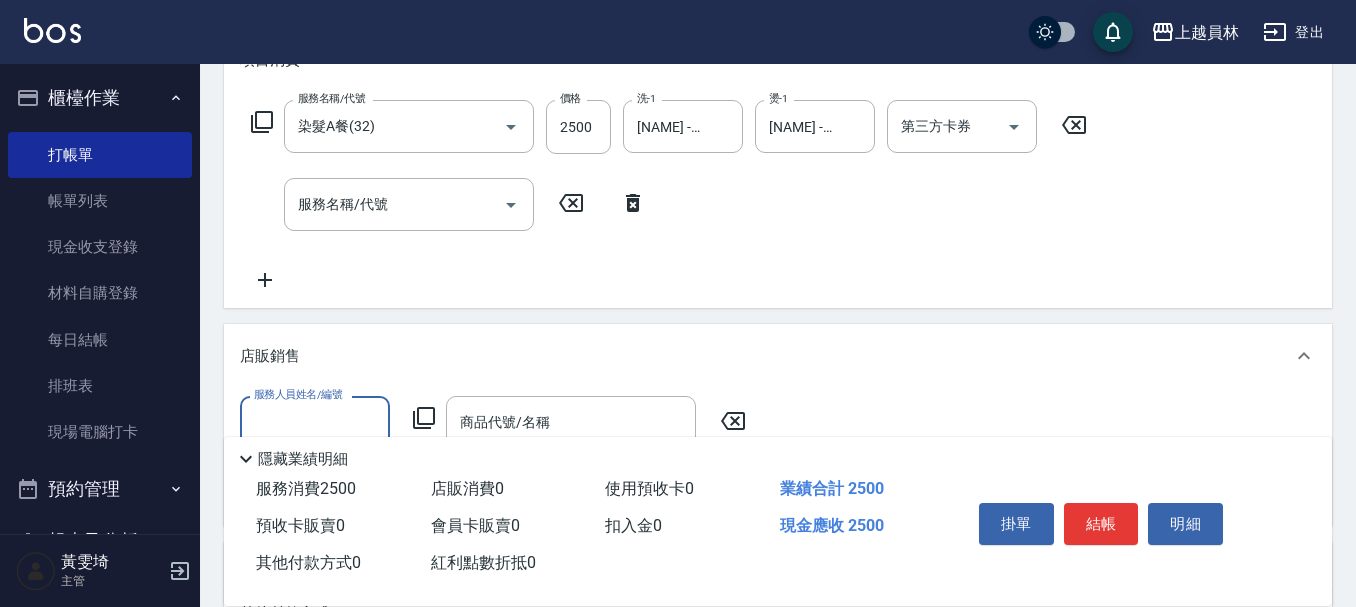 scroll, scrollTop: 0, scrollLeft: 0, axis: both 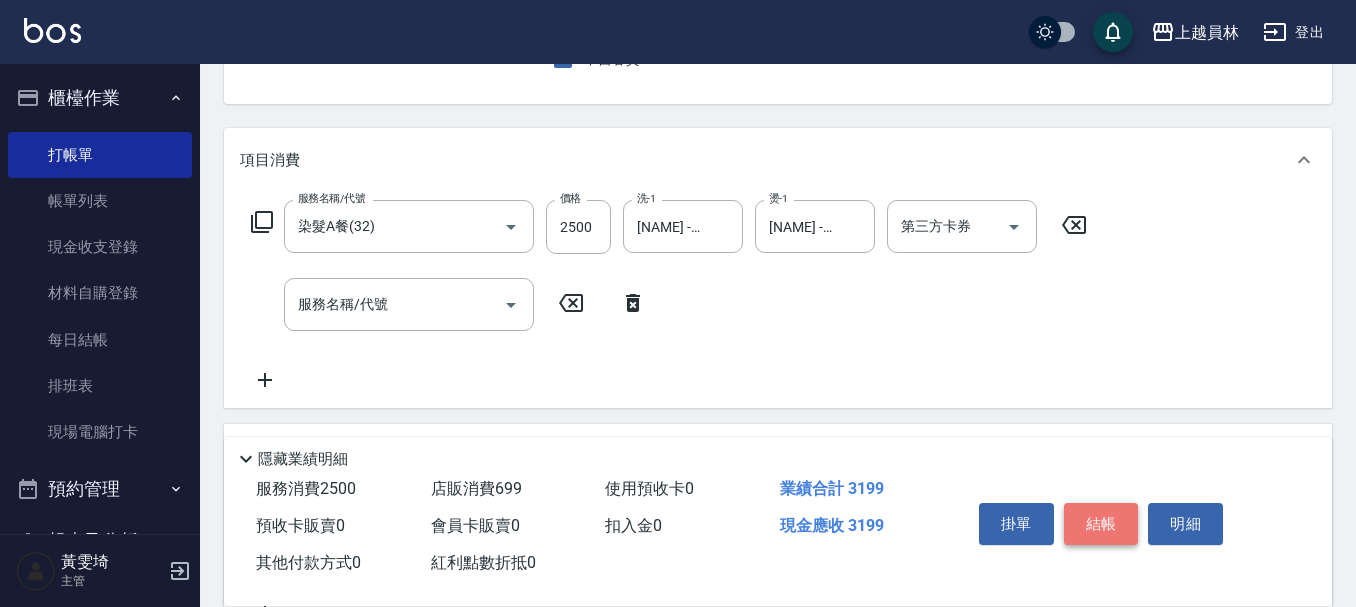 click on "結帳" at bounding box center [1101, 524] 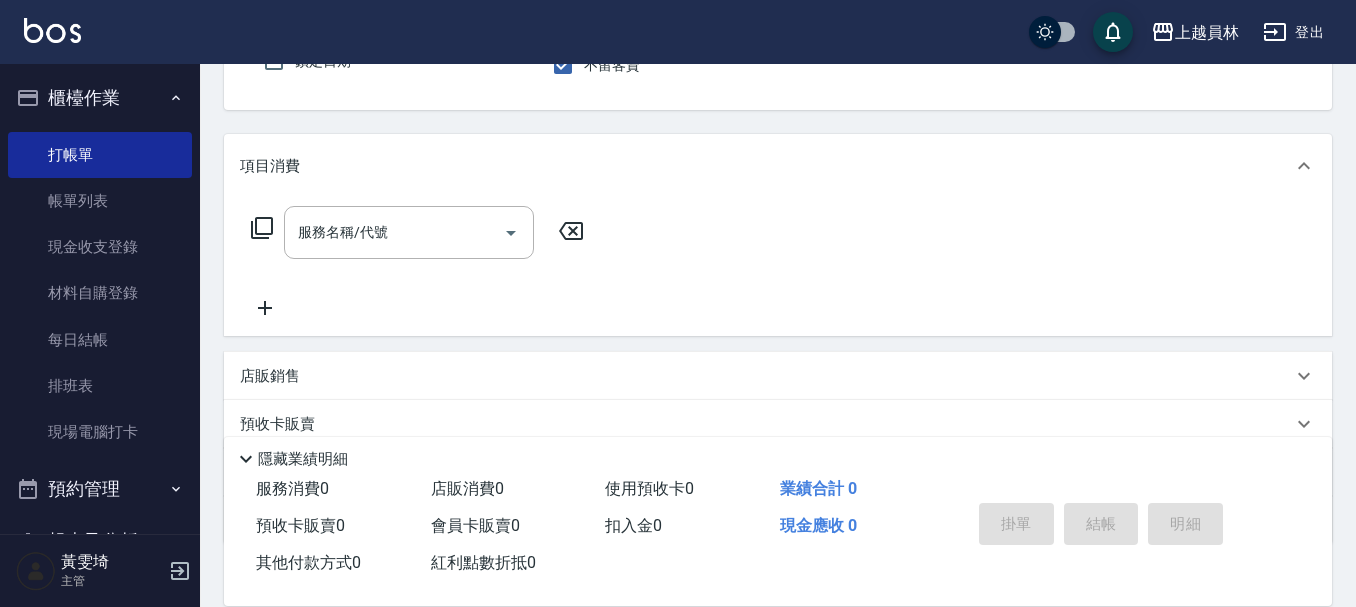 scroll, scrollTop: 0, scrollLeft: 0, axis: both 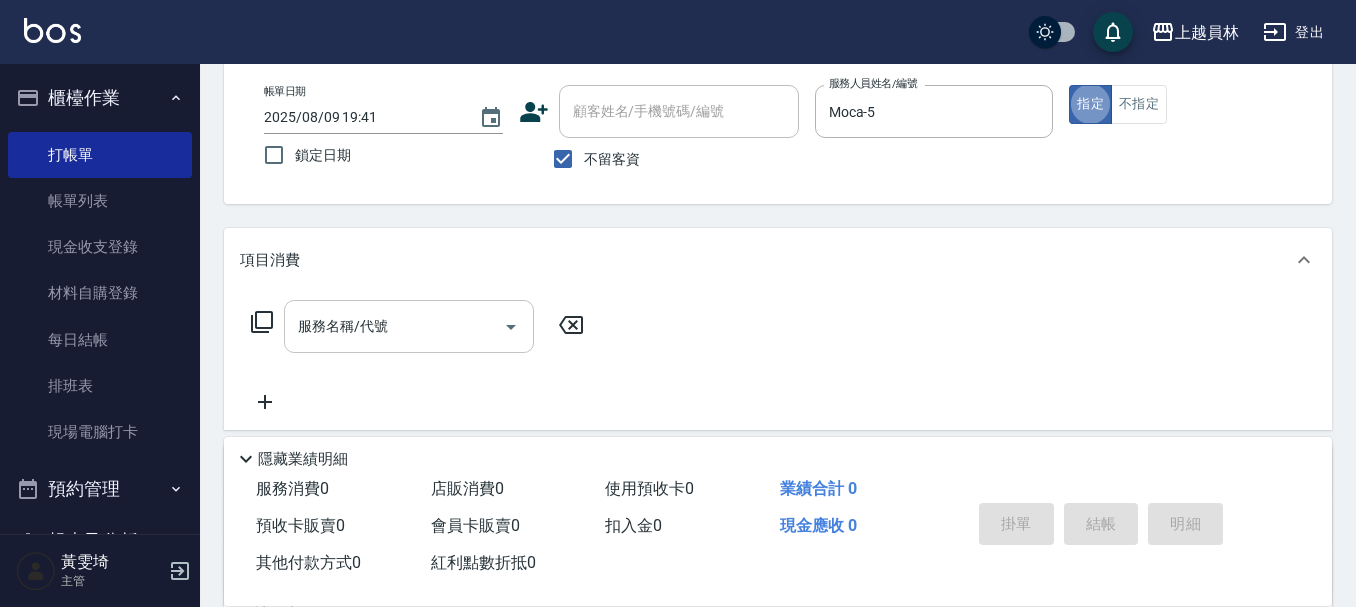 click on "服務名稱/代號" at bounding box center [394, 326] 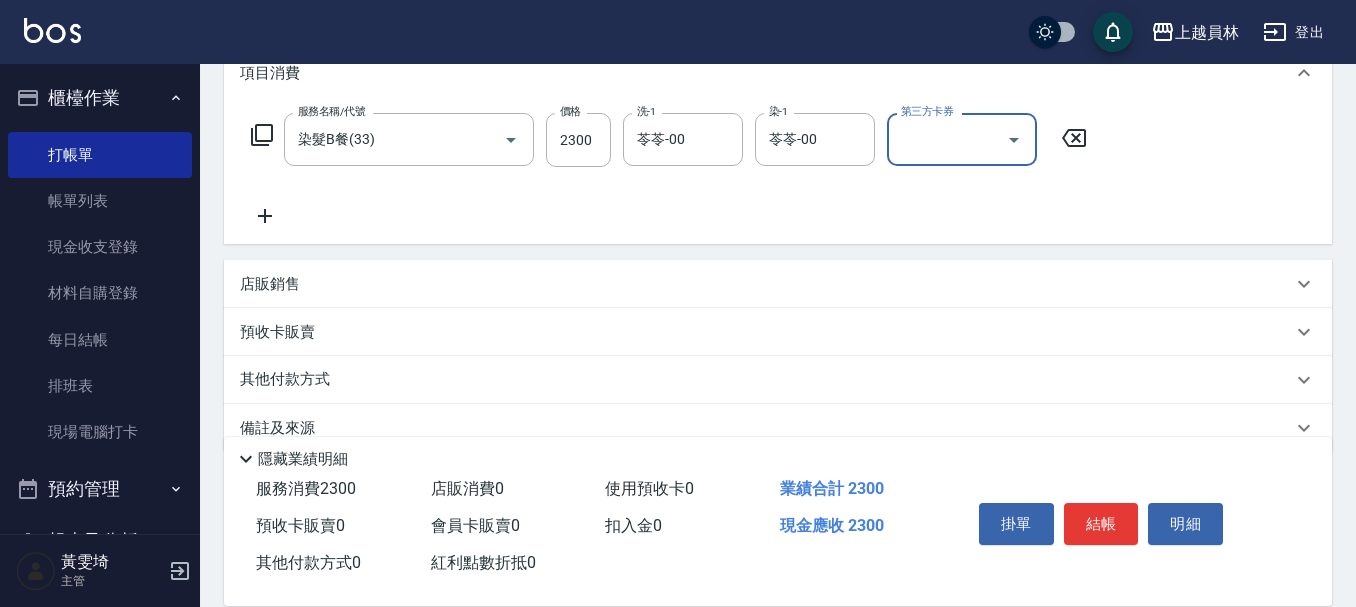 scroll, scrollTop: 324, scrollLeft: 0, axis: vertical 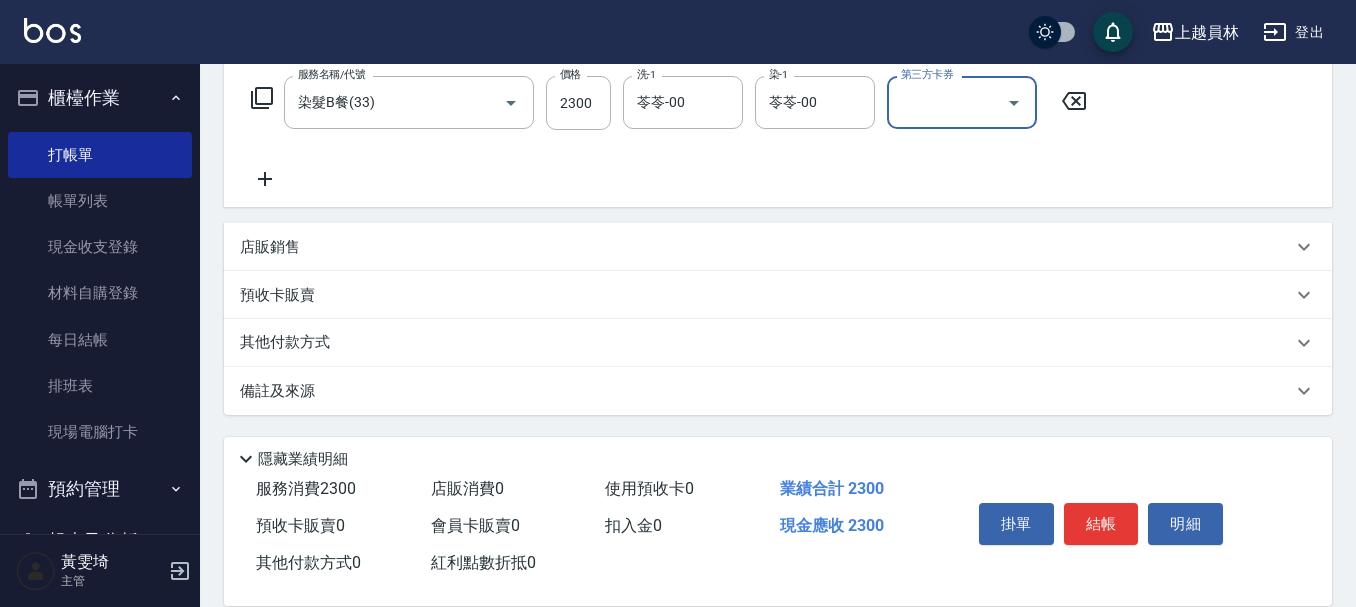 click on "店販銷售" at bounding box center [766, 247] 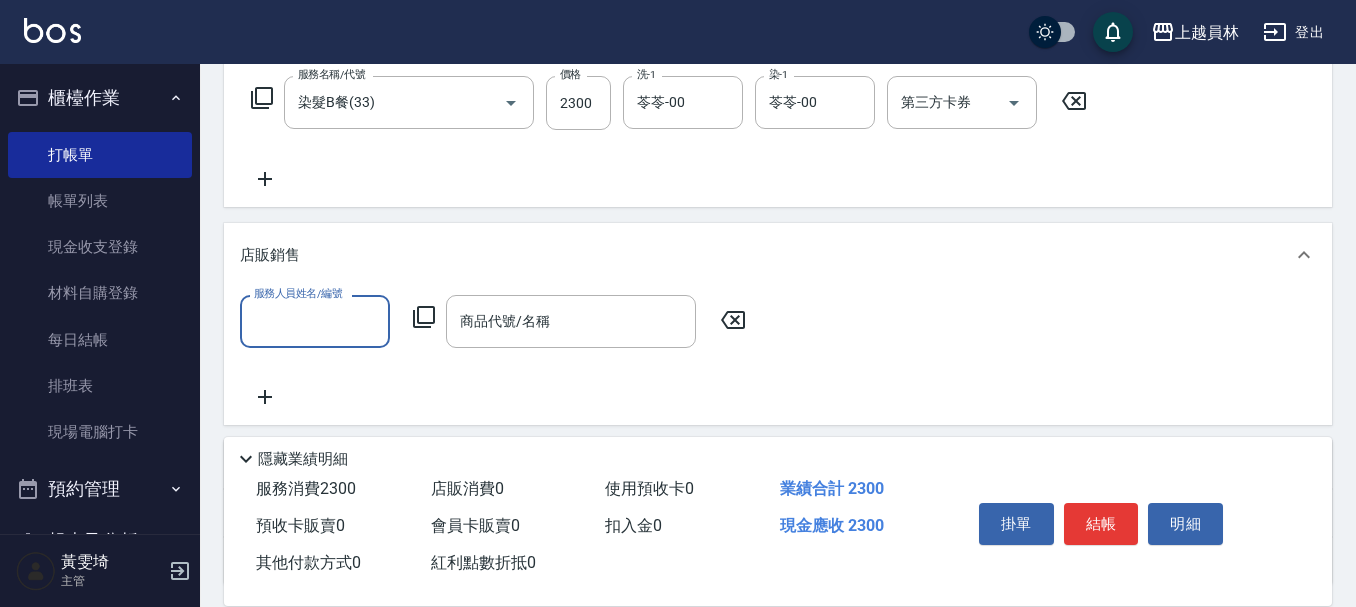 scroll, scrollTop: 0, scrollLeft: 0, axis: both 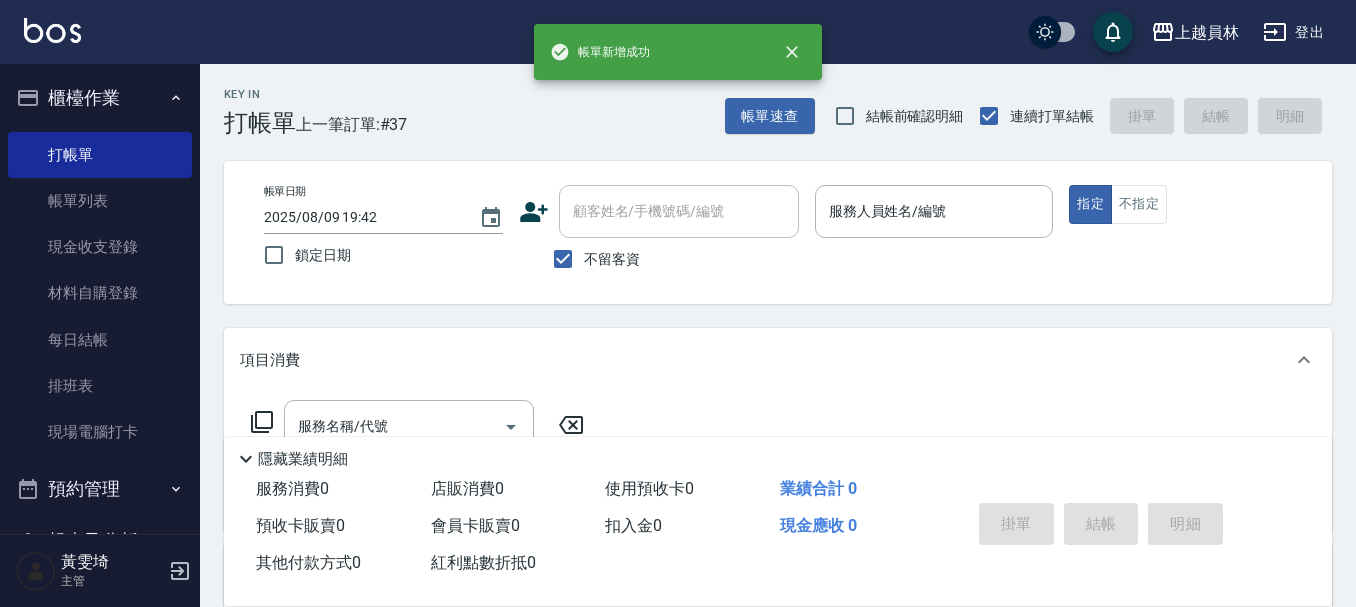 drag, startPoint x: 1293, startPoint y: 171, endPoint x: 1283, endPoint y: 178, distance: 12.206555 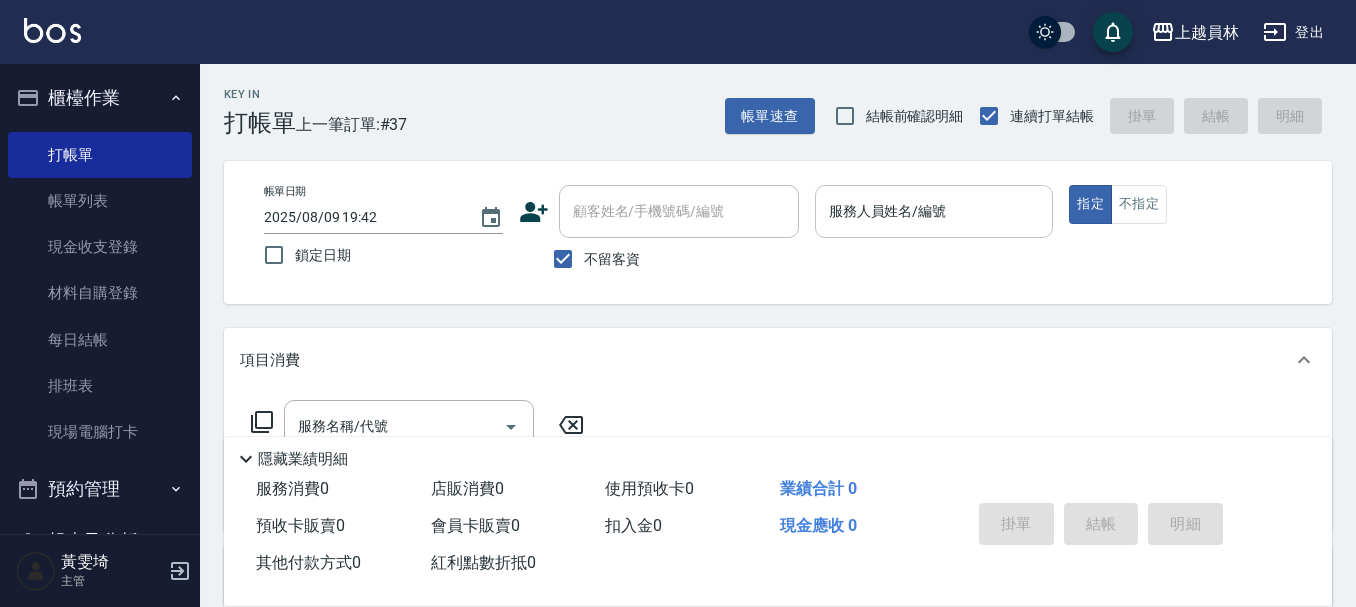 drag, startPoint x: 1283, startPoint y: 178, endPoint x: 920, endPoint y: 192, distance: 363.26987 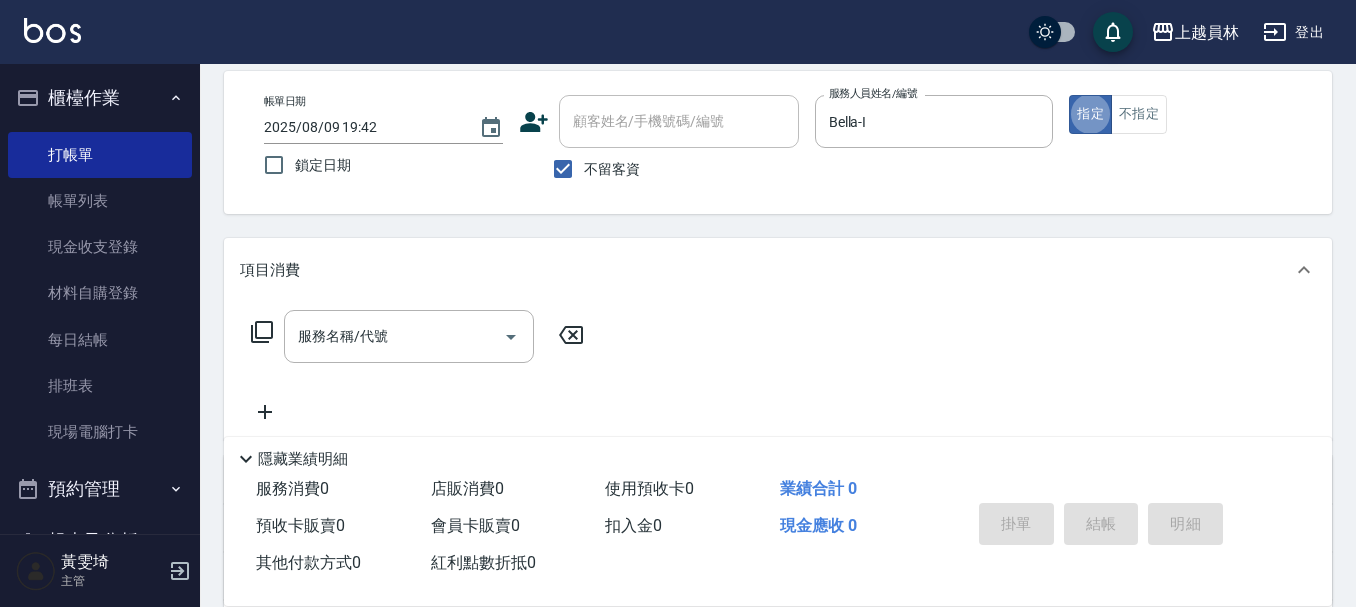 scroll, scrollTop: 300, scrollLeft: 0, axis: vertical 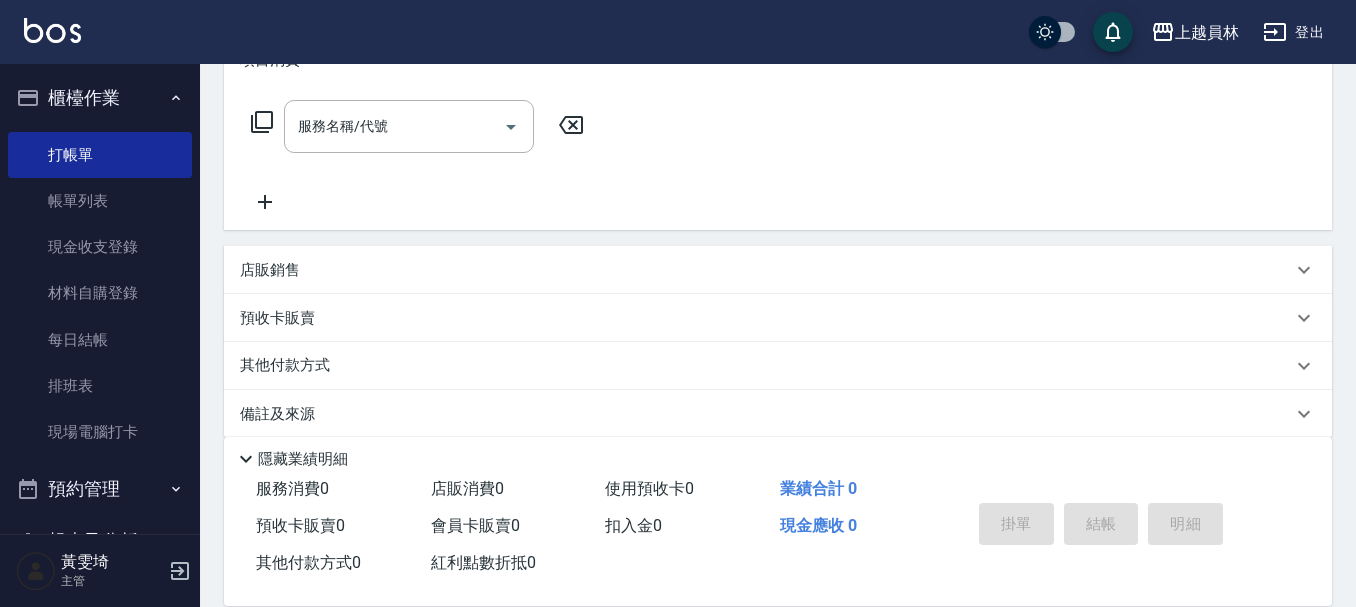 click on "店販銷售" at bounding box center (766, 270) 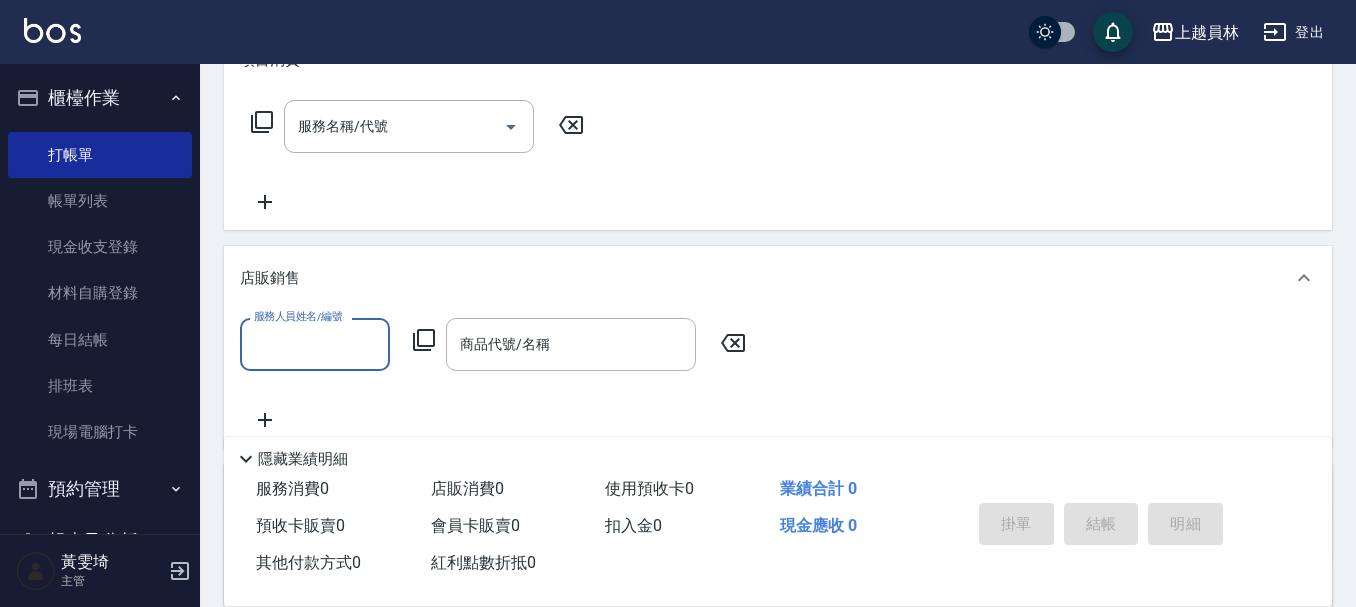 scroll, scrollTop: 0, scrollLeft: 0, axis: both 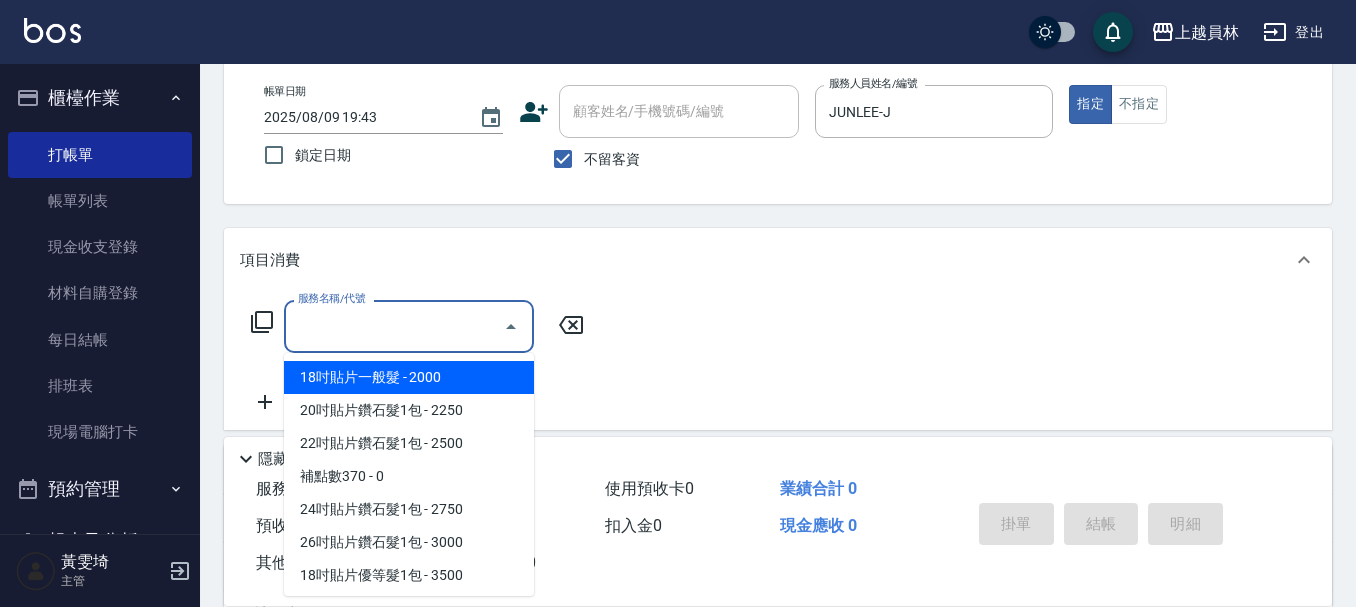 click on "服務名稱/代號 服務名稱/代號" at bounding box center (409, 326) 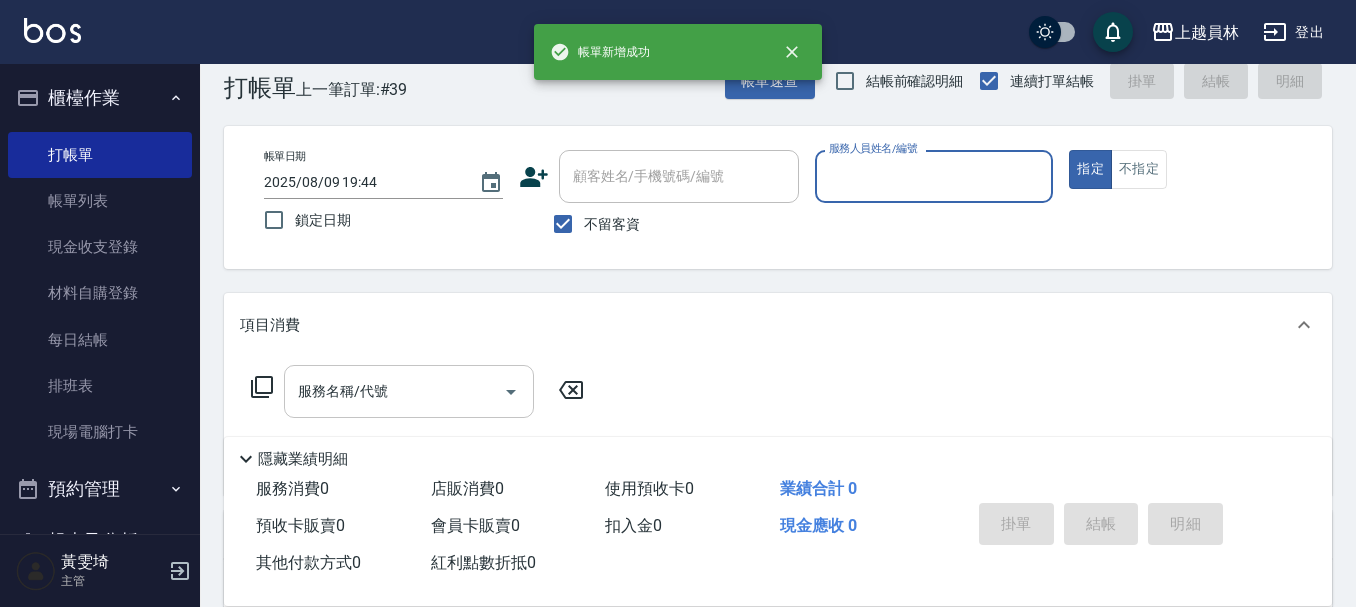 scroll, scrollTop: 0, scrollLeft: 0, axis: both 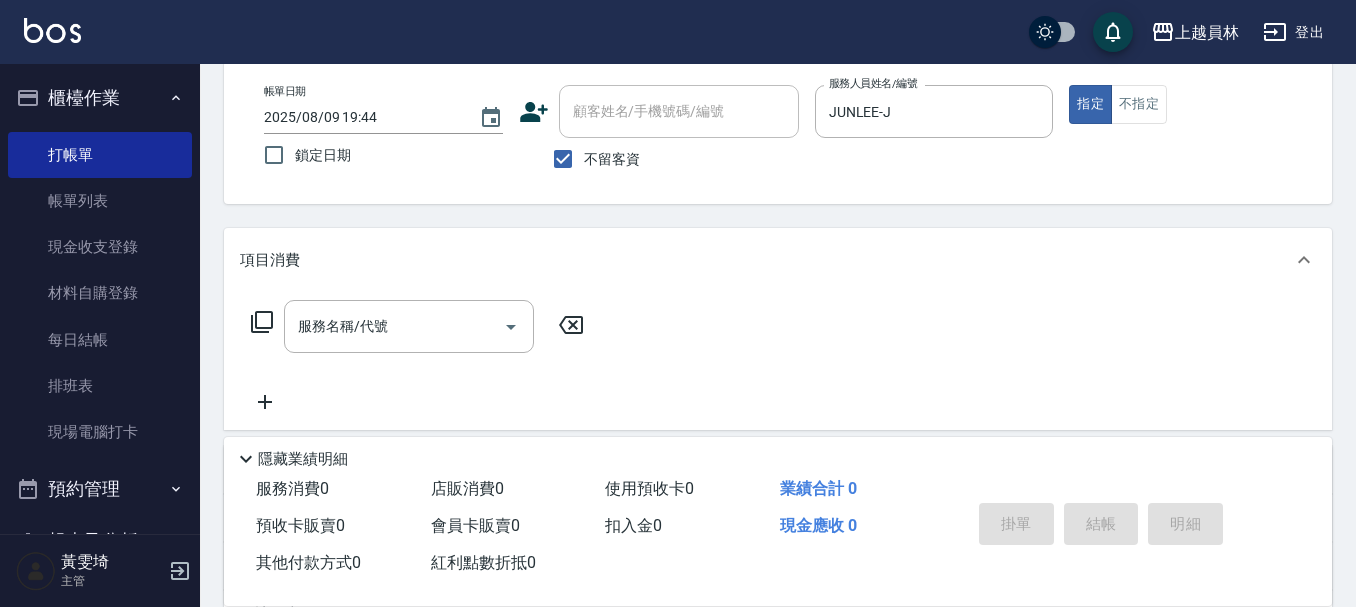 click on "項目消費" at bounding box center [778, 260] 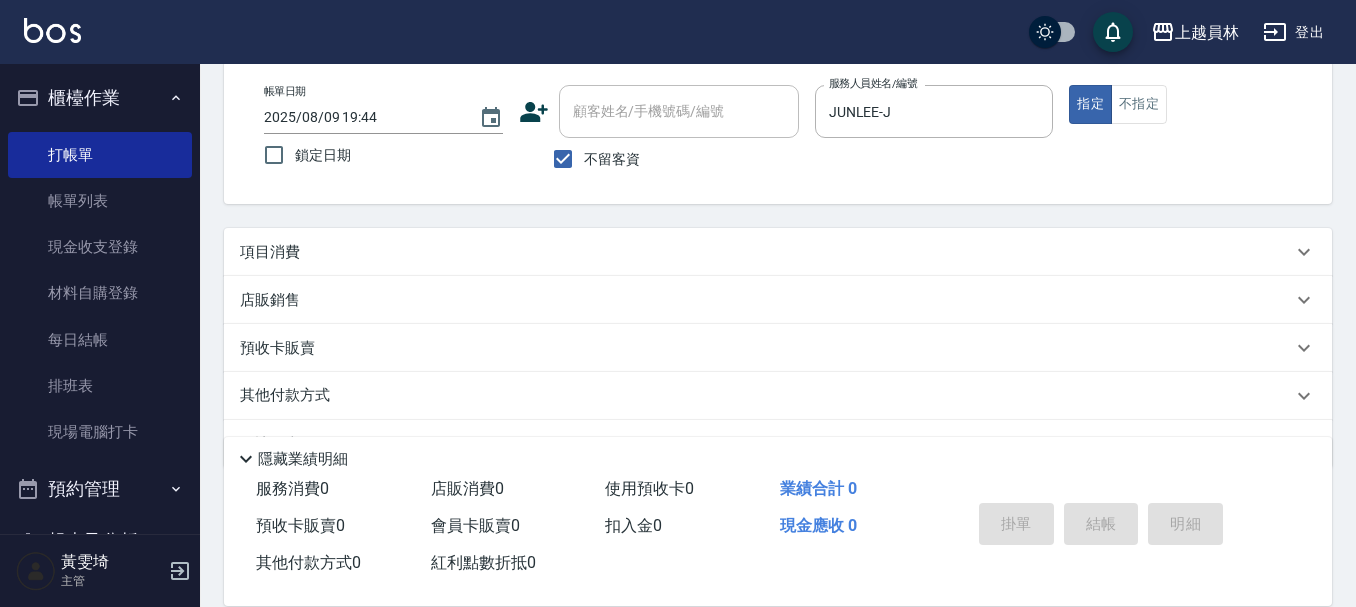 click on "項目消費" at bounding box center (766, 252) 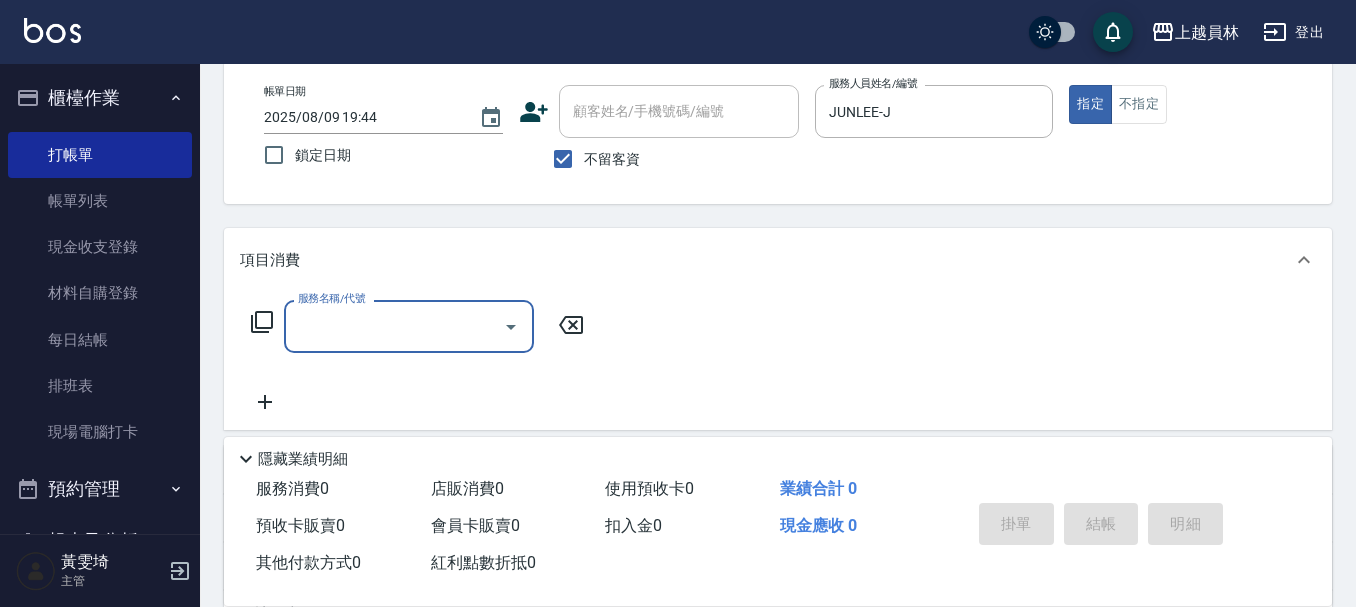 scroll, scrollTop: 0, scrollLeft: 0, axis: both 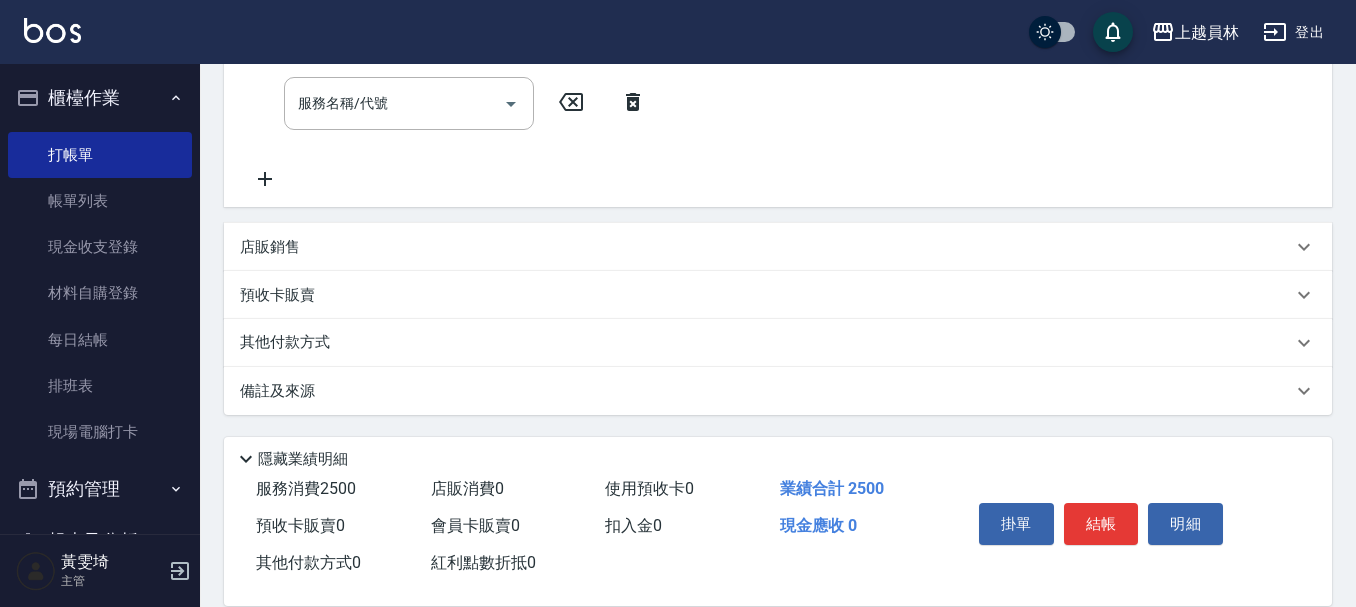 click on "店販銷售" at bounding box center (766, 247) 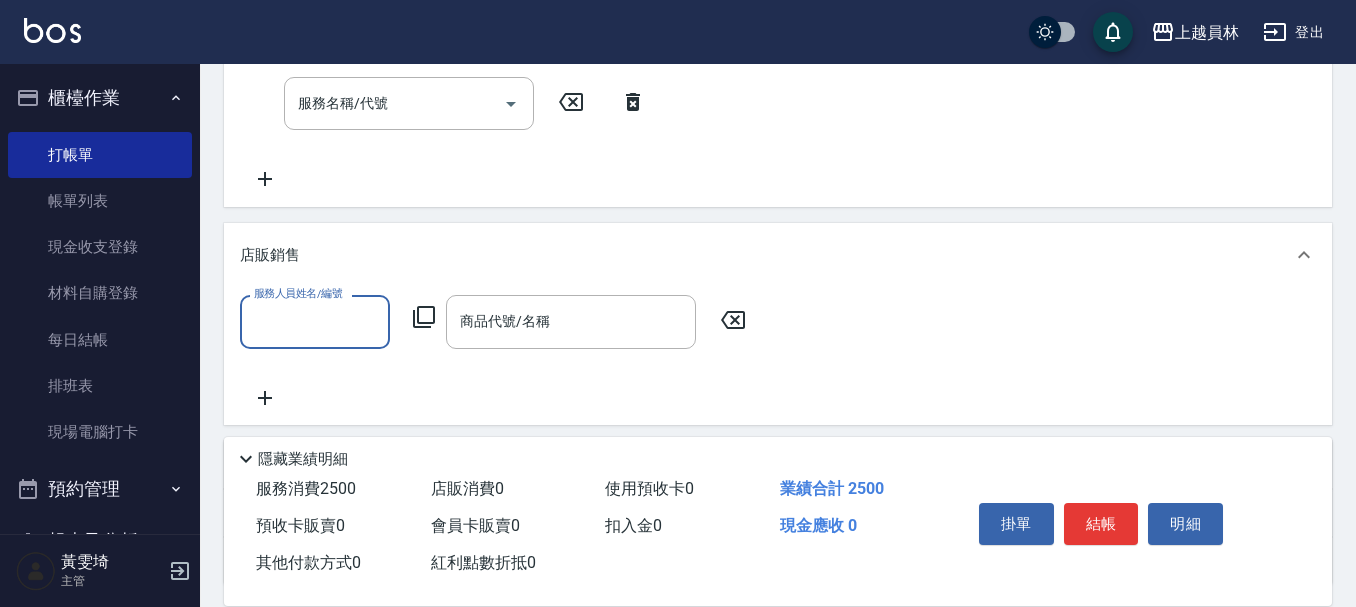 scroll, scrollTop: 0, scrollLeft: 0, axis: both 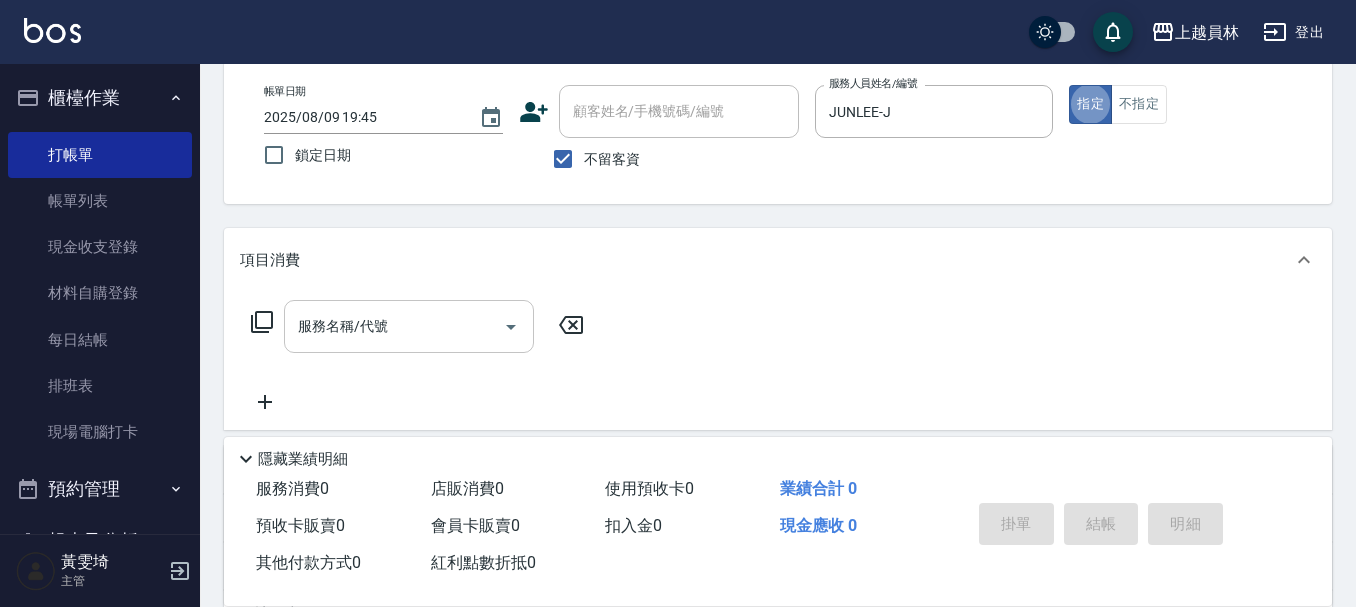 click on "服務名稱/代號 服務名稱/代號" at bounding box center (409, 326) 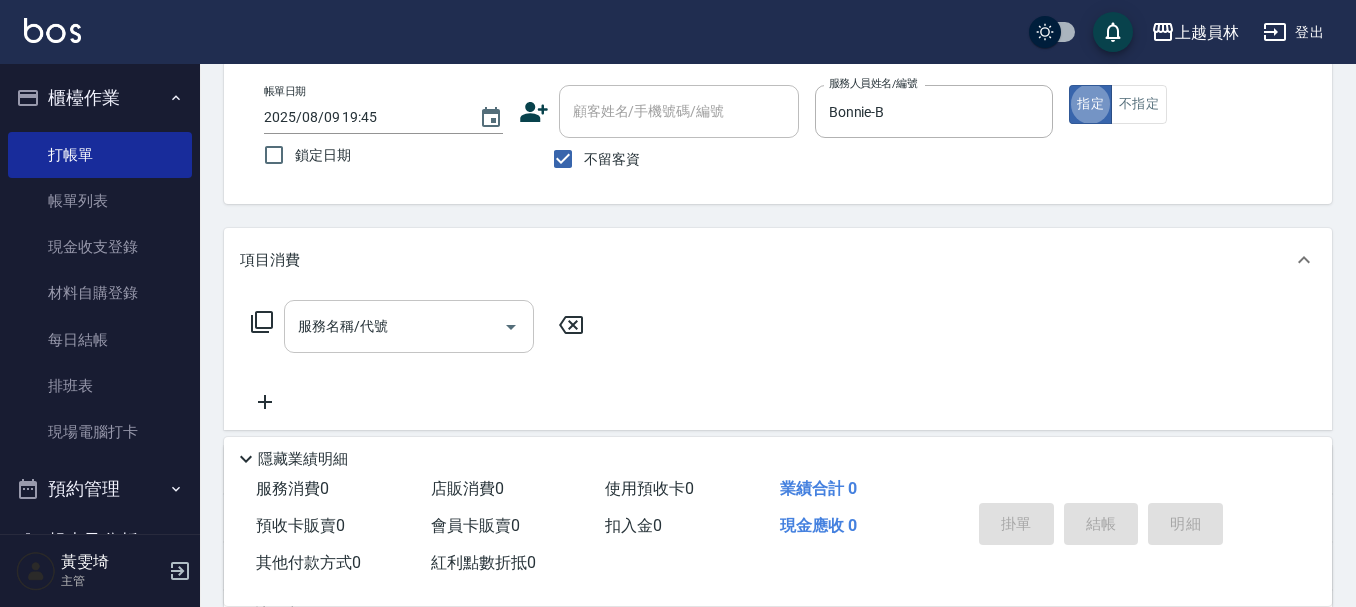 click on "服務名稱/代號 服務名稱/代號" at bounding box center (409, 326) 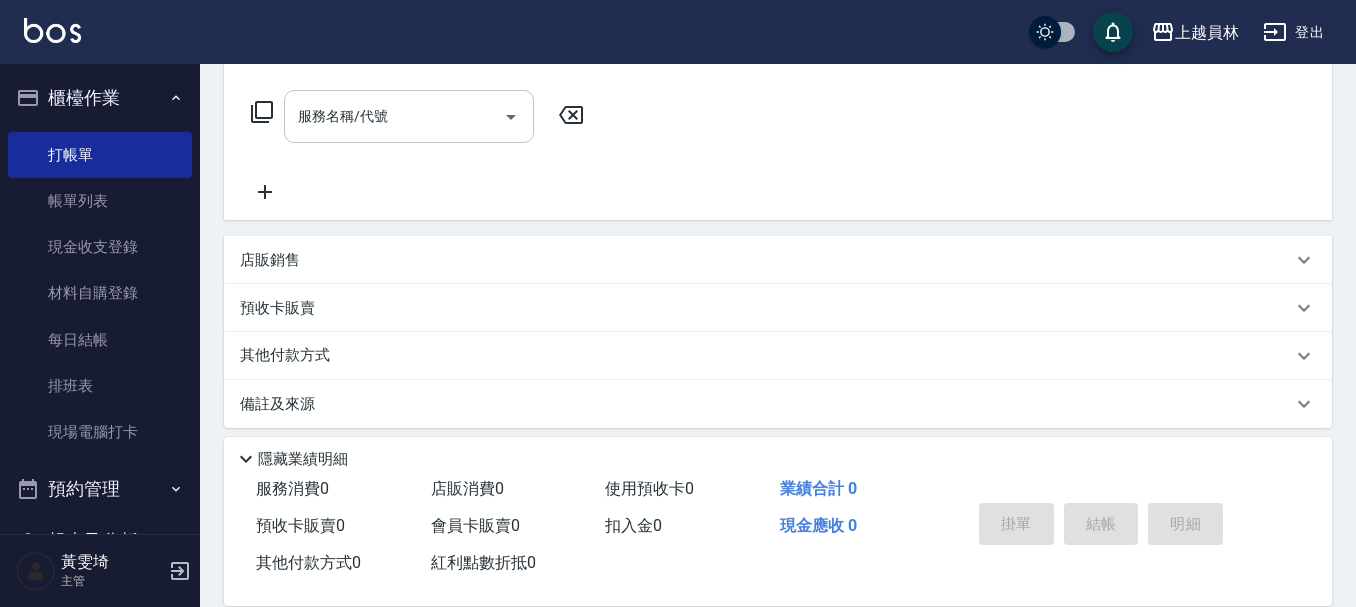 scroll, scrollTop: 323, scrollLeft: 0, axis: vertical 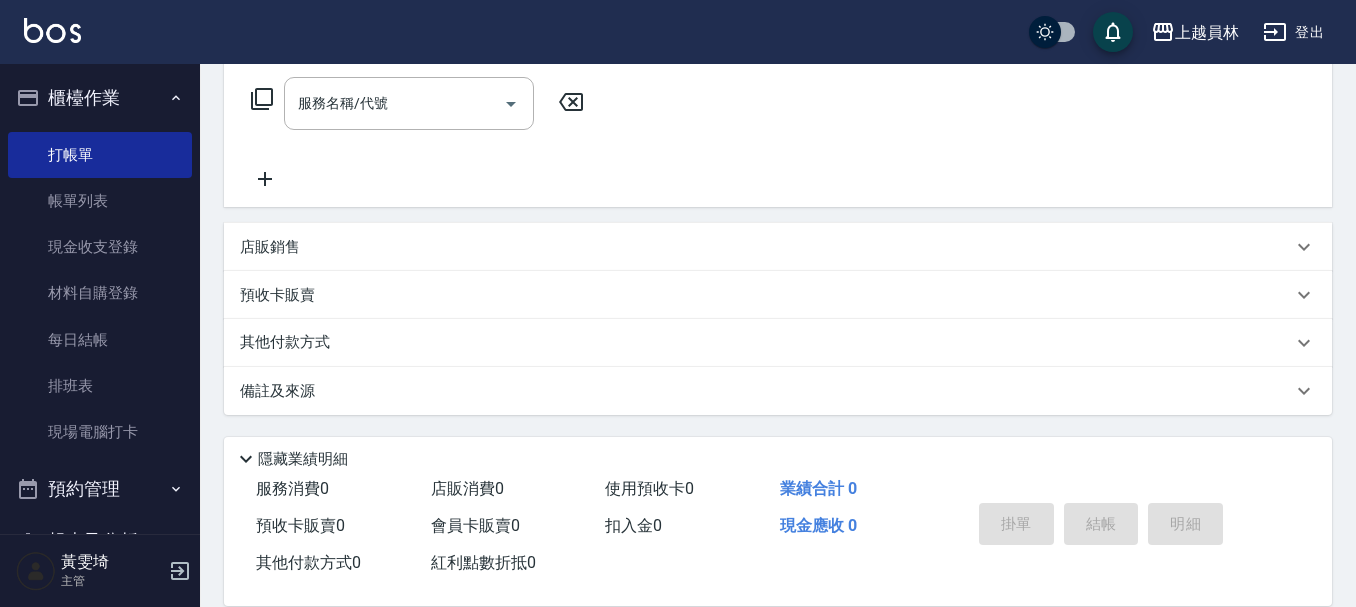 click on "店販銷售" at bounding box center [766, 247] 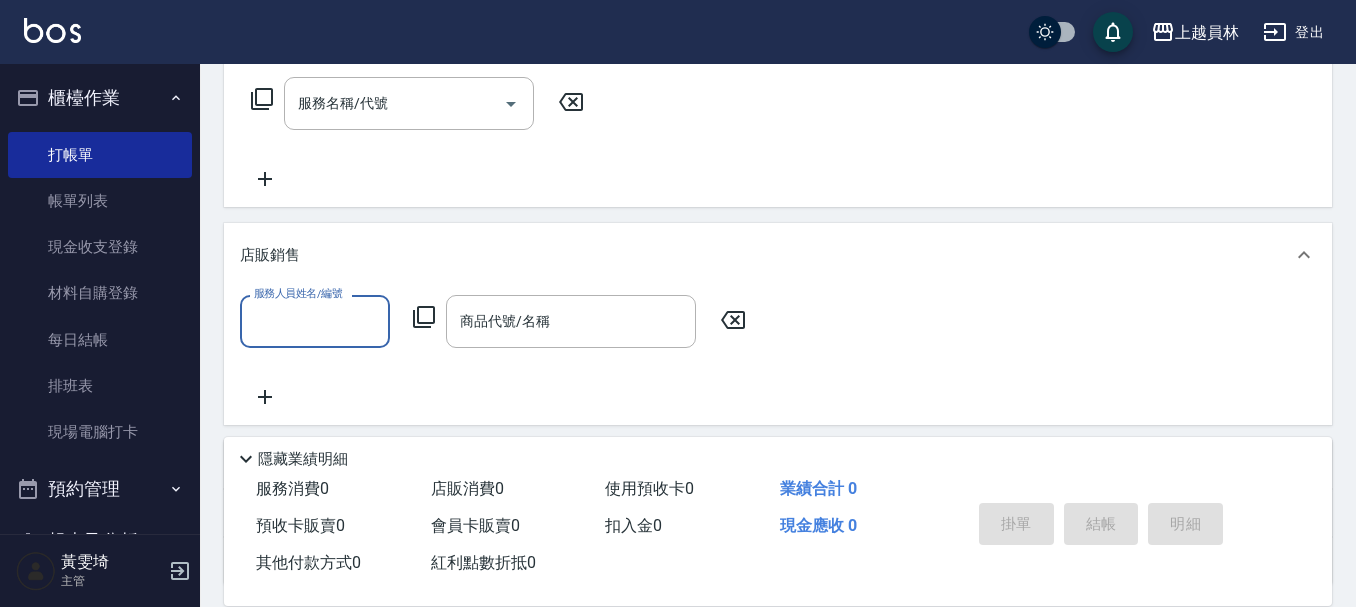 scroll, scrollTop: 0, scrollLeft: 0, axis: both 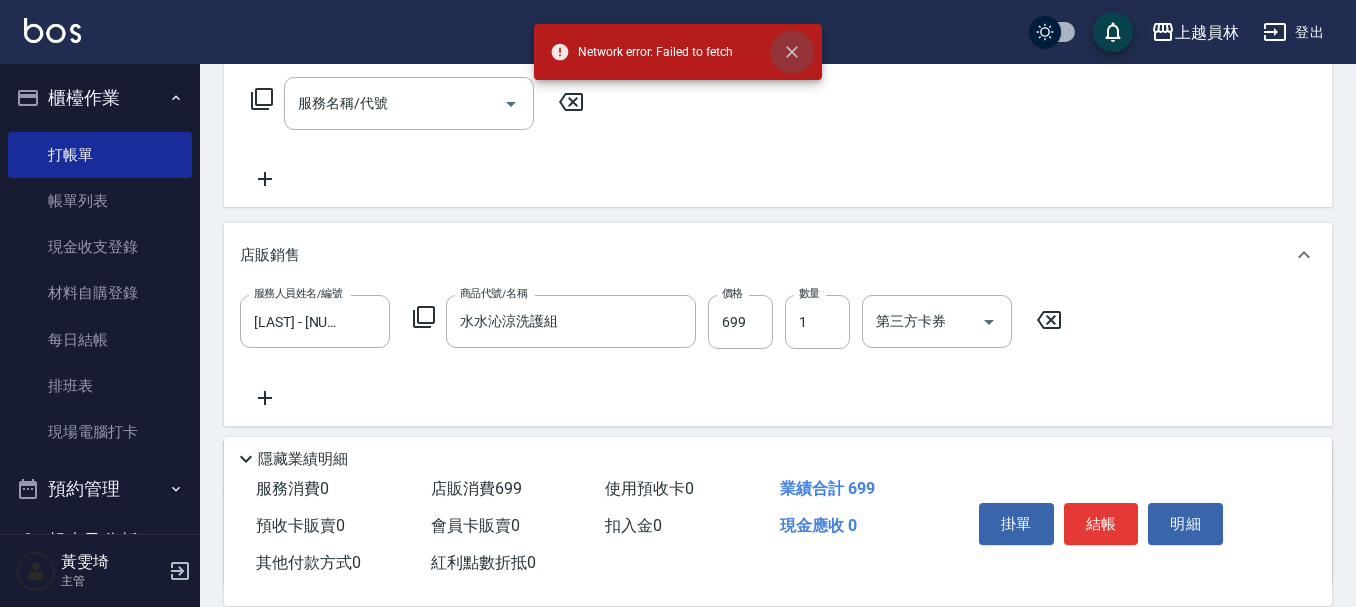 click at bounding box center (792, 52) 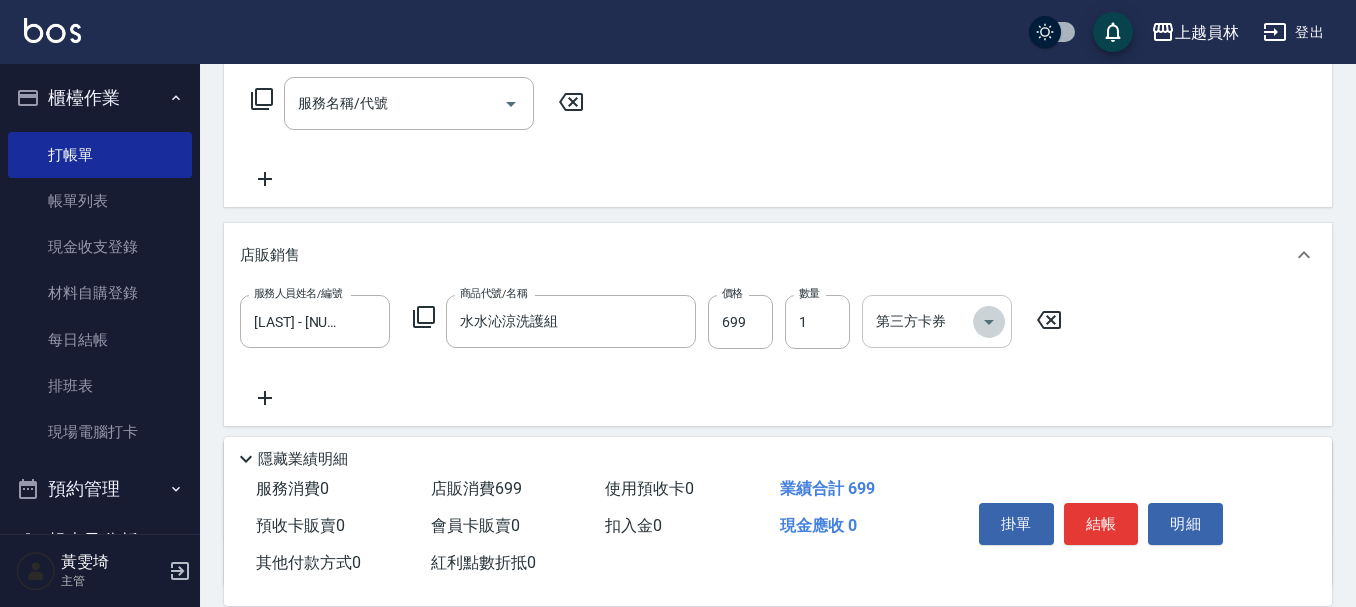 click 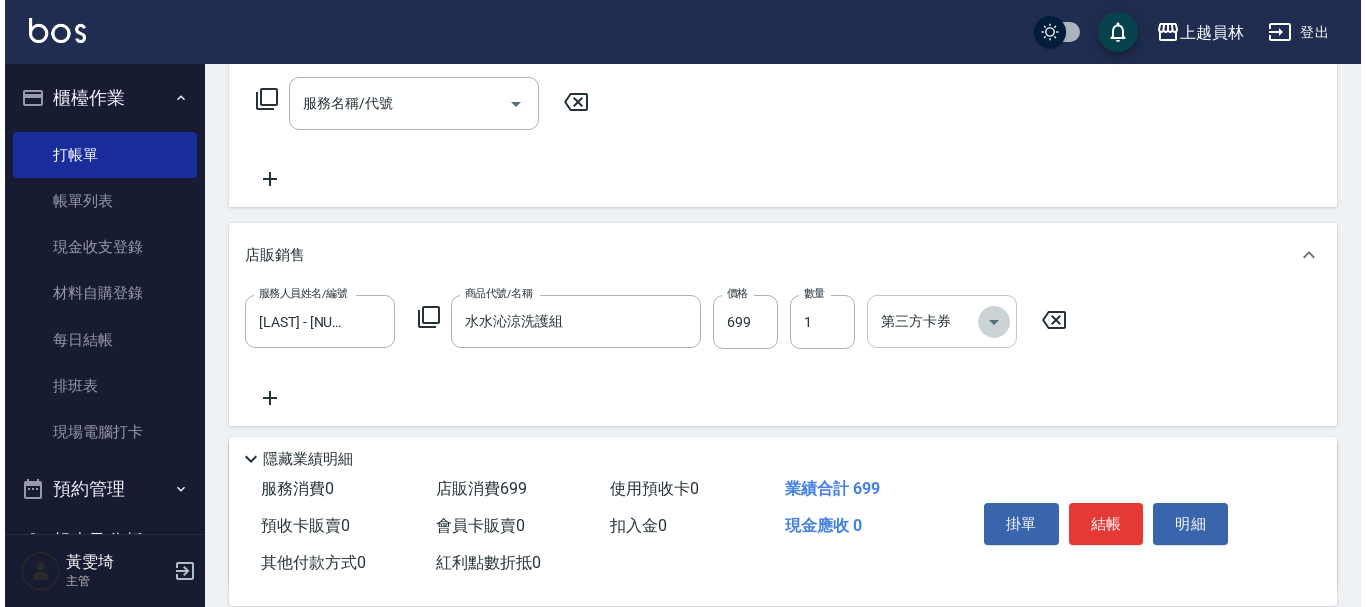scroll, scrollTop: 0, scrollLeft: 0, axis: both 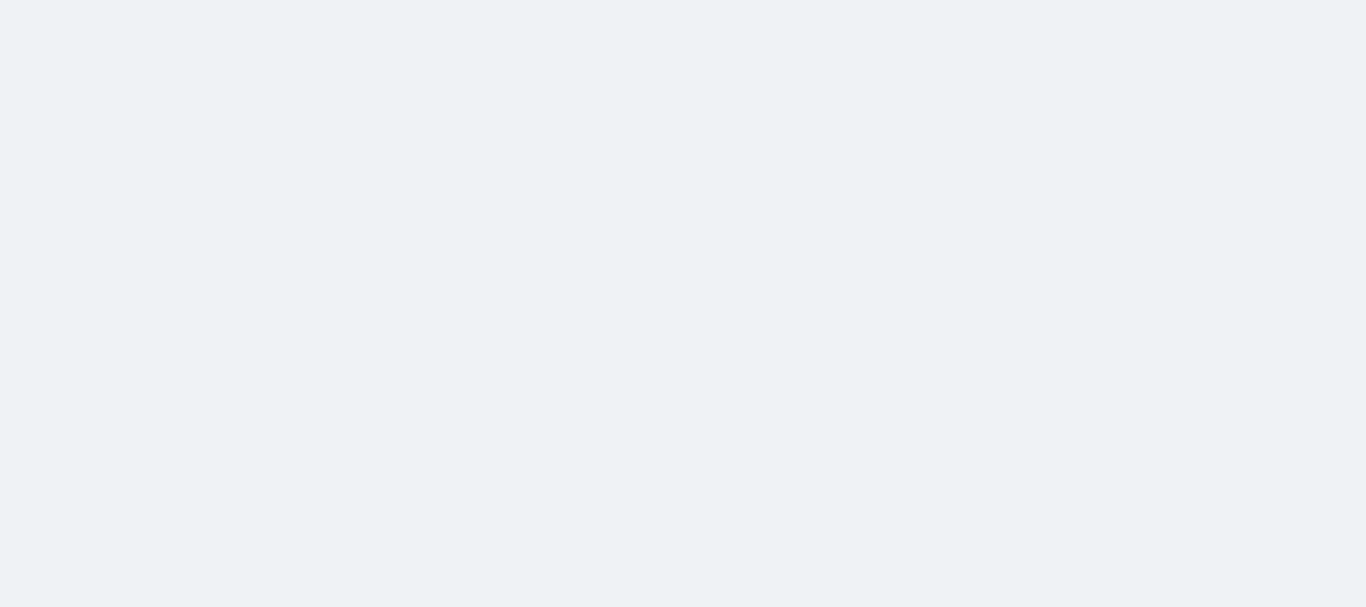 click at bounding box center [683, 0] 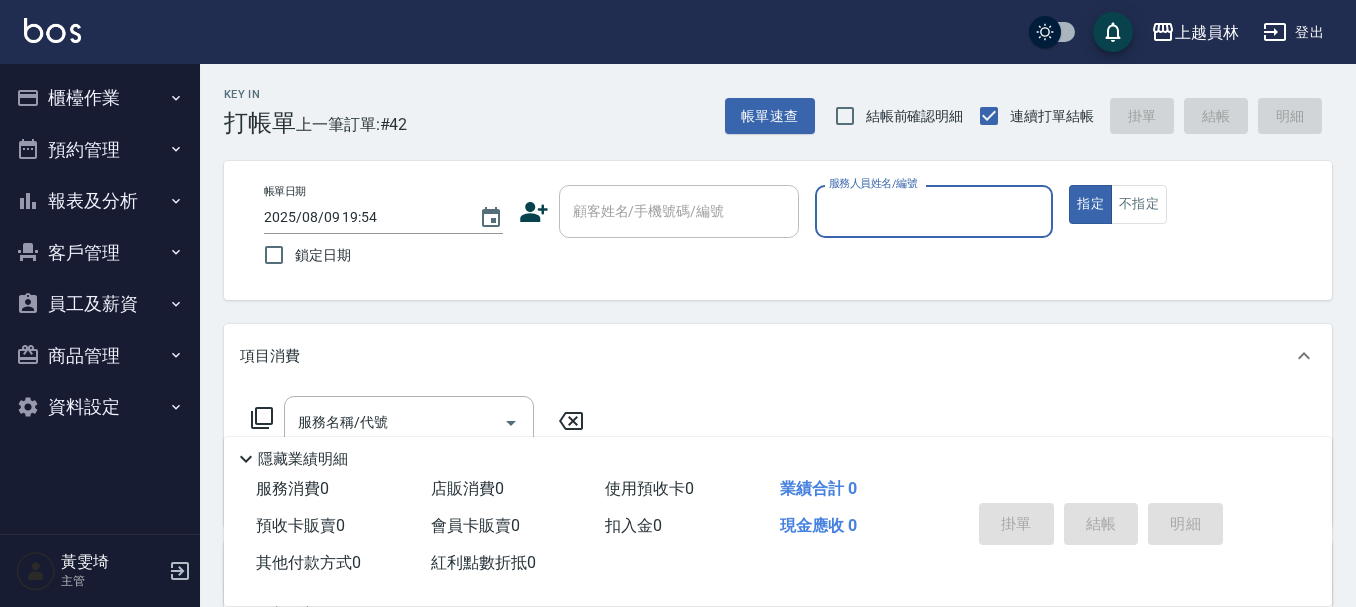 scroll, scrollTop: 0, scrollLeft: 0, axis: both 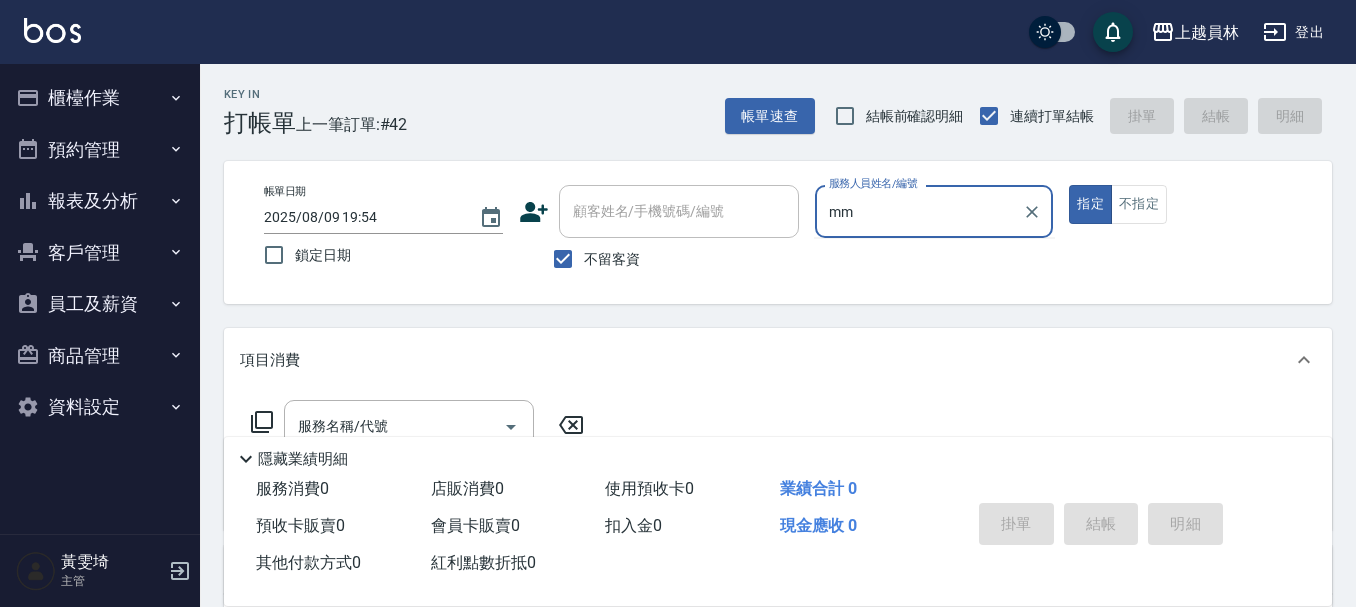type on "mm" 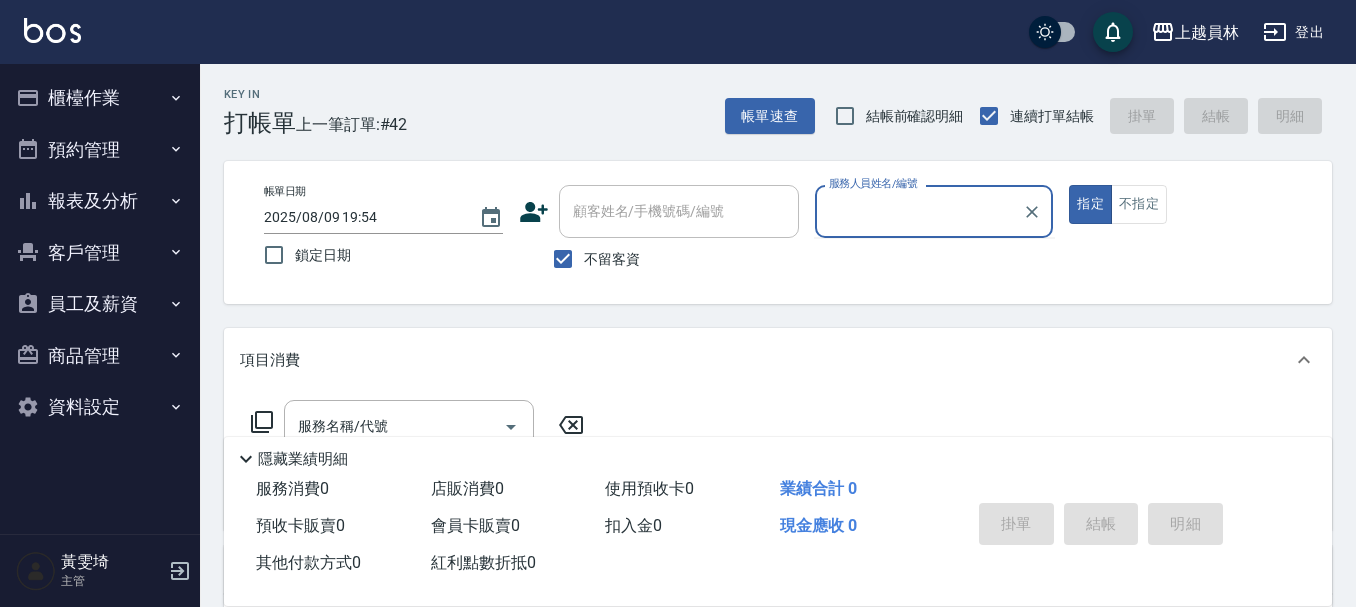type on "true" 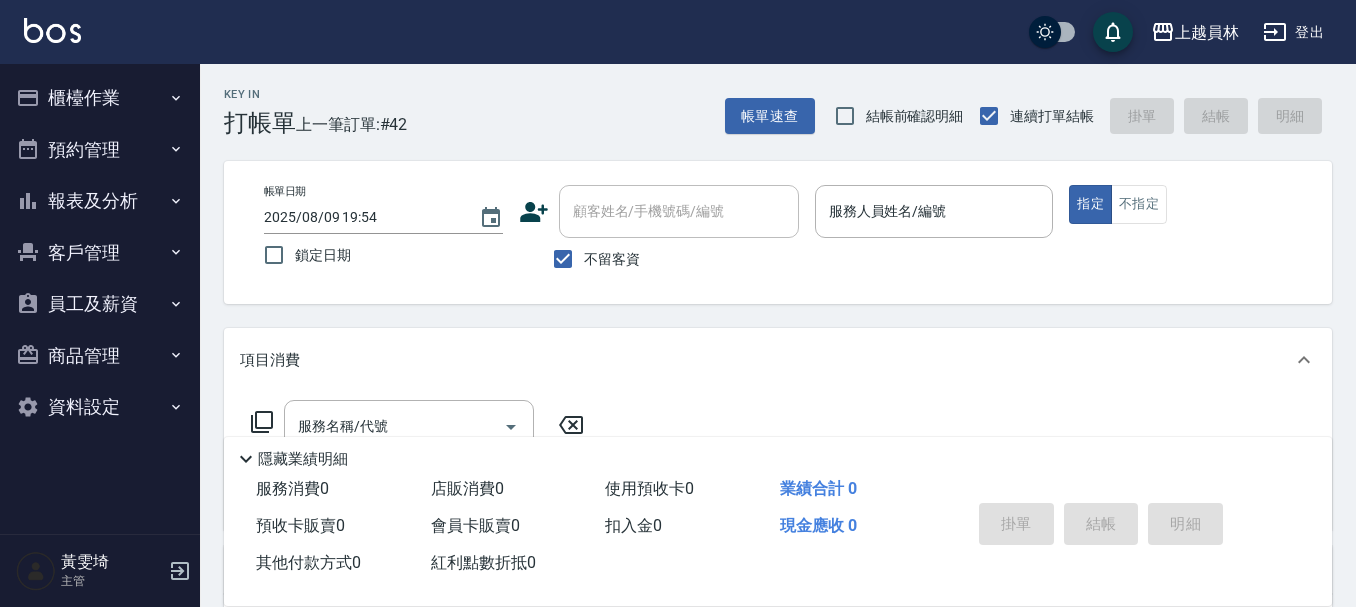 click on "帳單日期 [DATE] [TIME] 鎖定日期 顧客姓名/手機號碼/編號 顧客姓名/手機號碼/編號 不留客資 服務人員姓名/編號 服務人員姓名/編號 指定 不指定" at bounding box center (778, 232) 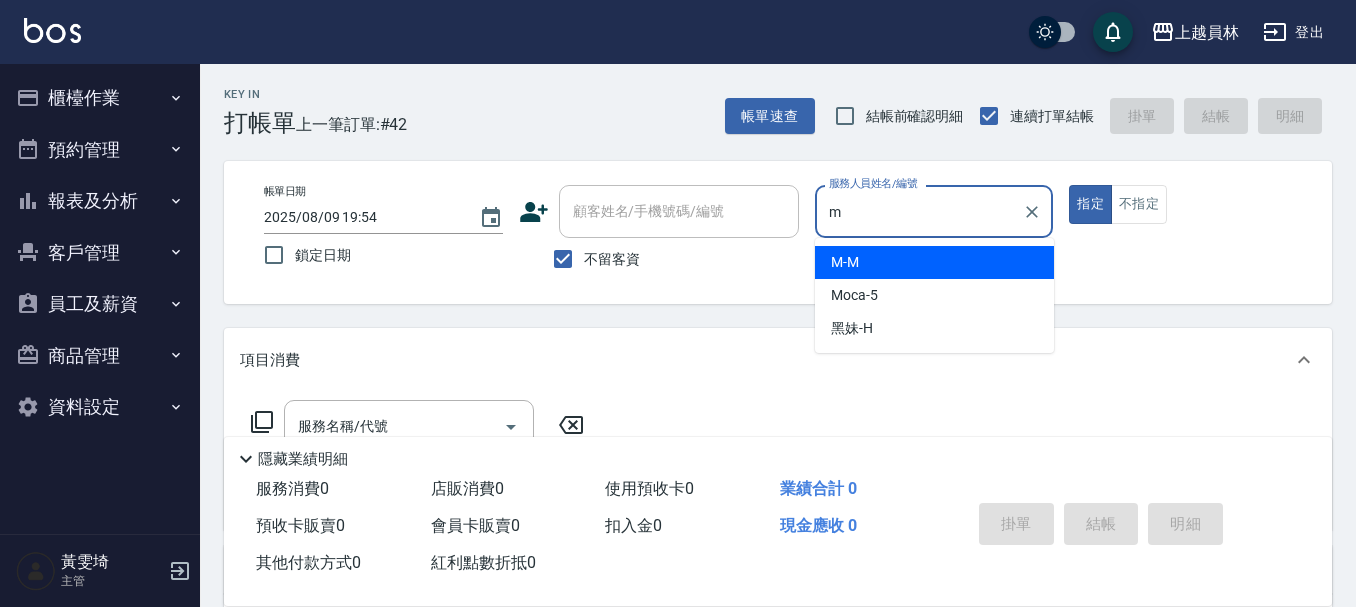type on "M-M" 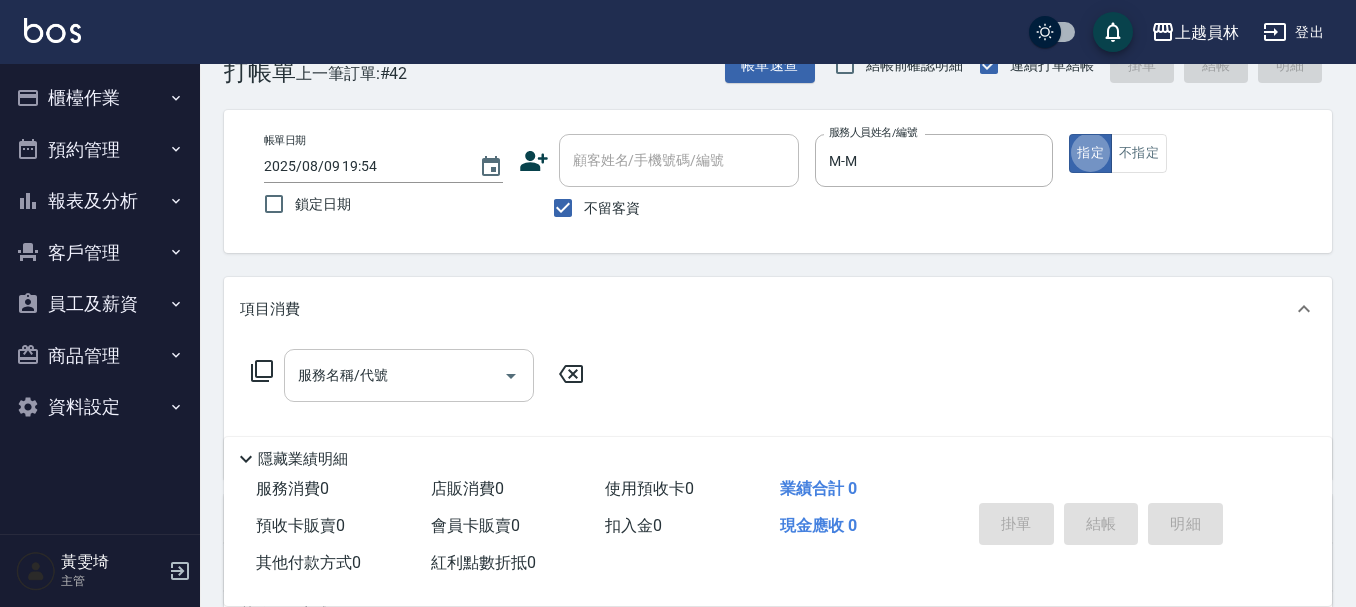 scroll, scrollTop: 100, scrollLeft: 0, axis: vertical 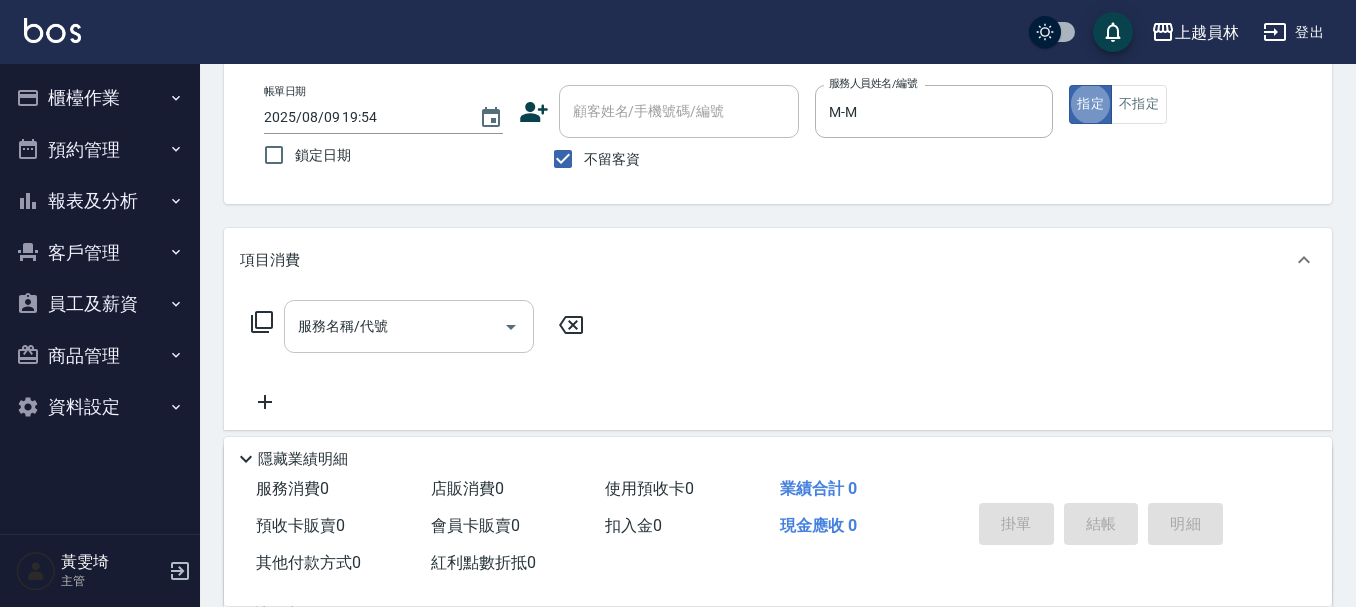 click on "服務名稱/代號" at bounding box center [409, 326] 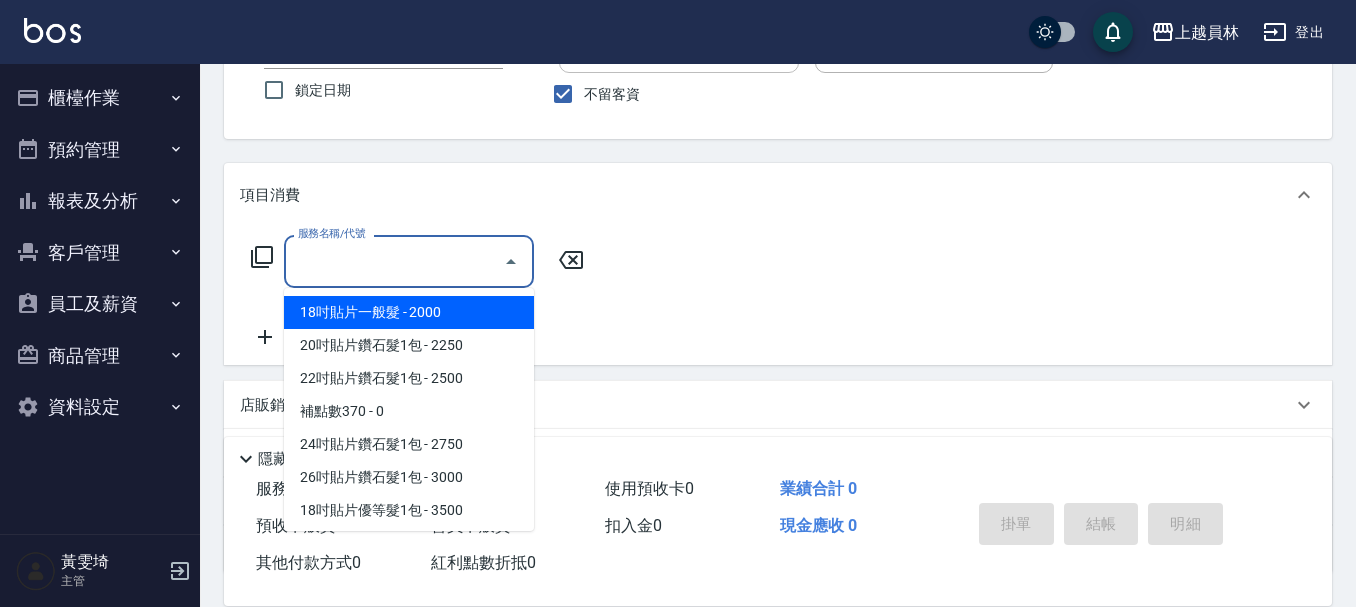 scroll, scrollTop: 200, scrollLeft: 0, axis: vertical 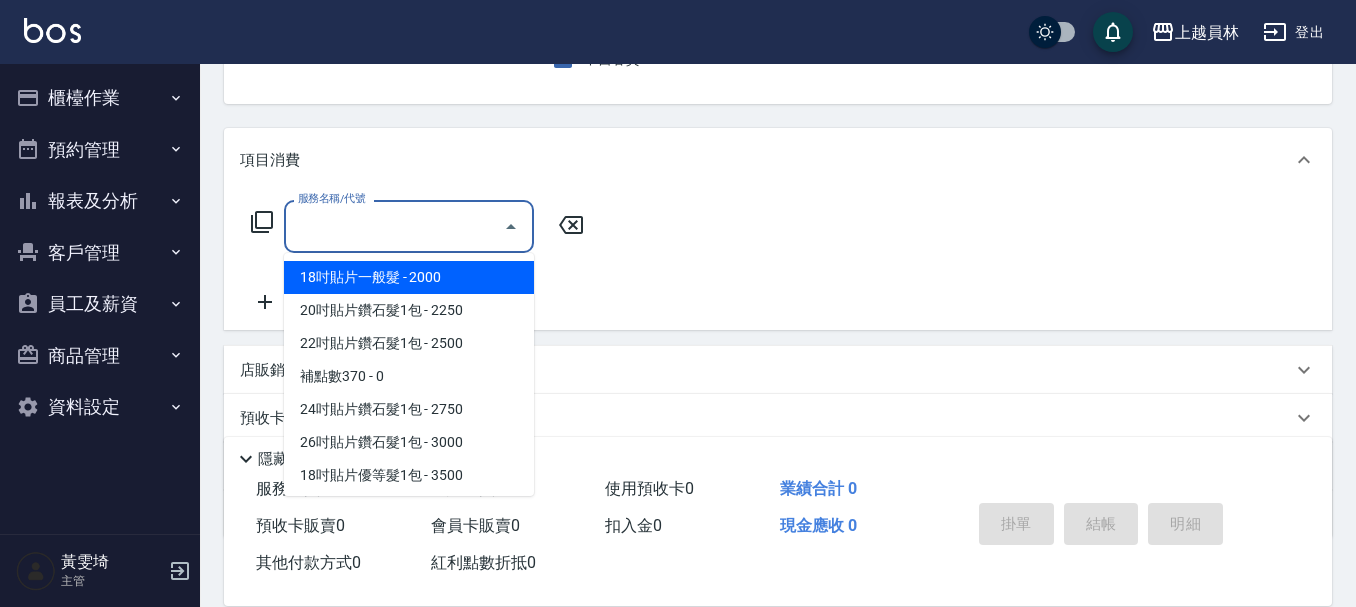 click on "店販銷售" at bounding box center (778, 370) 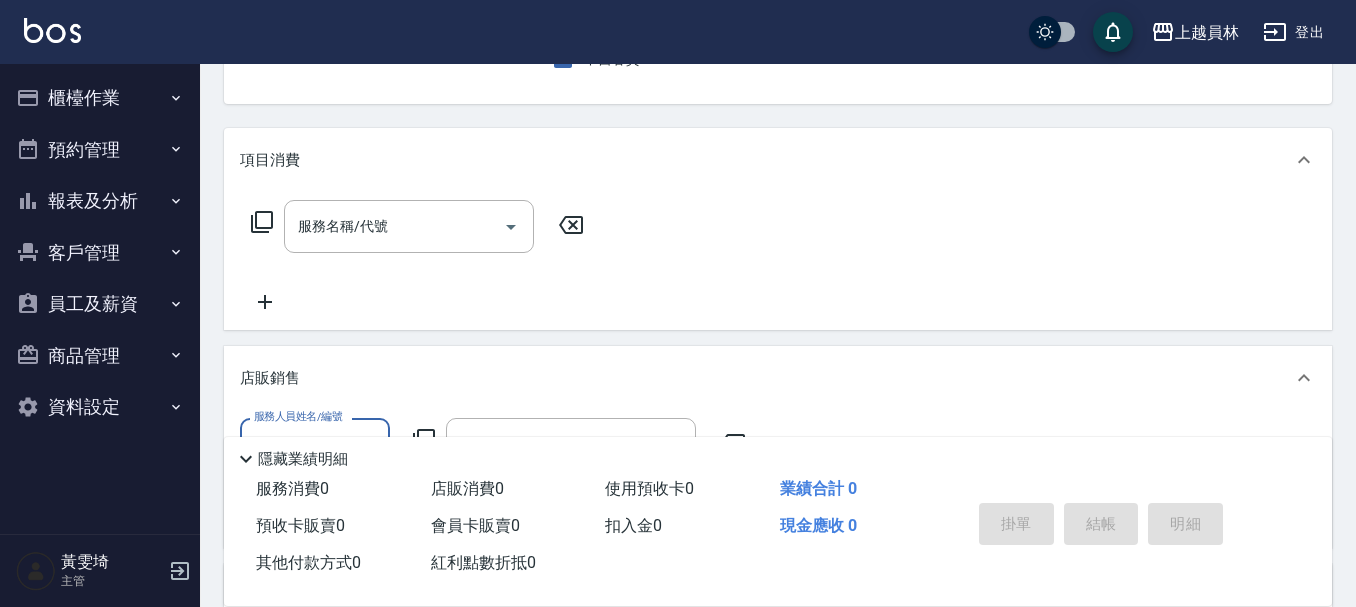 scroll, scrollTop: 1, scrollLeft: 0, axis: vertical 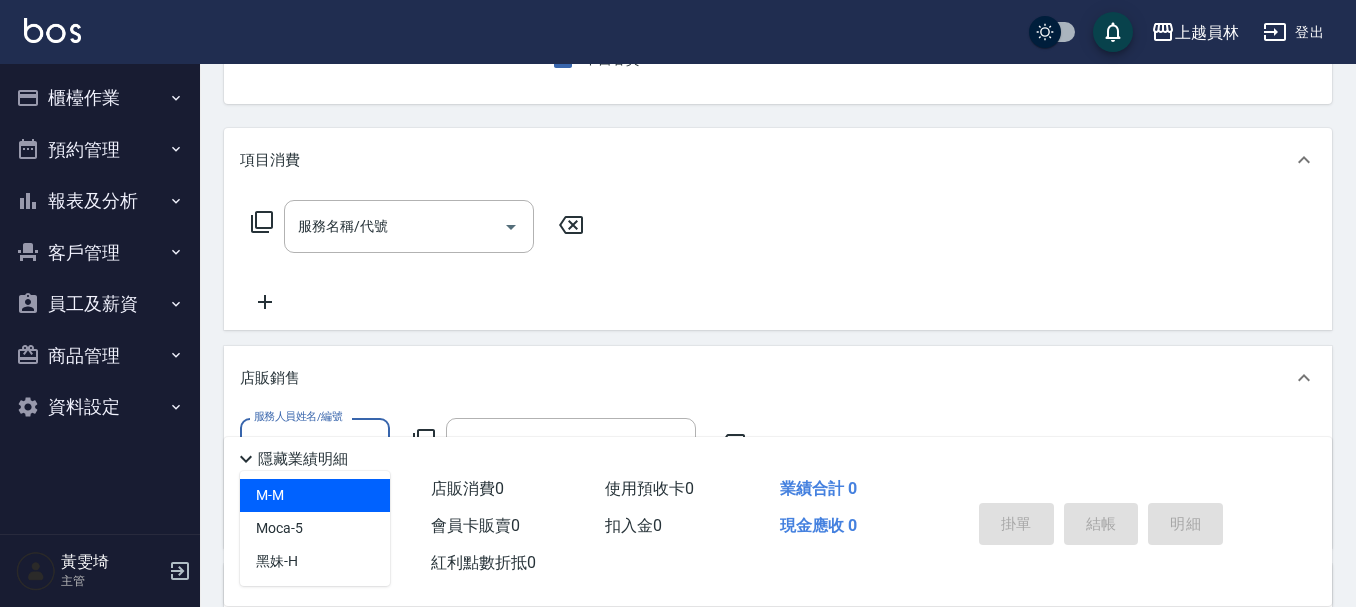 type on "M-M" 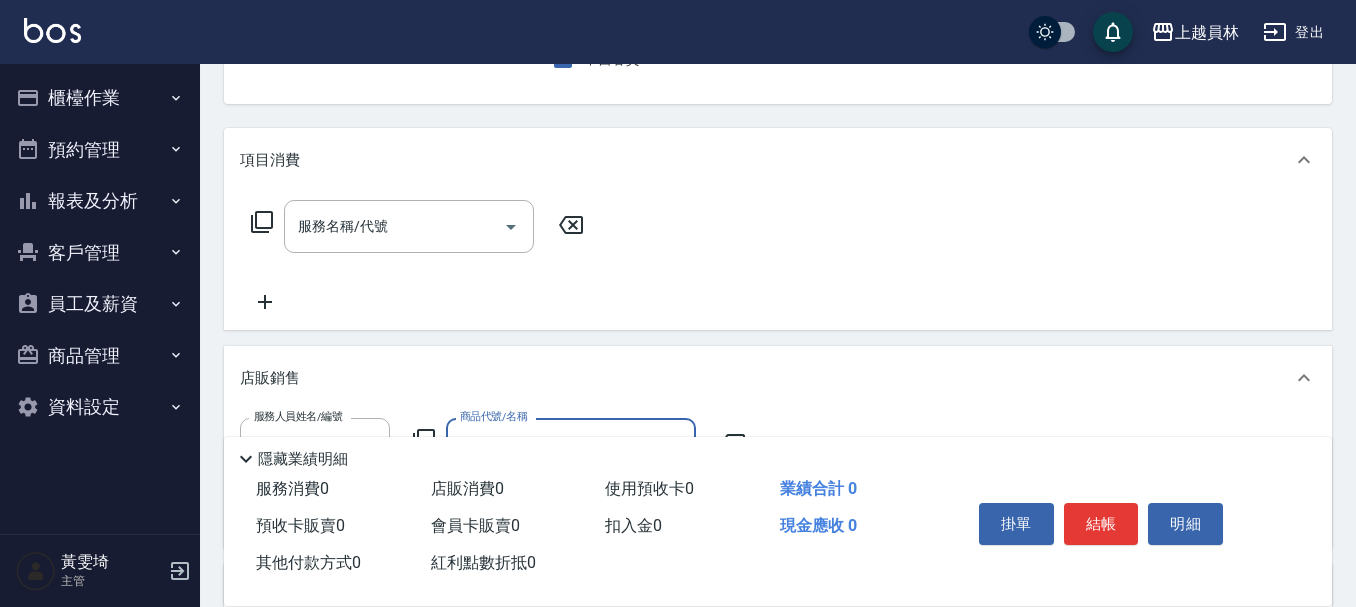 scroll, scrollTop: 300, scrollLeft: 0, axis: vertical 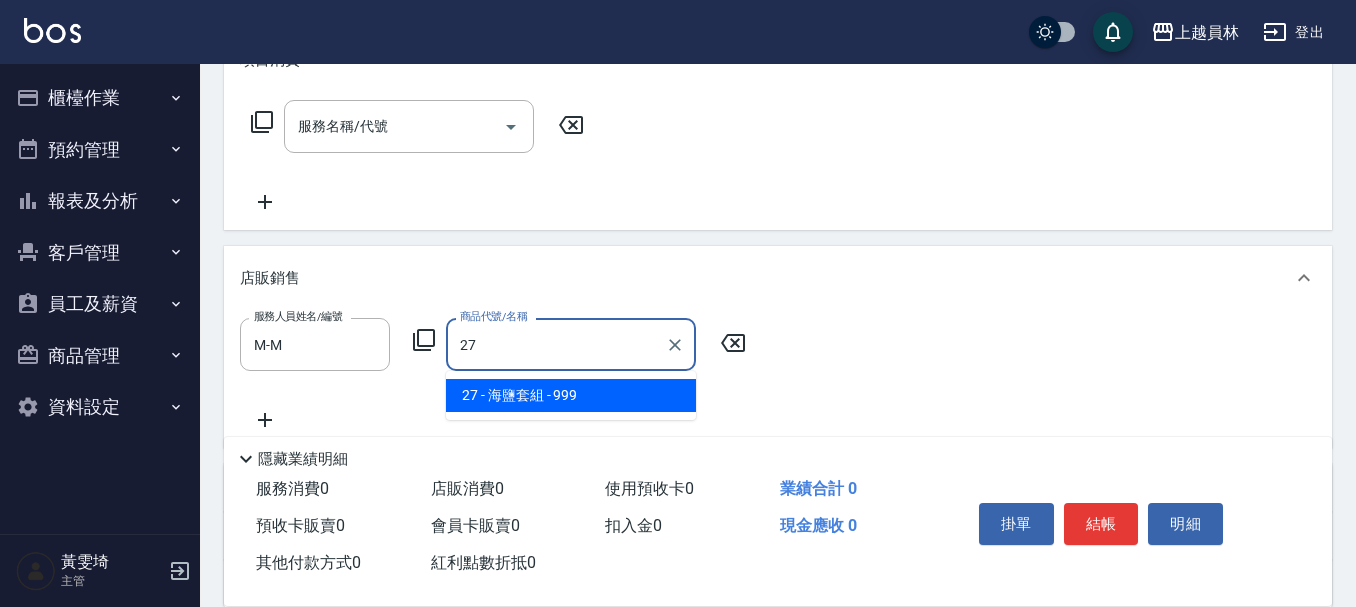 type on "海鹽套組" 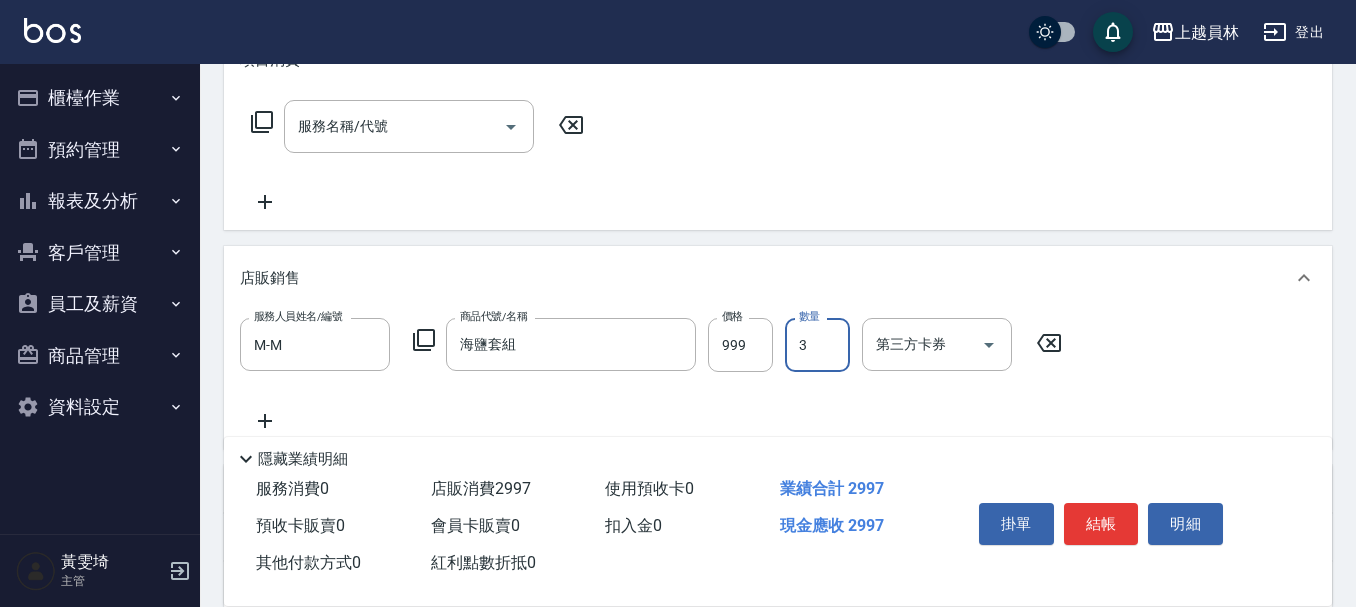 type on "3" 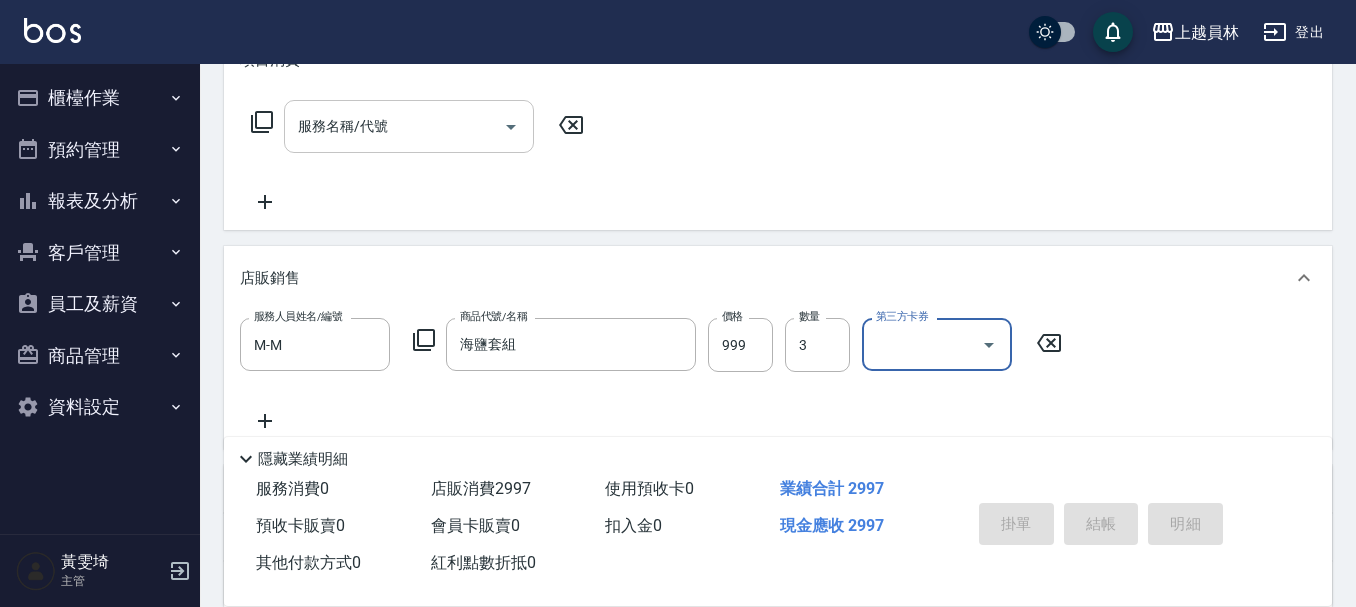 type on "2025/08/09 19:57" 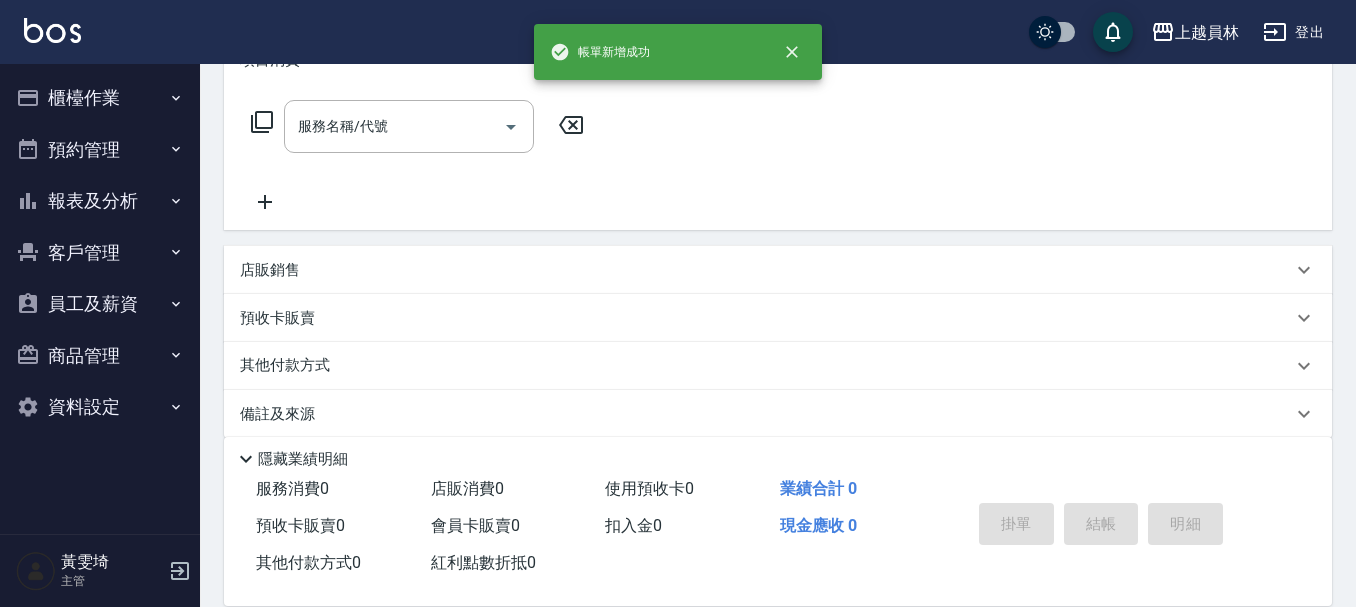 scroll, scrollTop: 0, scrollLeft: 0, axis: both 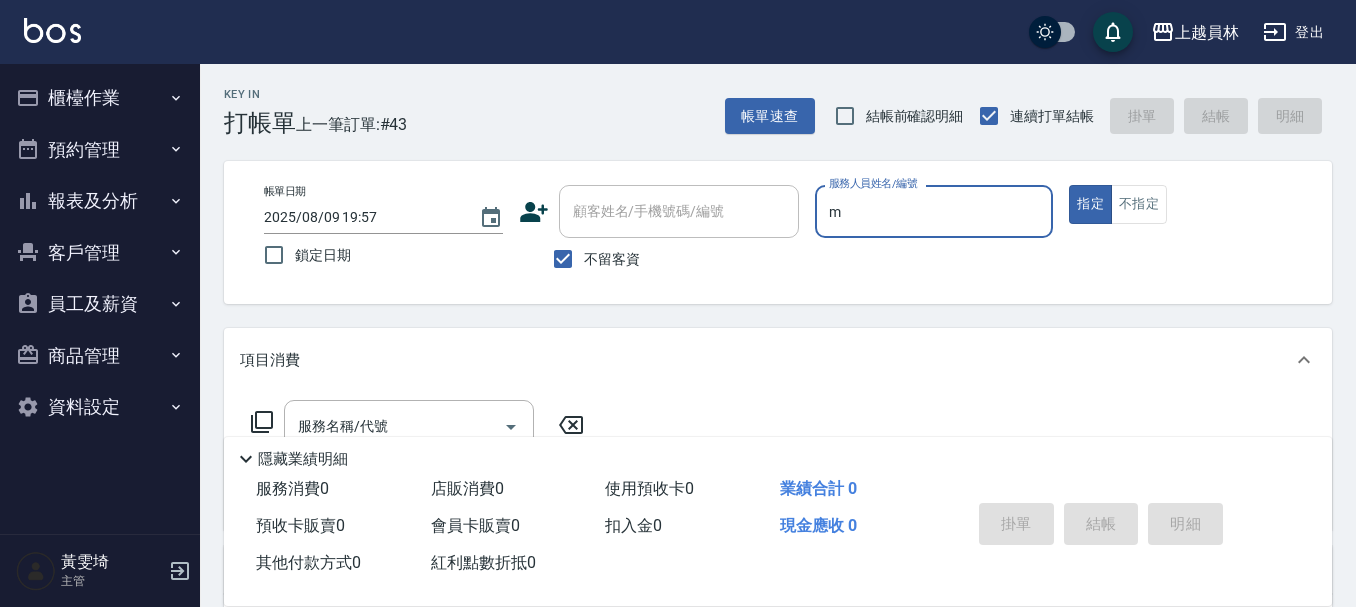 type on "M-M" 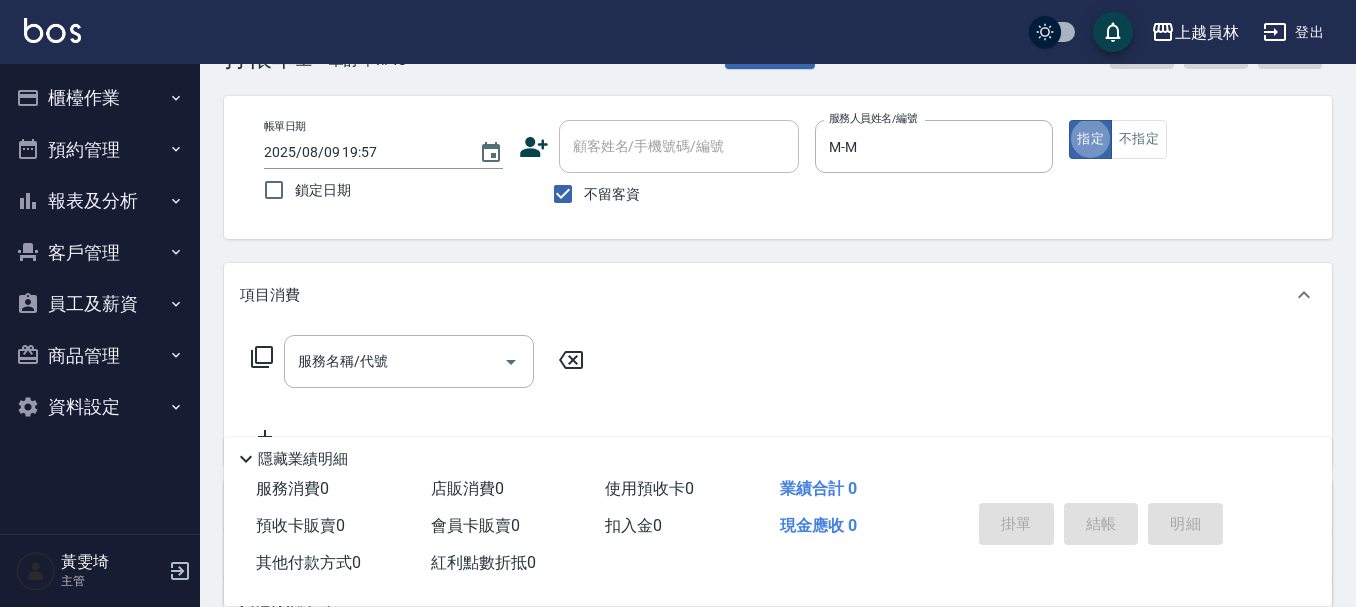 scroll, scrollTop: 100, scrollLeft: 0, axis: vertical 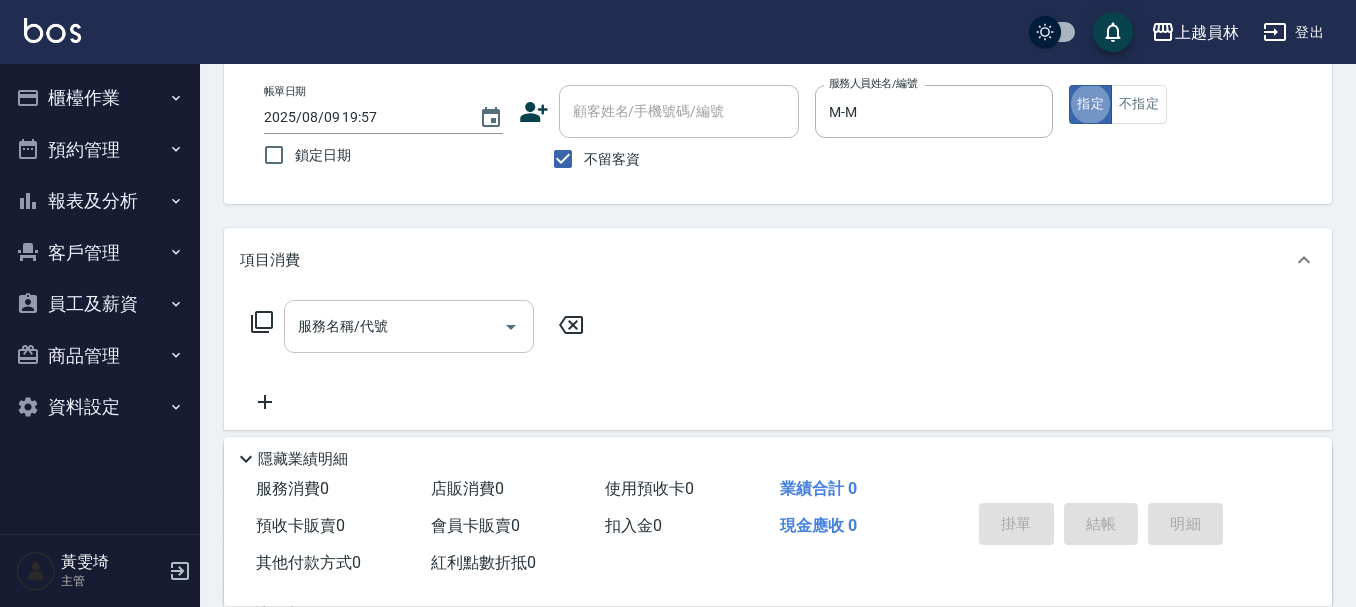 click on "服務名稱/代號" at bounding box center (394, 326) 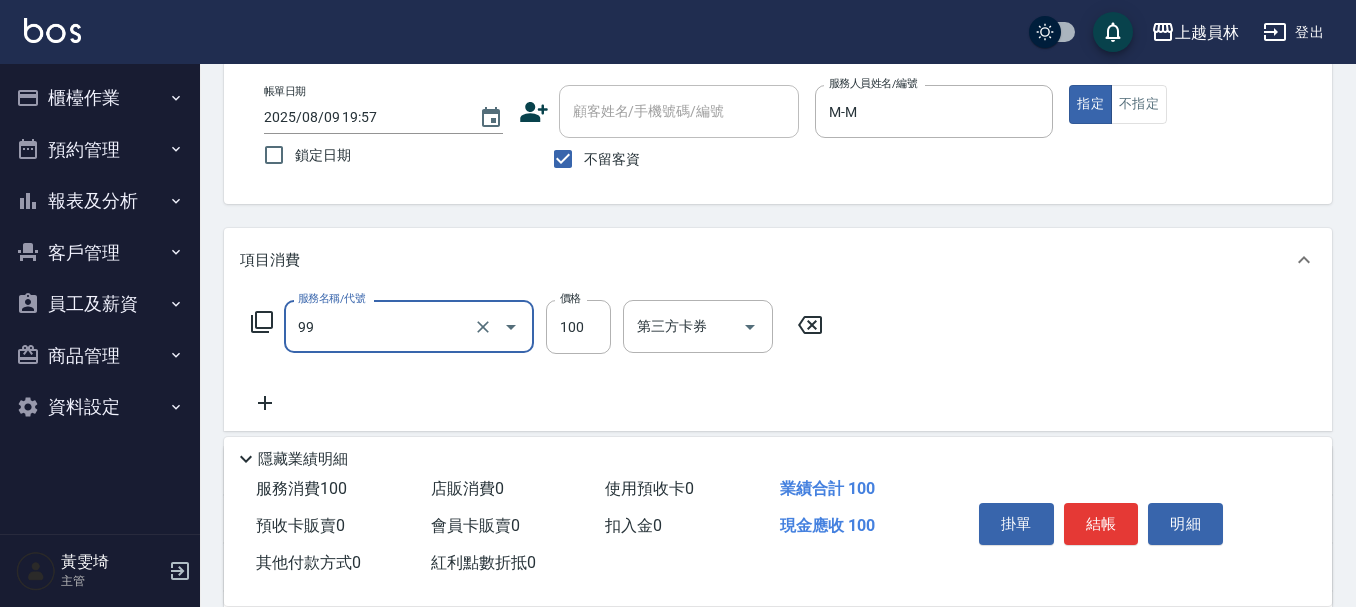 type on "VIP儲值(99)" 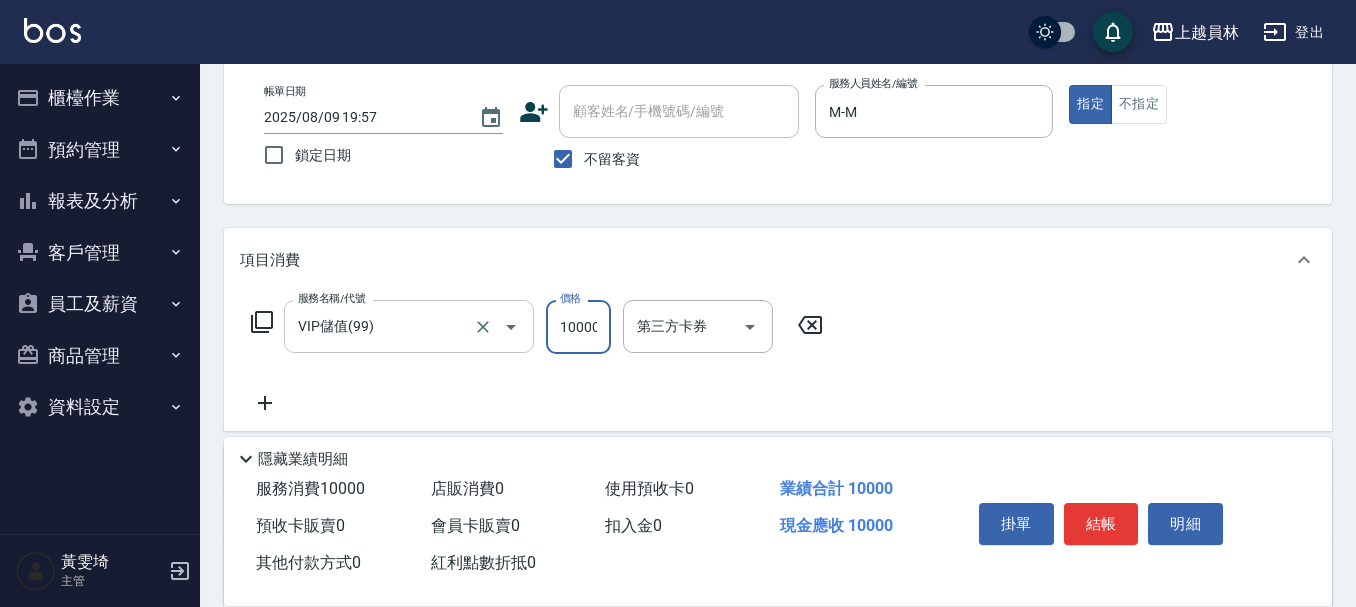 type on "10000" 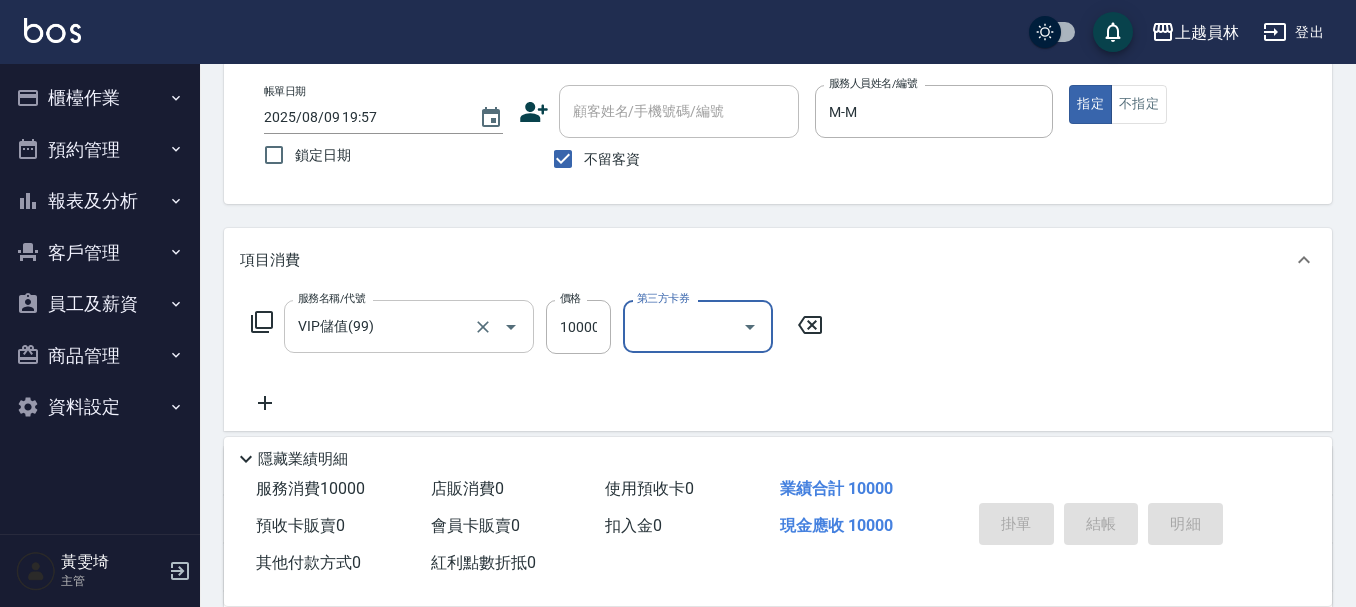 type on "2025/08/09 19:58" 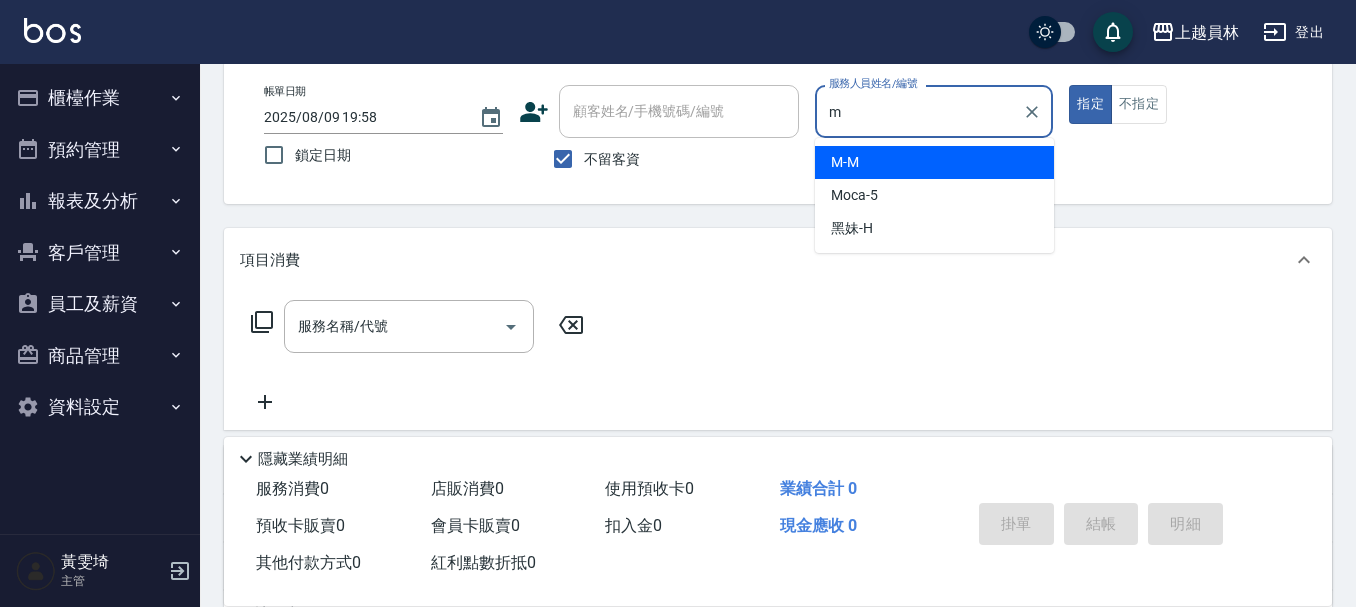 type on "M-M" 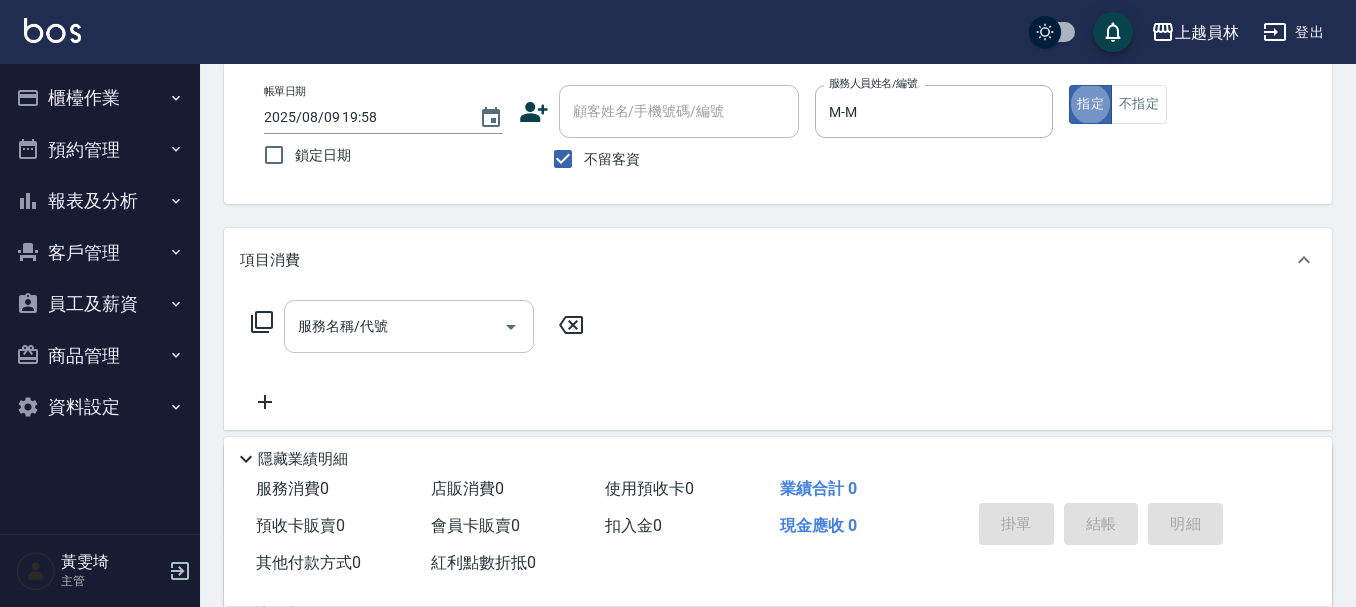 click on "服務名稱/代號" at bounding box center (394, 326) 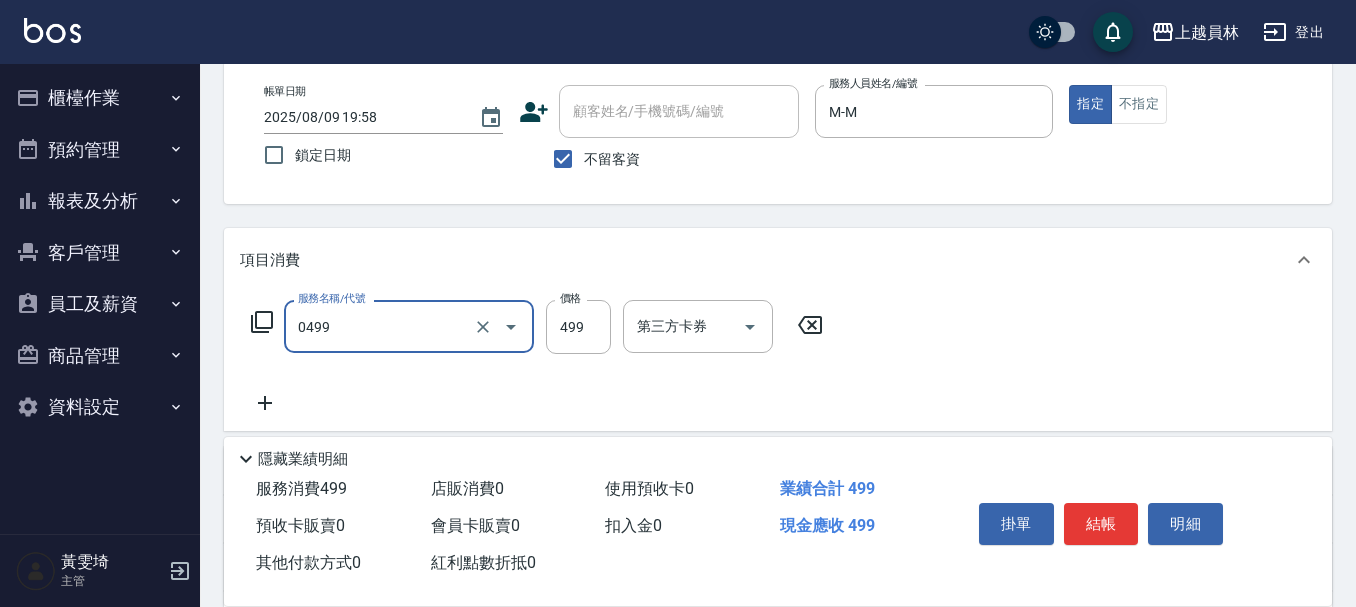 type on "去角質洗髮(0499)" 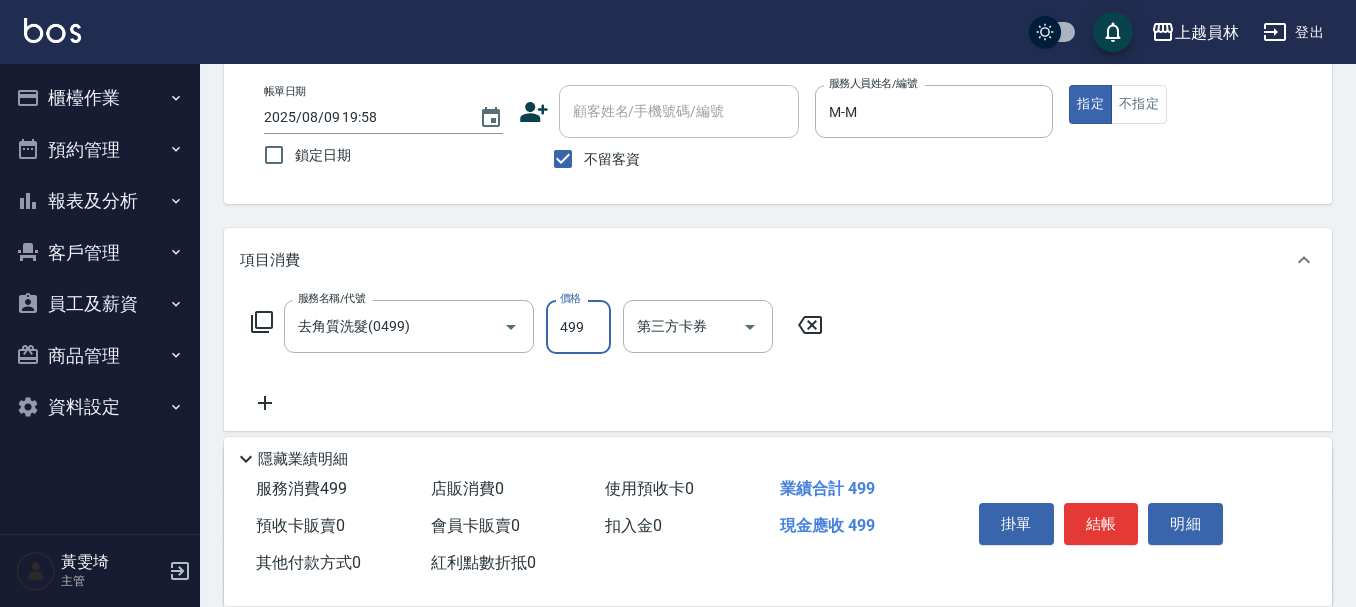 click on "服務名稱/代號 去角質洗髮(0499) 服務名稱/代號 價格 499 價格 第三方卡券 第三方卡券" at bounding box center (778, 361) 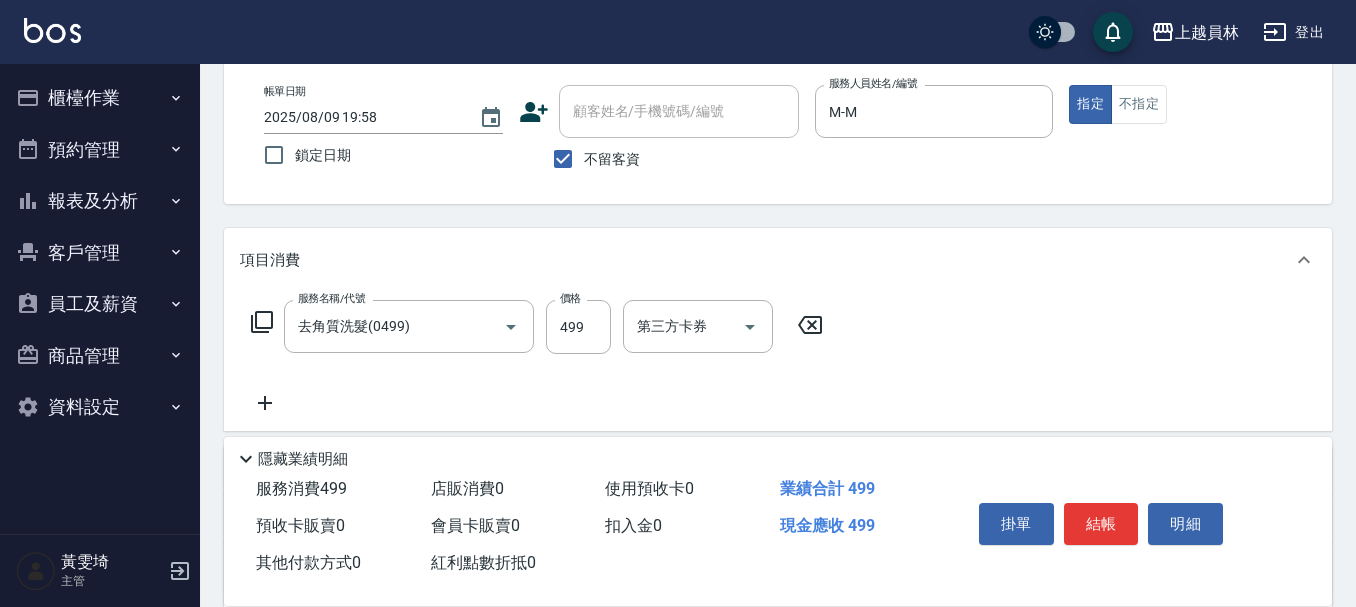 click 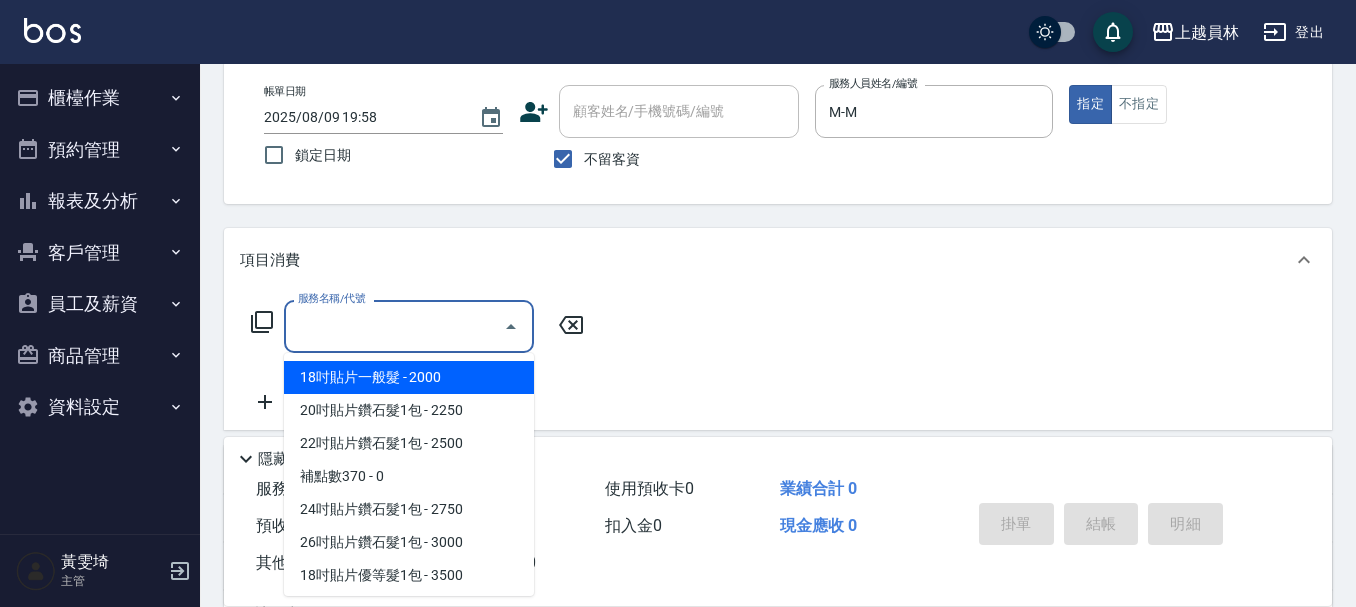 click on "服務名稱/代號" at bounding box center (394, 326) 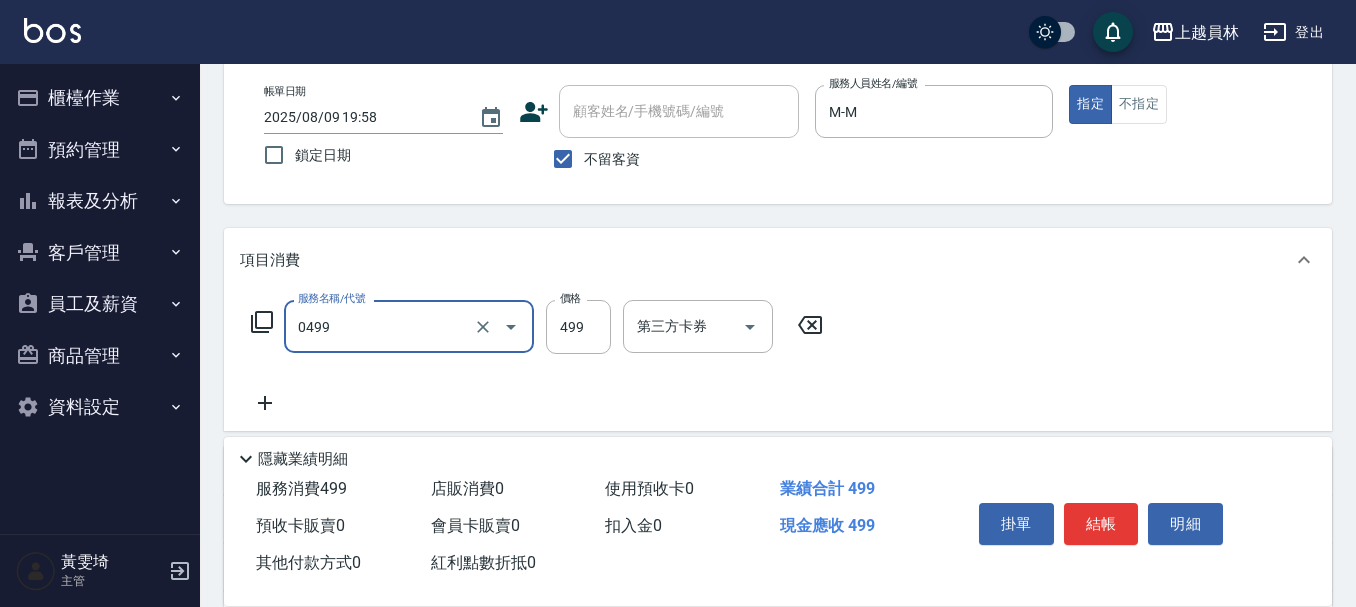 type on "去角質洗髮(0499)" 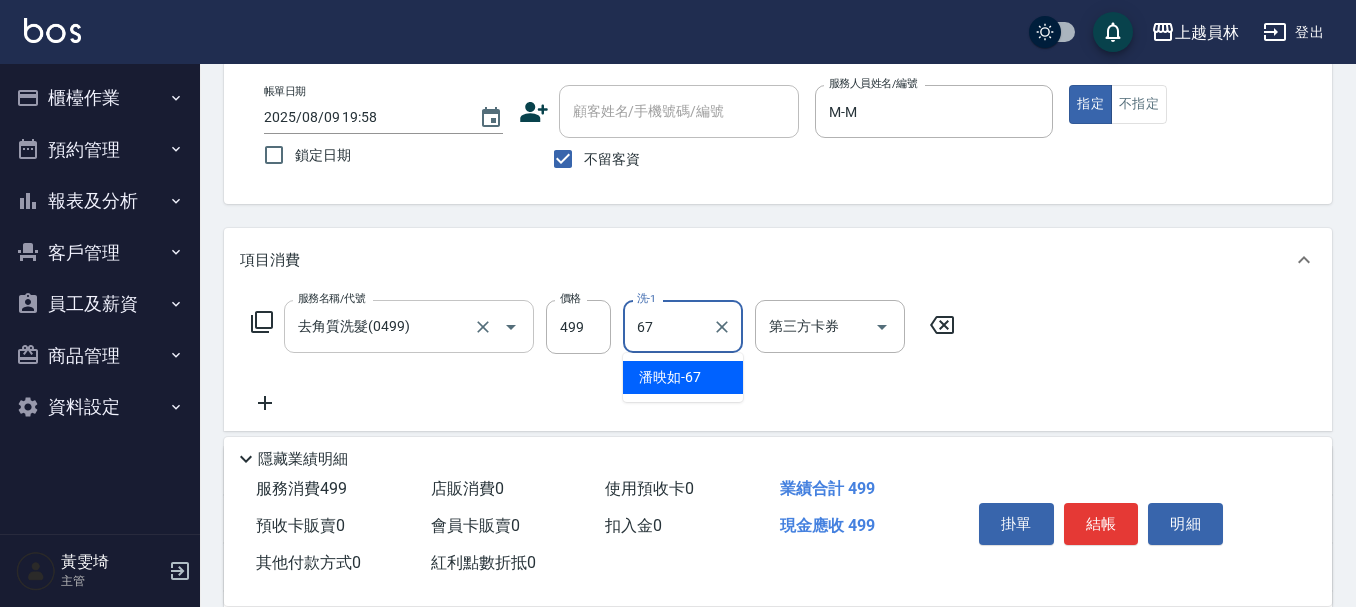 type on "潘映如-67" 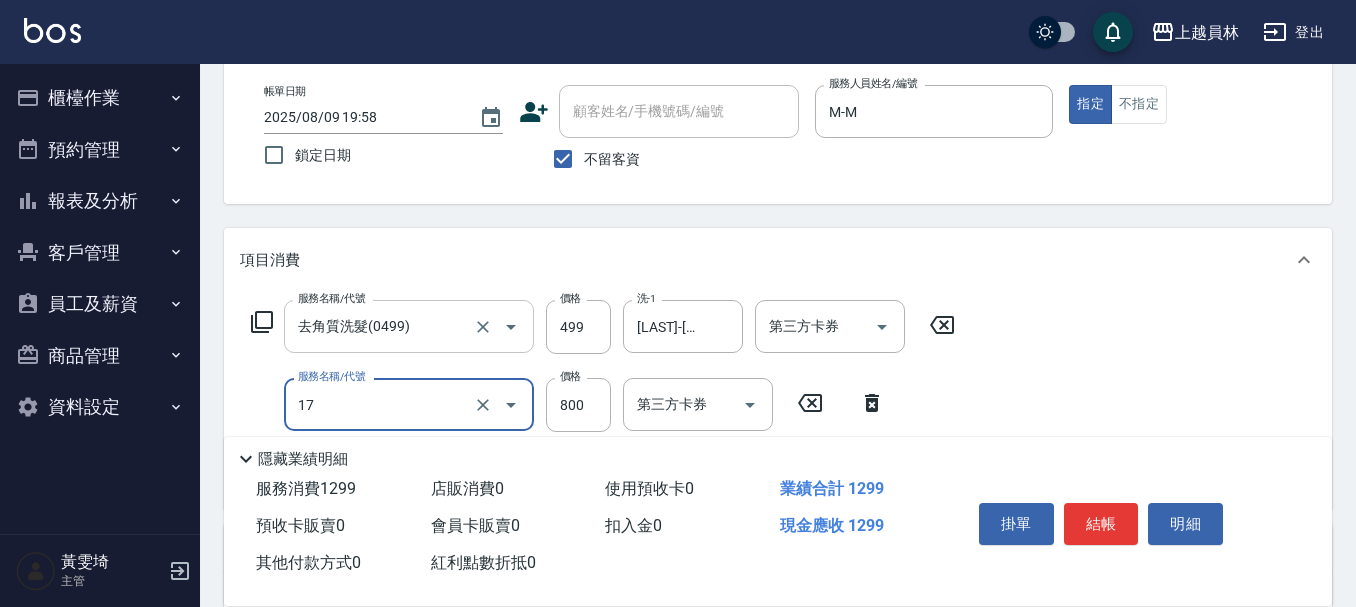 type on "染髮(17)" 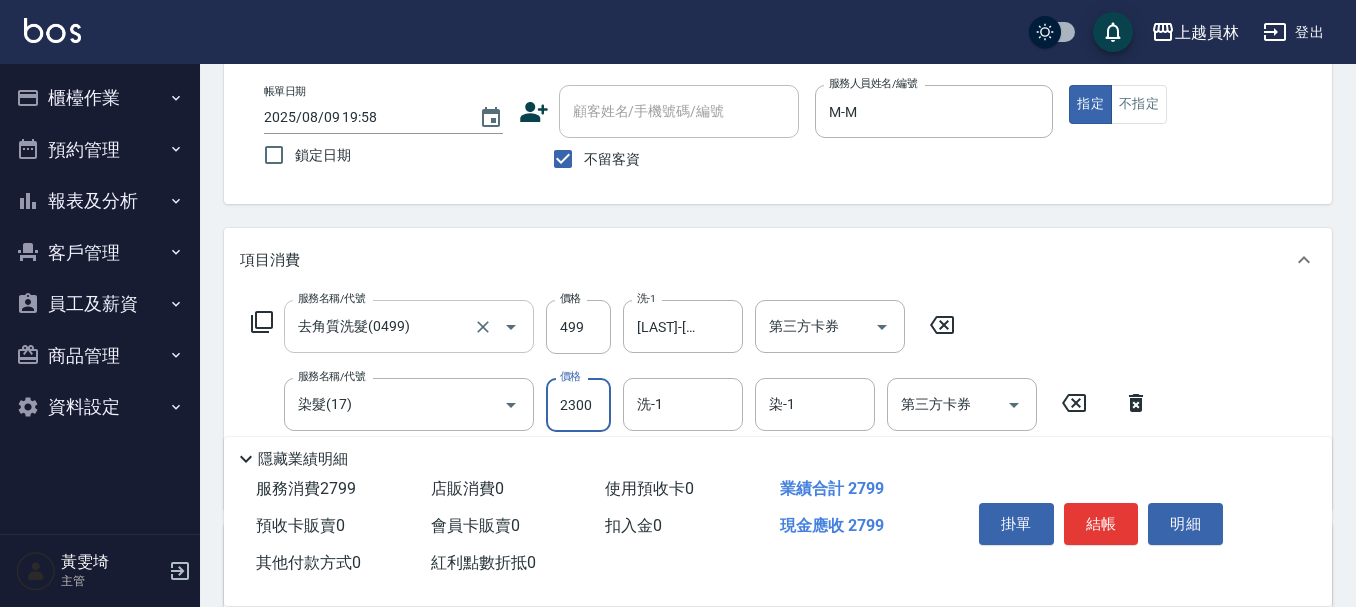 type on "2300" 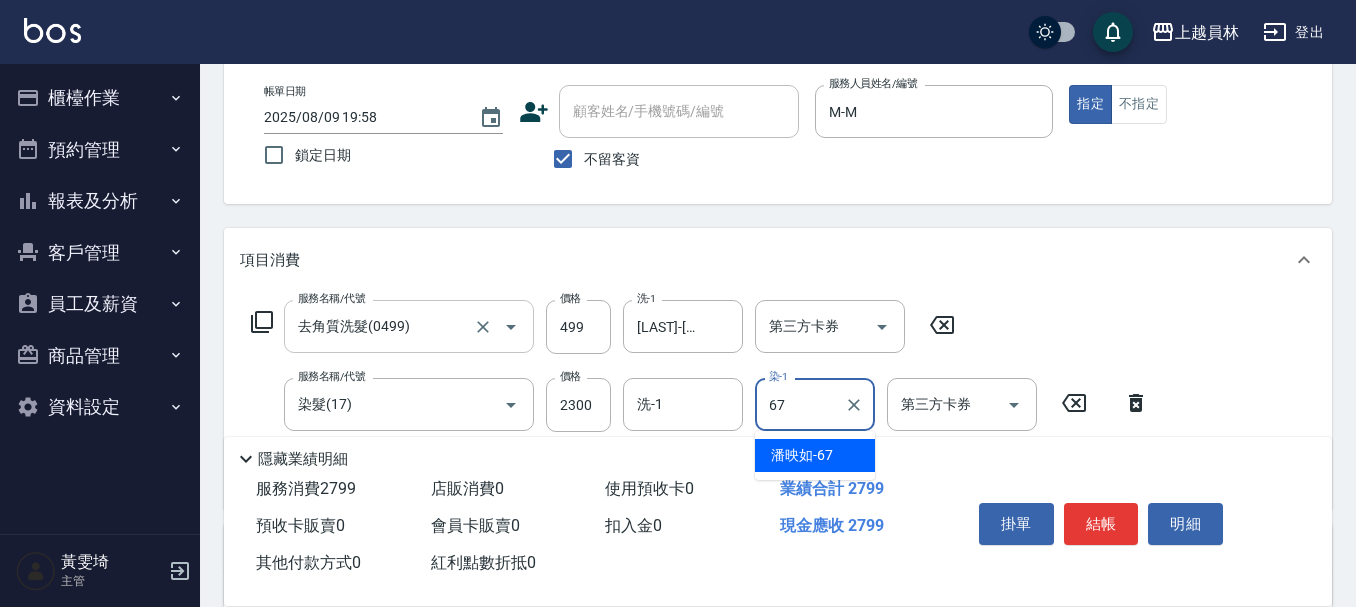 type on "潘映如-67" 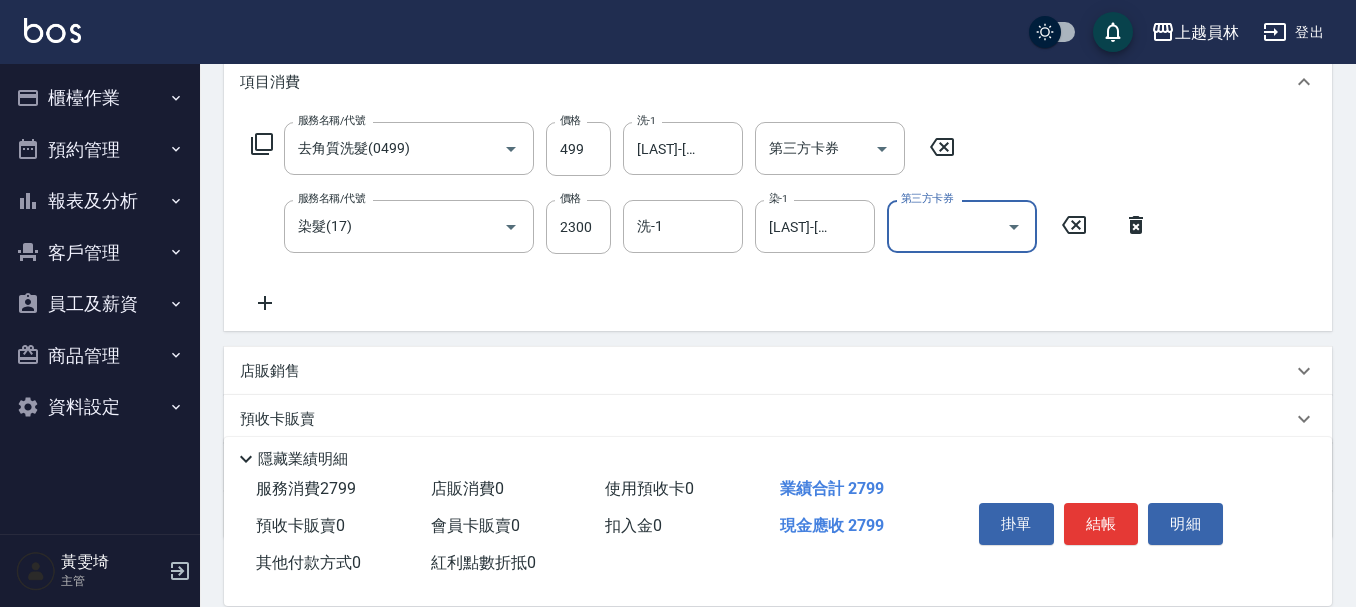 scroll, scrollTop: 300, scrollLeft: 0, axis: vertical 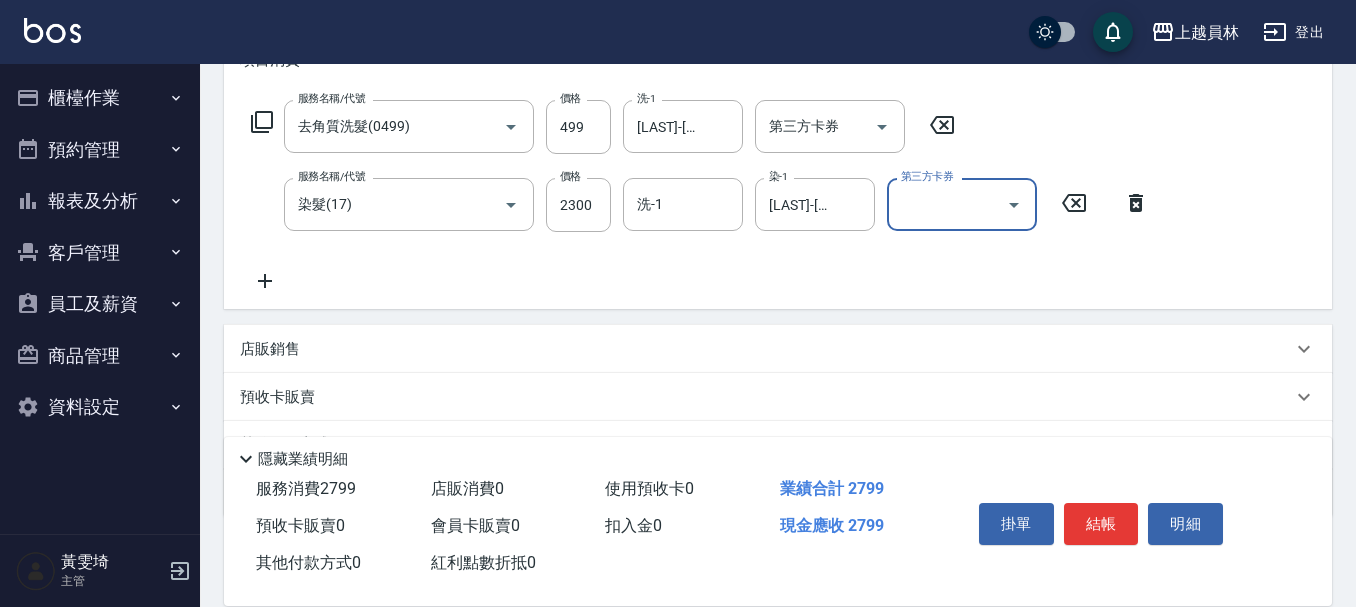 click 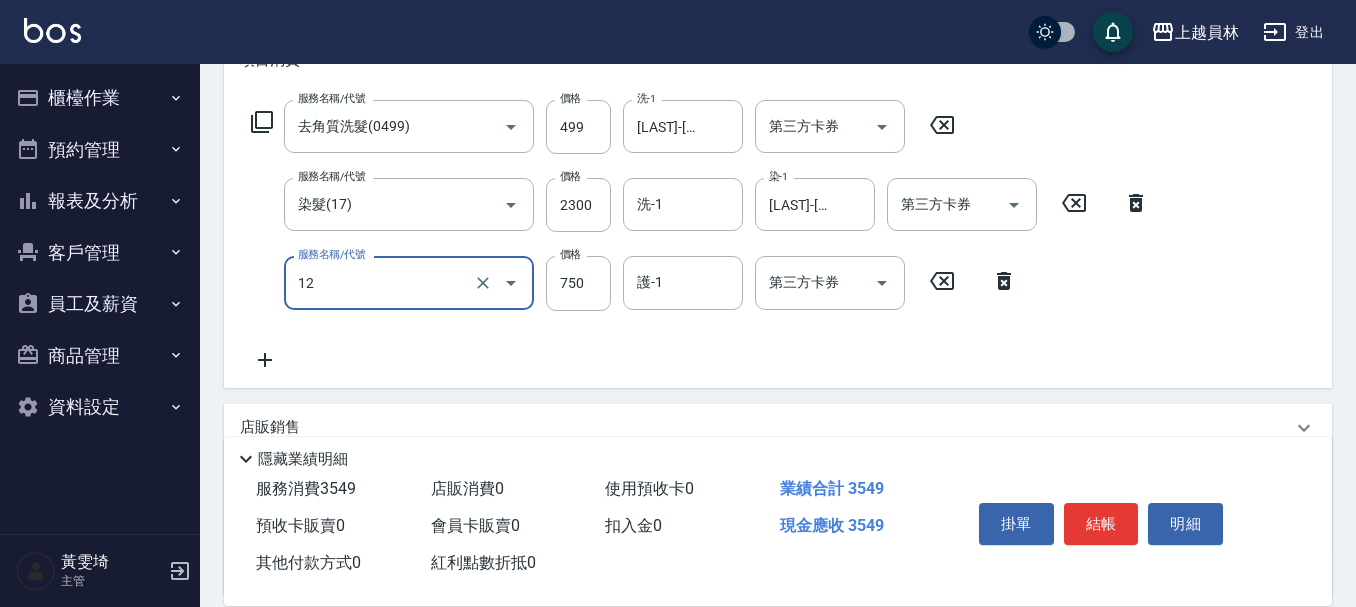 type on "日本精漾護髮(12)" 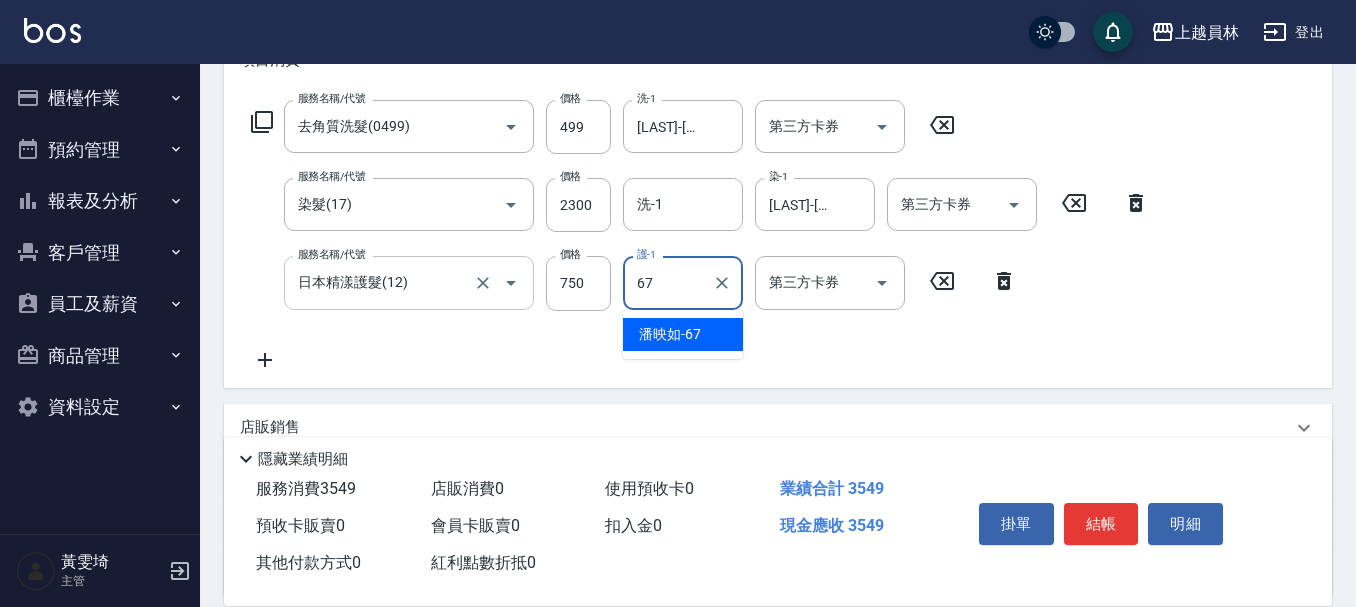 type on "潘映如-67" 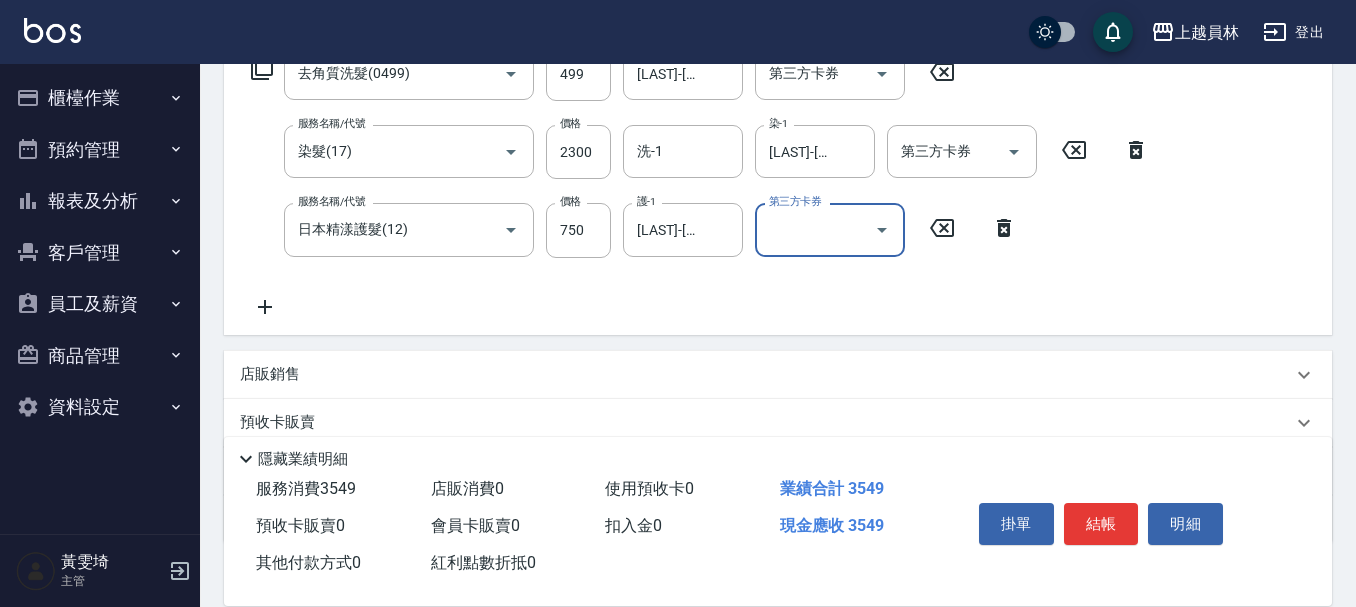 scroll, scrollTop: 400, scrollLeft: 0, axis: vertical 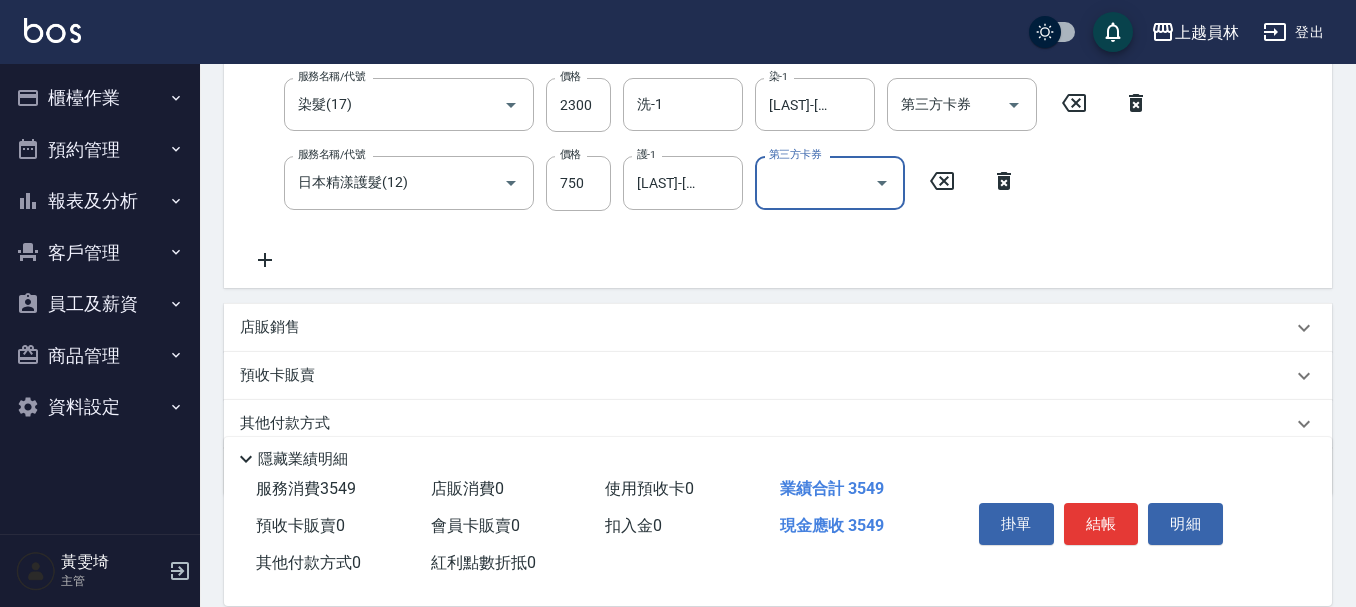 click on "店販銷售" at bounding box center (766, 327) 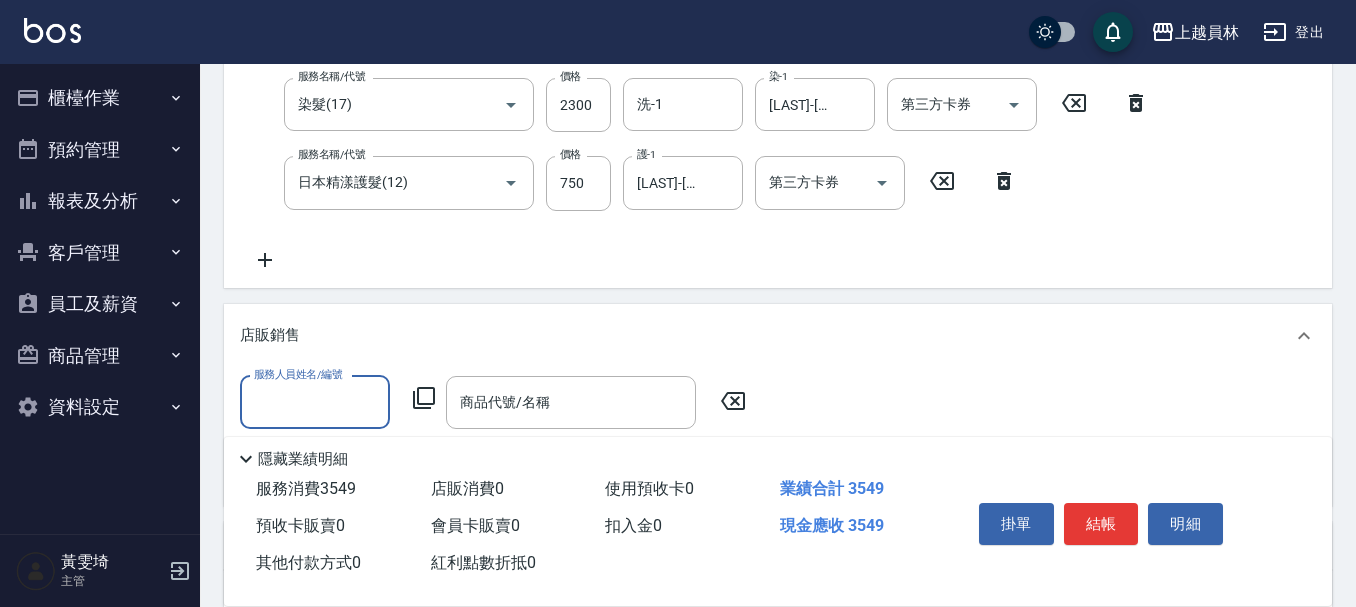 scroll, scrollTop: 0, scrollLeft: 0, axis: both 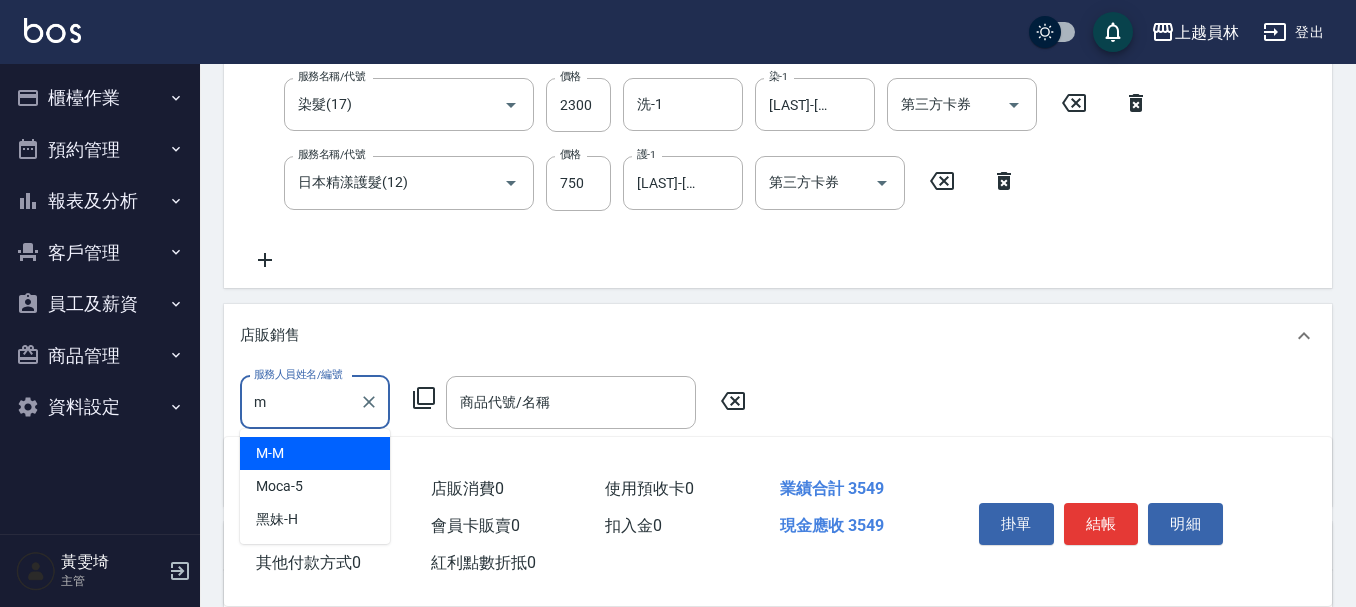 type on "M-M" 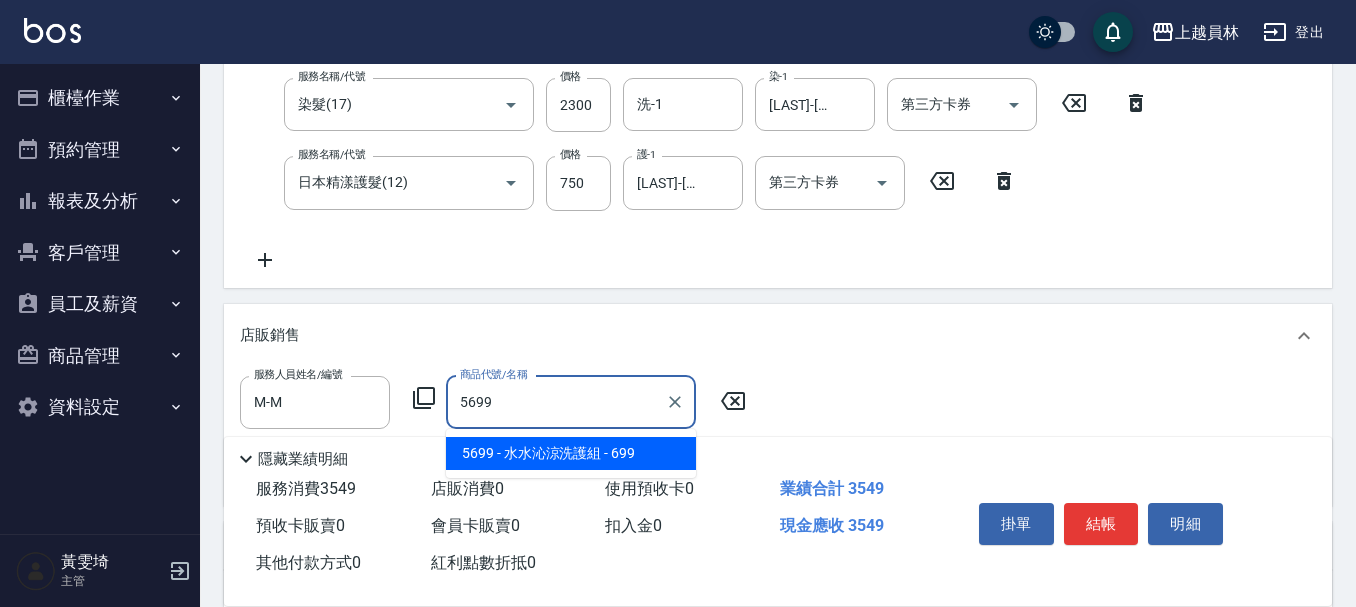 type on "水水沁涼洗護組" 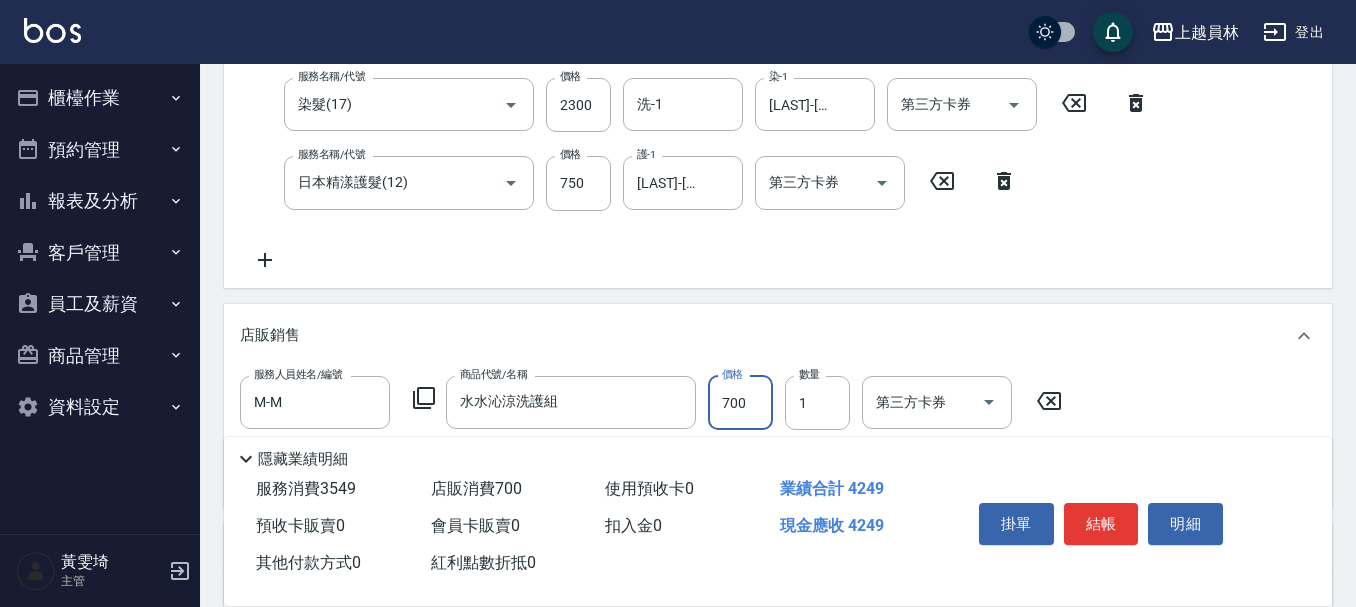 type on "700" 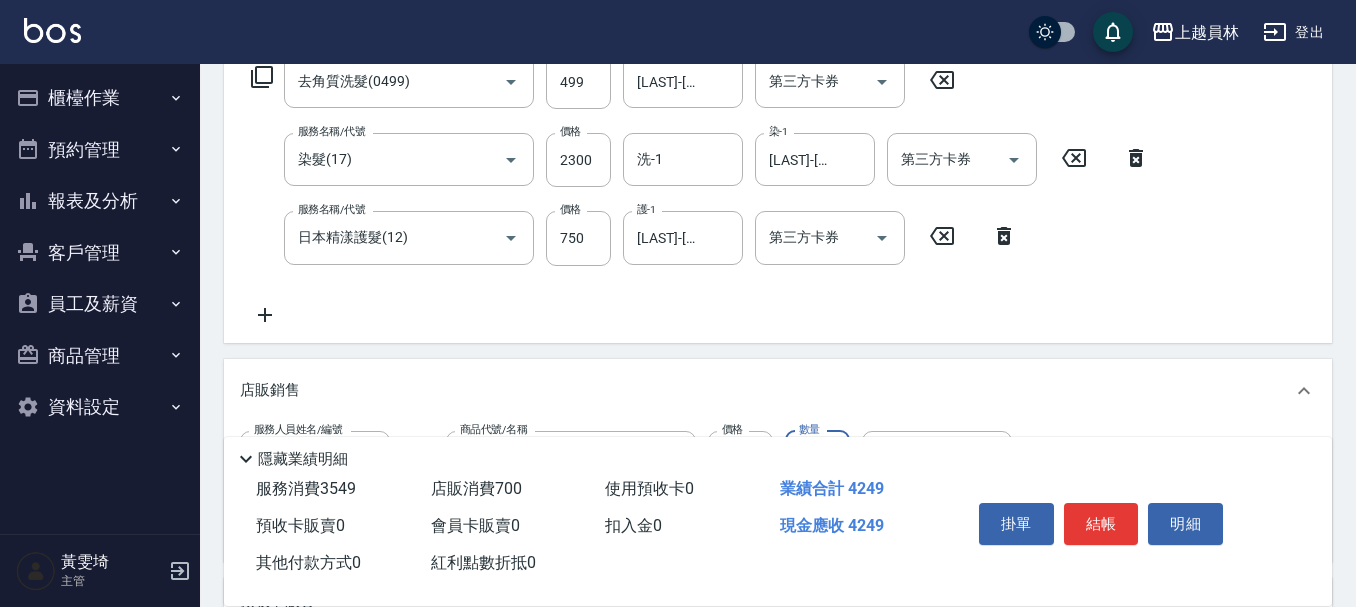scroll, scrollTop: 300, scrollLeft: 0, axis: vertical 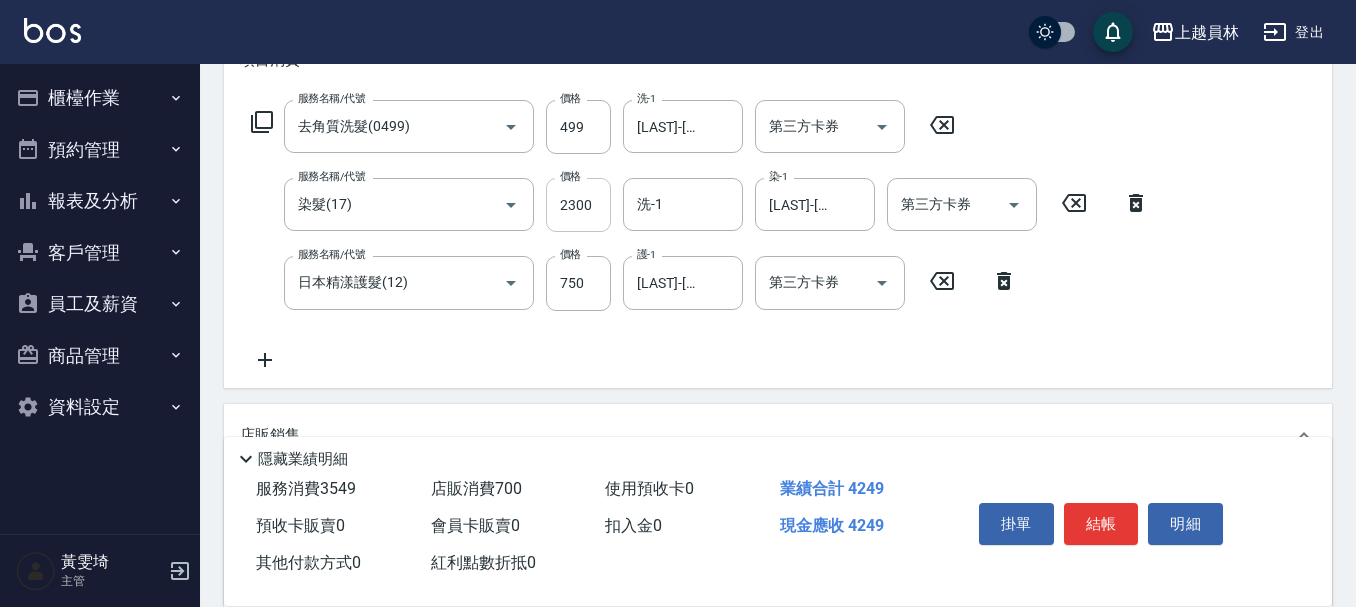 click on "2300" at bounding box center (578, 205) 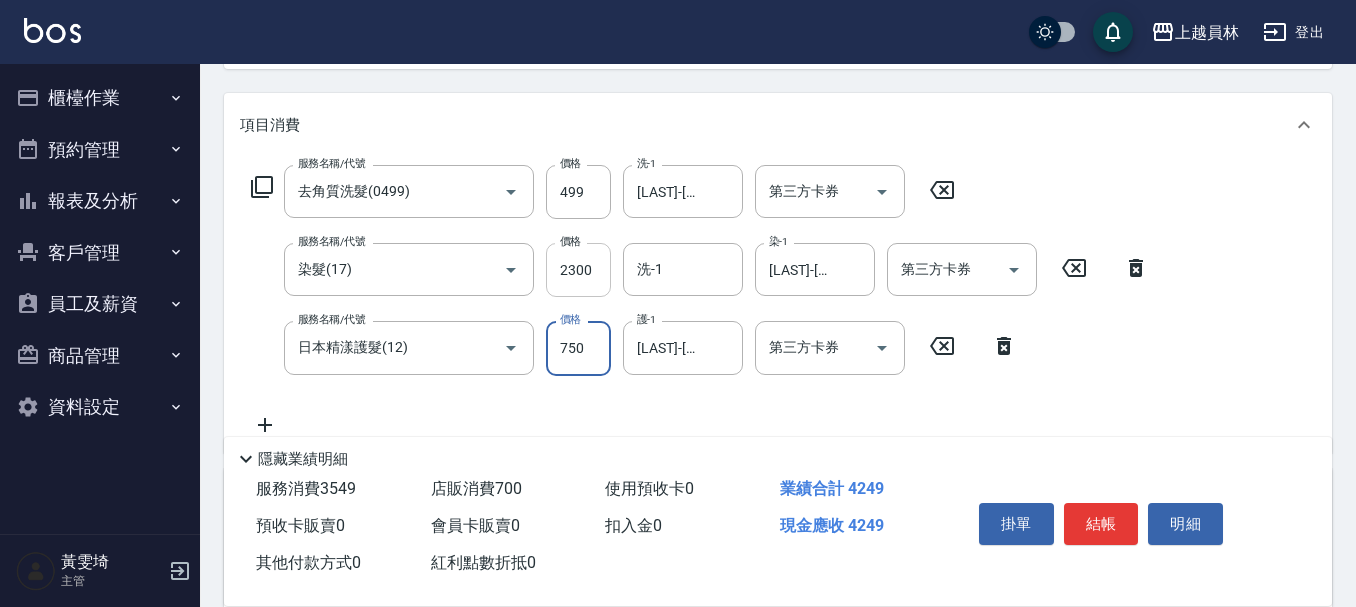 scroll, scrollTop: 200, scrollLeft: 0, axis: vertical 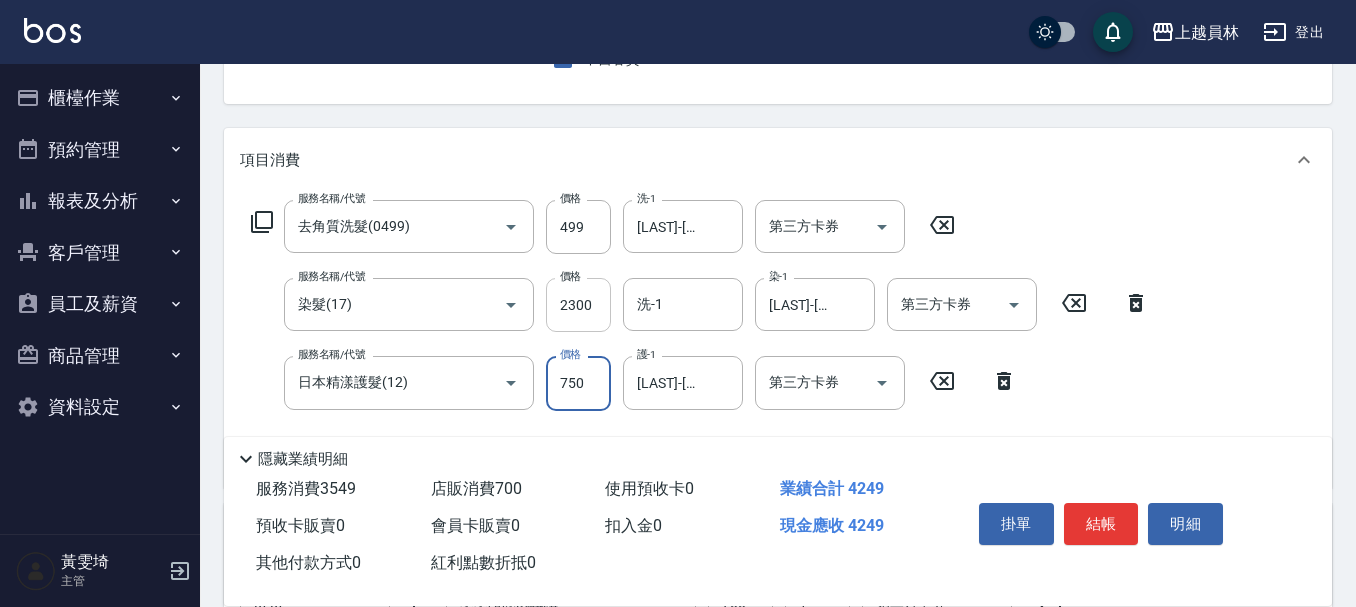 click on "2300" at bounding box center (578, 305) 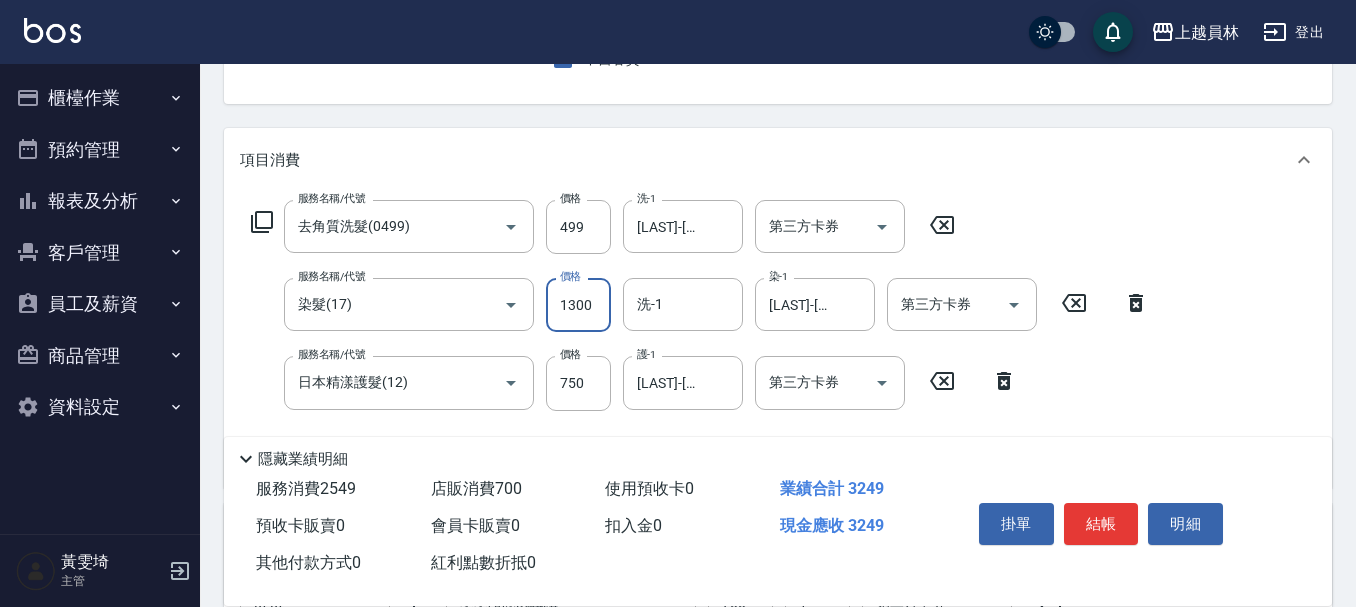 type on "1300" 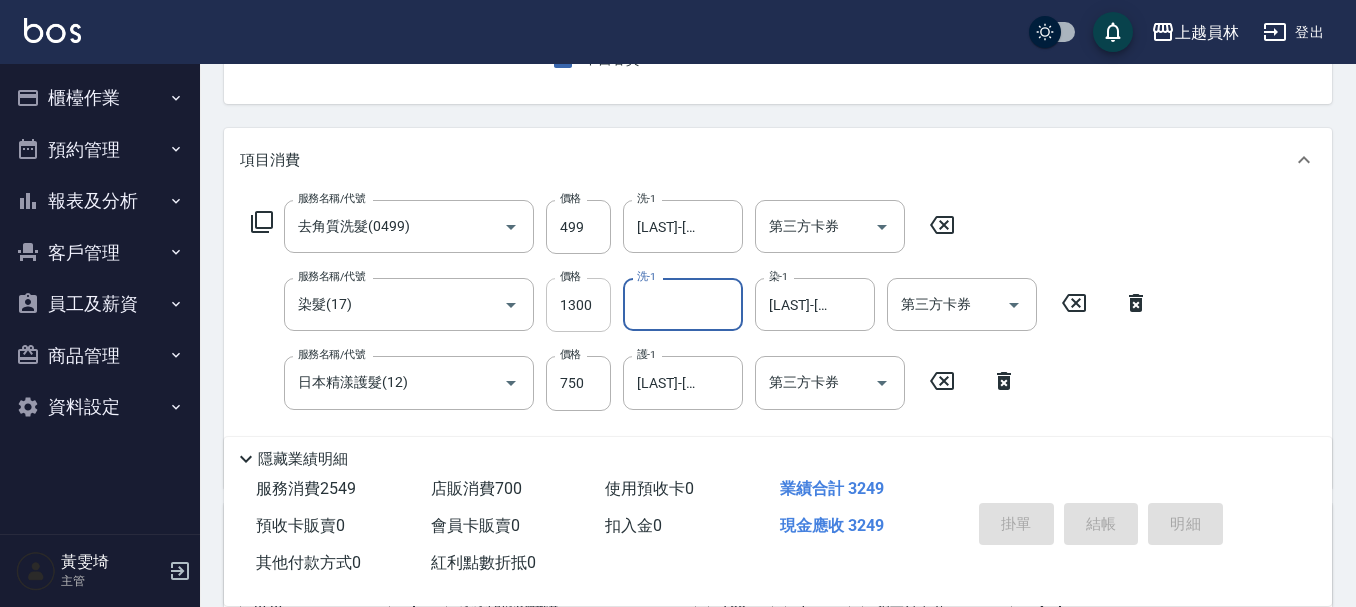 type on "2025/08/09 19:59" 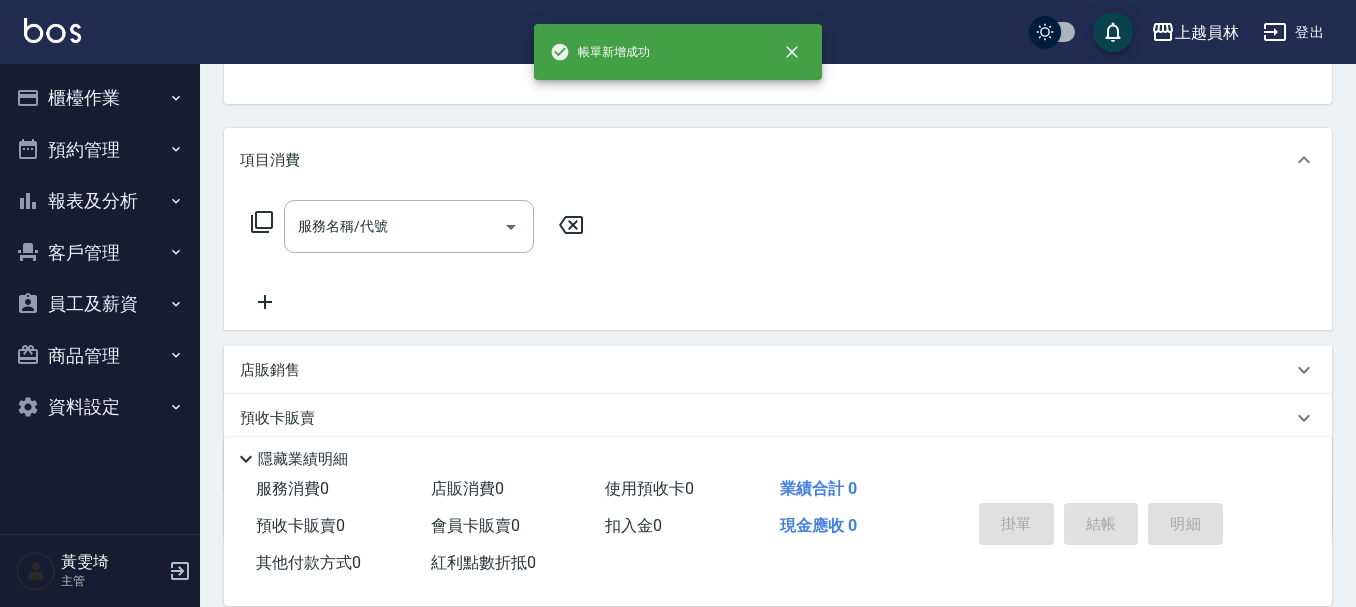 scroll, scrollTop: 194, scrollLeft: 0, axis: vertical 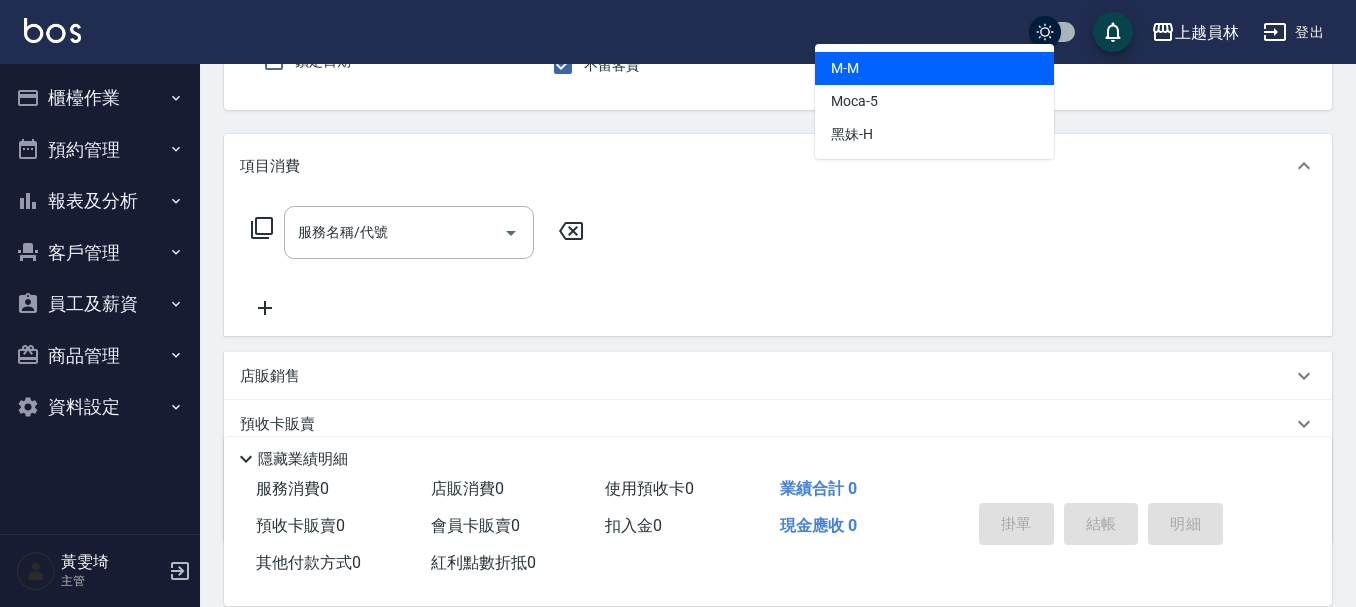 type on "M-M" 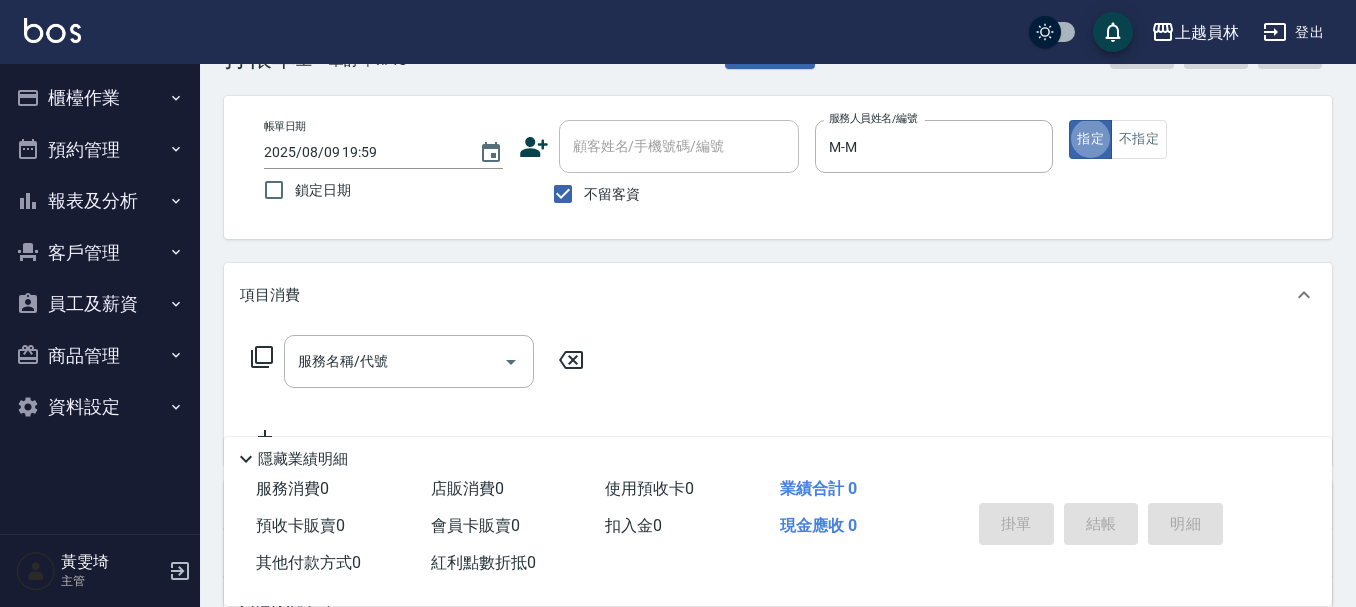 scroll, scrollTop: 100, scrollLeft: 0, axis: vertical 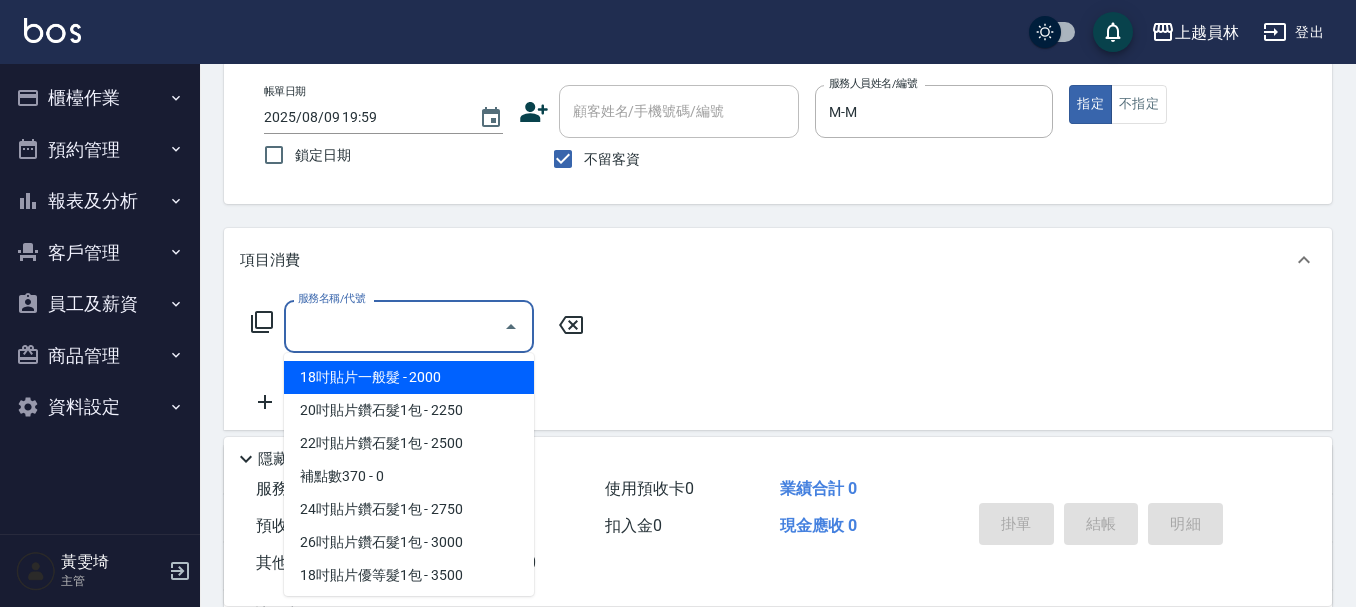 click on "服務名稱/代號" at bounding box center [394, 326] 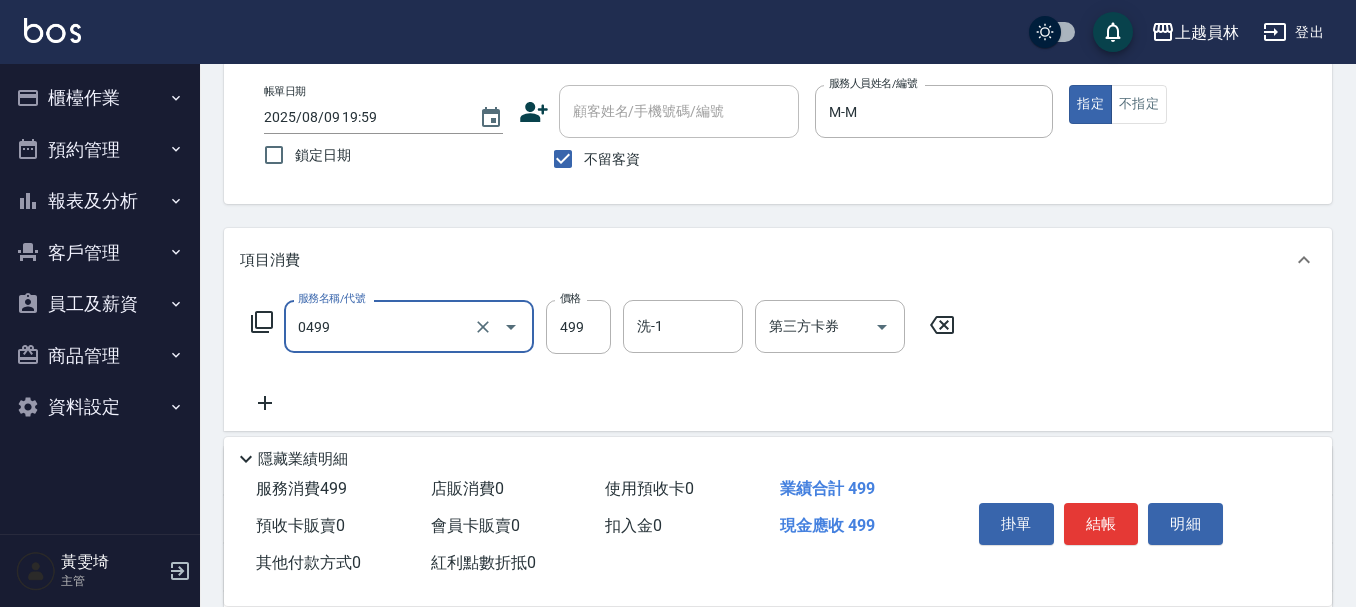 type on "去角質洗髮(0499)" 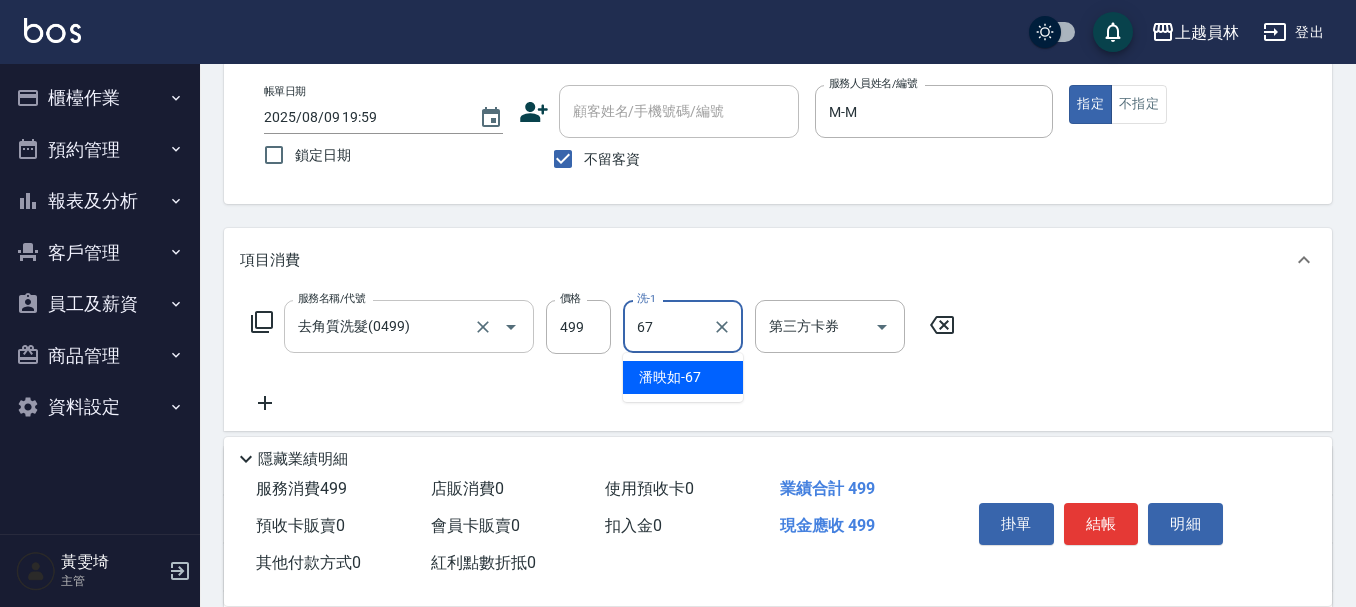 type on "潘映如-67" 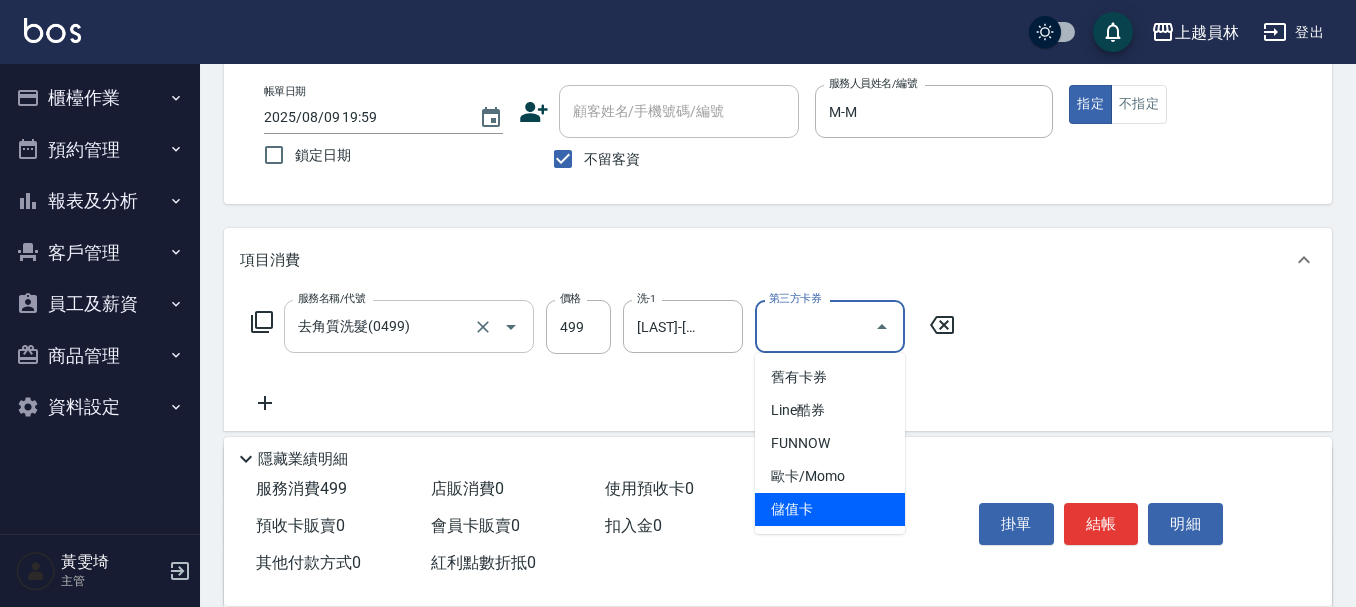 type on "儲值卡" 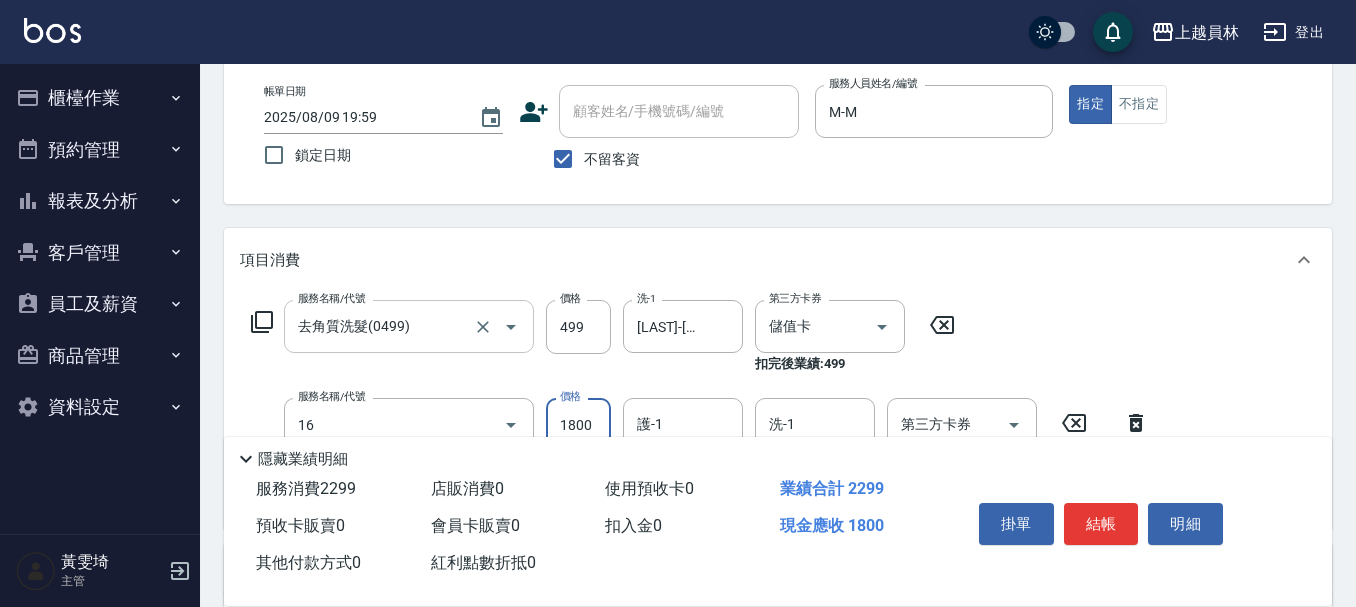 type on "鏡面護髮(16)" 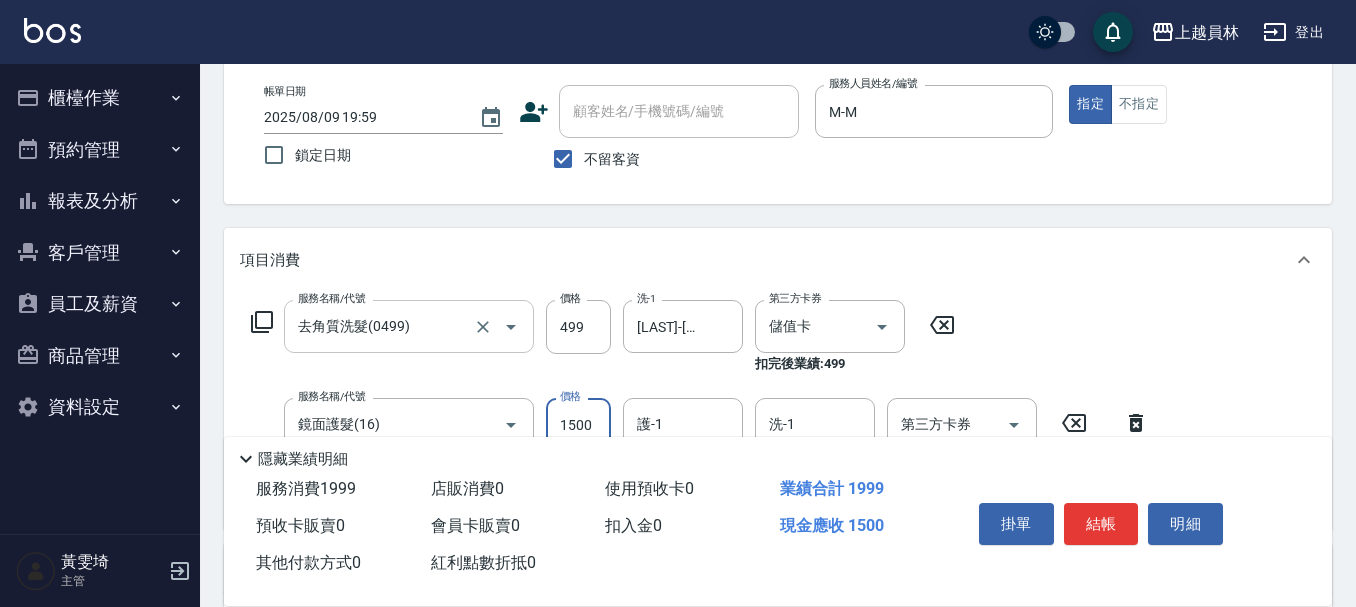 type on "1500" 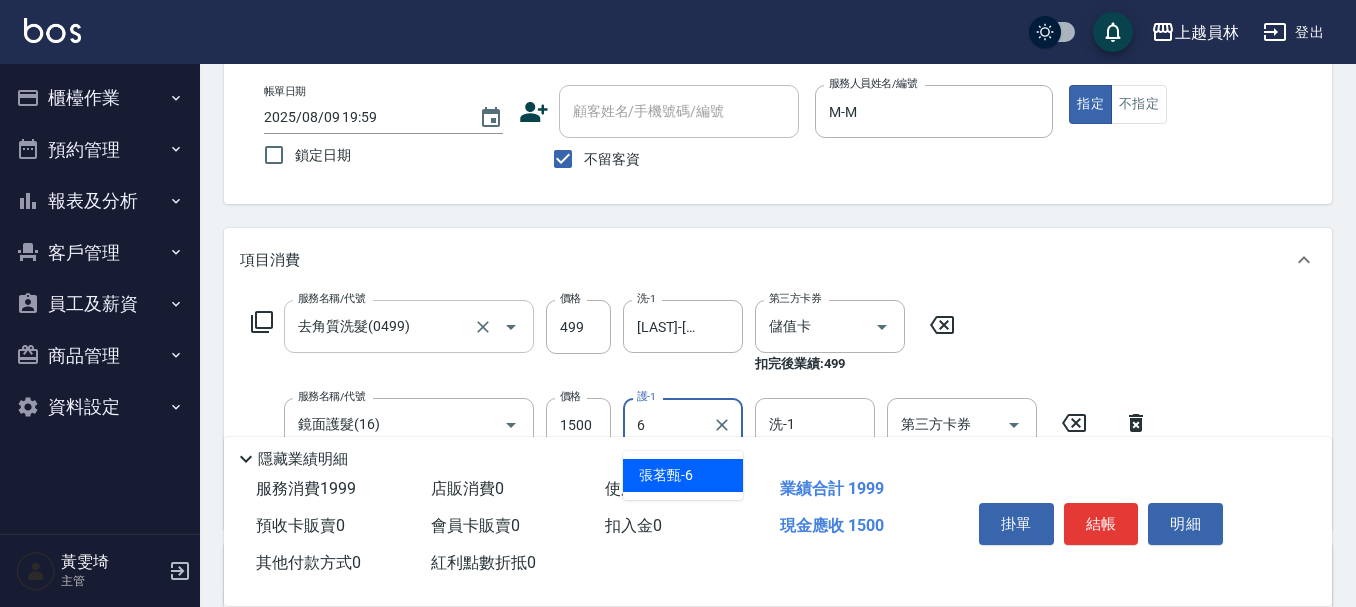 type on "張茗甄-6" 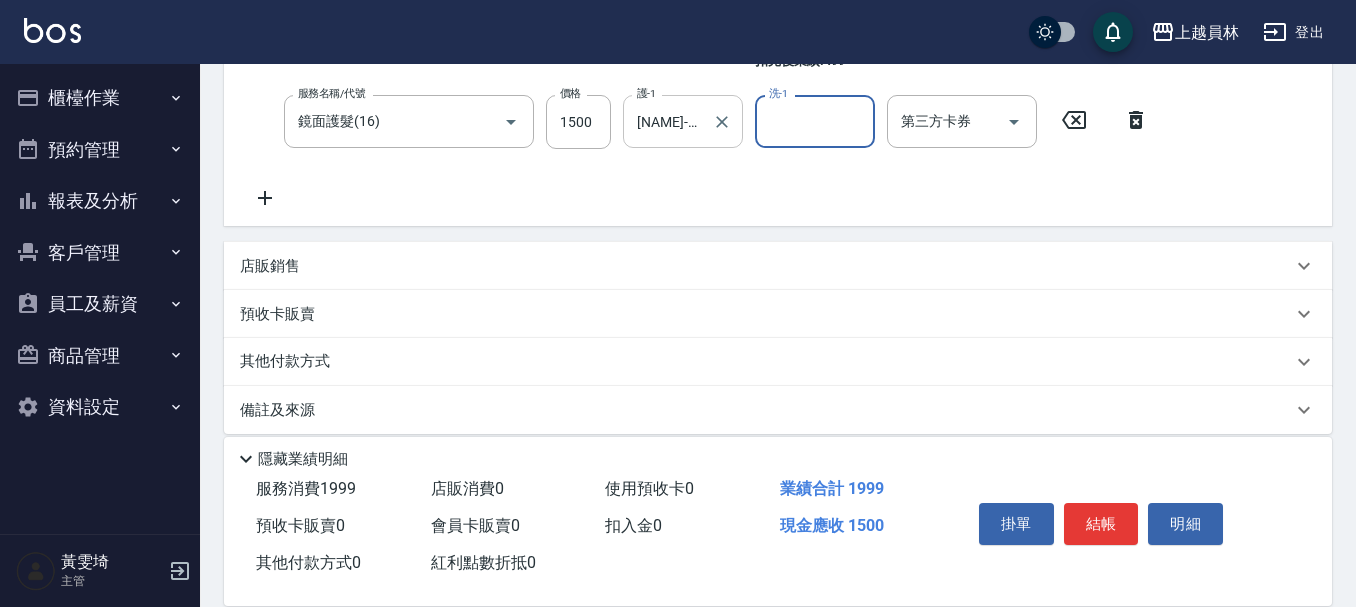 scroll, scrollTop: 422, scrollLeft: 0, axis: vertical 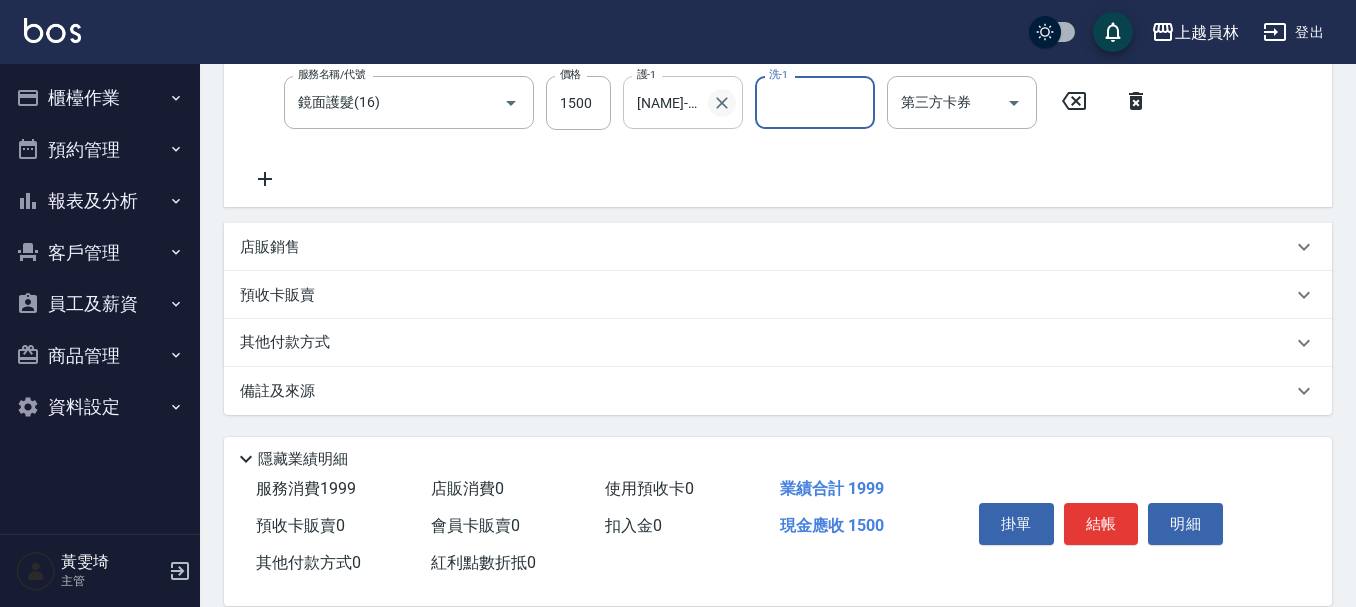 click on "張茗甄-6 護-1" at bounding box center (683, 102) 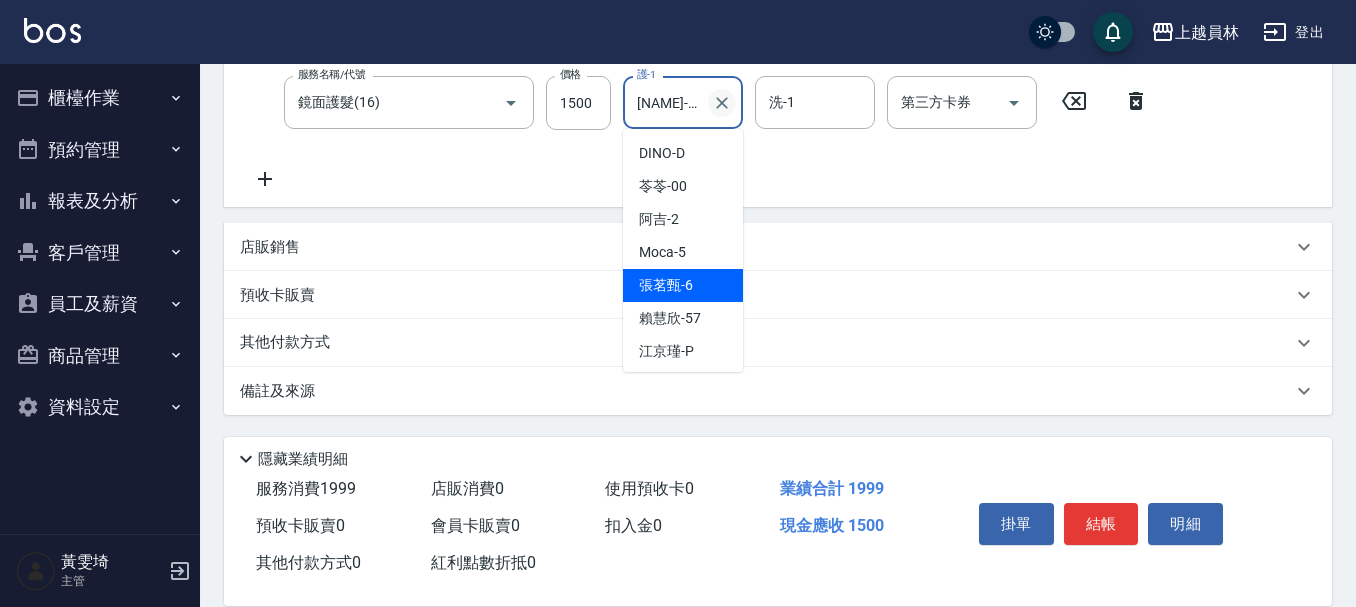 click 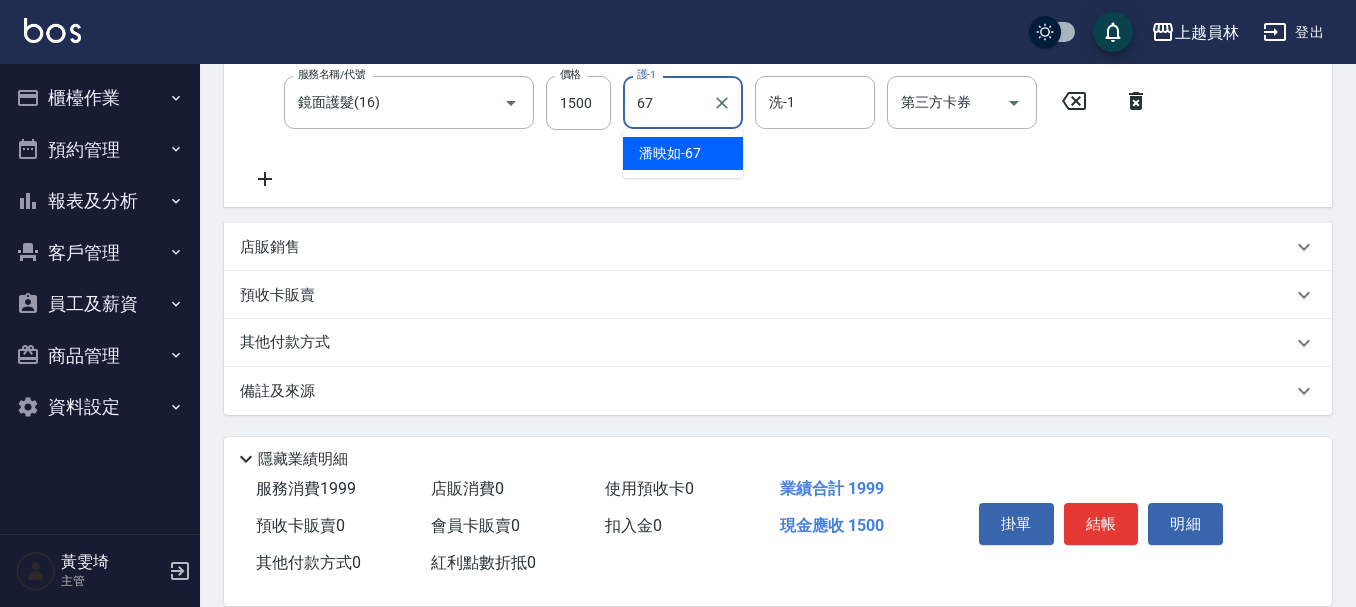 type on "潘映如-67" 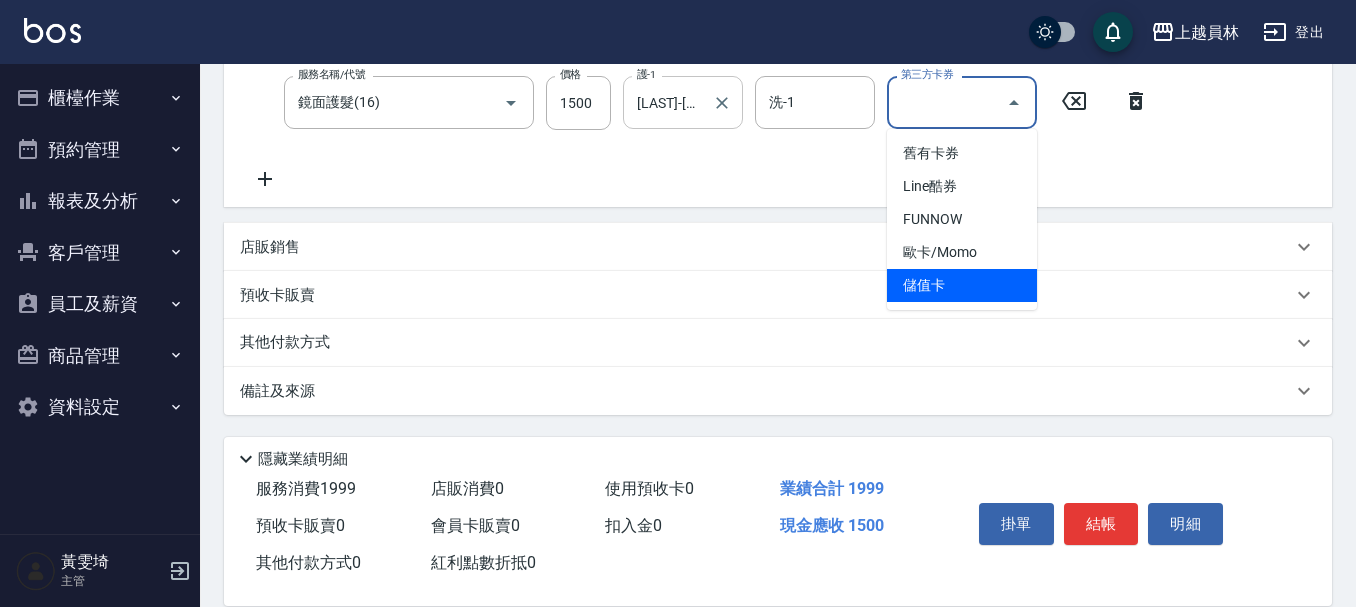 type on "儲值卡" 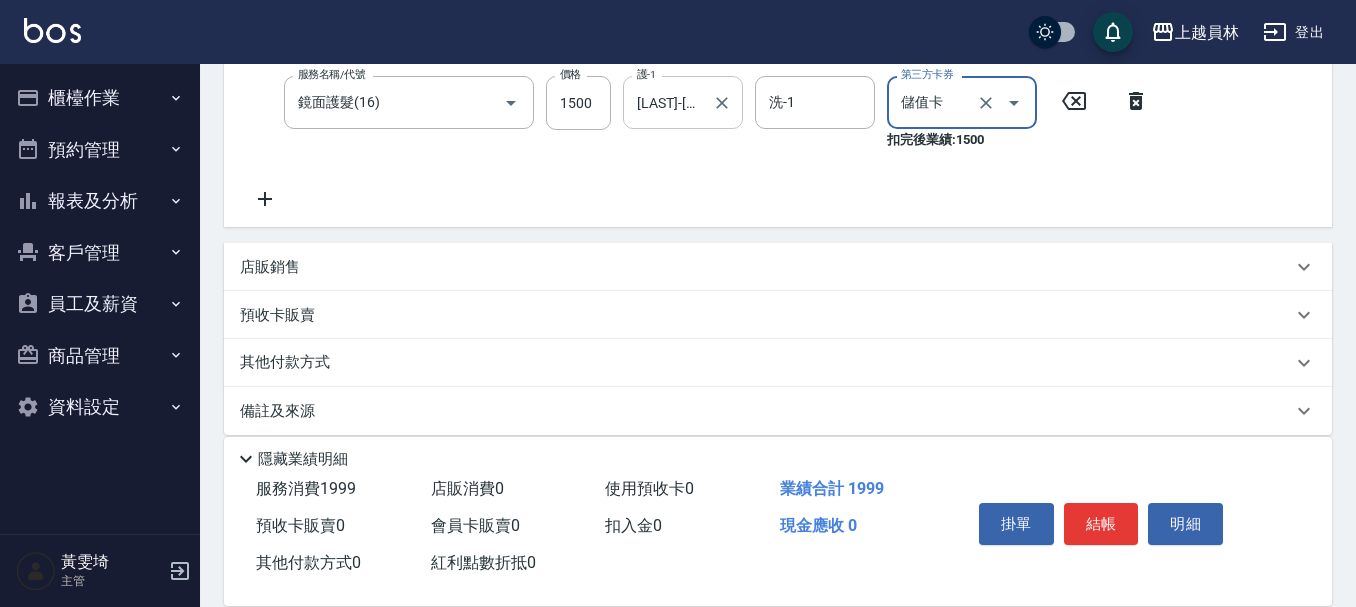 scroll, scrollTop: 409, scrollLeft: 0, axis: vertical 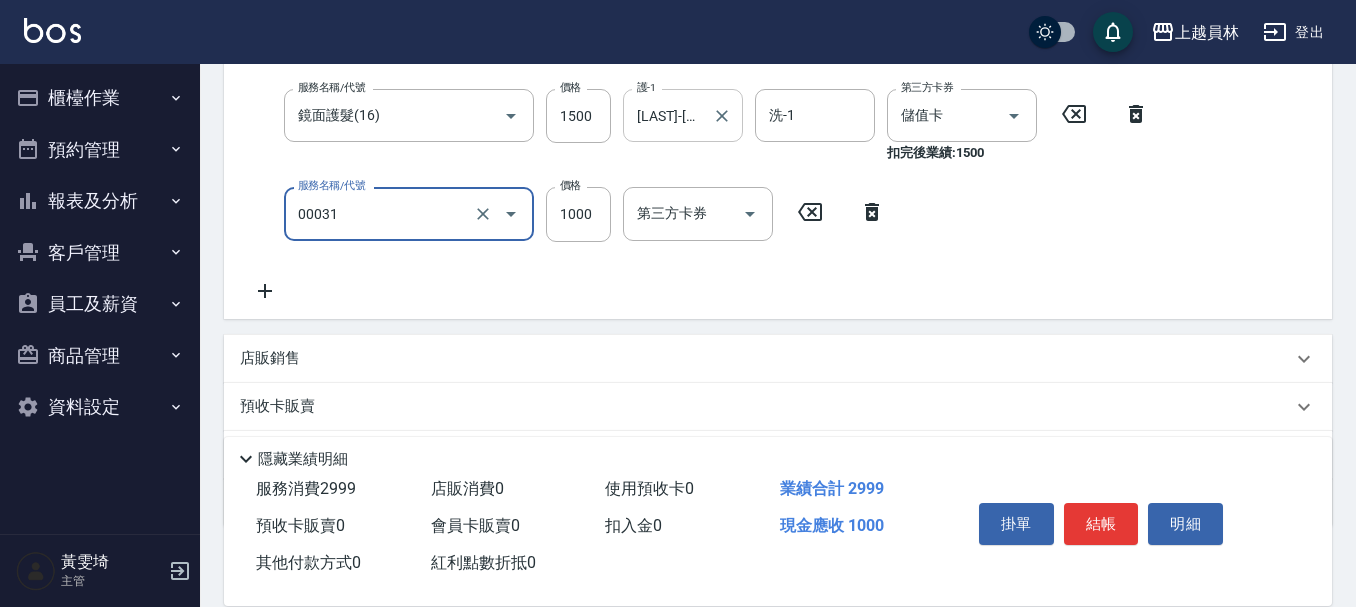 type on "單卸髮片(00031)" 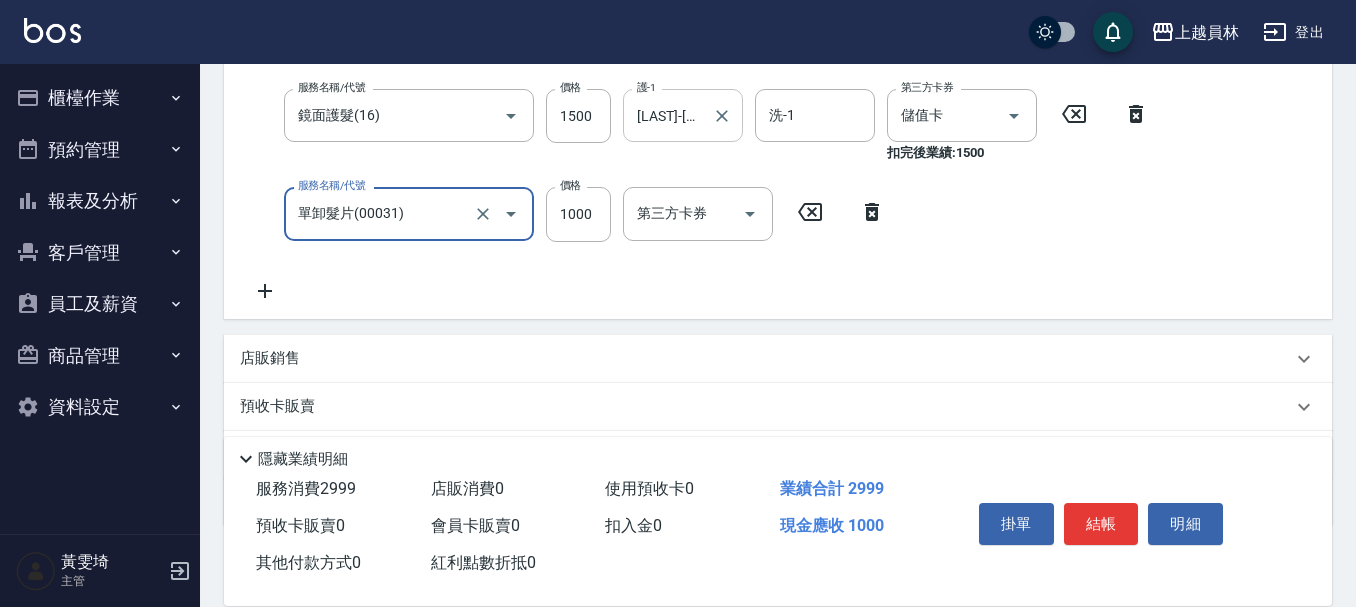 scroll, scrollTop: 400, scrollLeft: 0, axis: vertical 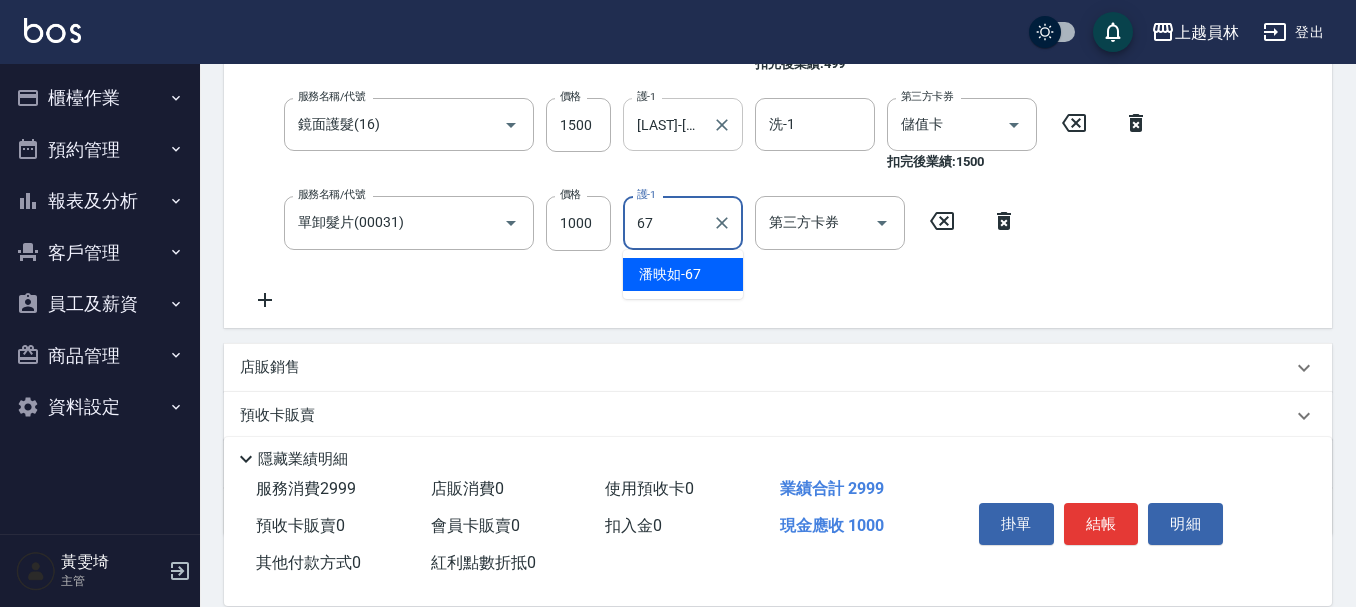 type on "潘映如-67" 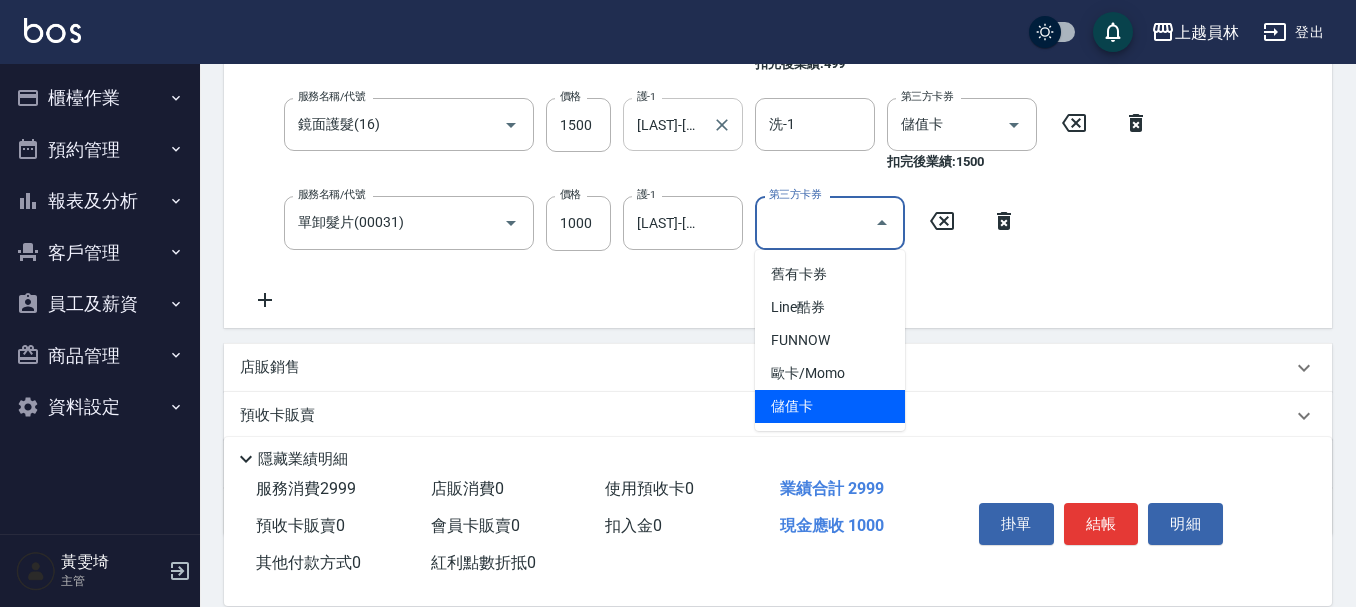 type on "儲值卡" 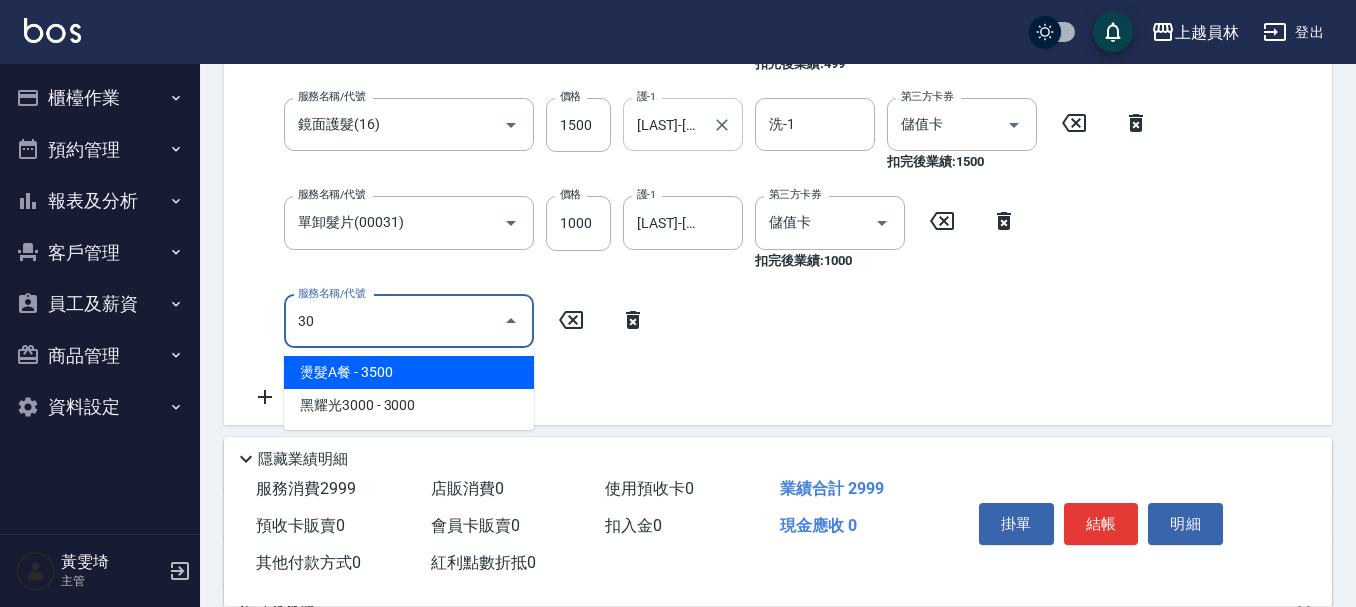 type on "302" 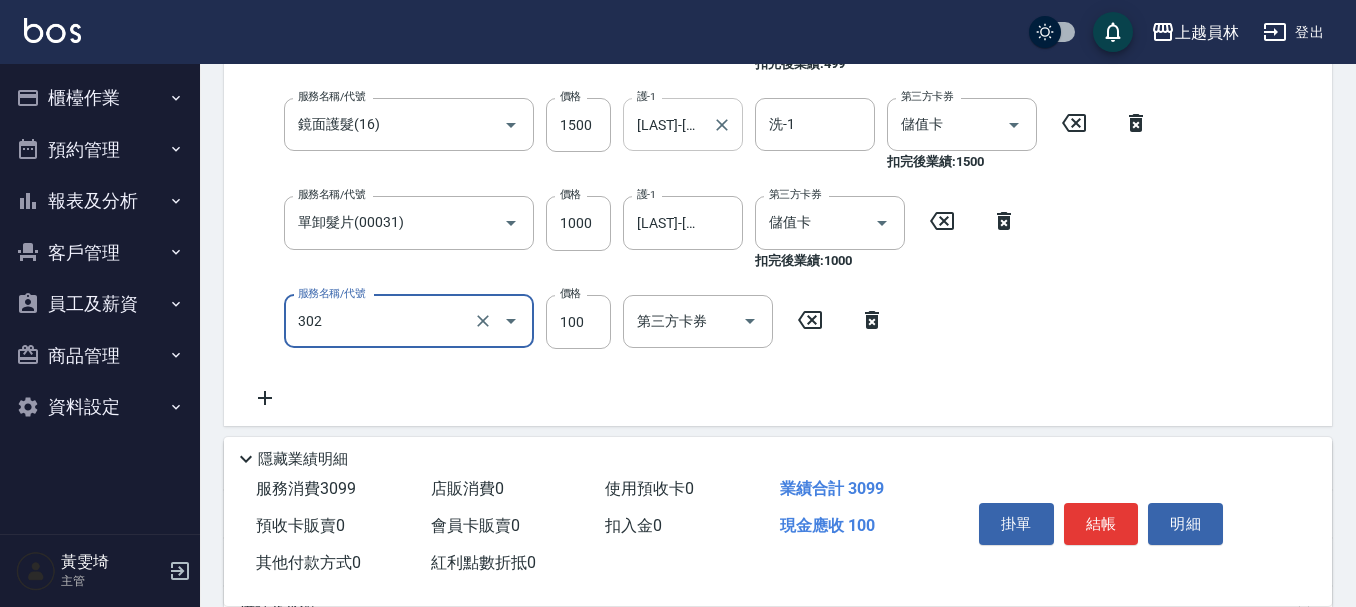 type on "剪髮(302)" 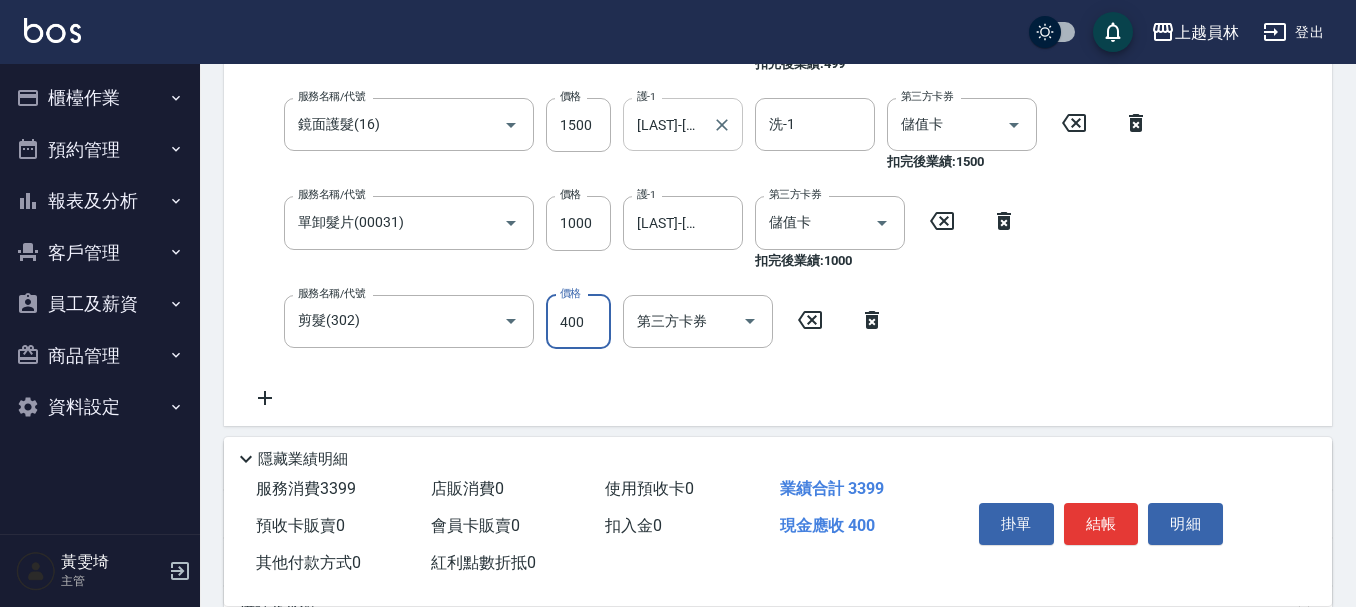 type on "400" 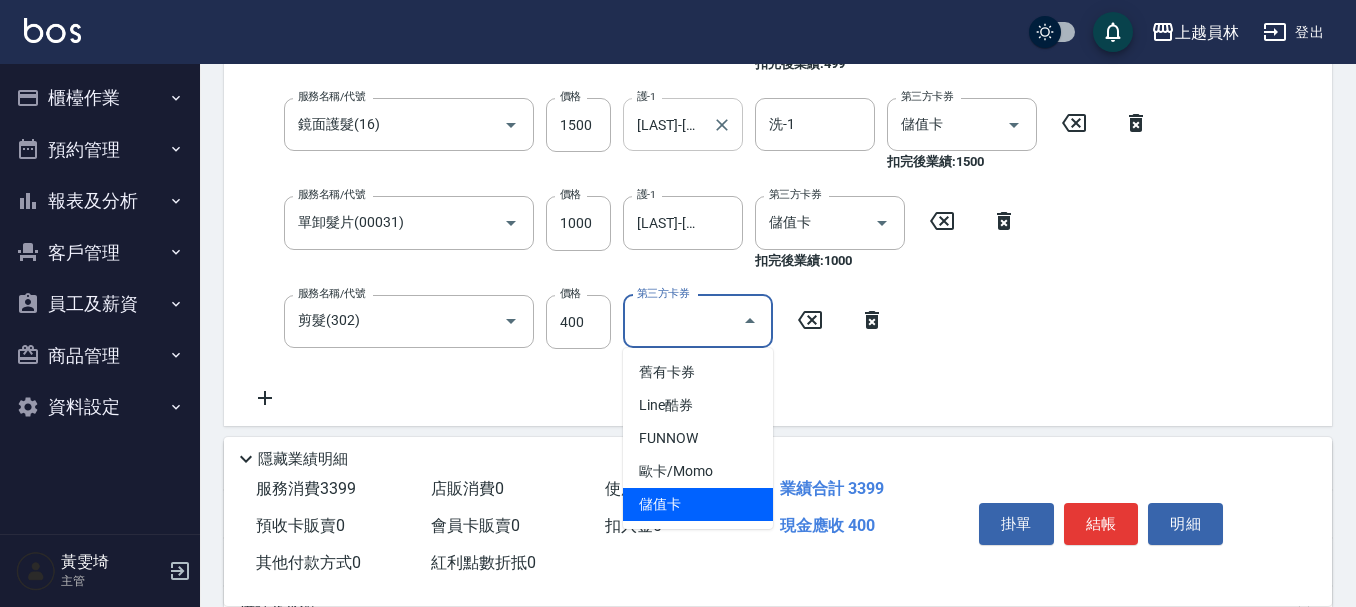type on "儲值卡" 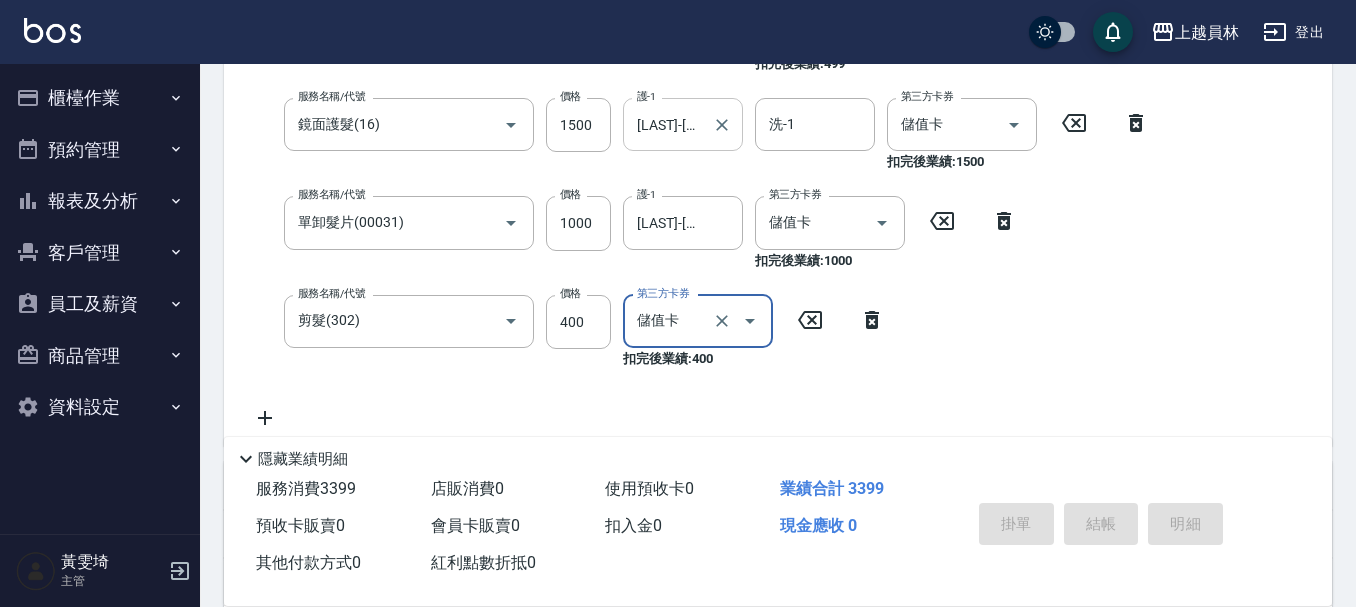 type 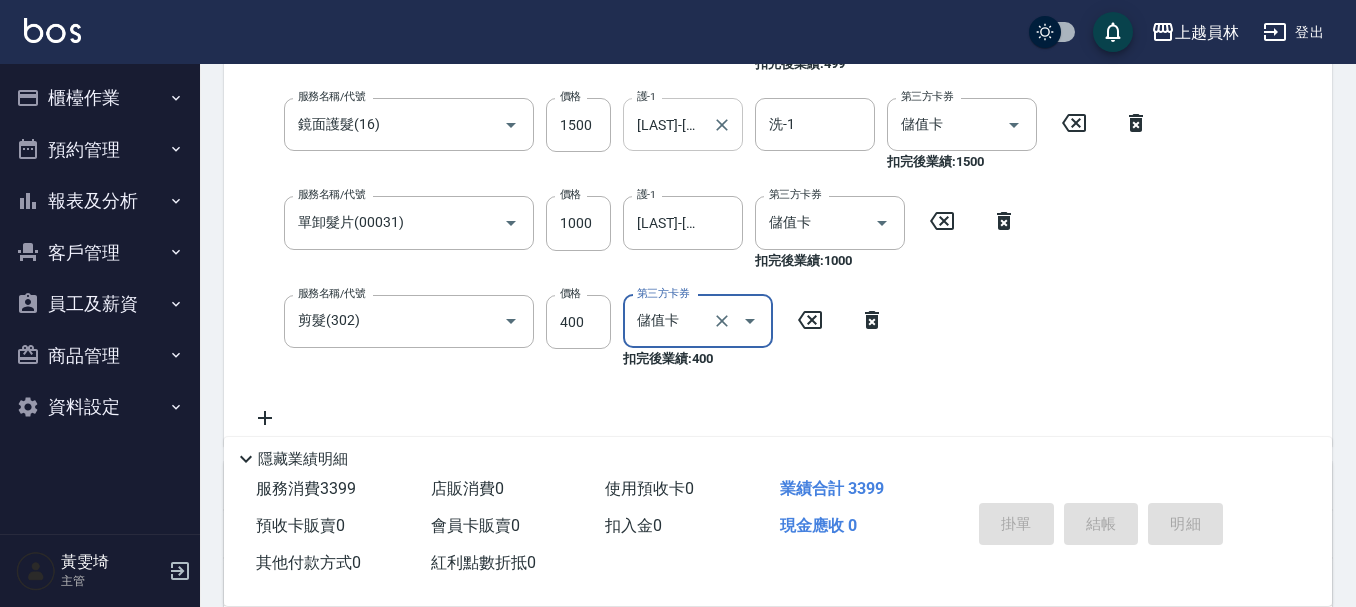 type 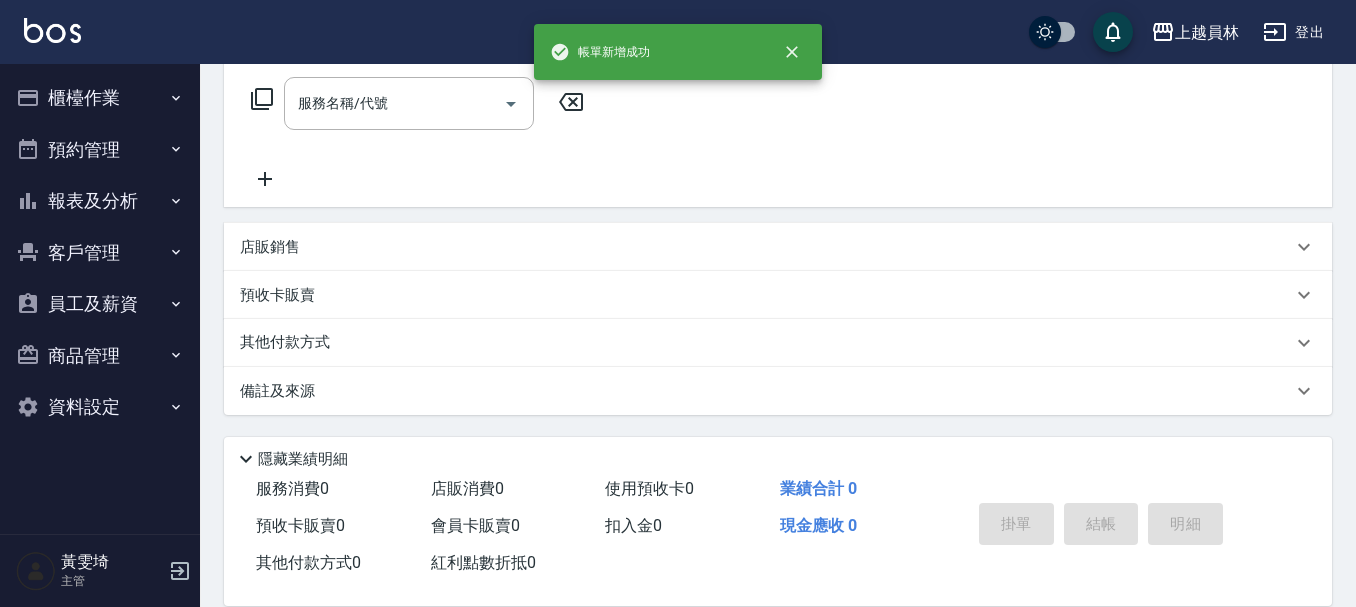 scroll, scrollTop: 0, scrollLeft: 0, axis: both 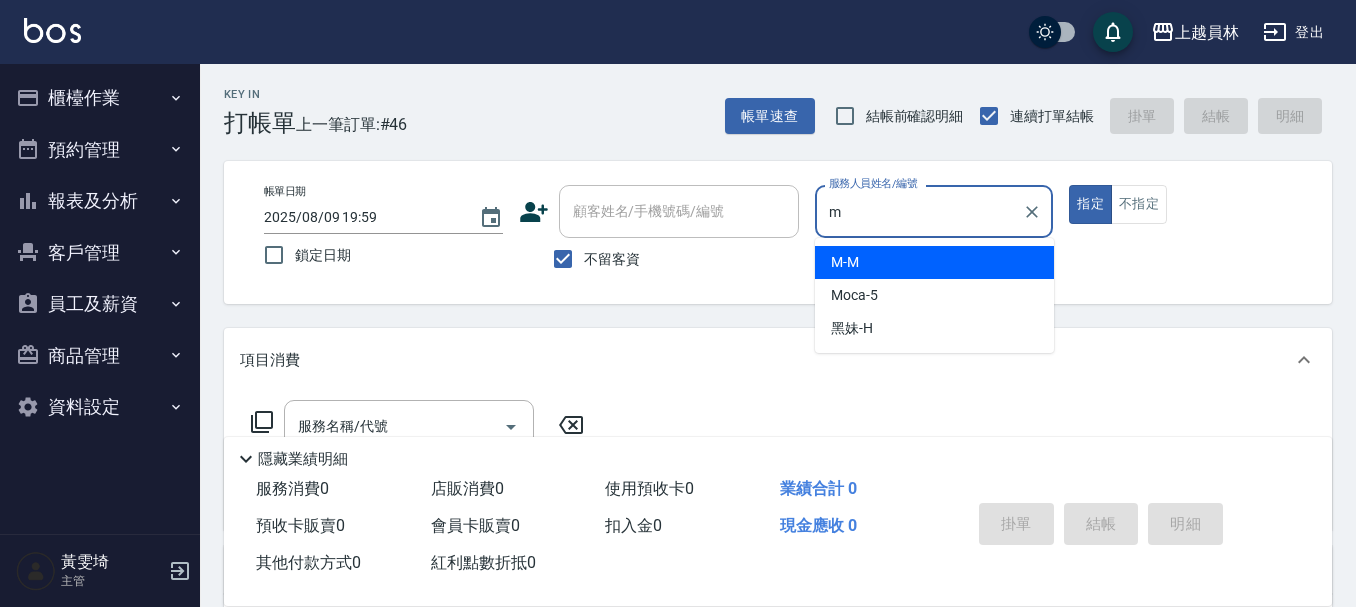 type on "M-M" 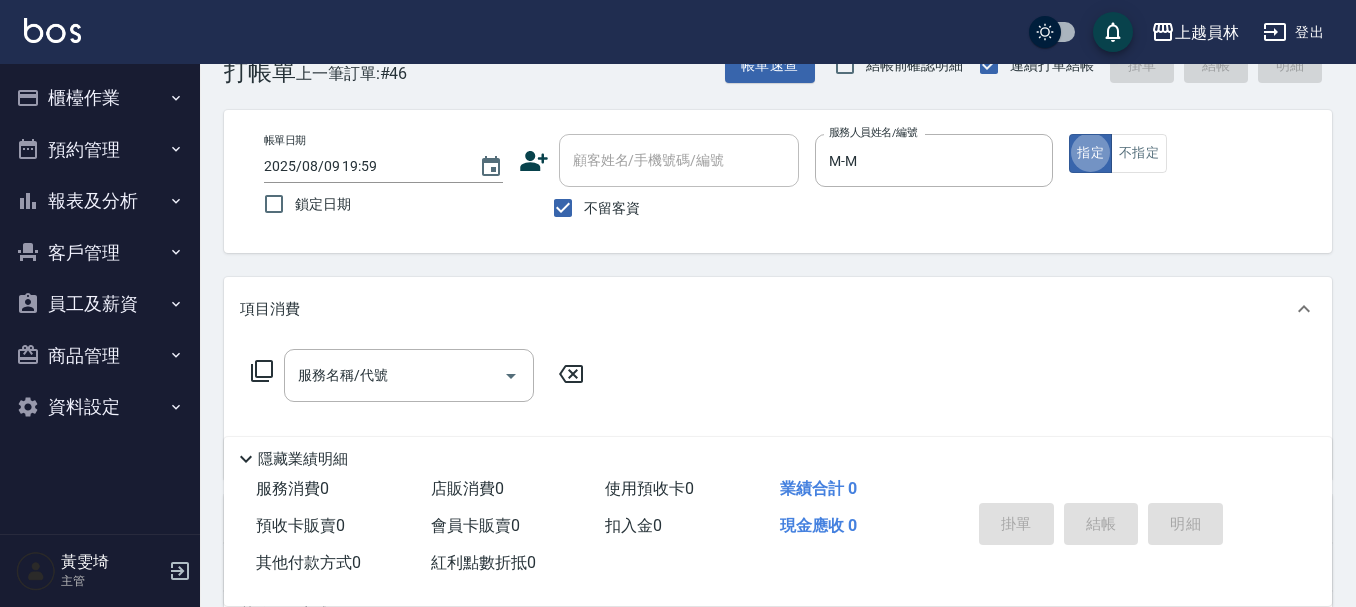 scroll, scrollTop: 100, scrollLeft: 0, axis: vertical 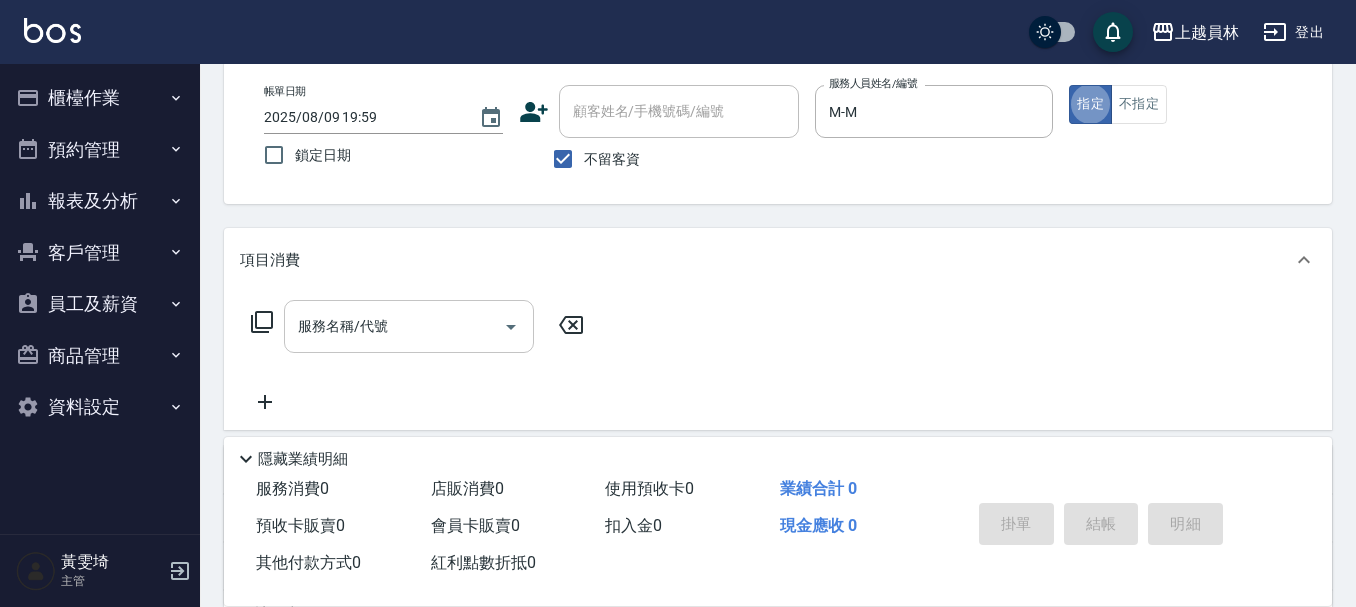 click on "服務名稱/代號" at bounding box center [394, 326] 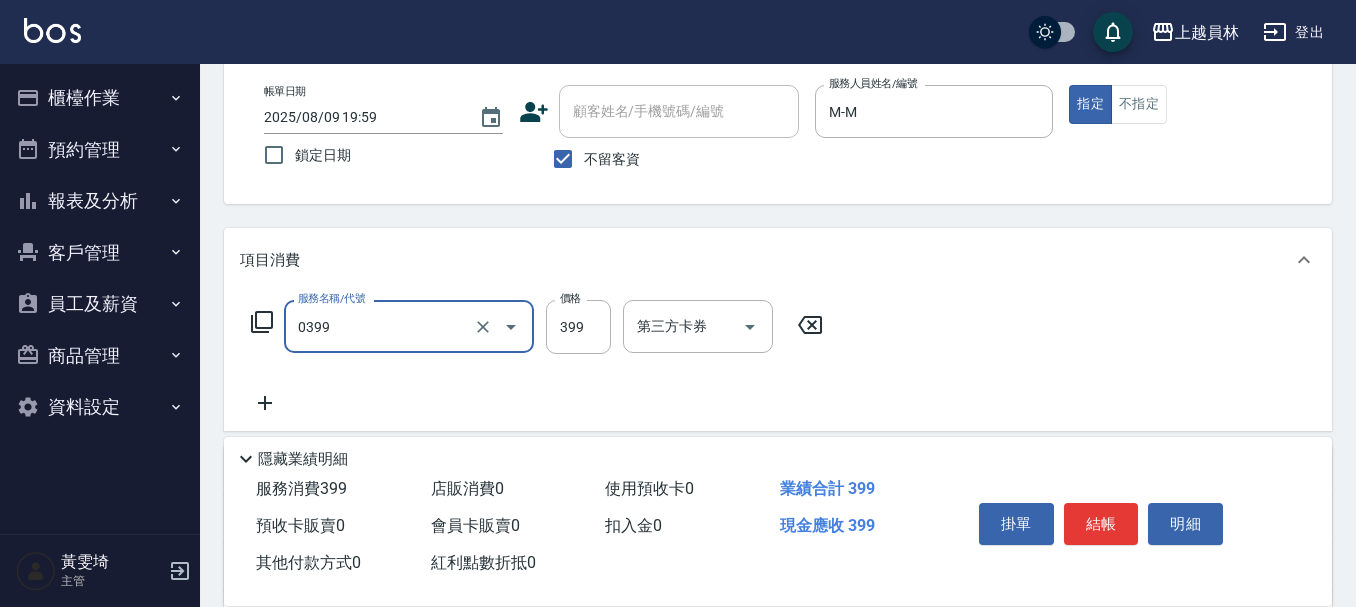 type on "海鹽SPA(0399)" 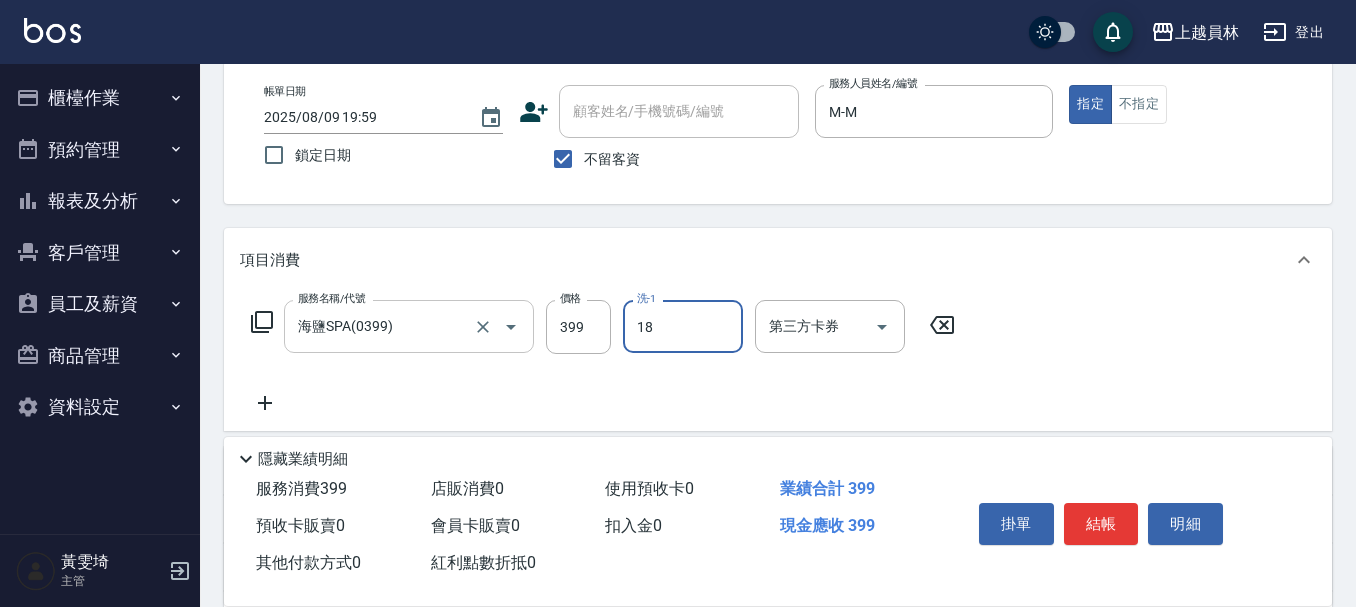 type on "邱玫潔-18" 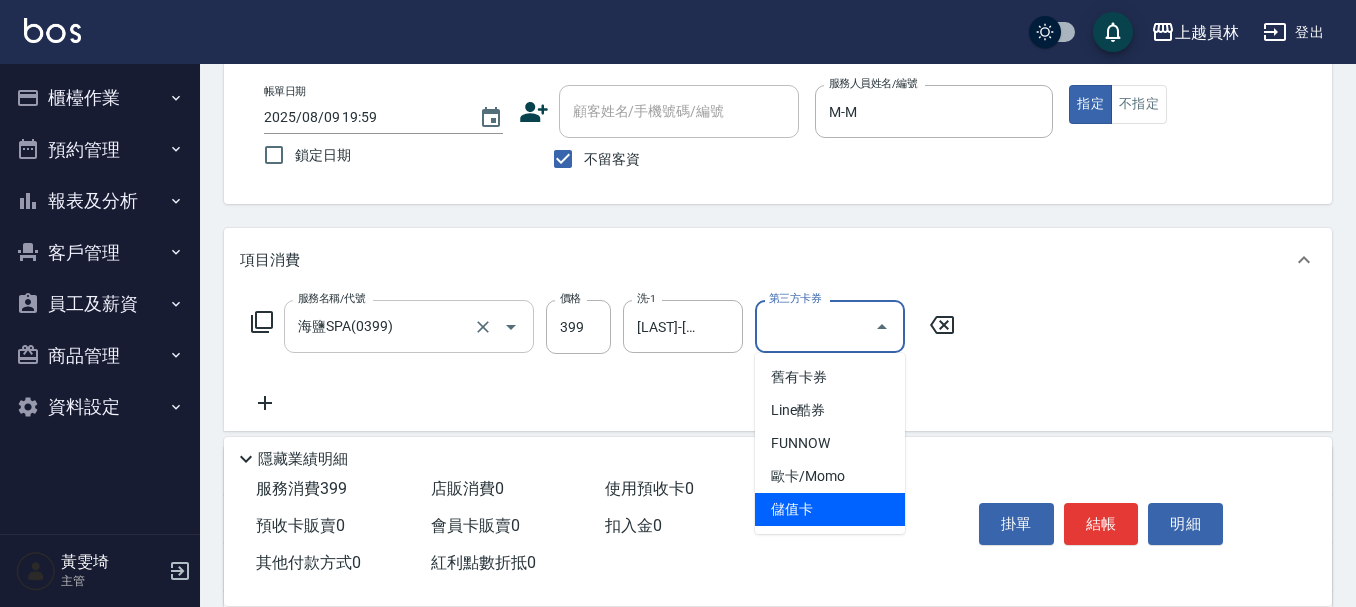 type on "儲值卡" 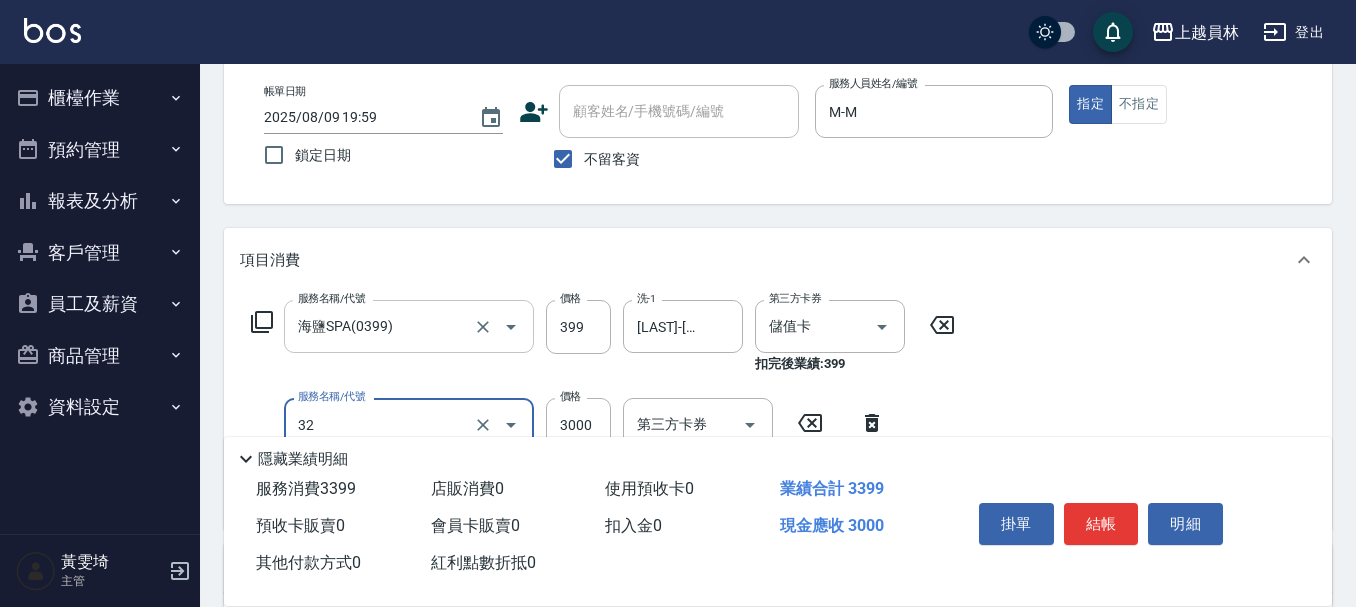 type on "染髮A餐(32)" 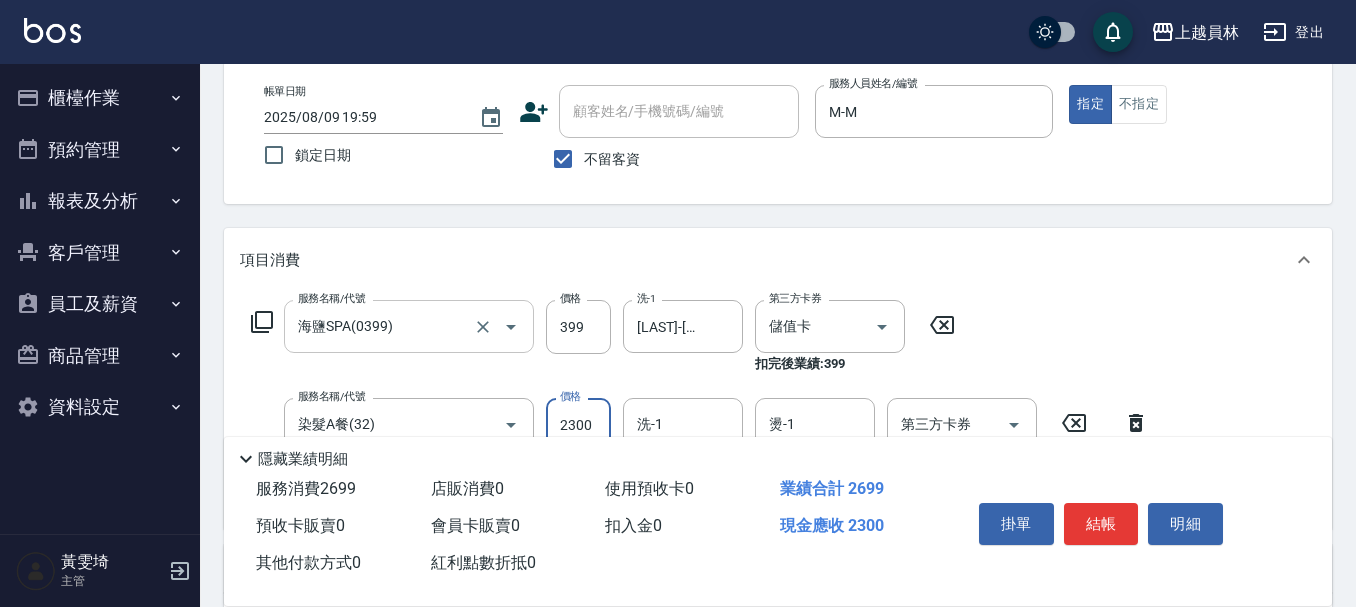 type on "2300" 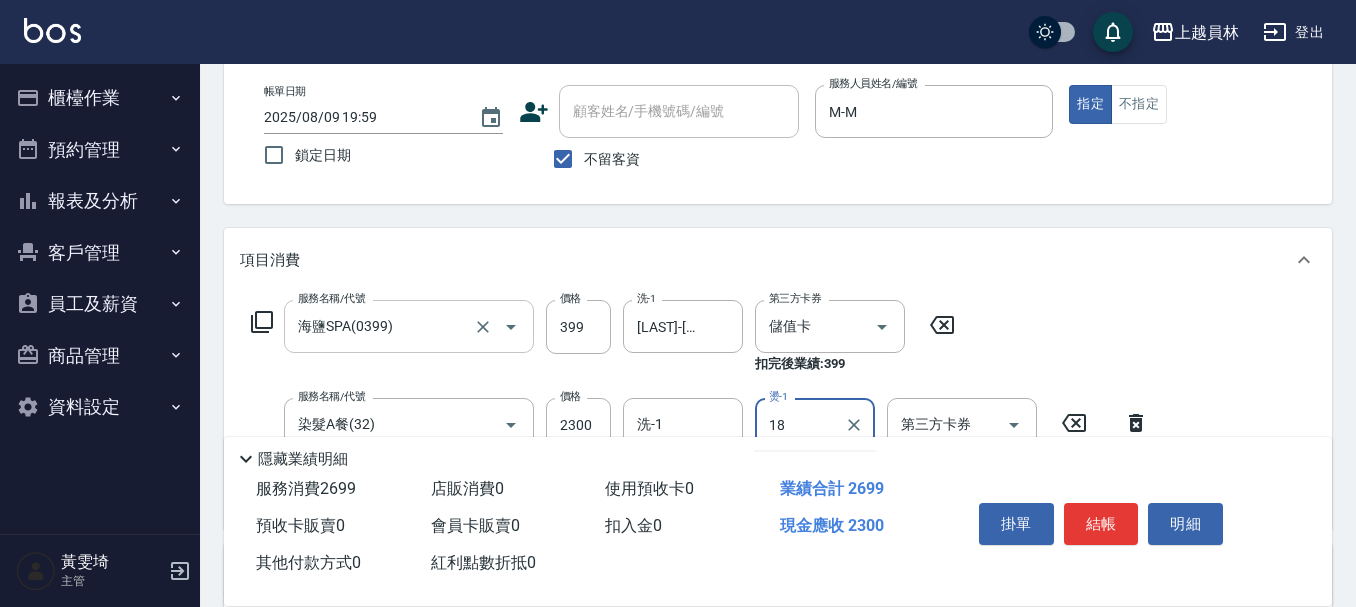 type on "邱玫潔-18" 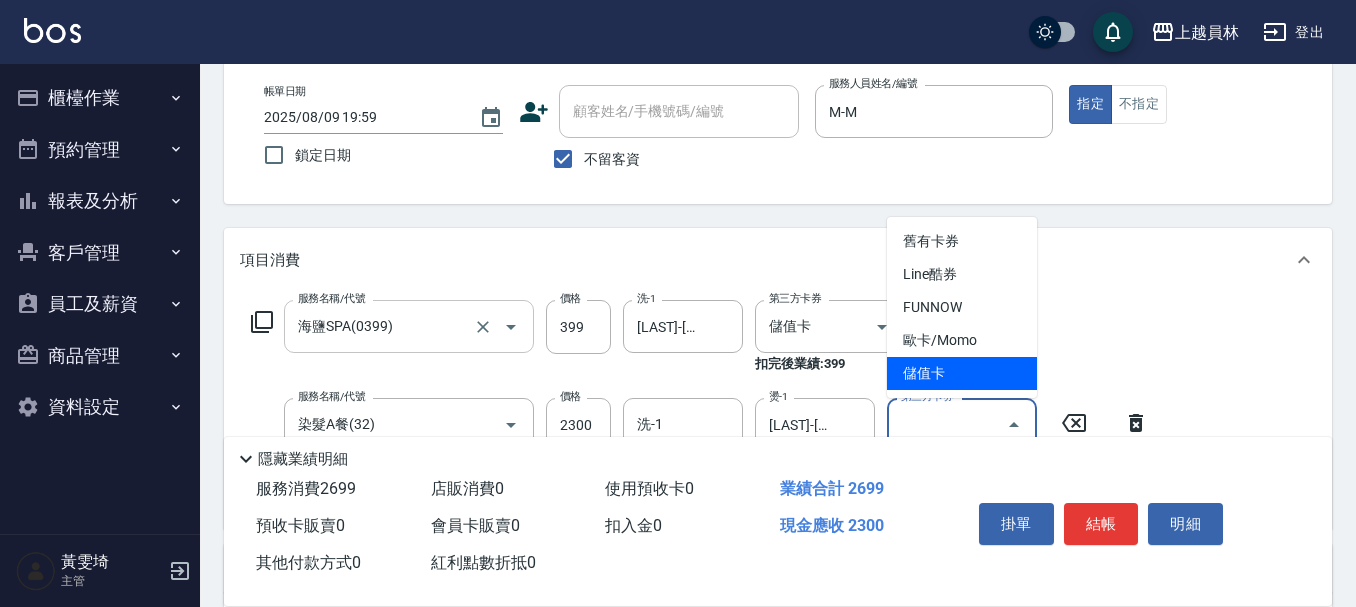 type on "儲值卡" 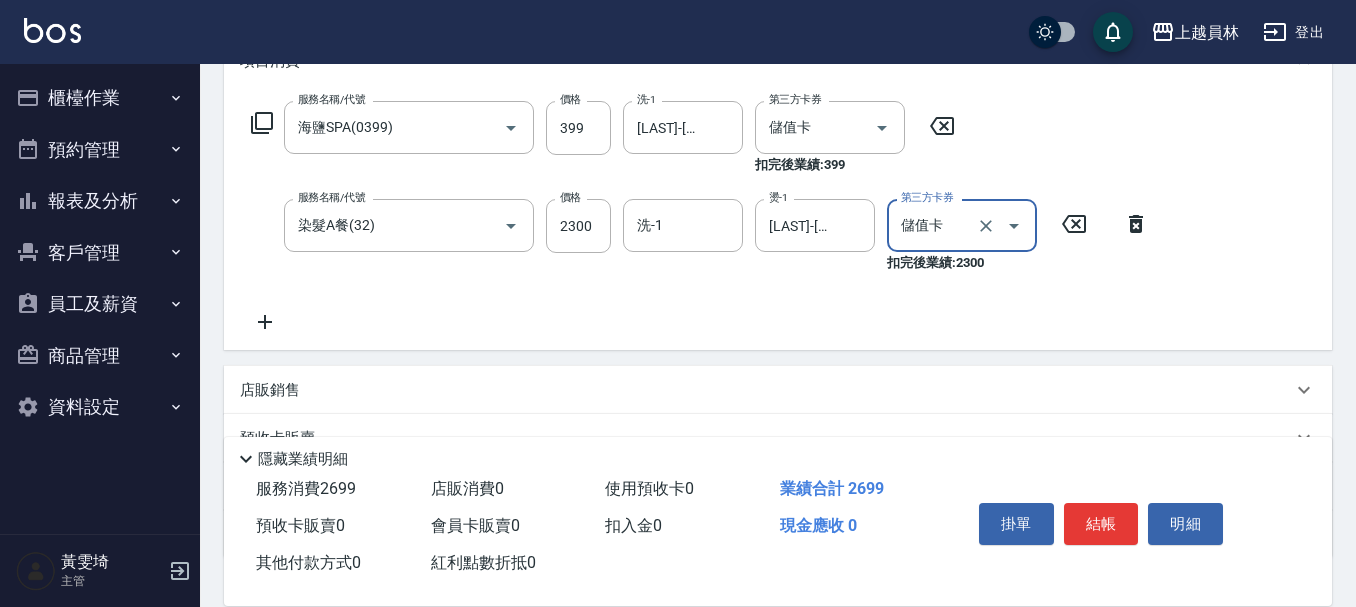 scroll, scrollTop: 300, scrollLeft: 0, axis: vertical 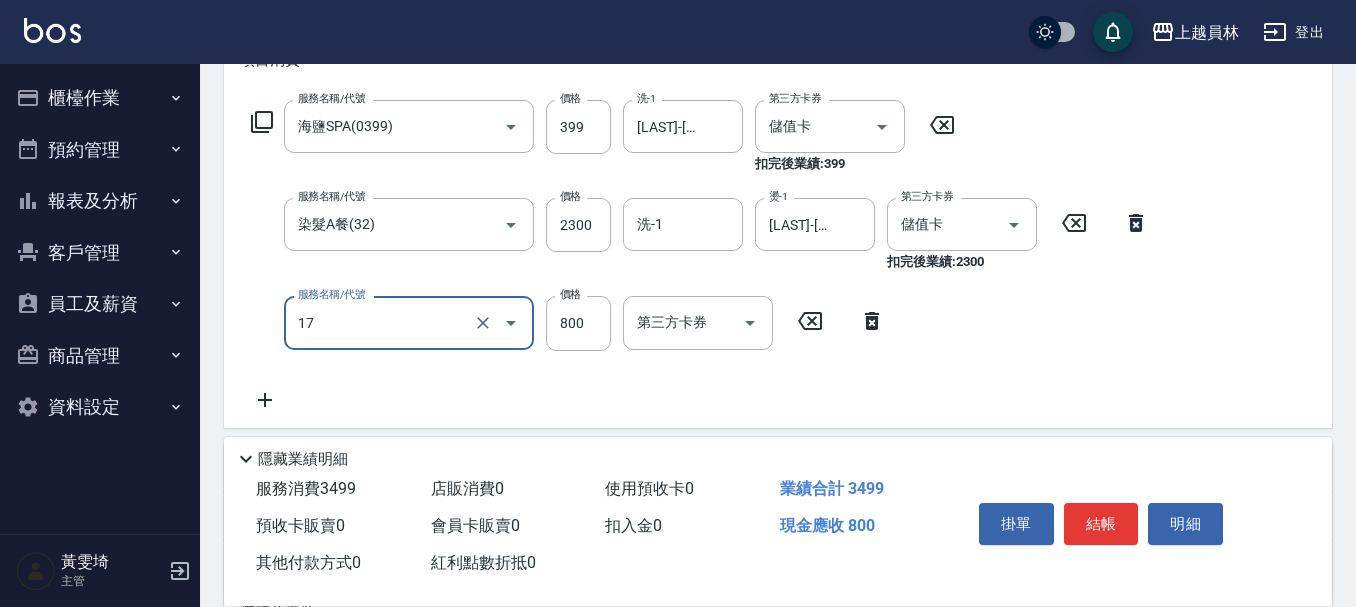 type on "染髮(17)" 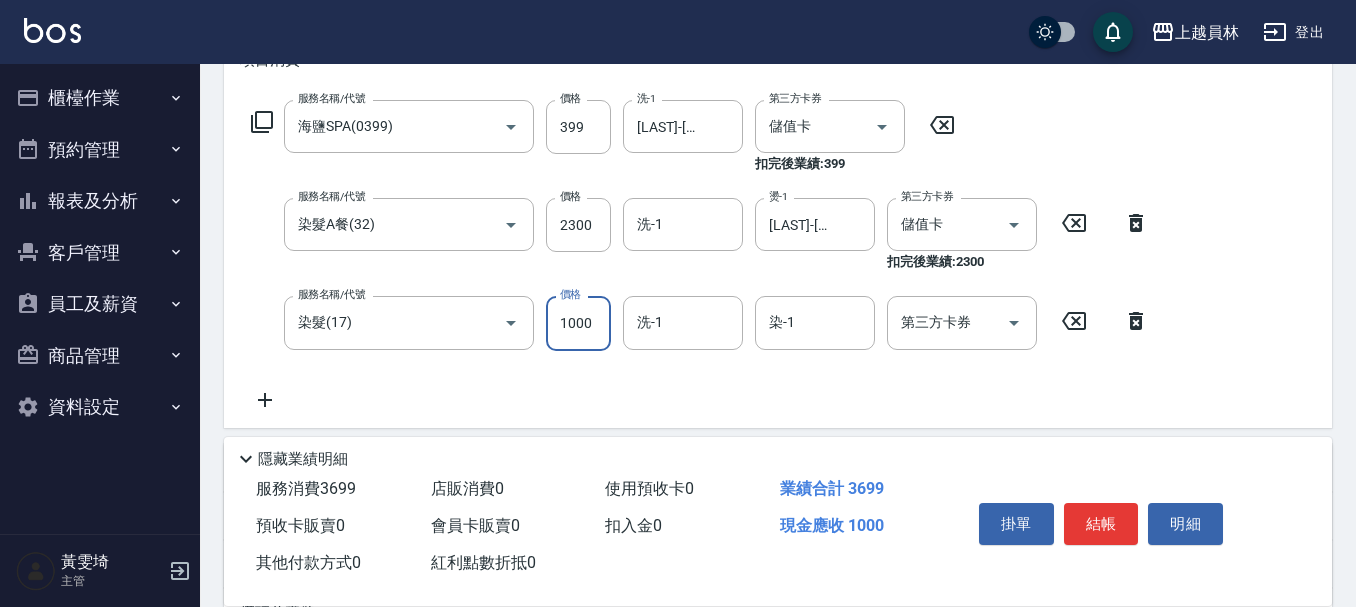 type on "1000" 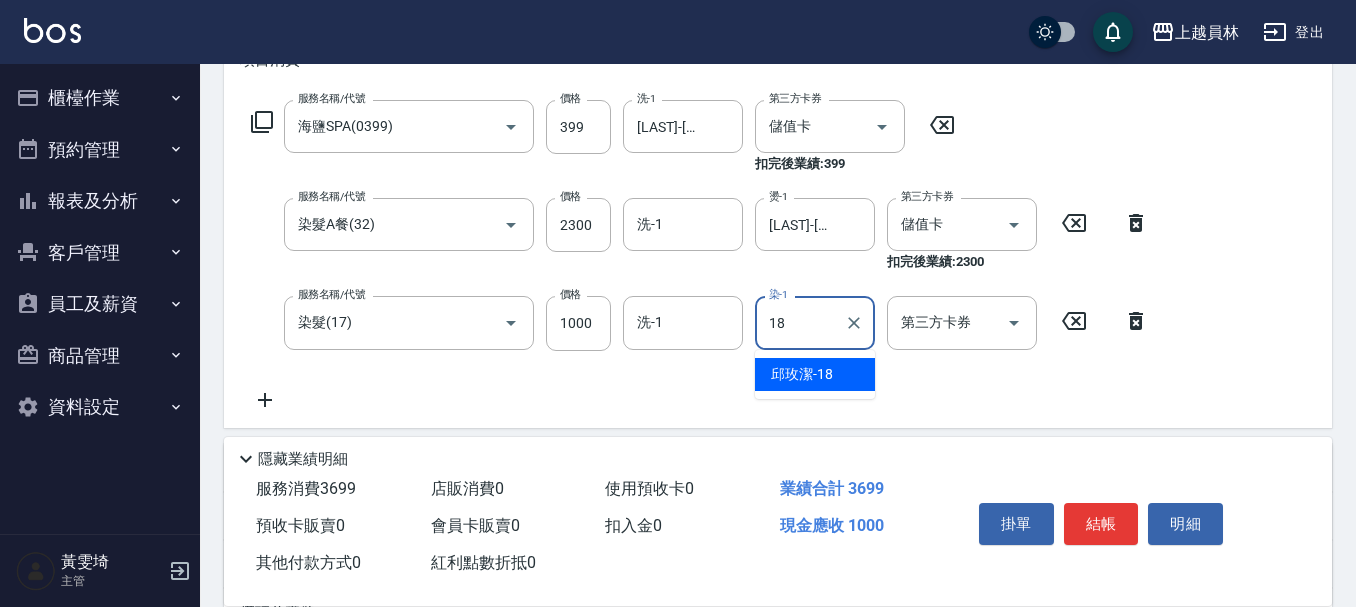 type on "邱玫潔-18" 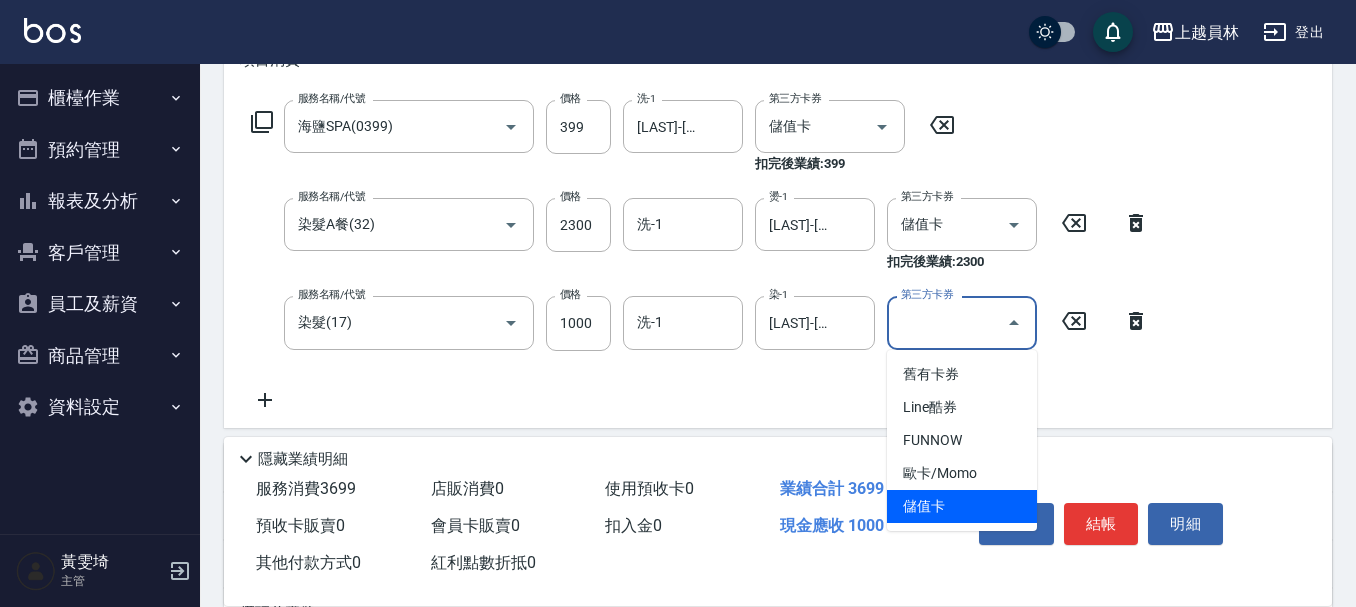 type on "儲值卡" 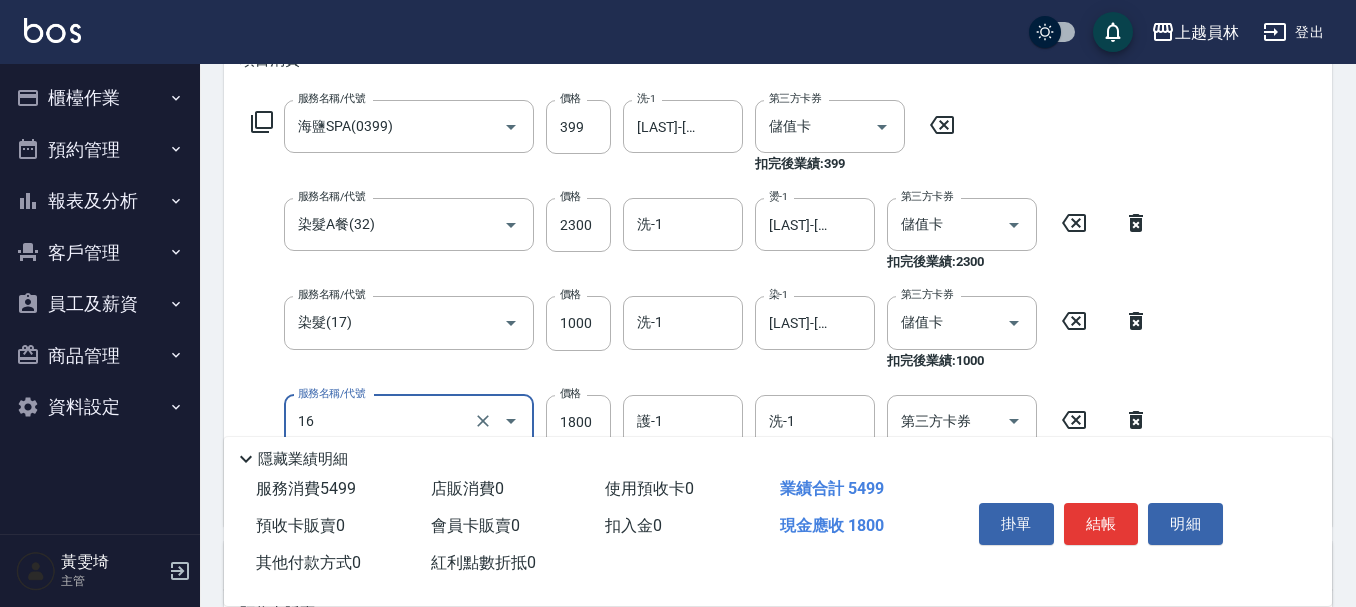 type on "鏡面護髮(16)" 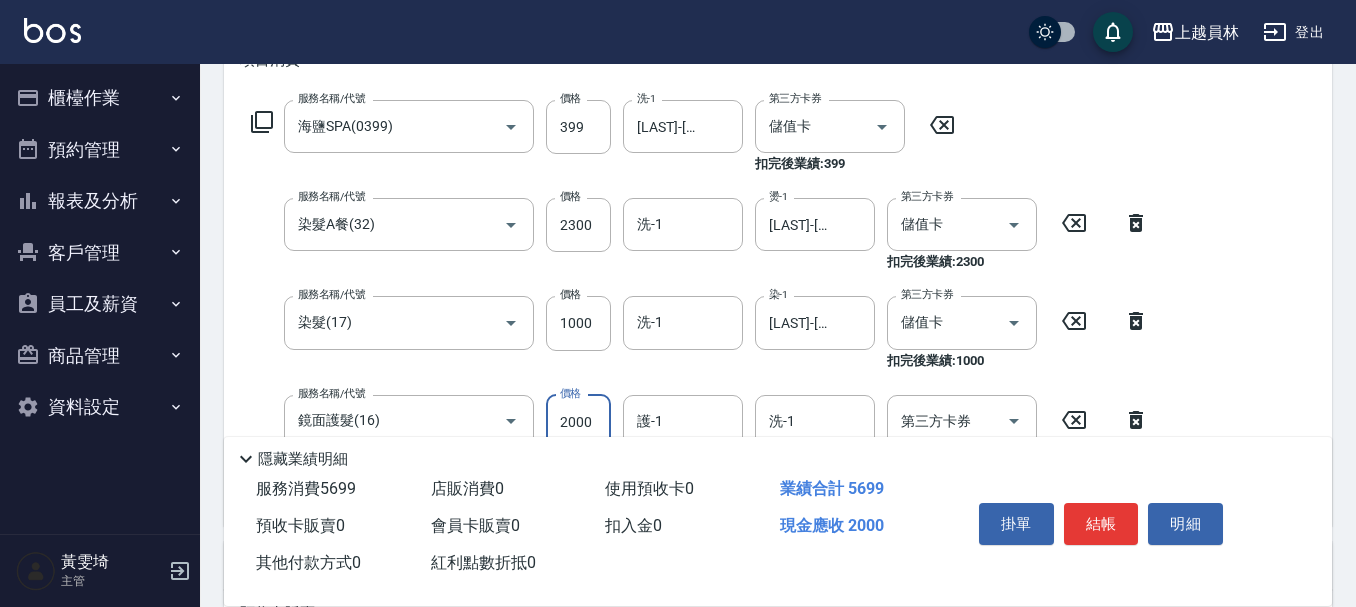 type on "2000" 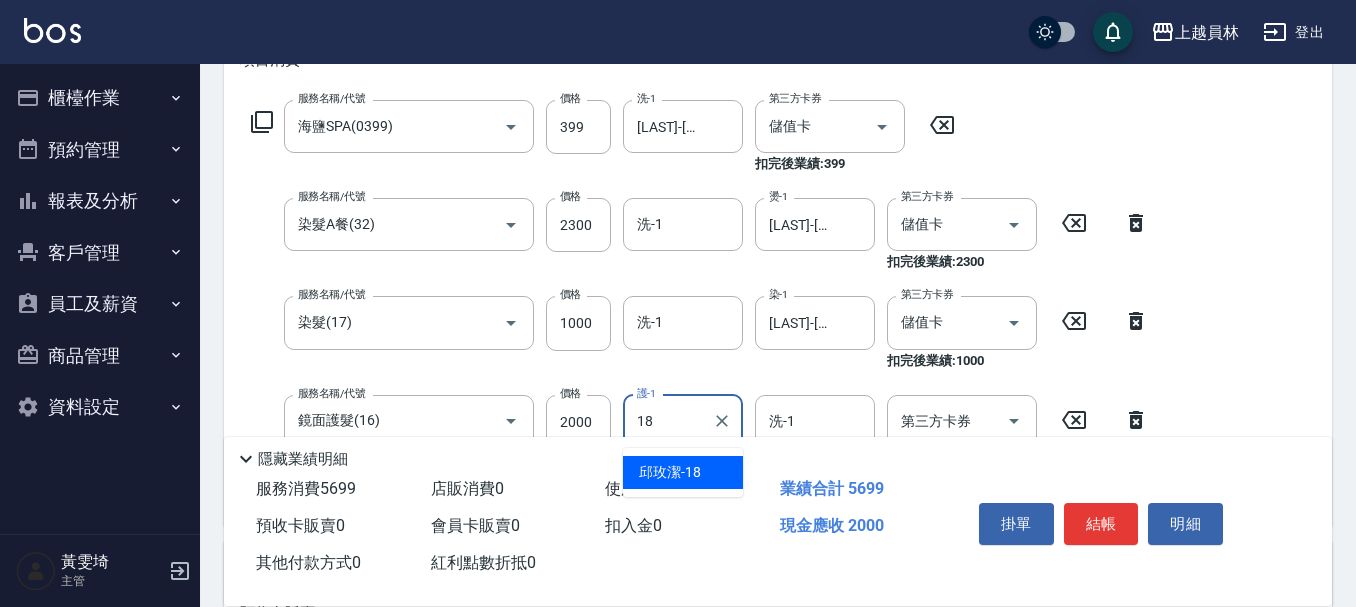 type on "邱玫潔-18" 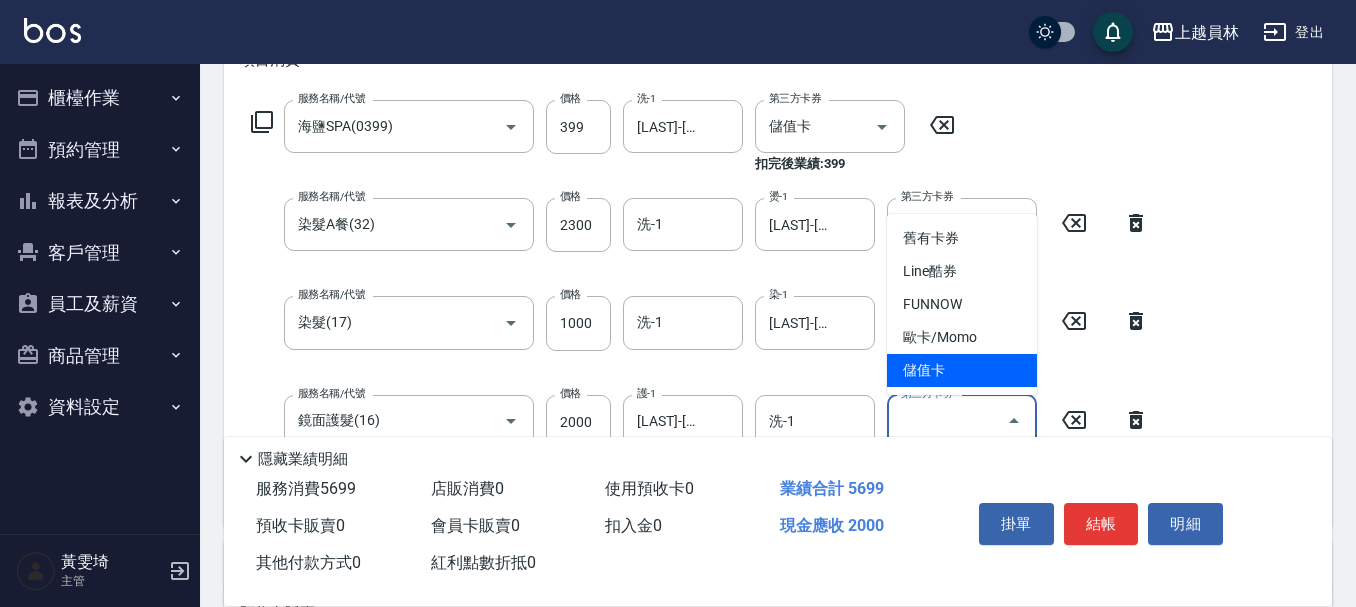 type on "儲值卡" 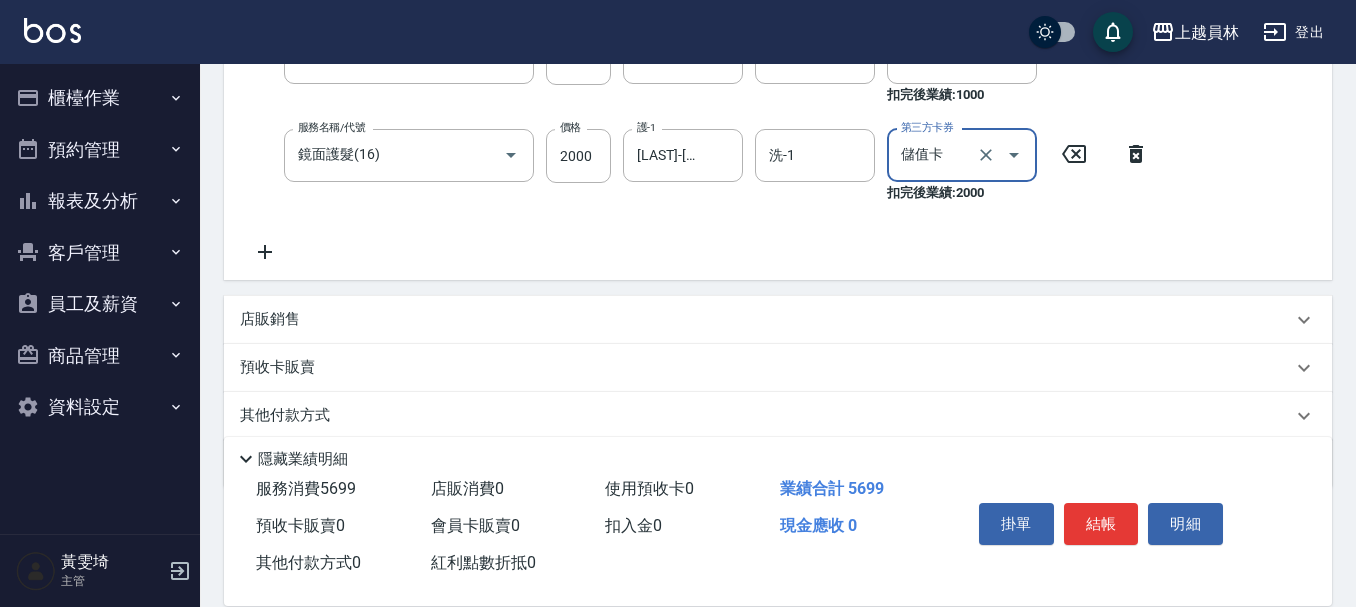 scroll, scrollTop: 639, scrollLeft: 0, axis: vertical 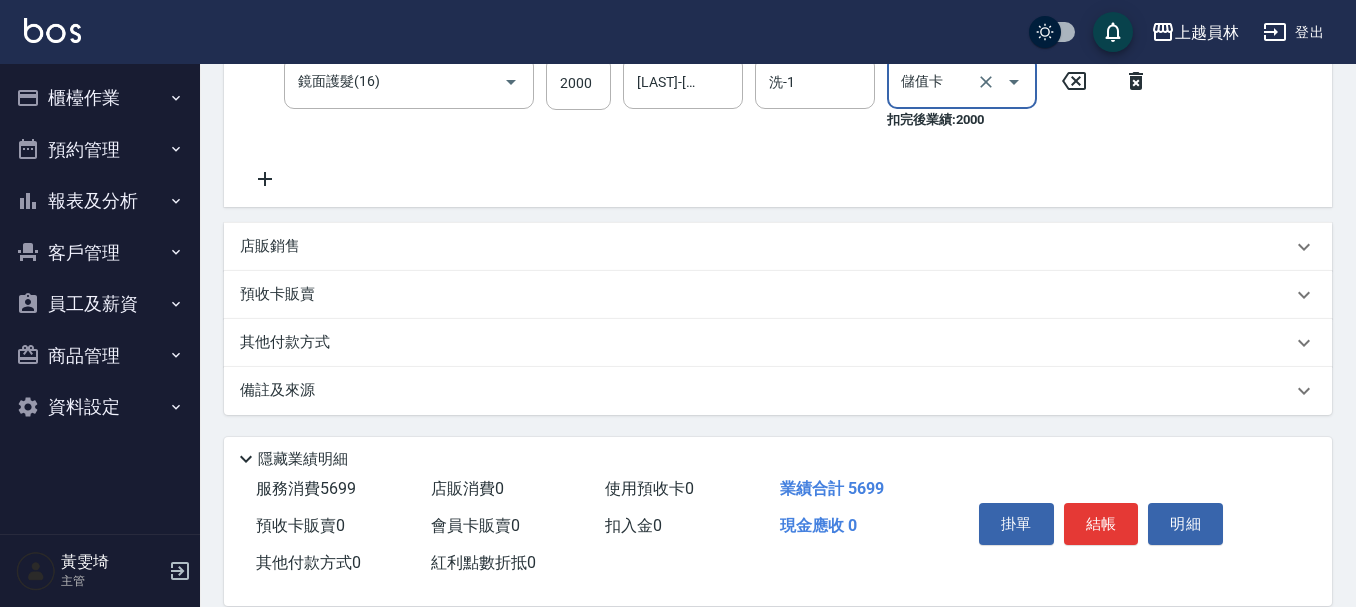 click on "店販銷售" at bounding box center [778, 247] 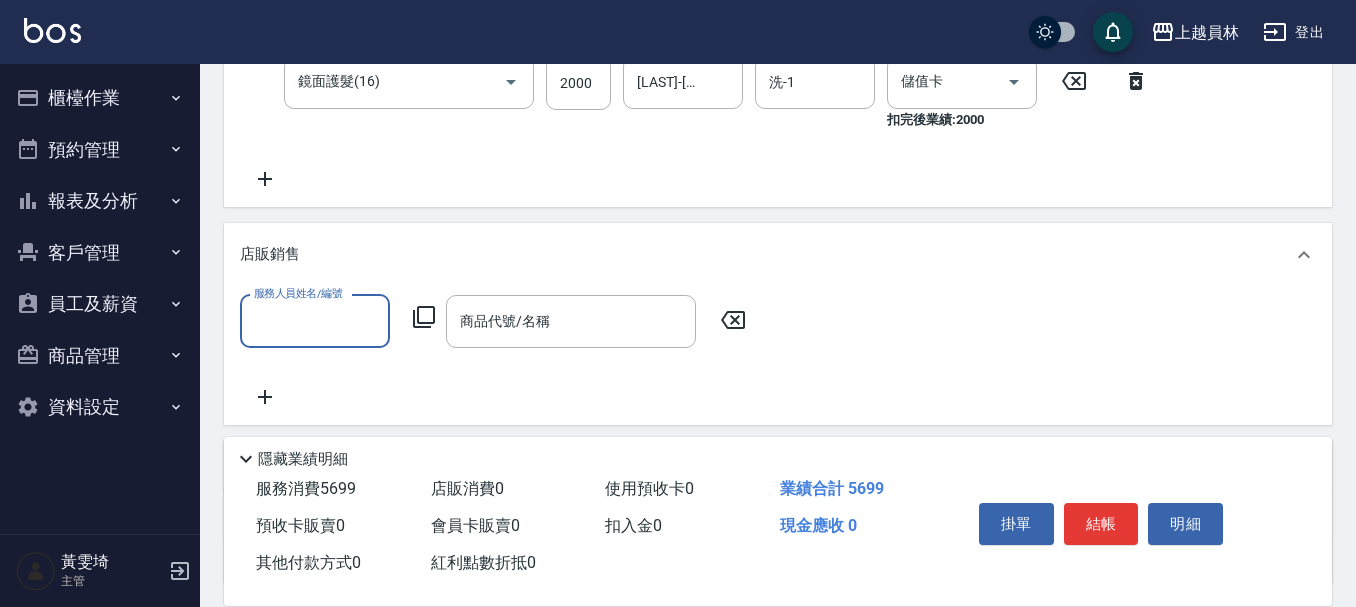 scroll, scrollTop: 0, scrollLeft: 0, axis: both 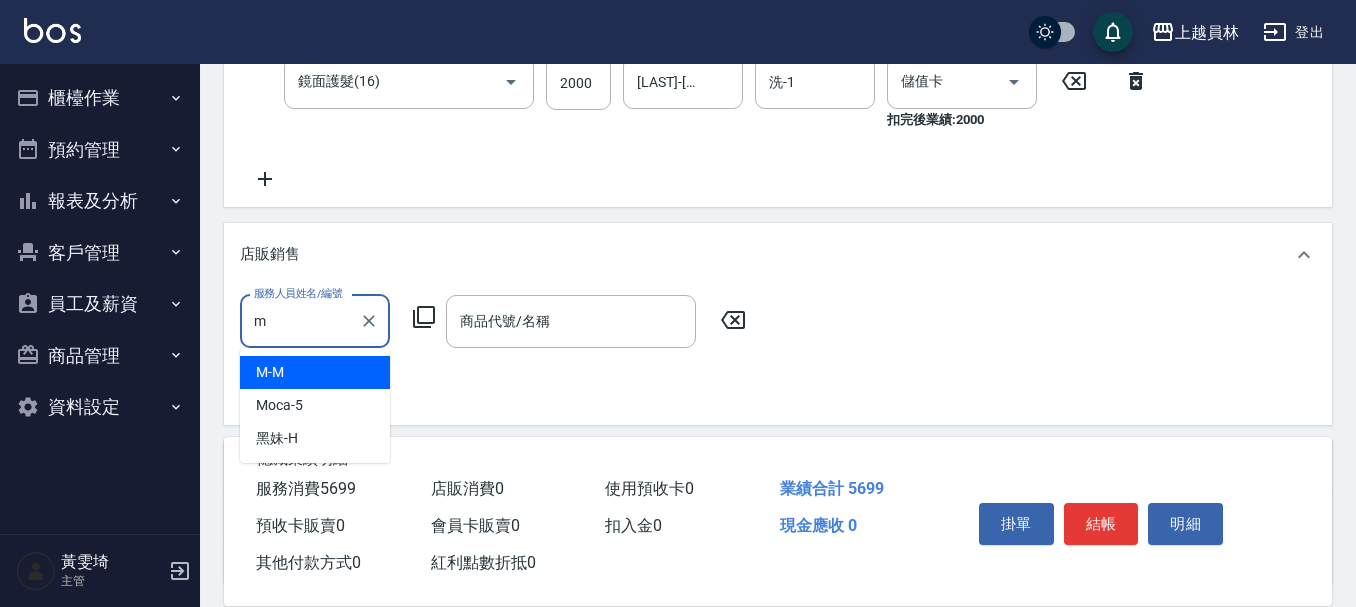 type on "M-M" 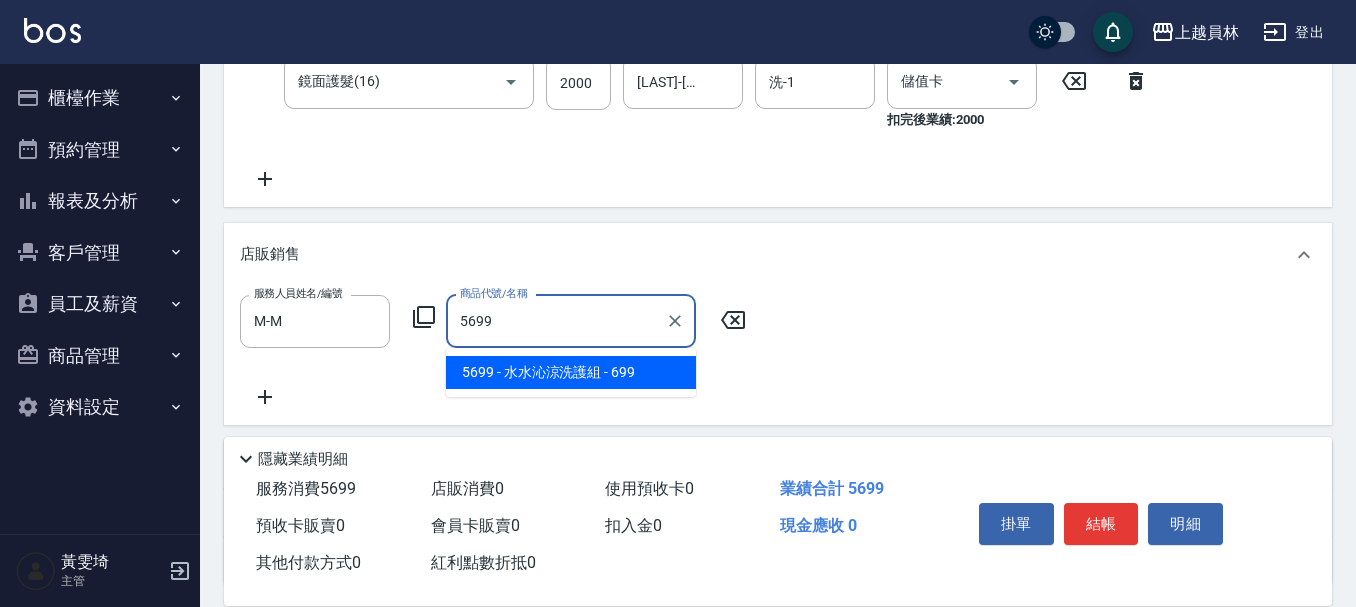 type on "水水沁涼洗護組" 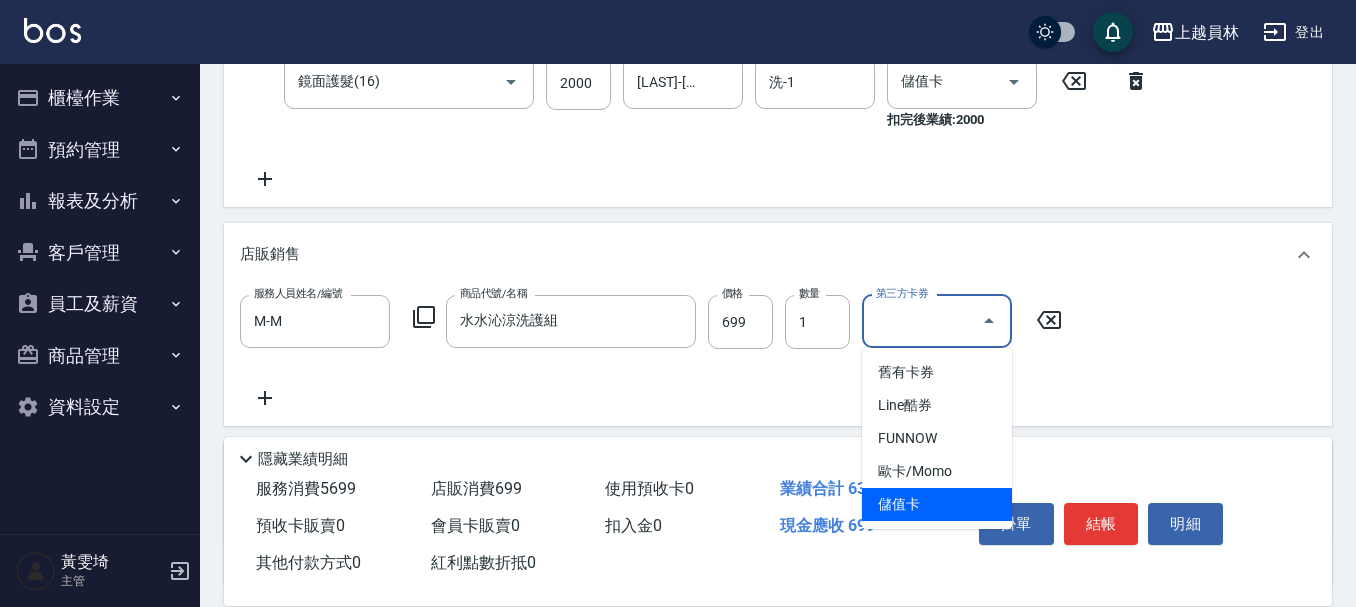 type on "儲值卡" 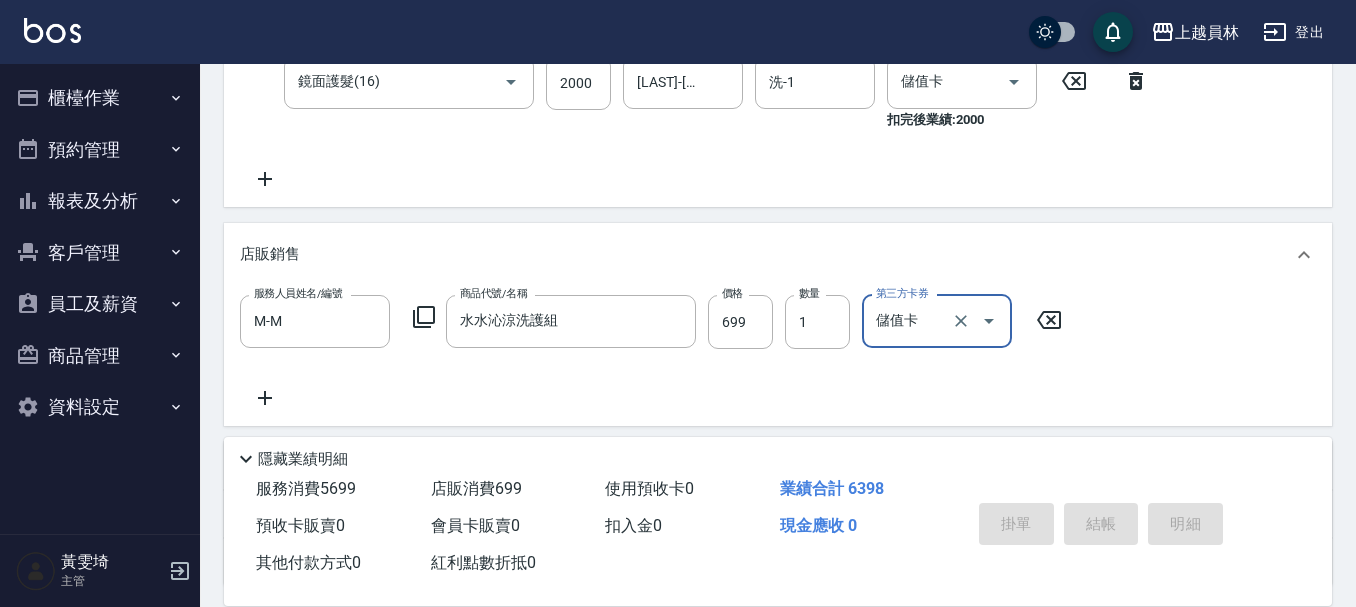 type on "2025/08/09 20:00" 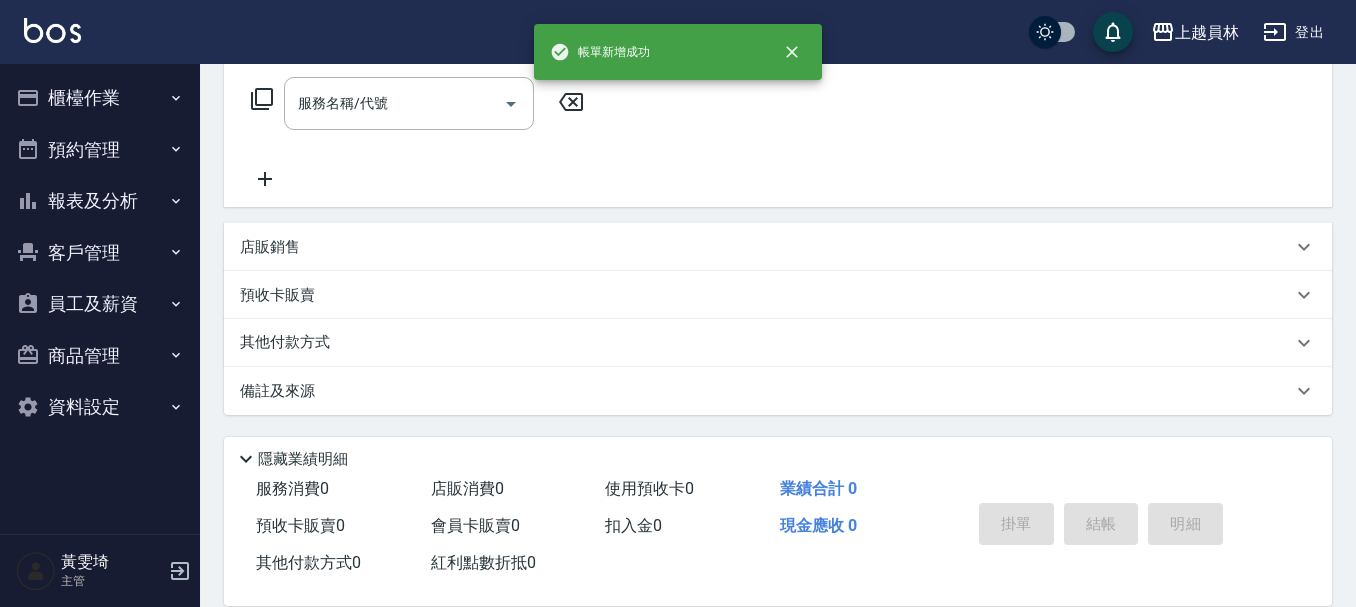 scroll, scrollTop: 0, scrollLeft: 0, axis: both 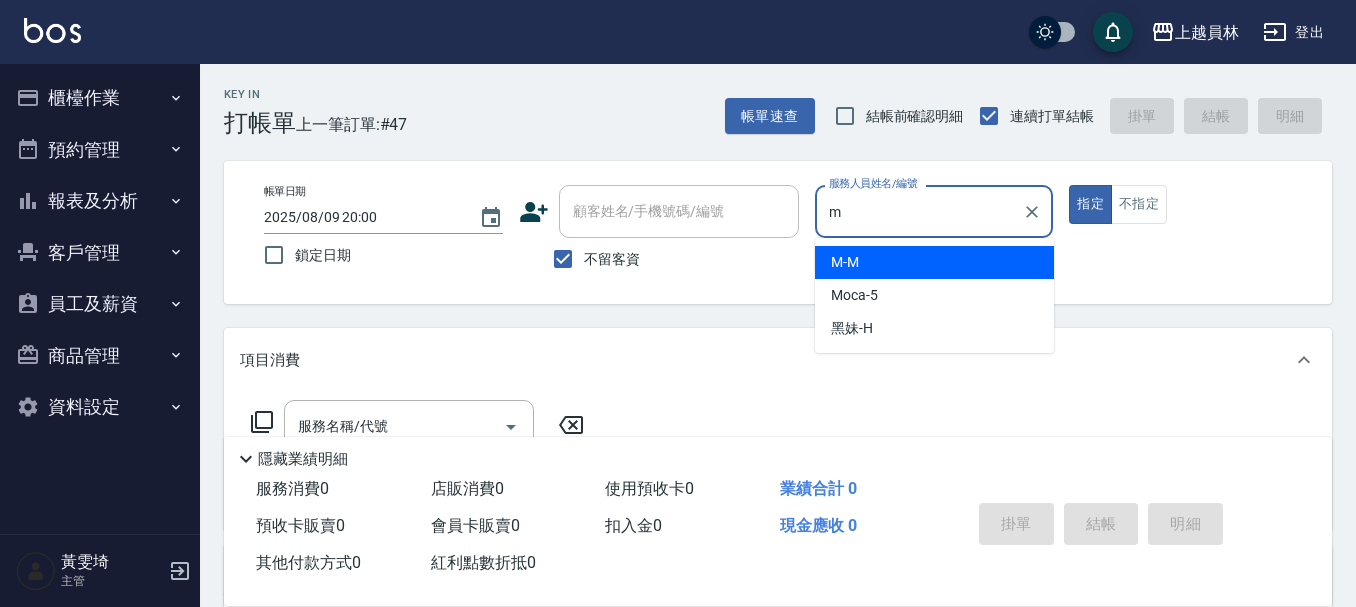 type on "M-M" 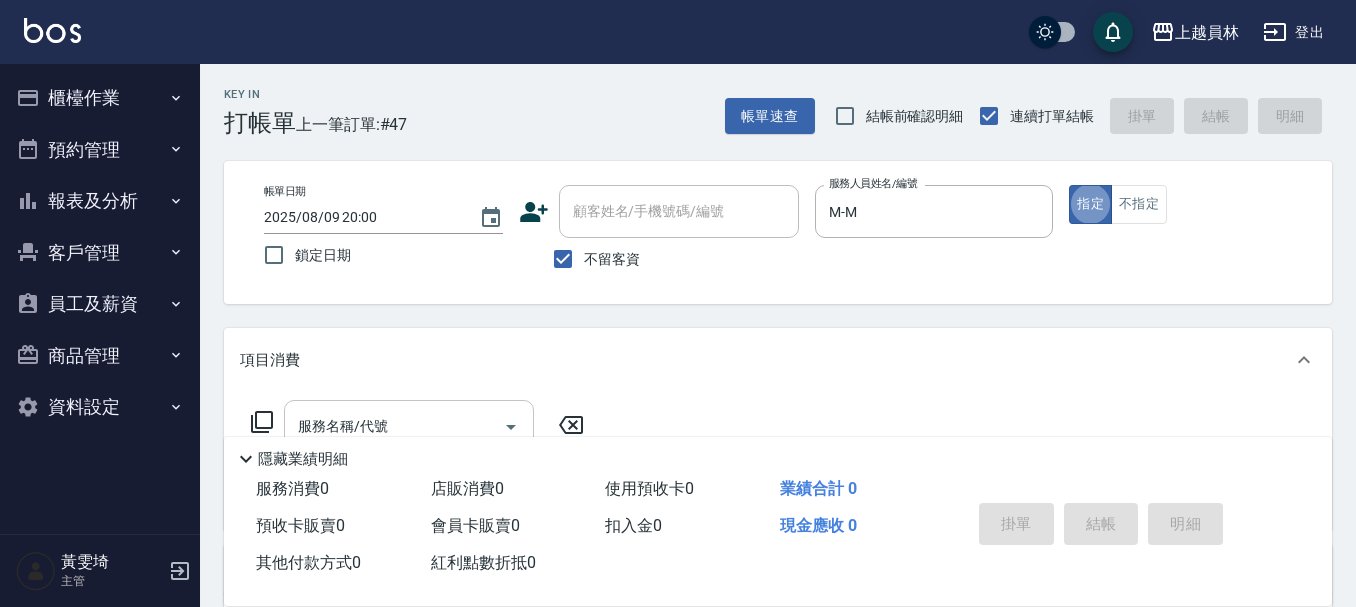 click on "服務名稱/代號" at bounding box center (409, 426) 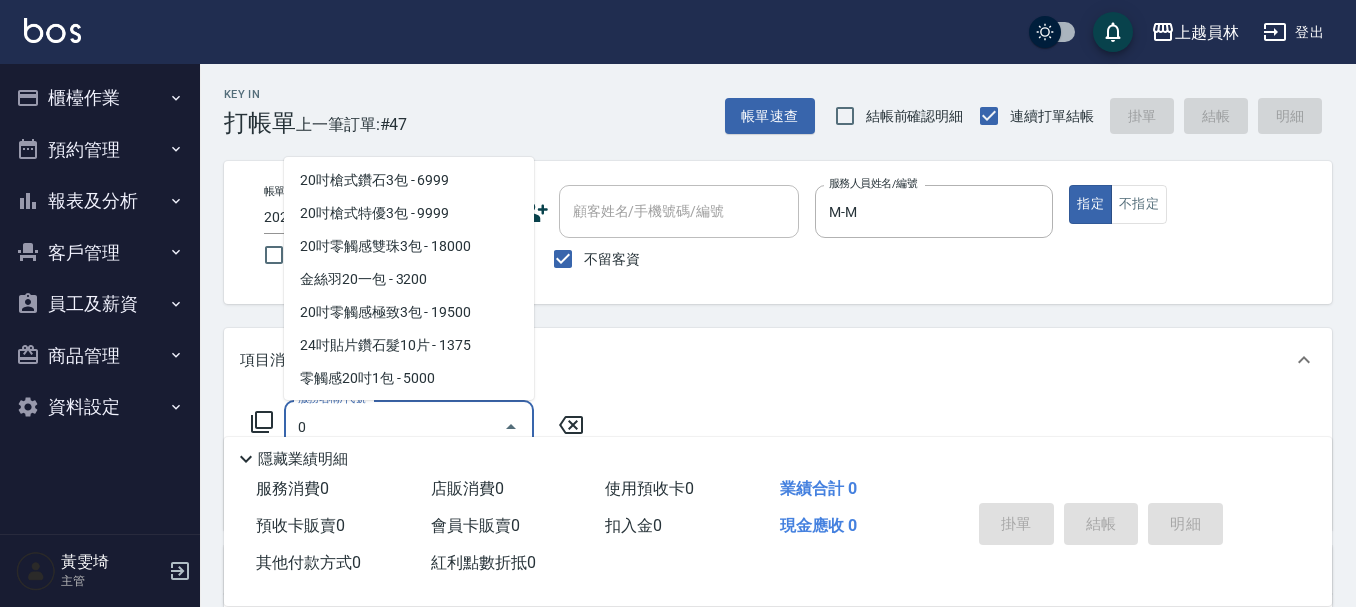 scroll, scrollTop: 8, scrollLeft: 0, axis: vertical 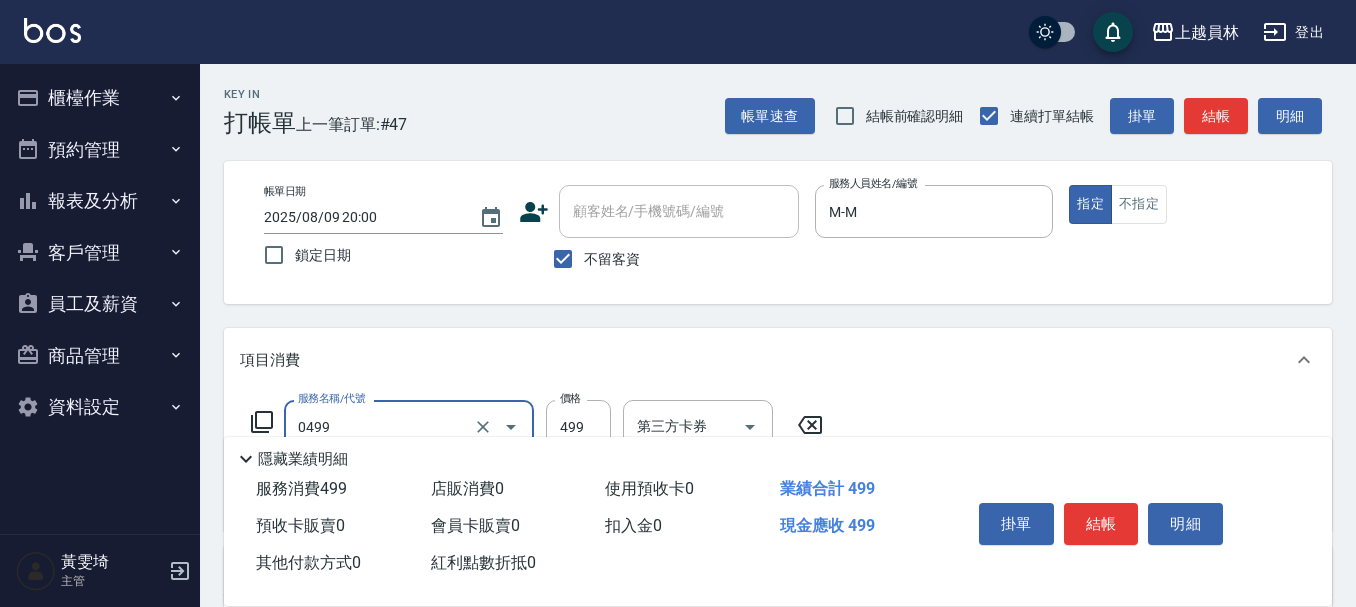 type on "去角質洗髮(0499)" 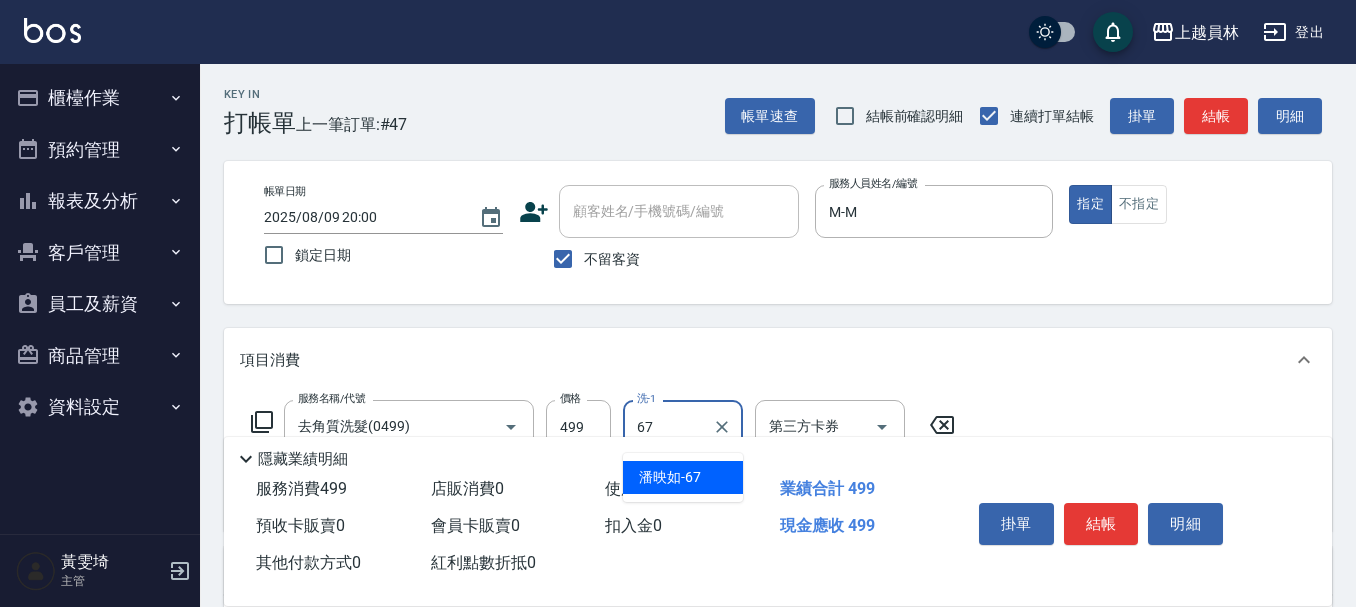 type on "潘映如-67" 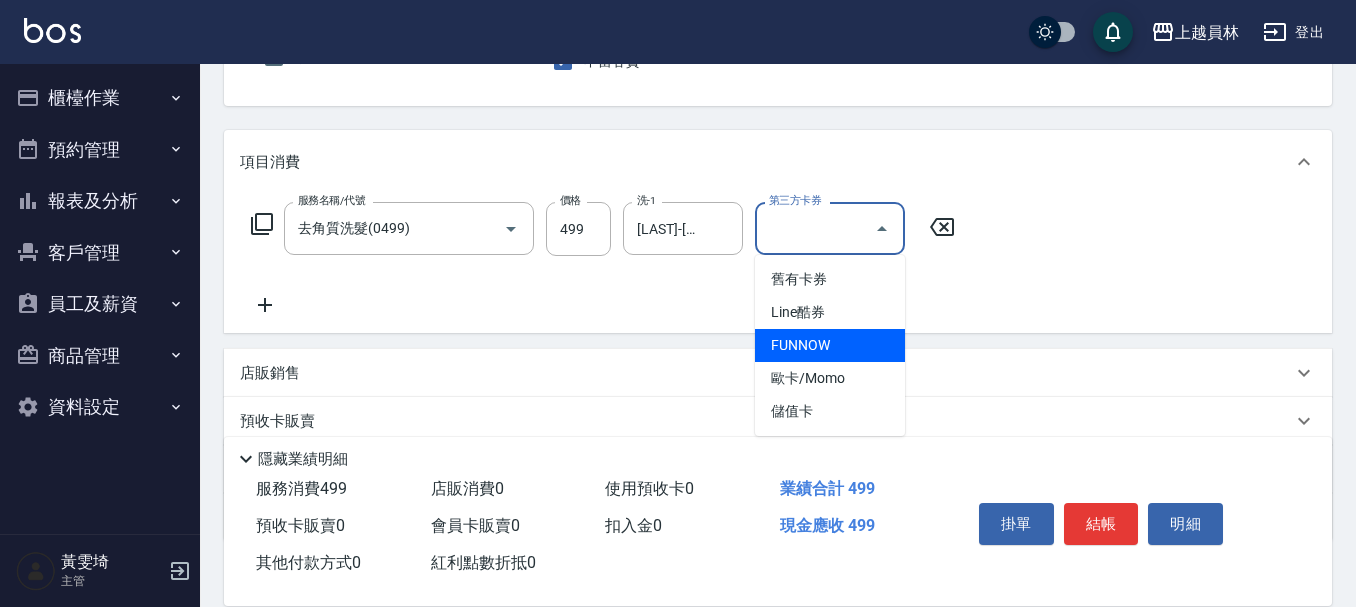 scroll, scrollTop: 200, scrollLeft: 0, axis: vertical 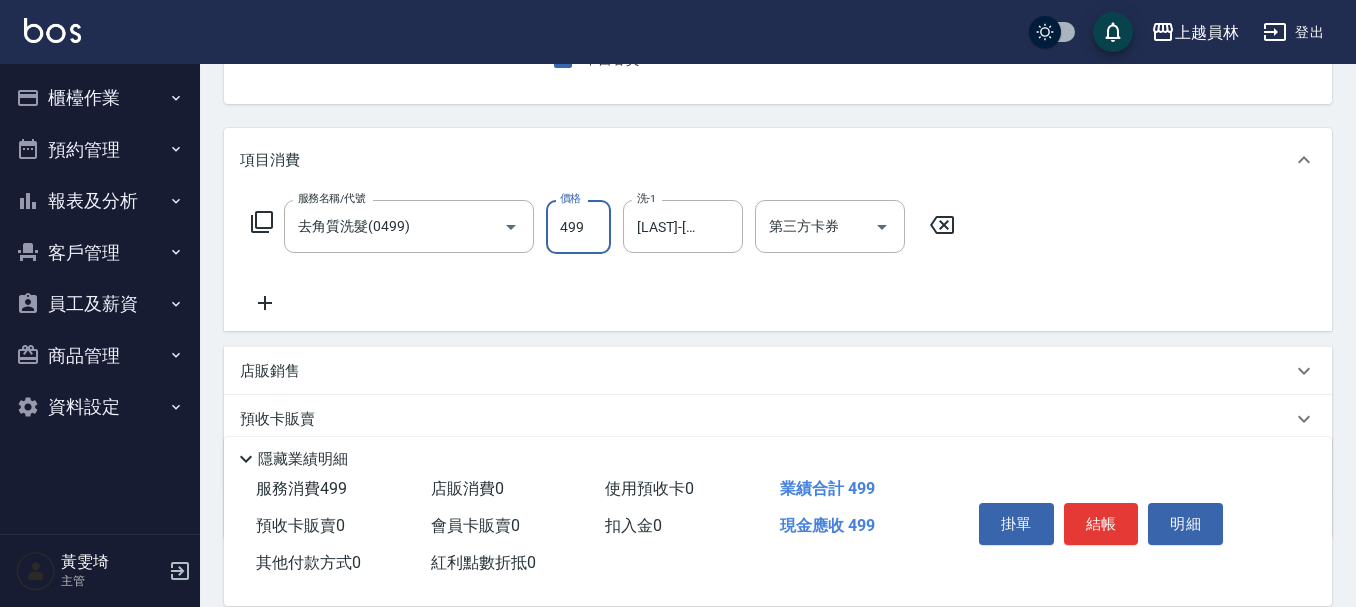 click on "499" at bounding box center [578, 227] 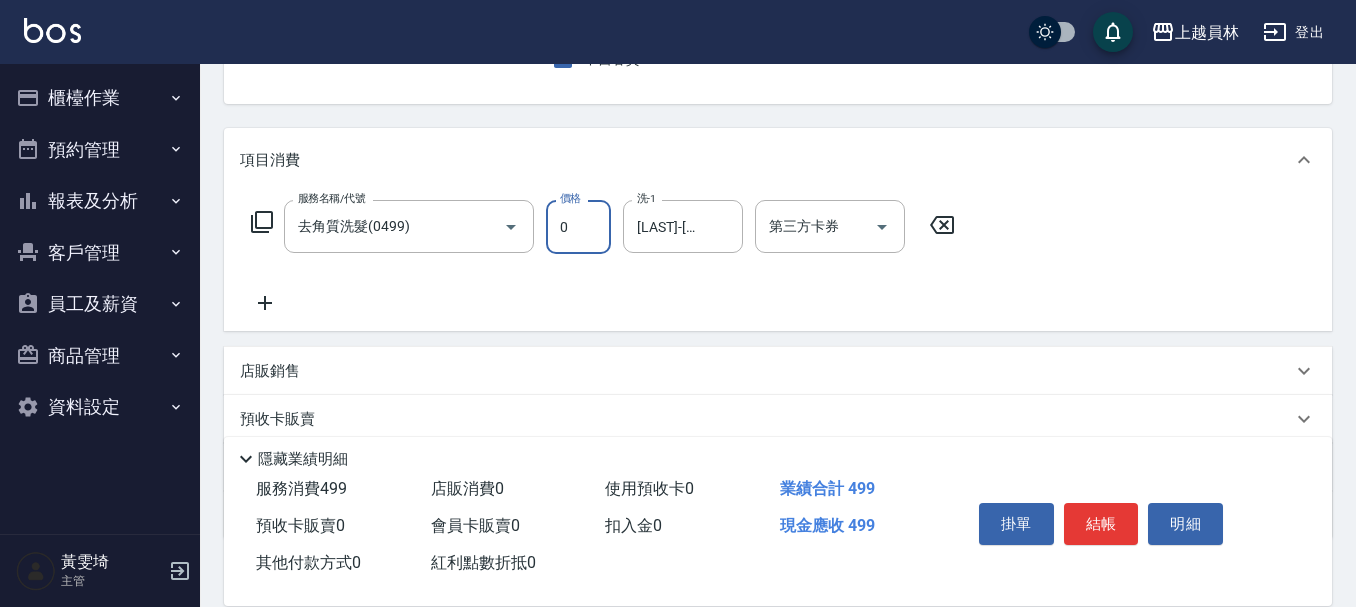 type on "0" 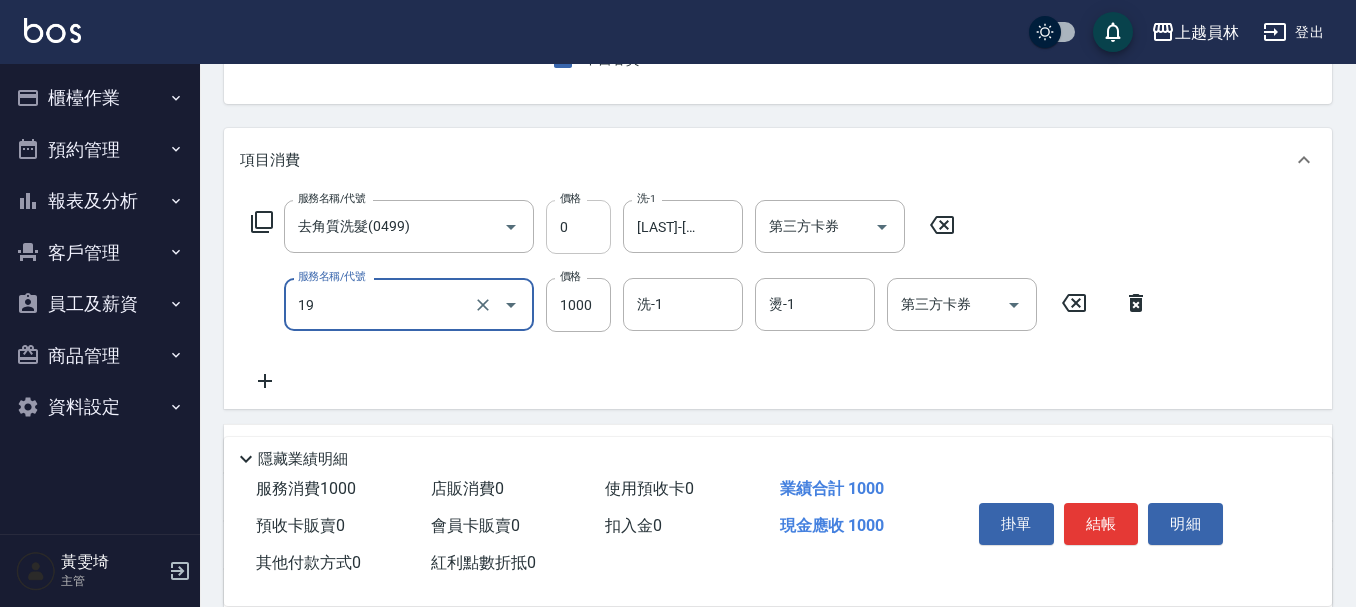 type on "一般燙髮(19)" 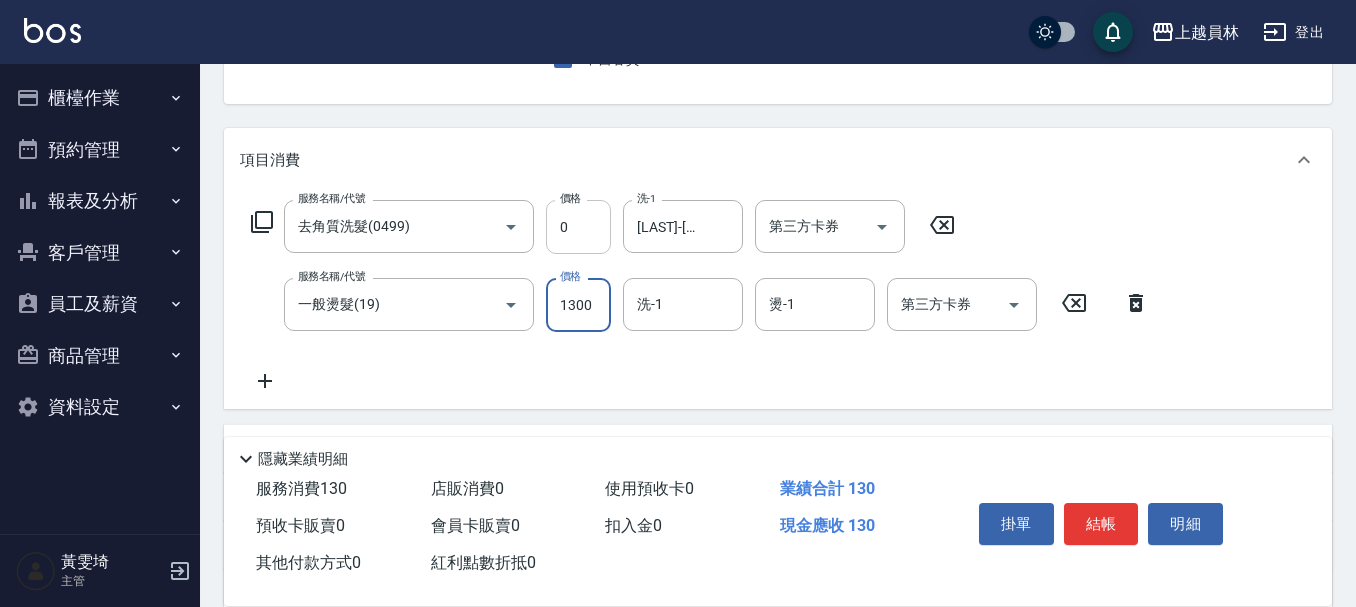 type on "1300" 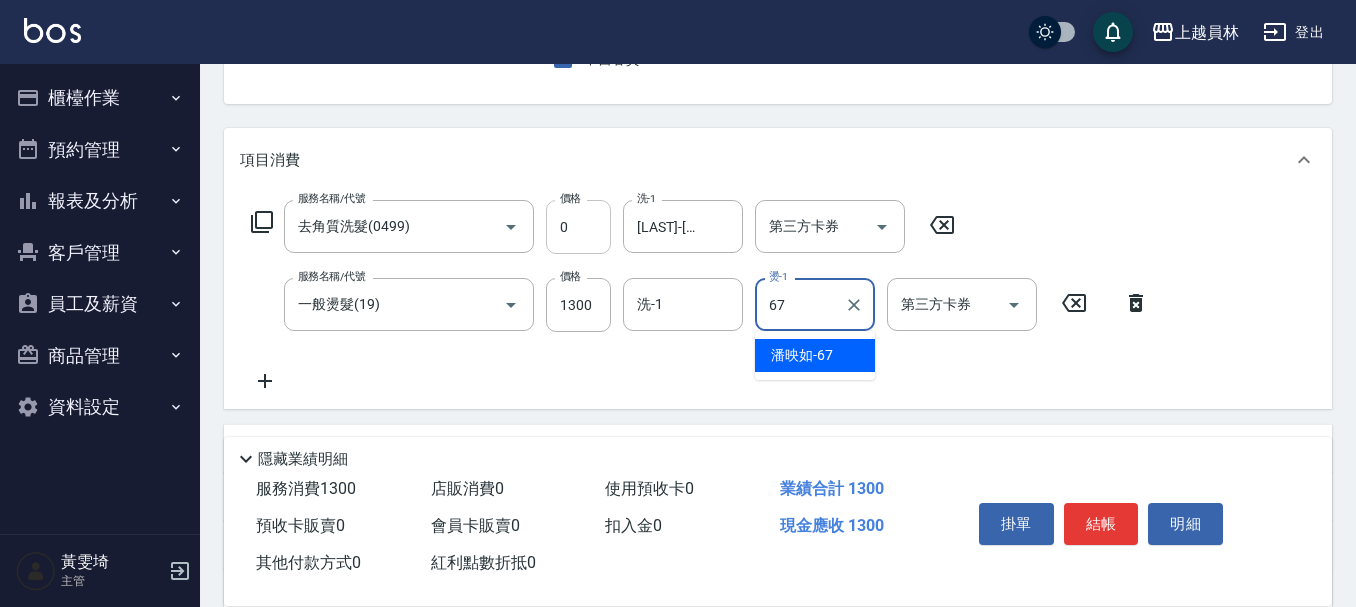 type on "潘映如-67" 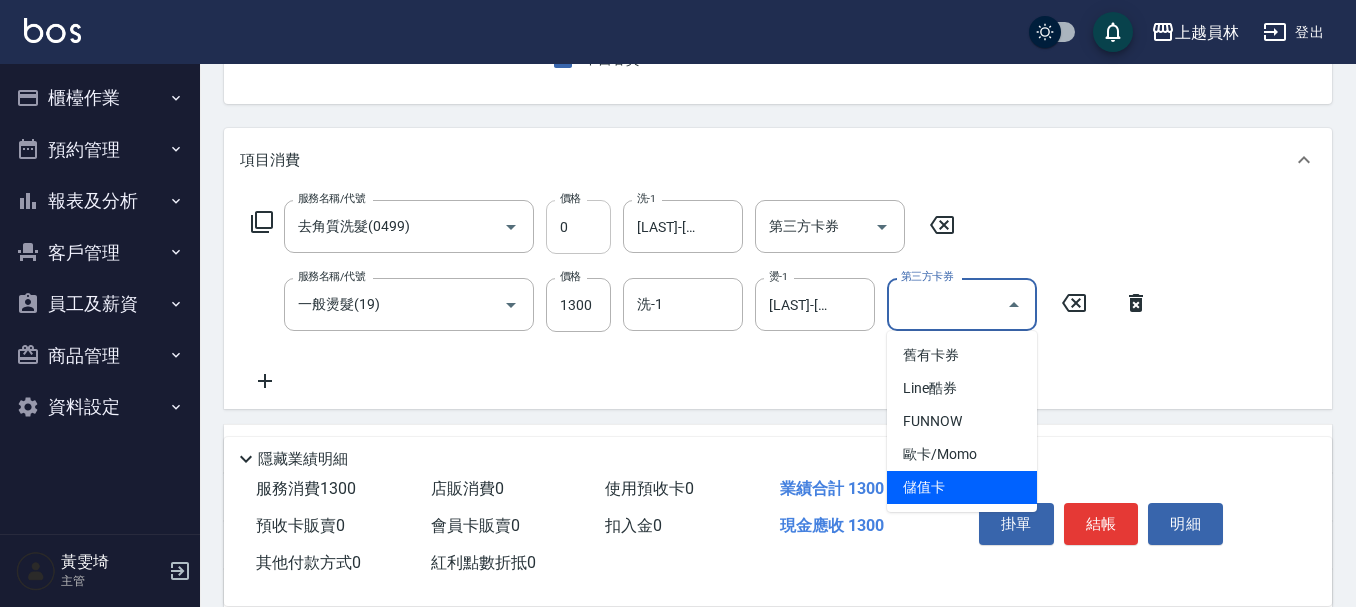 type on "儲值卡" 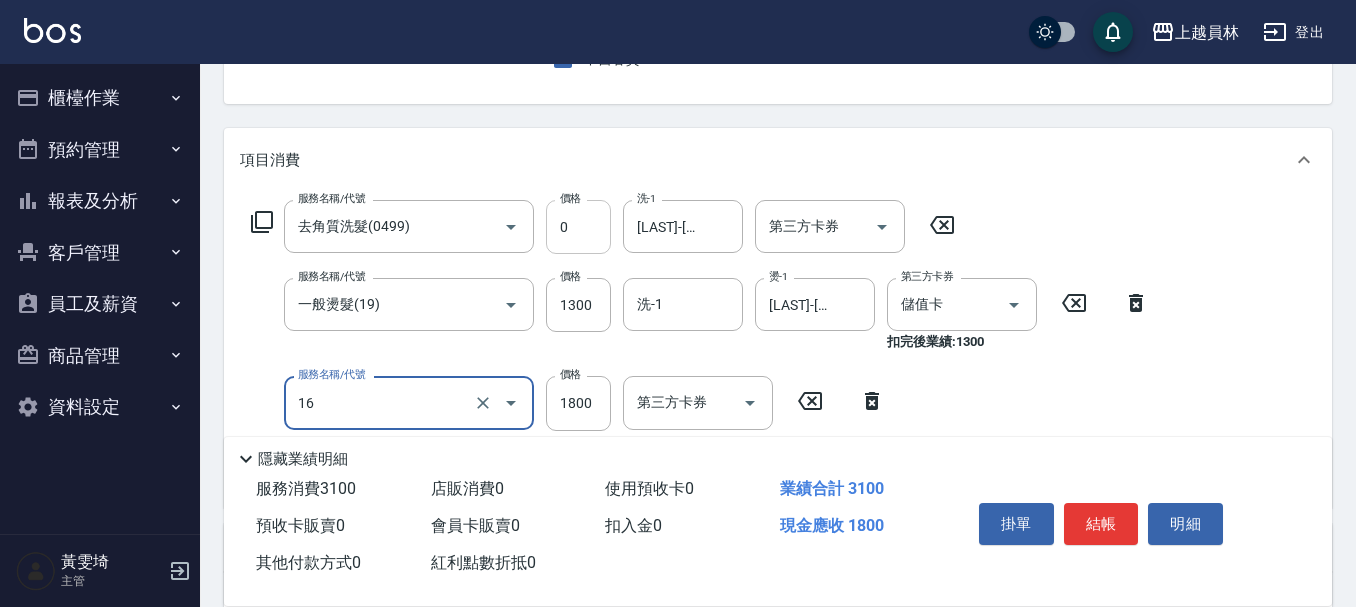 type on "鏡面護髮(16)" 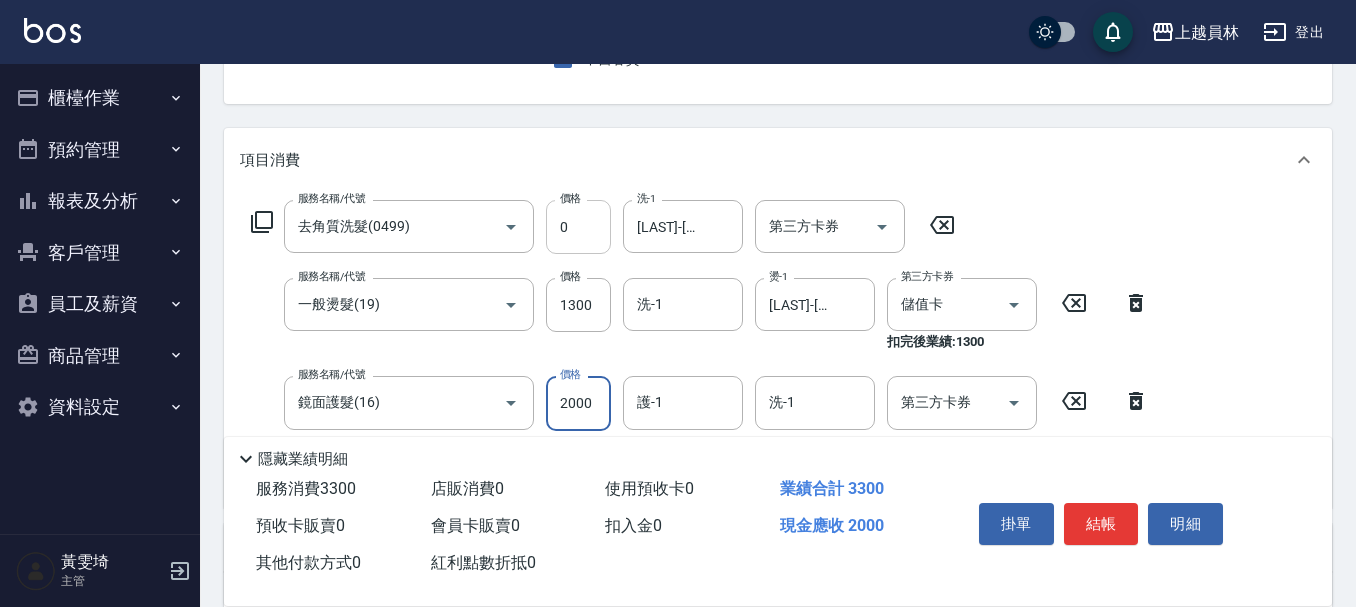type on "2000" 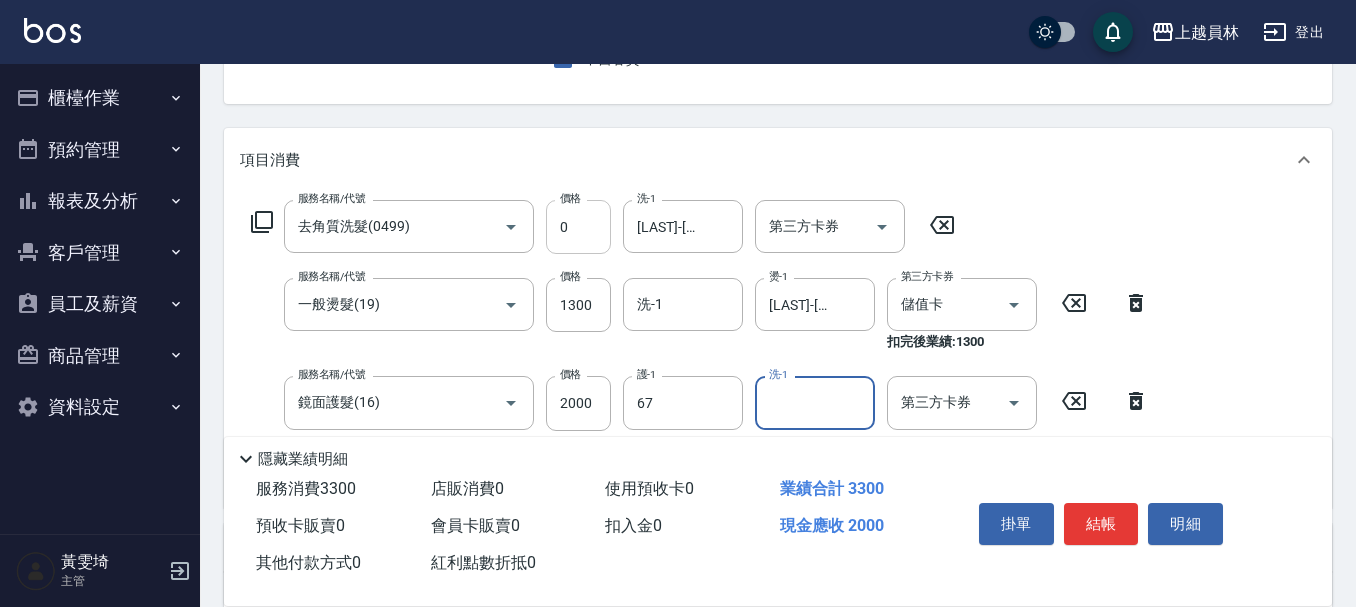 type on "潘映如-67" 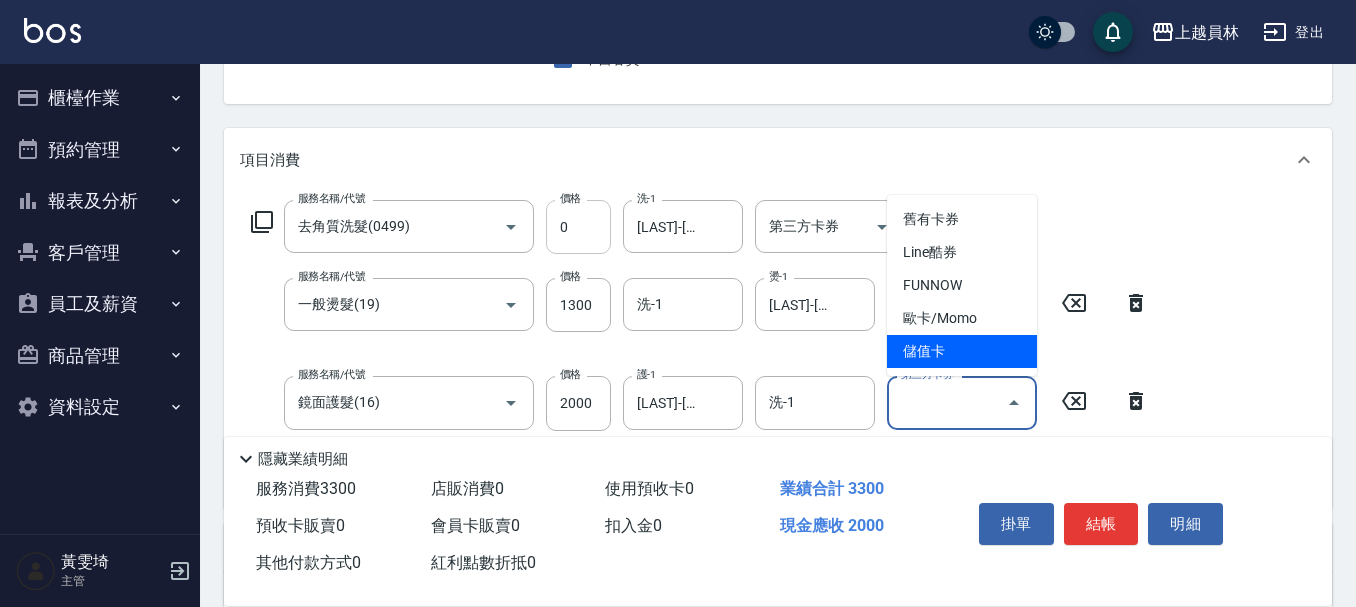 type on "儲值卡" 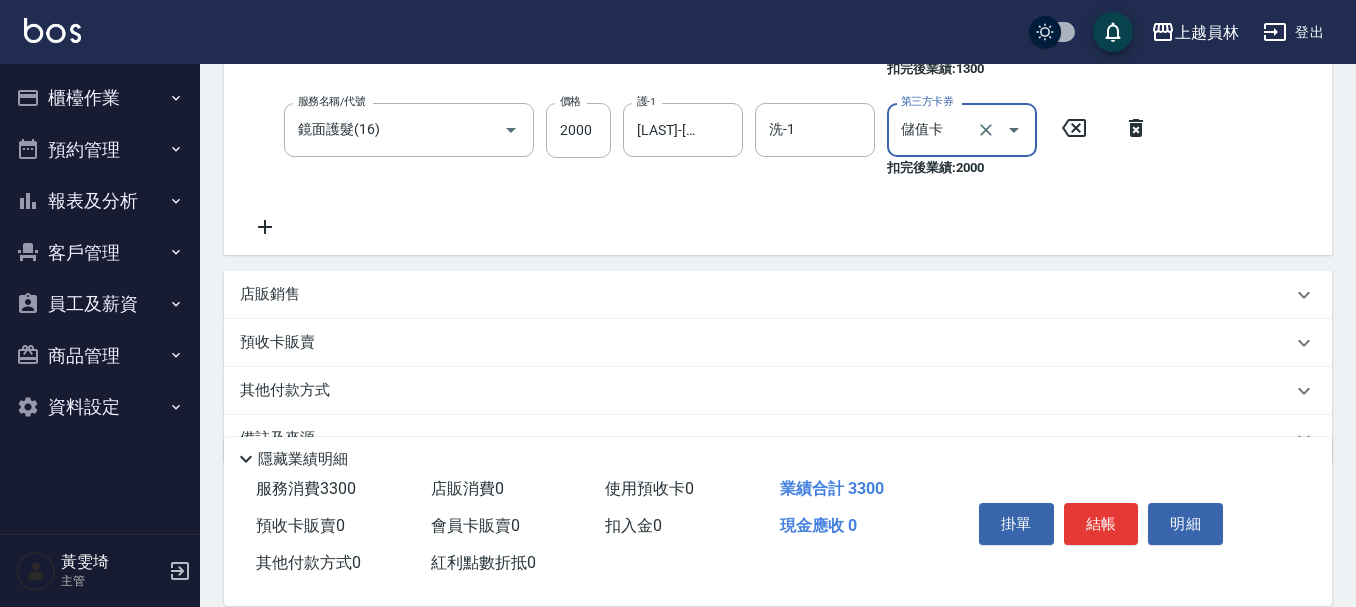 scroll, scrollTop: 500, scrollLeft: 0, axis: vertical 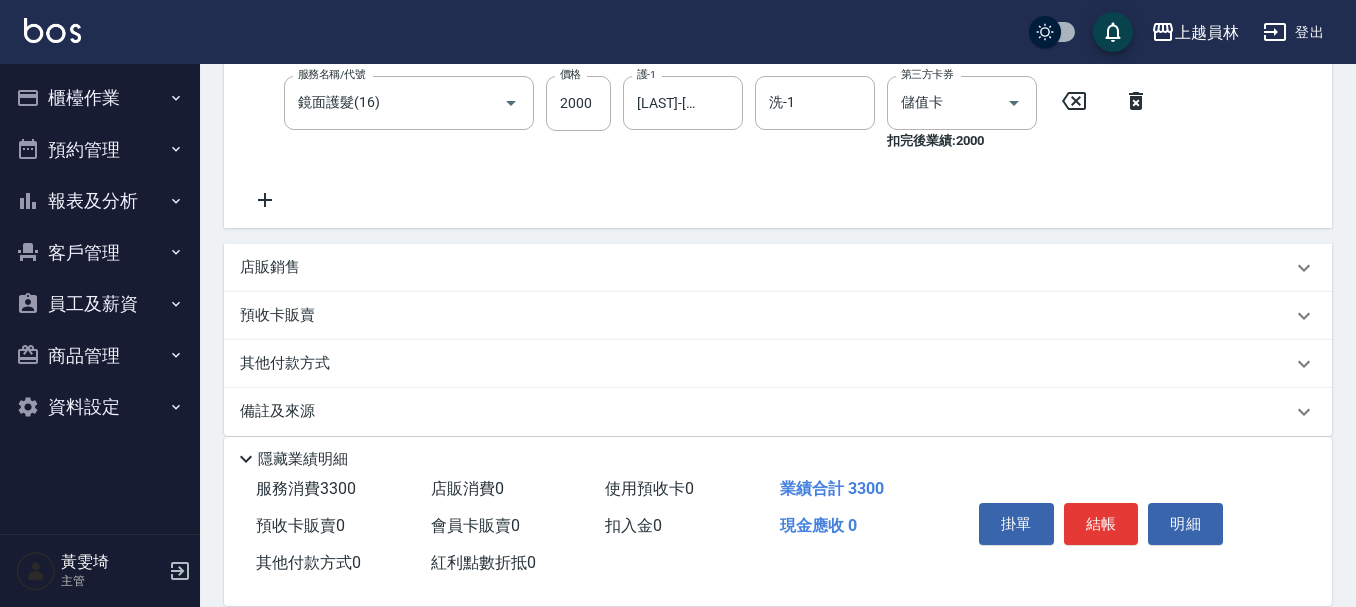 click on "店販銷售" at bounding box center [778, 268] 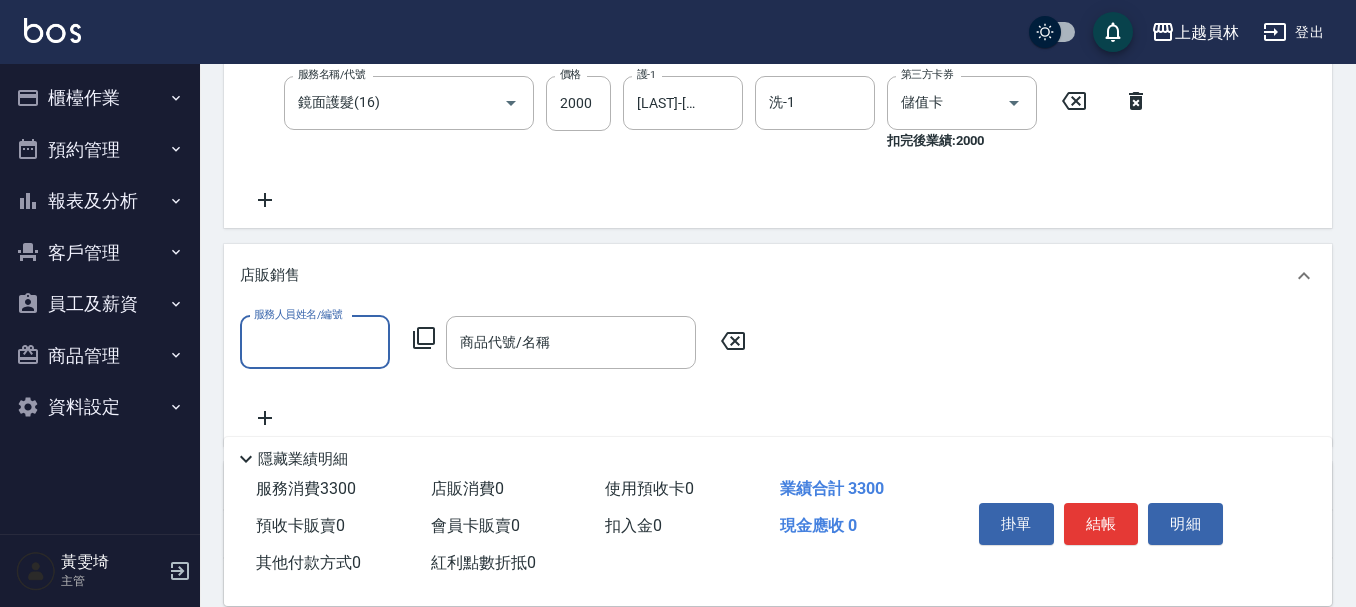 scroll, scrollTop: 0, scrollLeft: 0, axis: both 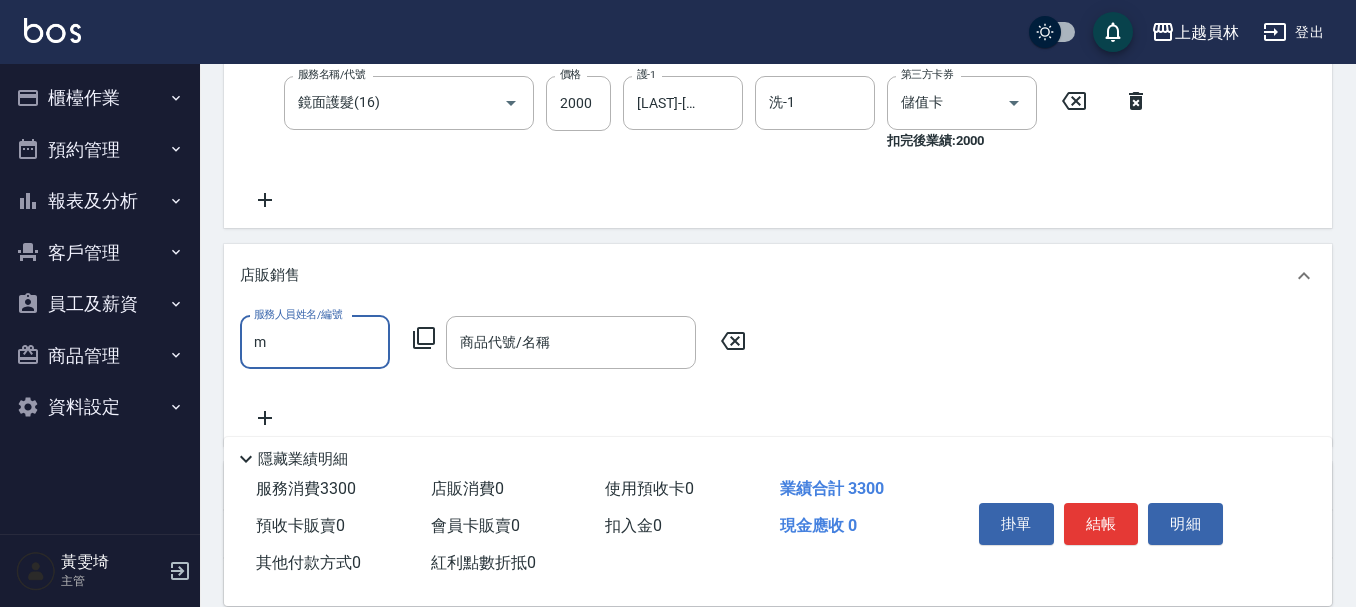type on "M-M" 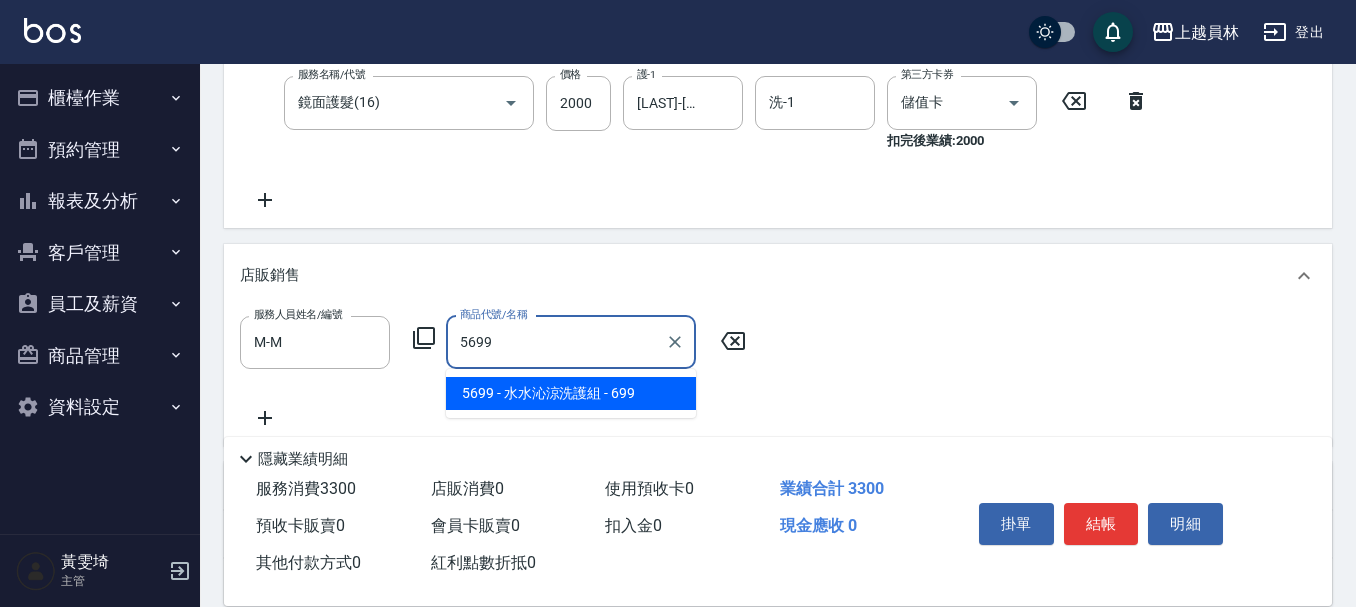type on "水水沁涼洗護組" 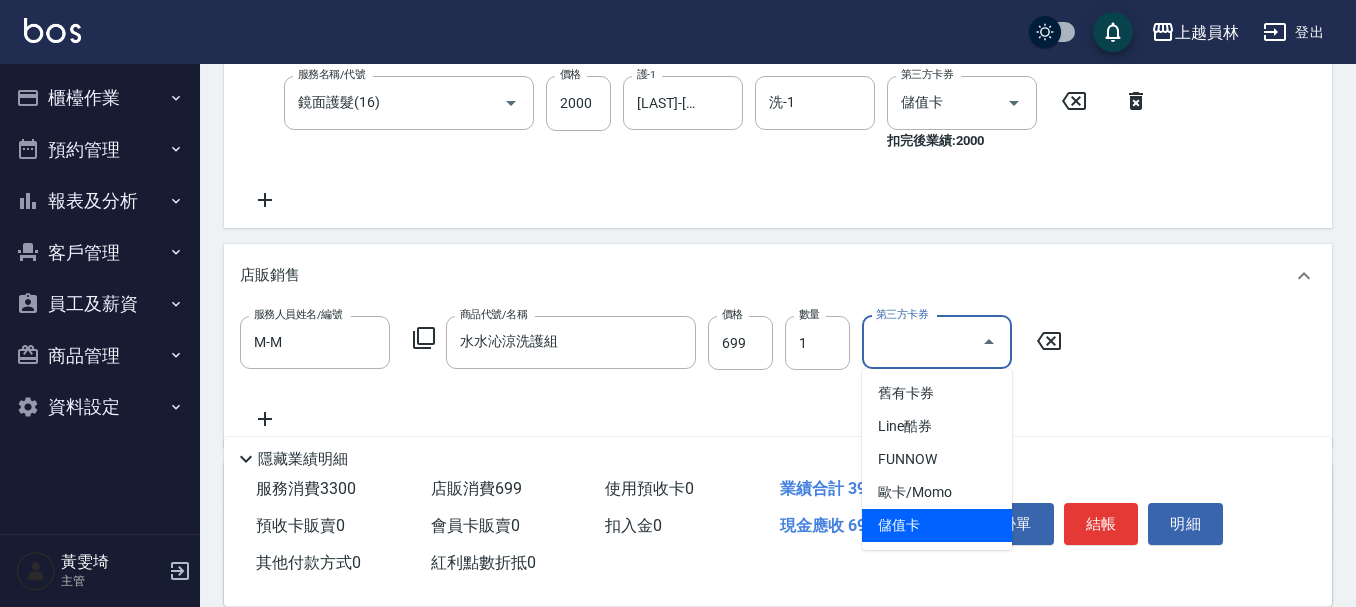 type on "儲值卡" 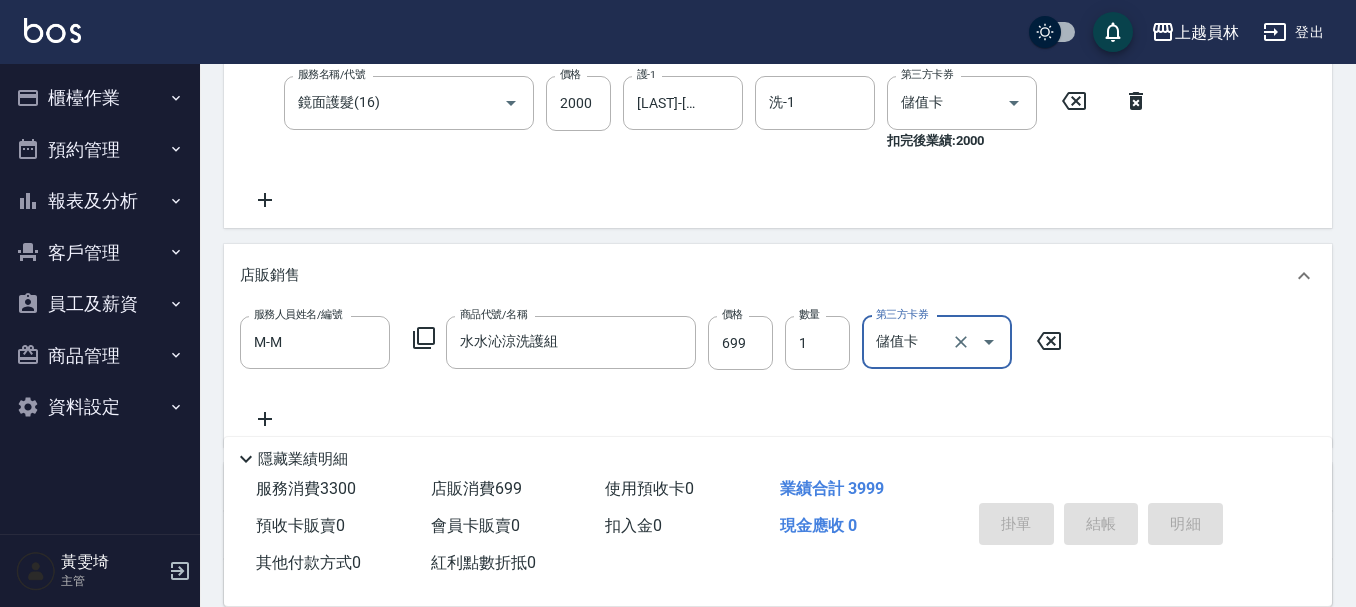 type on "2025/08/09 20:01" 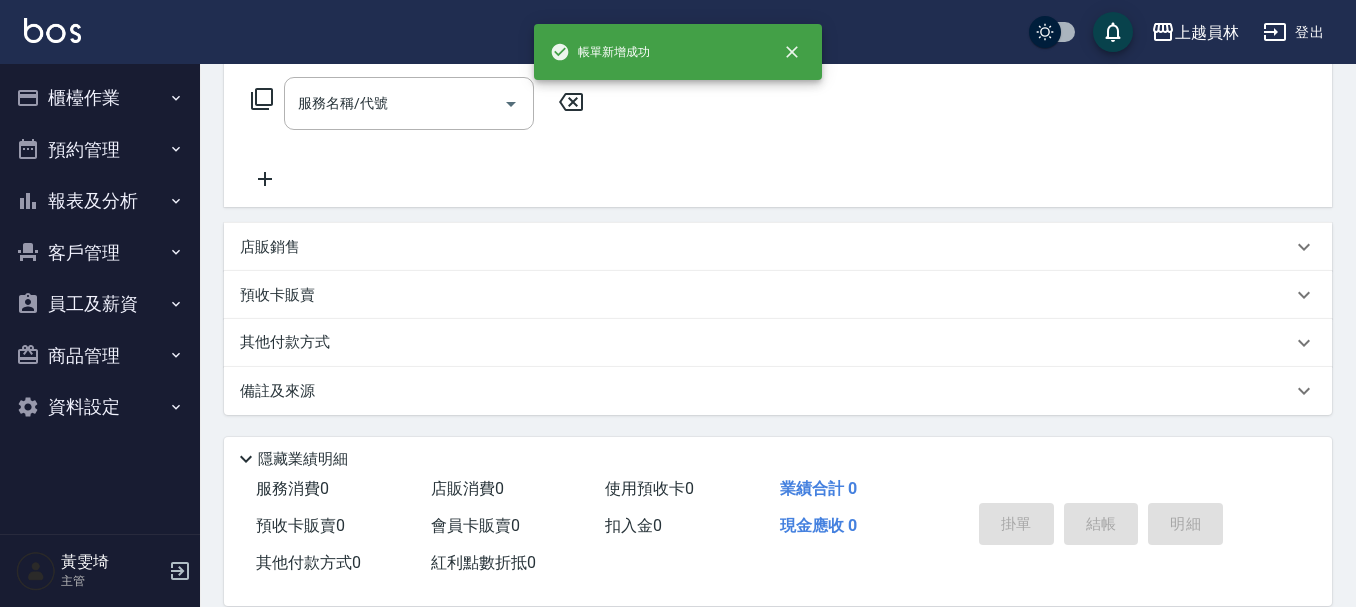 scroll, scrollTop: 0, scrollLeft: 0, axis: both 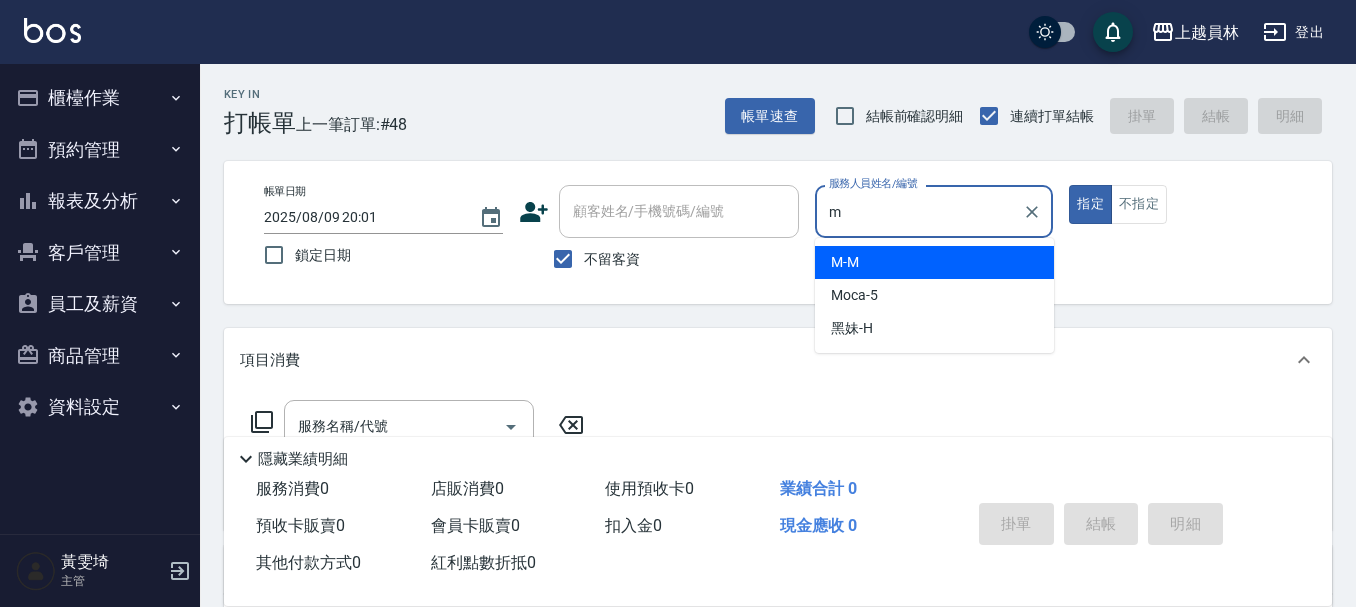 type on "M-M" 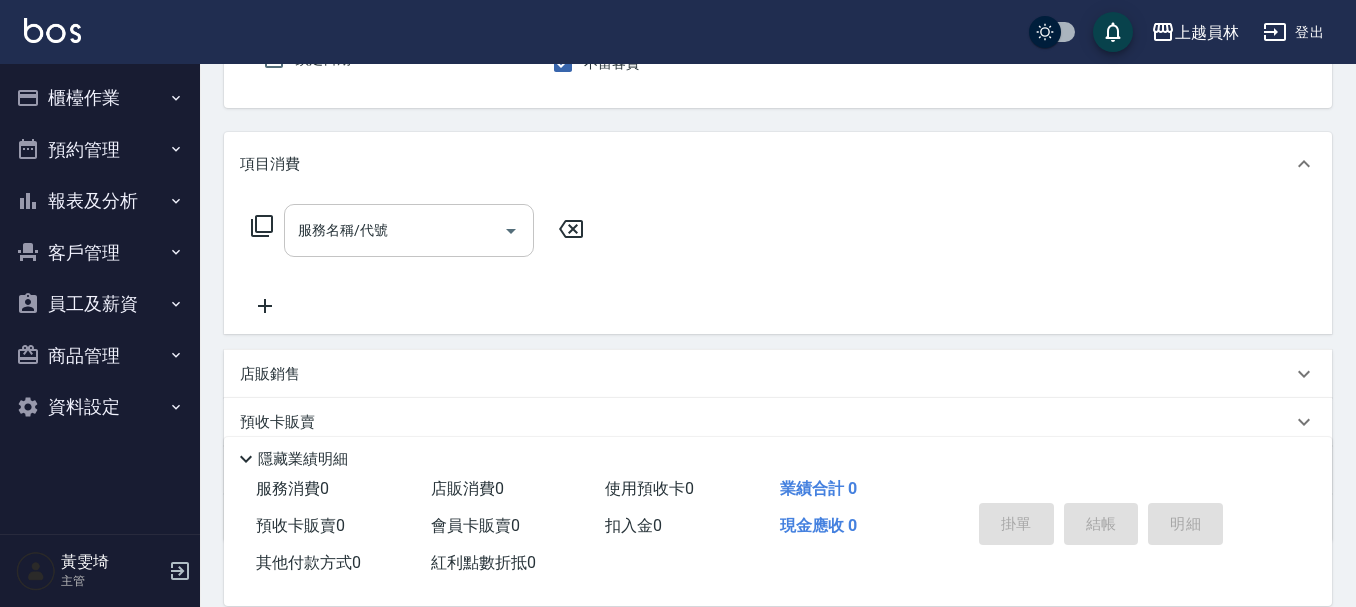 scroll, scrollTop: 200, scrollLeft: 0, axis: vertical 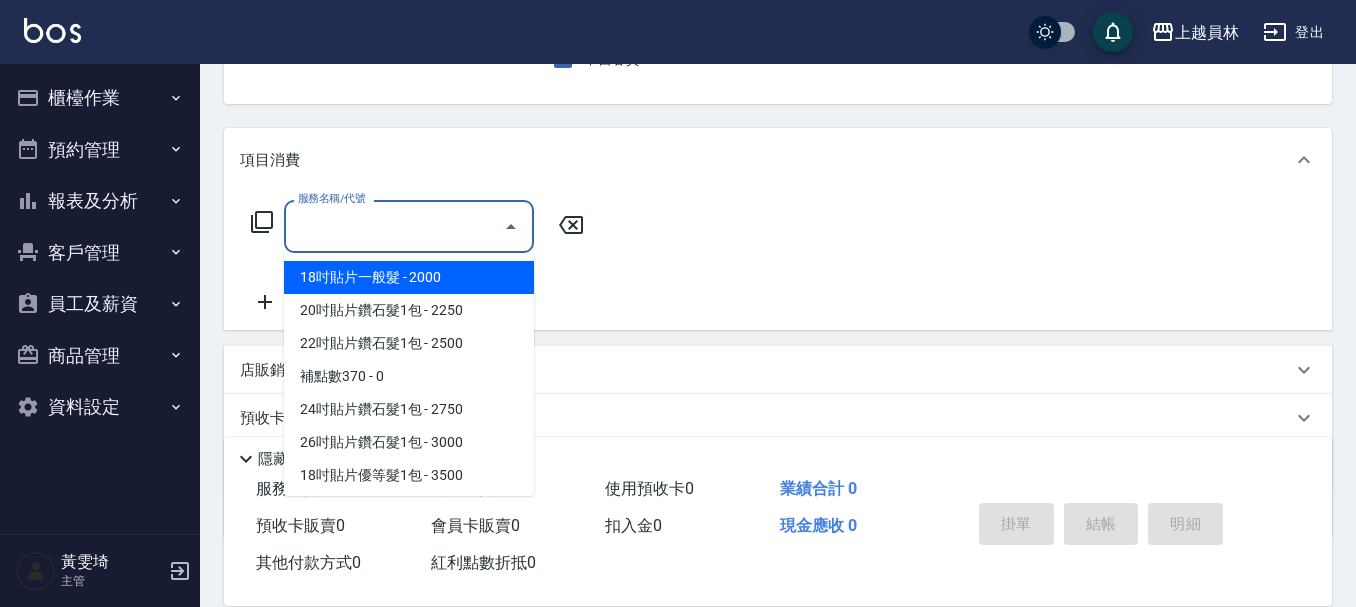 click on "服務名稱/代號" at bounding box center [394, 226] 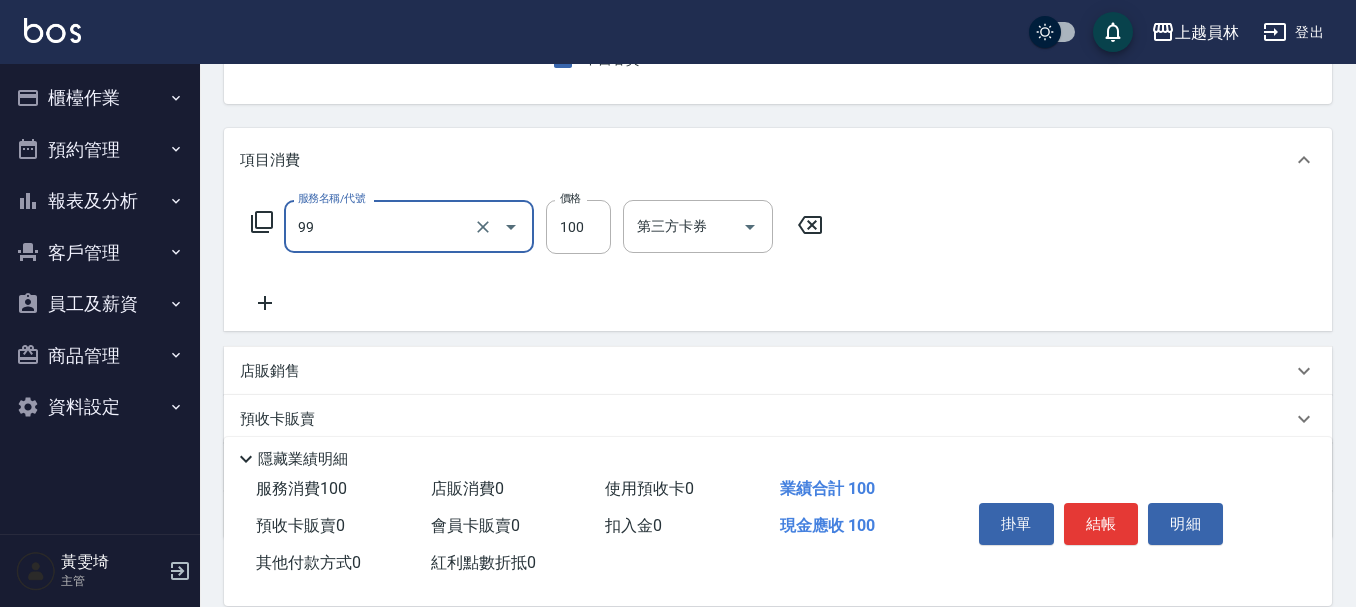 type on "VIP儲值(99)" 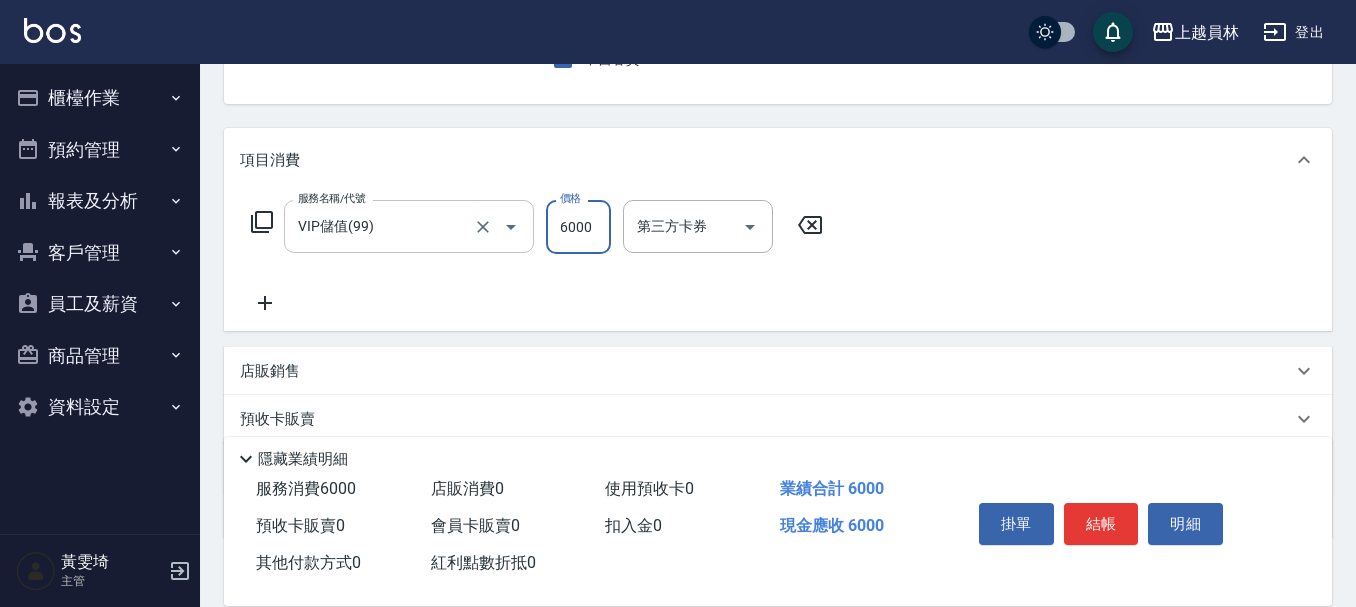 type on "6000" 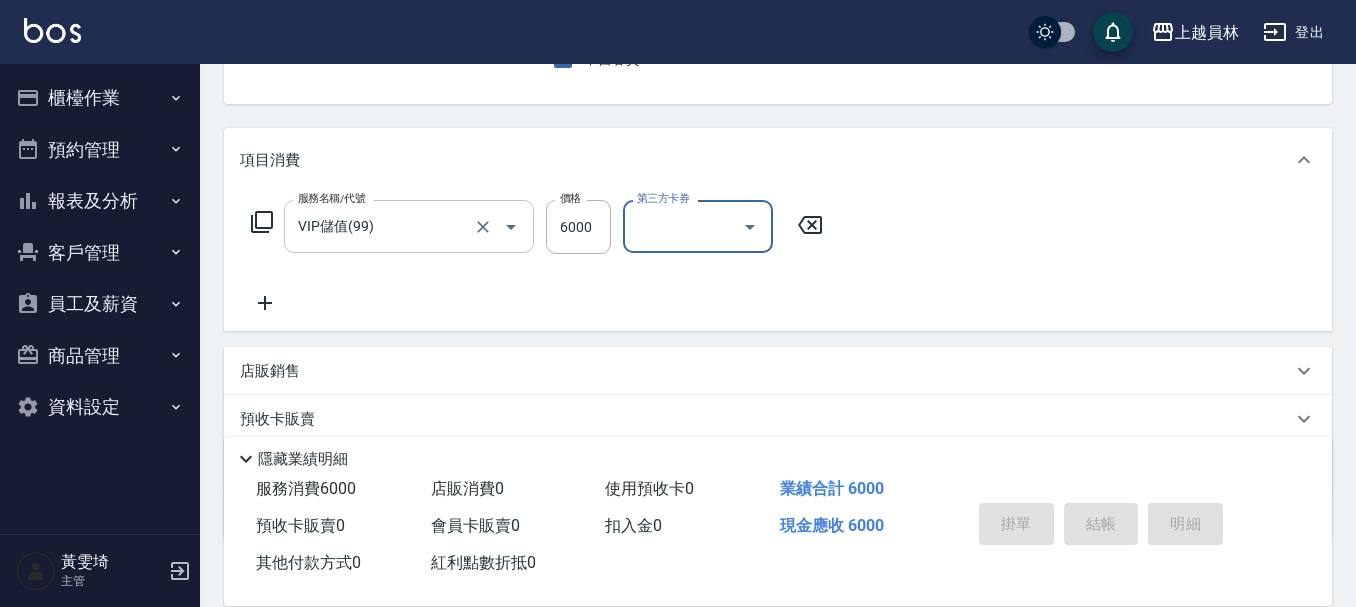 type 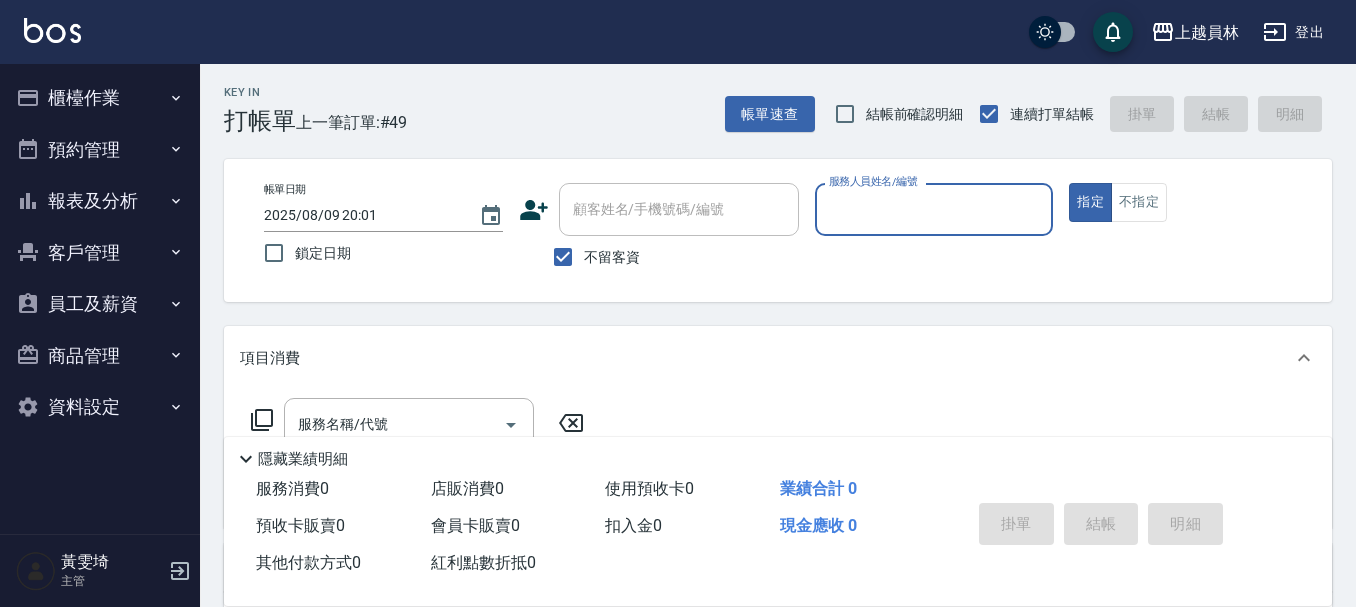 scroll, scrollTop: 0, scrollLeft: 0, axis: both 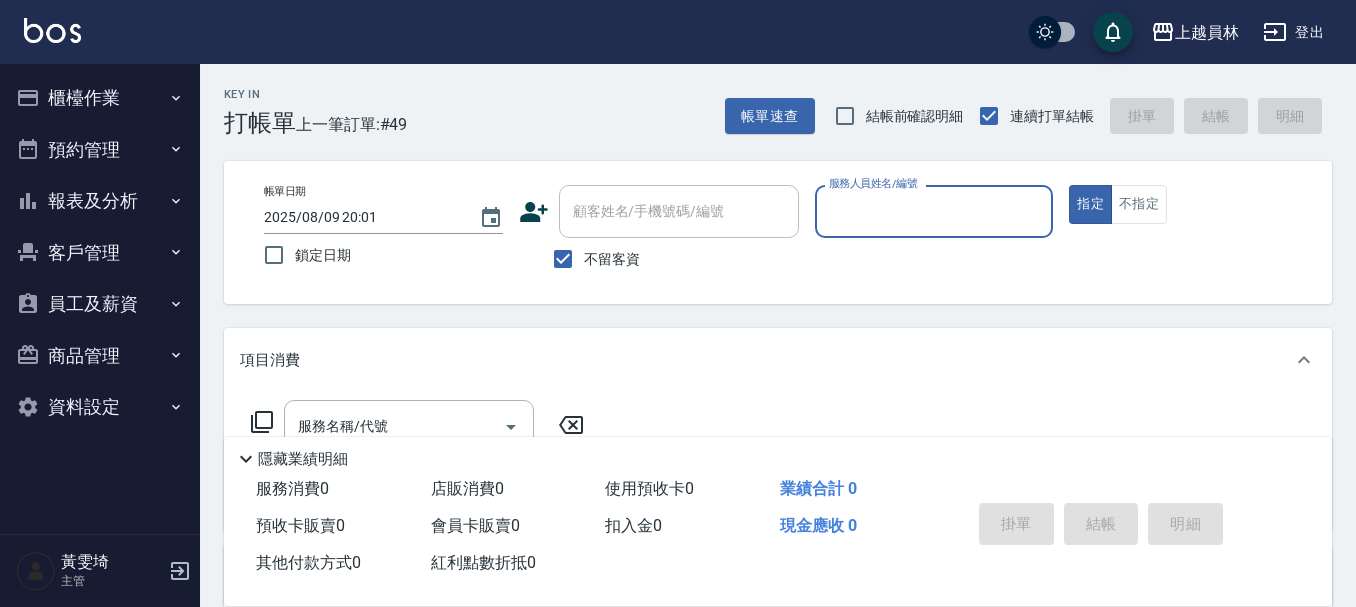 click on "報表及分析" at bounding box center [100, 201] 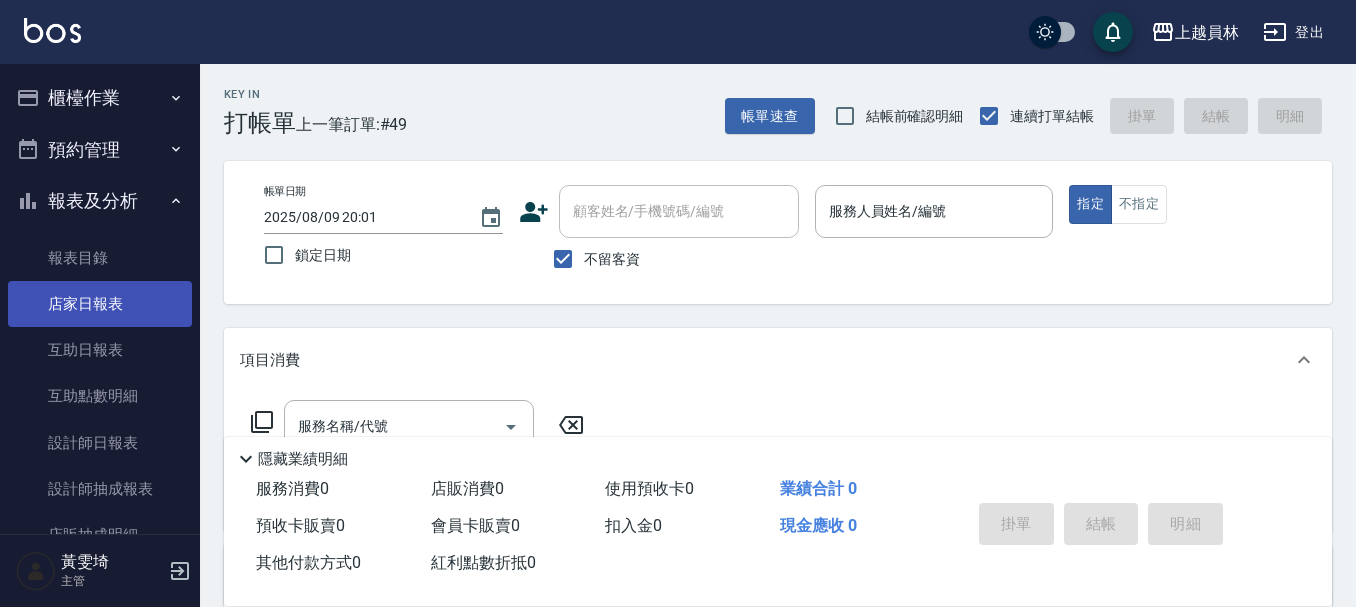 click on "店家日報表" at bounding box center (100, 304) 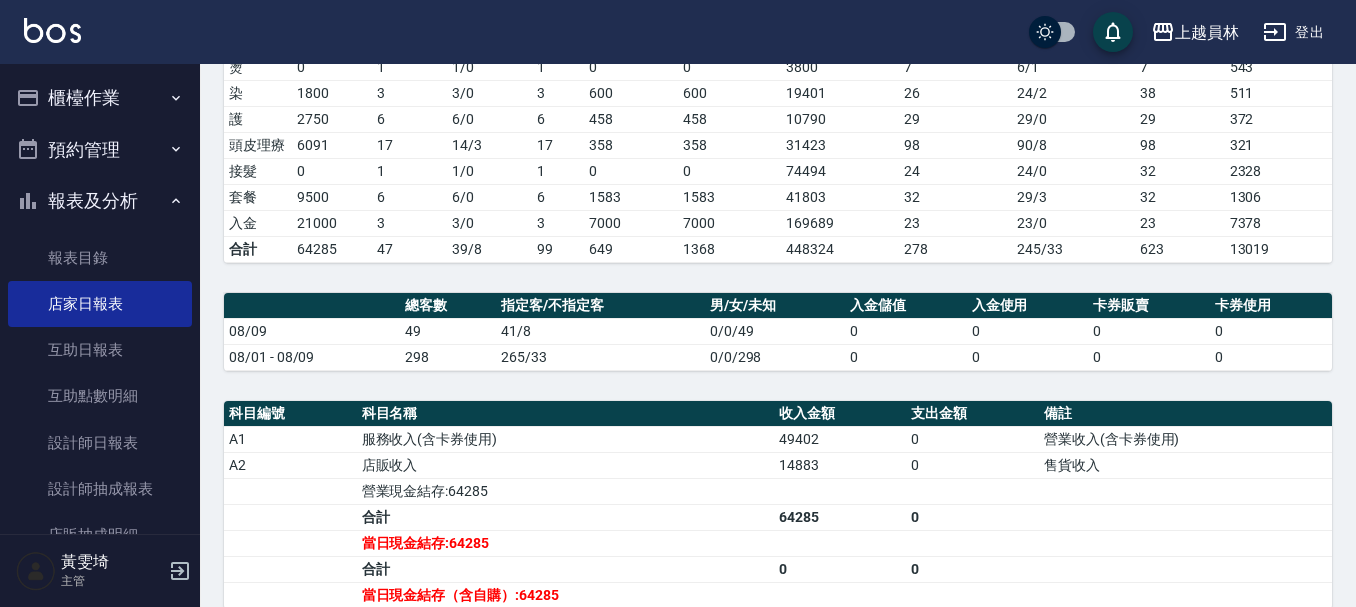 scroll, scrollTop: 300, scrollLeft: 0, axis: vertical 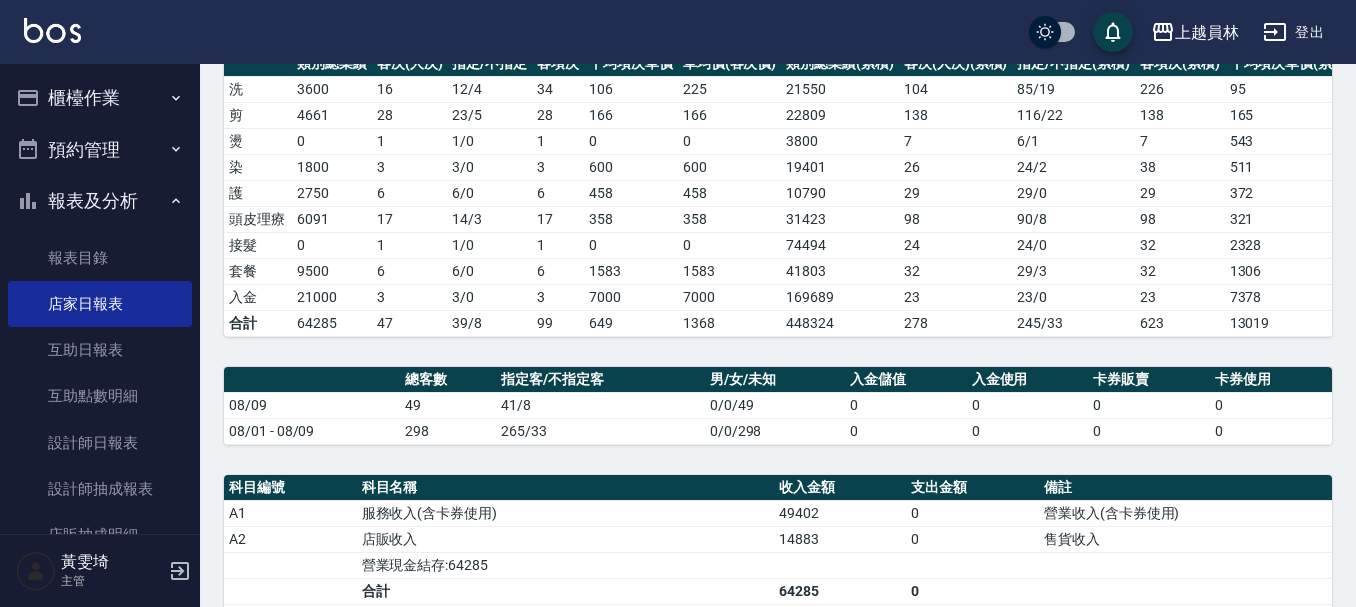 click on "櫃檯作業" at bounding box center (100, 98) 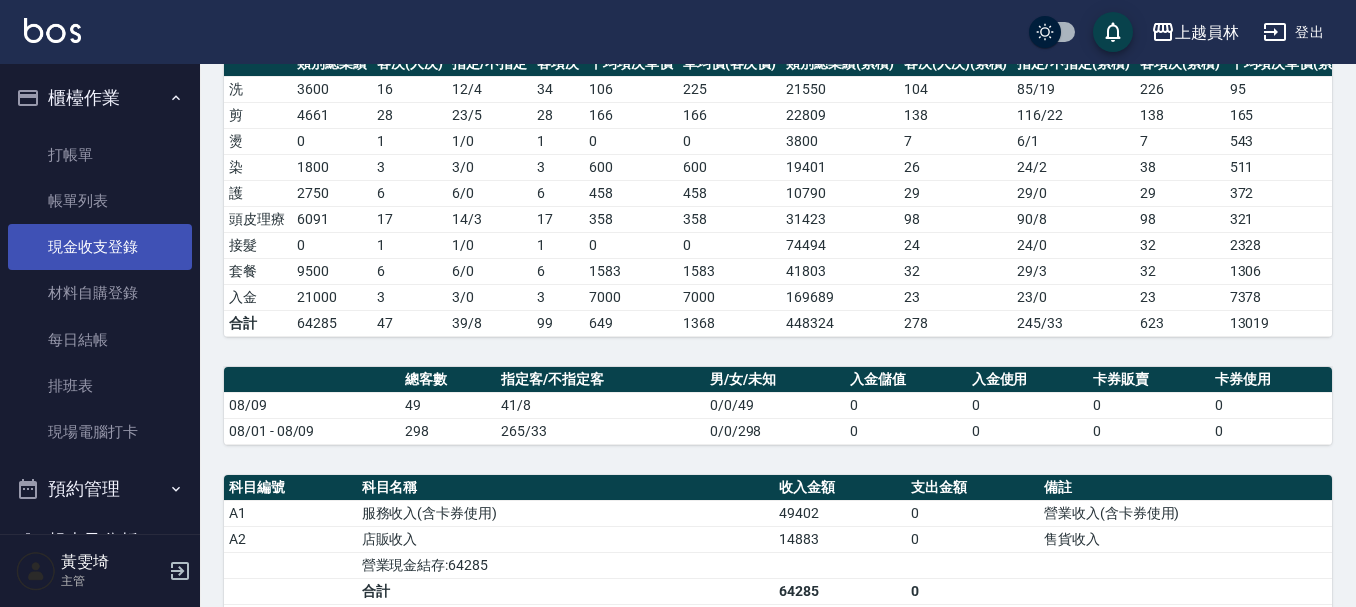 click on "現金收支登錄" at bounding box center [100, 247] 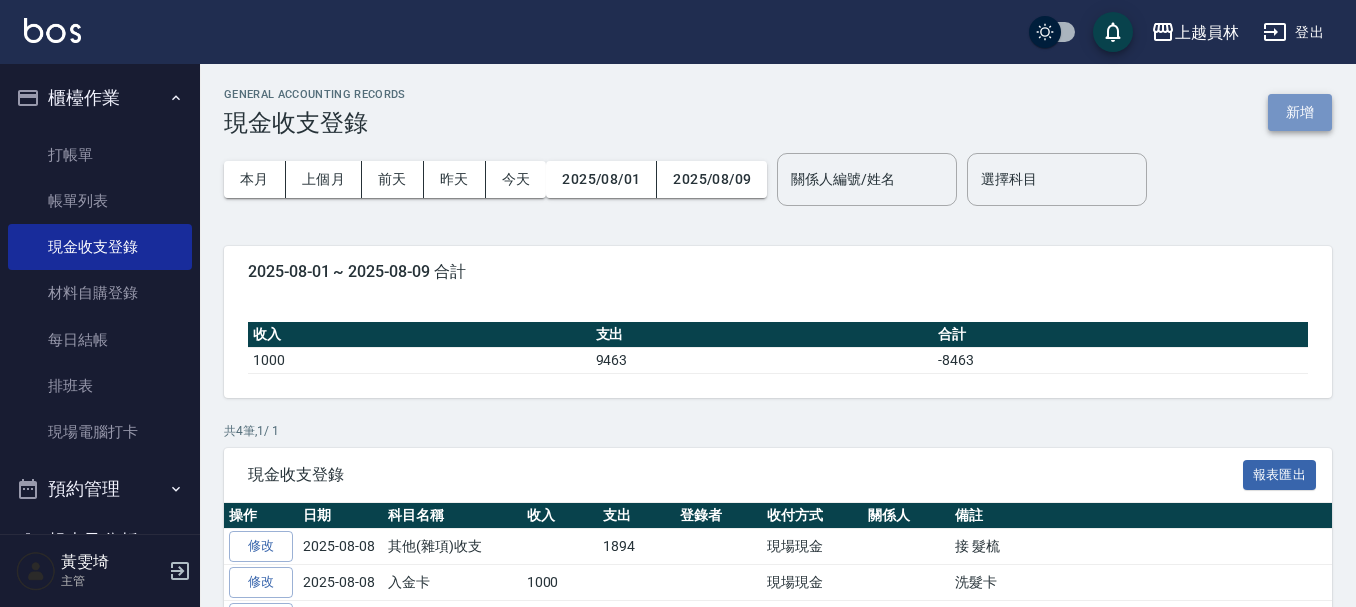click on "新增" at bounding box center [1300, 112] 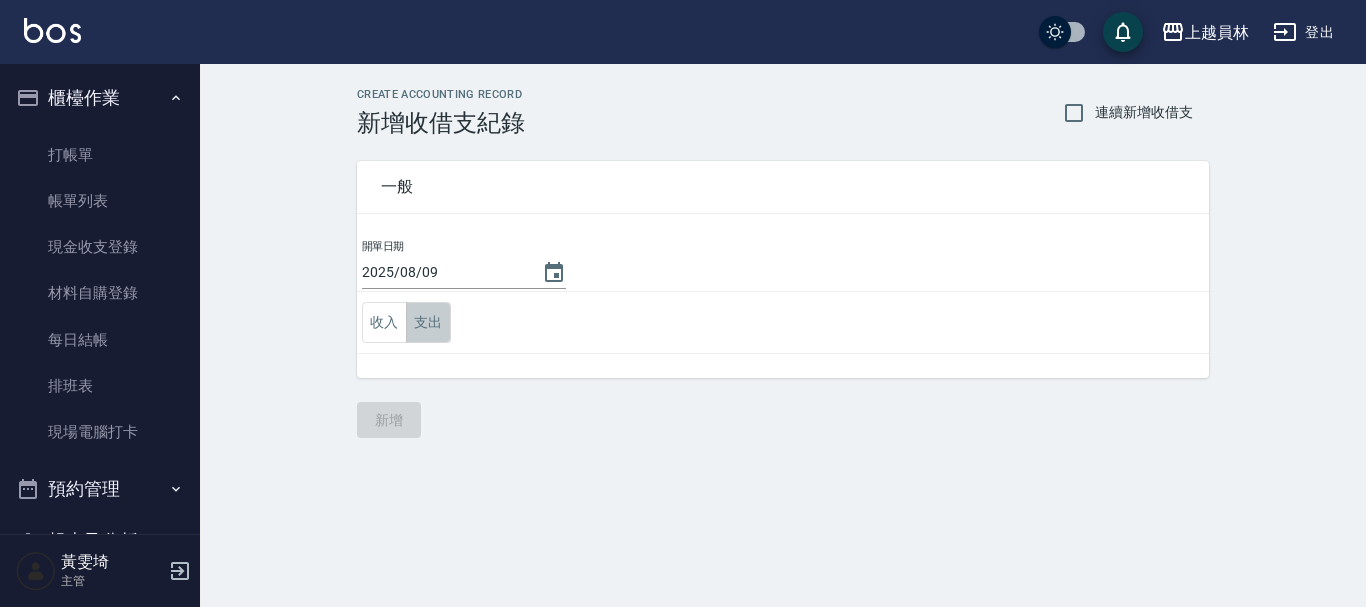 click on "支出" at bounding box center (428, 322) 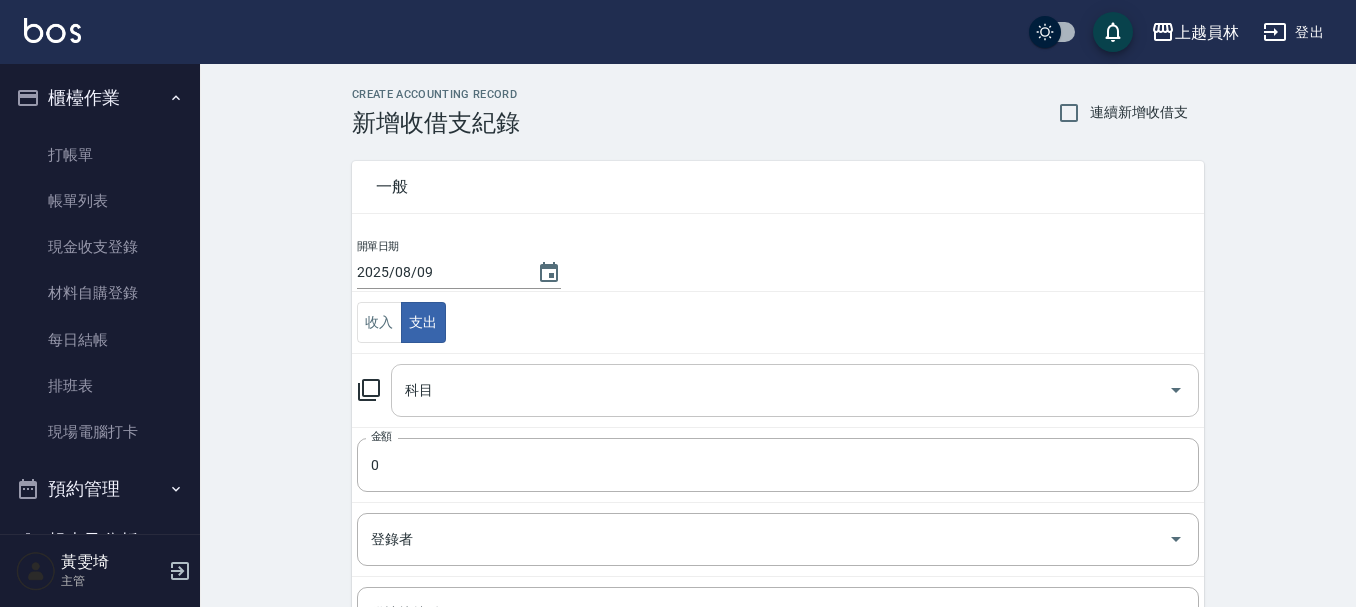 click on "科目" at bounding box center [780, 390] 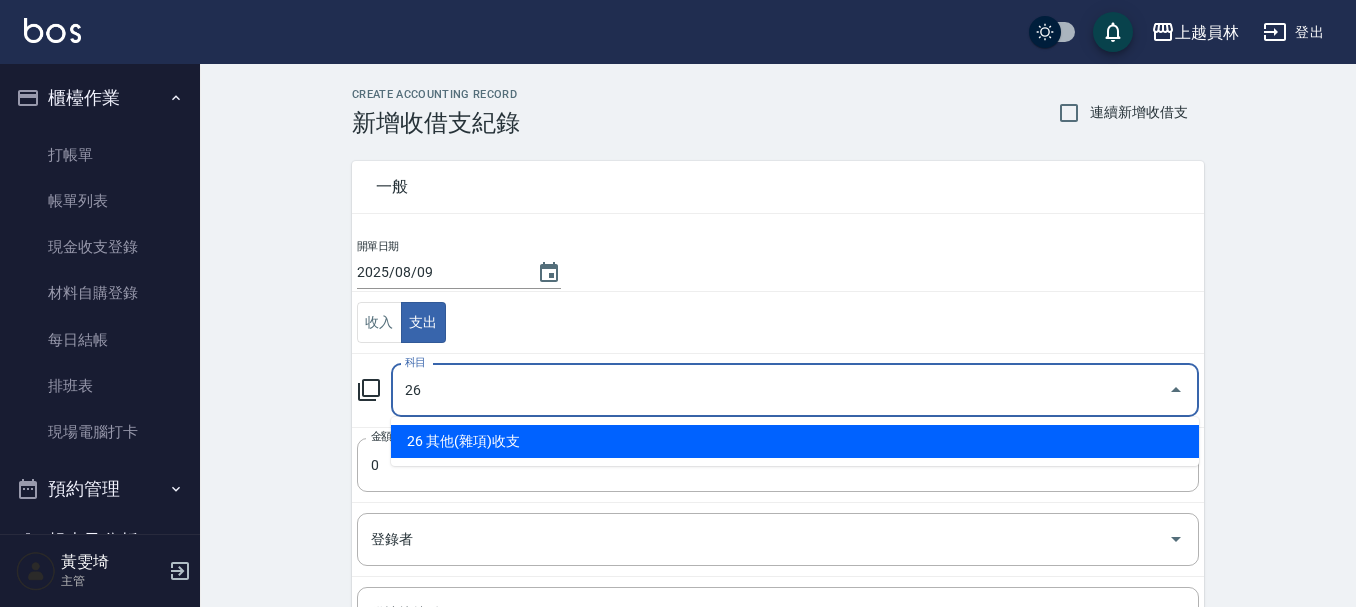 click on "26 其他(雜項)收支" at bounding box center (795, 441) 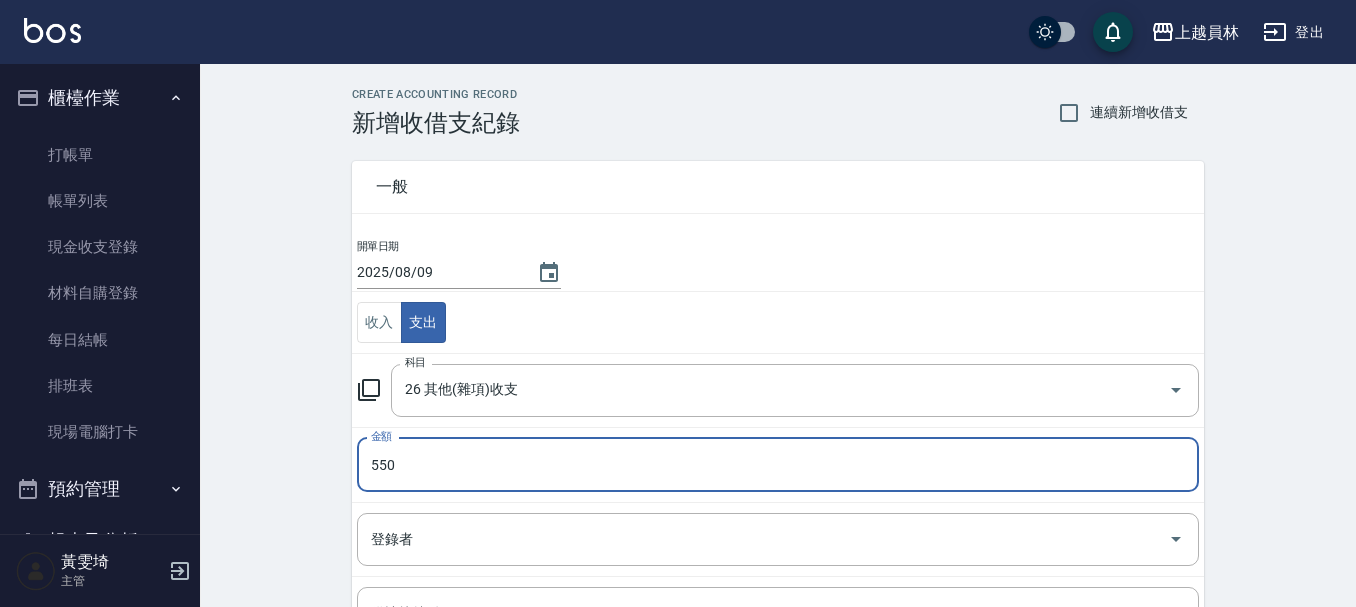 type on "550" 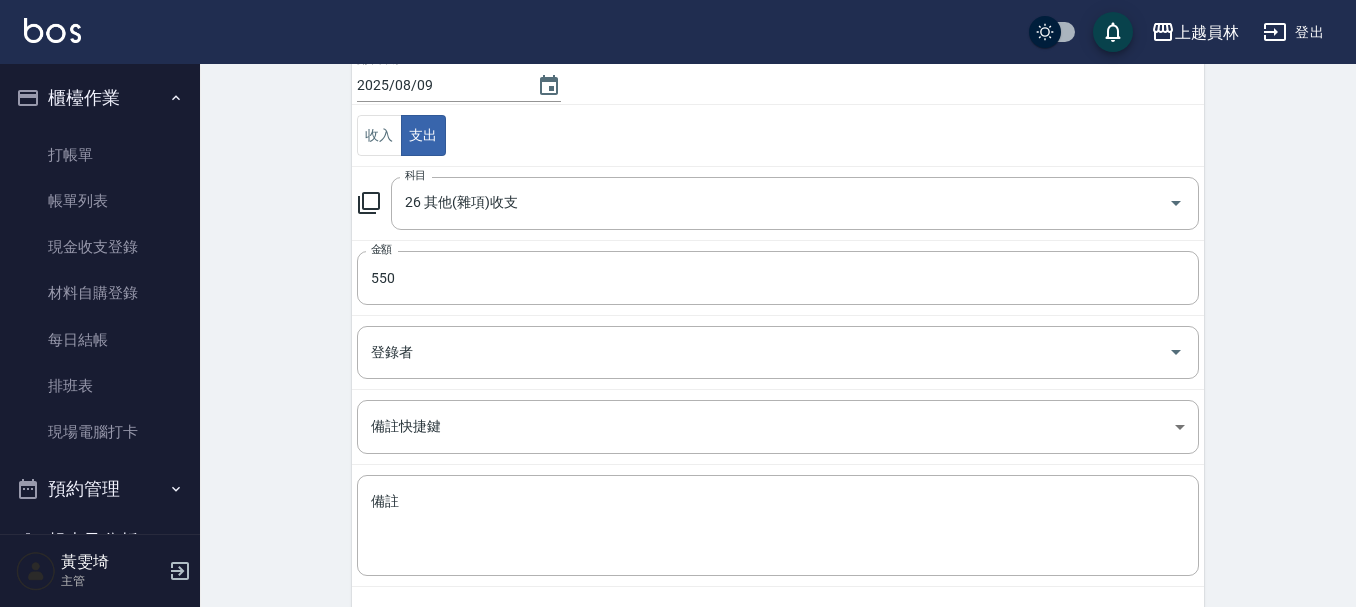 scroll, scrollTop: 200, scrollLeft: 0, axis: vertical 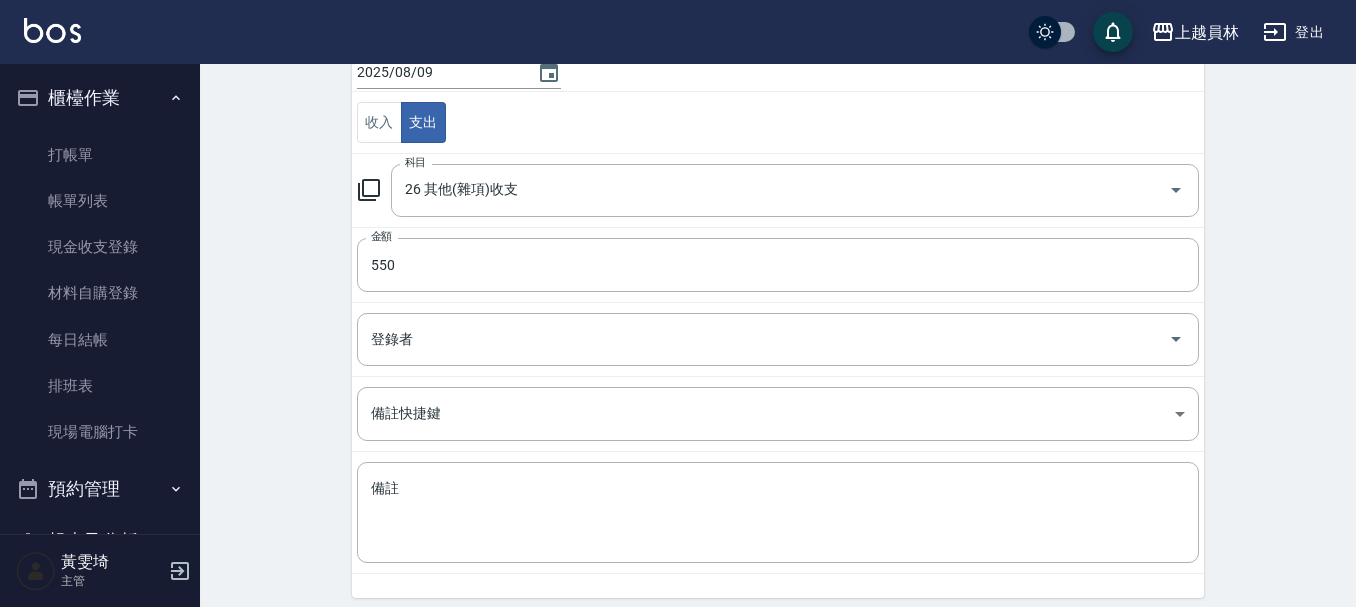 click on "備註 x 備註" at bounding box center [778, 513] 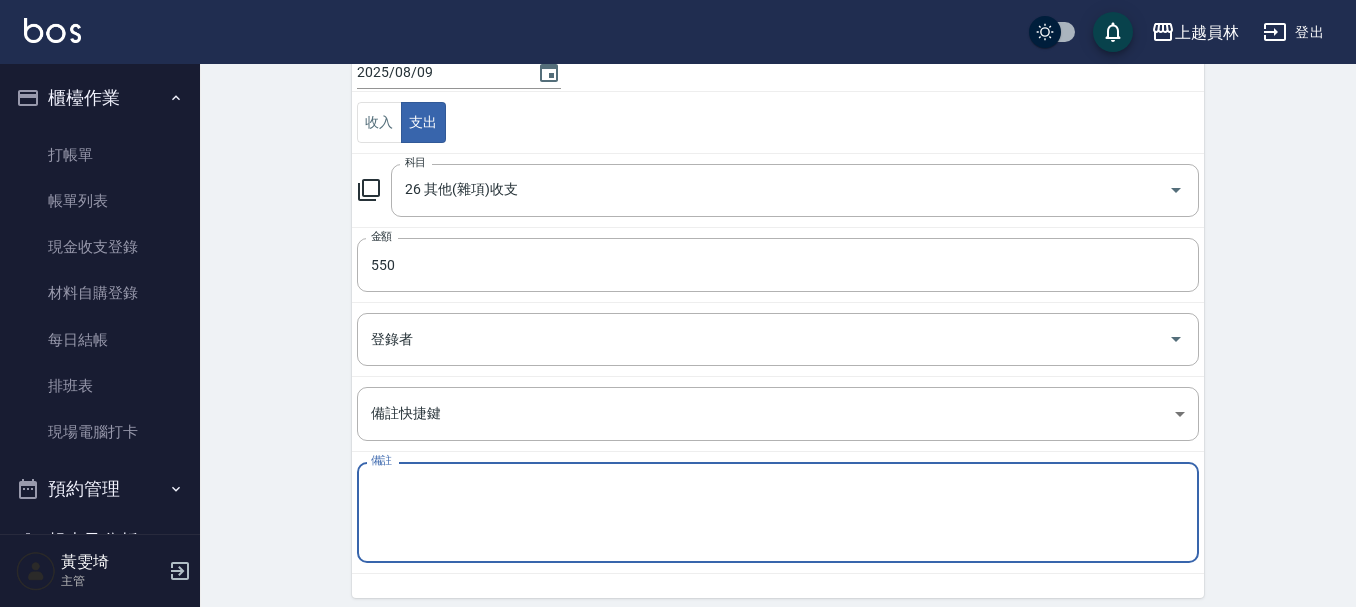 click on "備註" at bounding box center [778, 513] 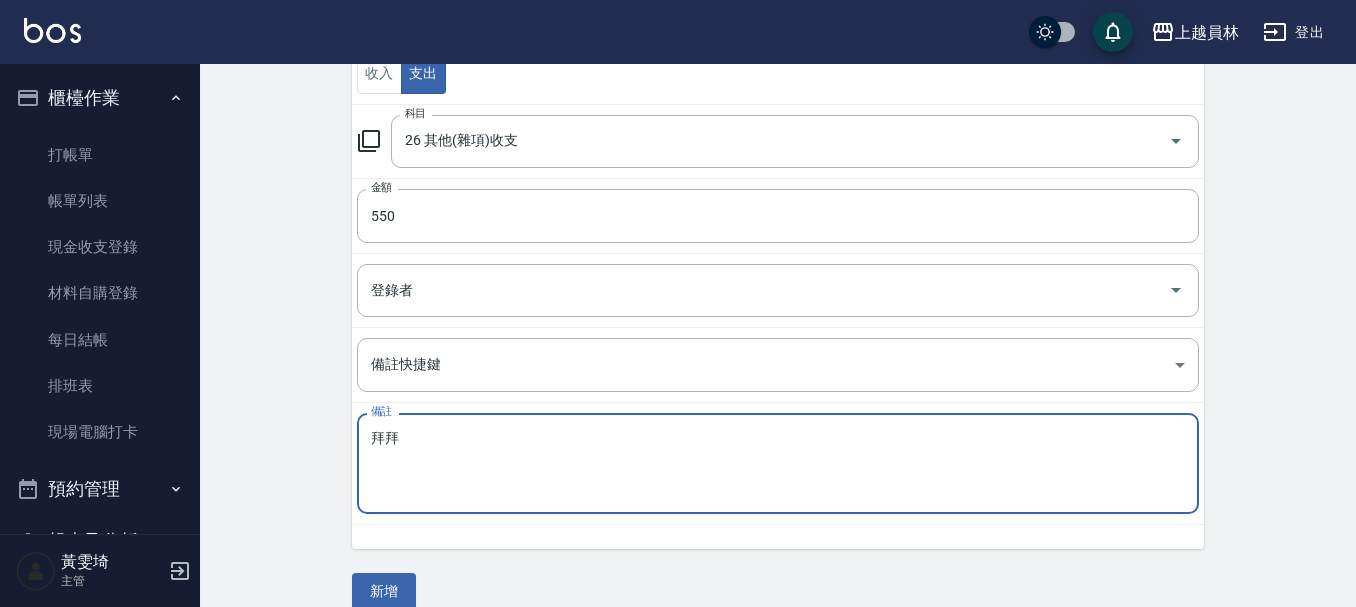 scroll, scrollTop: 276, scrollLeft: 0, axis: vertical 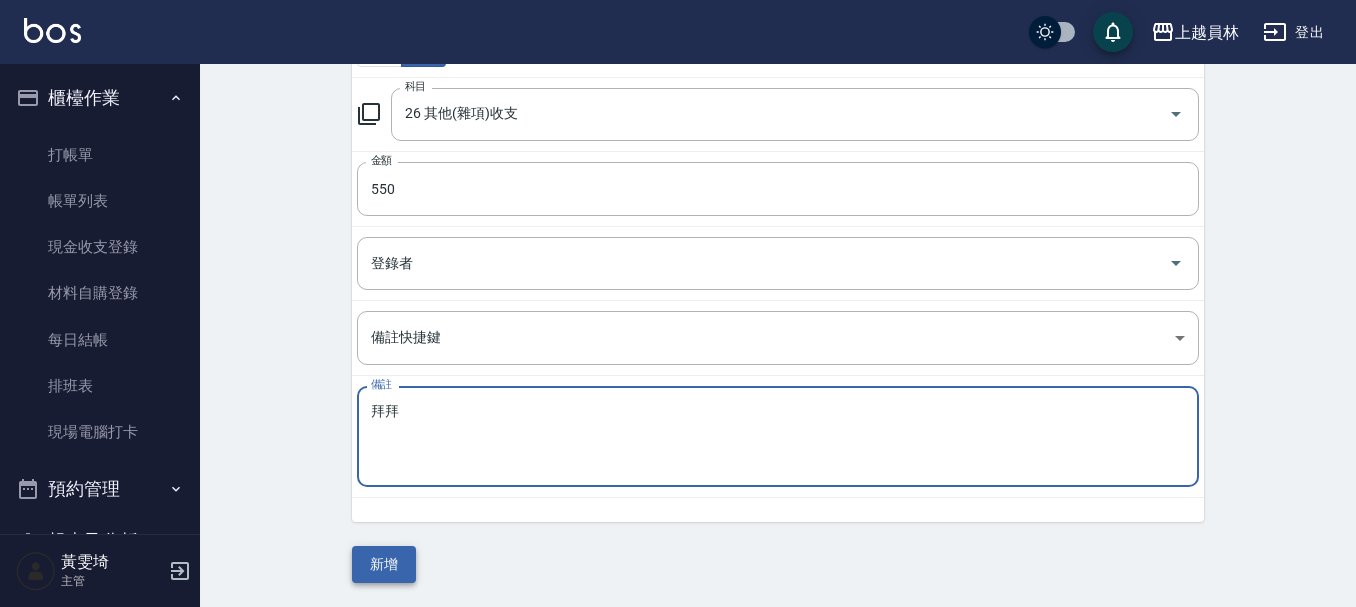 type on "拜拜" 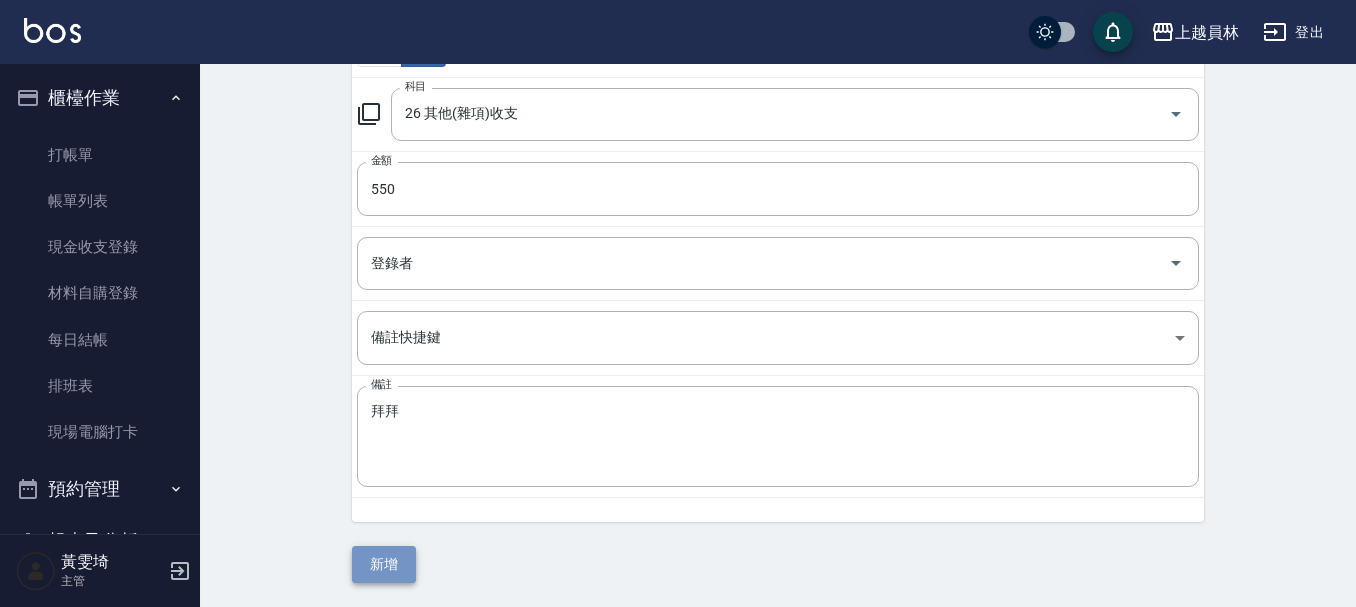 click on "新增" at bounding box center (384, 564) 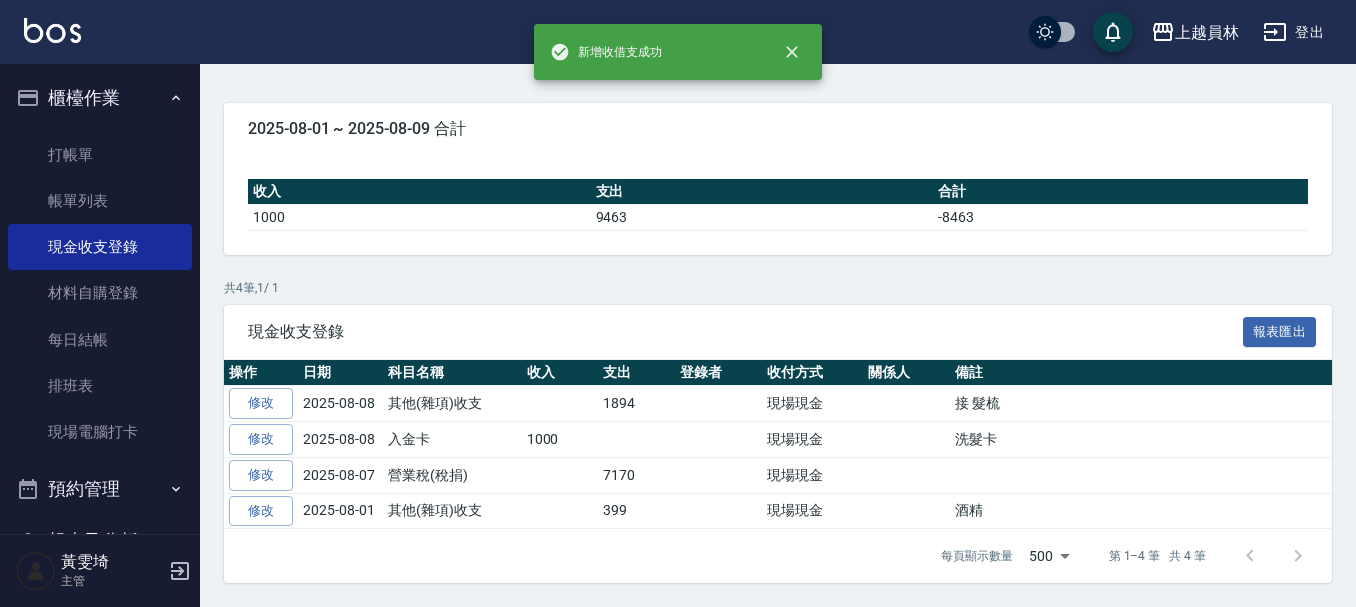 scroll, scrollTop: 0, scrollLeft: 0, axis: both 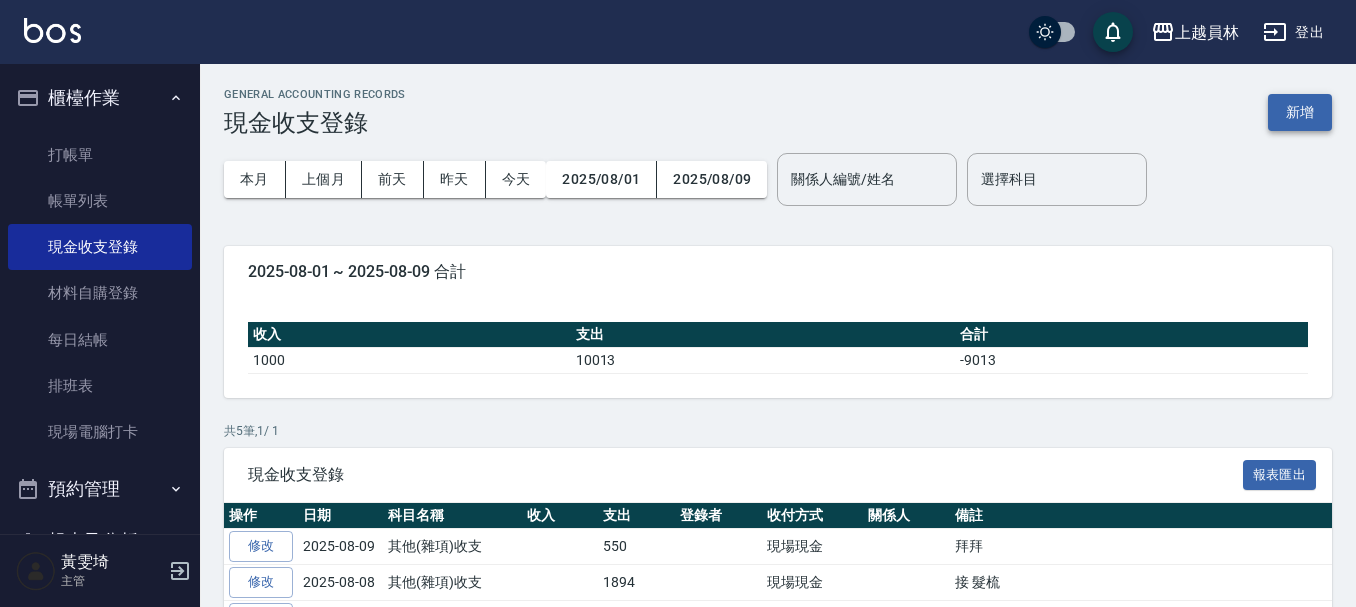 click on "新增" at bounding box center (1300, 112) 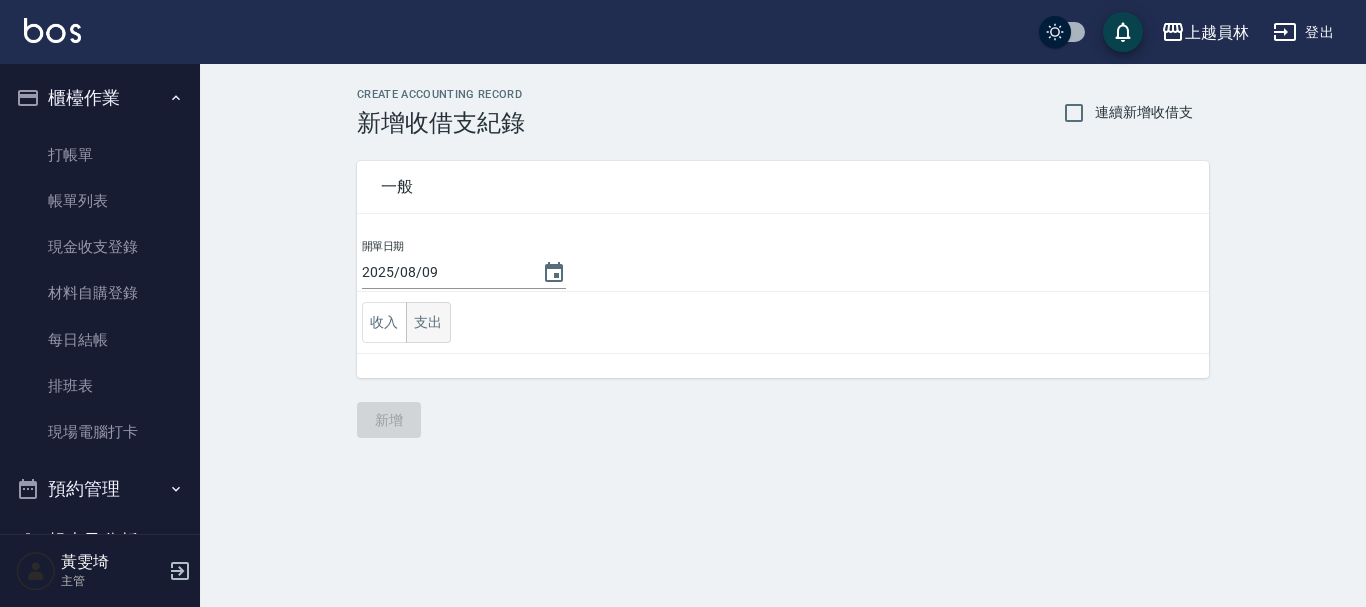click on "支出" at bounding box center (428, 322) 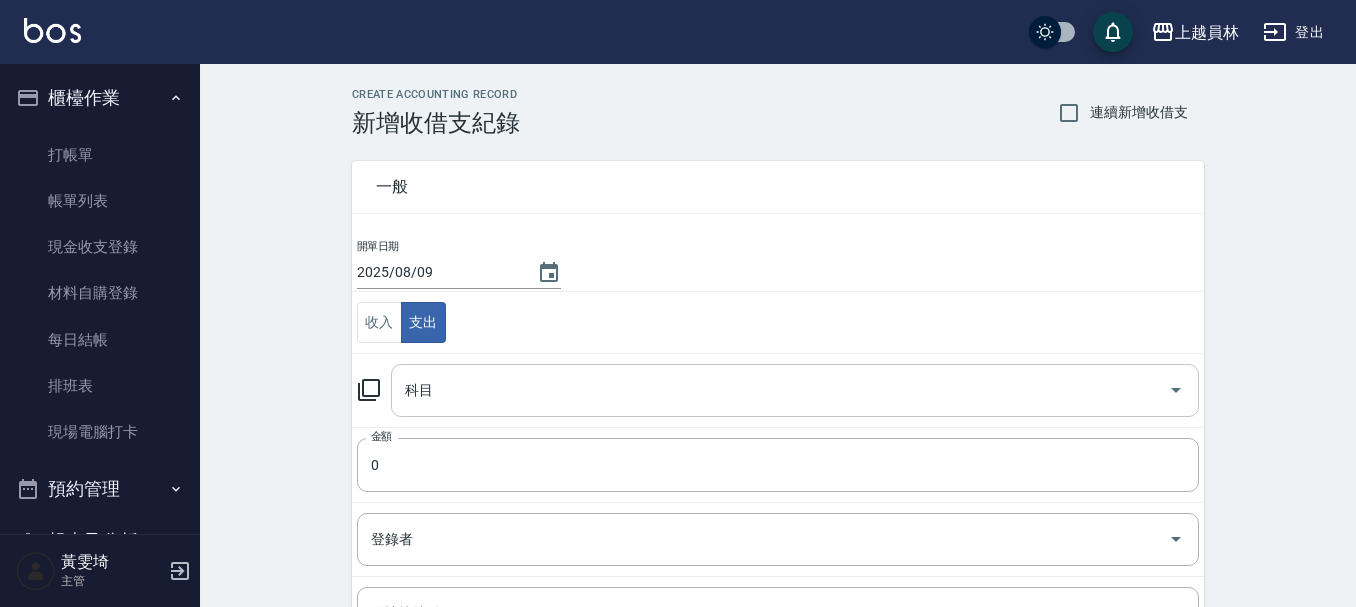click on "科目" at bounding box center [795, 390] 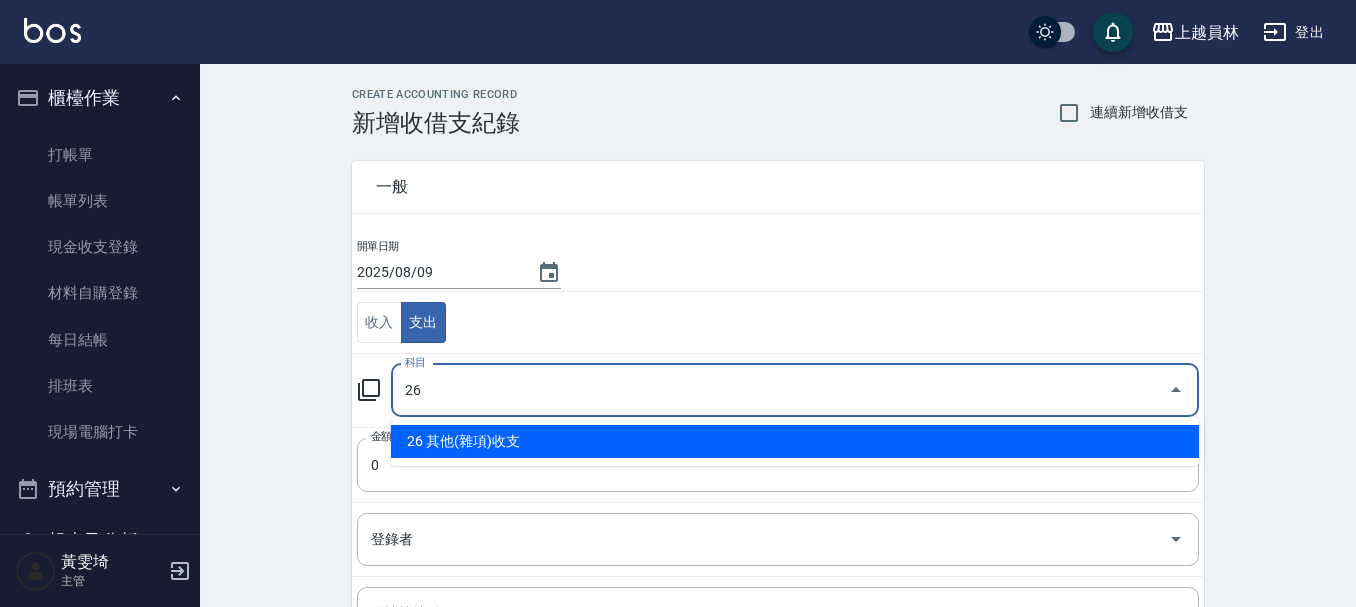 click on "26 其他(雜項)收支" at bounding box center (795, 441) 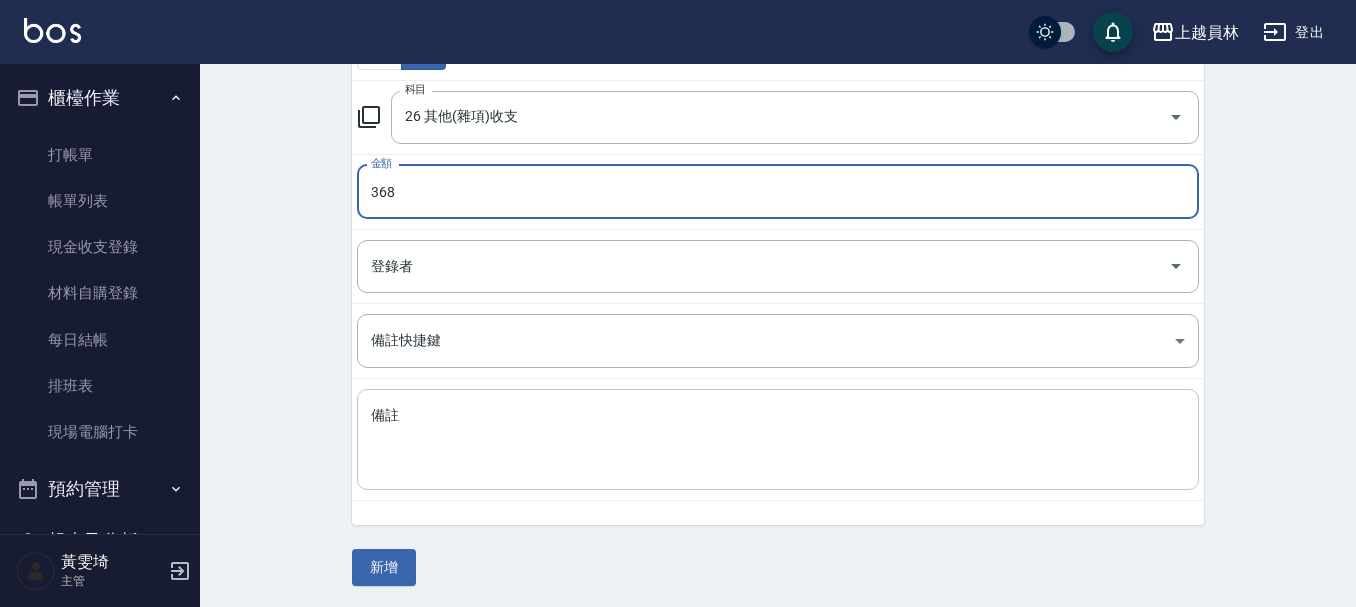 scroll, scrollTop: 276, scrollLeft: 0, axis: vertical 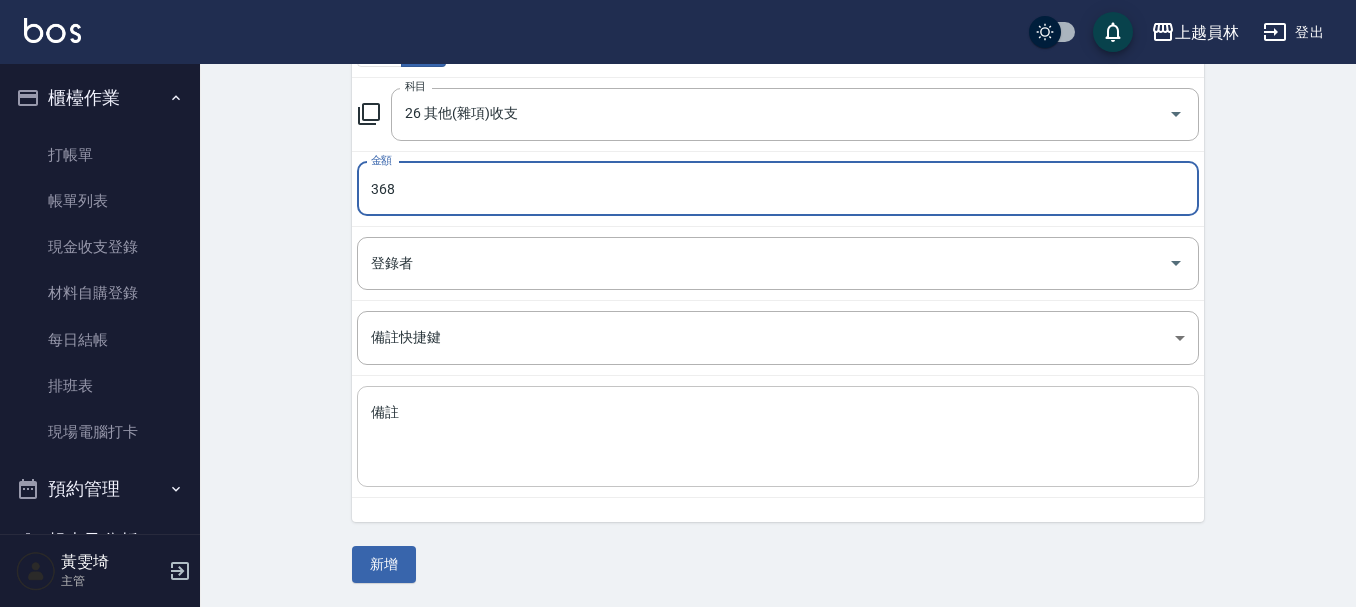 type on "368" 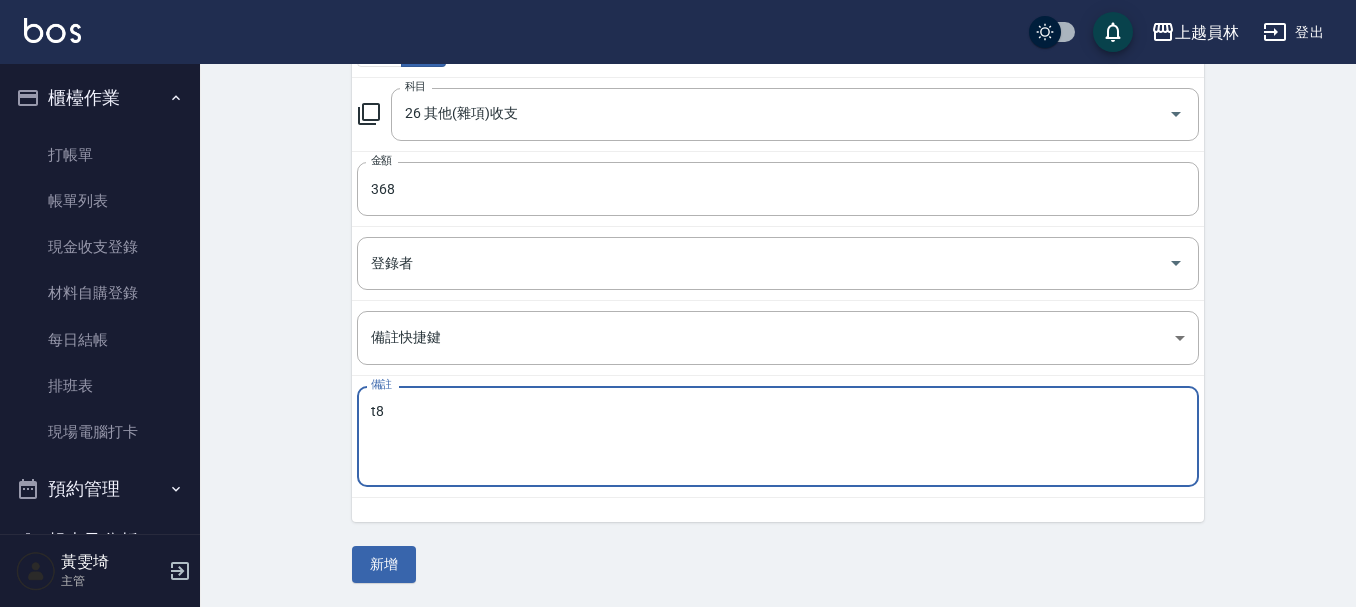 type on "t" 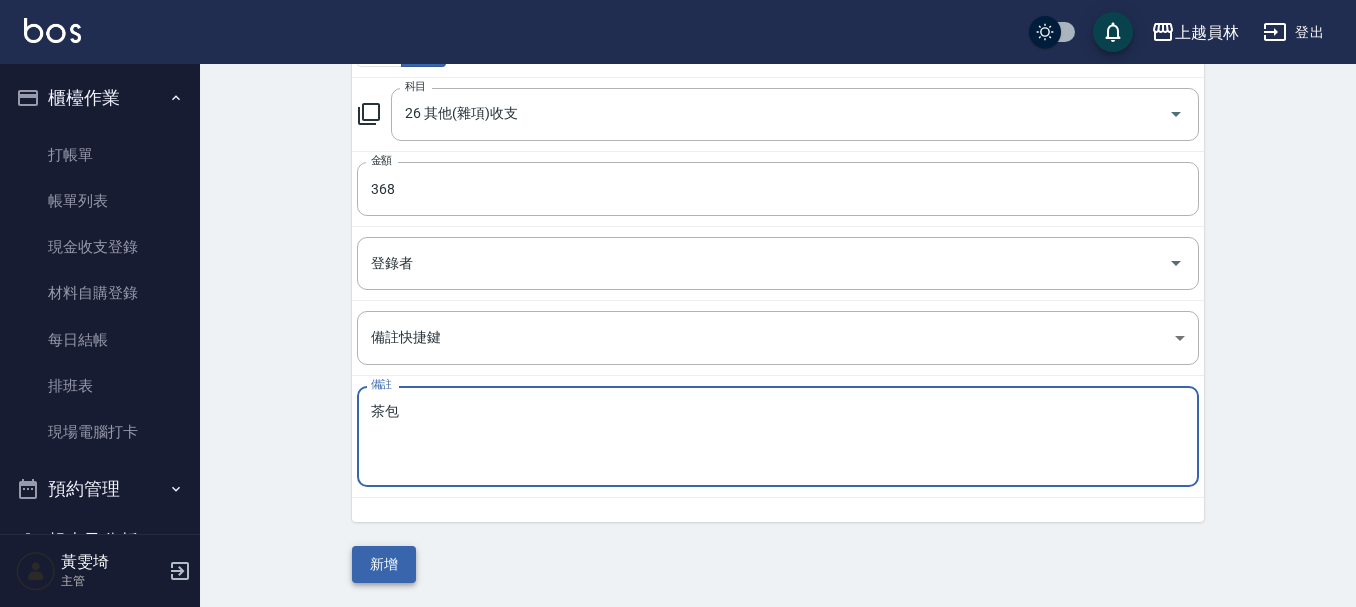 type on "茶包" 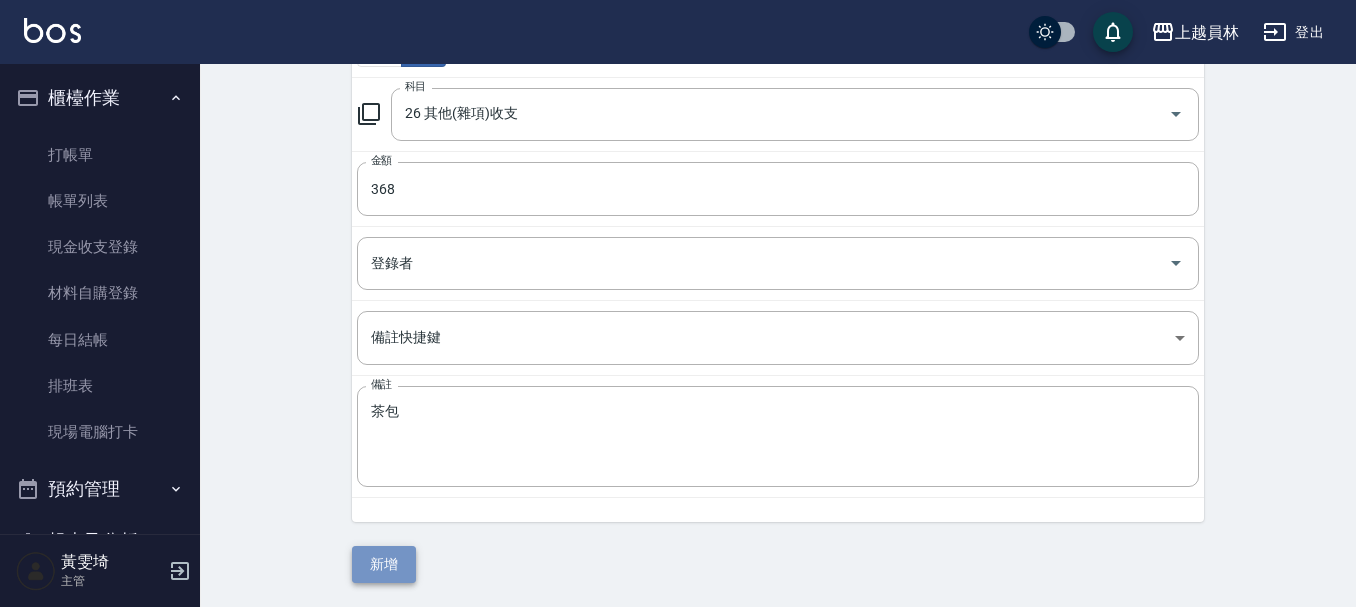click on "新增" at bounding box center [384, 564] 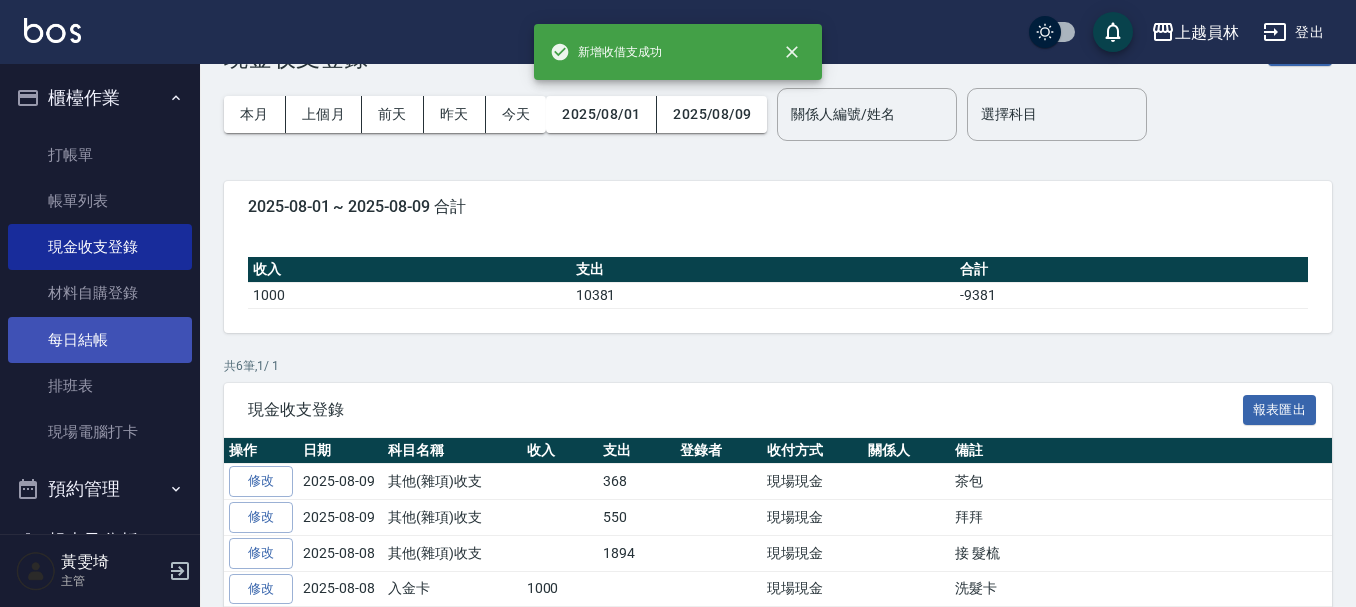 scroll, scrollTop: 100, scrollLeft: 0, axis: vertical 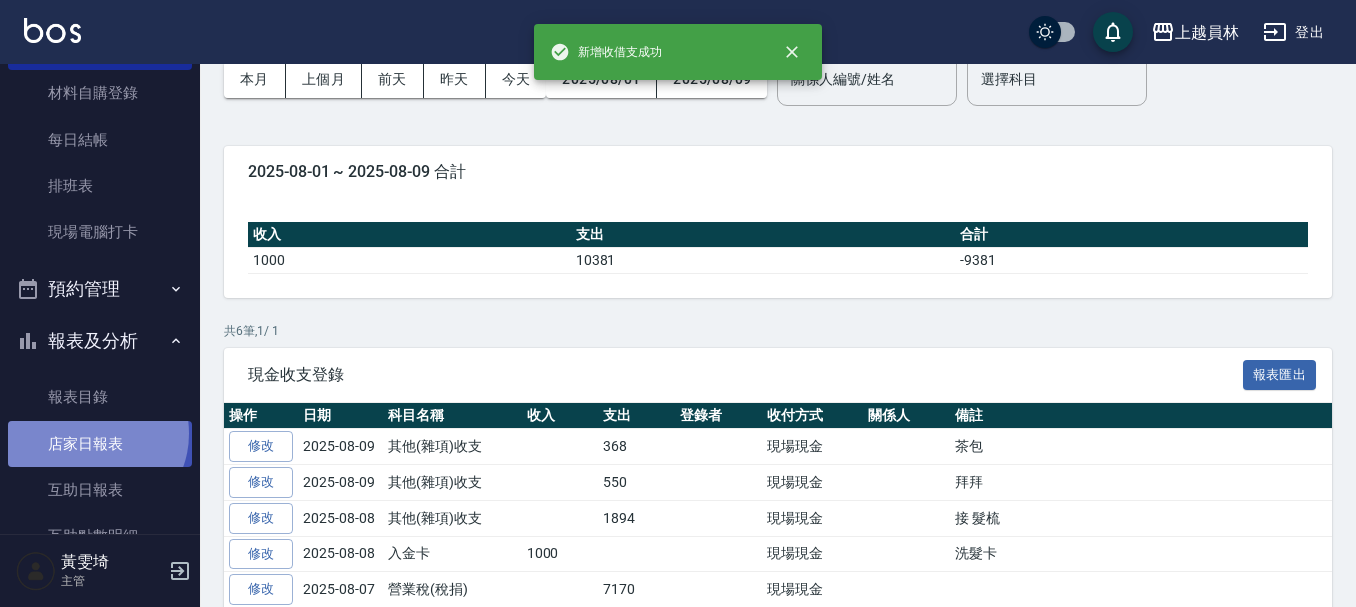 click on "店家日報表" at bounding box center (100, 444) 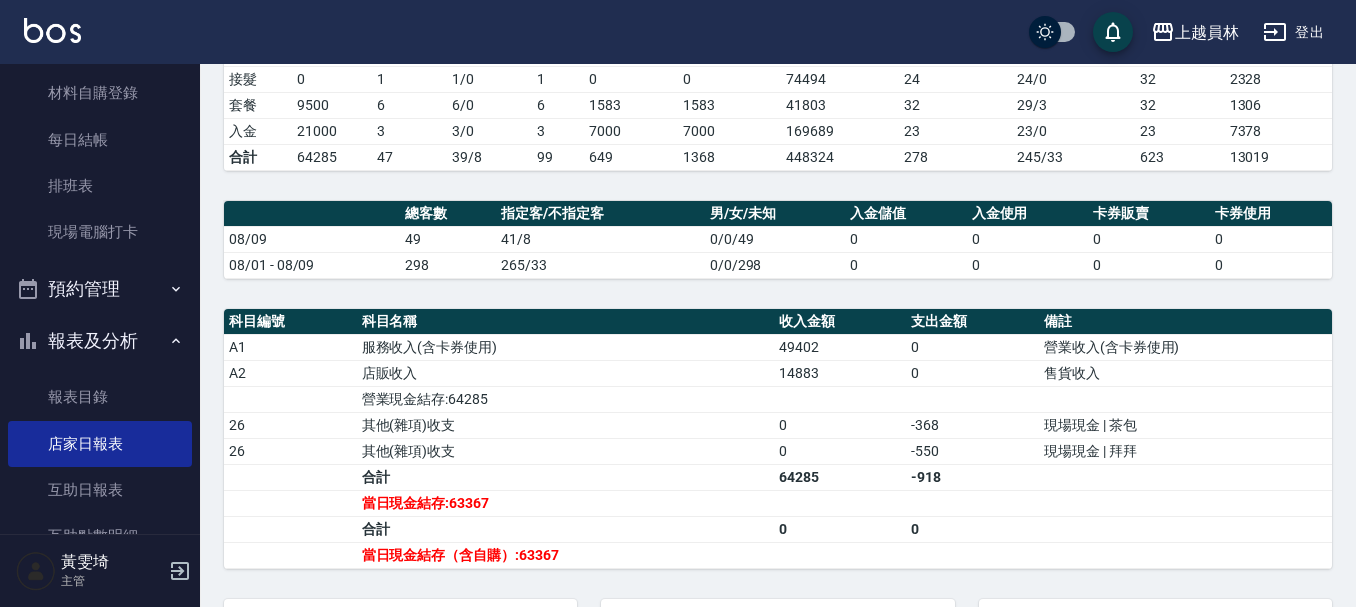 scroll, scrollTop: 600, scrollLeft: 0, axis: vertical 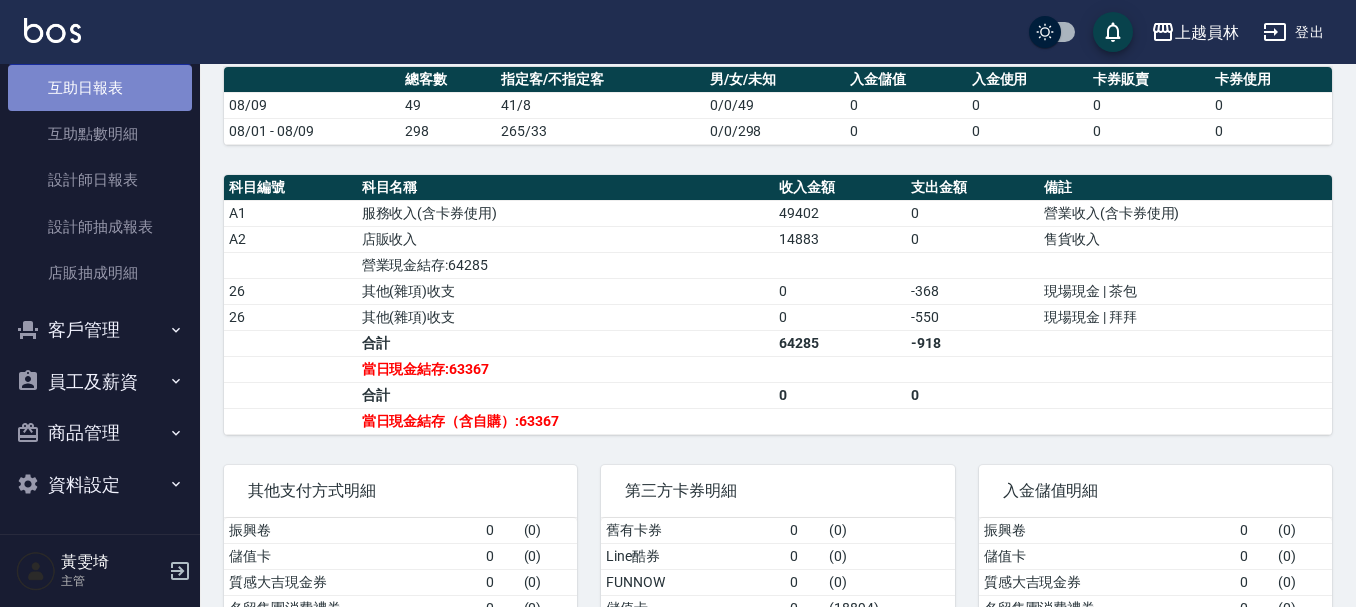 click on "互助日報表" at bounding box center (100, 88) 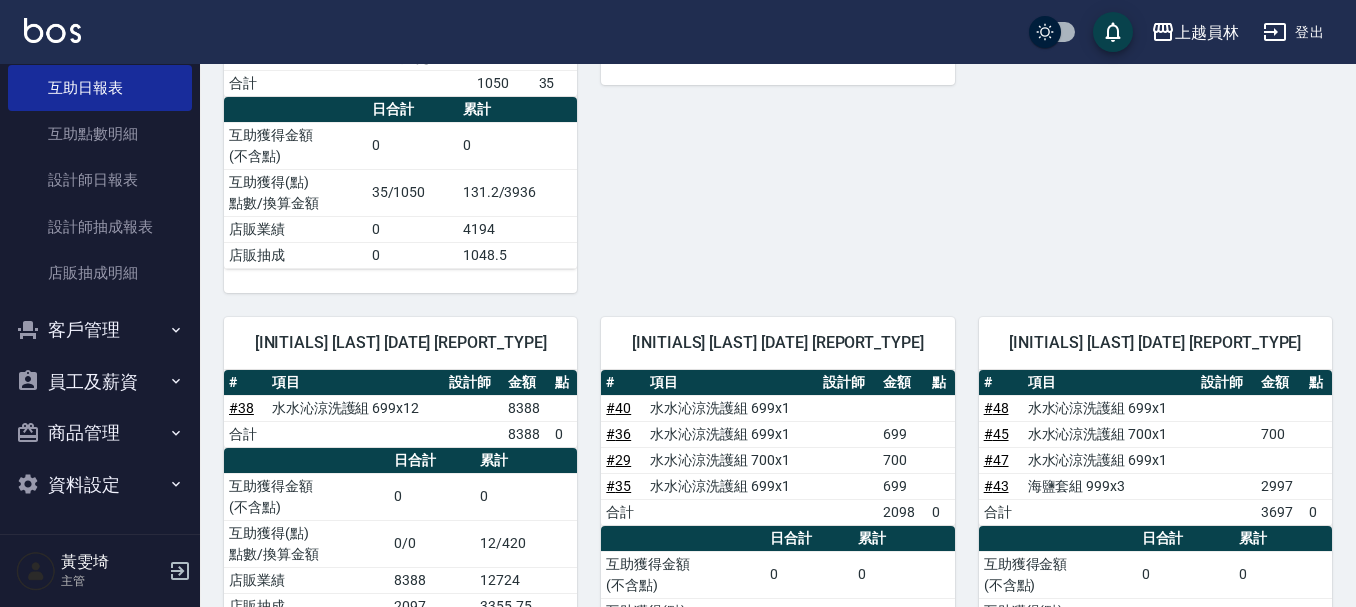 scroll, scrollTop: 1600, scrollLeft: 0, axis: vertical 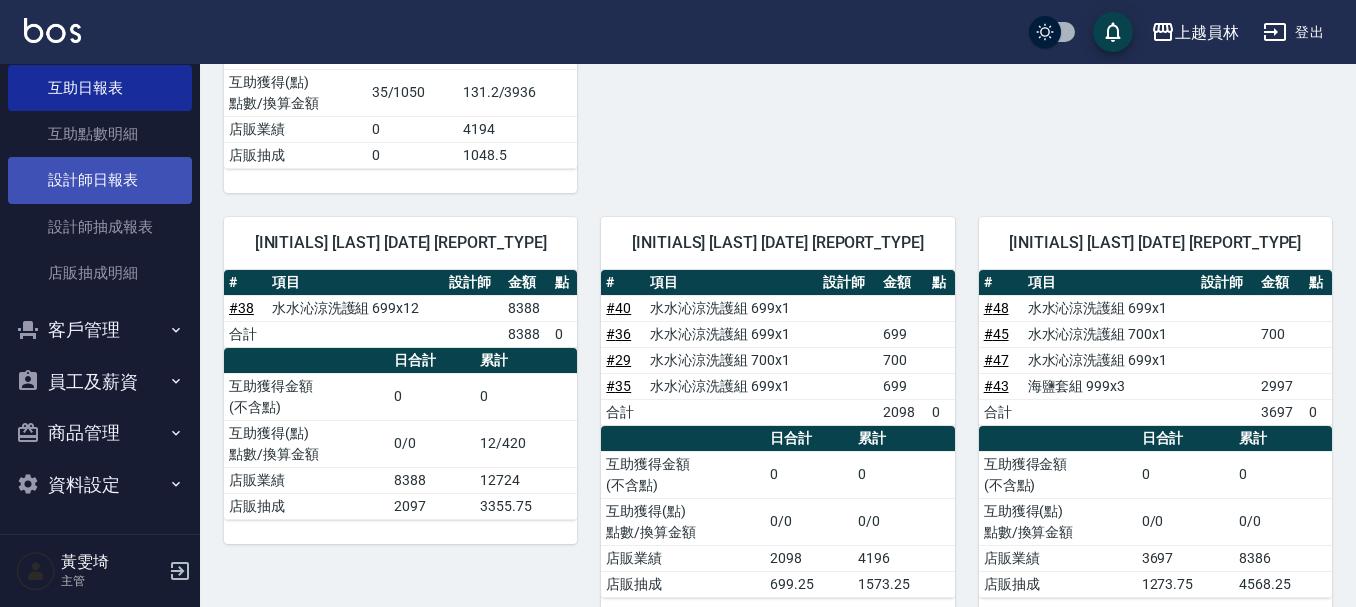 click on "設計師日報表" at bounding box center (100, 180) 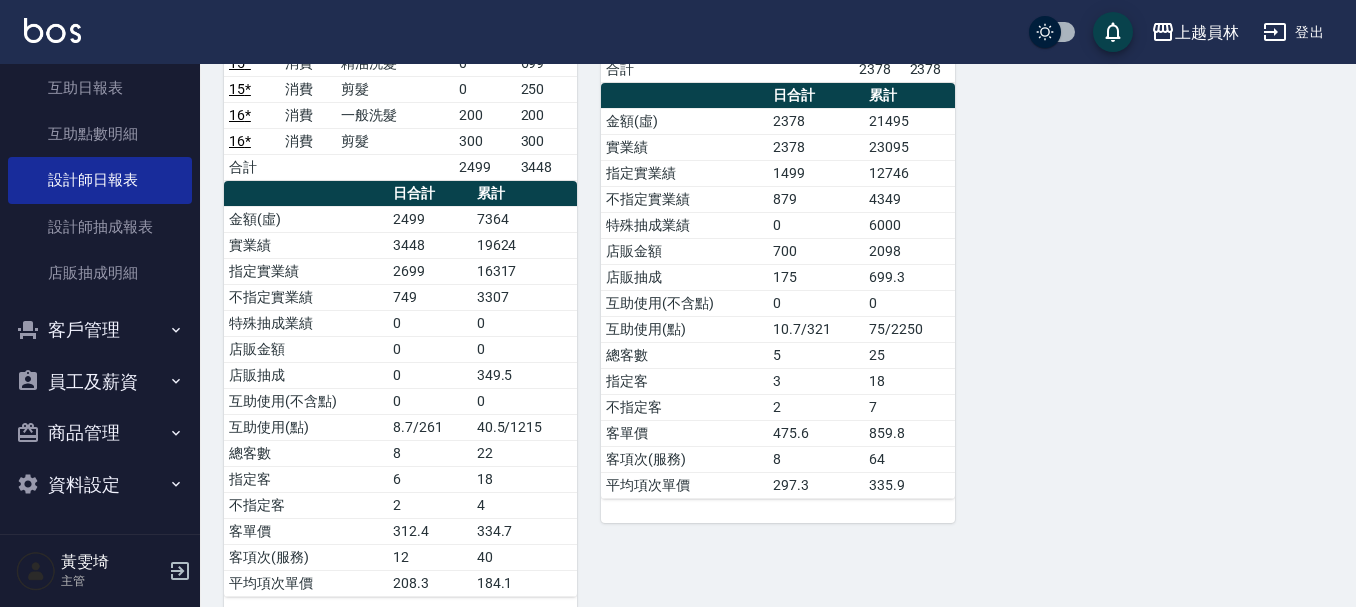 scroll, scrollTop: 2752, scrollLeft: 0, axis: vertical 